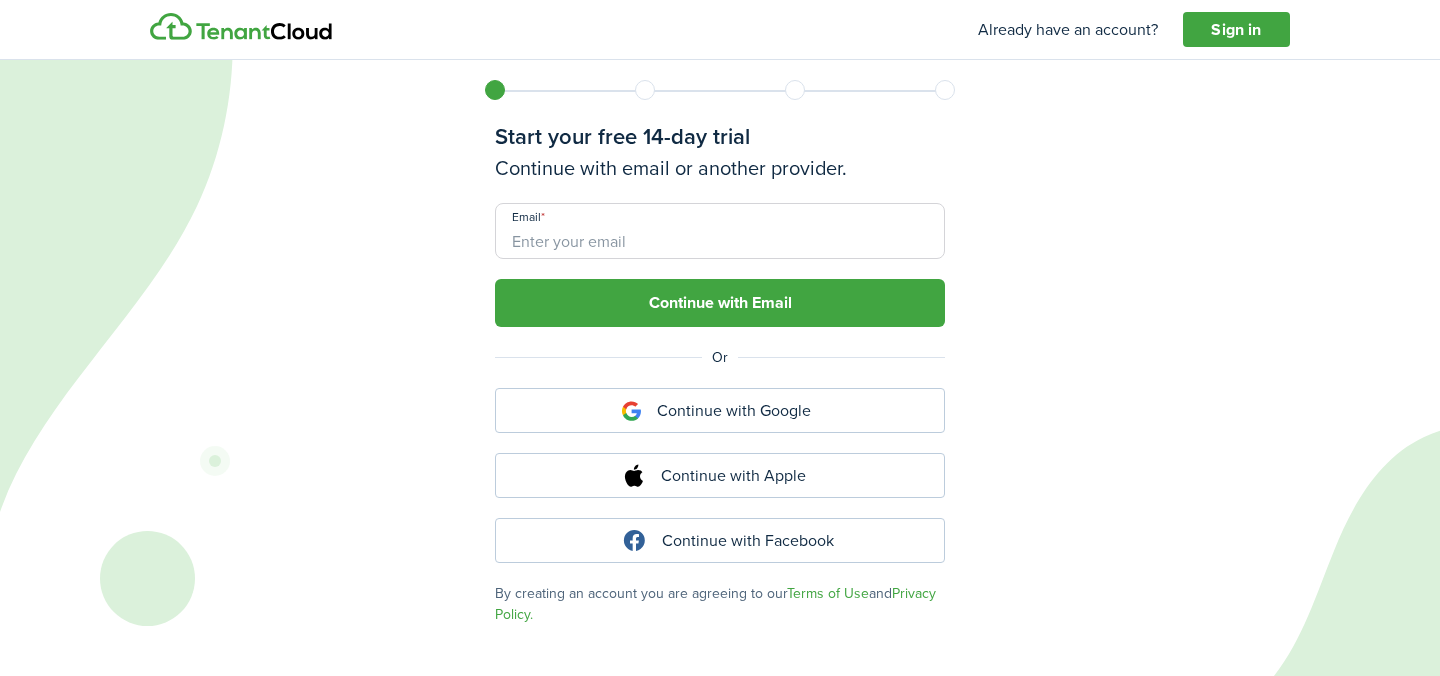 scroll, scrollTop: 0, scrollLeft: 0, axis: both 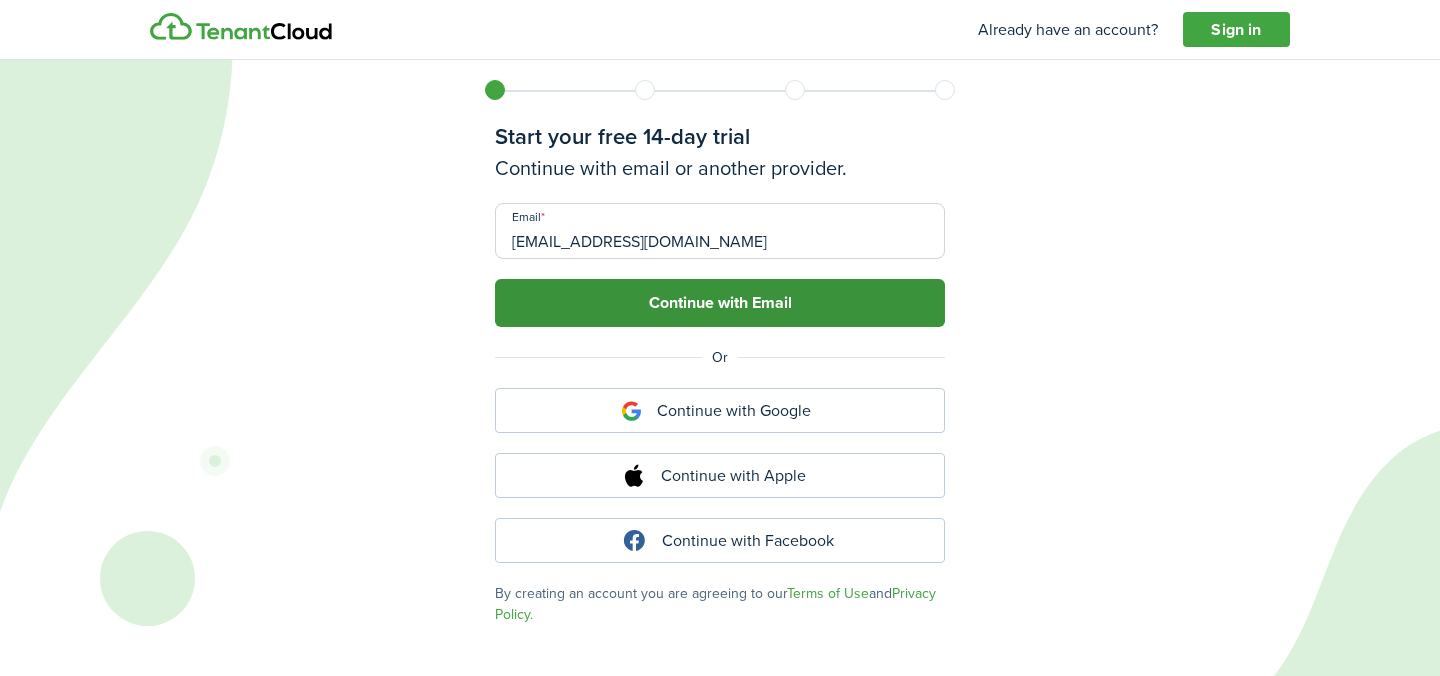 click on "Continue with Email" at bounding box center [720, 303] 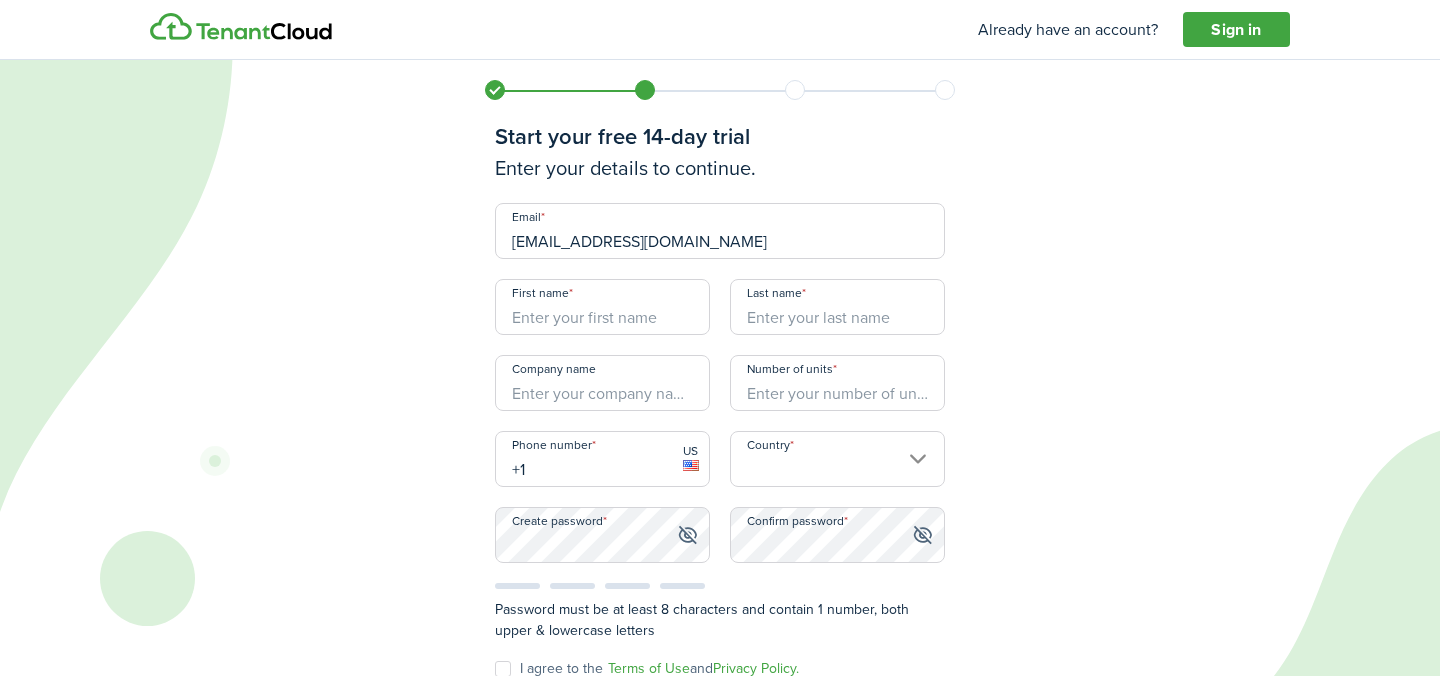 click on "First name" at bounding box center [602, 307] 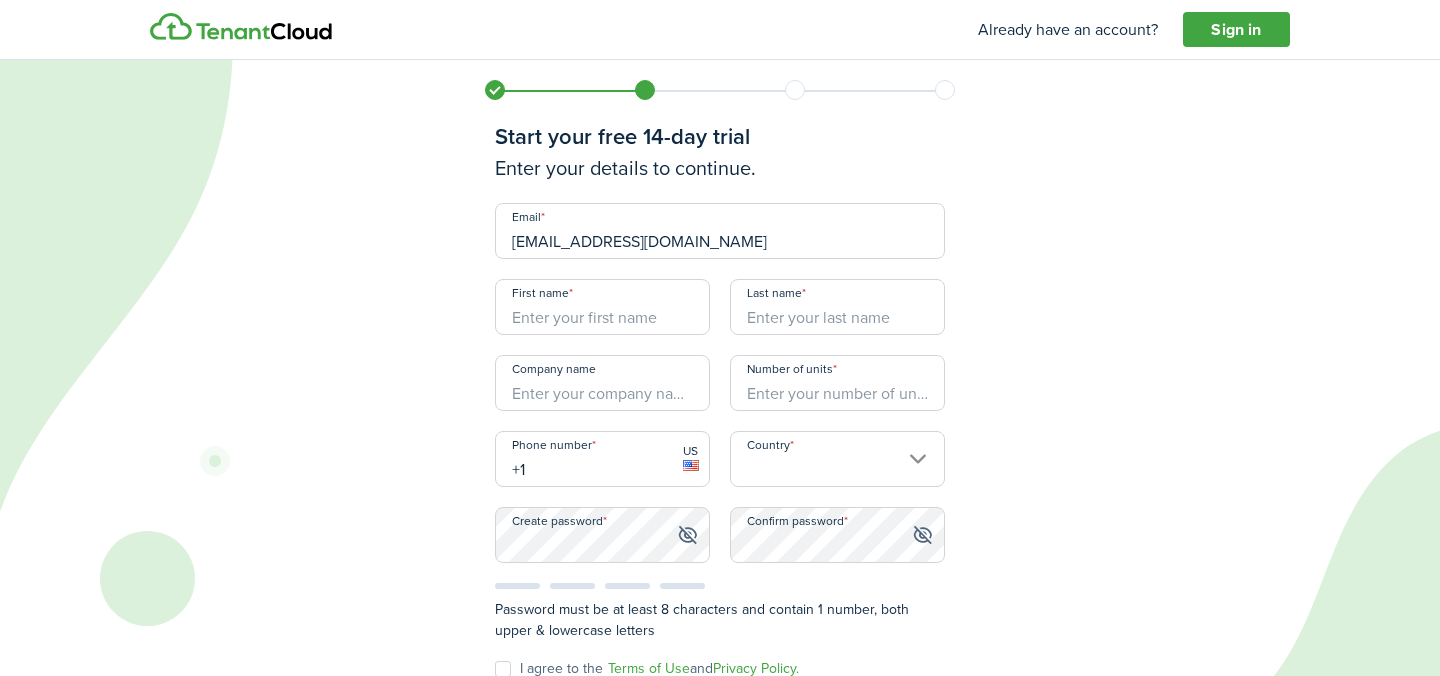 type on "Saheli" 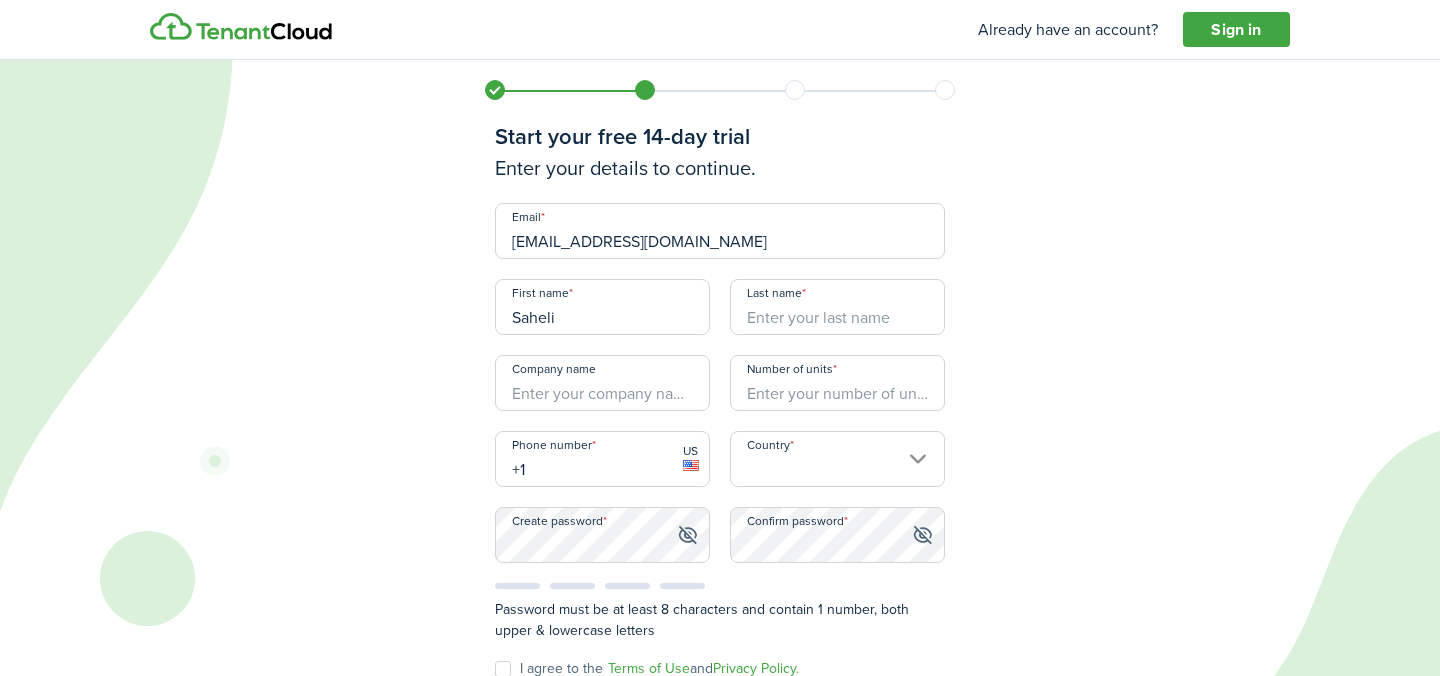 click on "Last name" at bounding box center [837, 307] 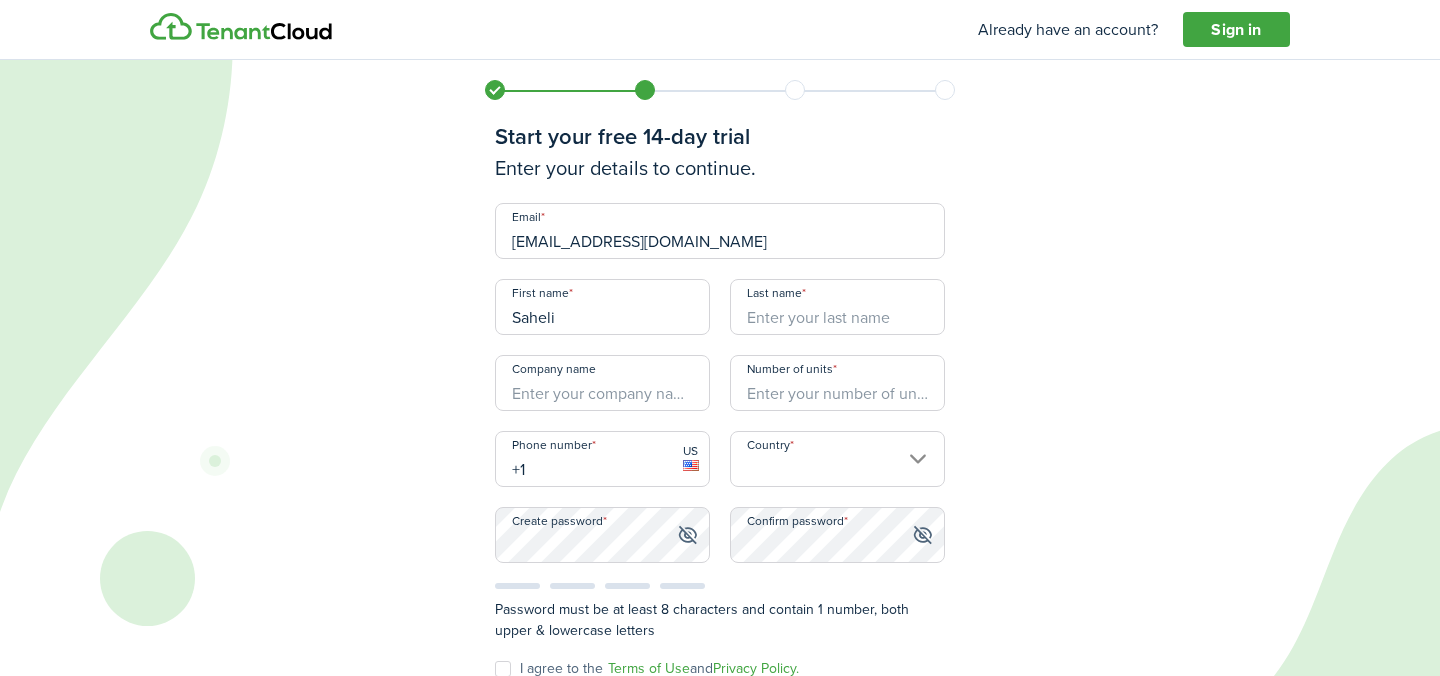 type on "[PERSON_NAME]" 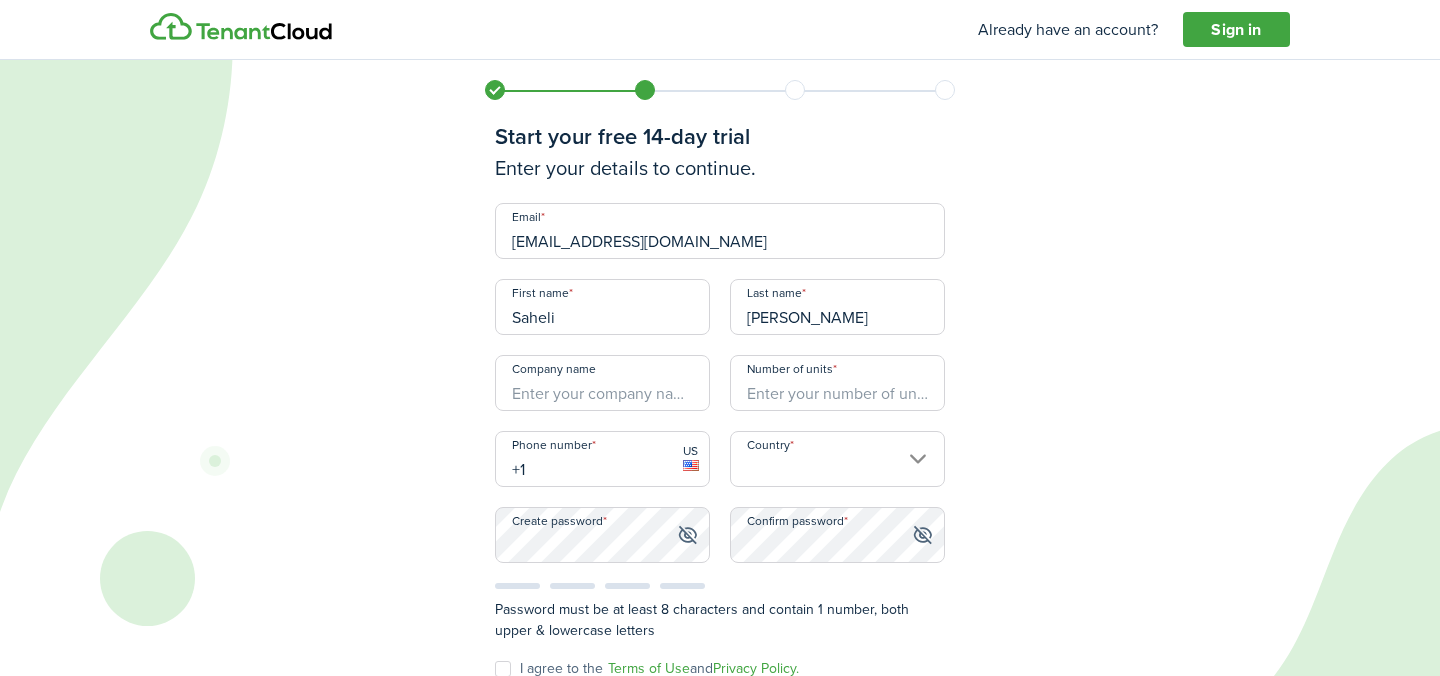 click on "Number of units" at bounding box center (837, 383) 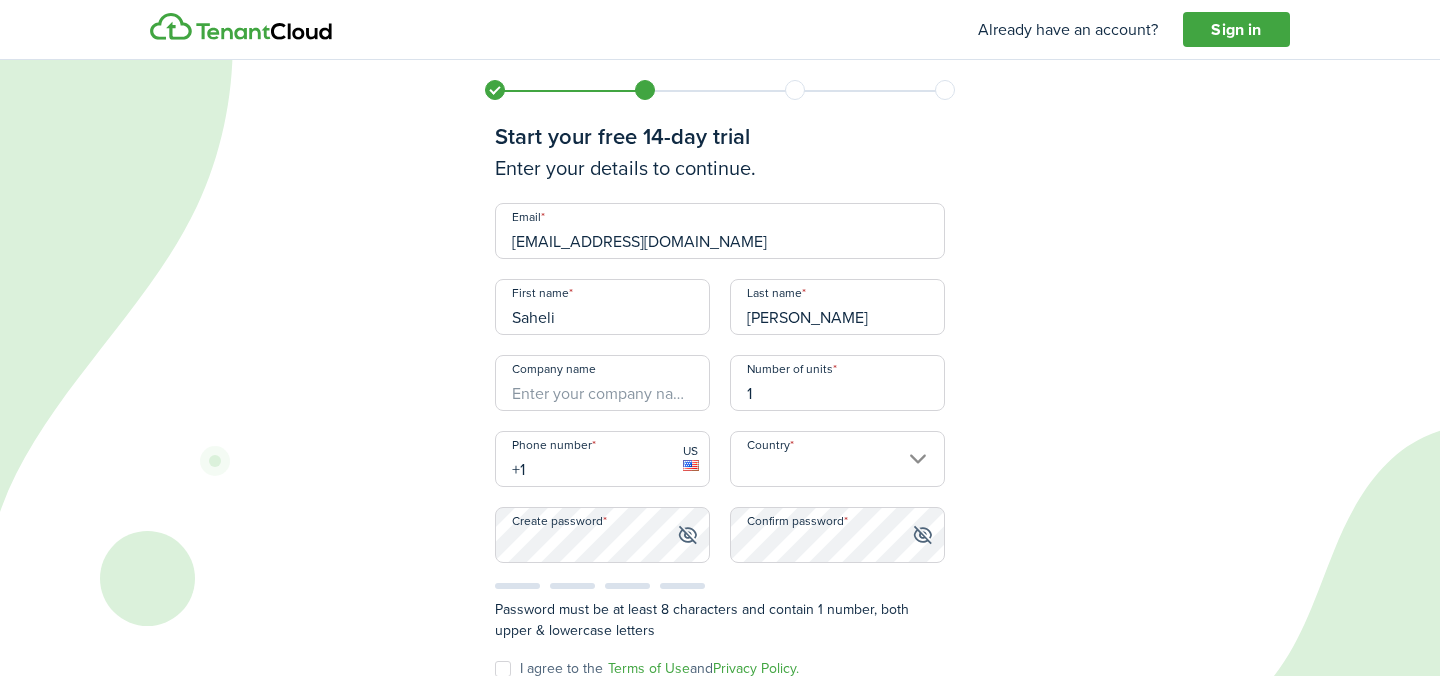 type on "1" 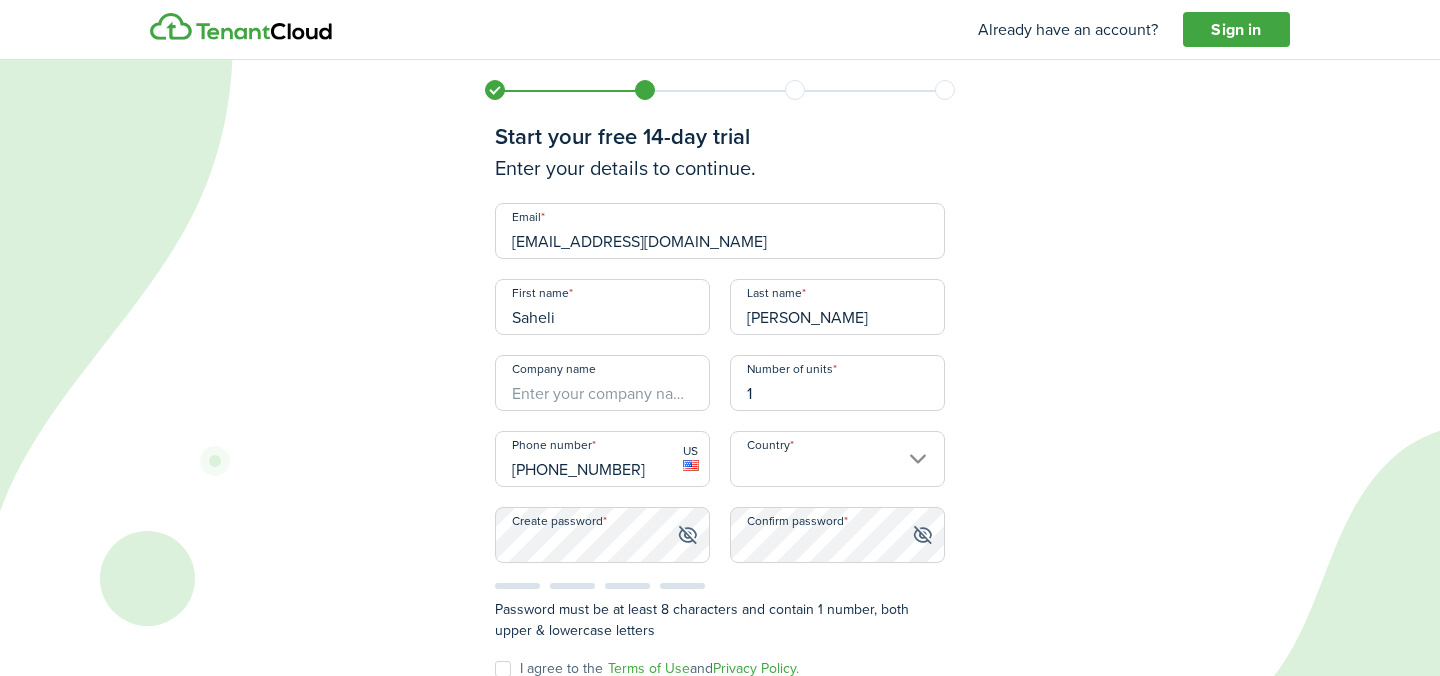 click on "Country" at bounding box center (837, 459) 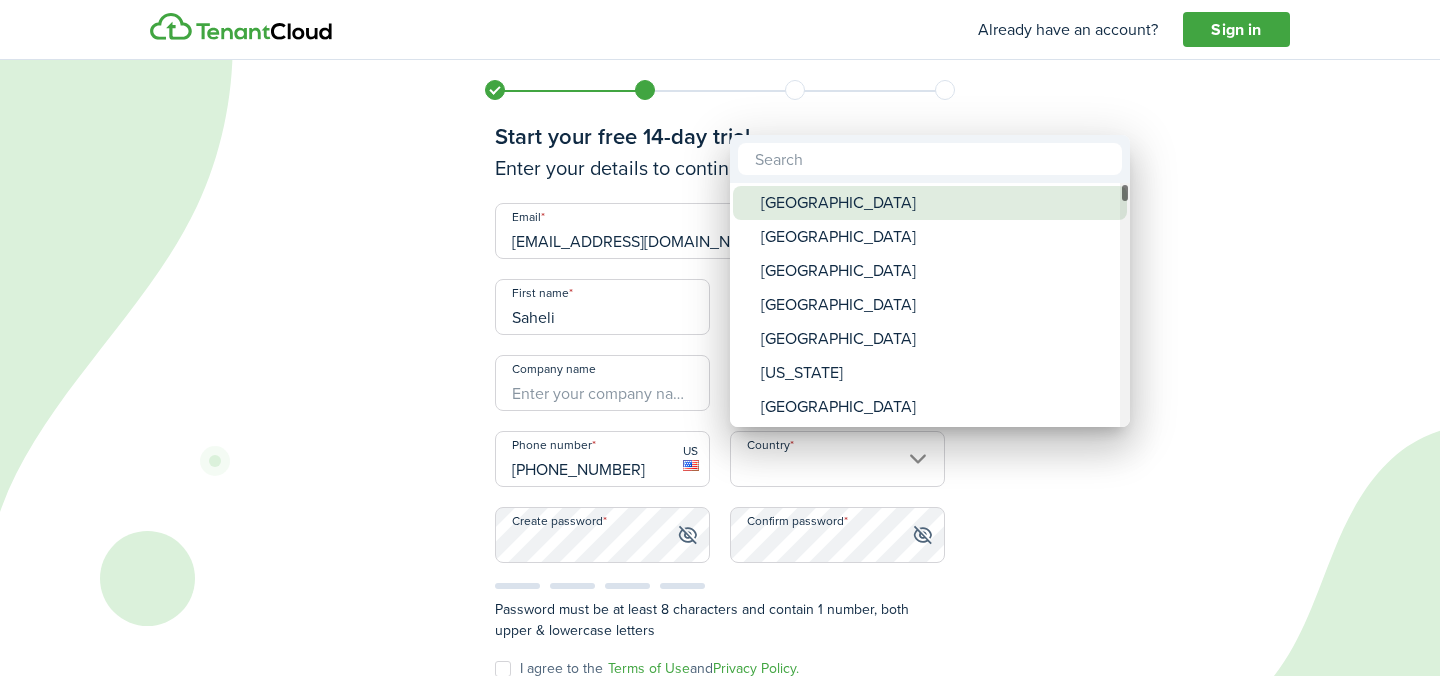 click on "[GEOGRAPHIC_DATA]" at bounding box center (938, 203) 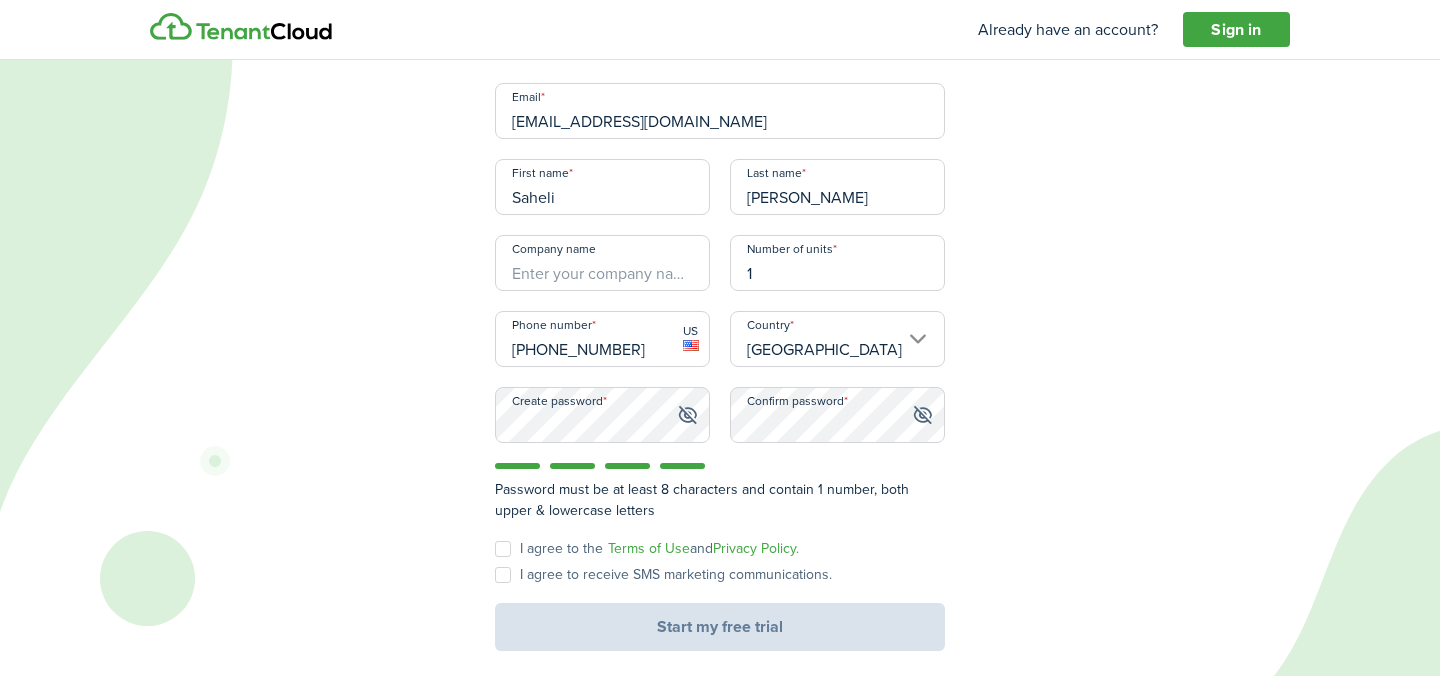scroll, scrollTop: 135, scrollLeft: 0, axis: vertical 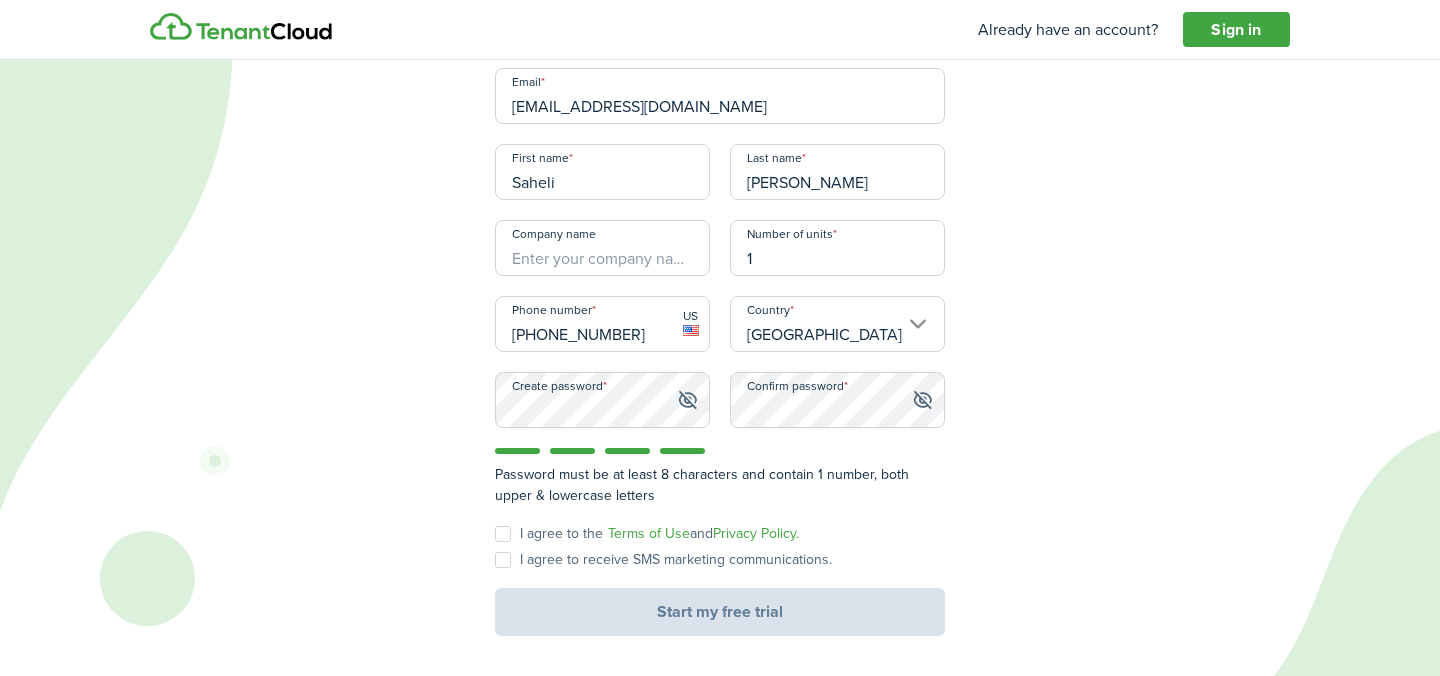 click on "I agree to the Terms of Use  and  Privacy Policy." at bounding box center (647, 534) 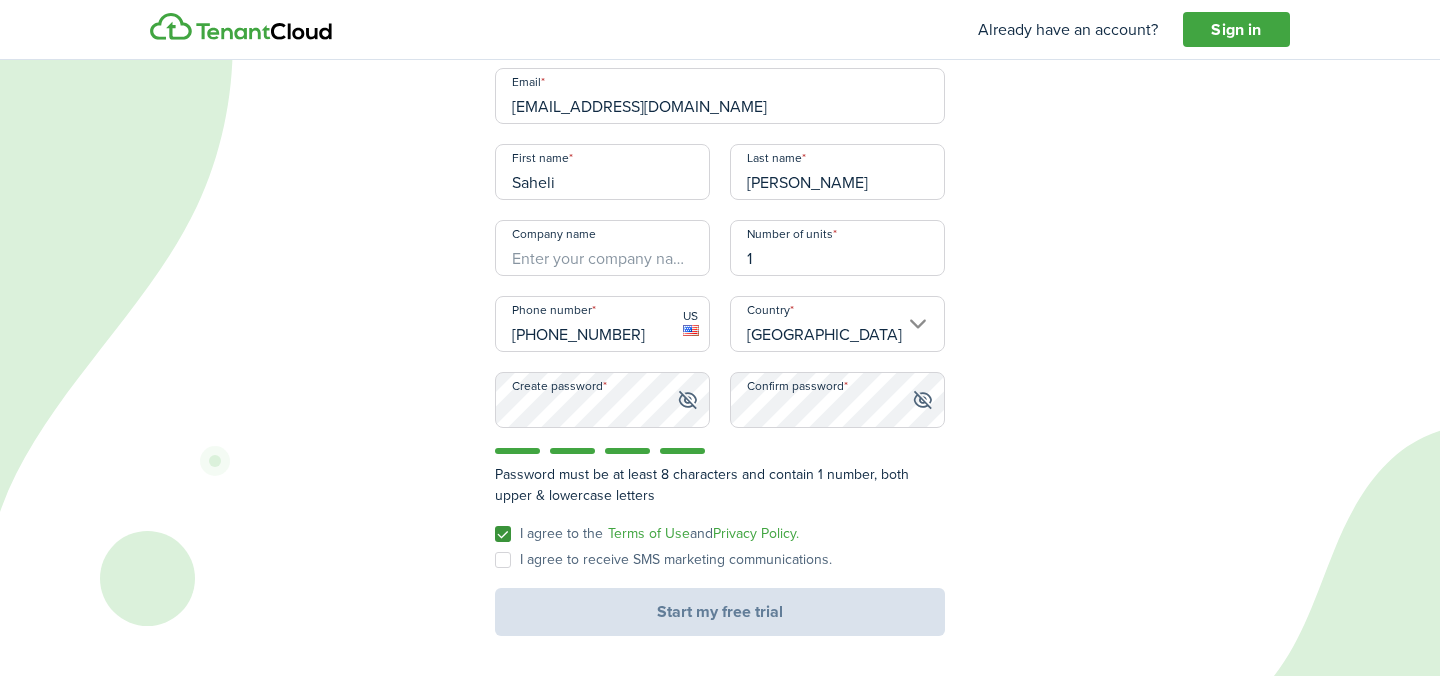 checkbox on "true" 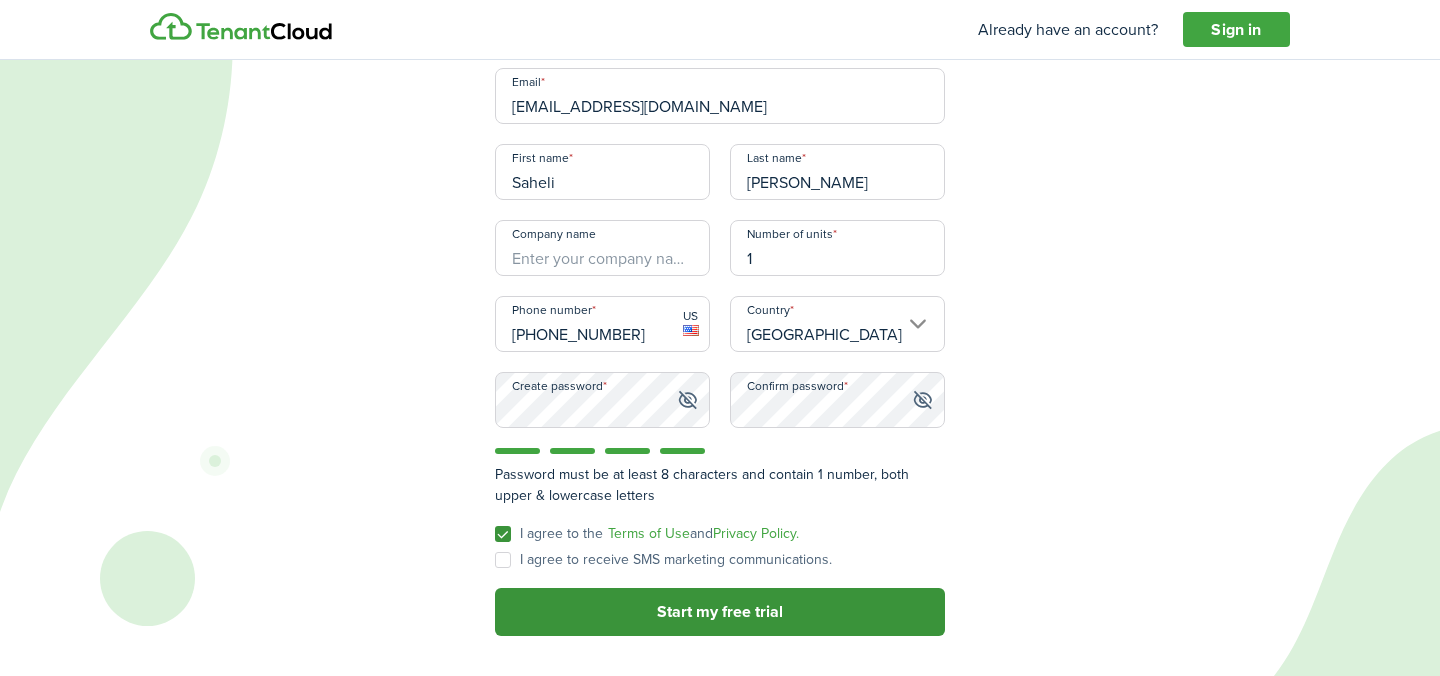 click on "Start my free trial" at bounding box center [720, 612] 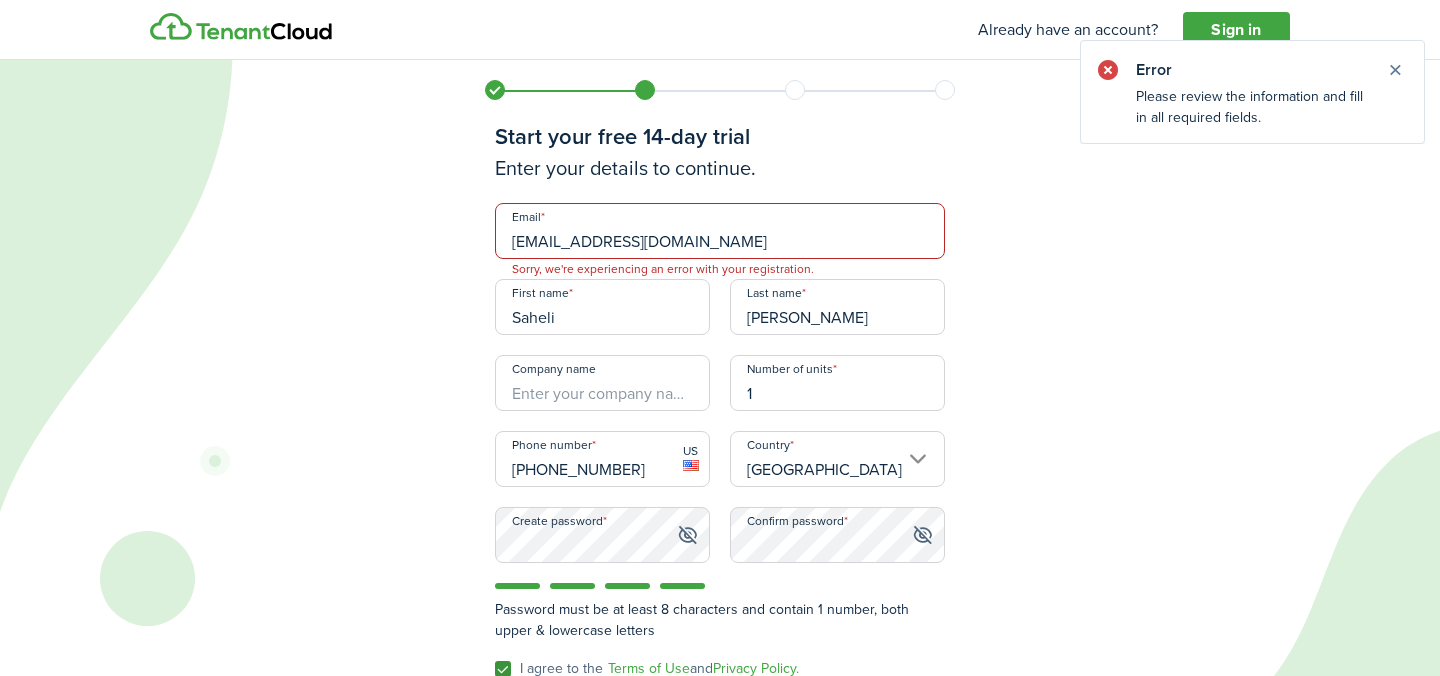 scroll, scrollTop: 135, scrollLeft: 0, axis: vertical 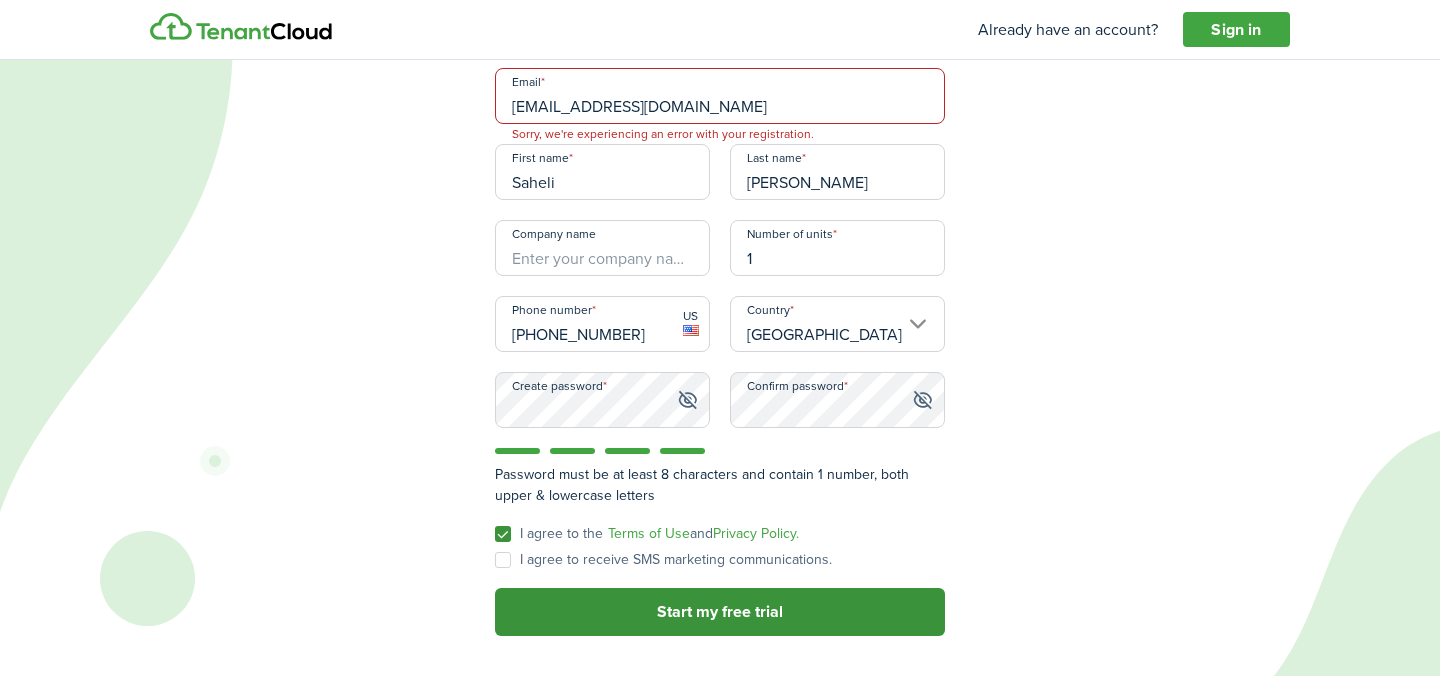 click on "Start my free trial" at bounding box center (720, 612) 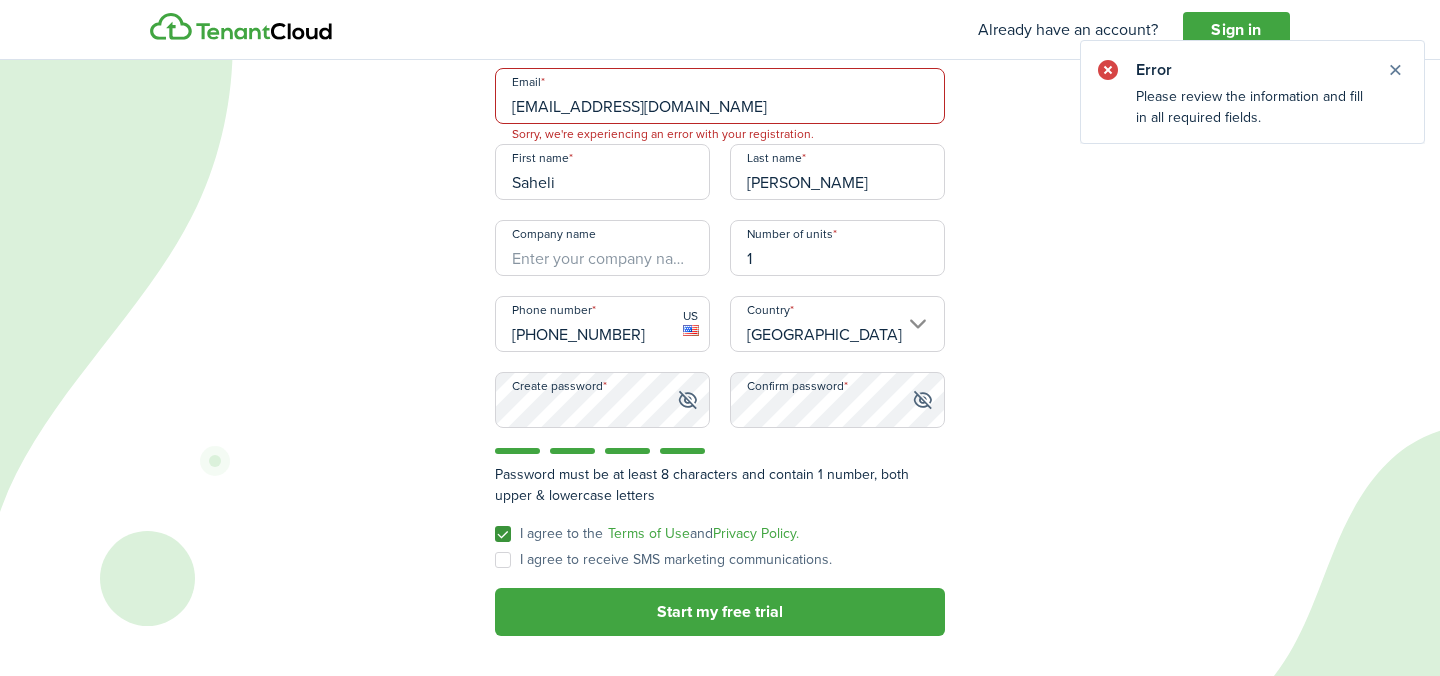 scroll, scrollTop: 0, scrollLeft: 0, axis: both 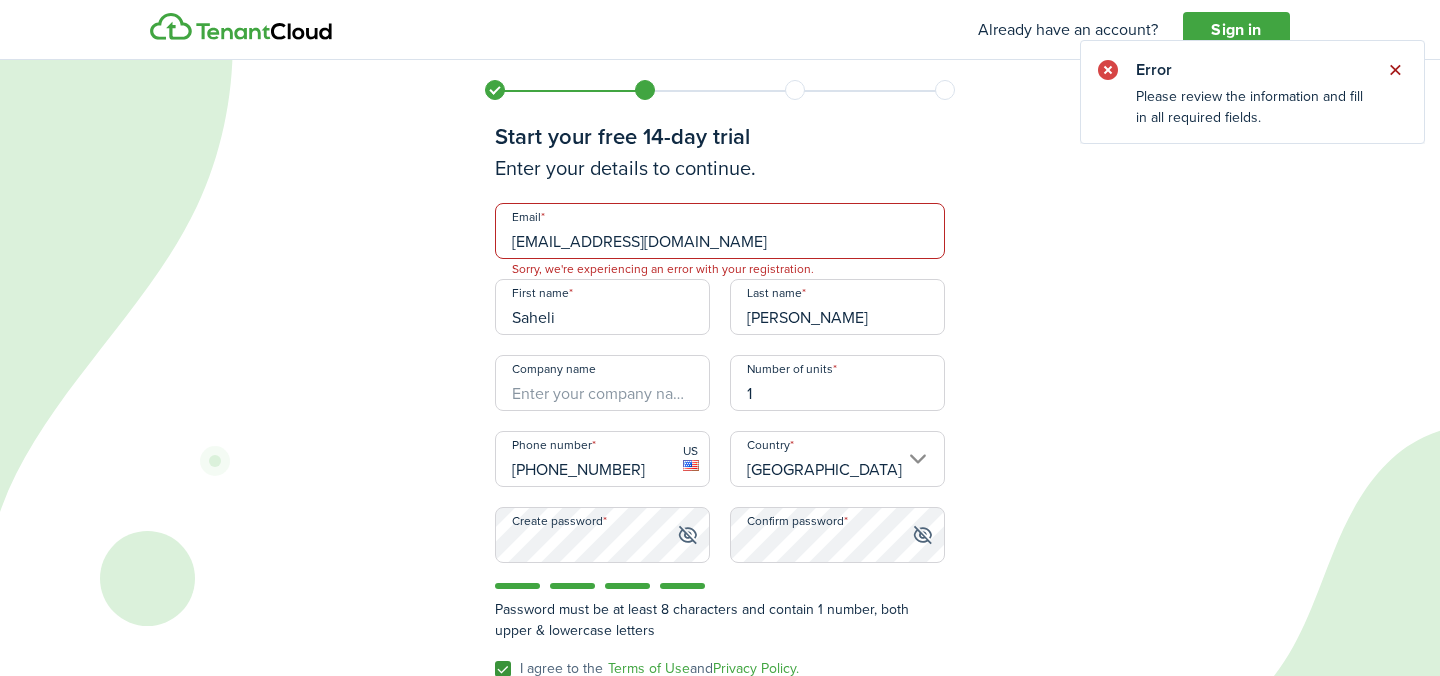 click at bounding box center [1395, 70] 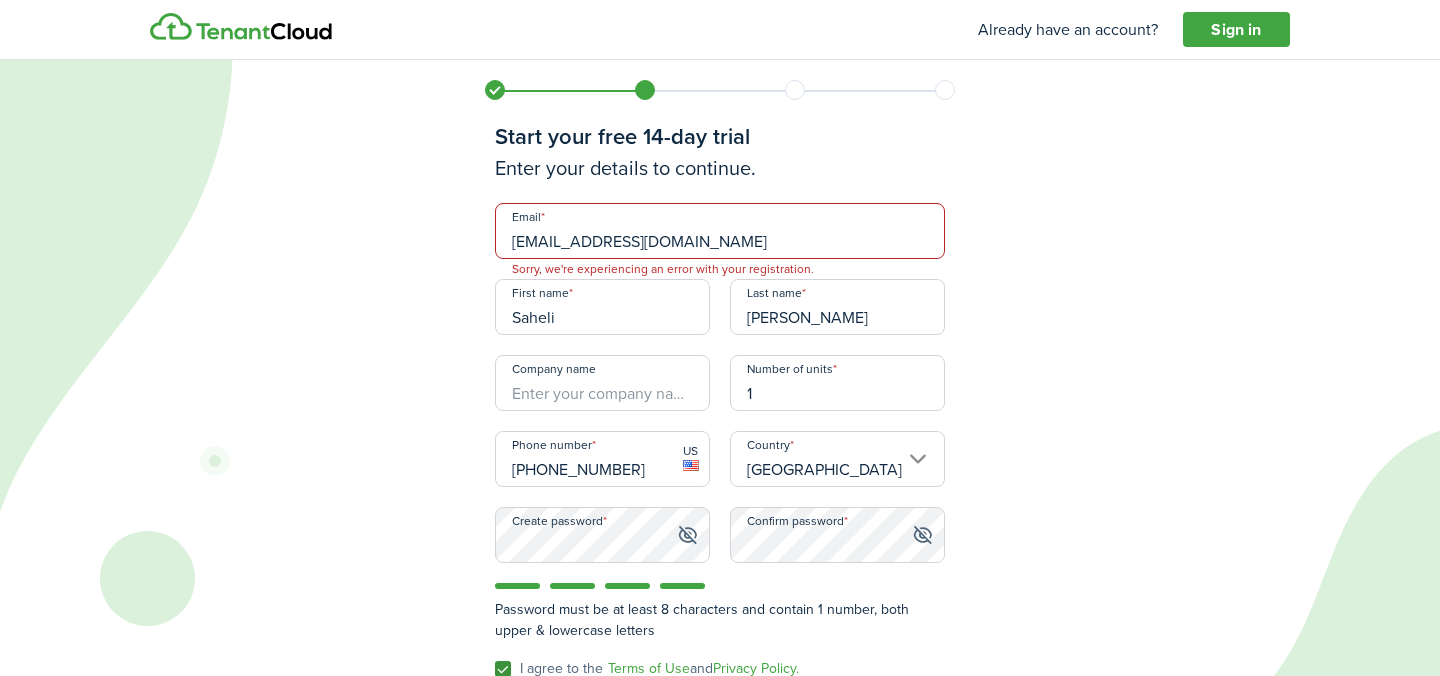 drag, startPoint x: 783, startPoint y: 244, endPoint x: 464, endPoint y: 244, distance: 319 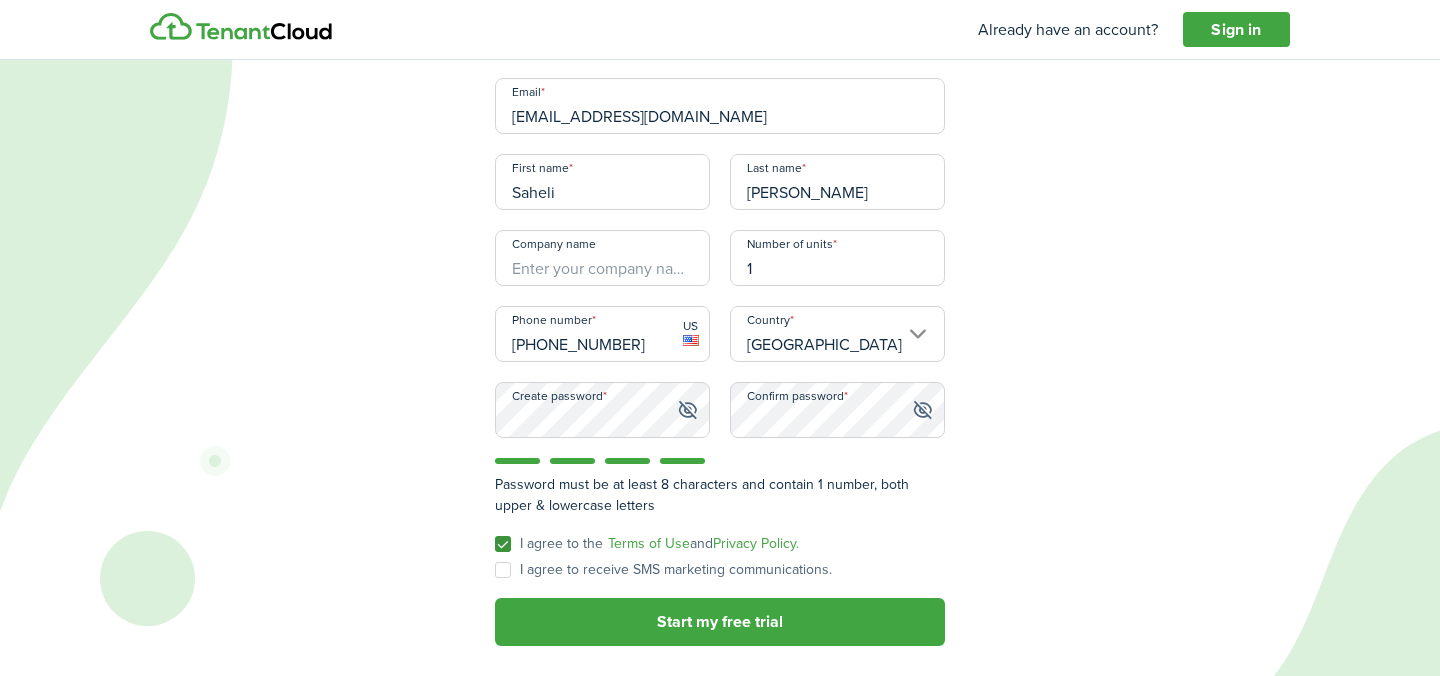 scroll, scrollTop: 135, scrollLeft: 0, axis: vertical 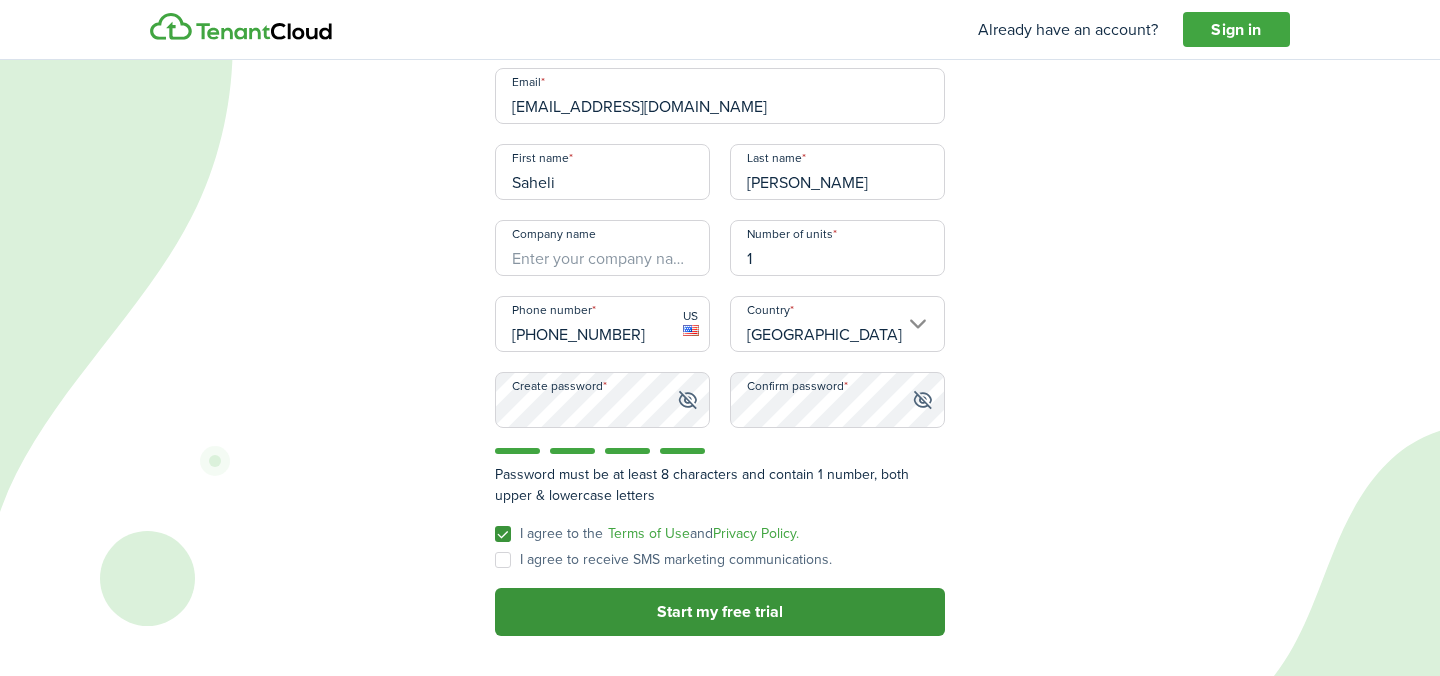 type on "[EMAIL_ADDRESS][DOMAIN_NAME]" 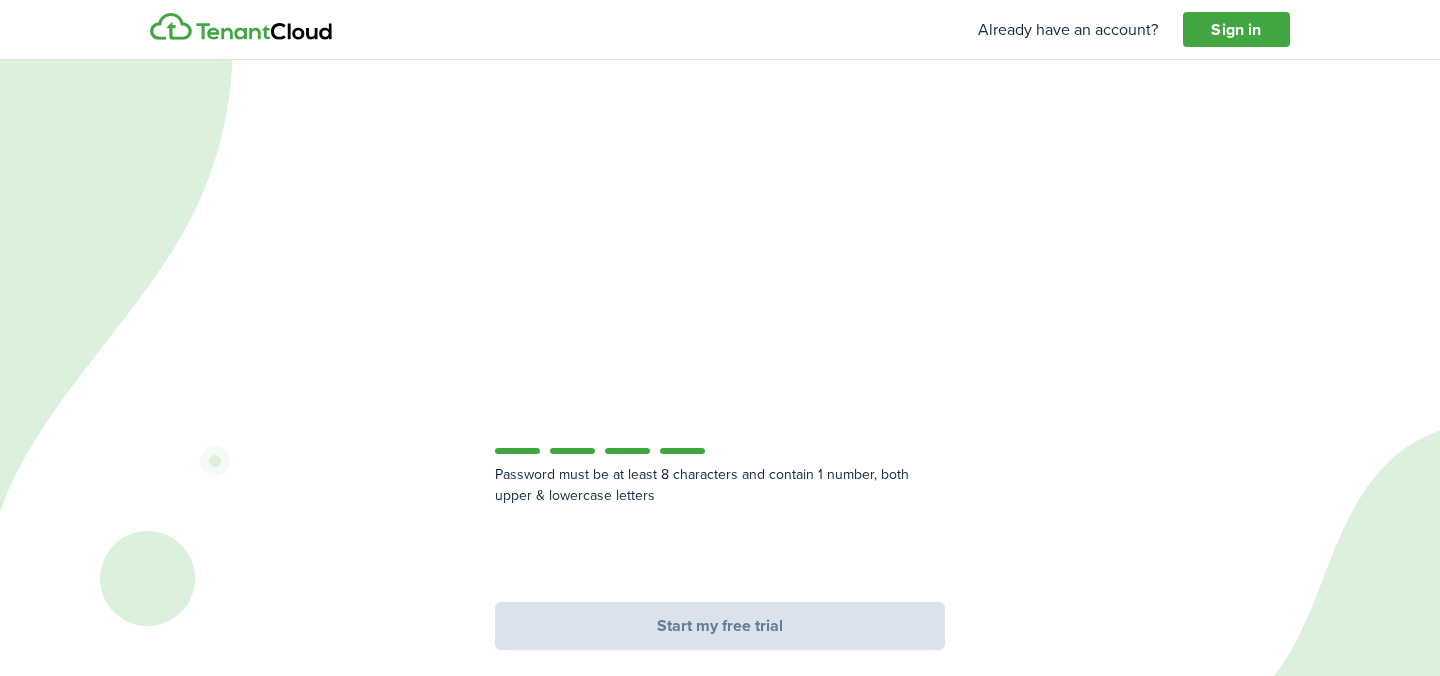 scroll, scrollTop: 0, scrollLeft: 0, axis: both 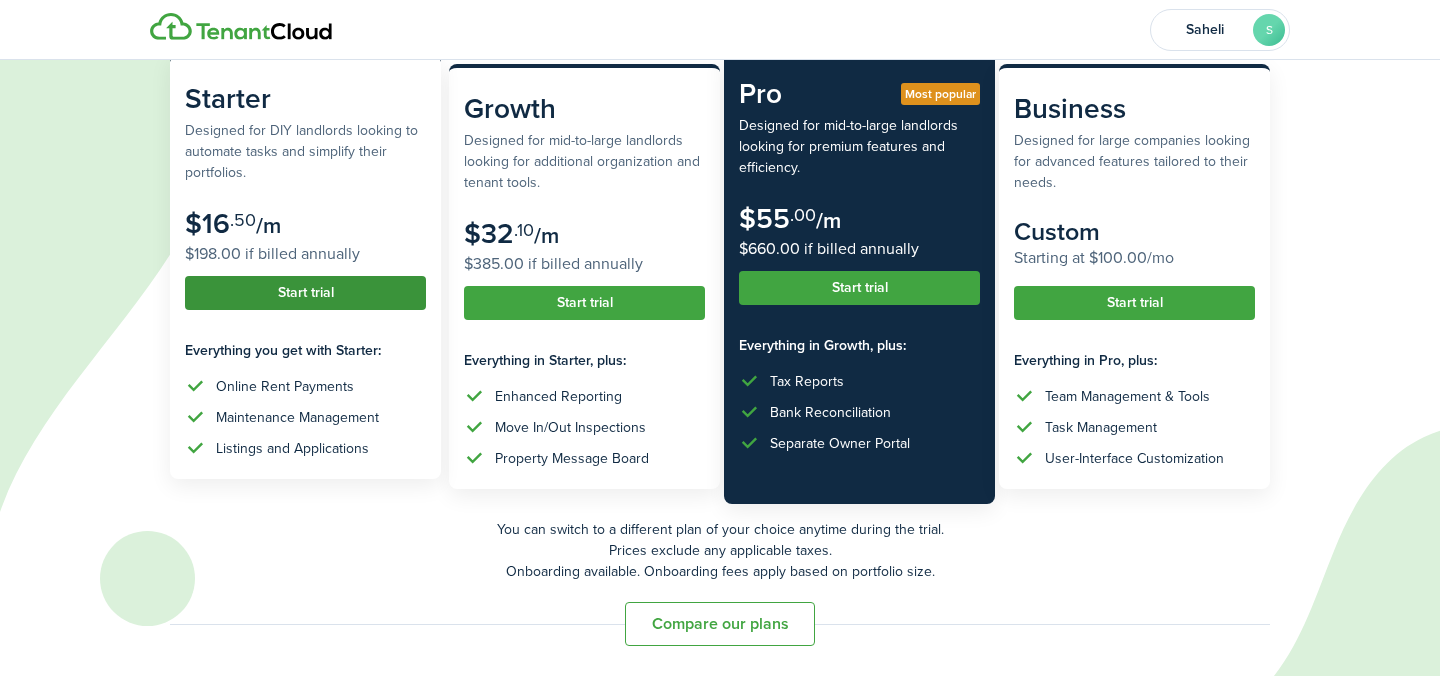 click on "Start trial" 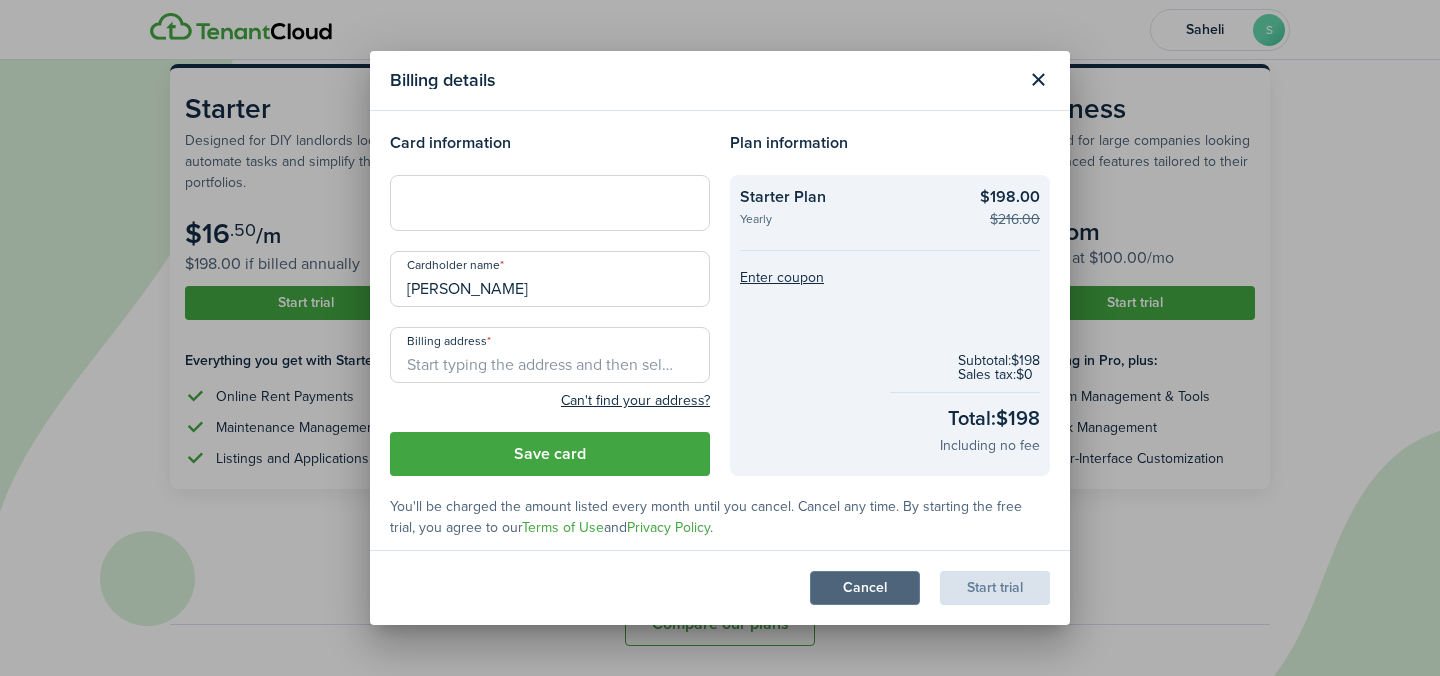 click on "Cancel" 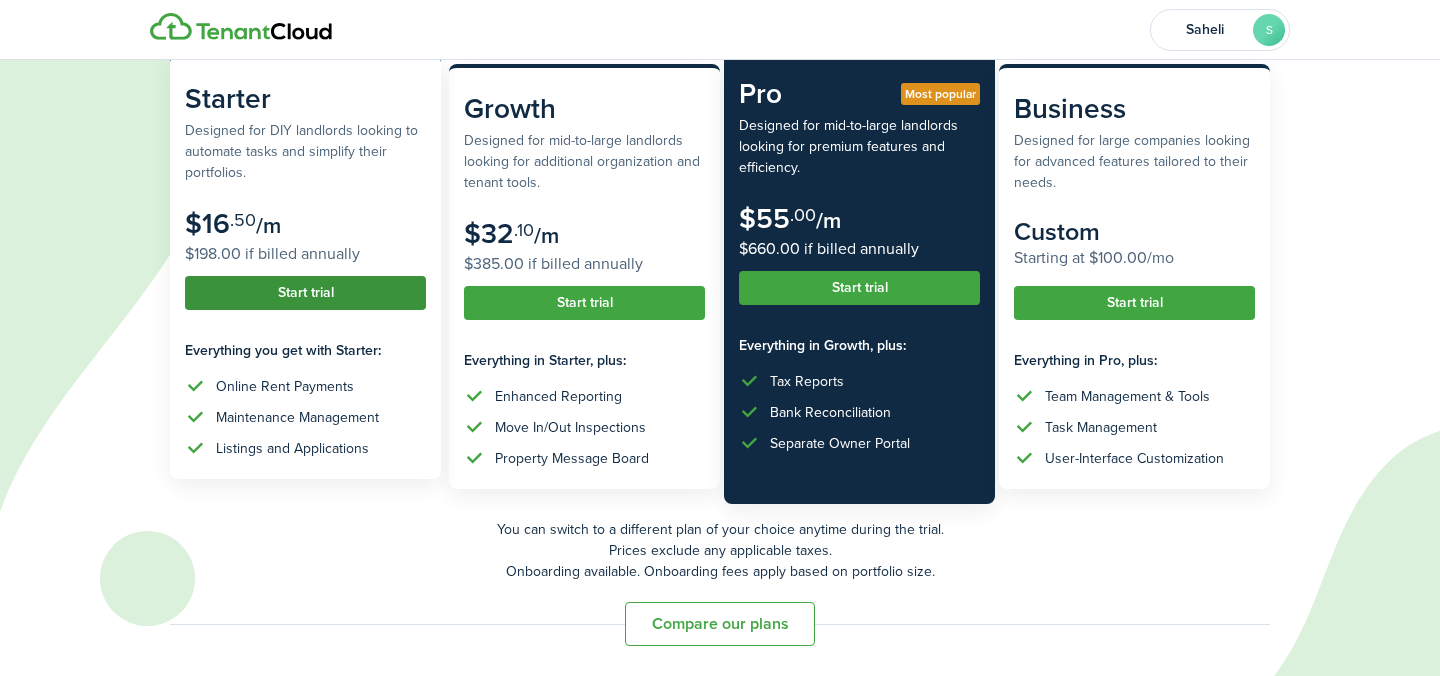 click on "Start trial" 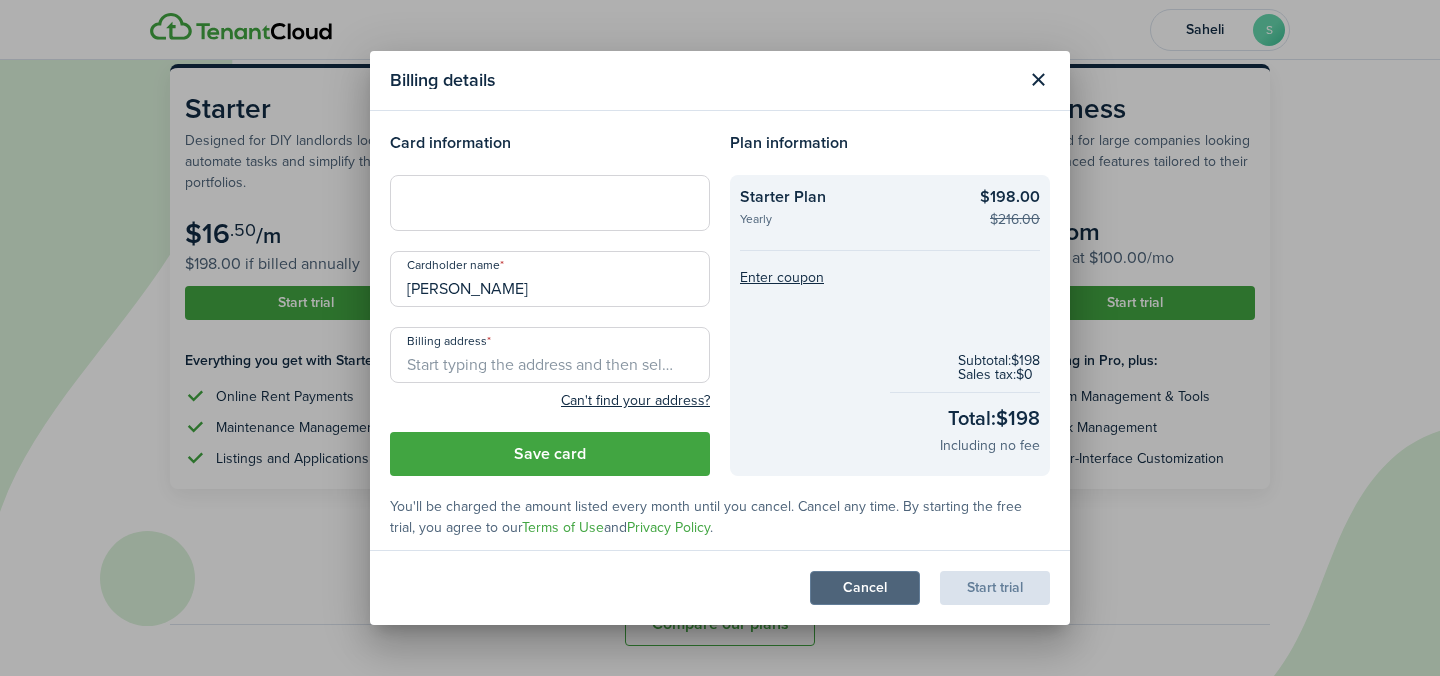 click on "Cancel" 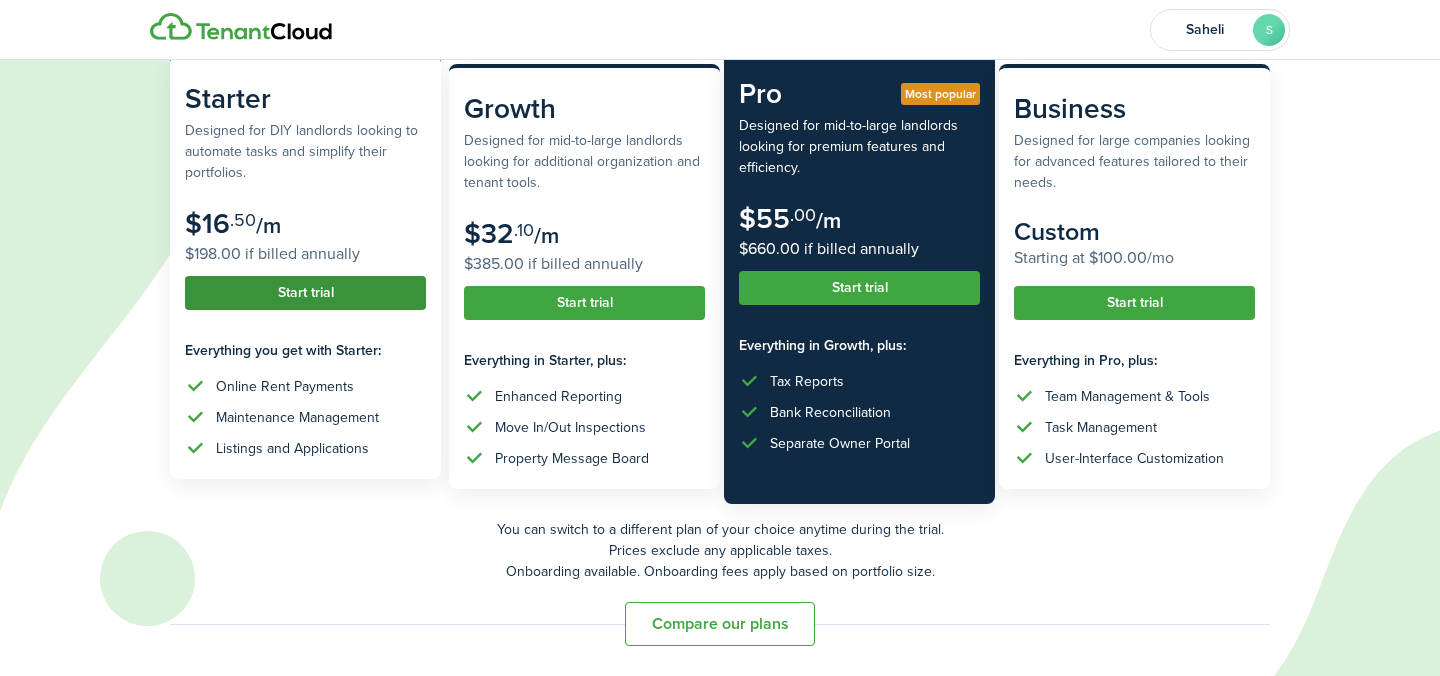 click on "Start trial" 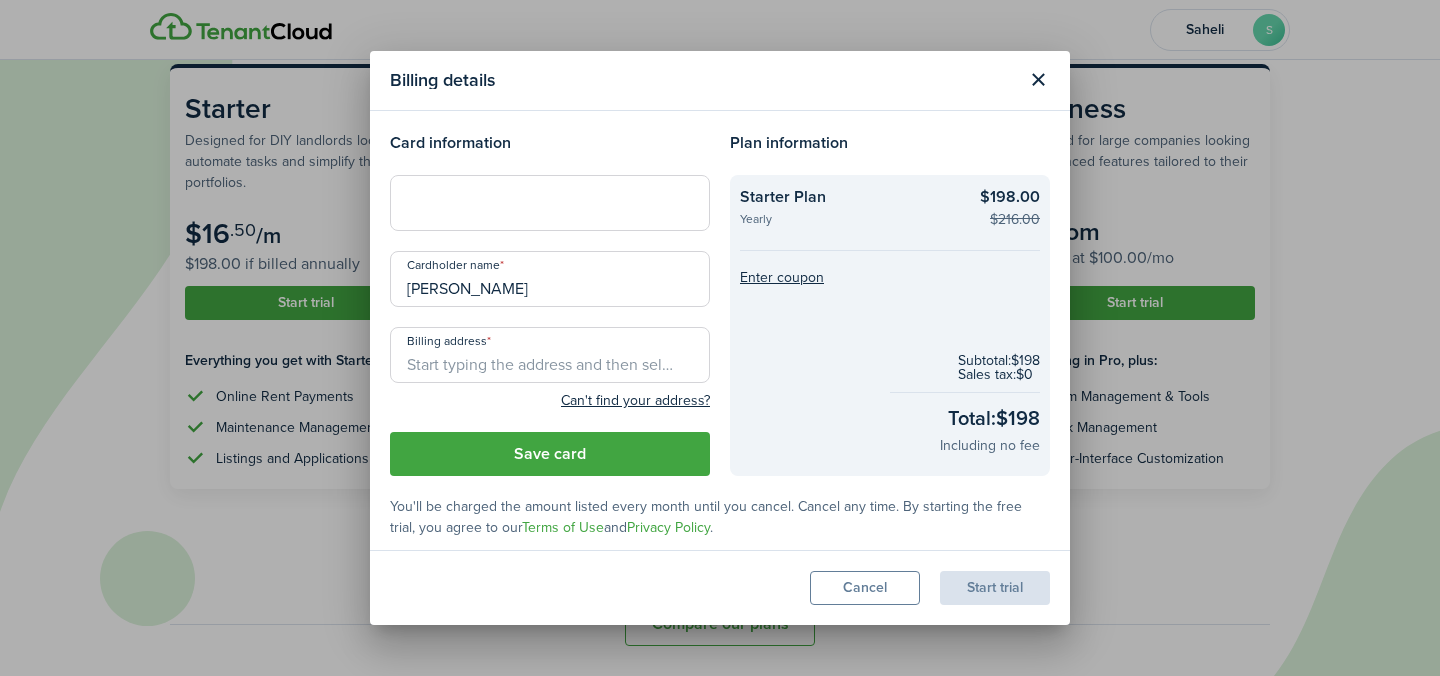 click on "Billing address" at bounding box center [550, 355] 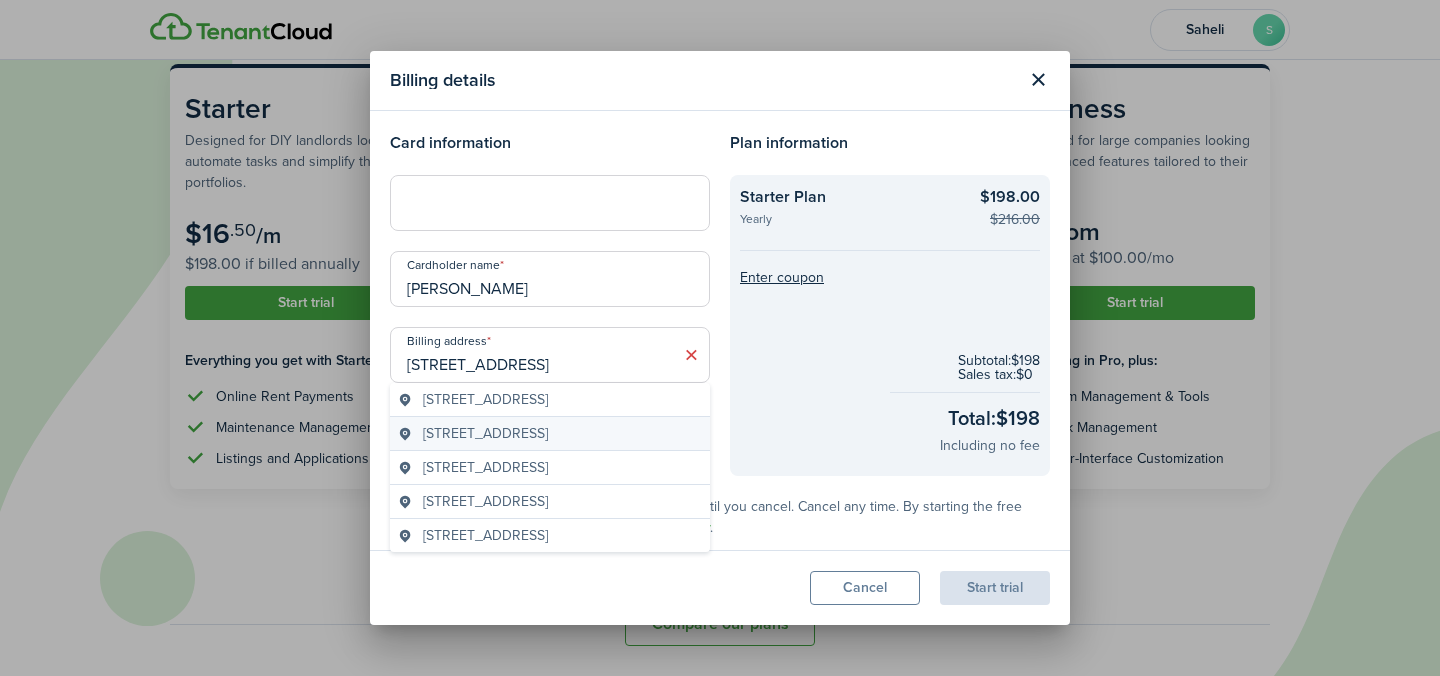 click on "[STREET_ADDRESS]" at bounding box center [485, 433] 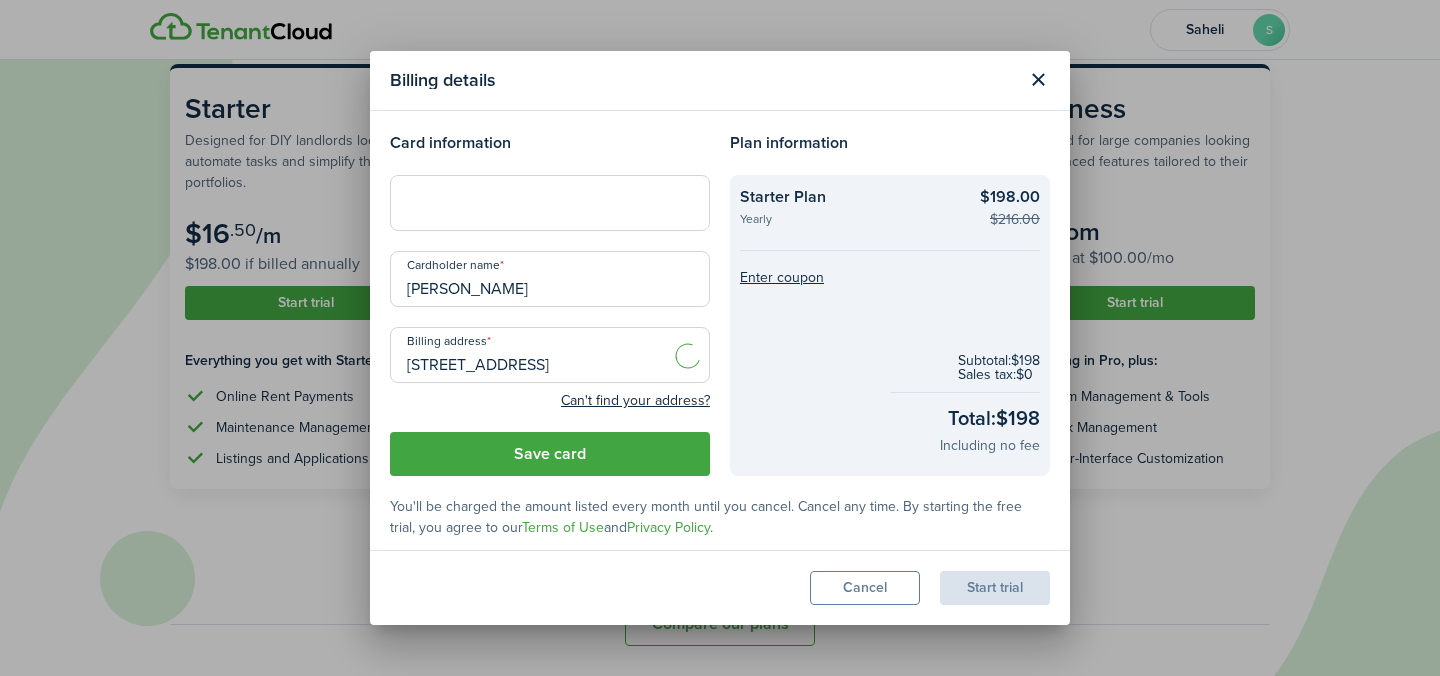 type on "[STREET_ADDRESS]" 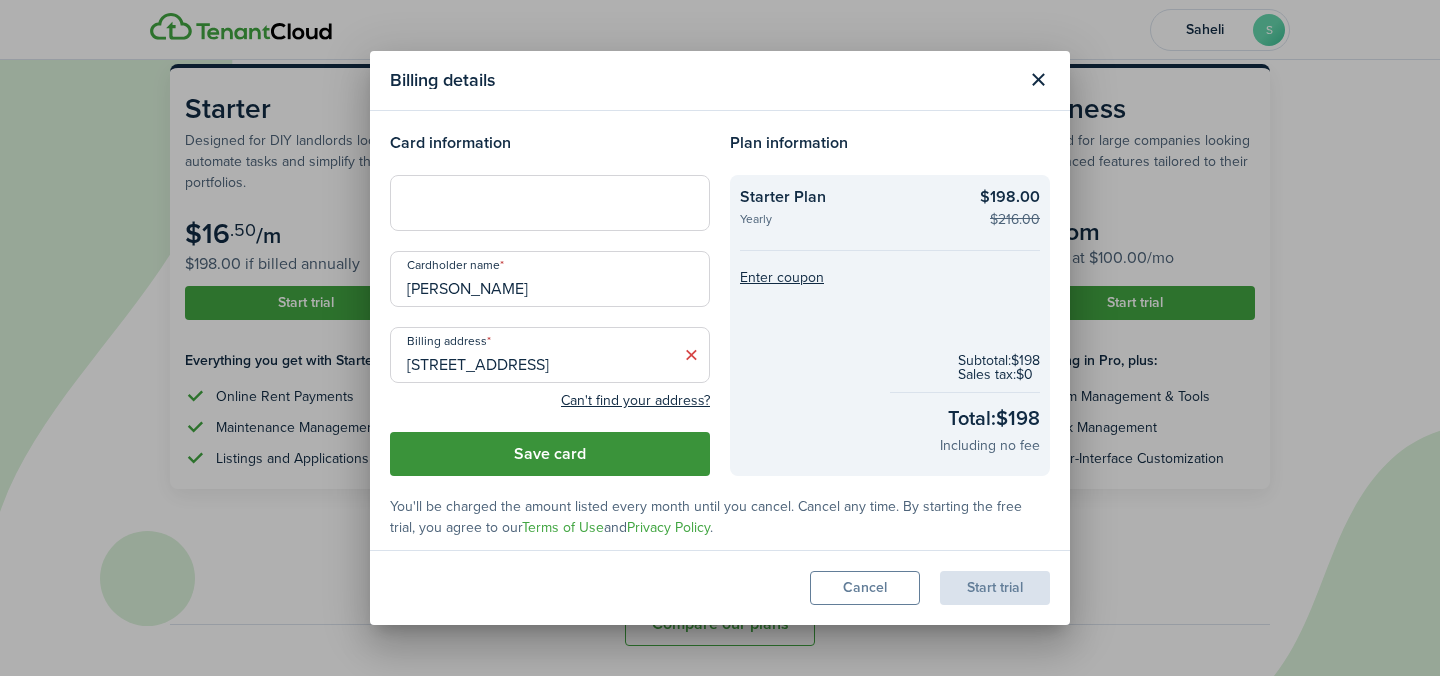 click on "Save card" 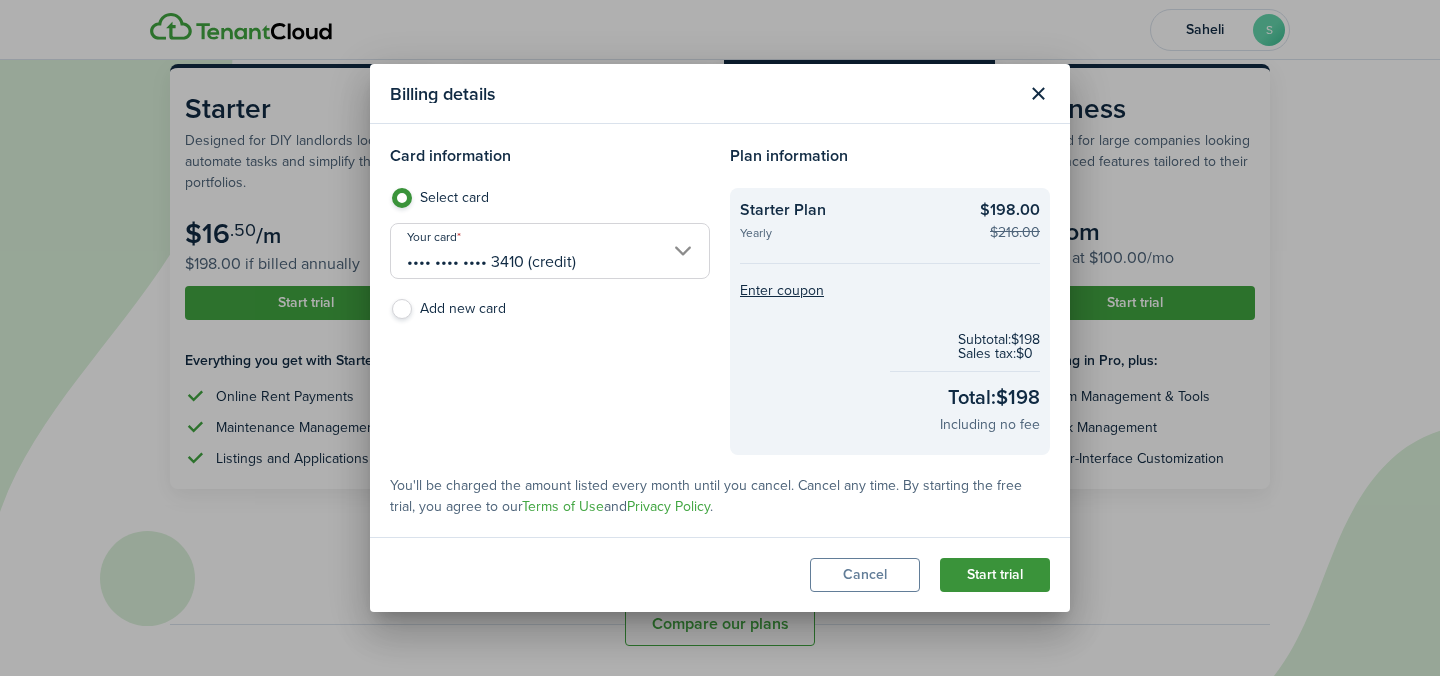 click on "Start trial" 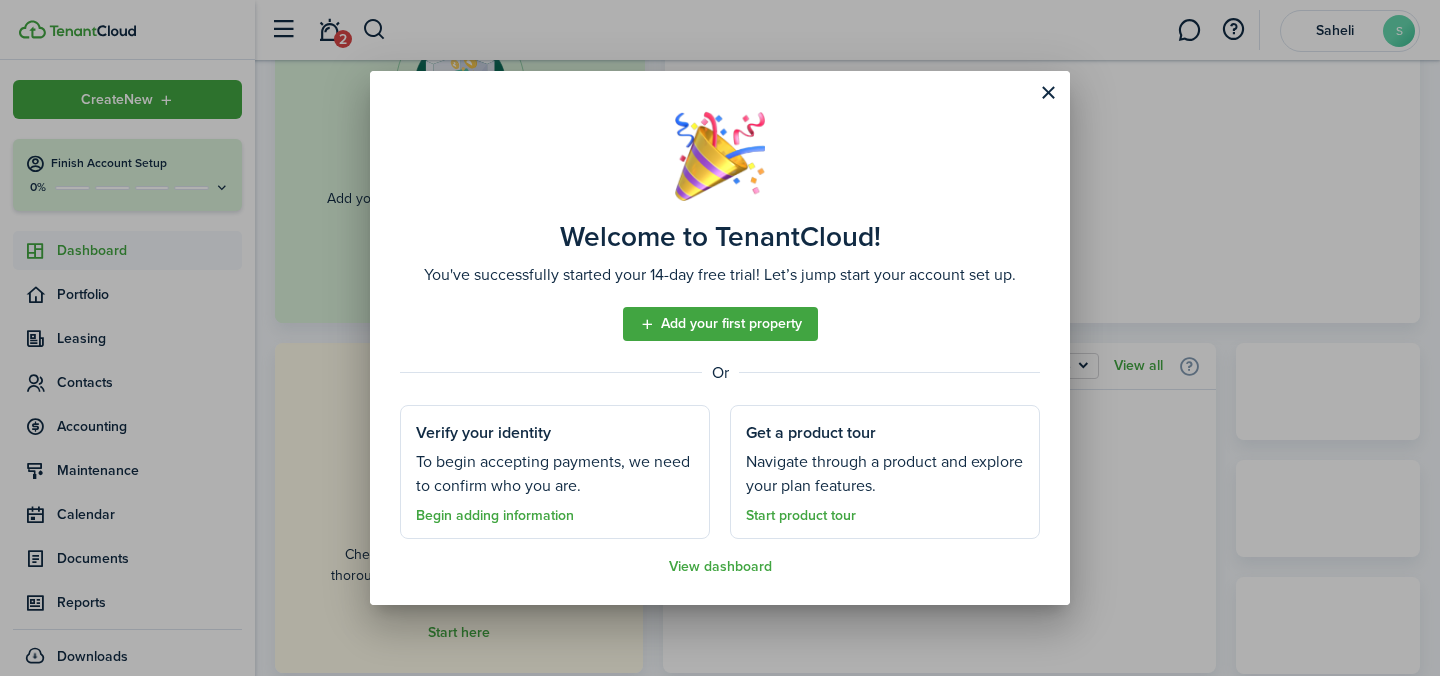 scroll, scrollTop: 0, scrollLeft: 0, axis: both 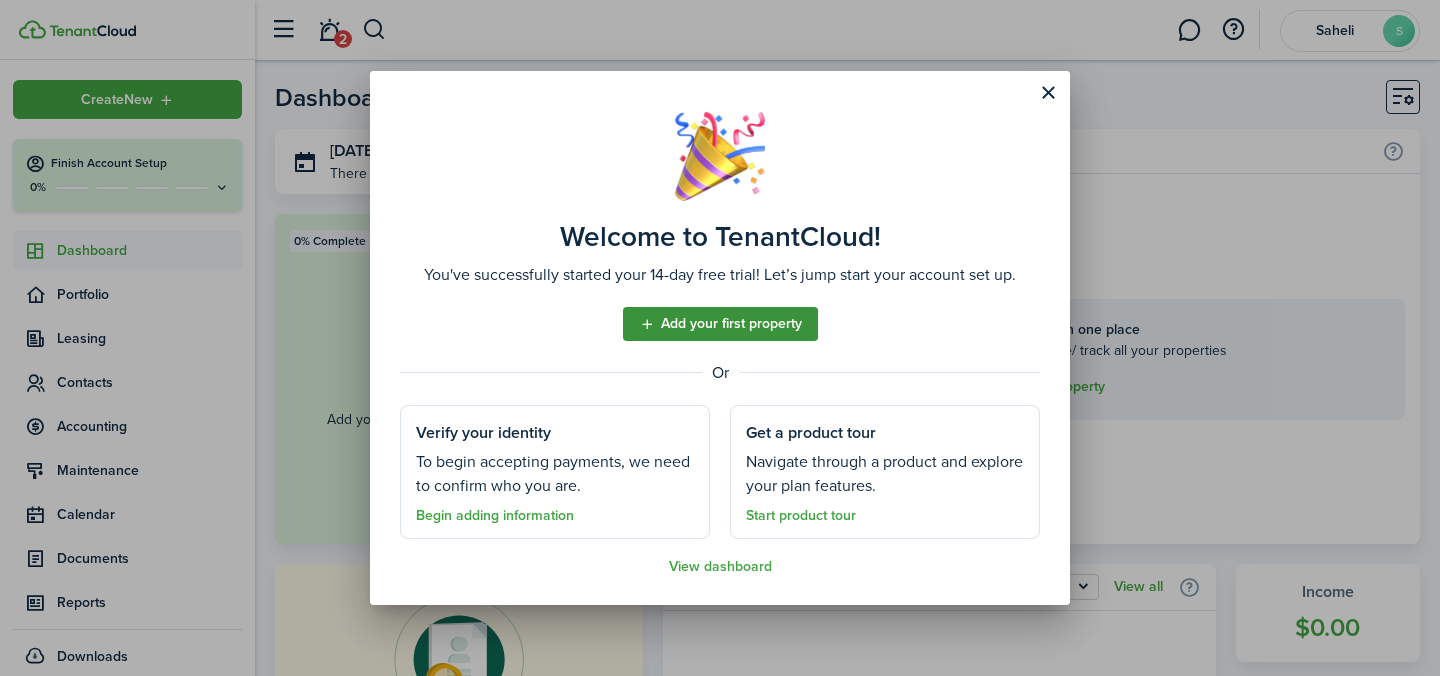 click on "Add your first property" 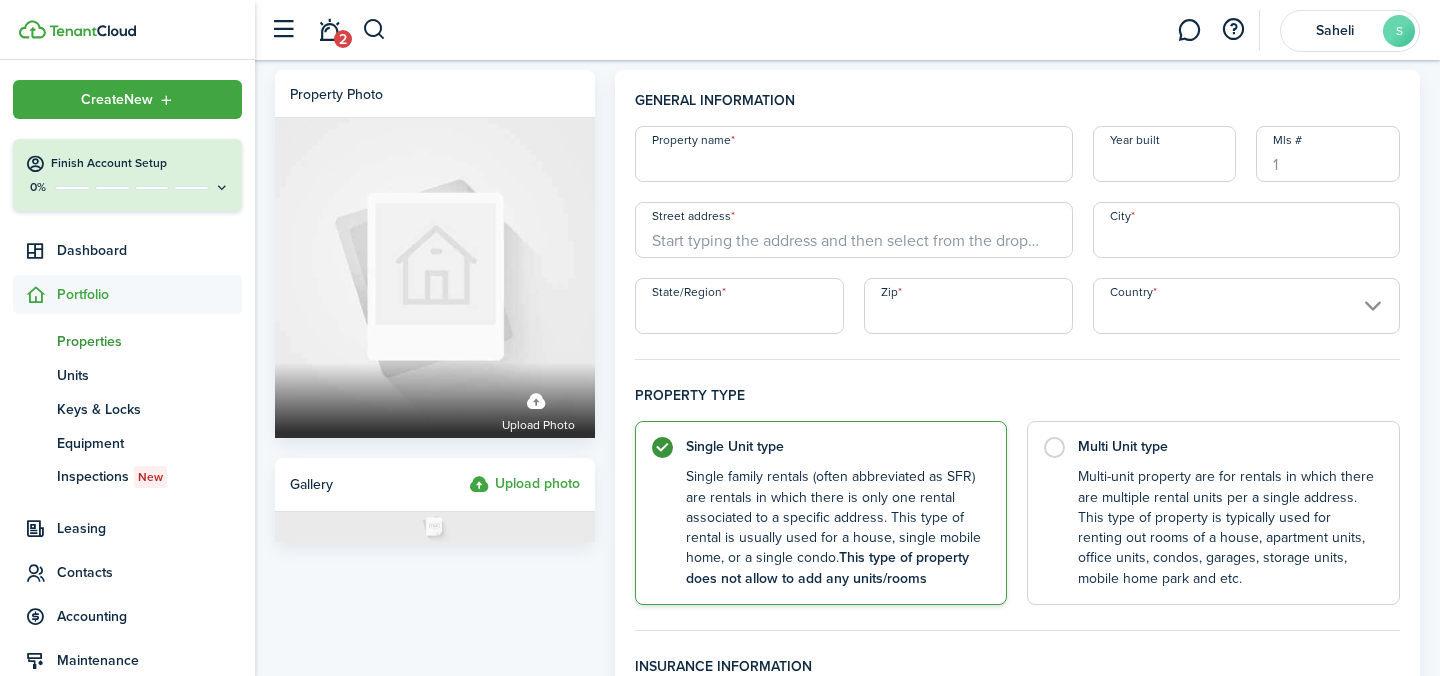 click on "Property name" at bounding box center [854, 154] 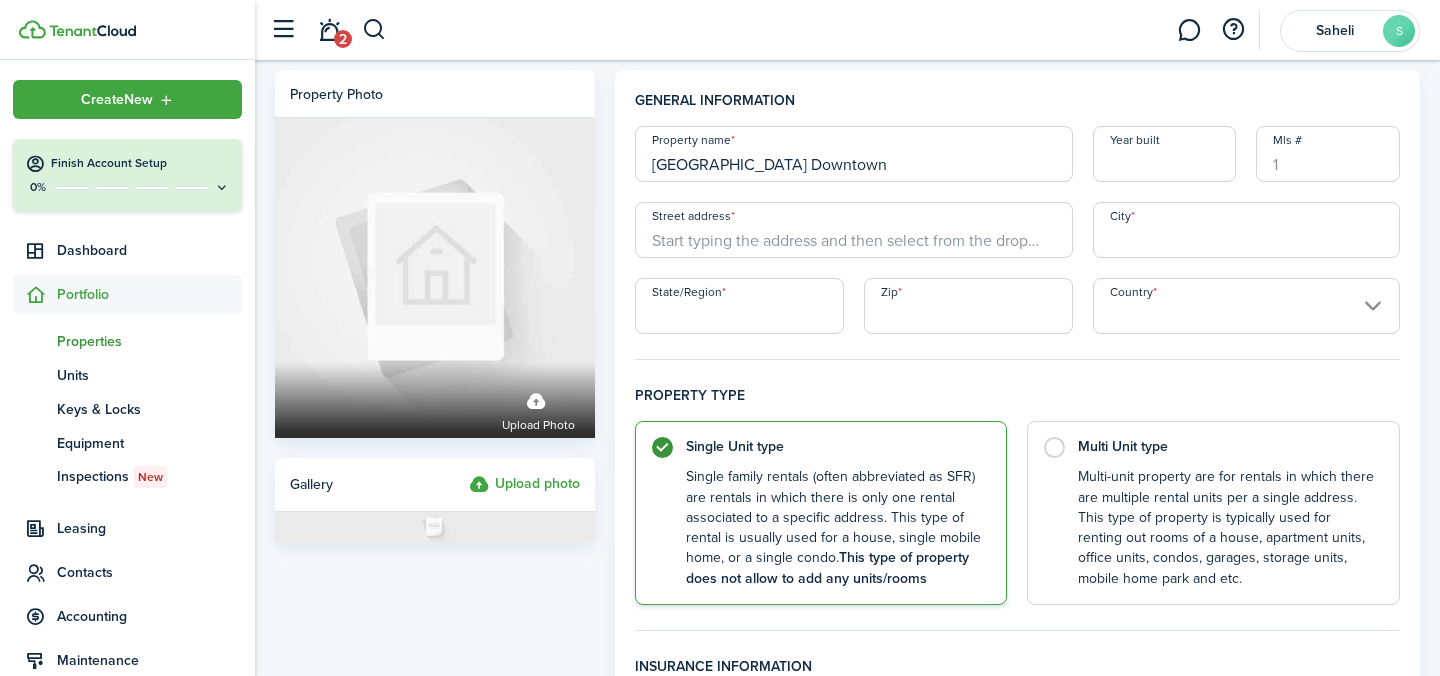 type on "[GEOGRAPHIC_DATA] Downtown" 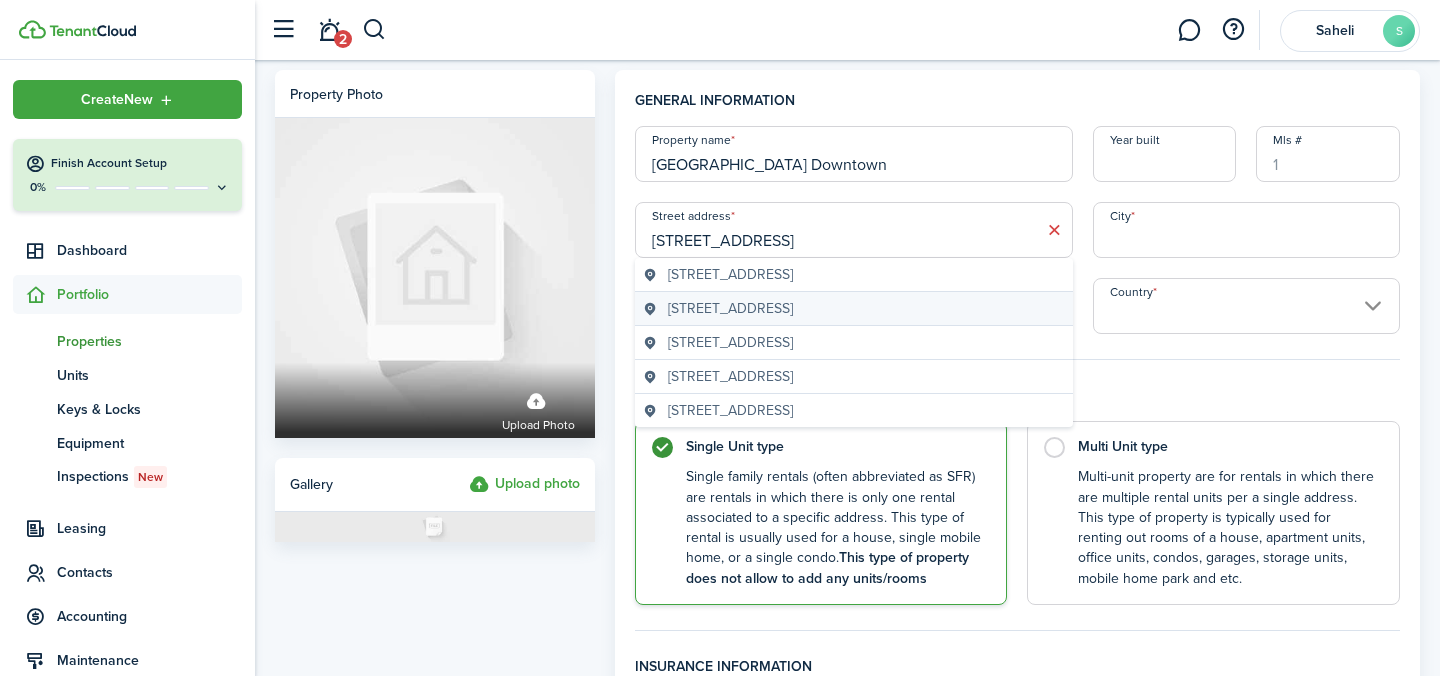click on "[STREET_ADDRESS]" at bounding box center (730, 308) 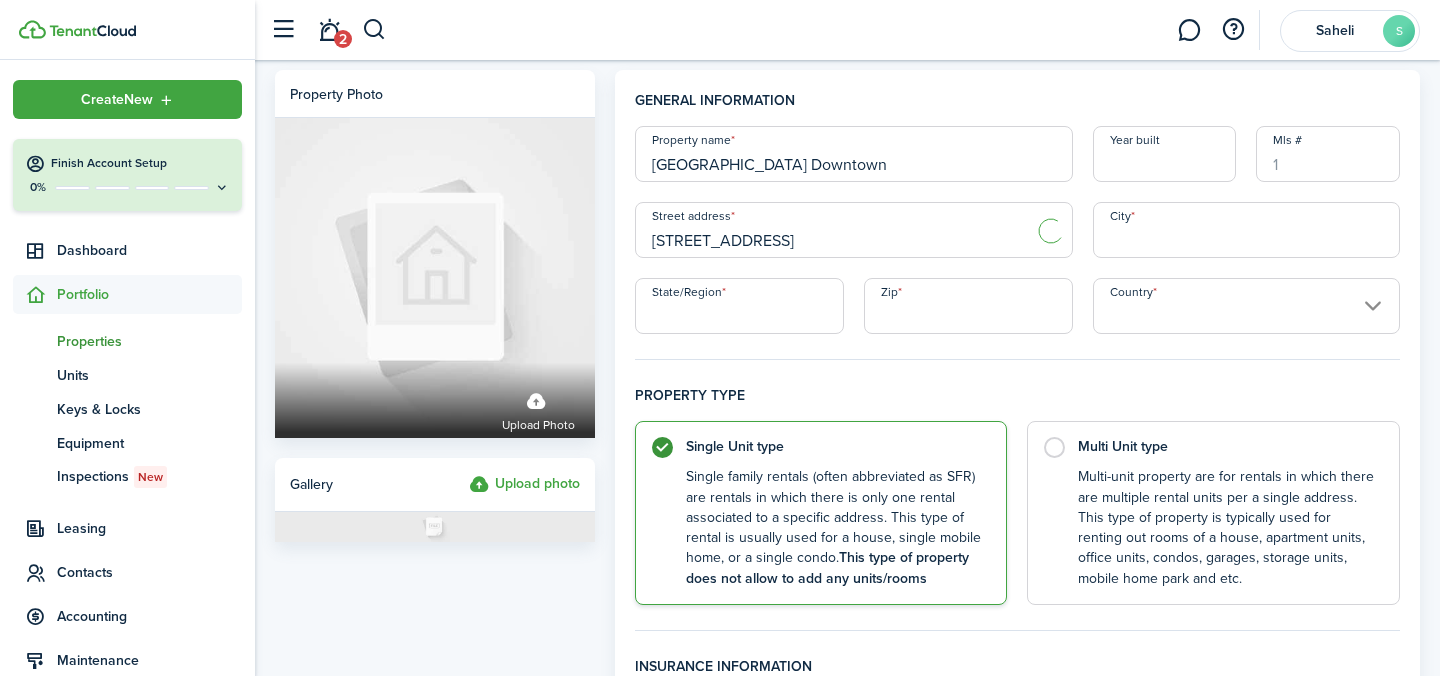 type on "[STREET_ADDRESS]" 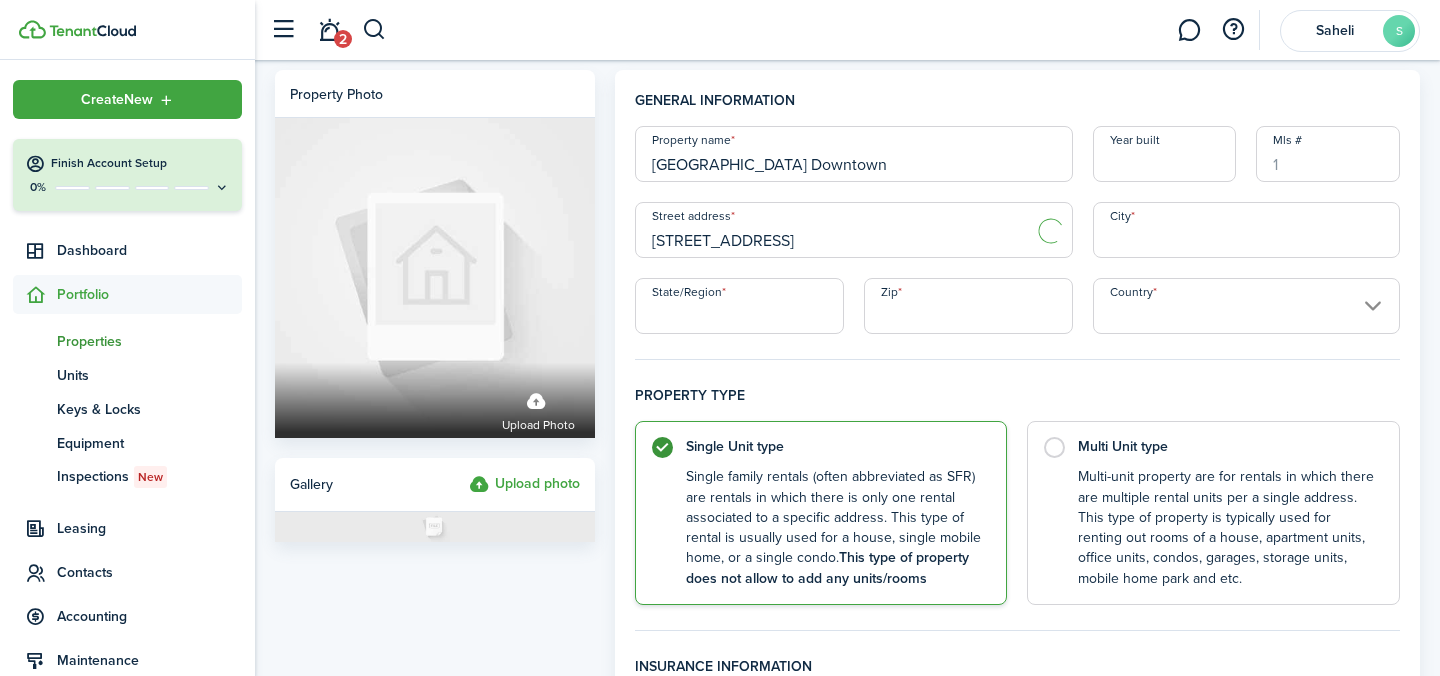 type on "[GEOGRAPHIC_DATA]" 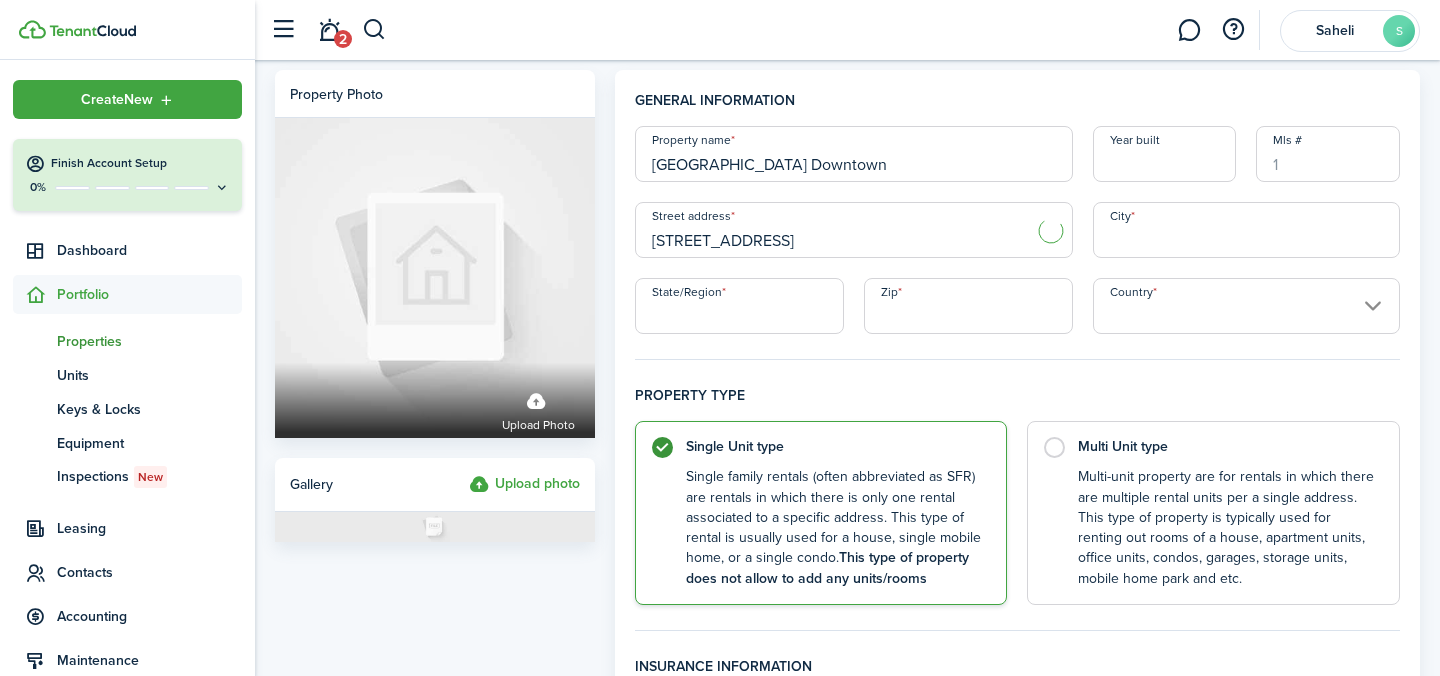 type on "AR" 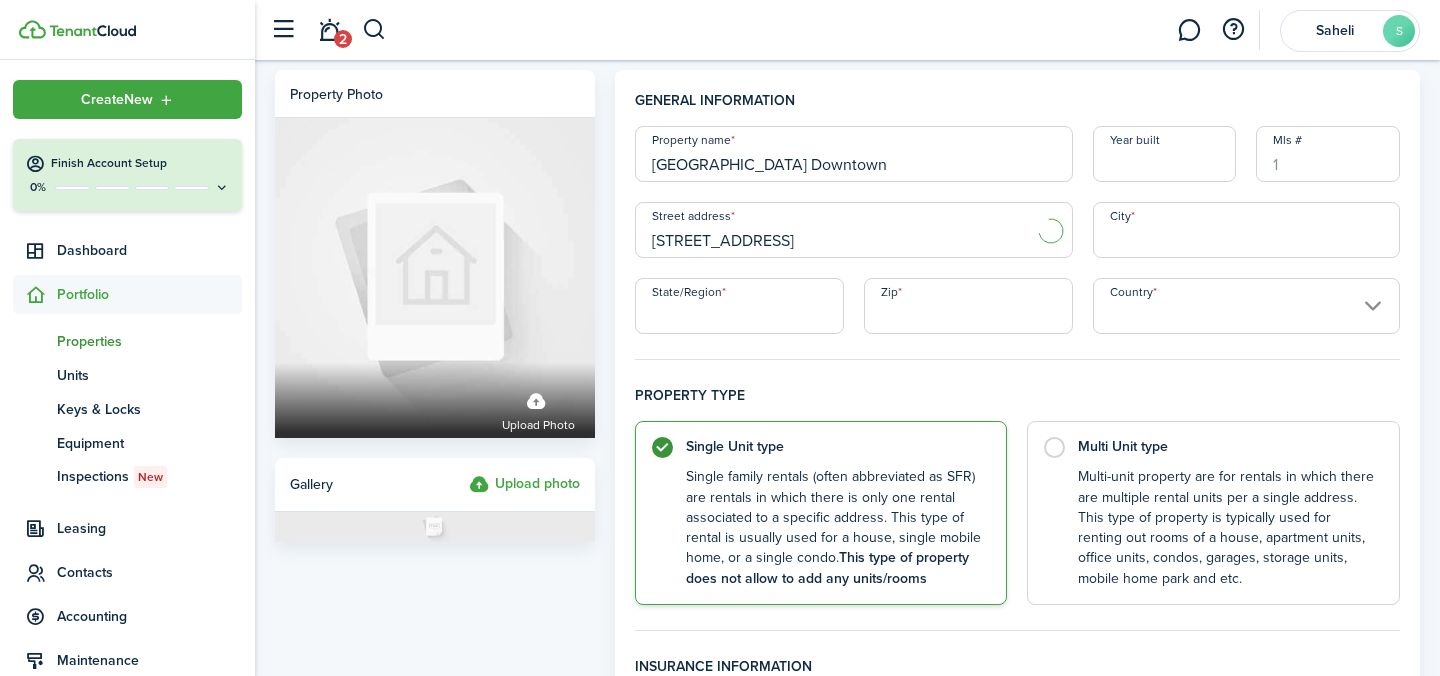type on "72712" 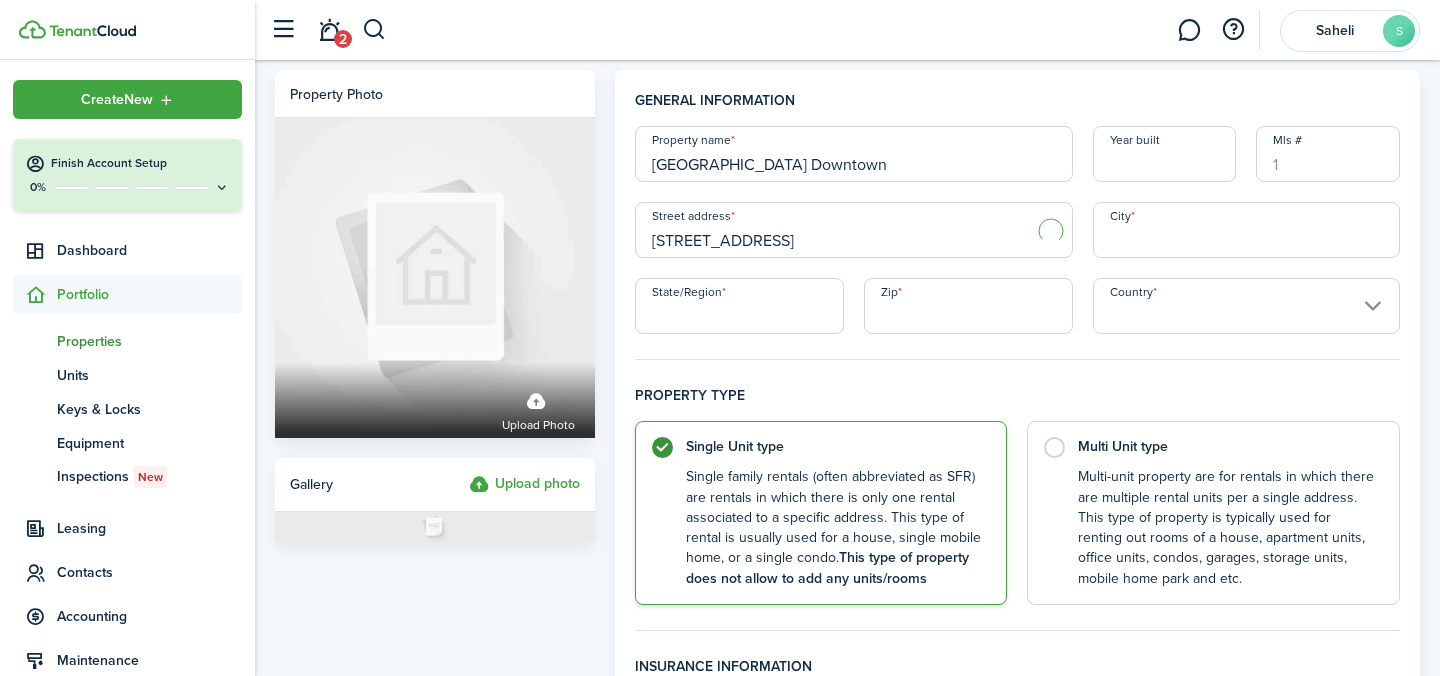 type on "[GEOGRAPHIC_DATA]" 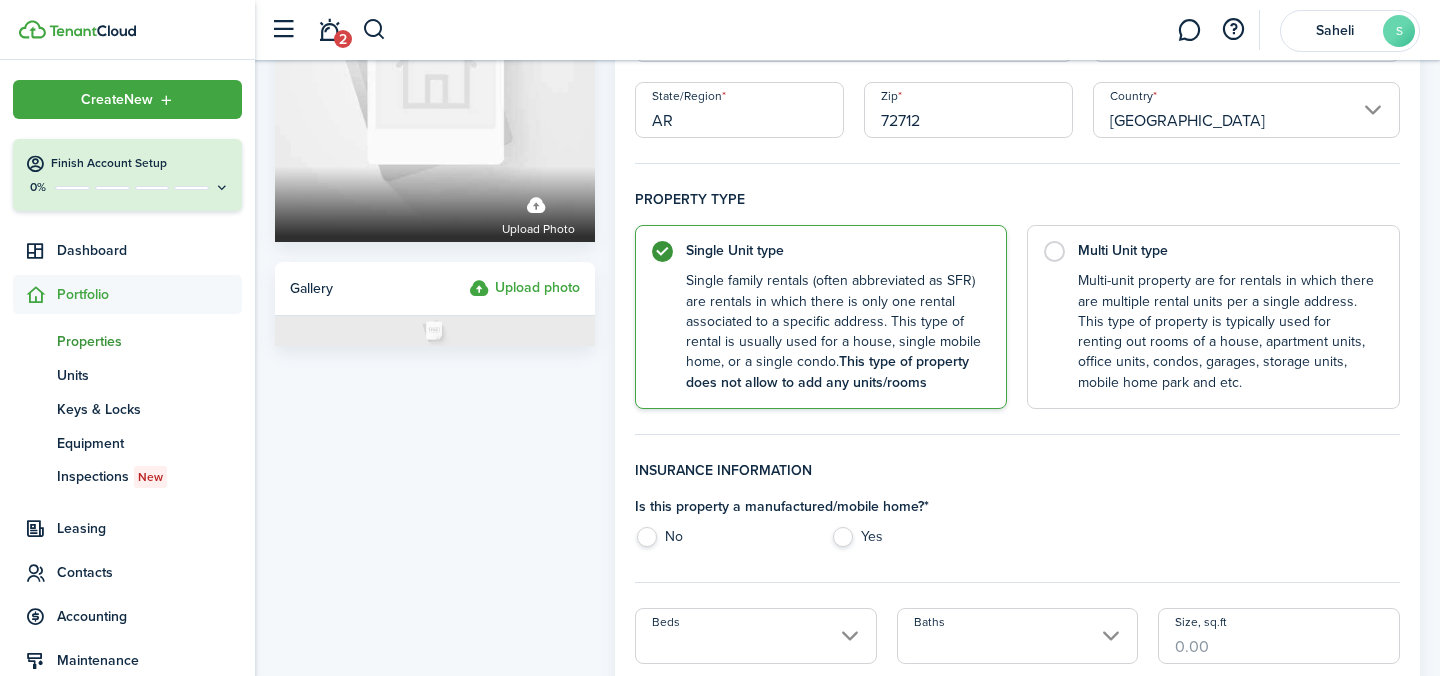 scroll, scrollTop: 359, scrollLeft: 0, axis: vertical 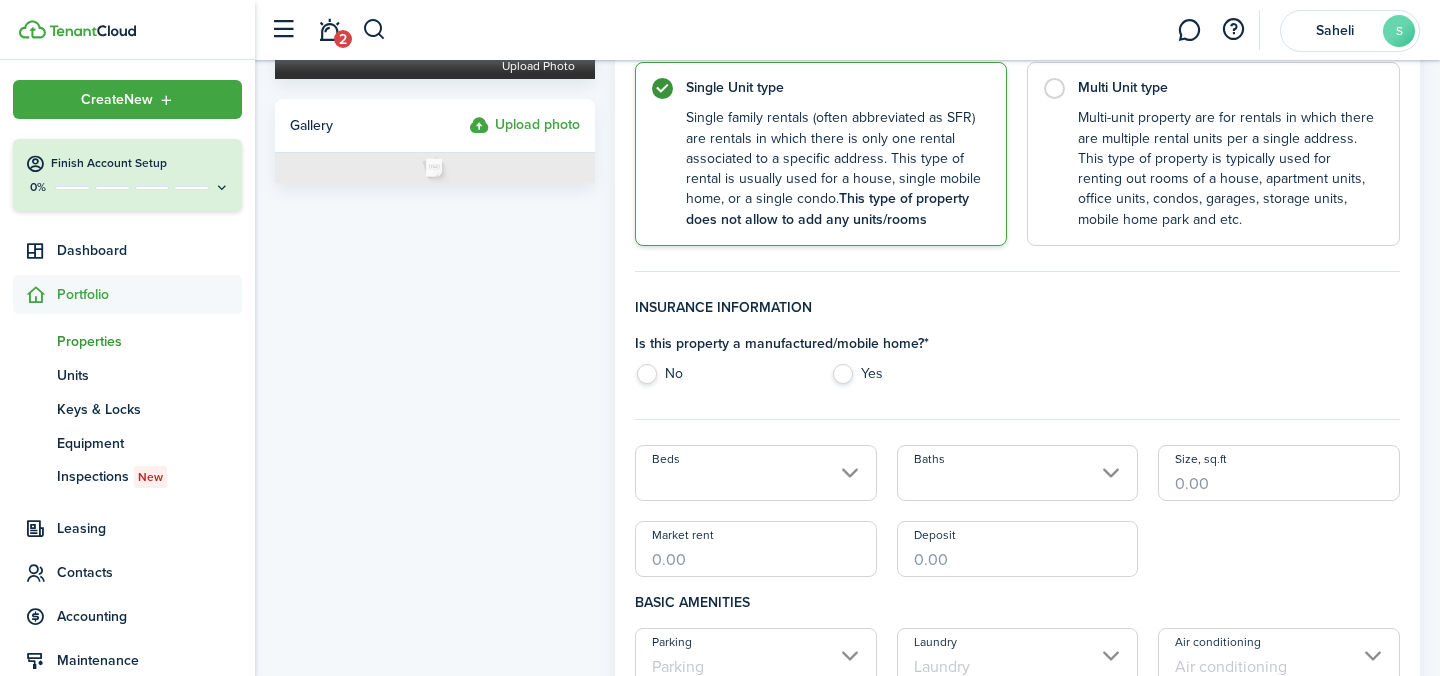 click on "No" 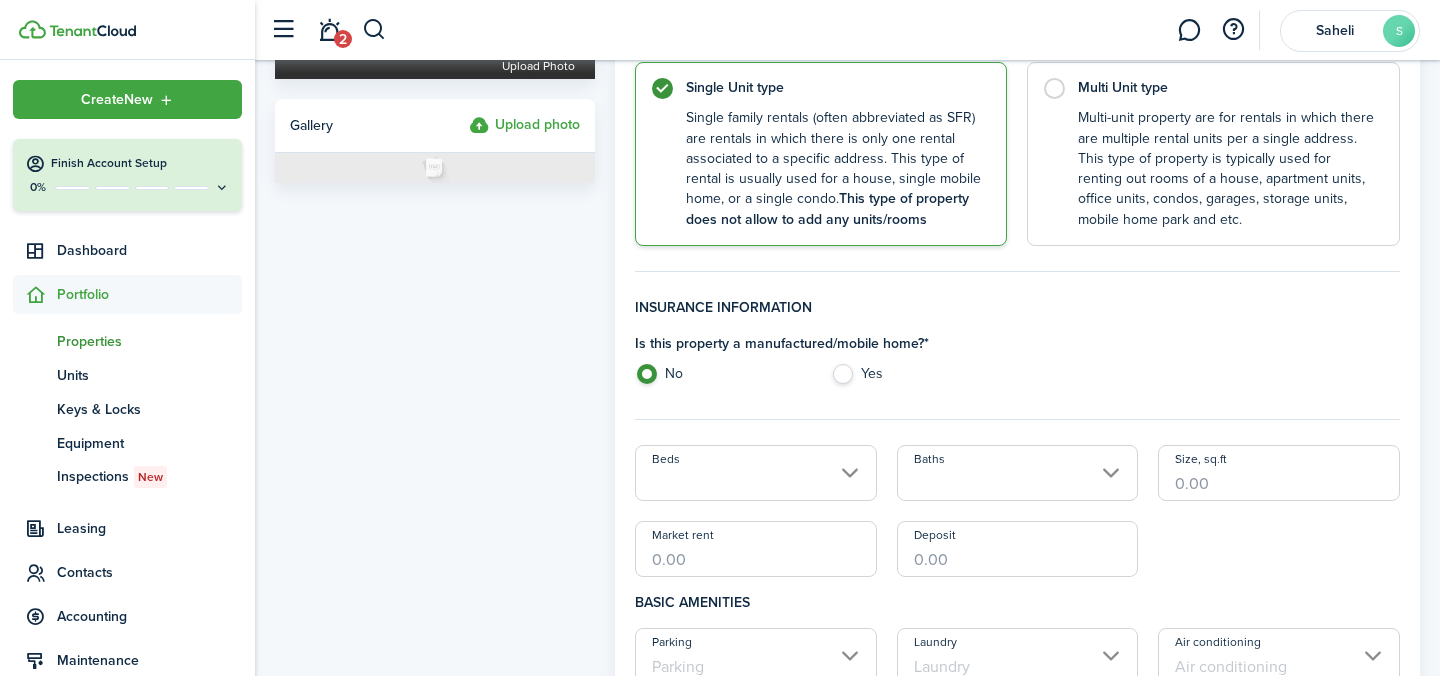 radio on "true" 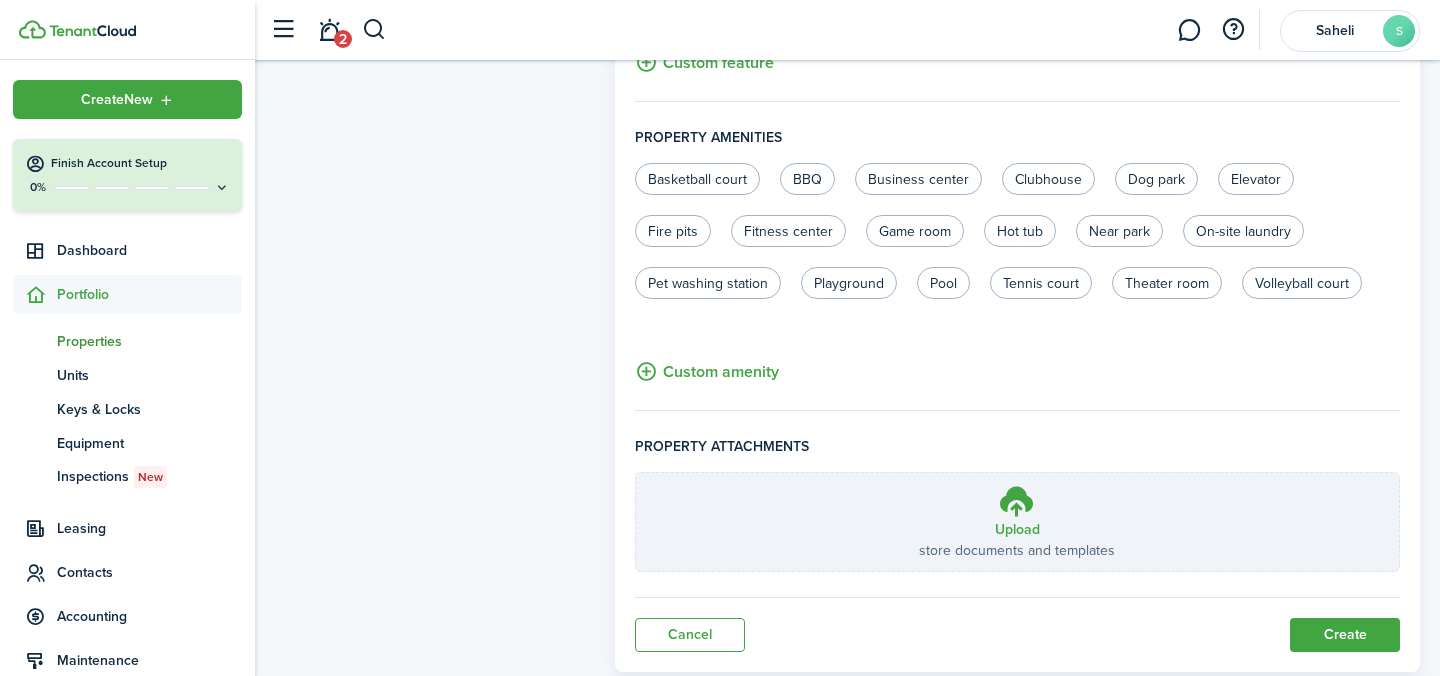 scroll, scrollTop: 1306, scrollLeft: 0, axis: vertical 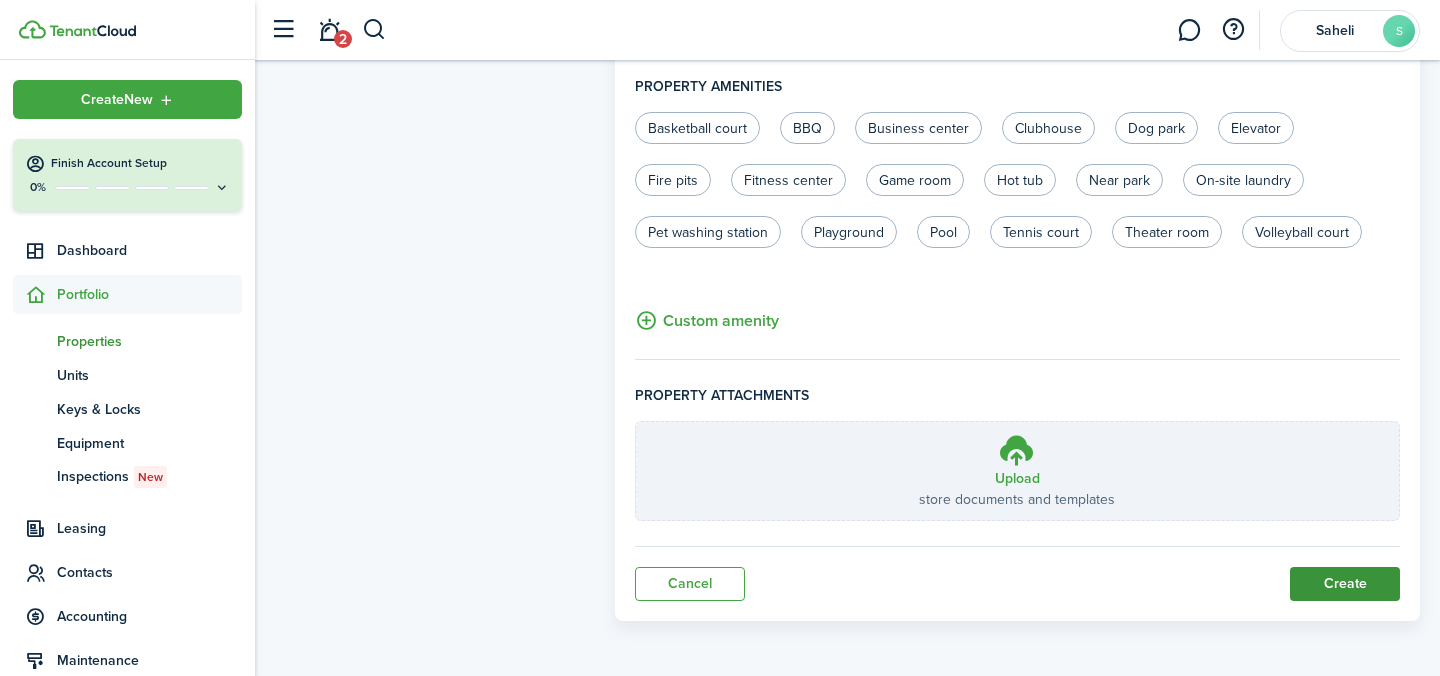 click on "Create" 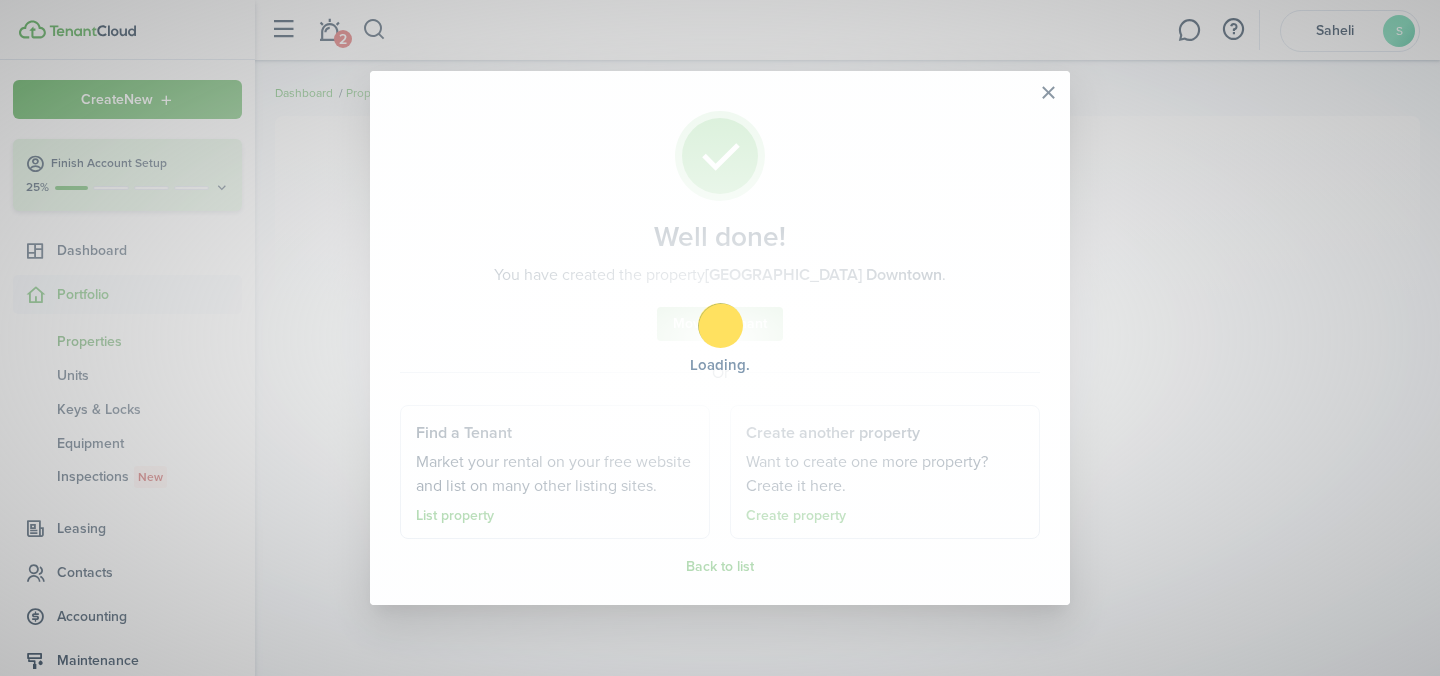 scroll, scrollTop: 0, scrollLeft: 0, axis: both 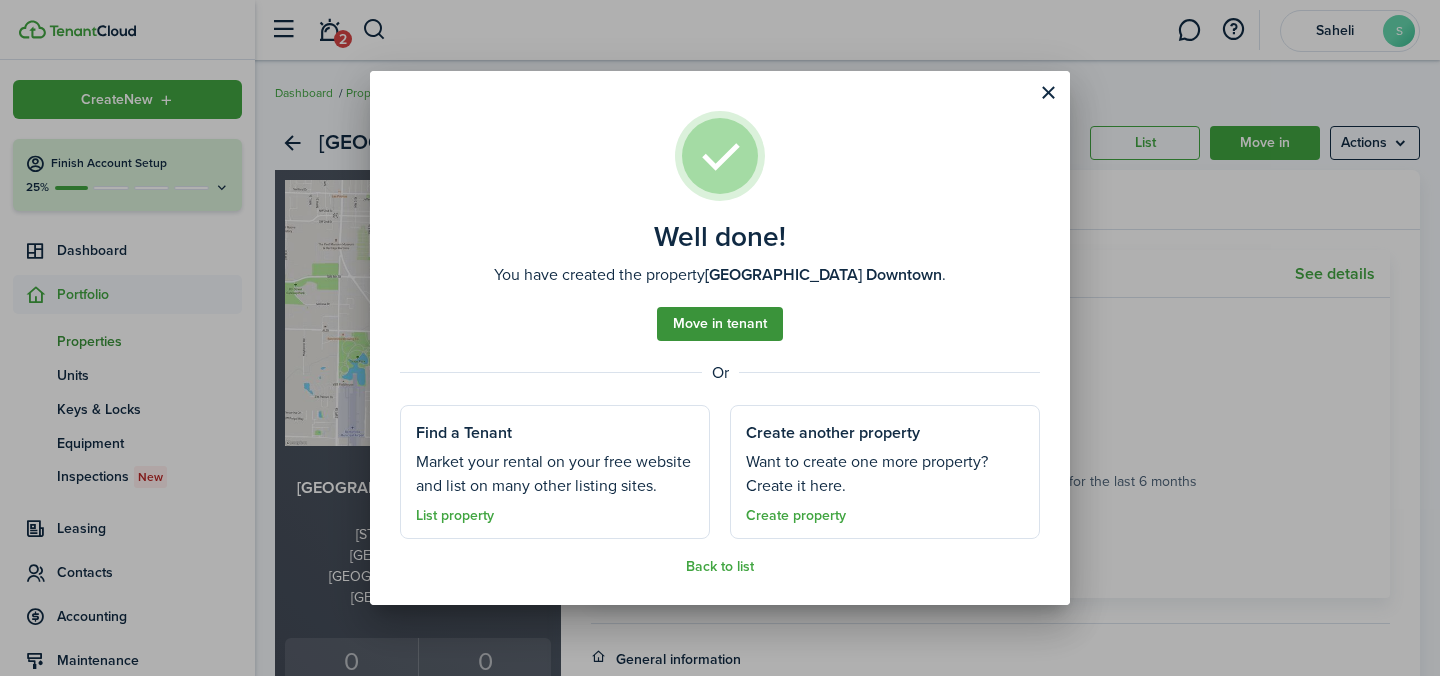 click on "Move in tenant" 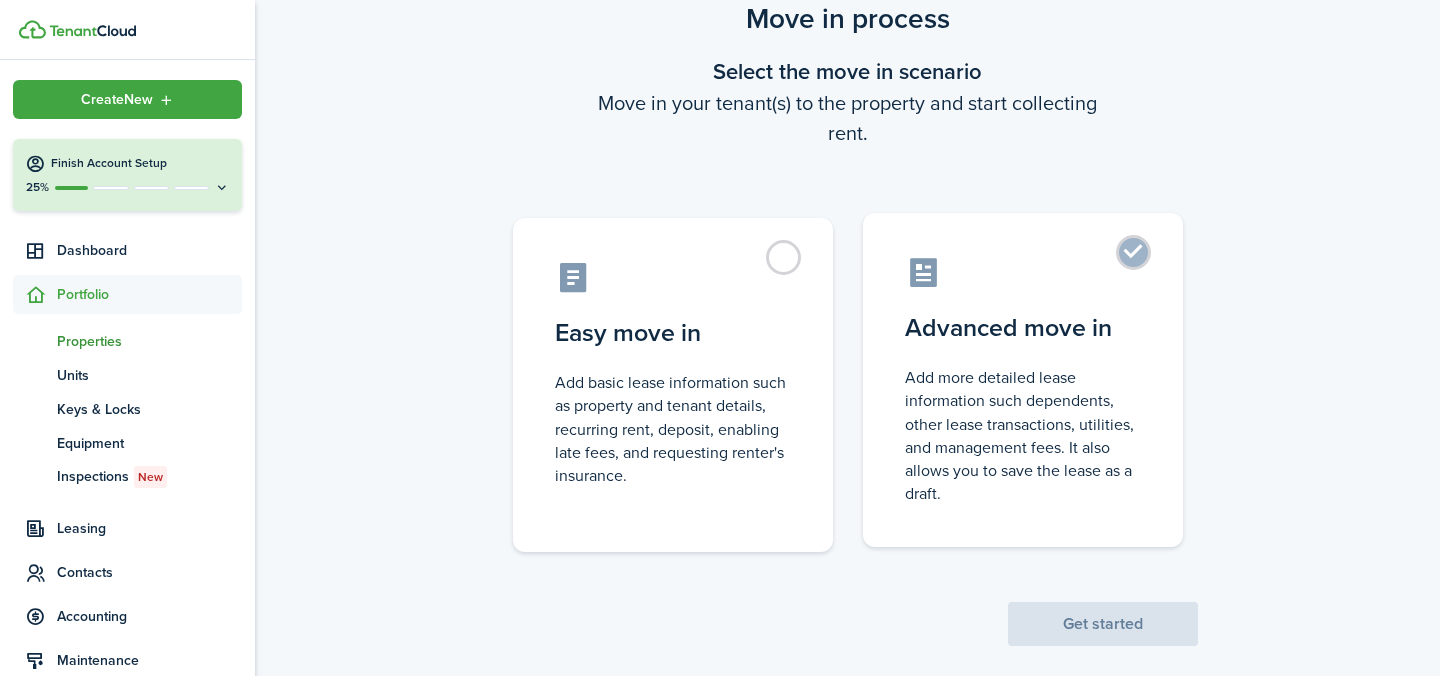 scroll, scrollTop: 78, scrollLeft: 0, axis: vertical 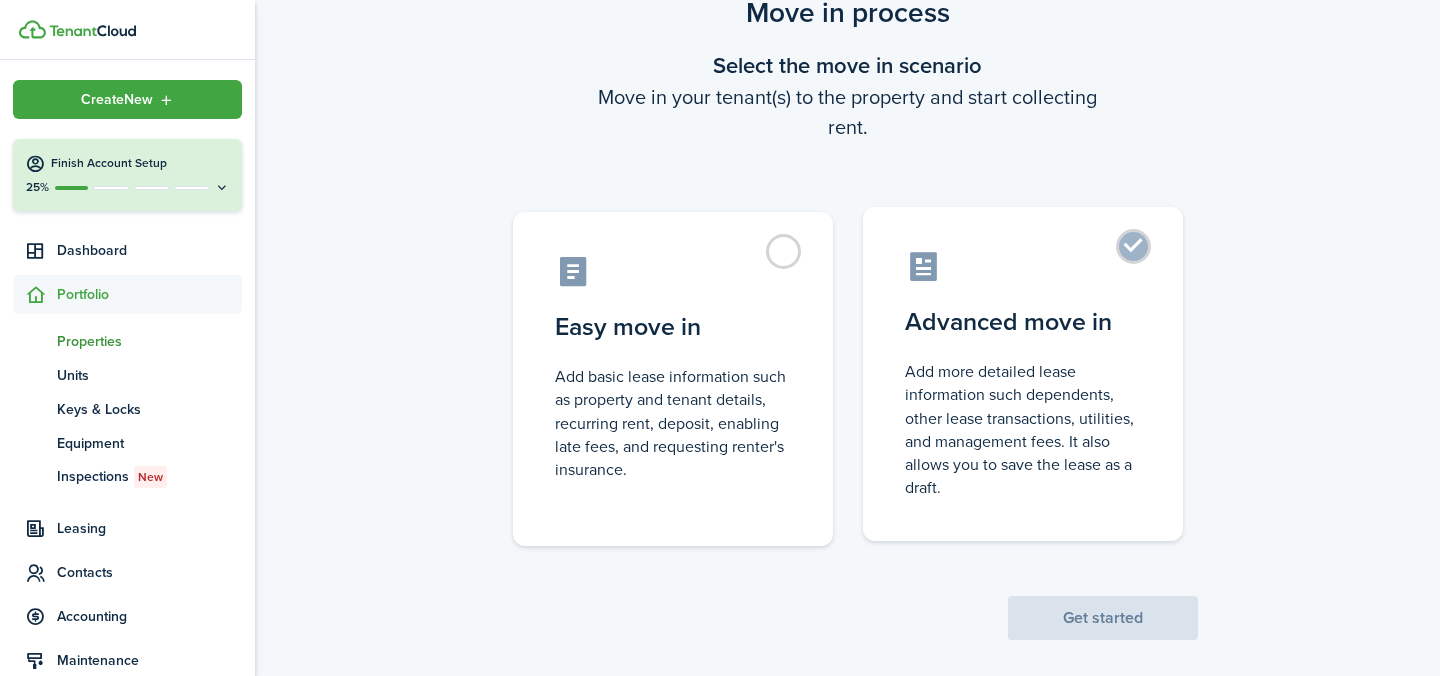 click on "Add more detailed lease information such dependents, other lease transactions, utilities, and management fees. It also allows you to save the lease as a draft." 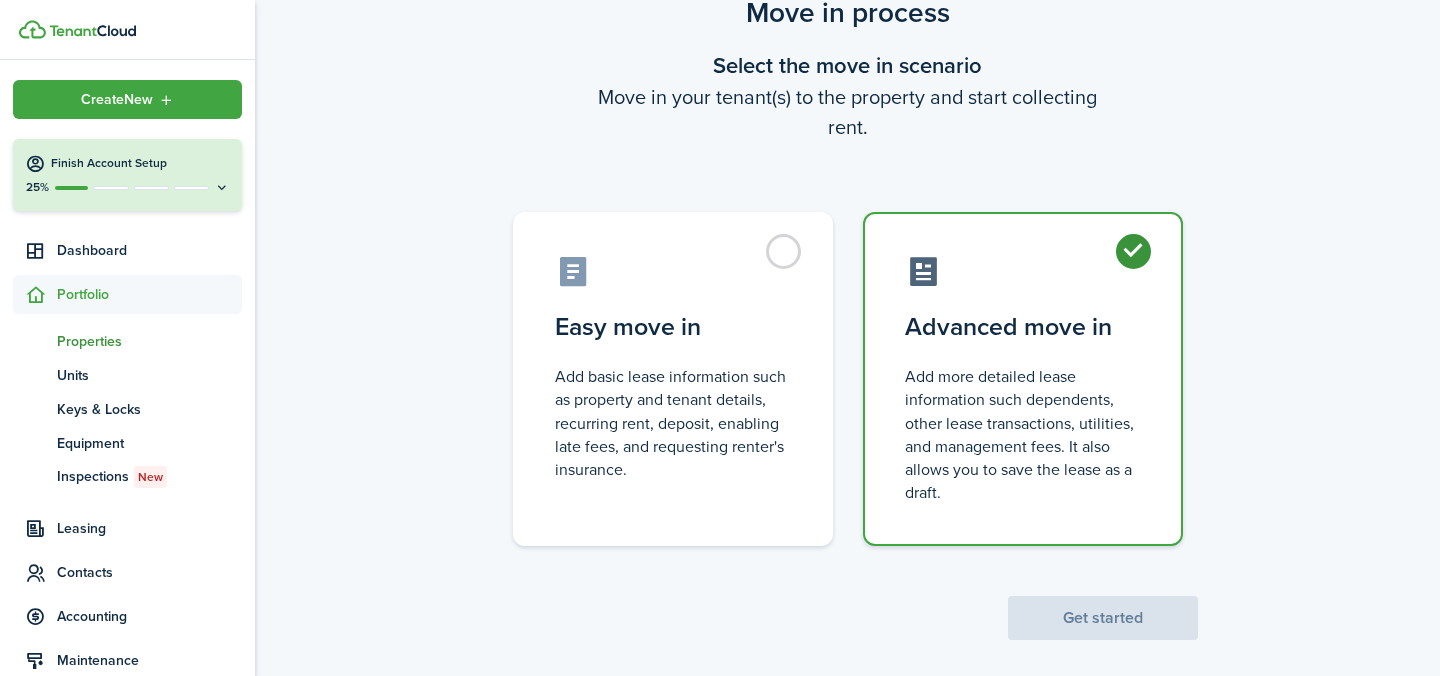 radio on "true" 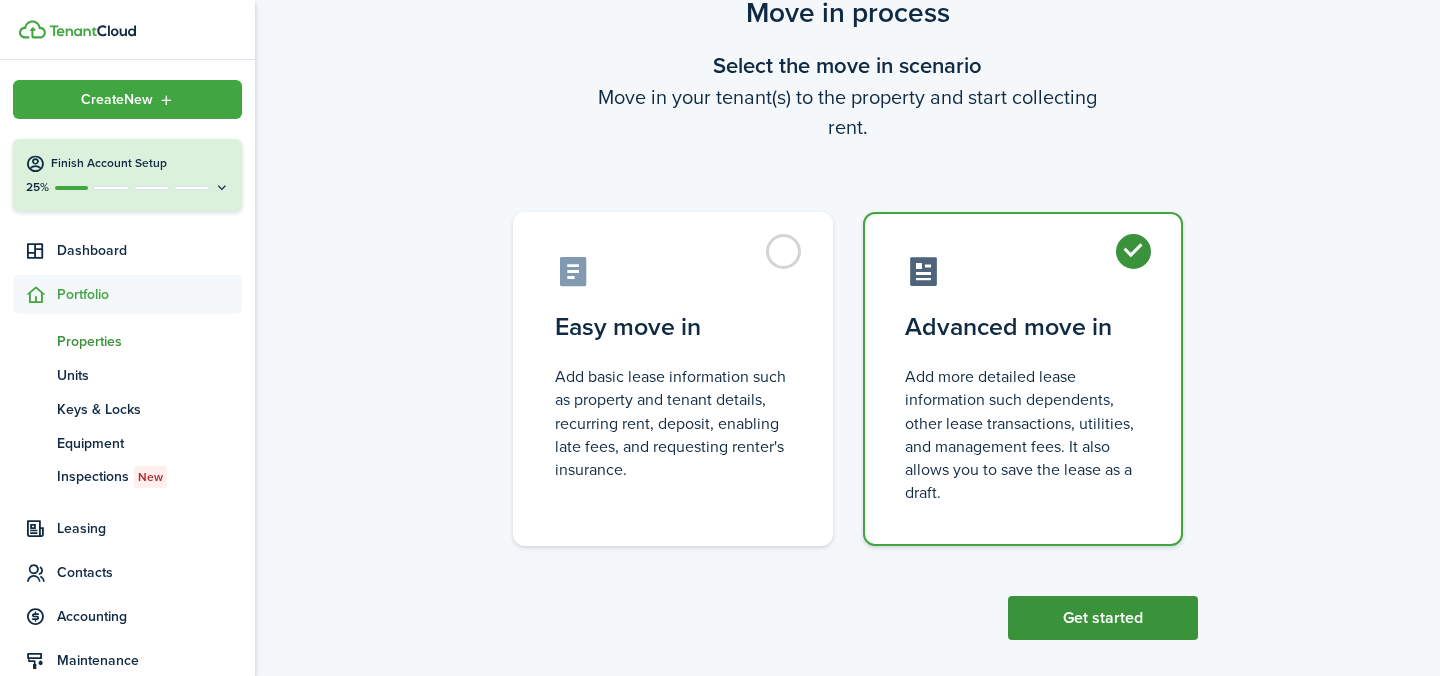 click on "Get started" 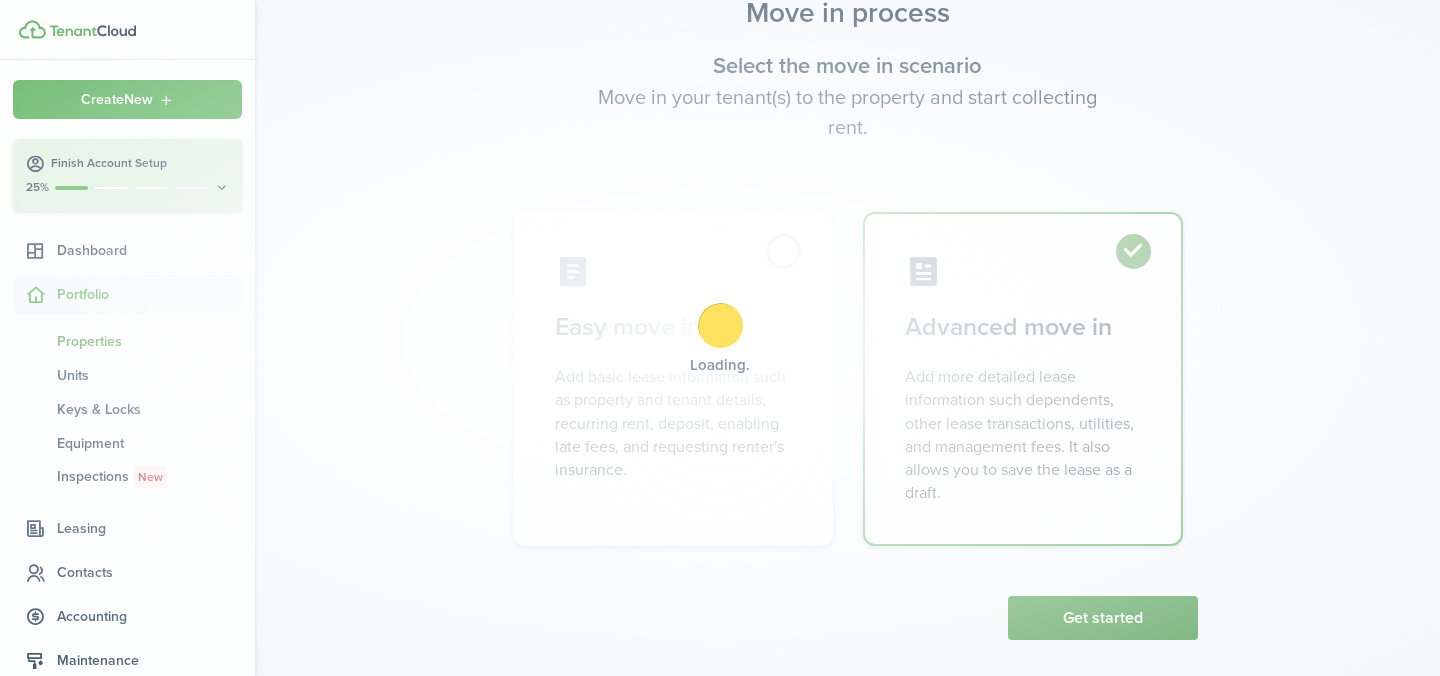 scroll, scrollTop: 0, scrollLeft: 0, axis: both 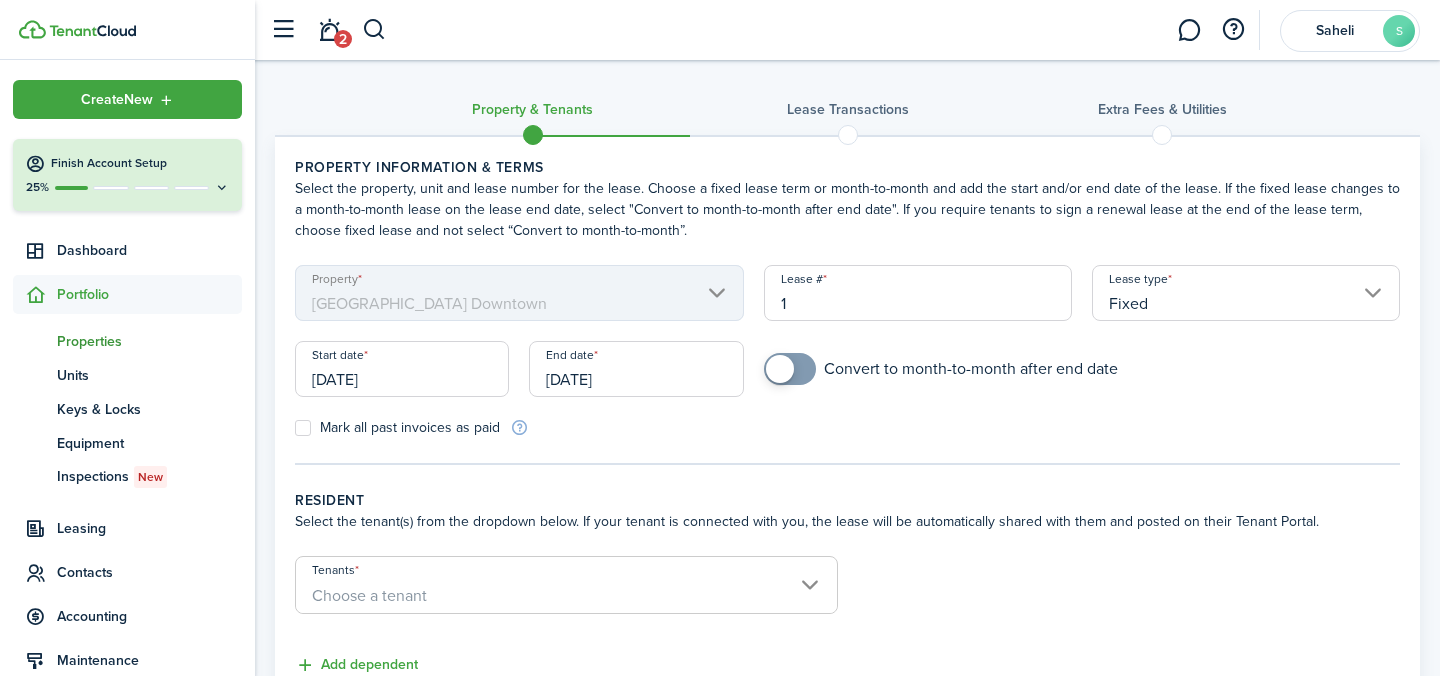 click on "Fixed" at bounding box center [1246, 293] 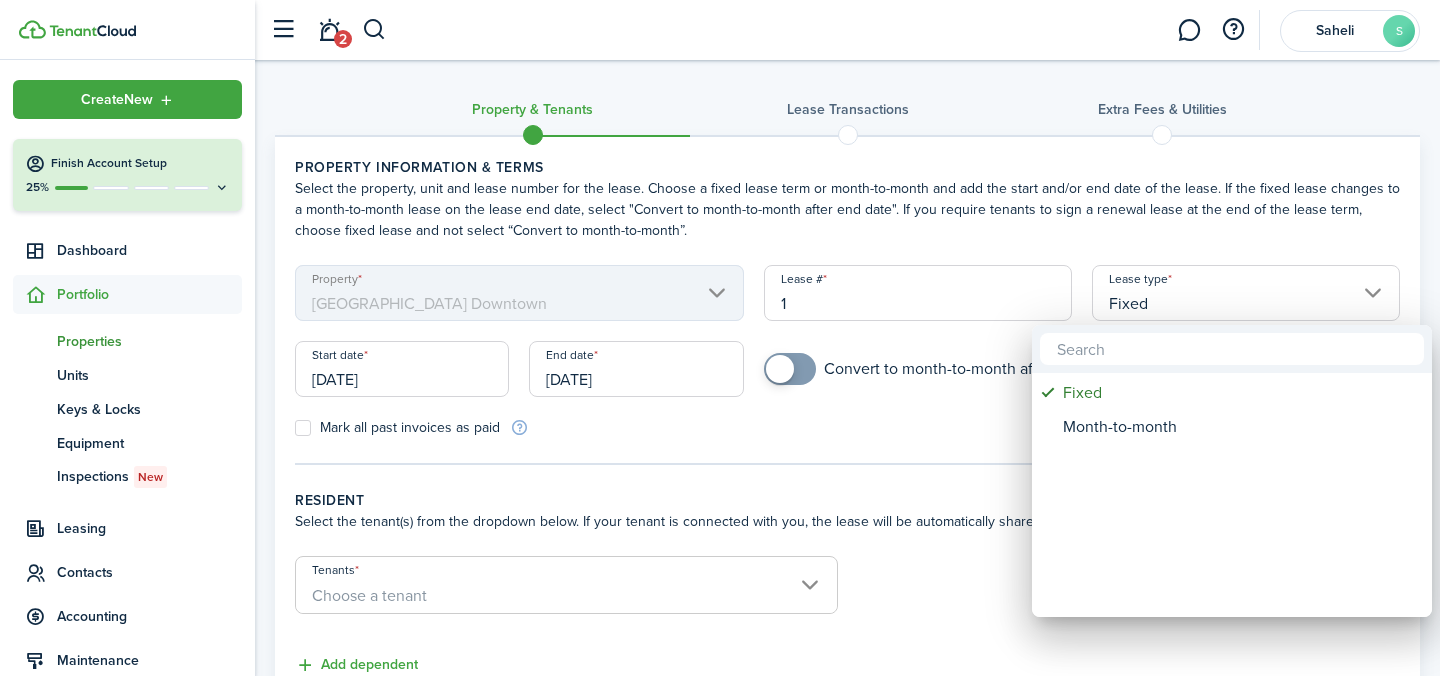 click at bounding box center [720, 338] 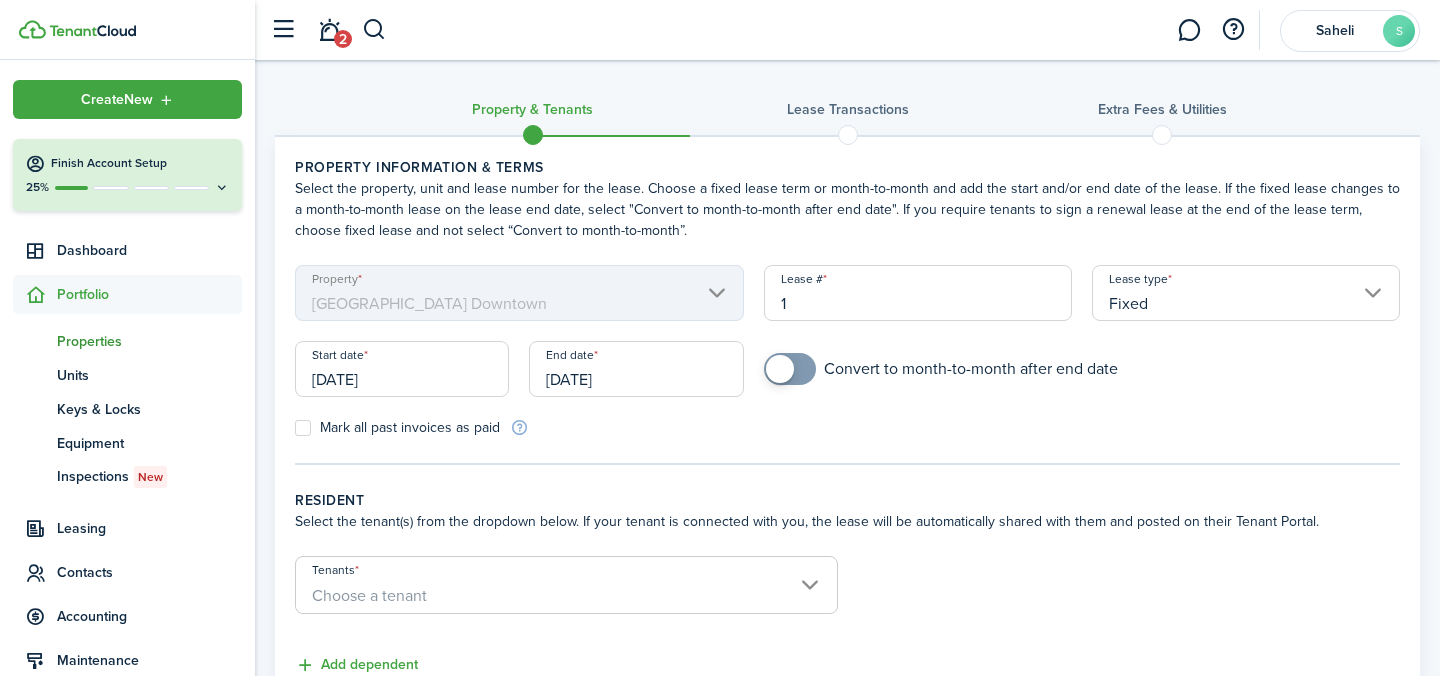 click on "[DATE]" at bounding box center (402, 369) 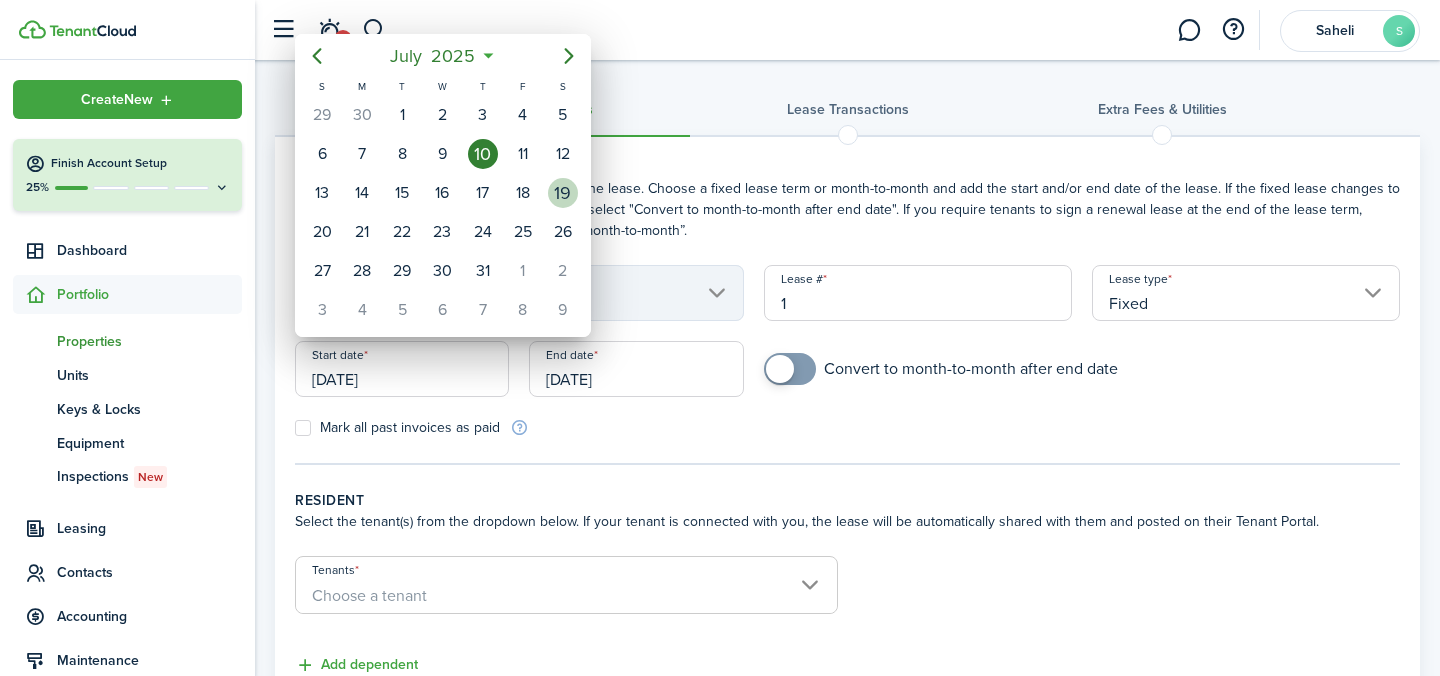 click on "19" at bounding box center (563, 193) 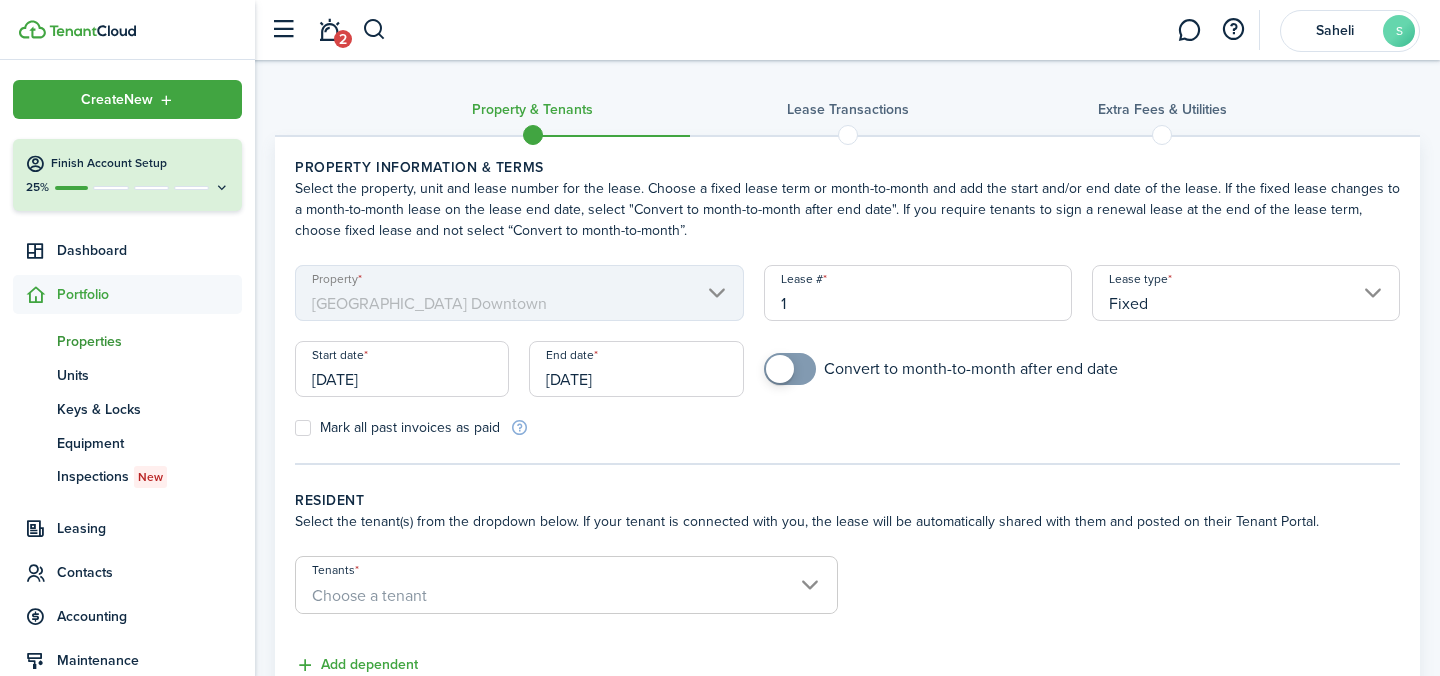click on "[DATE]" at bounding box center [636, 369] 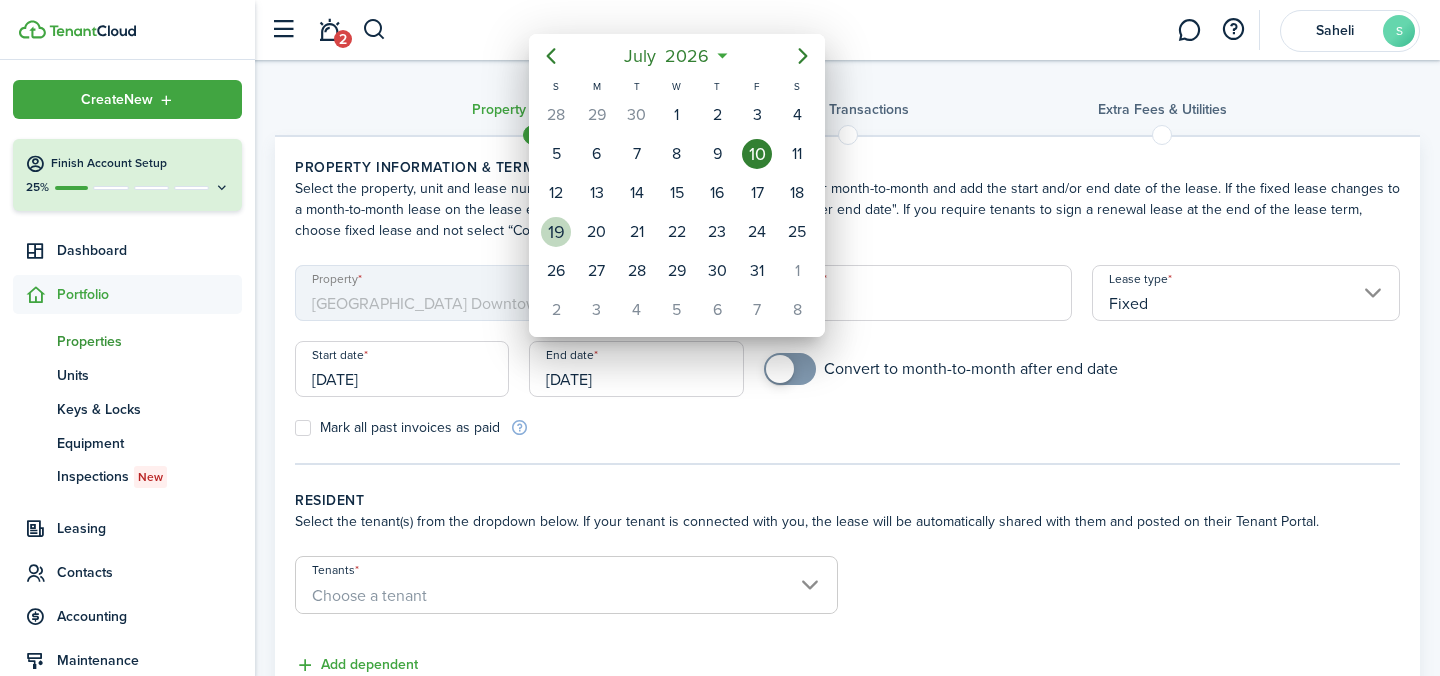 click on "19" at bounding box center (556, 232) 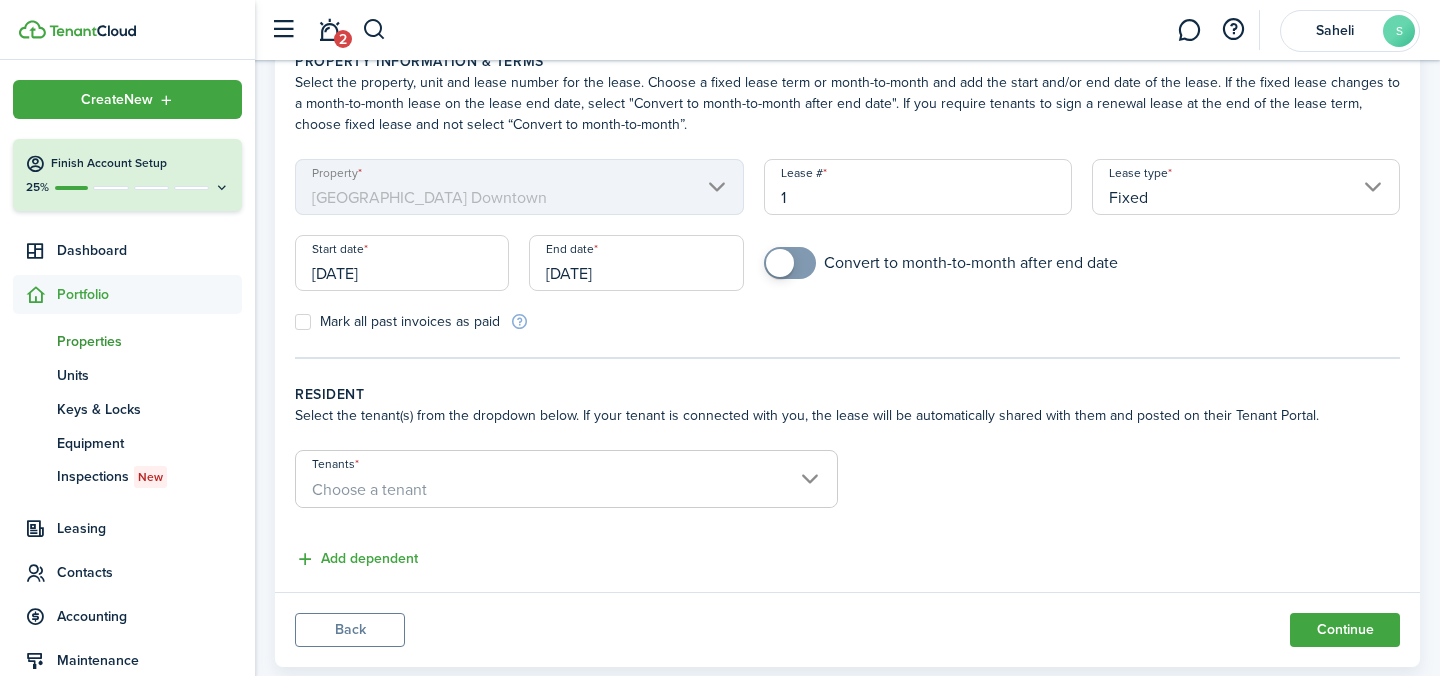 scroll, scrollTop: 152, scrollLeft: 0, axis: vertical 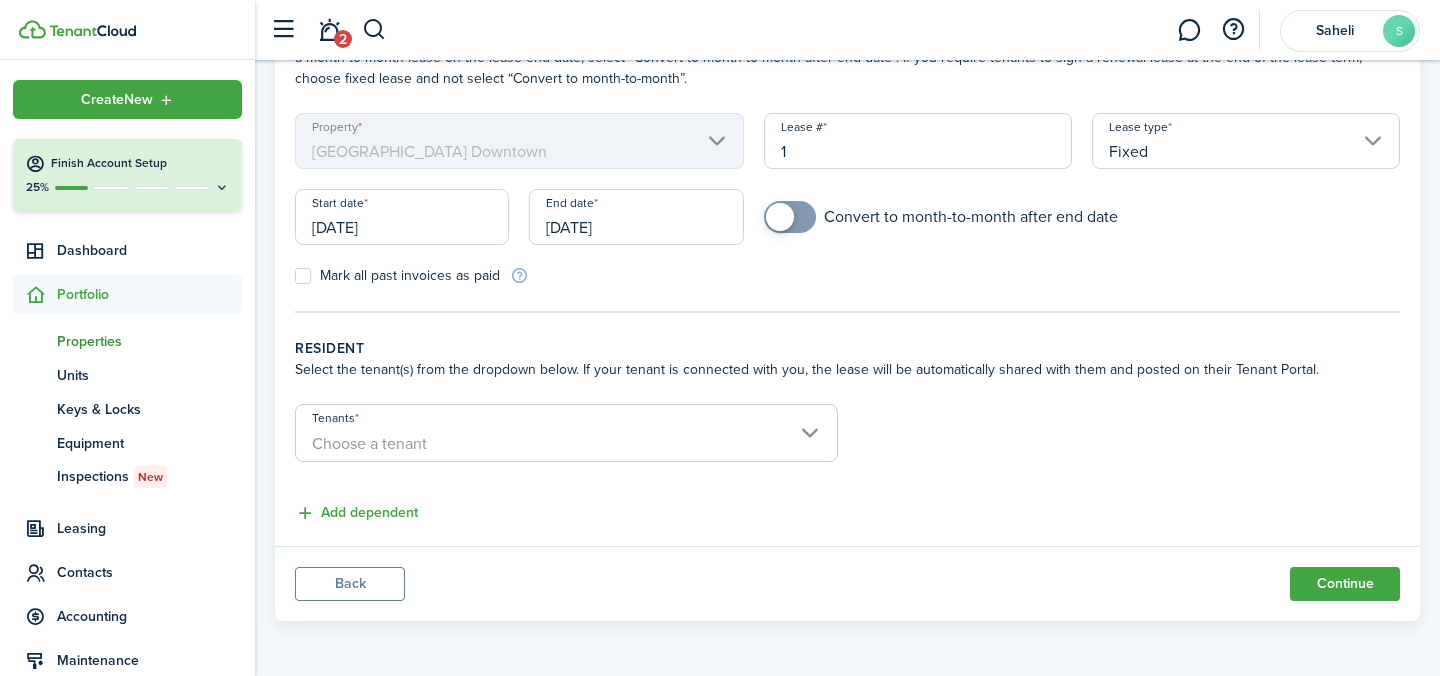 click on "Choose a tenant" at bounding box center [369, 443] 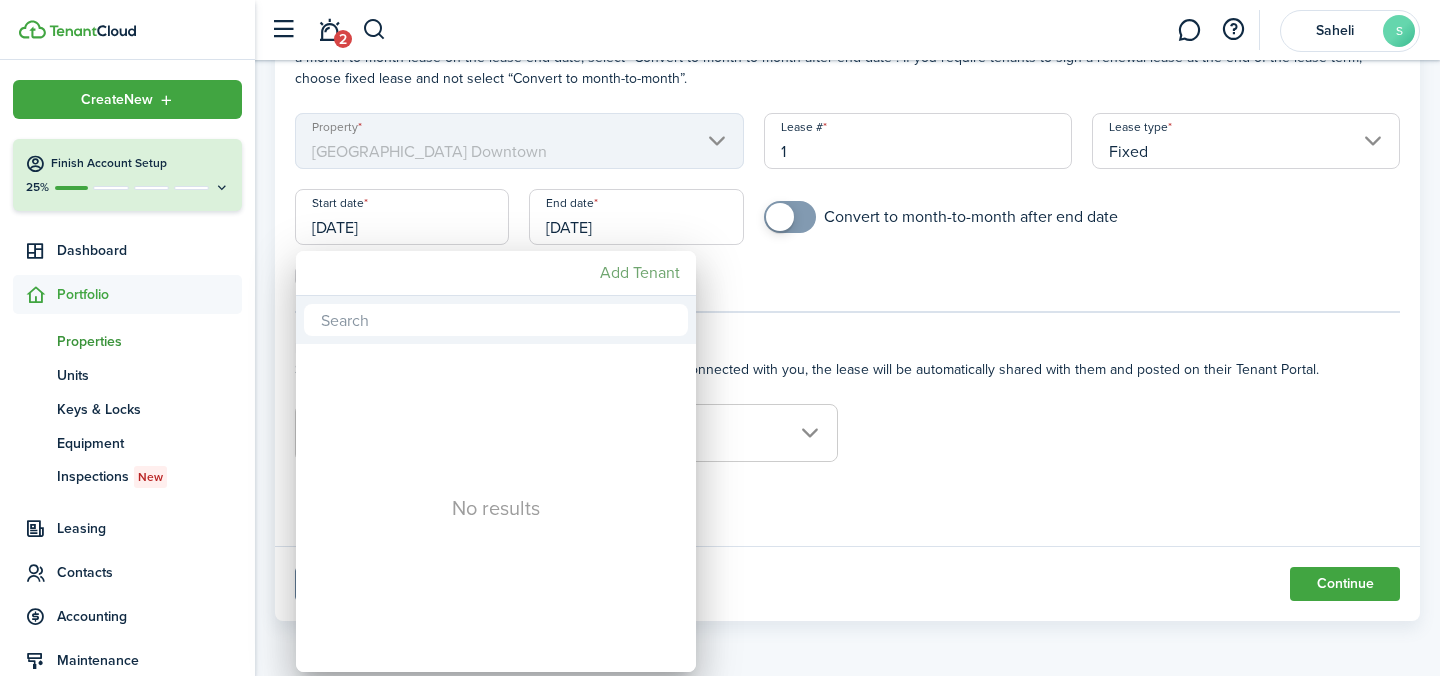 click on "Add Tenant" at bounding box center [640, 273] 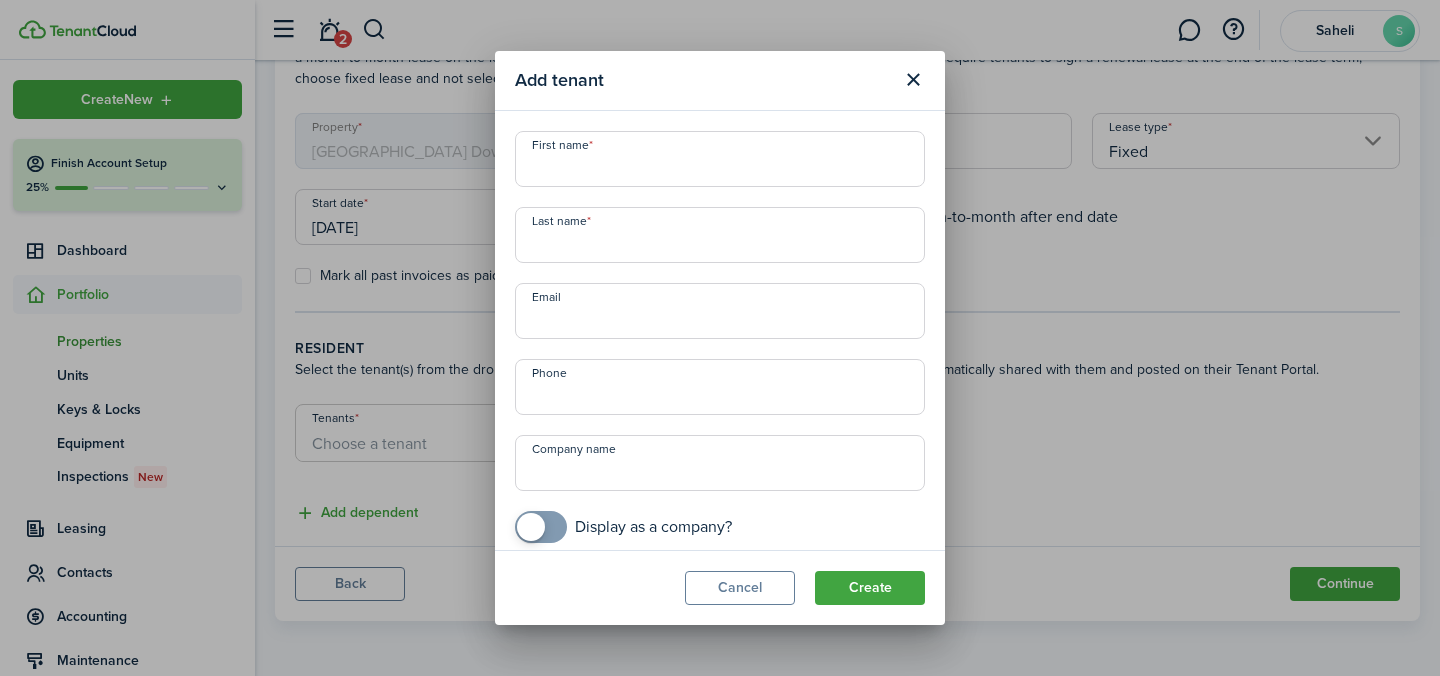 click on "First name" at bounding box center (720, 159) 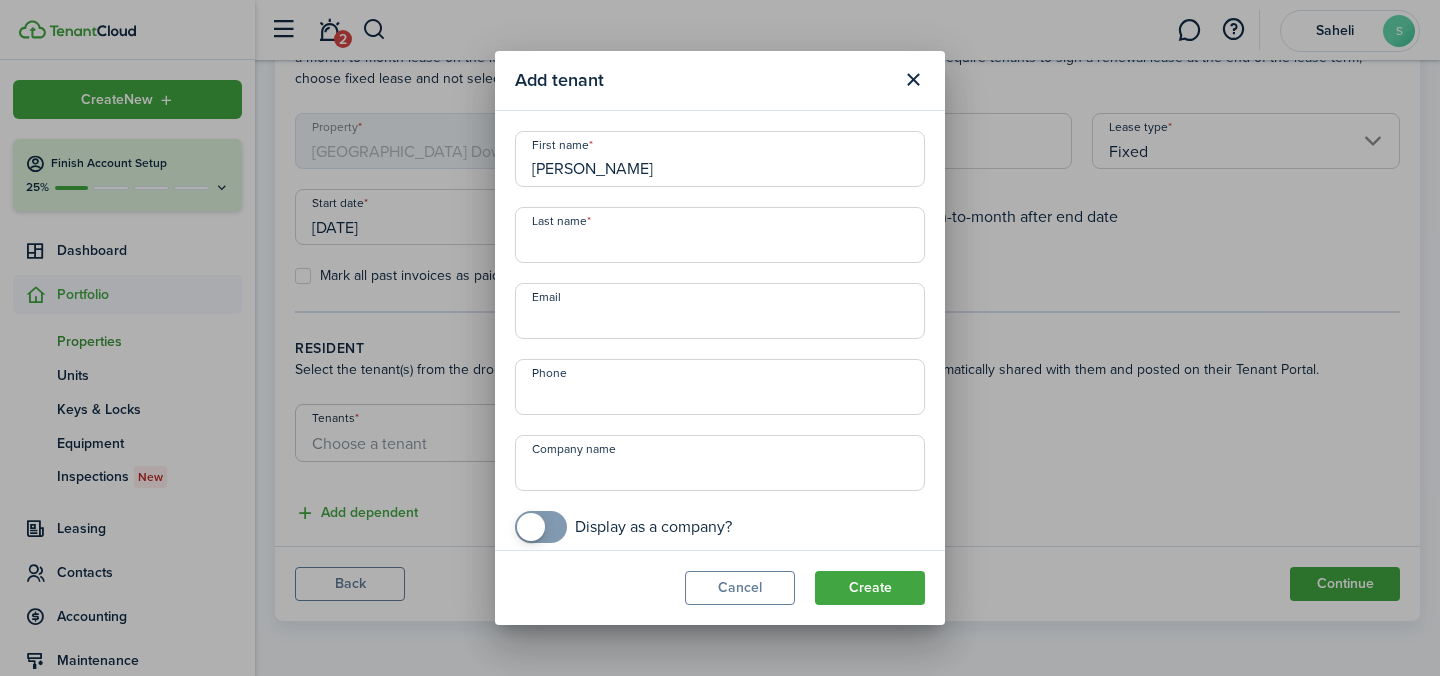 click on "[PERSON_NAME]" at bounding box center [720, 159] 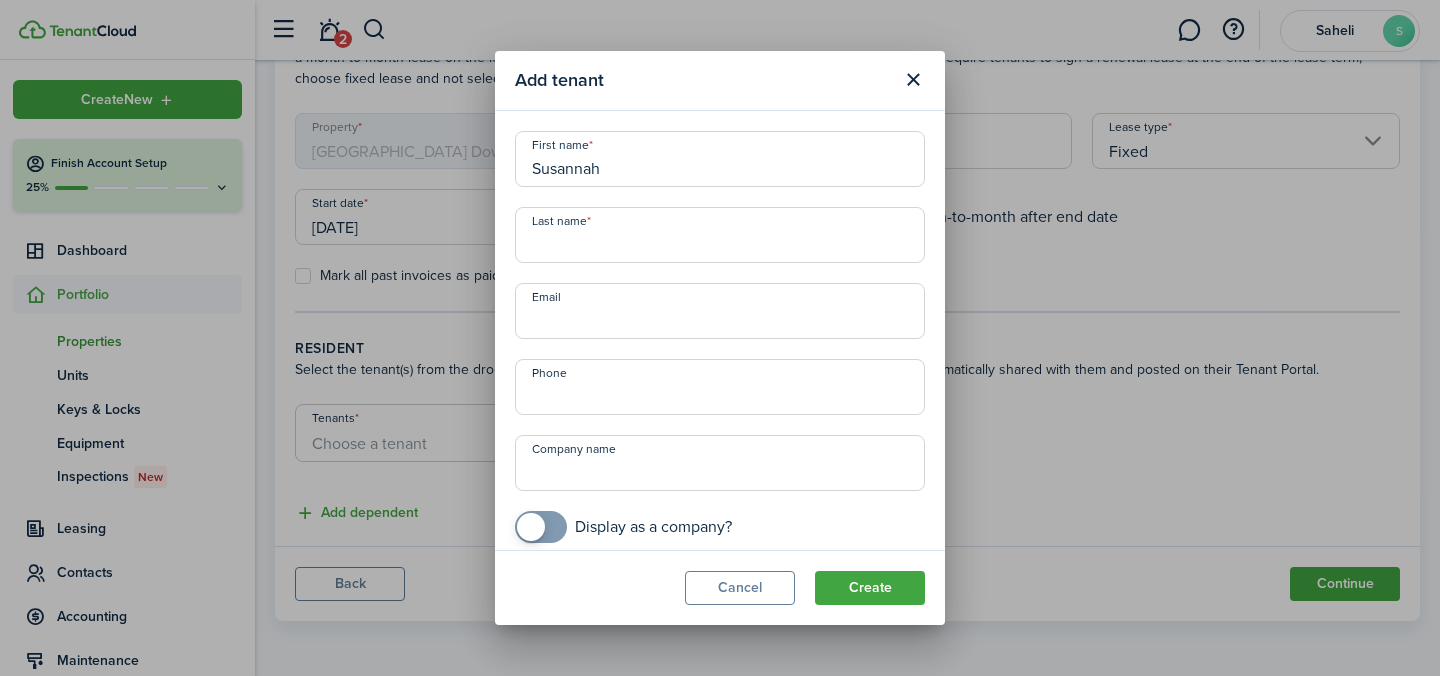 type on "Susannah" 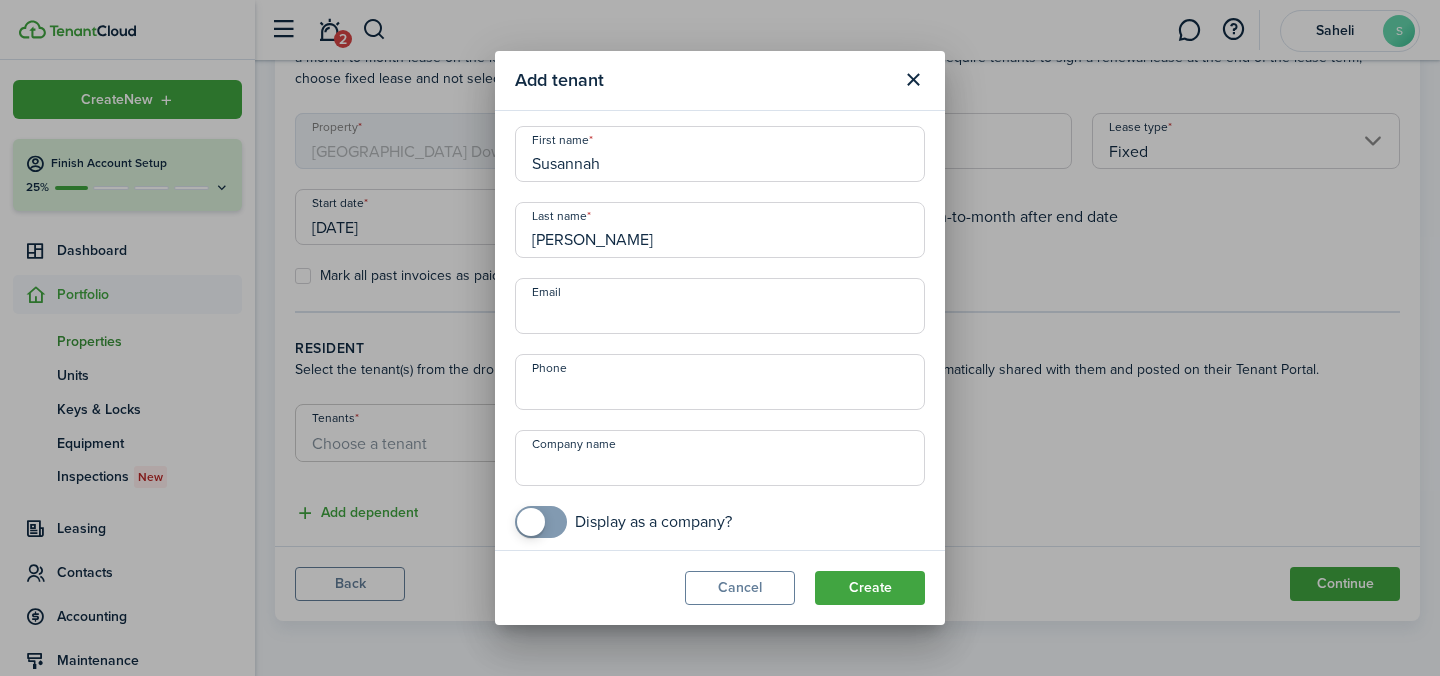 scroll, scrollTop: 12, scrollLeft: 0, axis: vertical 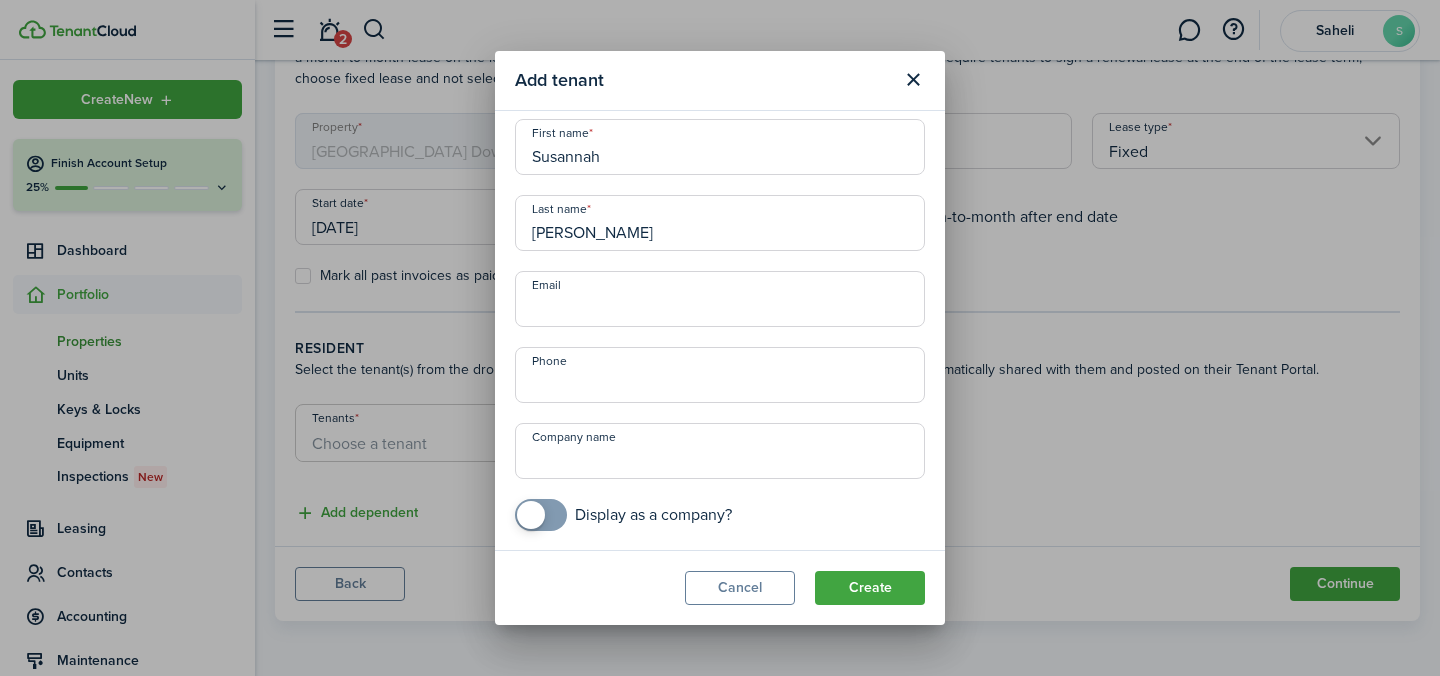 type on "[PERSON_NAME]" 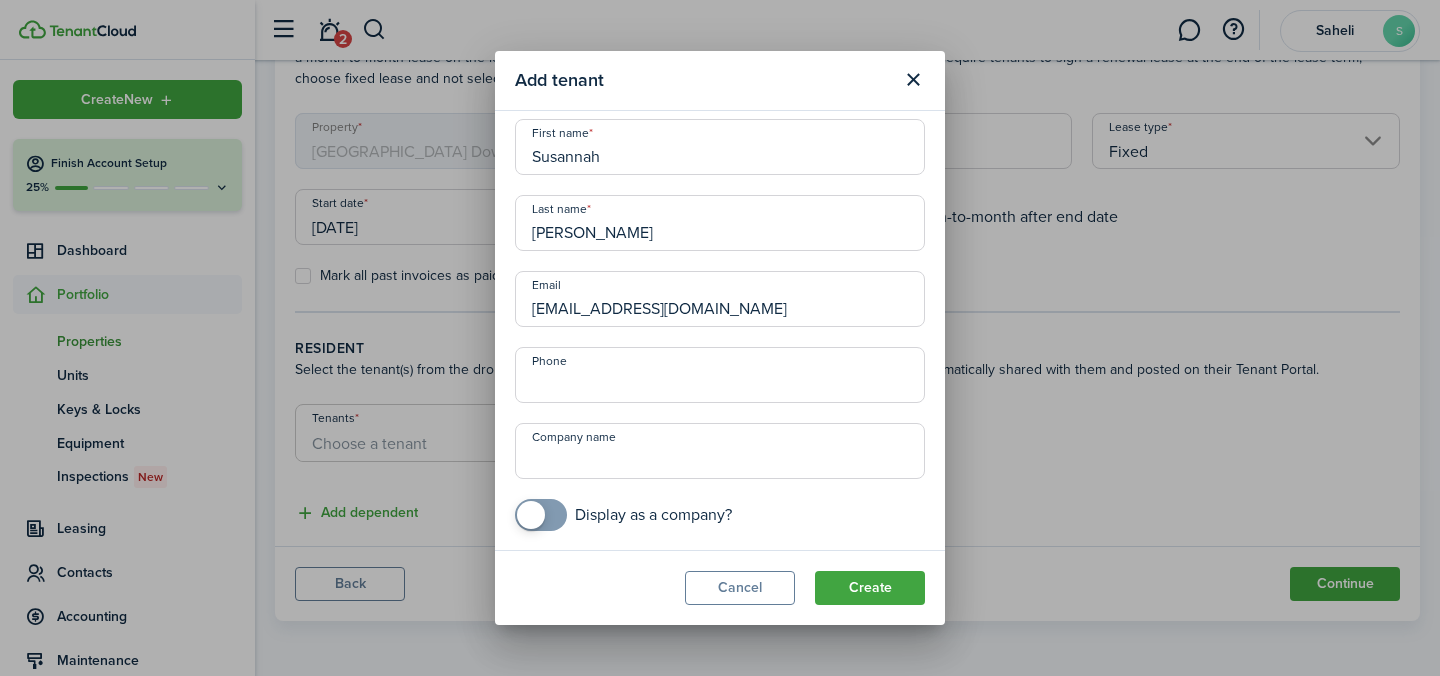 type on "[EMAIL_ADDRESS][DOMAIN_NAME]" 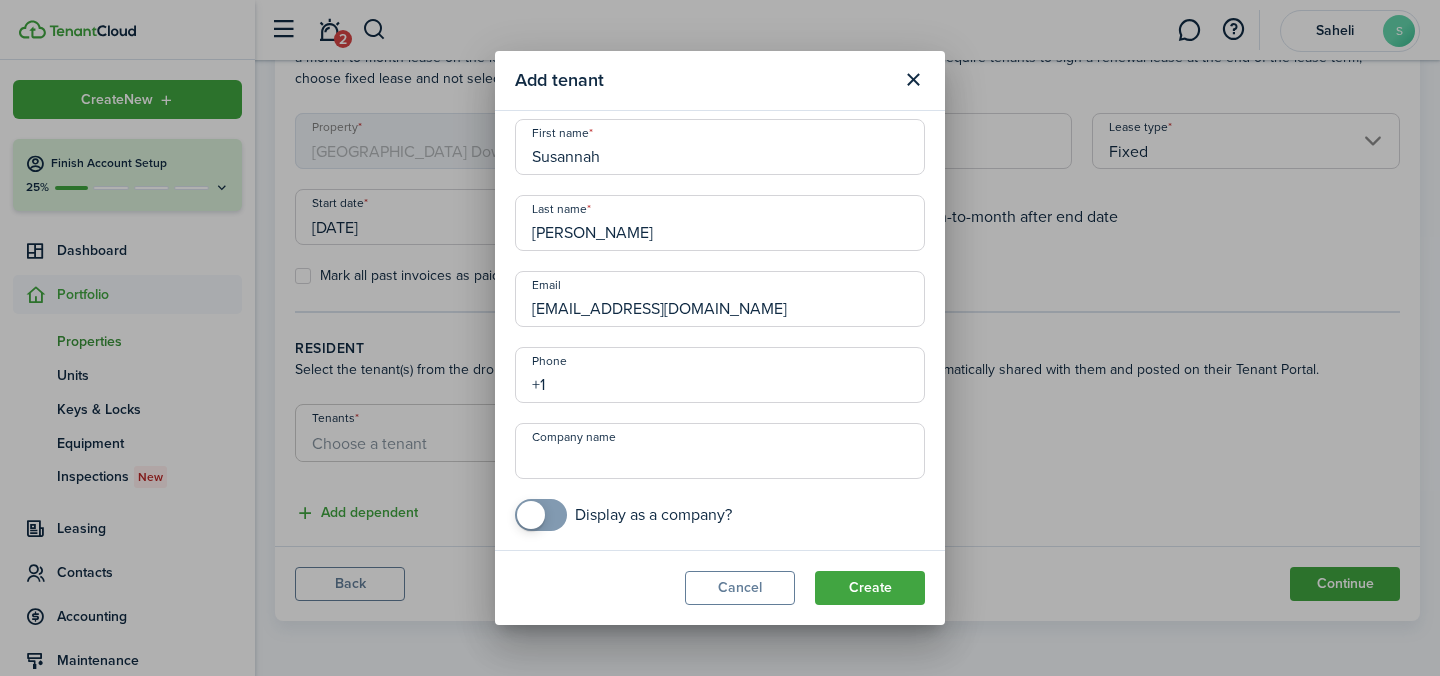 click on "+1" at bounding box center (720, 375) 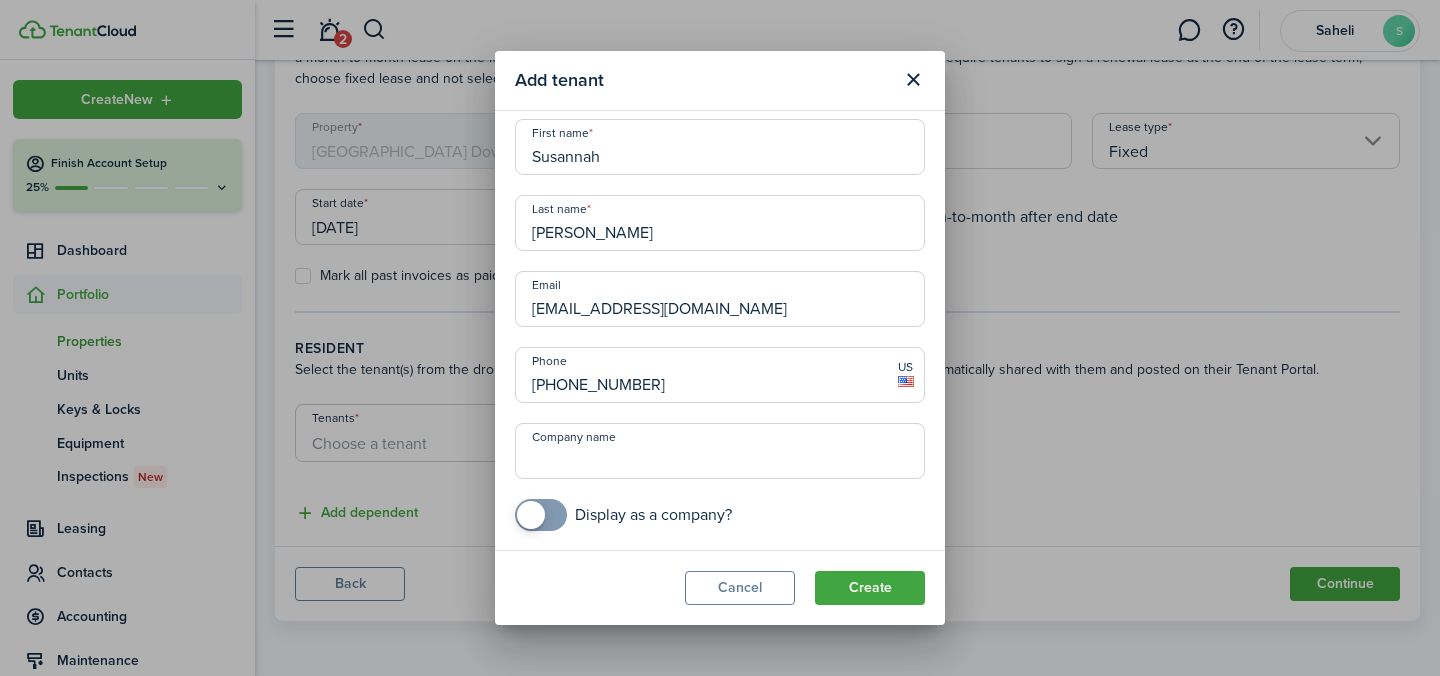 type on "[PHONE_NUMBER]" 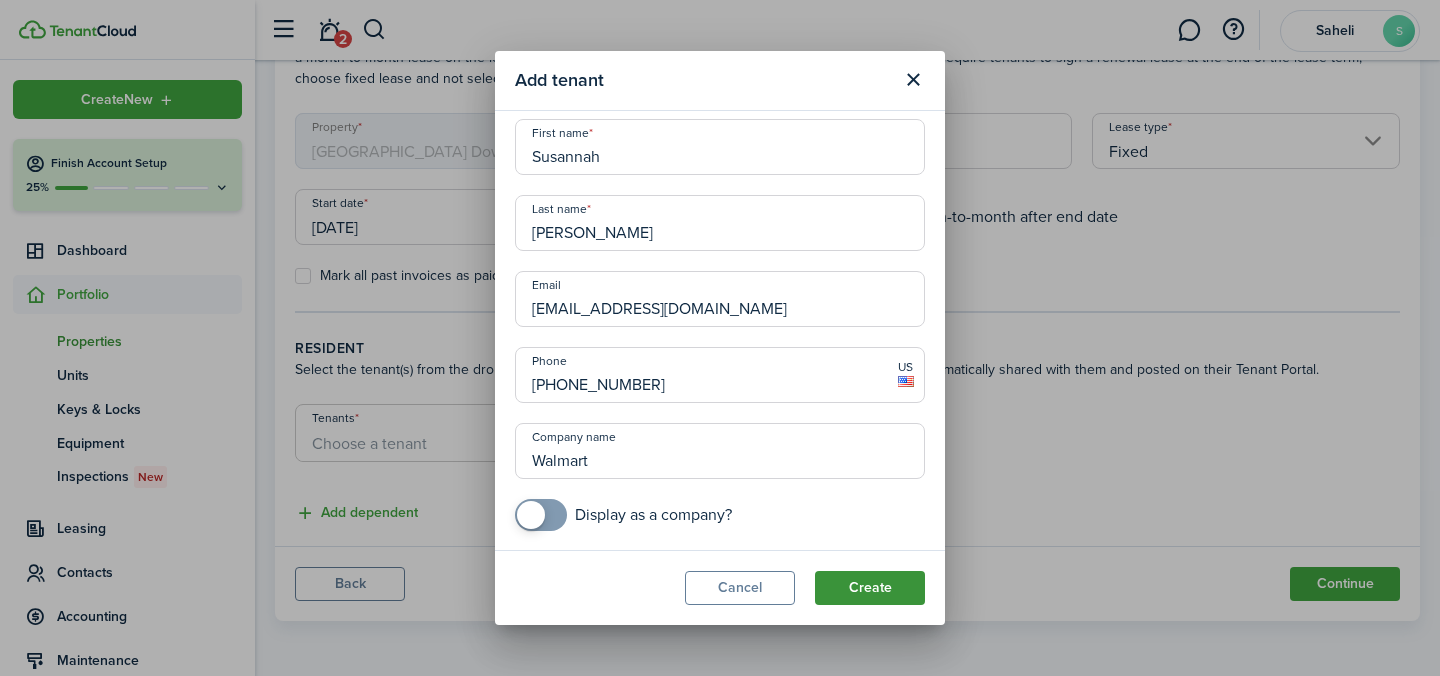 type on "Walmart" 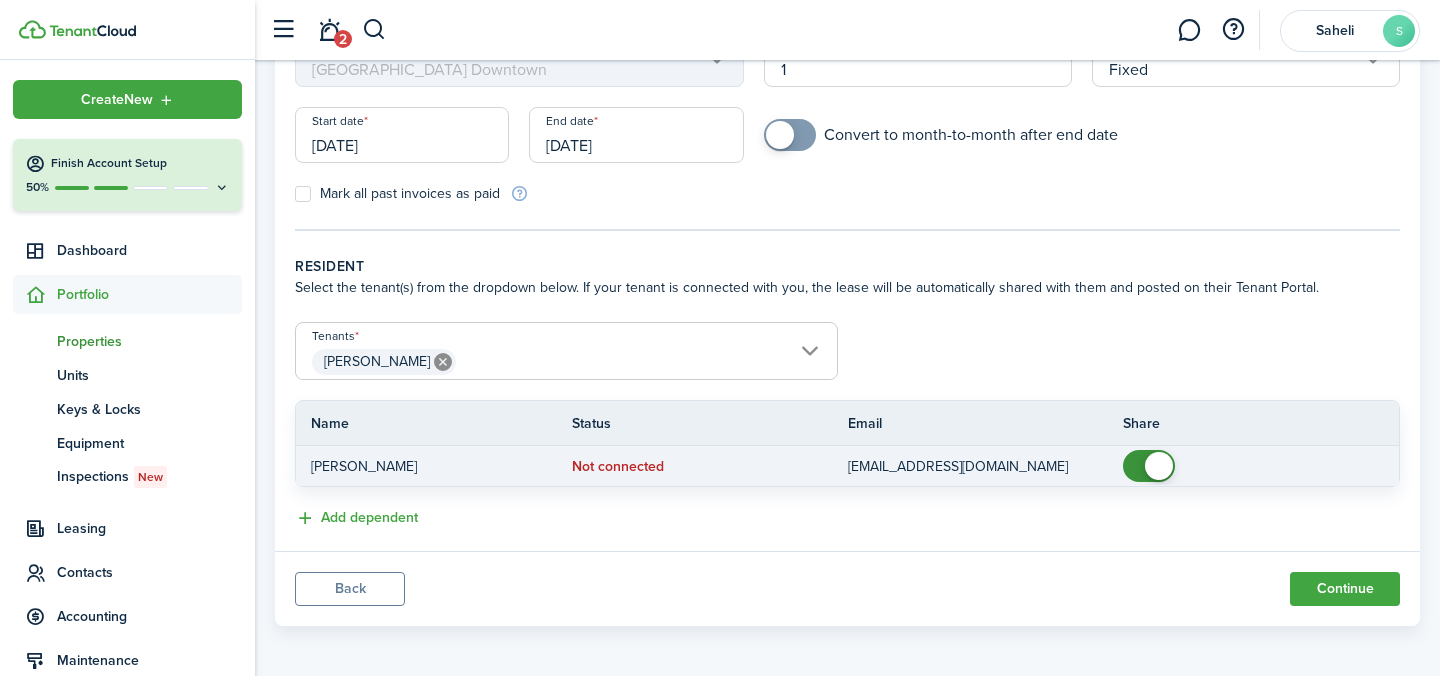 scroll, scrollTop: 239, scrollLeft: 0, axis: vertical 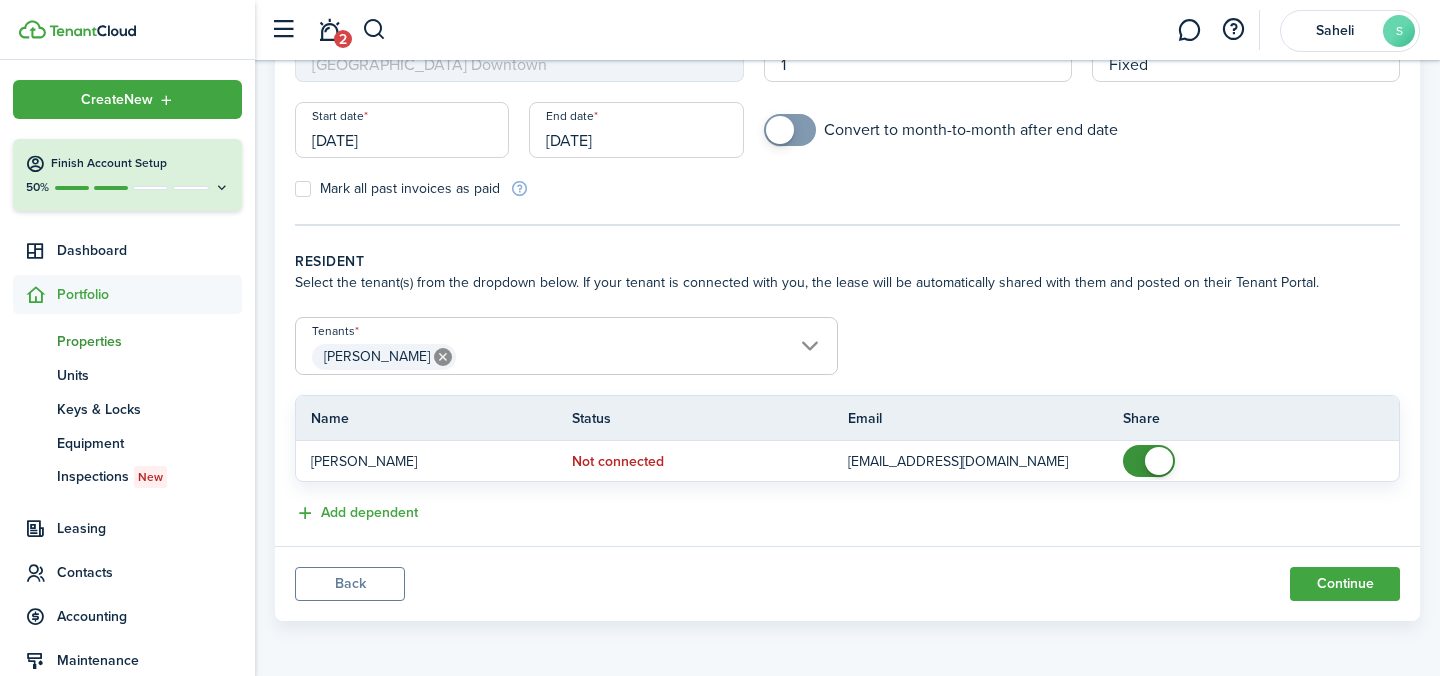 click on "[PERSON_NAME]" at bounding box center (566, 330) 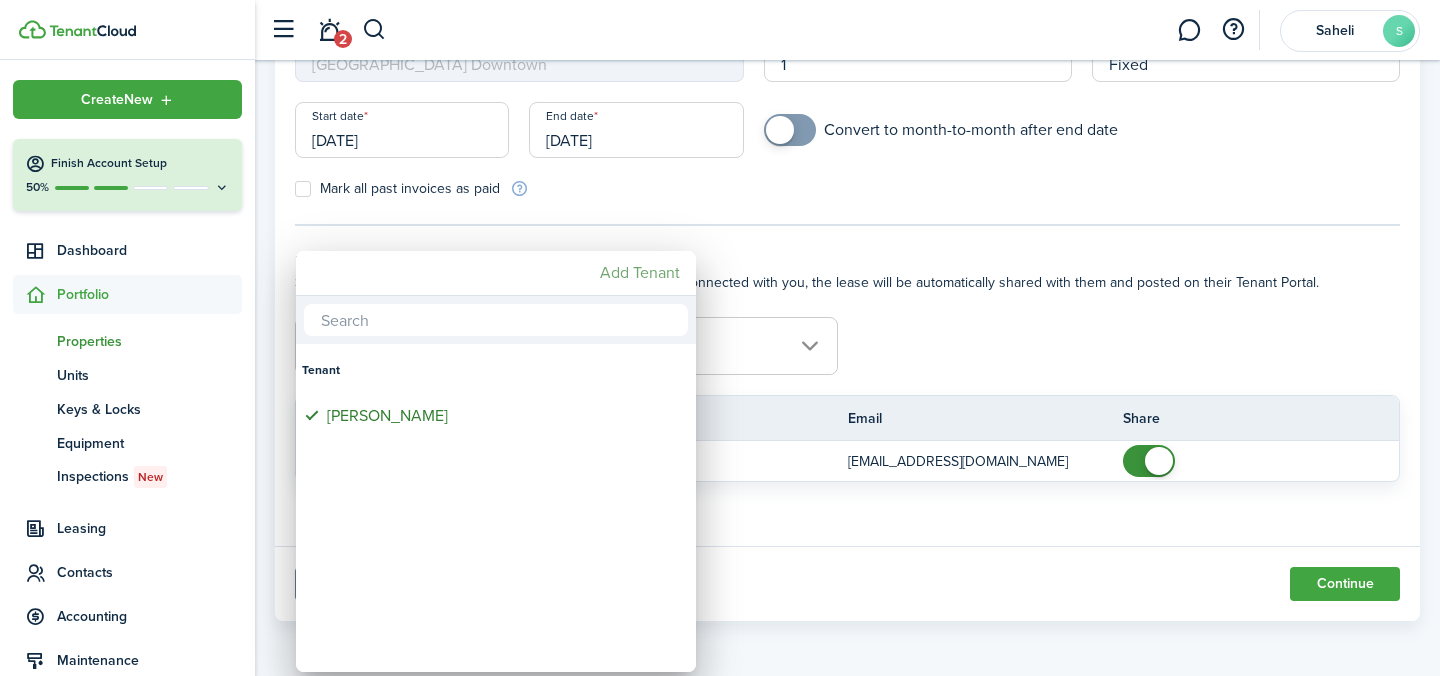 click on "Add Tenant" at bounding box center (640, 273) 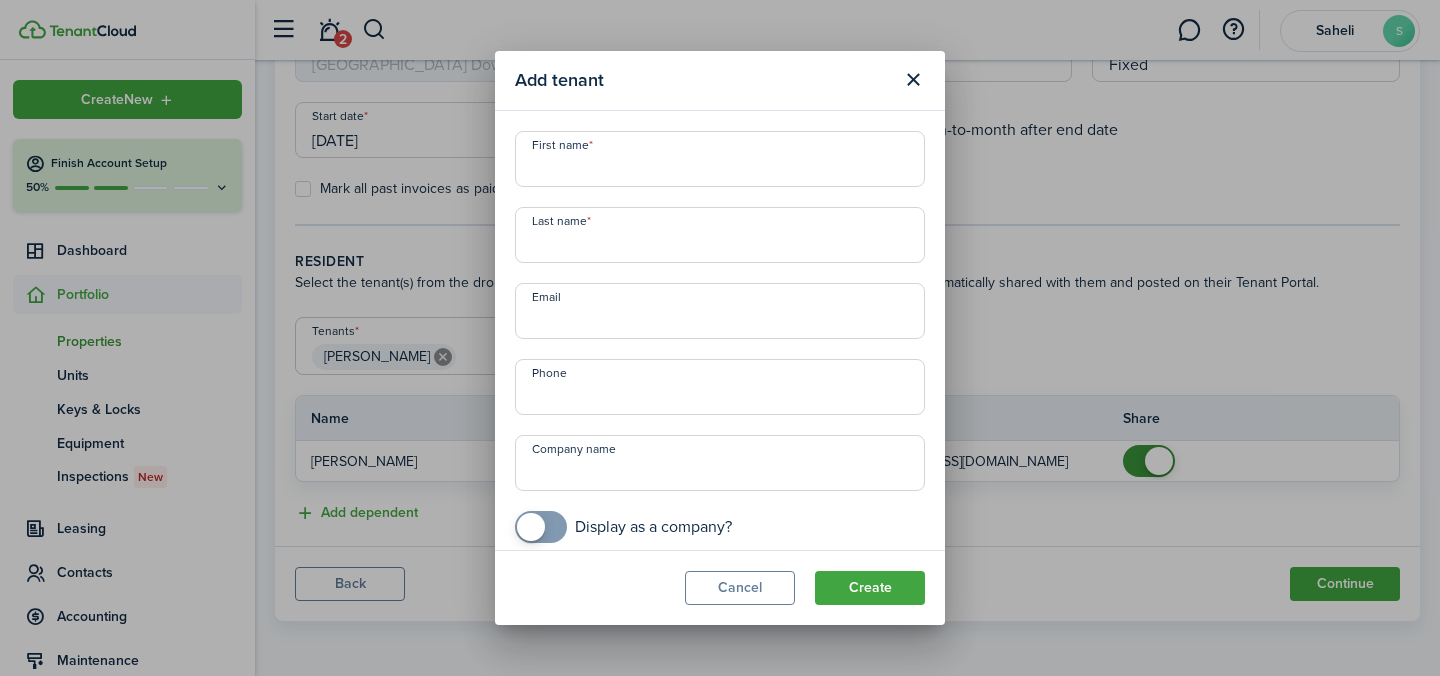 click on "First name" at bounding box center [720, 159] 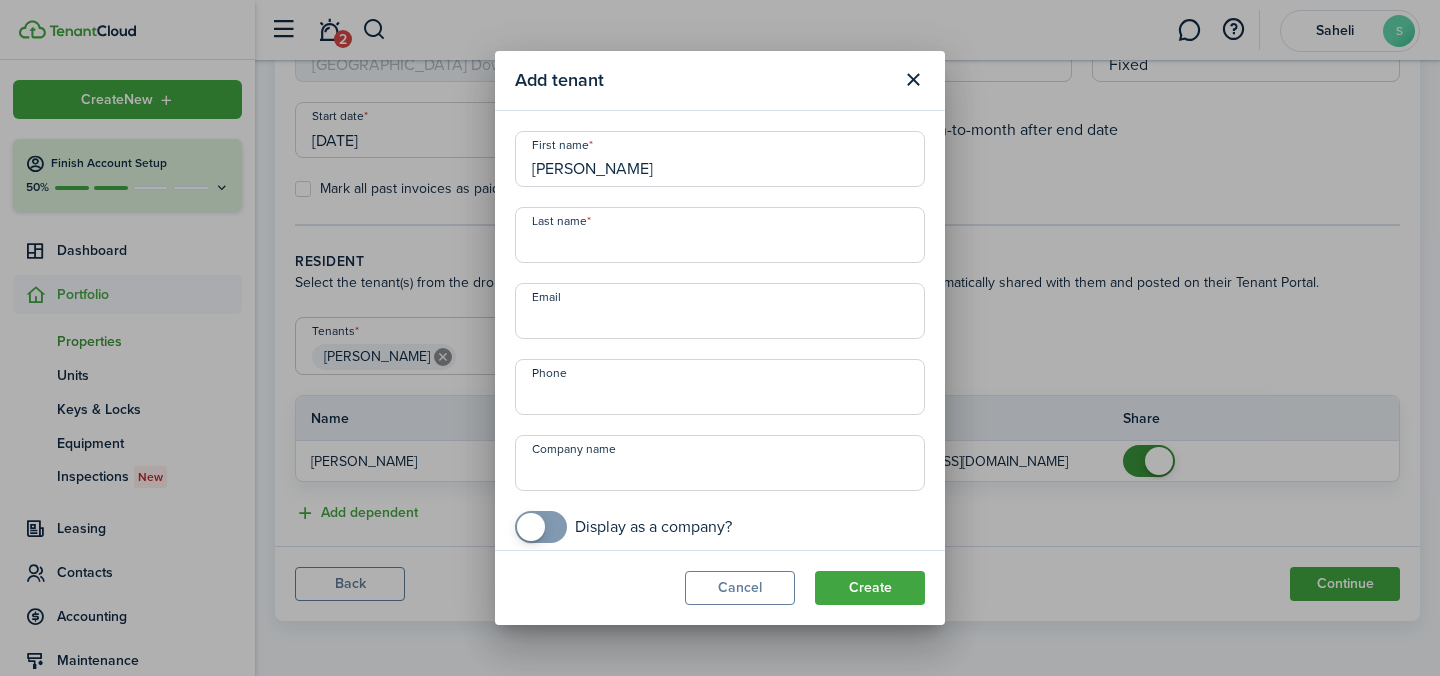 type on "[PERSON_NAME]" 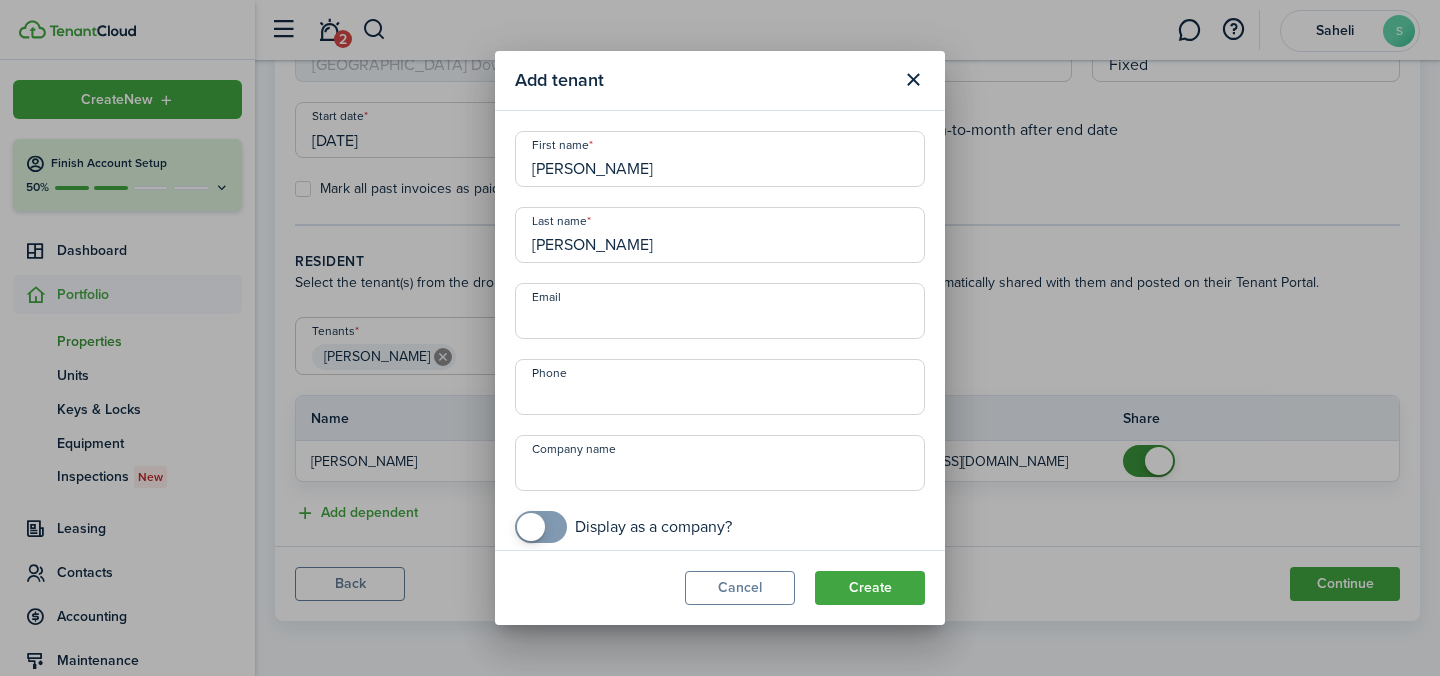 type on "[PERSON_NAME]" 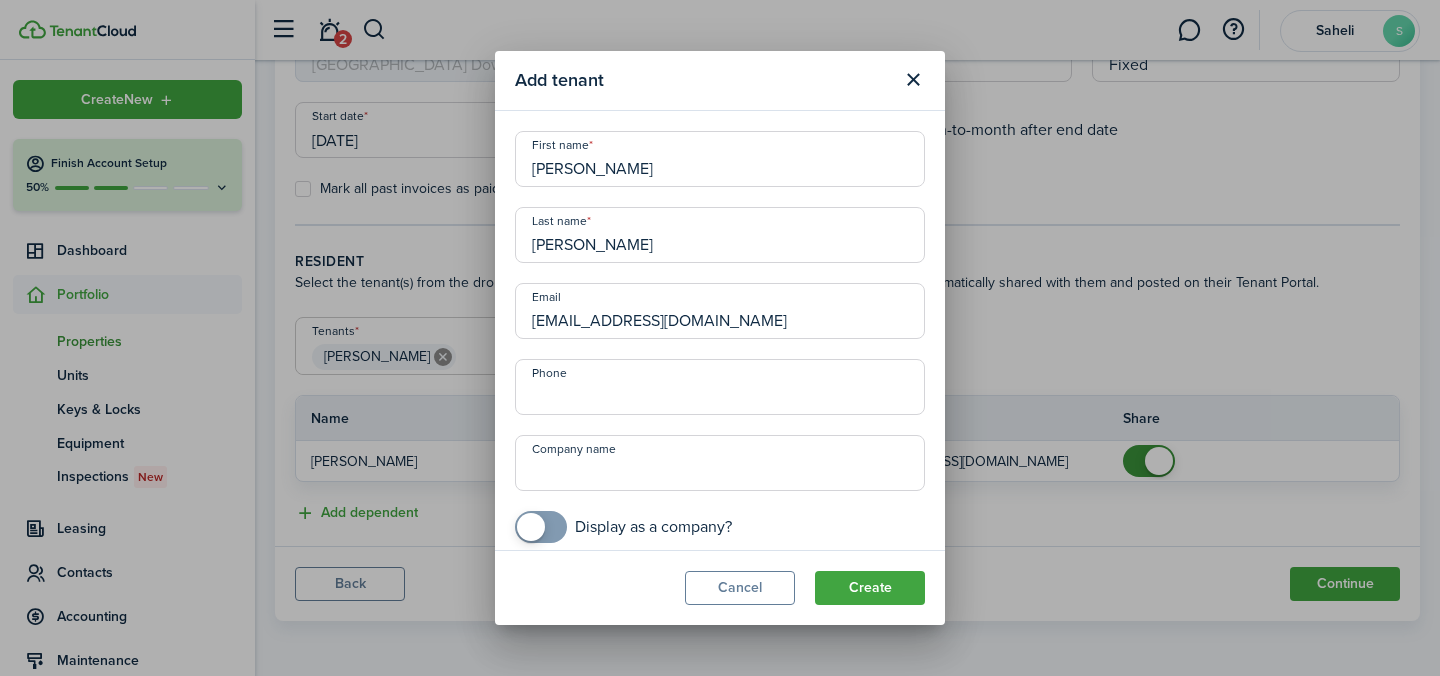 type on "[EMAIL_ADDRESS][DOMAIN_NAME]" 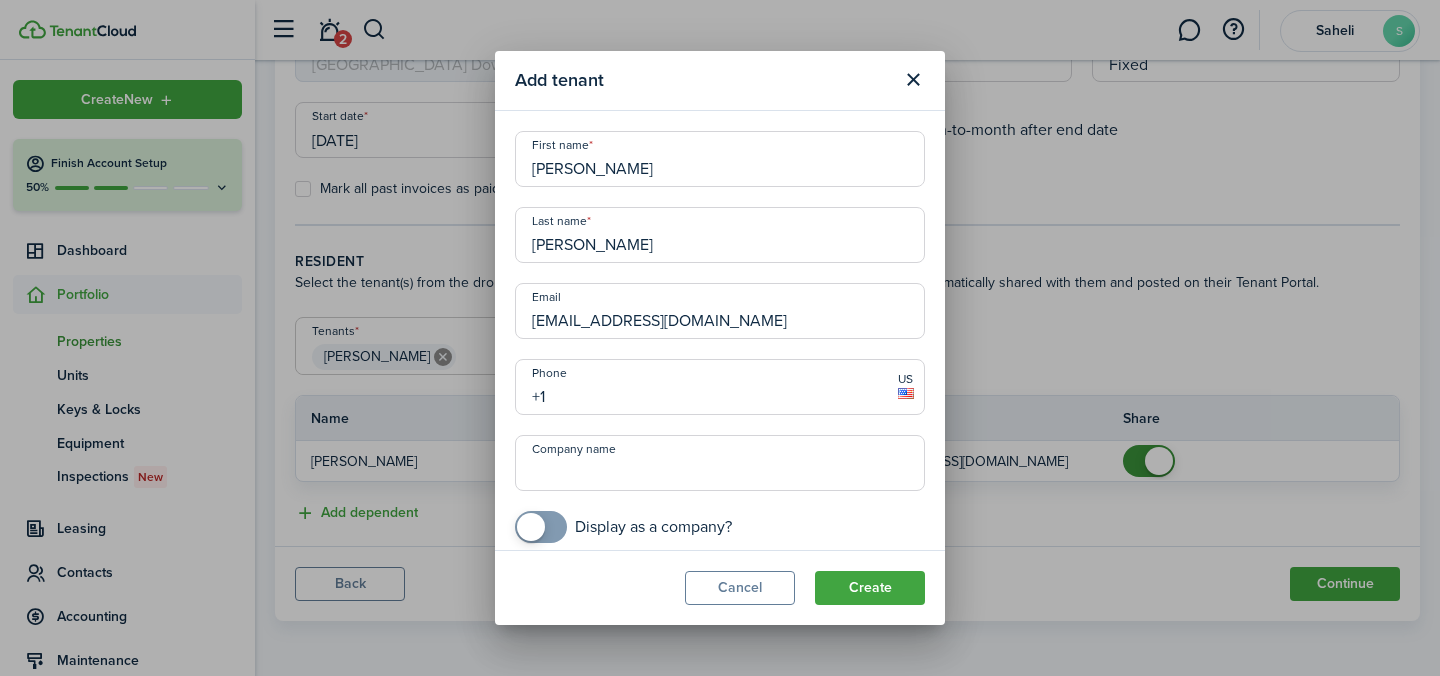 click on "+1" at bounding box center (720, 387) 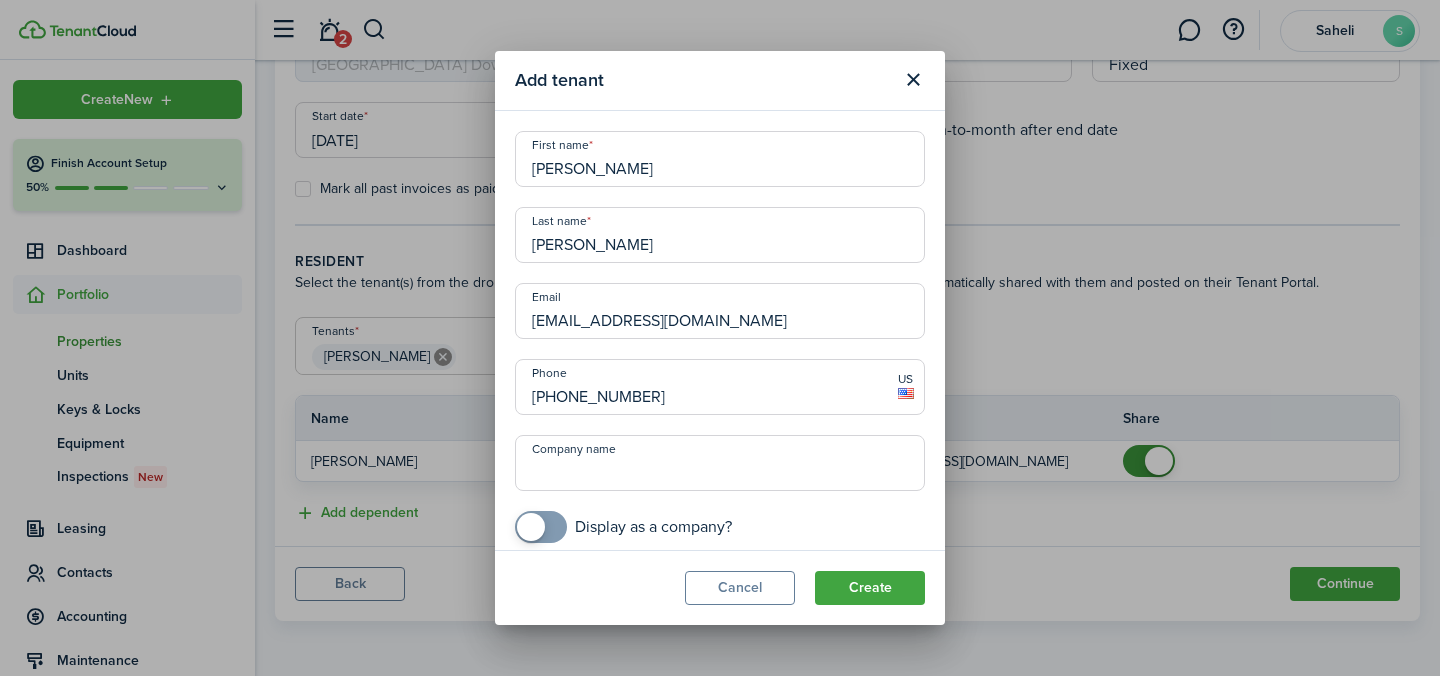 type on "[PHONE_NUMBER]" 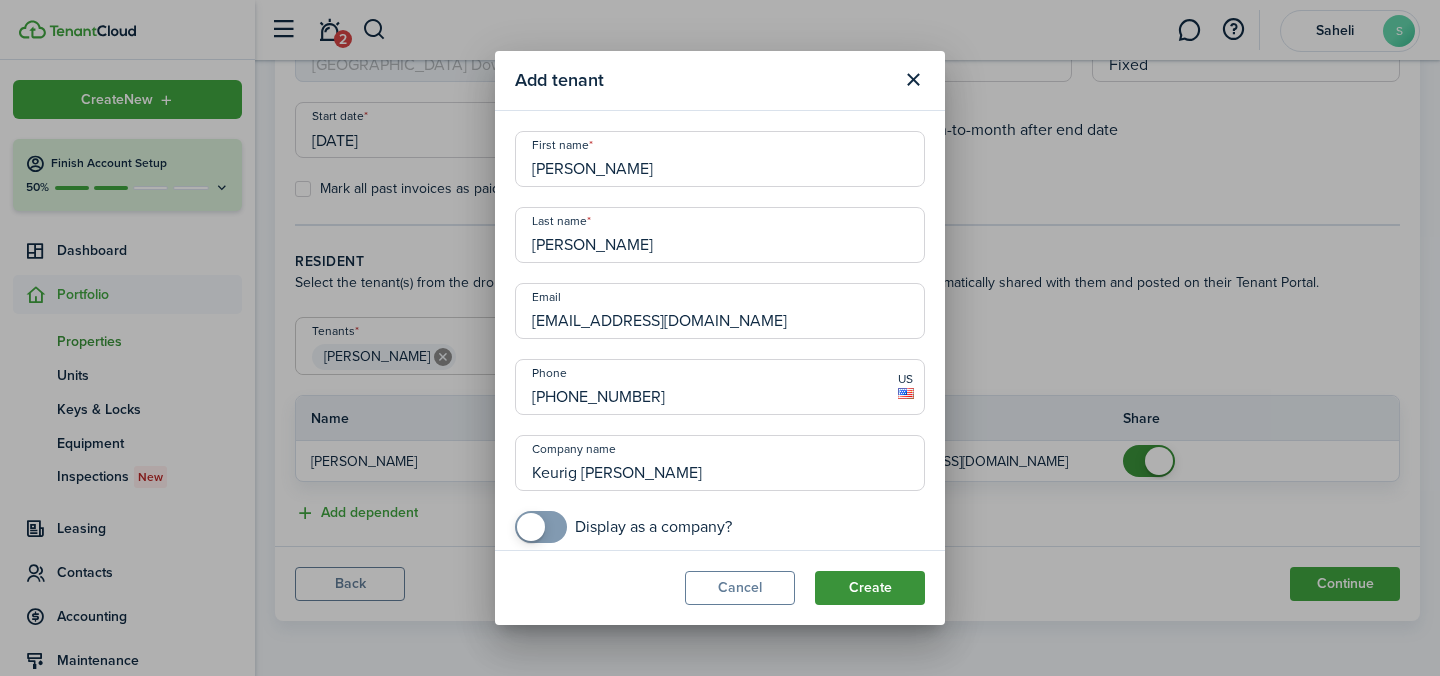 type on "Keurig [PERSON_NAME]" 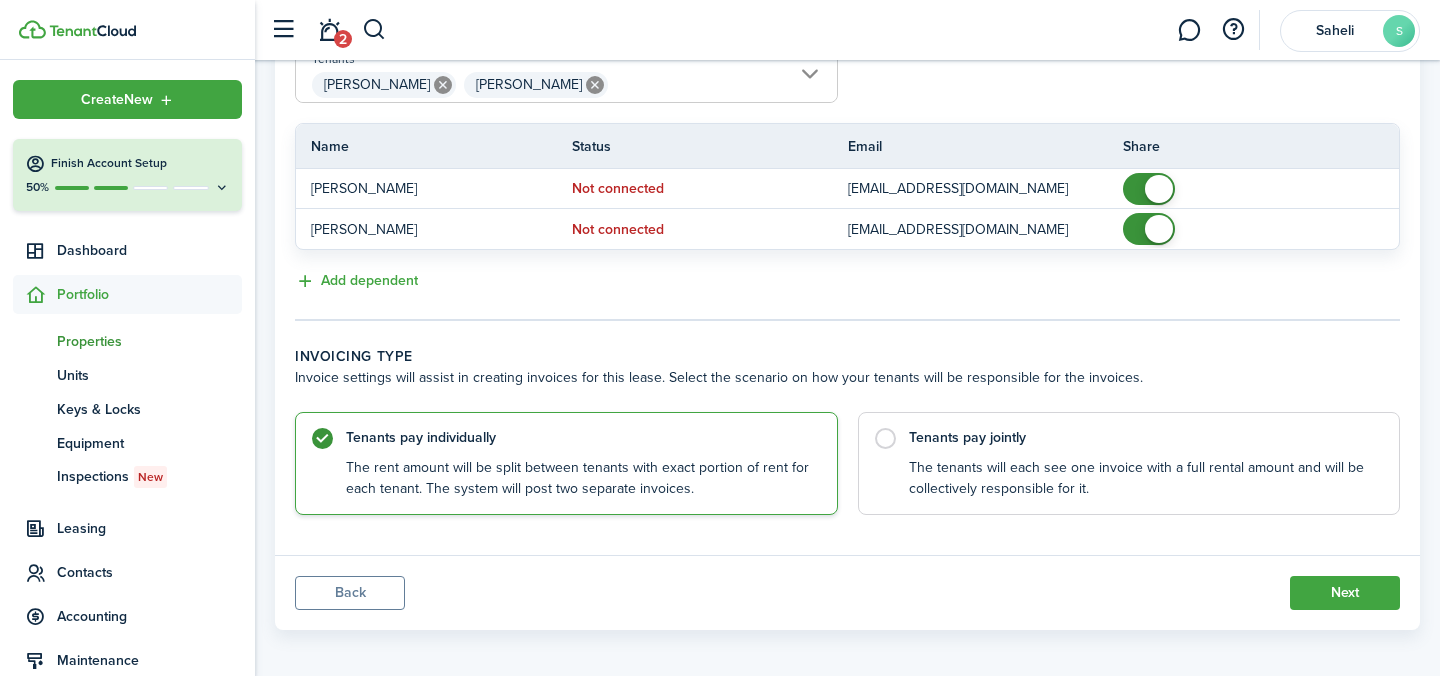 scroll, scrollTop: 520, scrollLeft: 0, axis: vertical 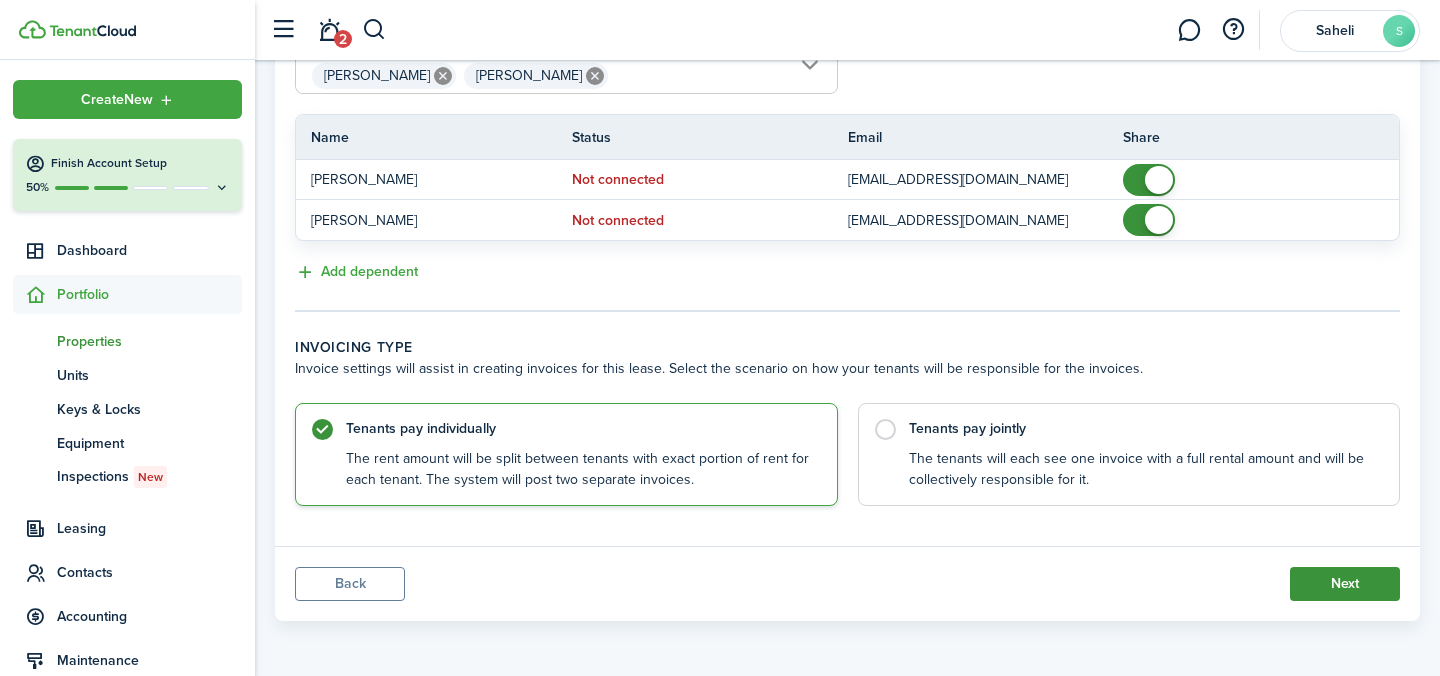 click on "Next" 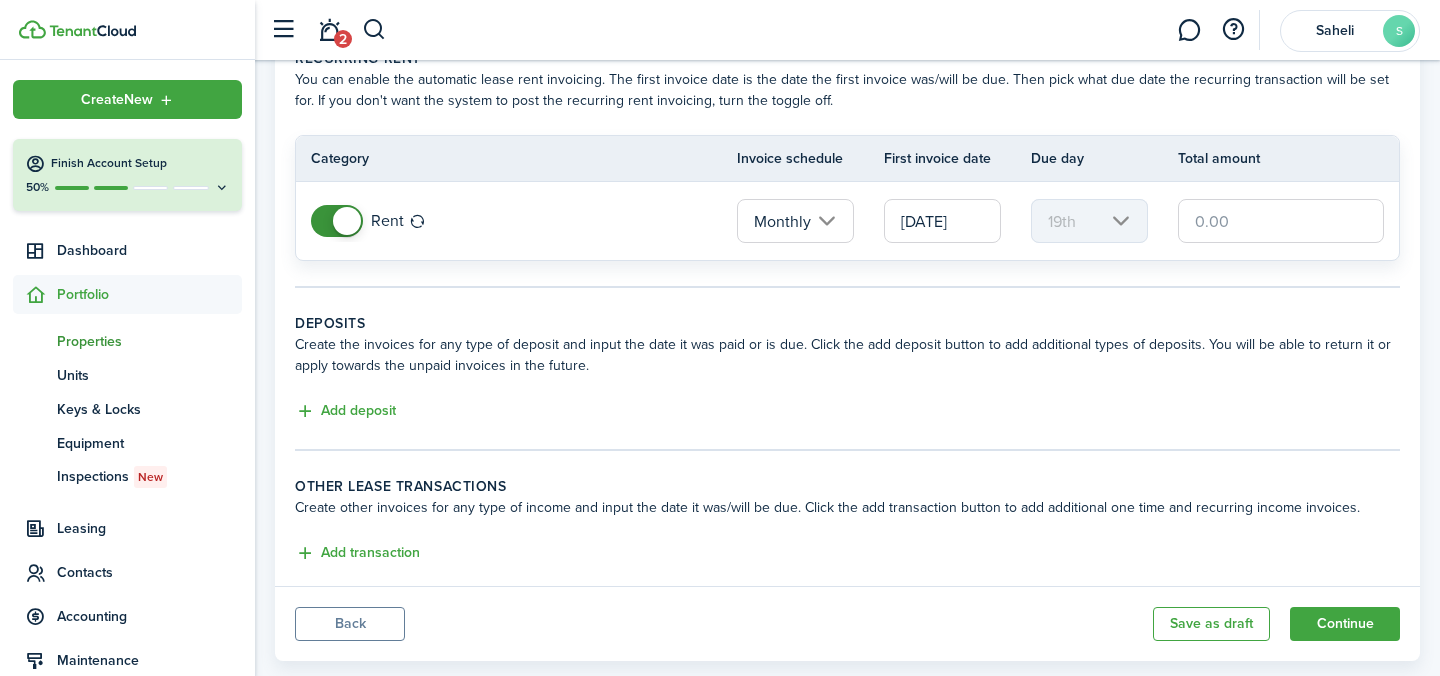 scroll, scrollTop: 149, scrollLeft: 0, axis: vertical 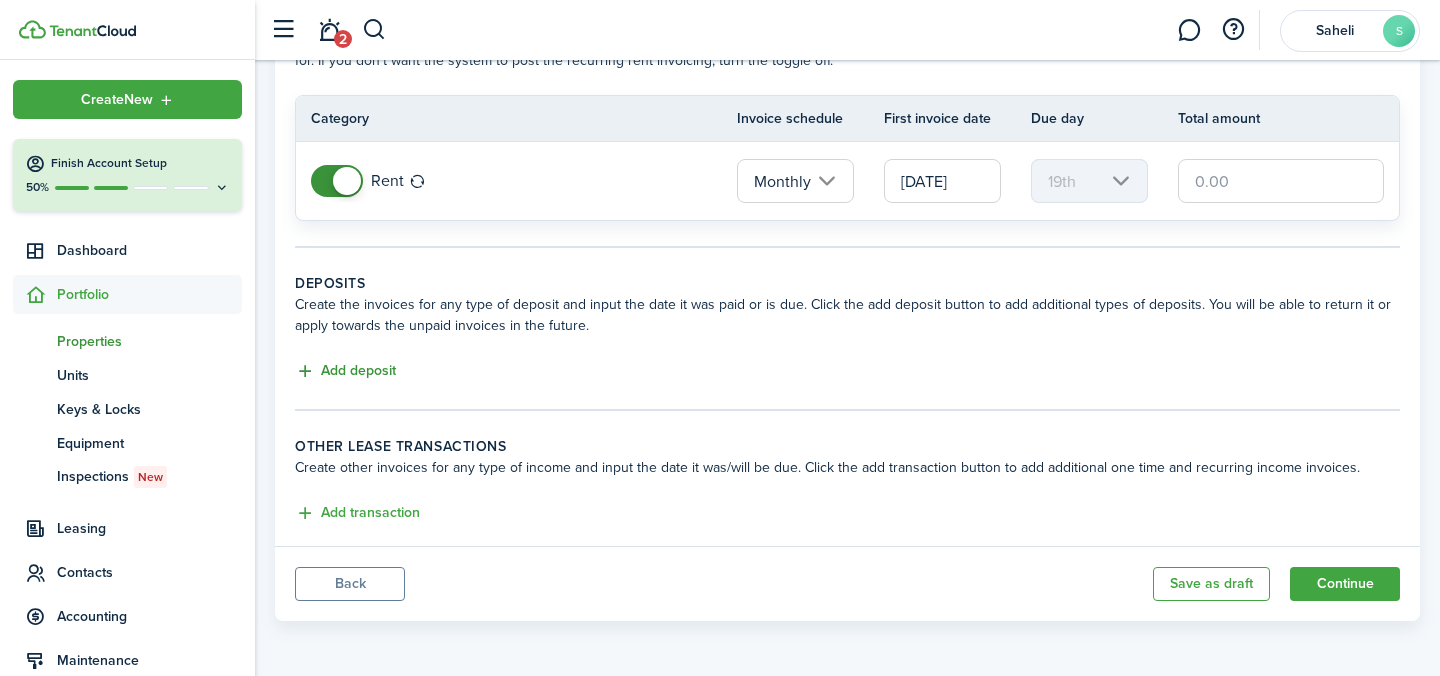 click on "Add deposit" at bounding box center [345, 371] 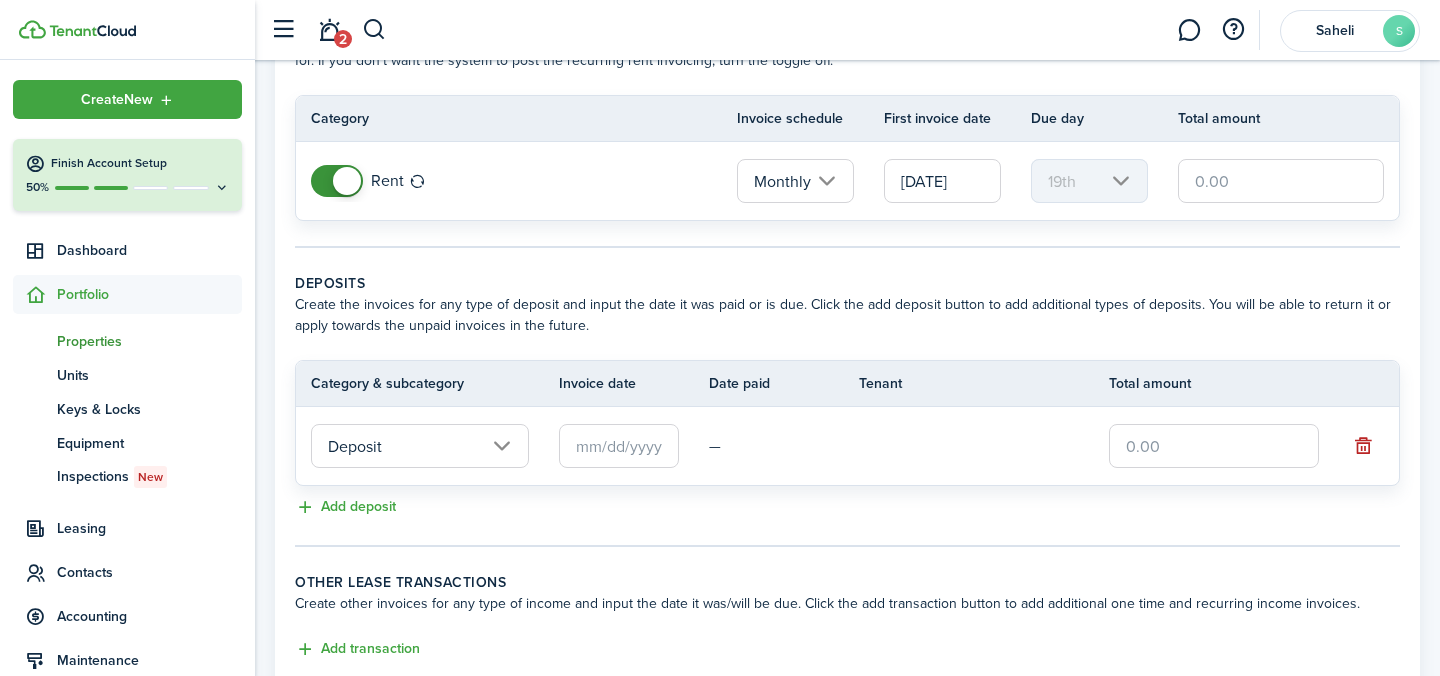 click on "Deposit" at bounding box center [420, 446] 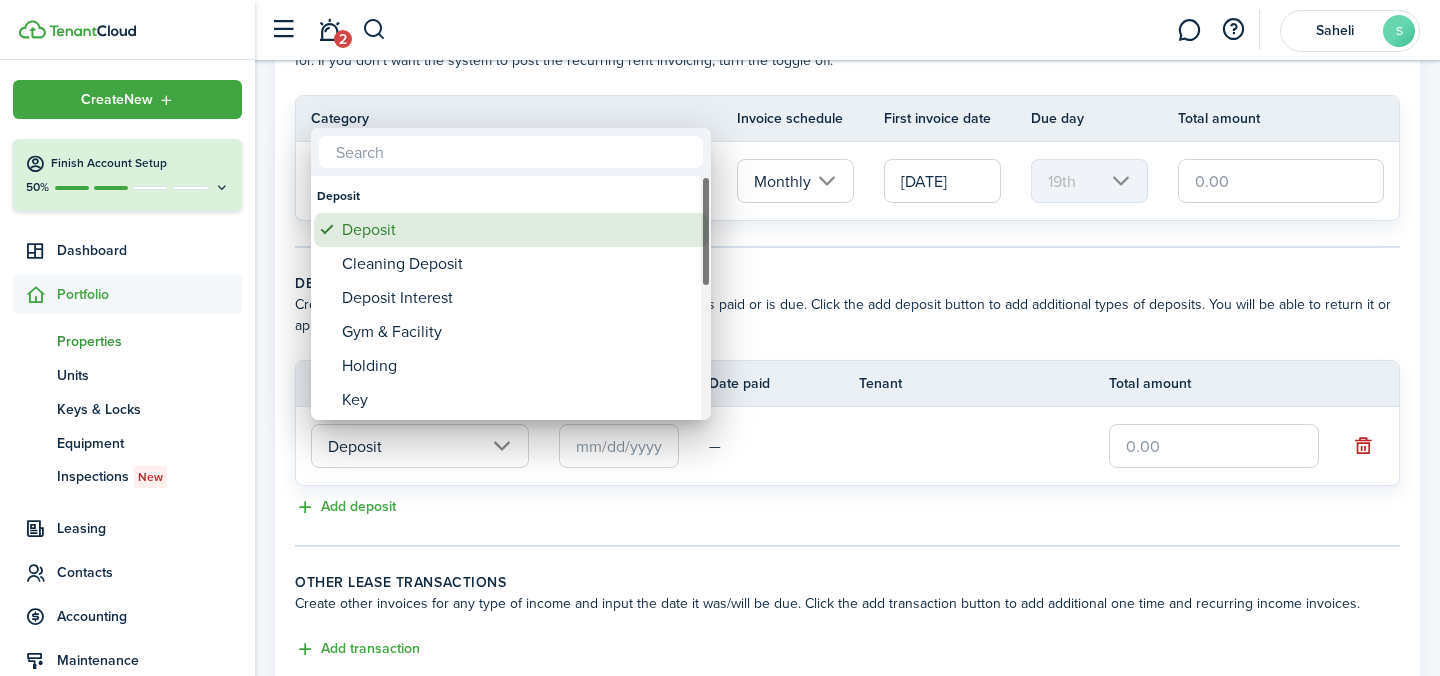 click on "Deposit" at bounding box center (519, 230) 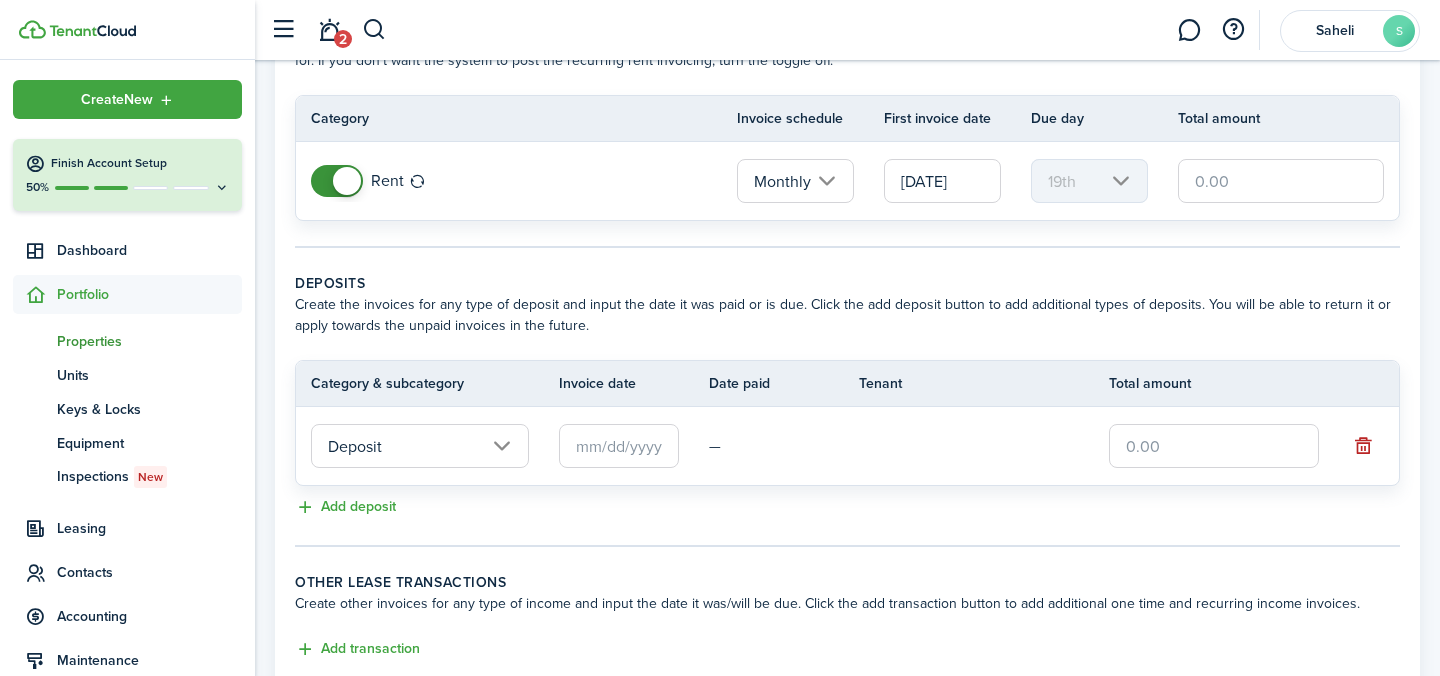 click at bounding box center (619, 446) 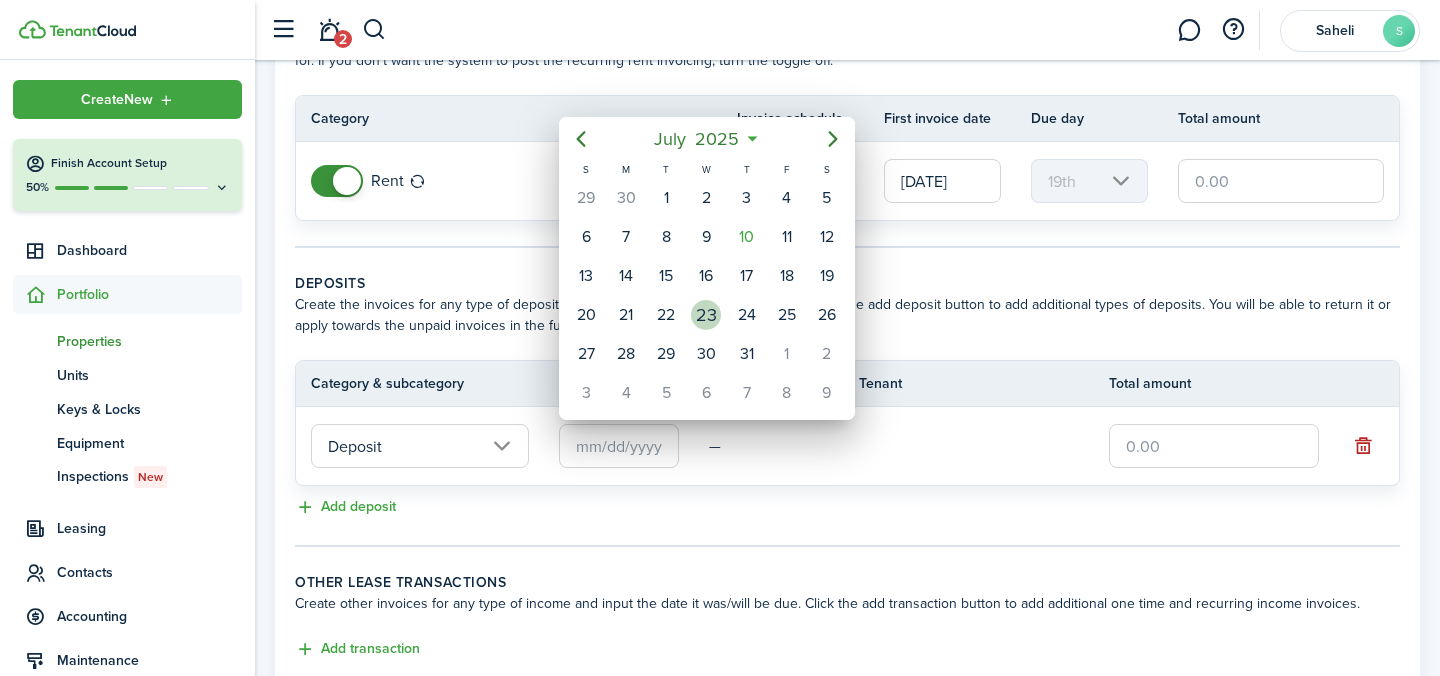 click on "23" at bounding box center [706, 315] 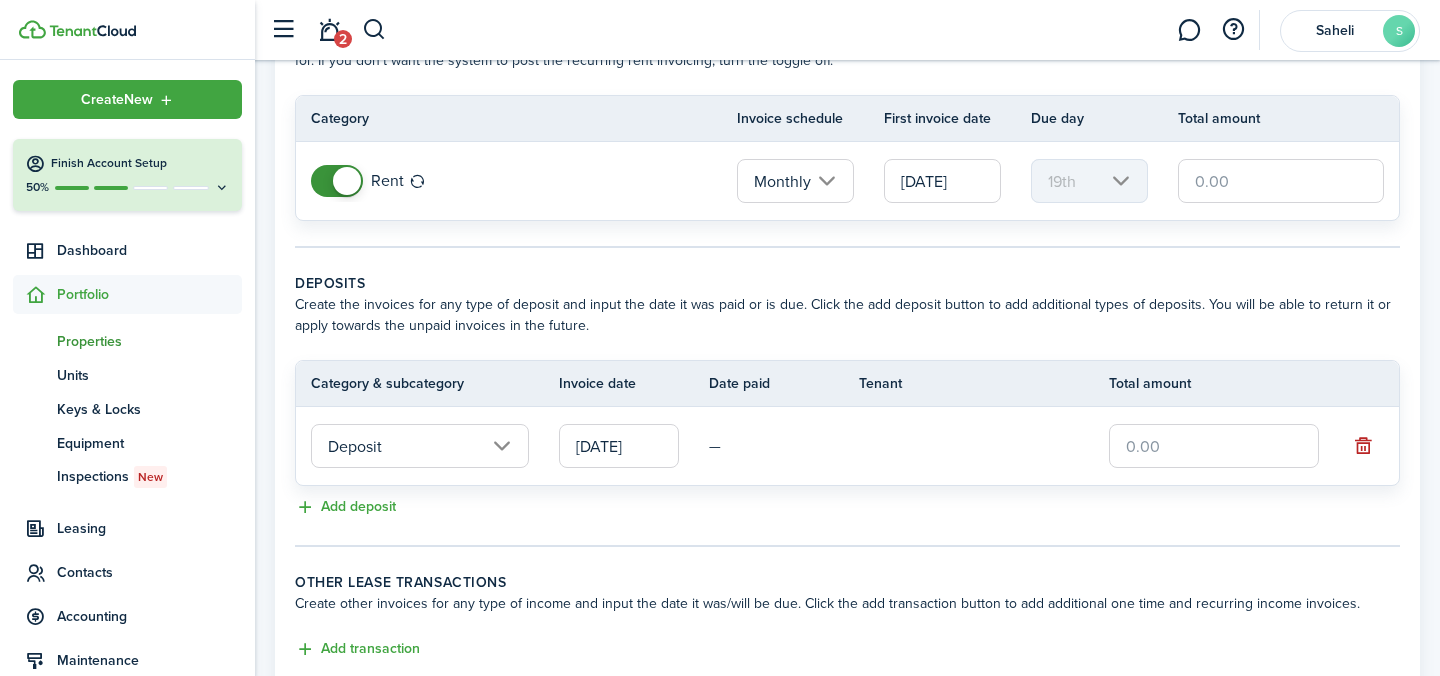 click at bounding box center (1214, 446) 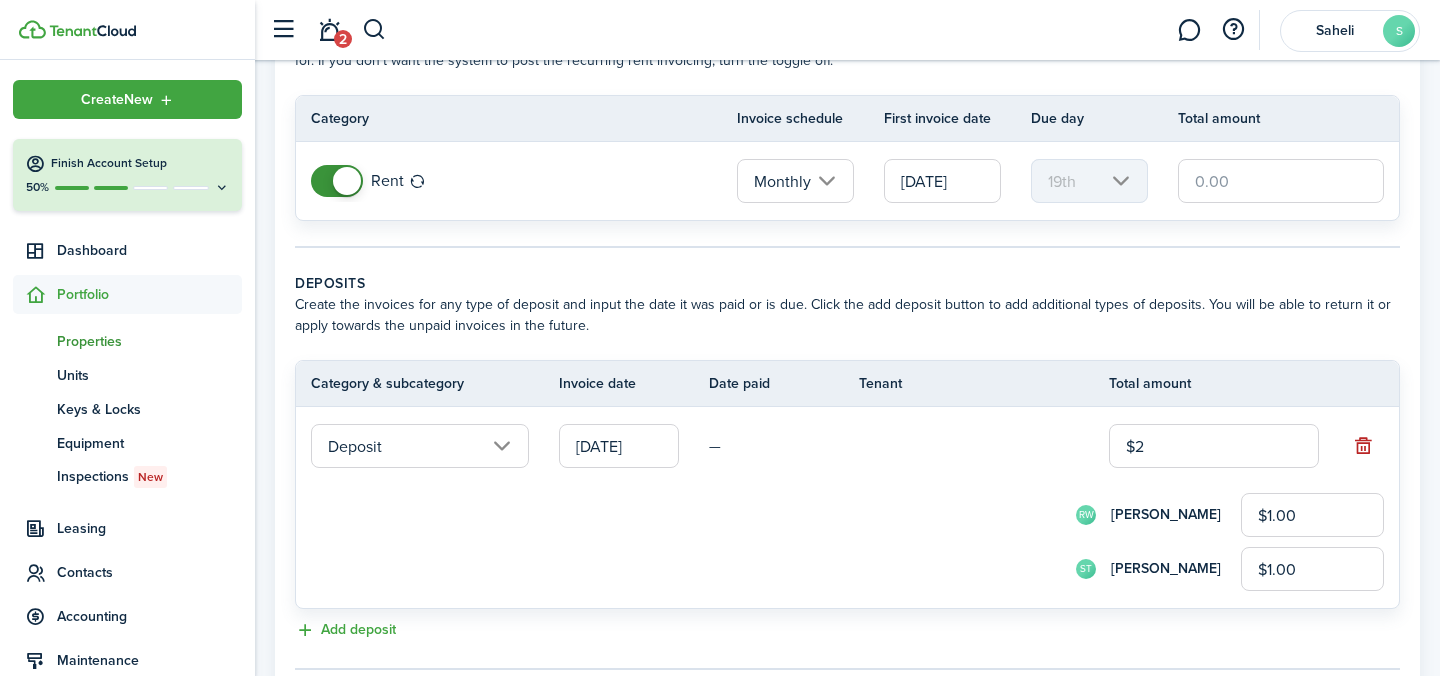 type on "$28" 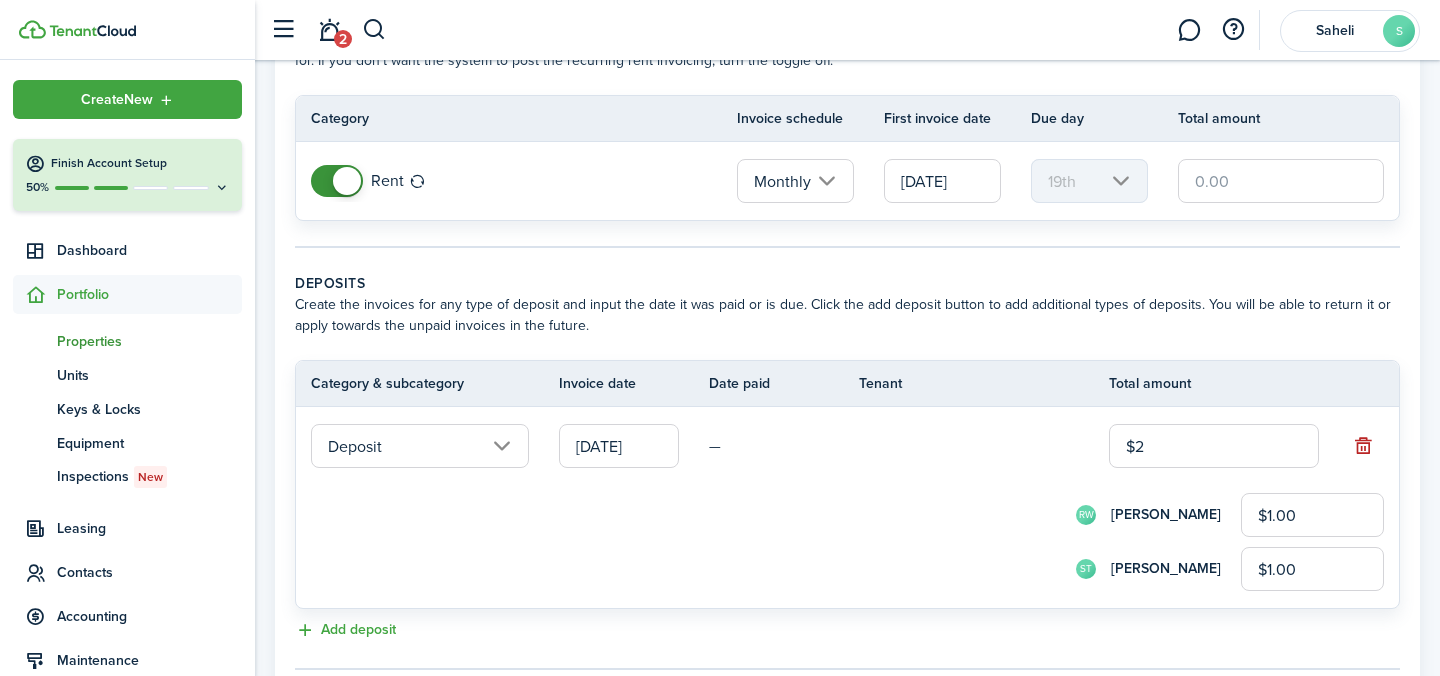 type on "$14.00" 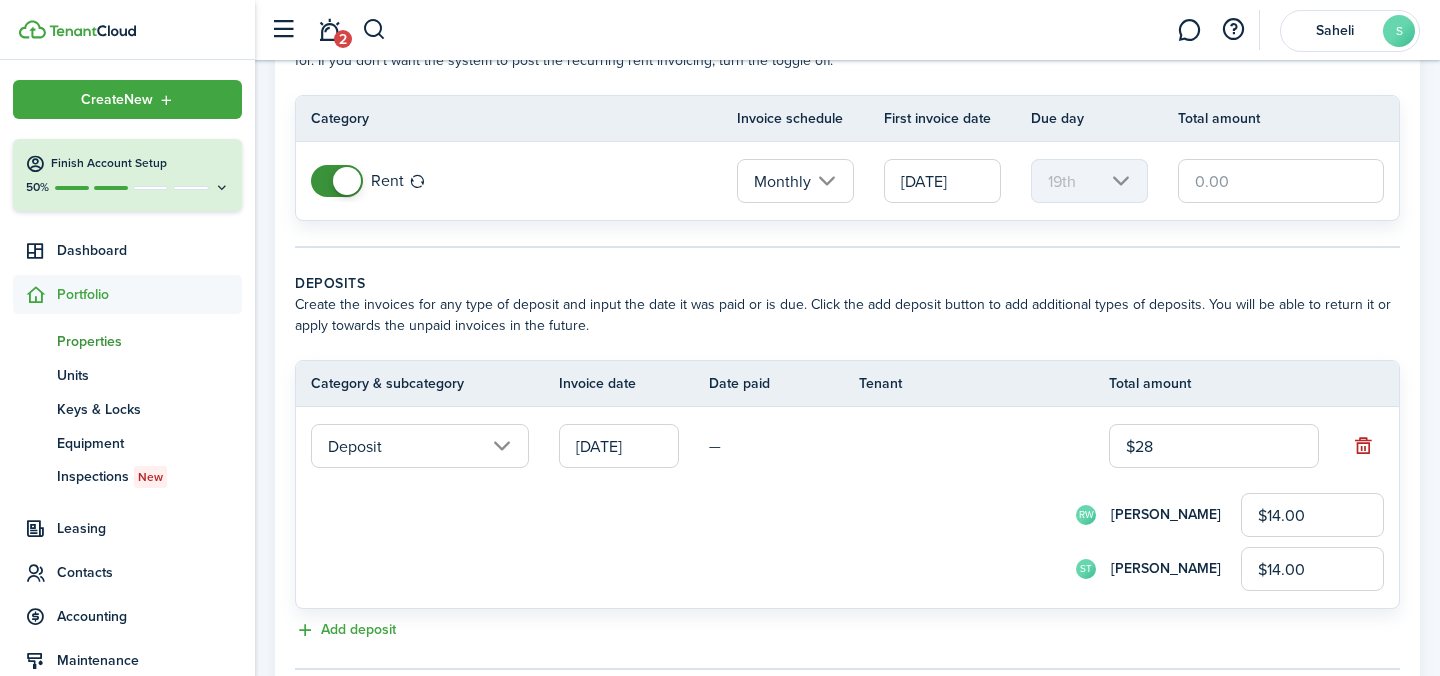 type on "$280" 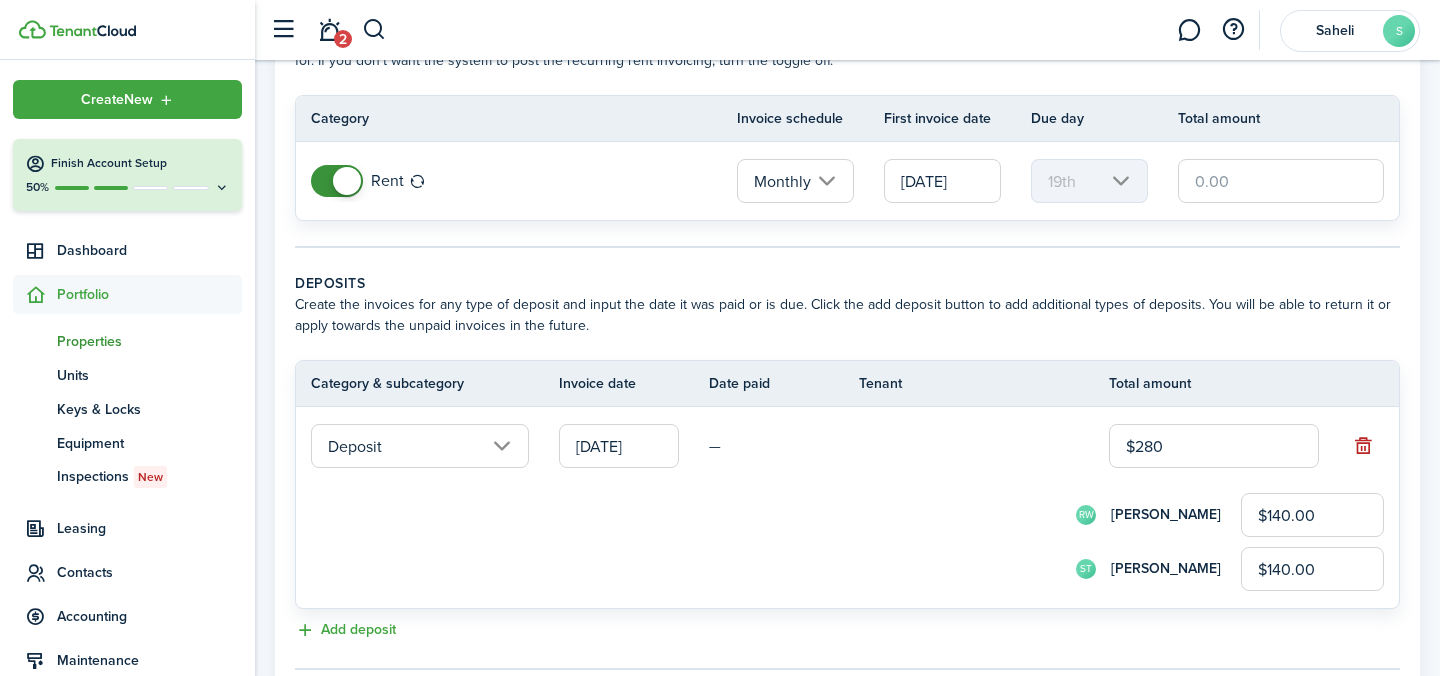 type on "$2,800" 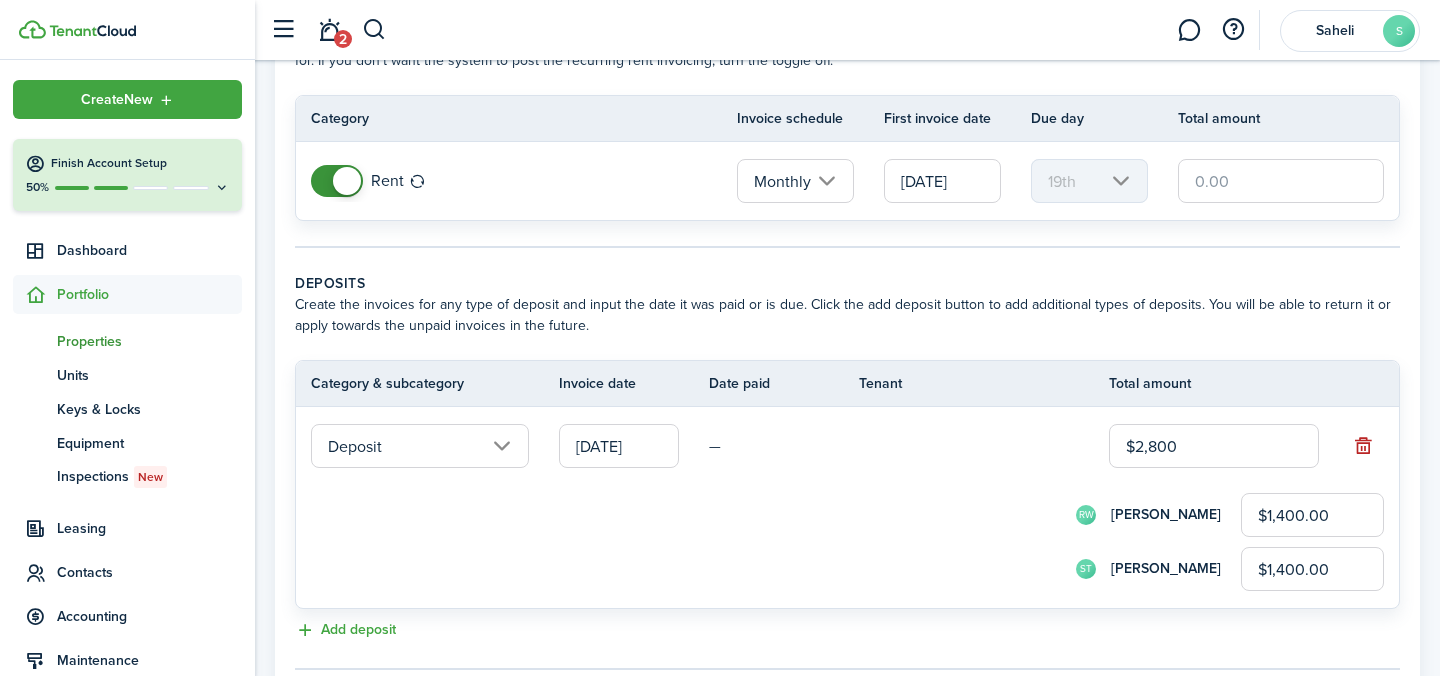 type on "$2,800.00" 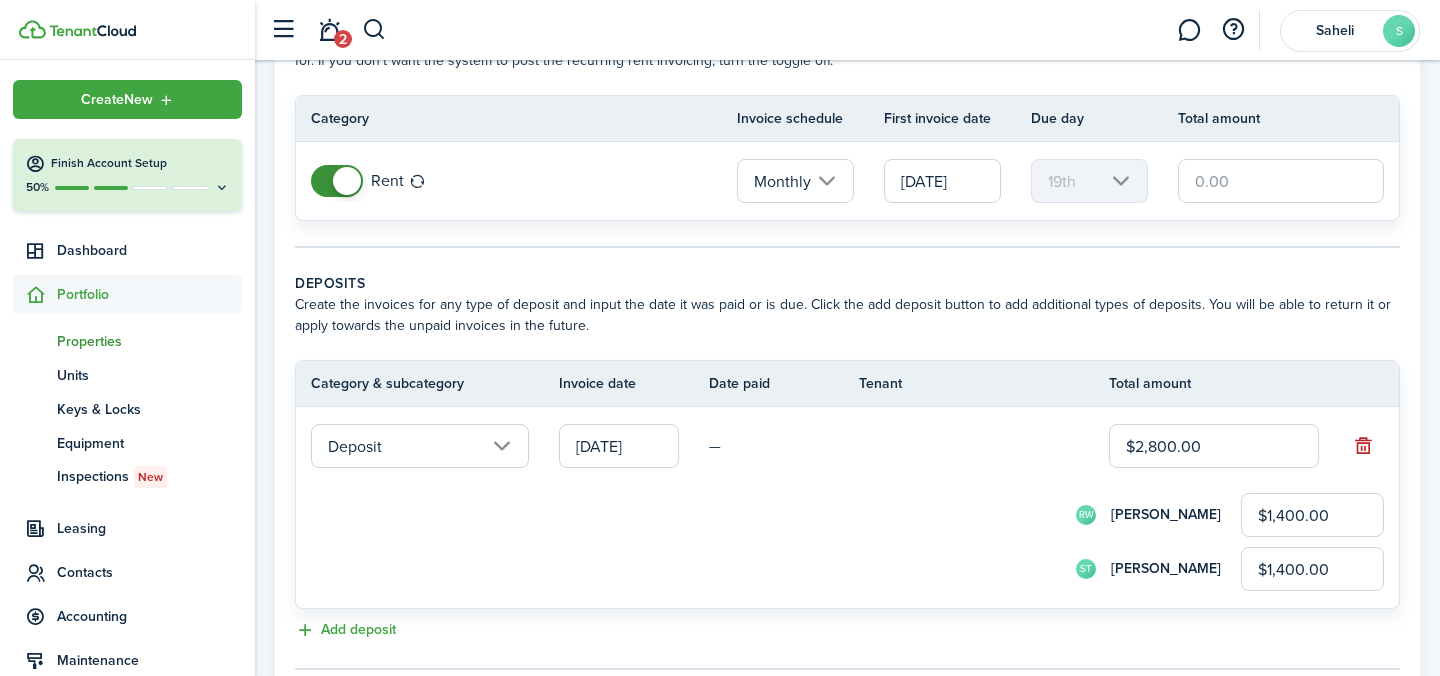 click on "RW   [PERSON_NAME]     $1,400.00" at bounding box center [875, 515] 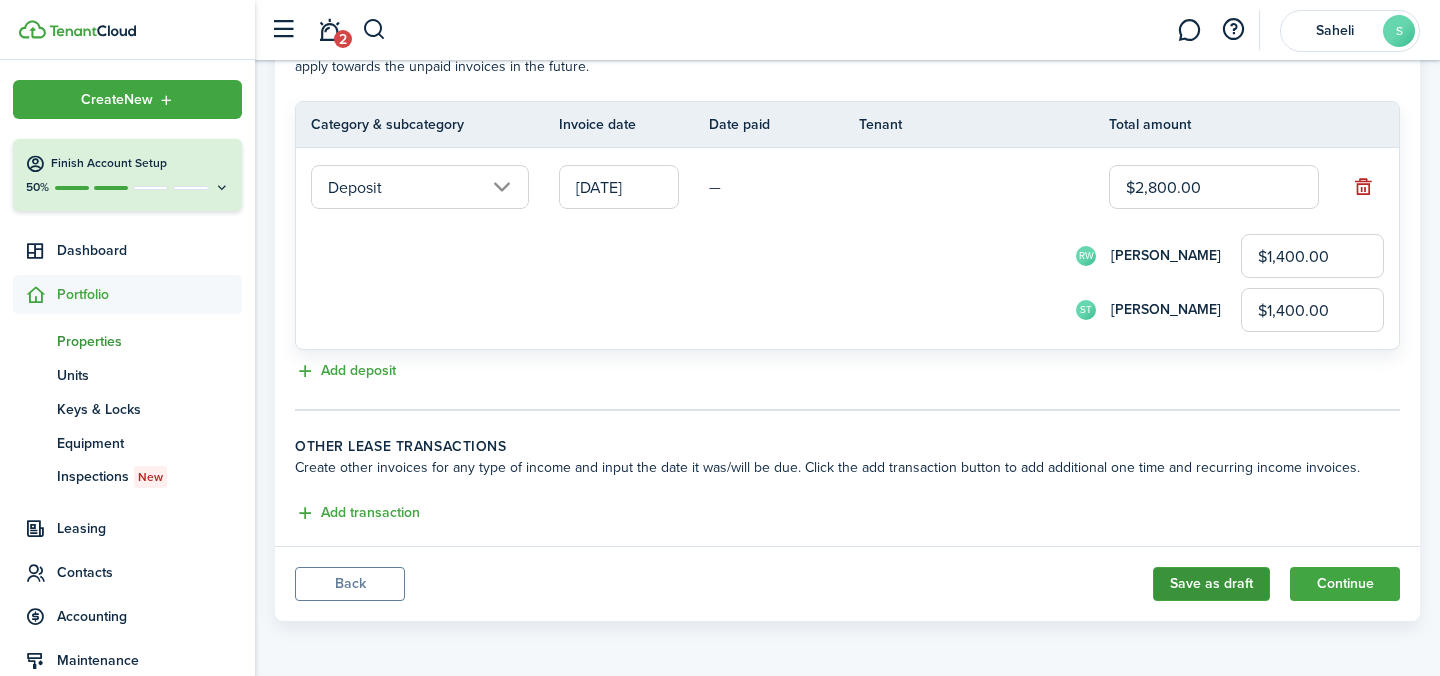 click on "Save as draft" 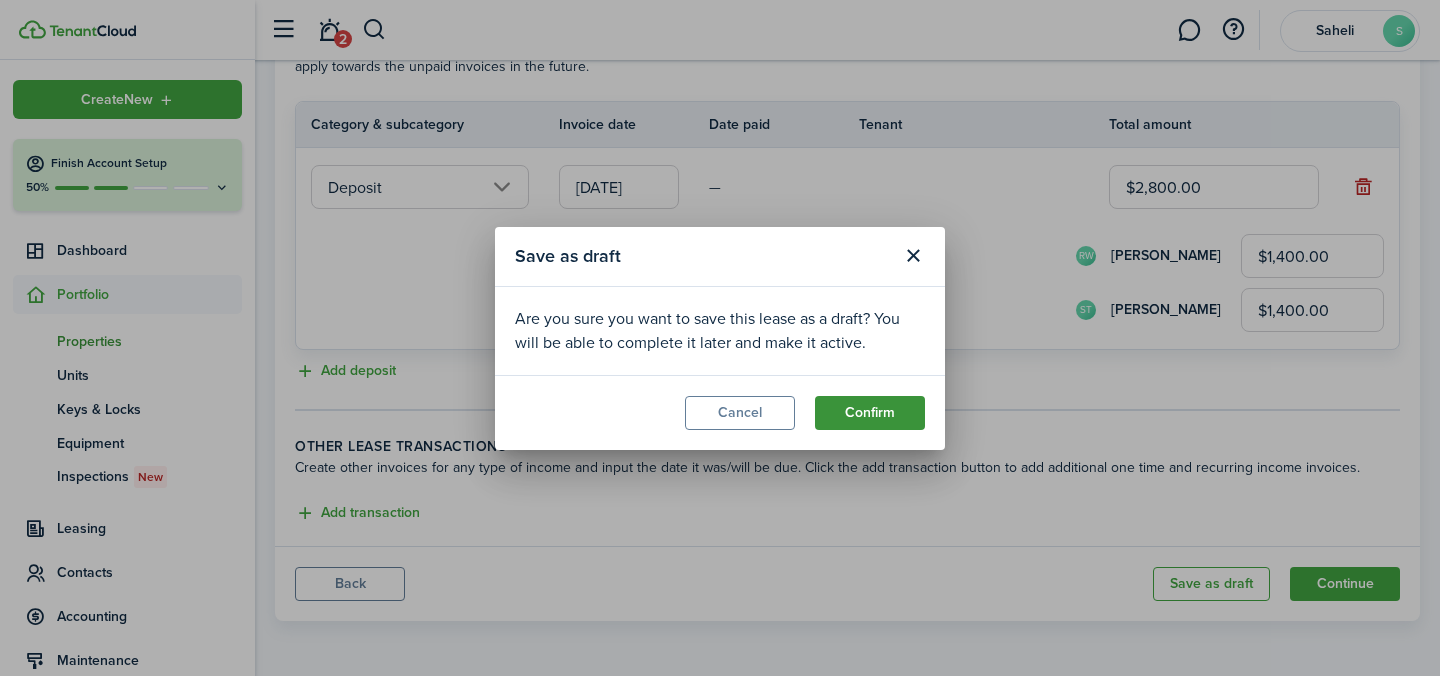 click on "Confirm" 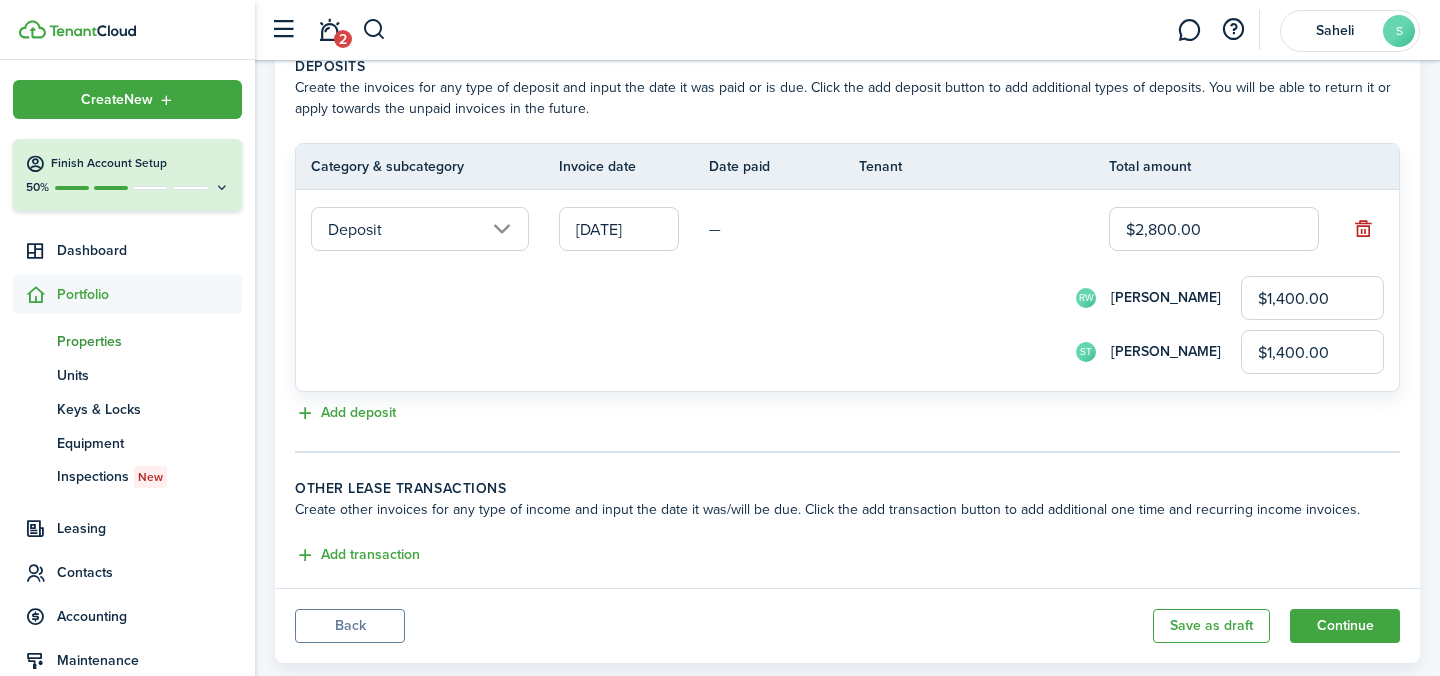 scroll, scrollTop: 408, scrollLeft: 0, axis: vertical 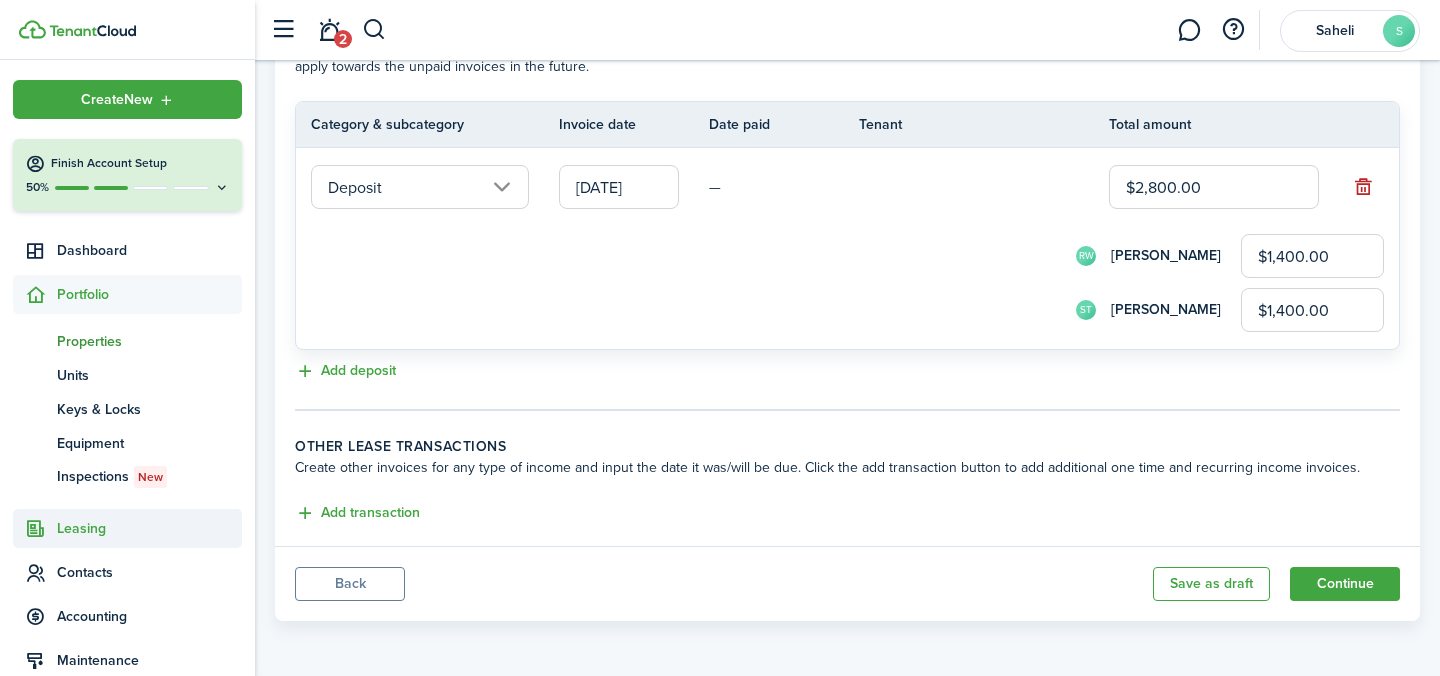 click on "Leasing" 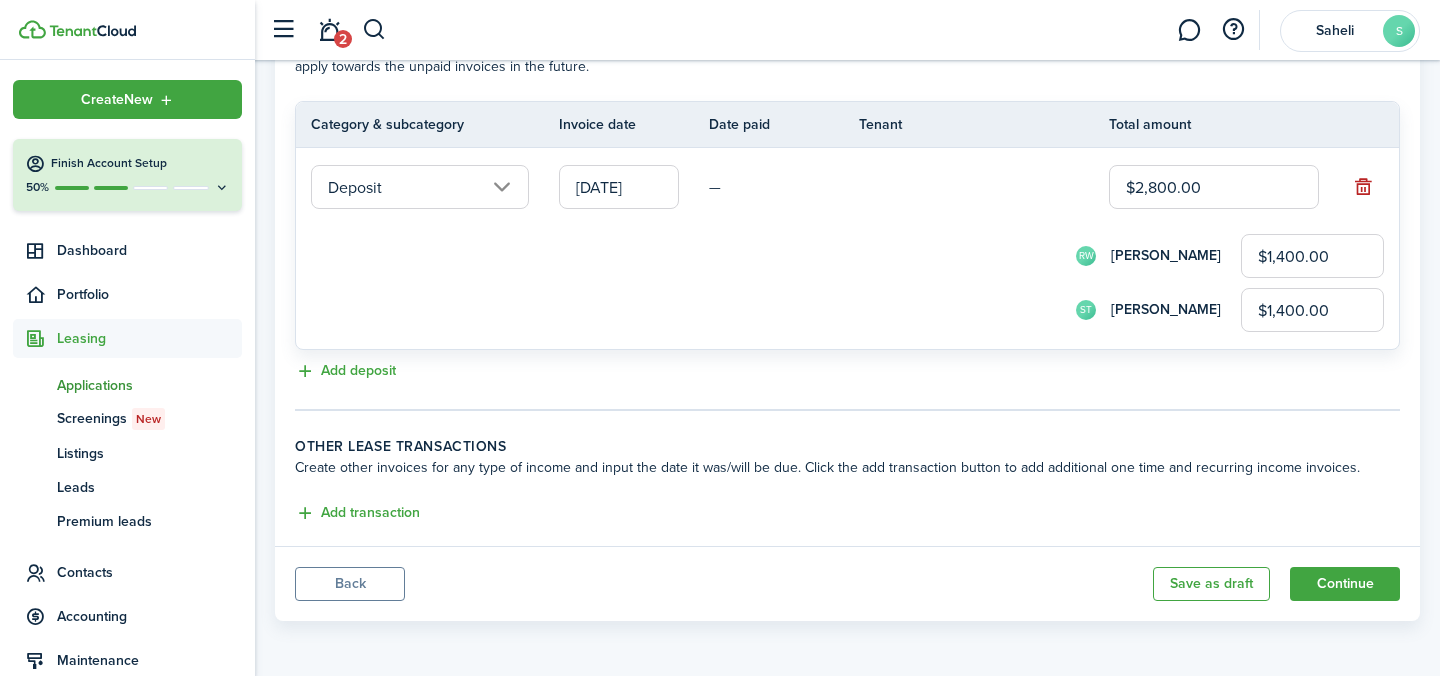 click on "Applications" 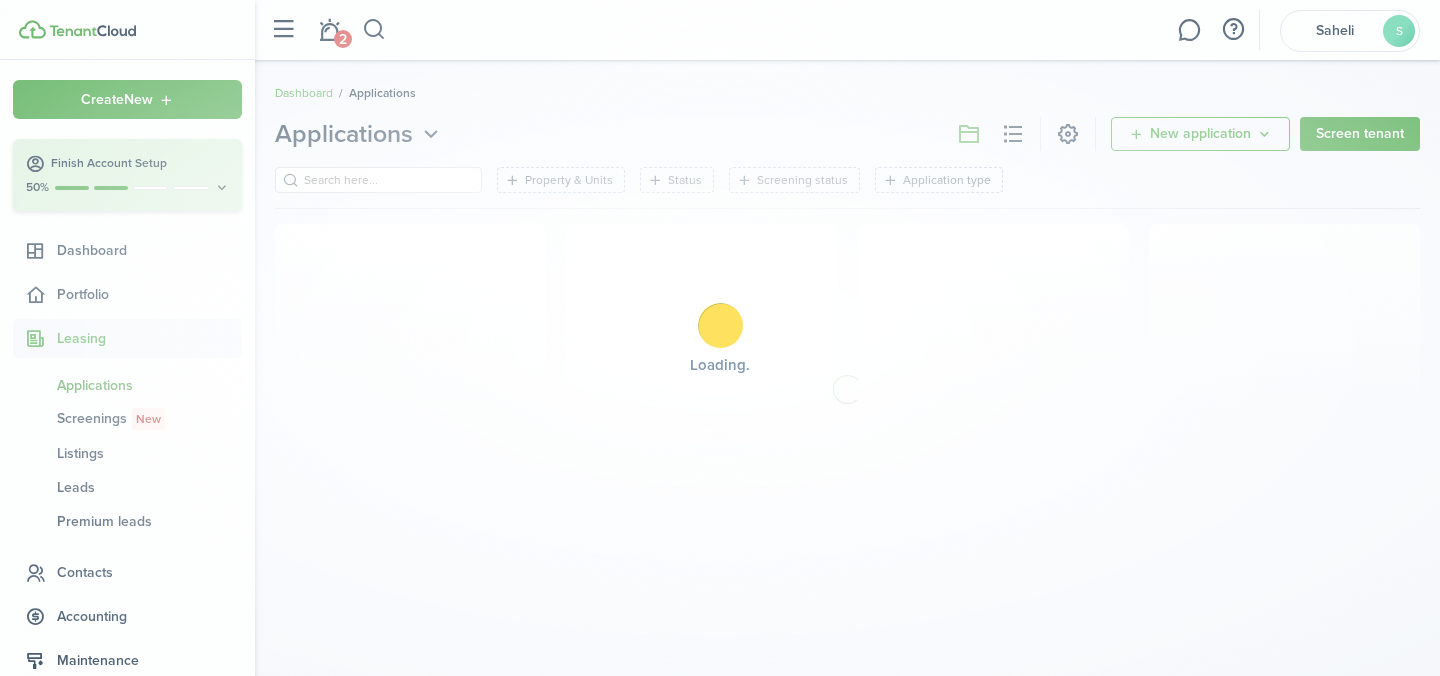 scroll, scrollTop: 0, scrollLeft: 0, axis: both 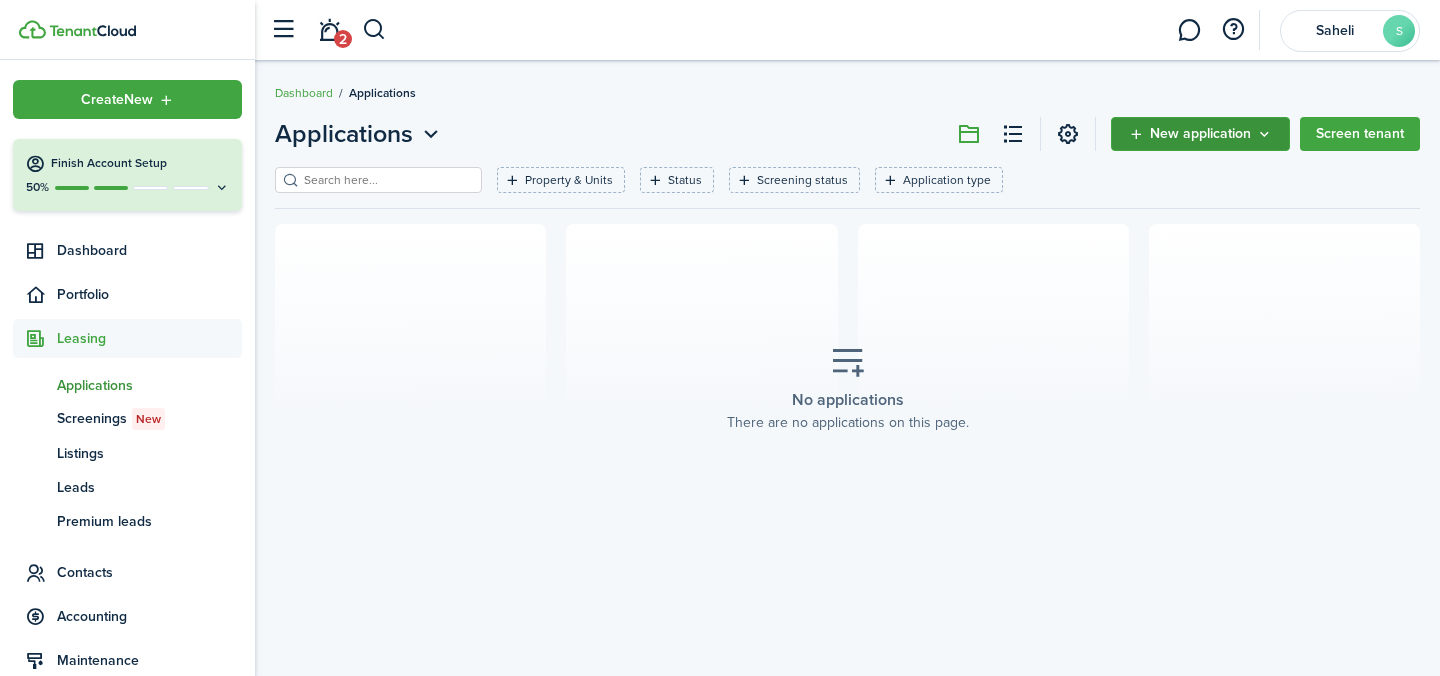 click on "New application" 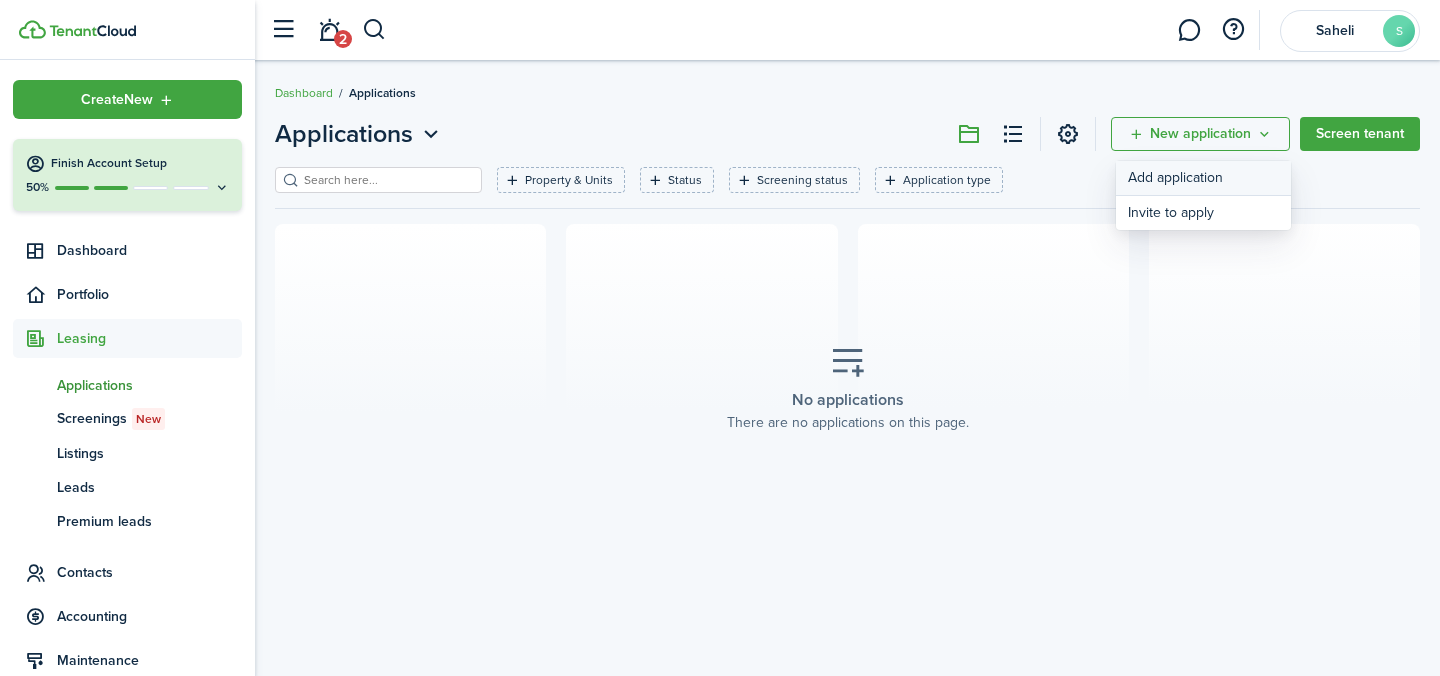 click on "Add application" at bounding box center [1203, 178] 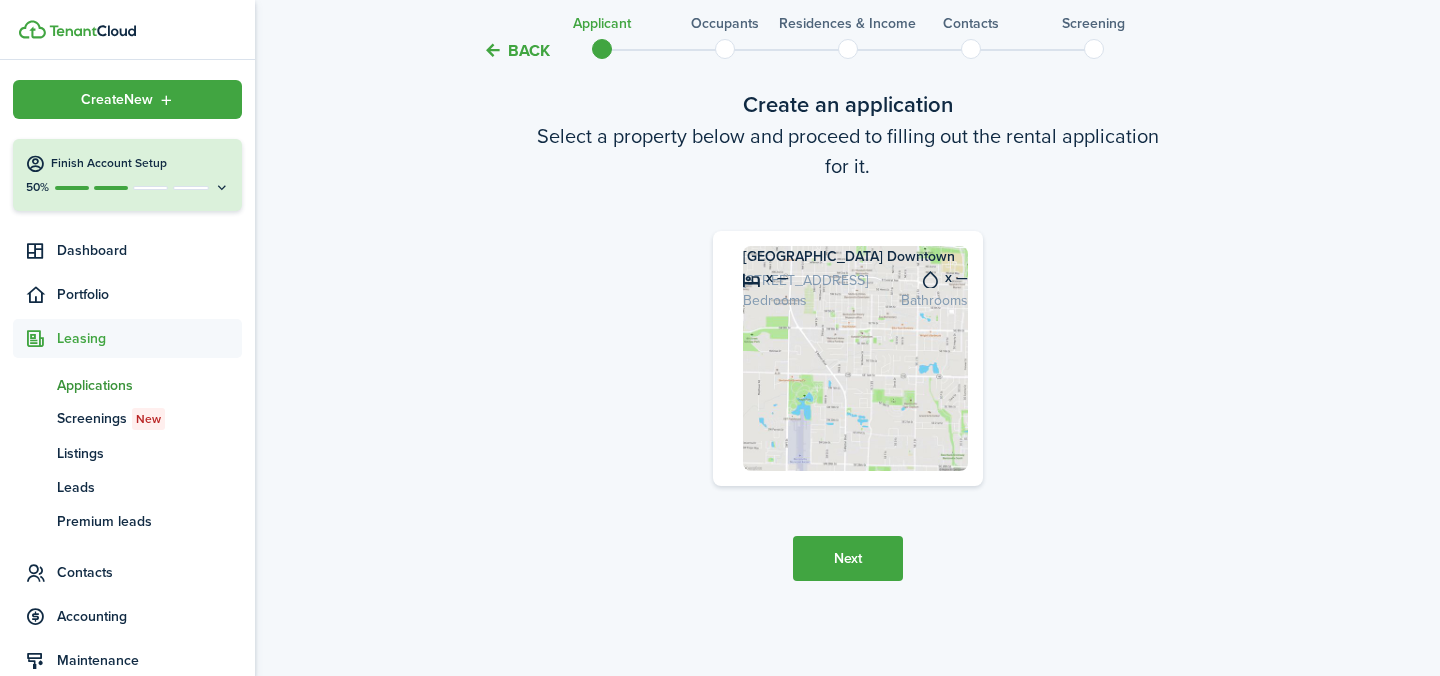 scroll, scrollTop: 209, scrollLeft: 0, axis: vertical 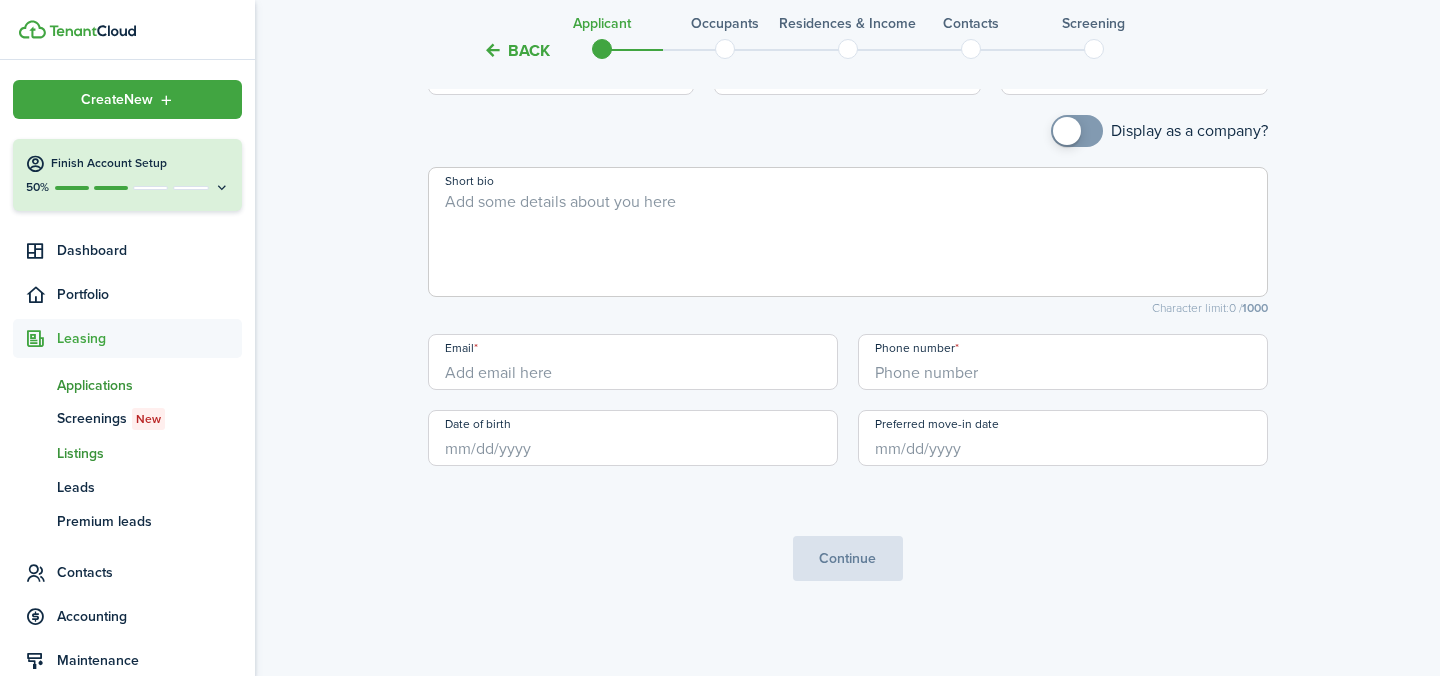 click on "ls  Listings" 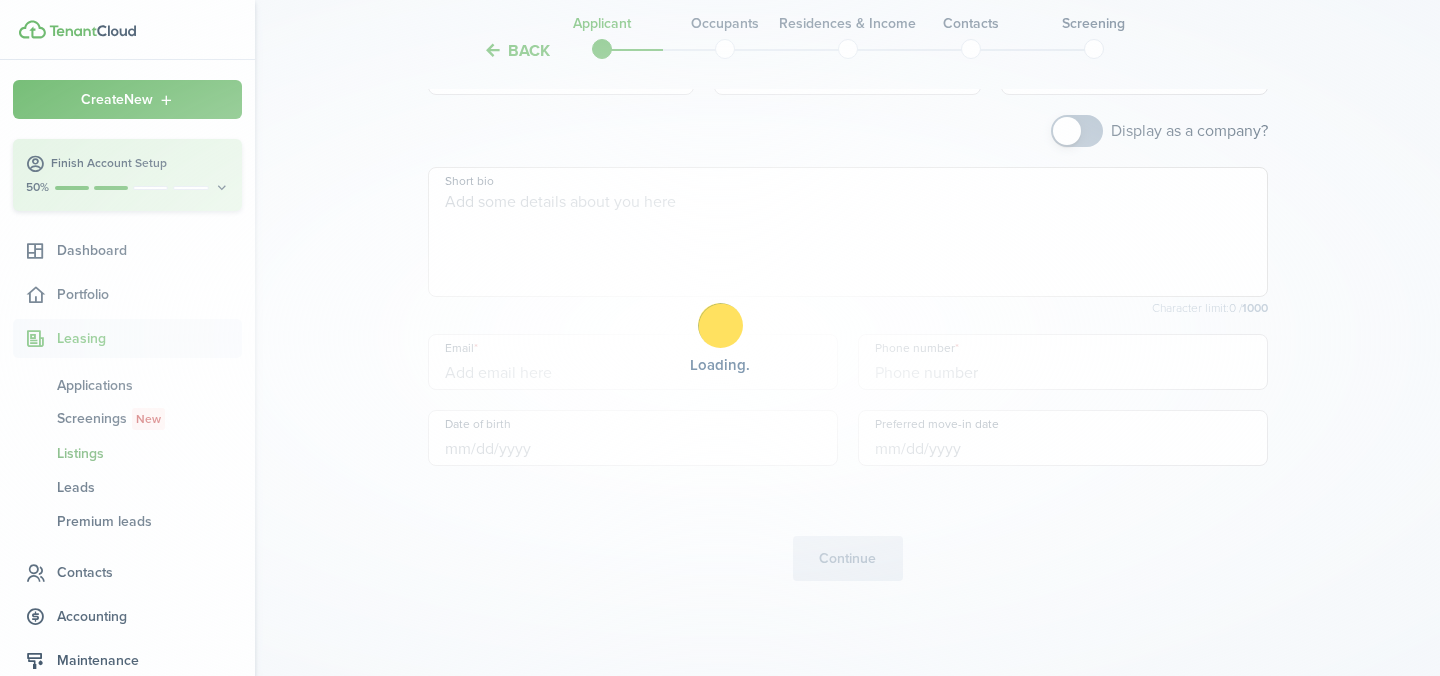 scroll, scrollTop: 0, scrollLeft: 0, axis: both 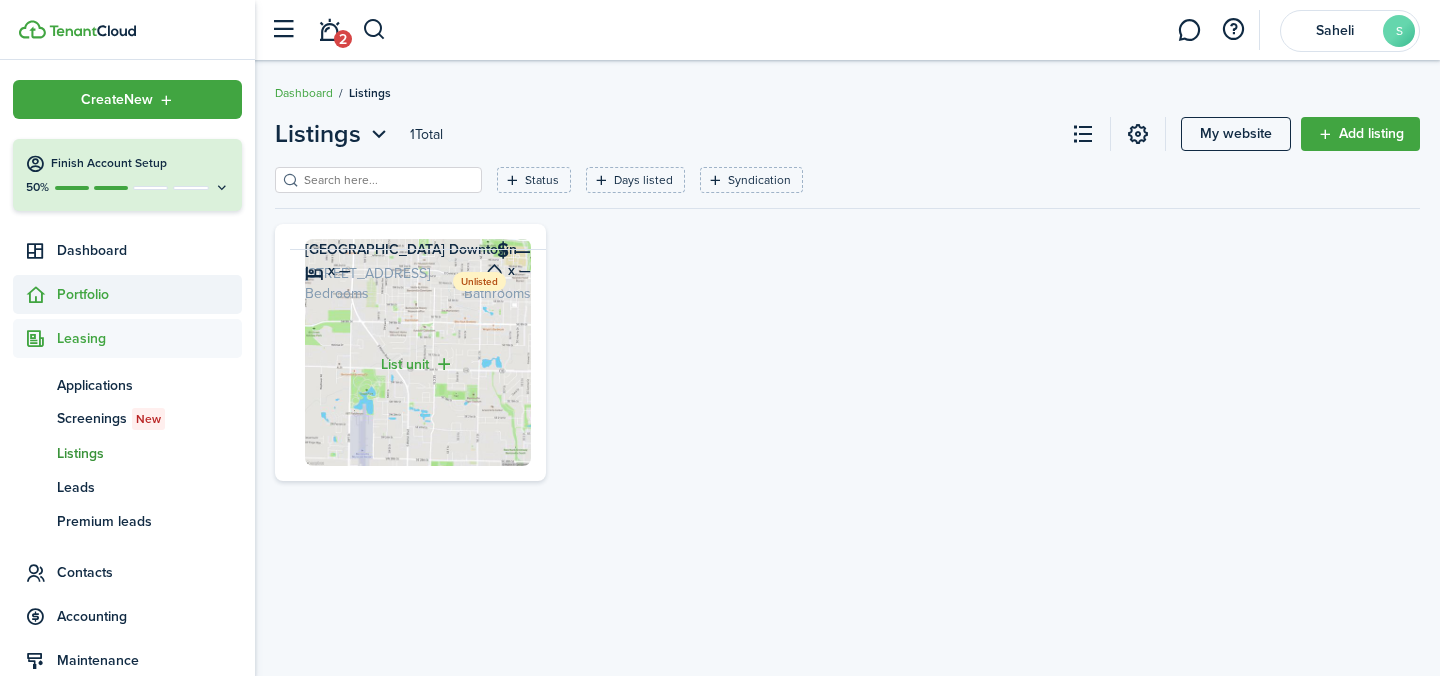click on "Portfolio" 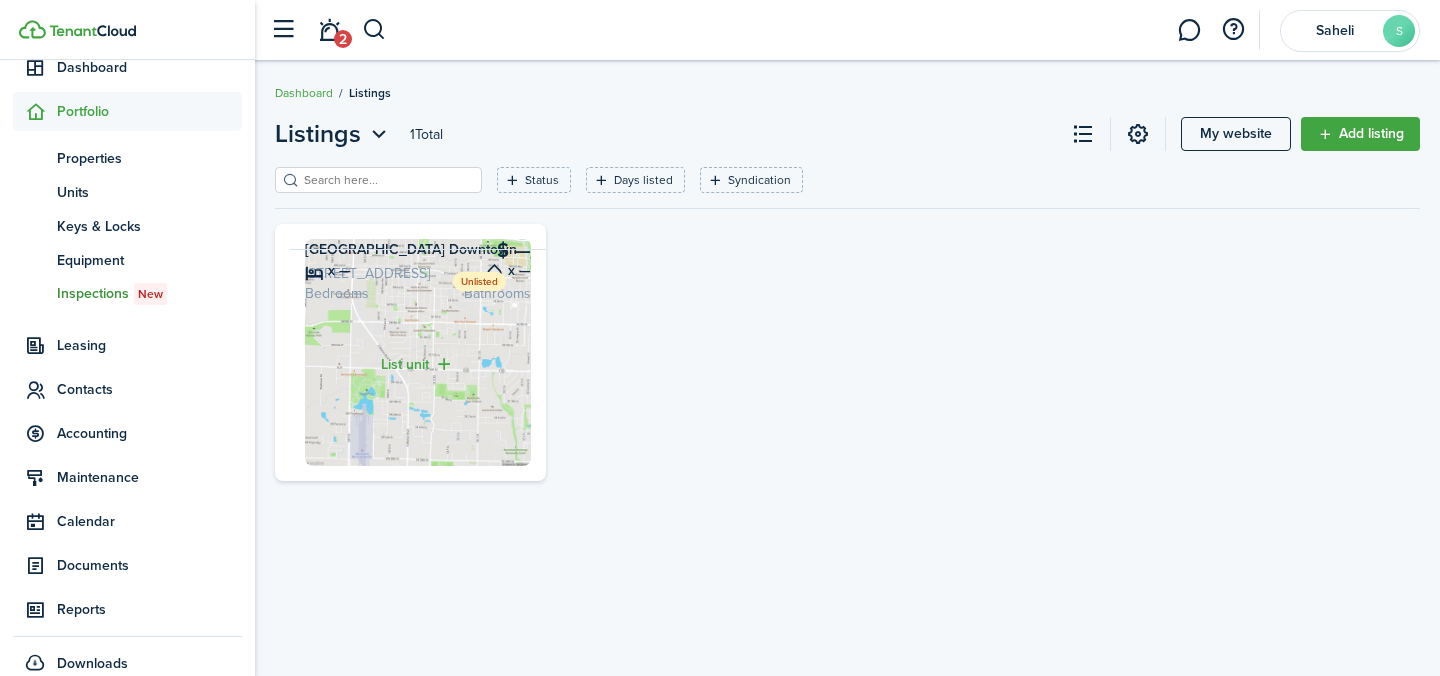 scroll, scrollTop: 287, scrollLeft: 0, axis: vertical 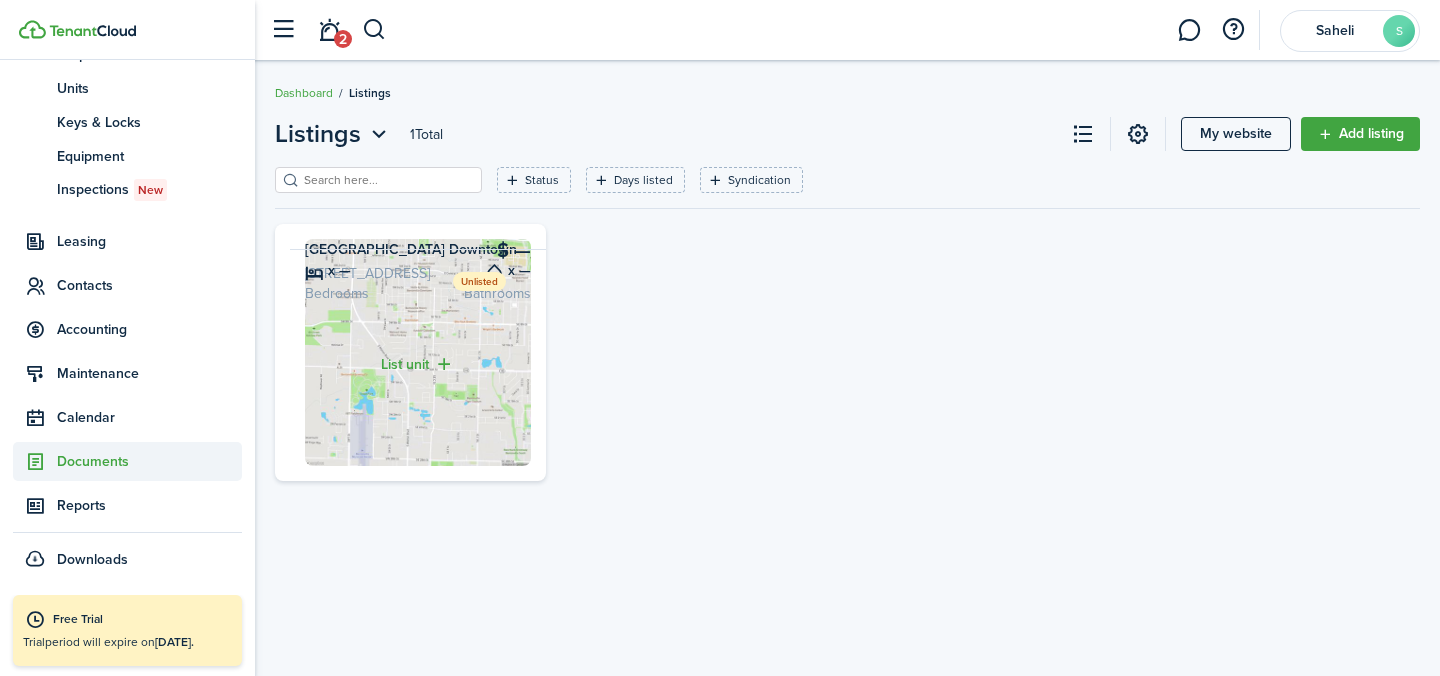click on "Documents" 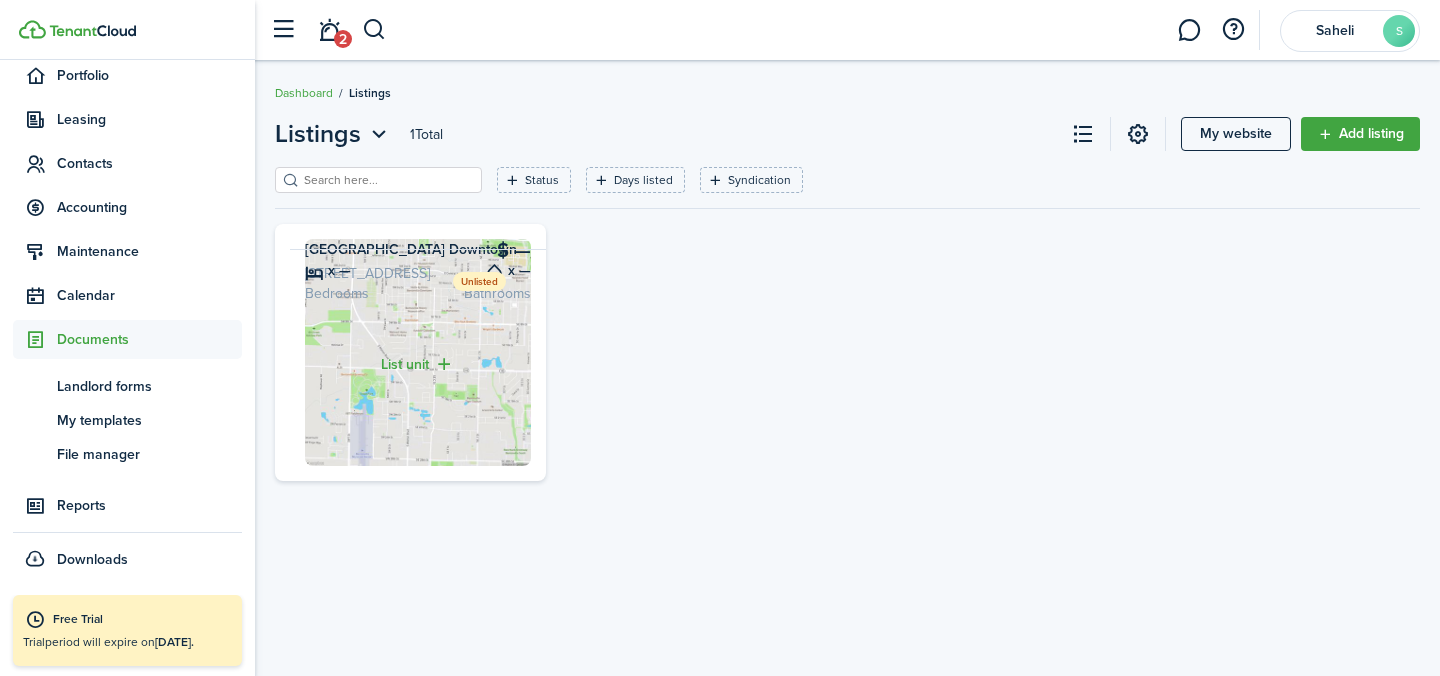 scroll, scrollTop: 219, scrollLeft: 0, axis: vertical 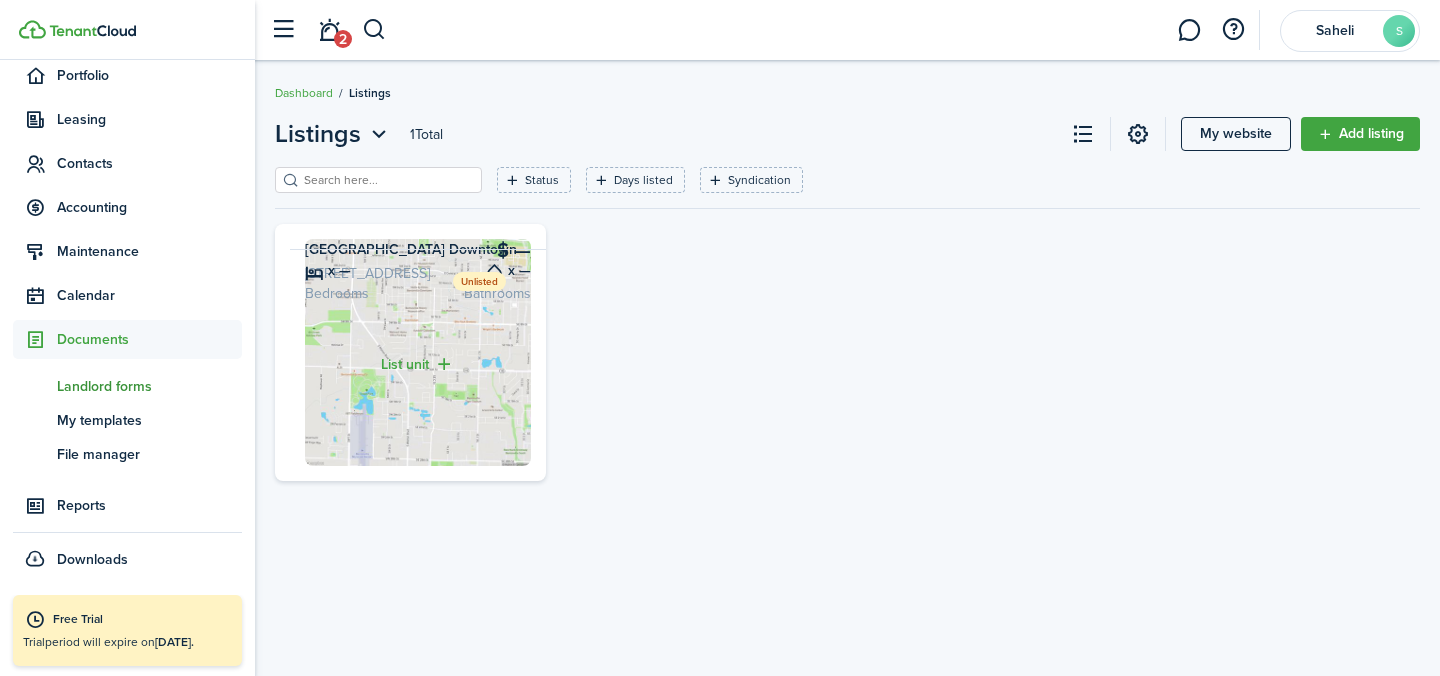 click on "Landlord forms" 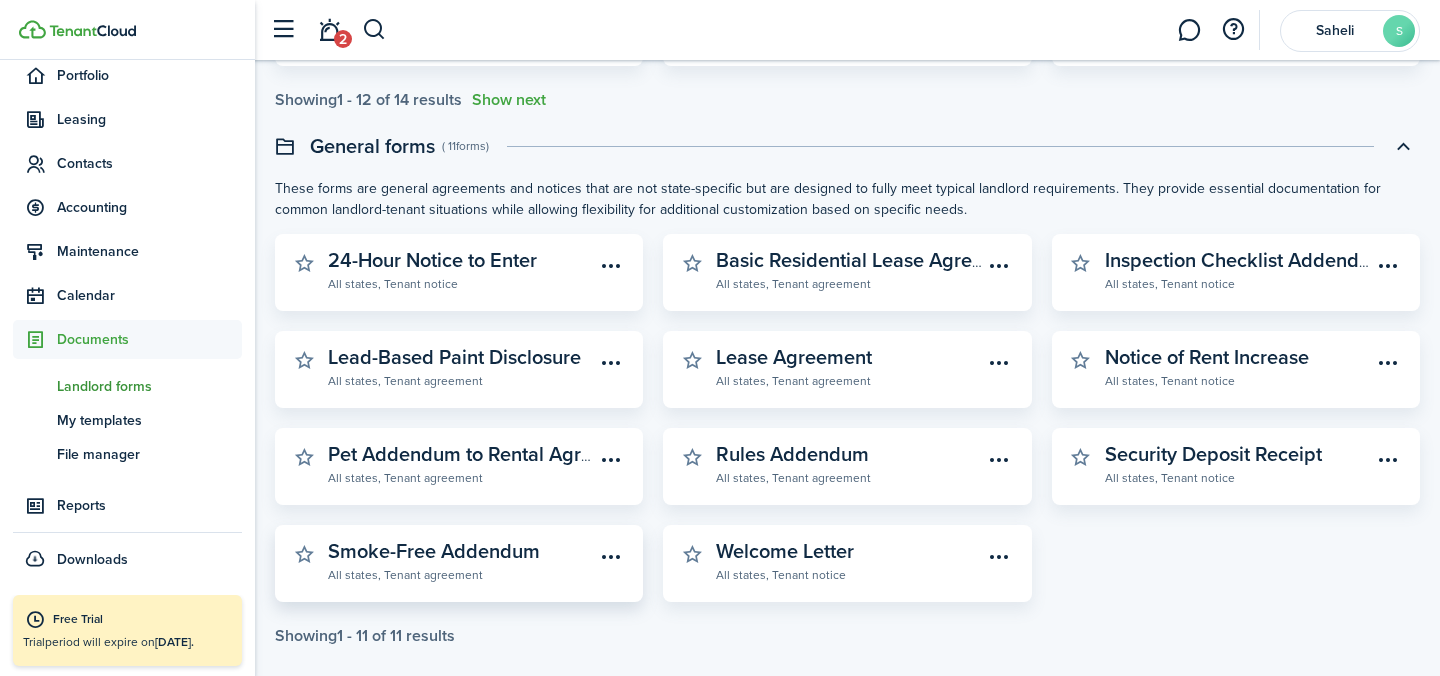 scroll, scrollTop: 700, scrollLeft: 0, axis: vertical 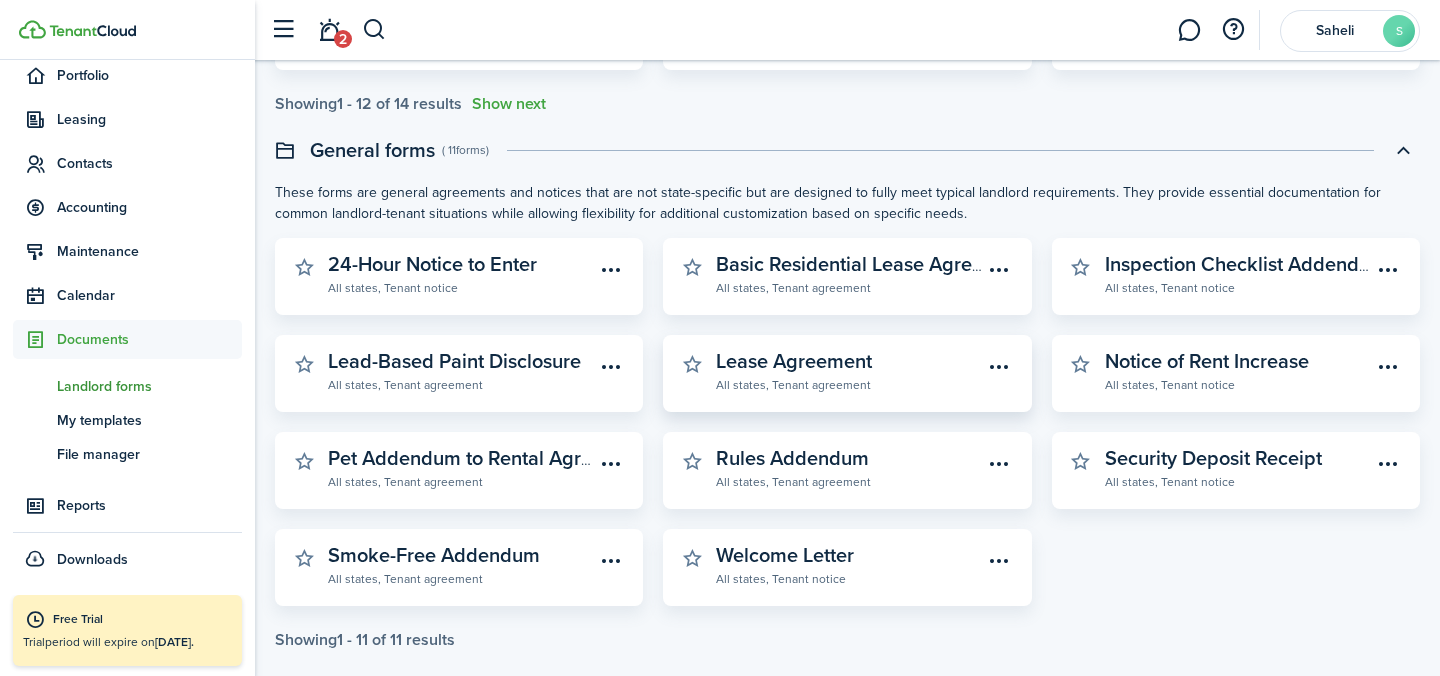 click on "Lease Agreement" 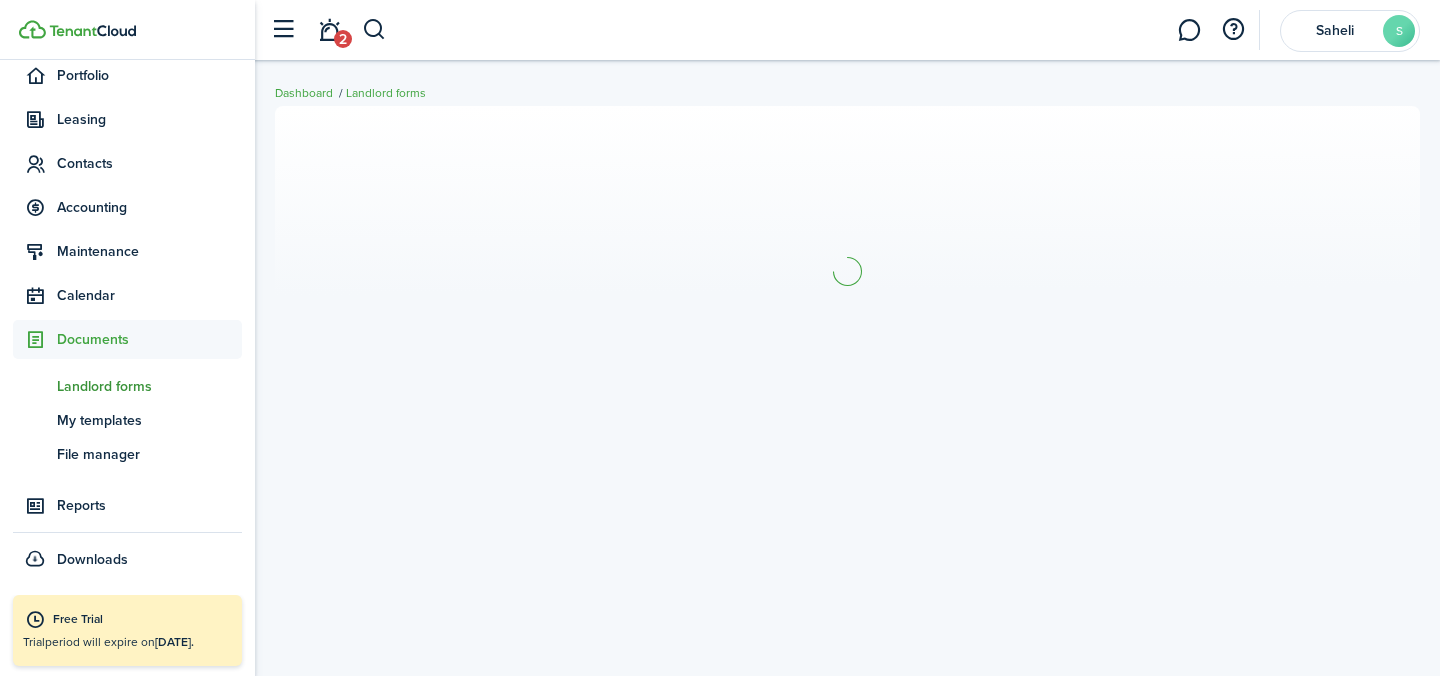scroll, scrollTop: 0, scrollLeft: 0, axis: both 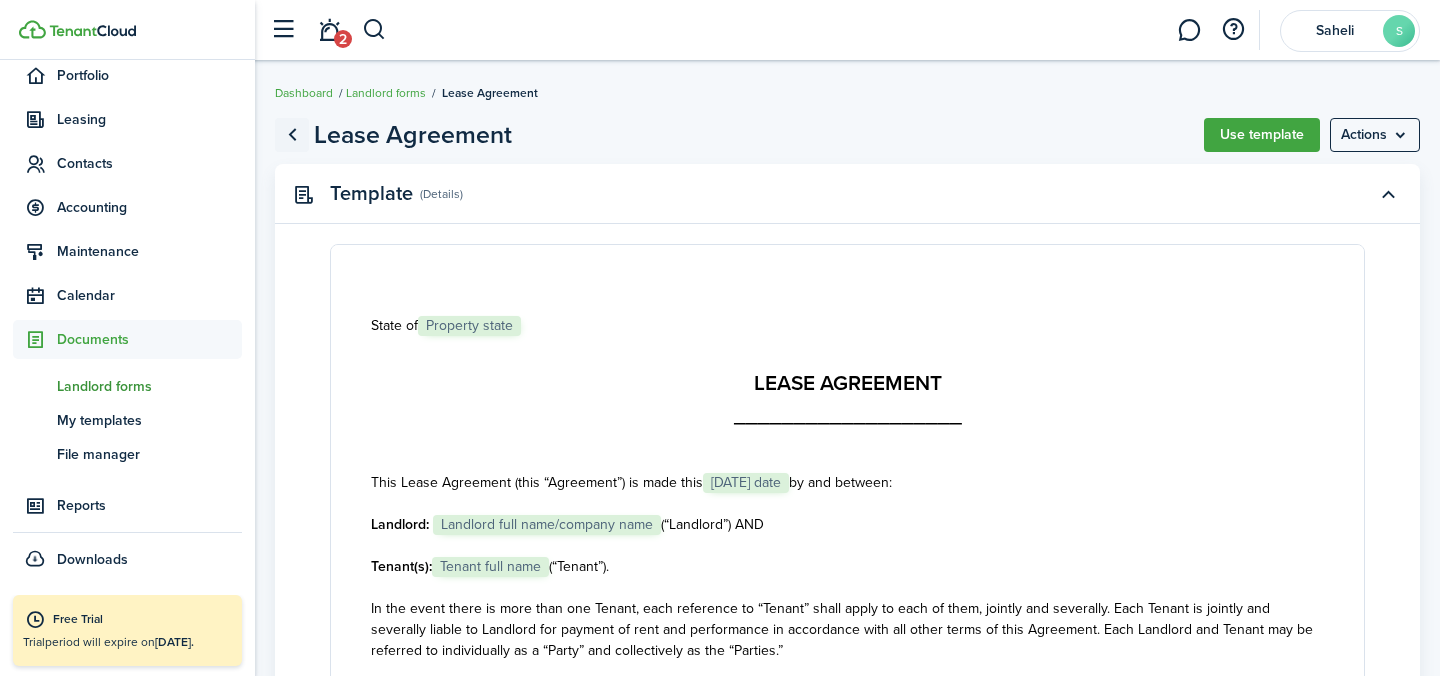 click 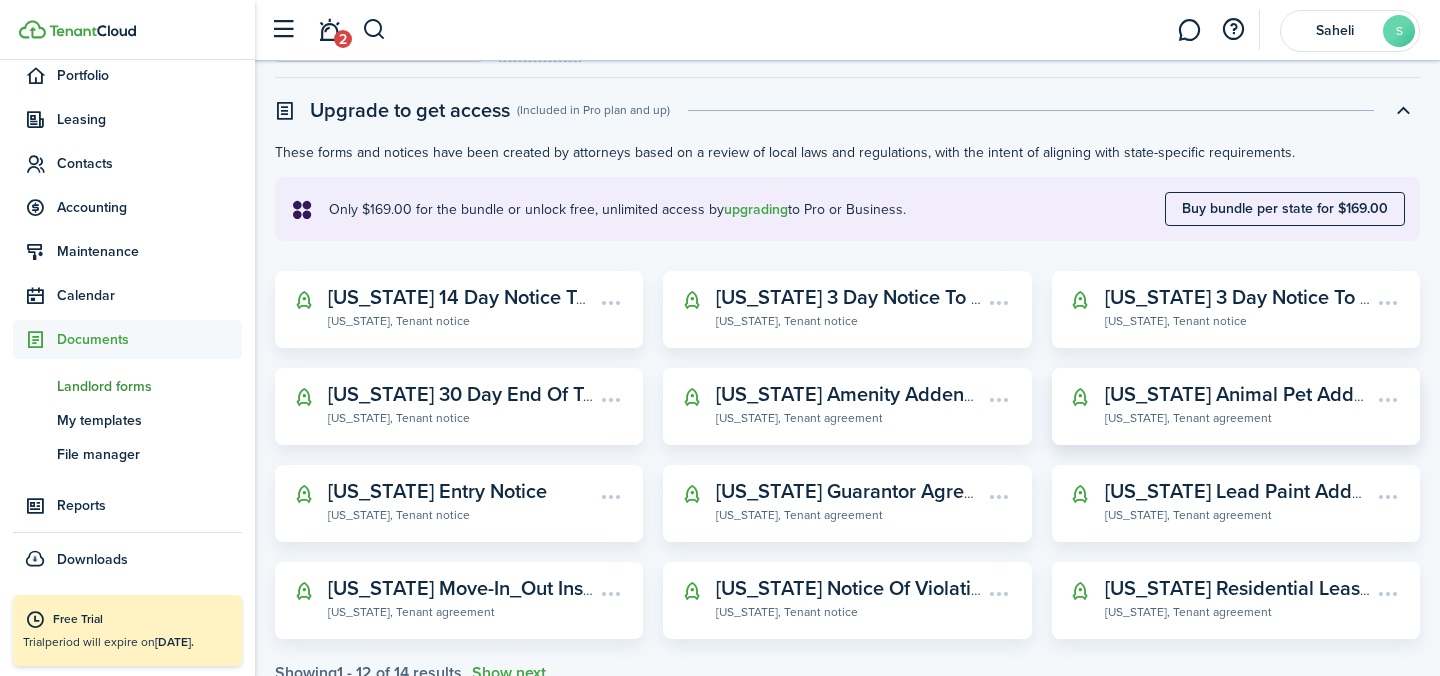 scroll, scrollTop: 137, scrollLeft: 0, axis: vertical 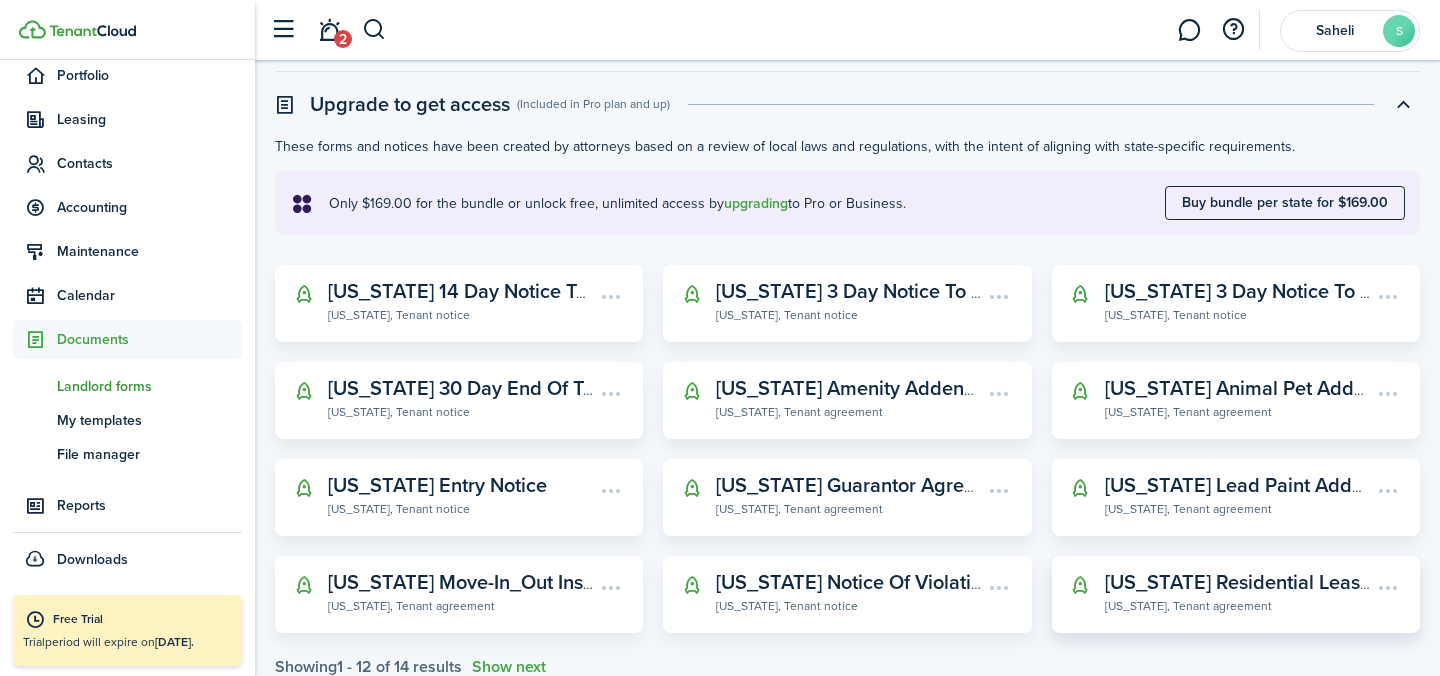 click on "[US_STATE] Residential Lease Agreement" 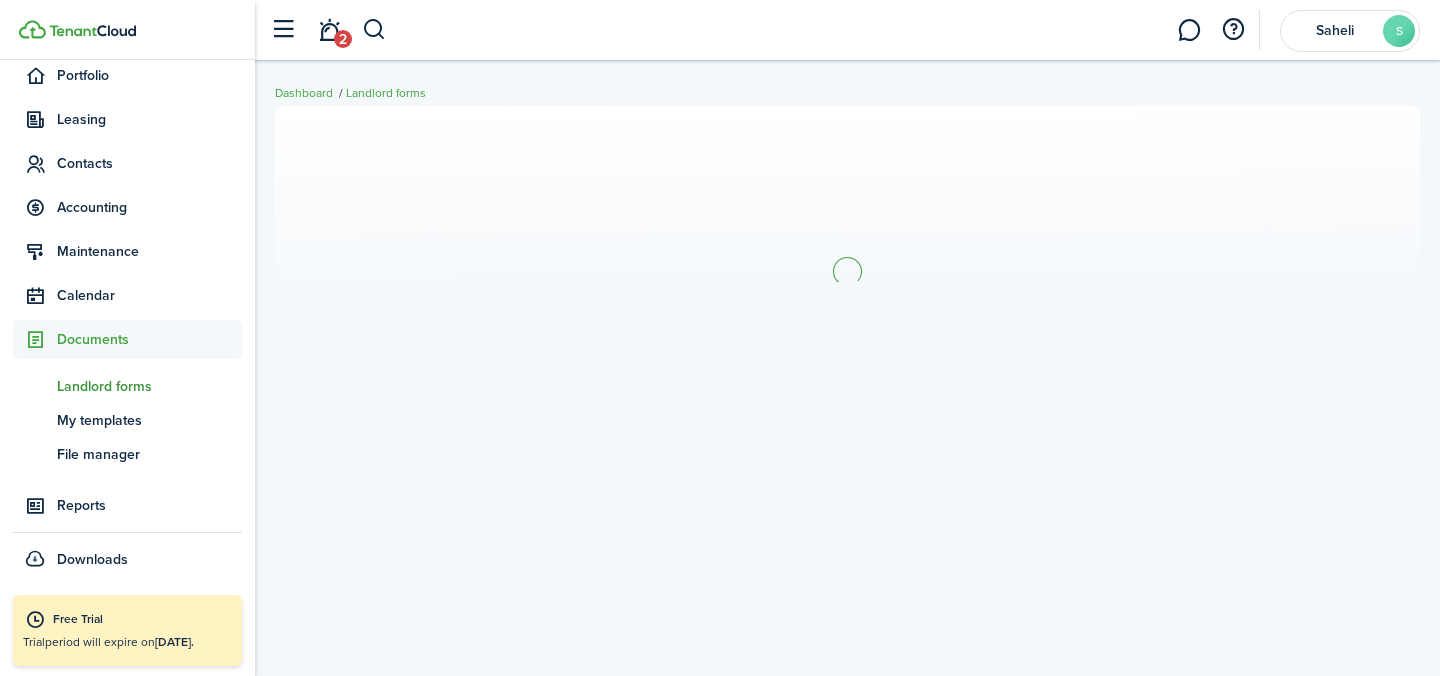scroll, scrollTop: 0, scrollLeft: 0, axis: both 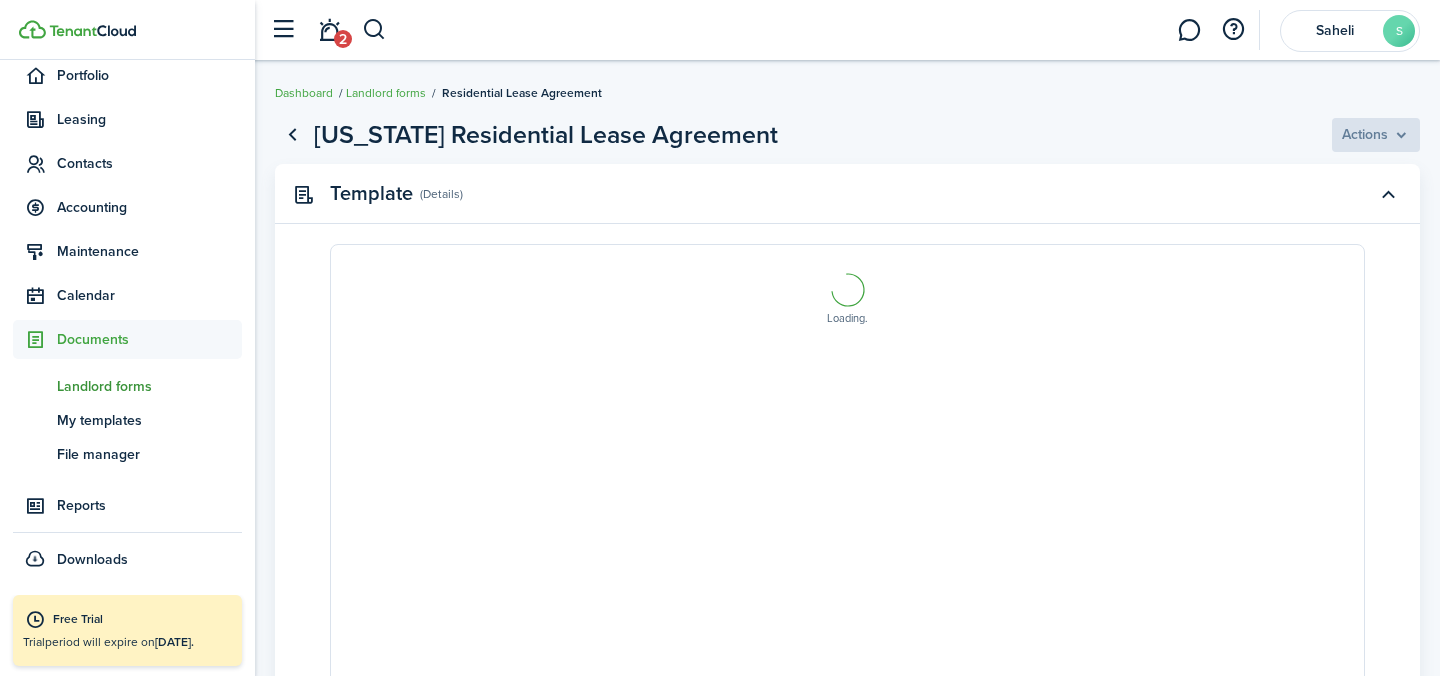 select on "fit" 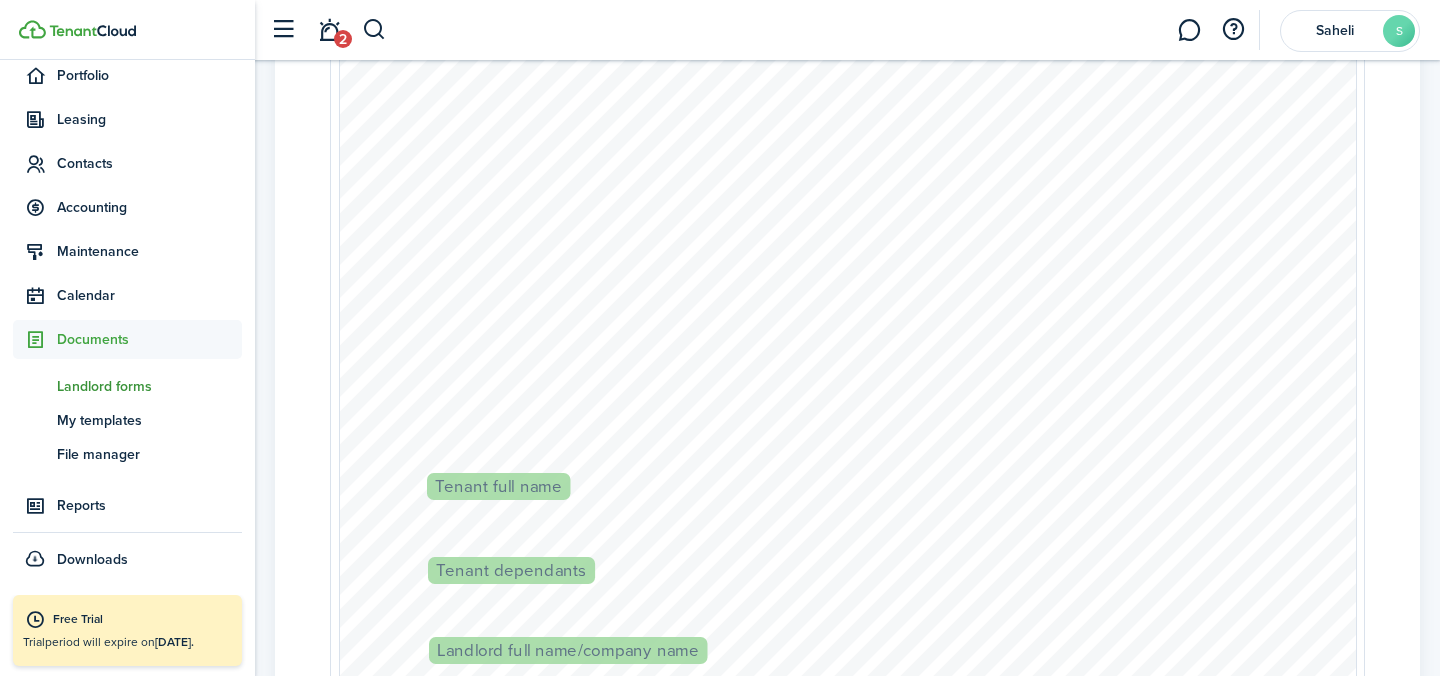 scroll, scrollTop: 322, scrollLeft: 0, axis: vertical 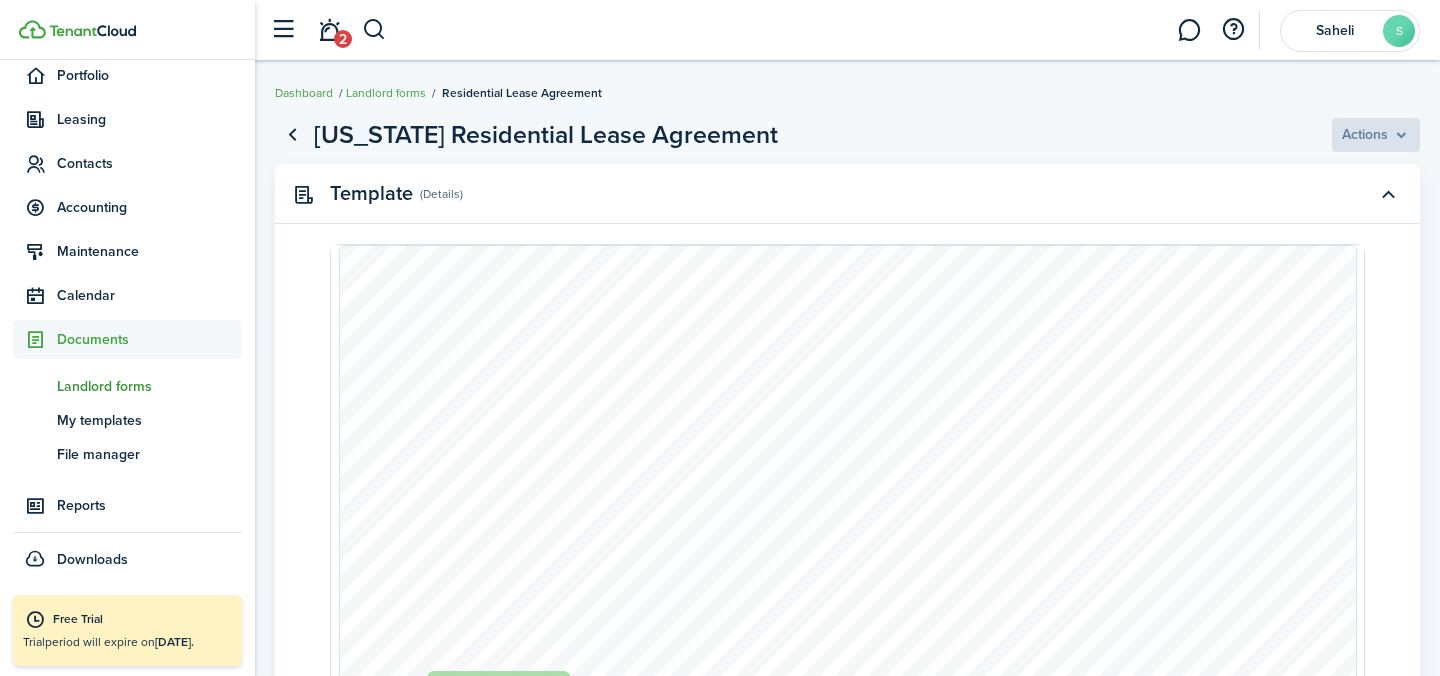 click on "Actions" 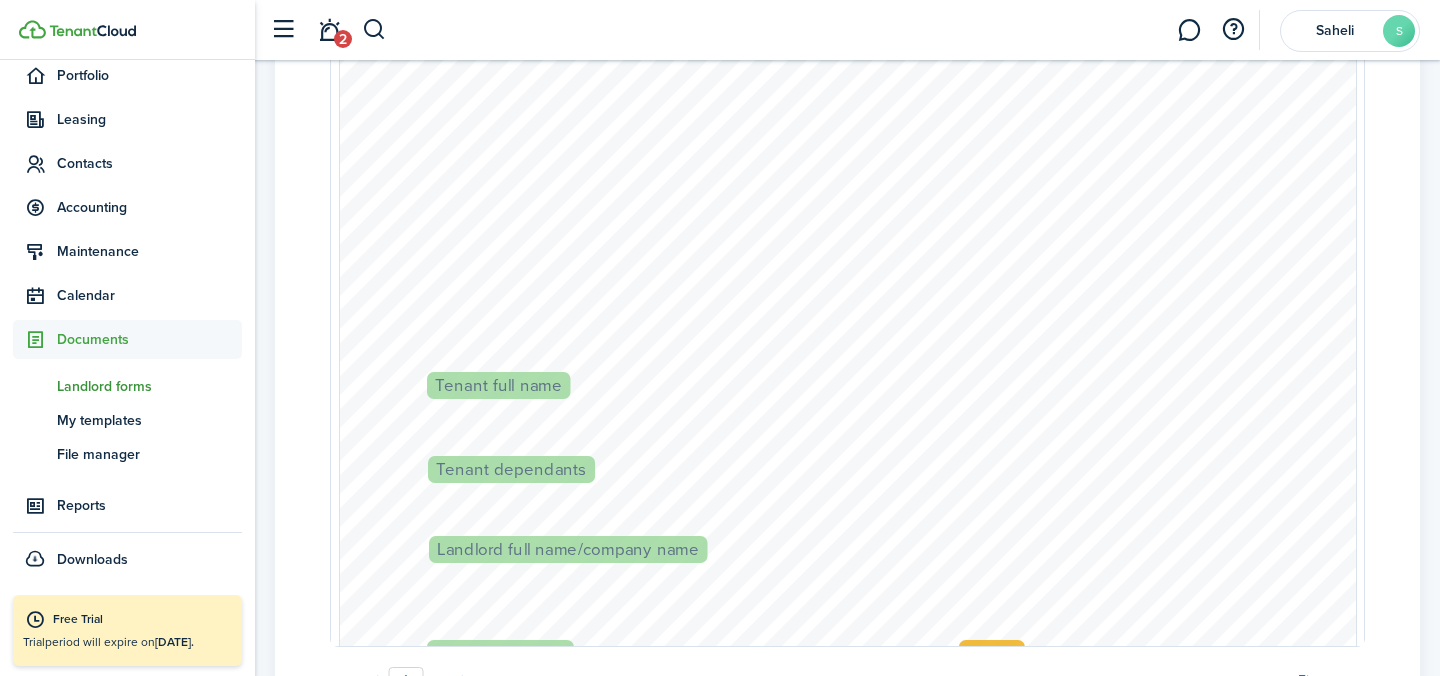 scroll, scrollTop: 0, scrollLeft: 0, axis: both 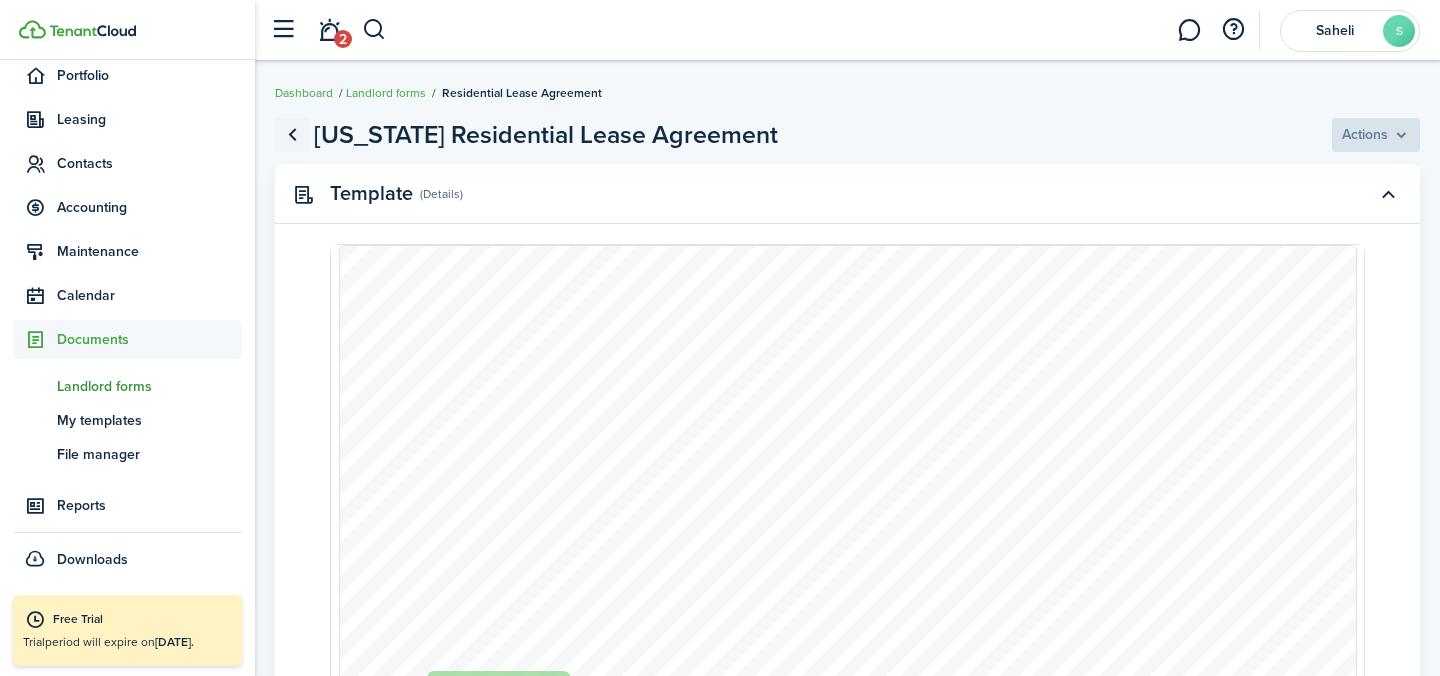 click 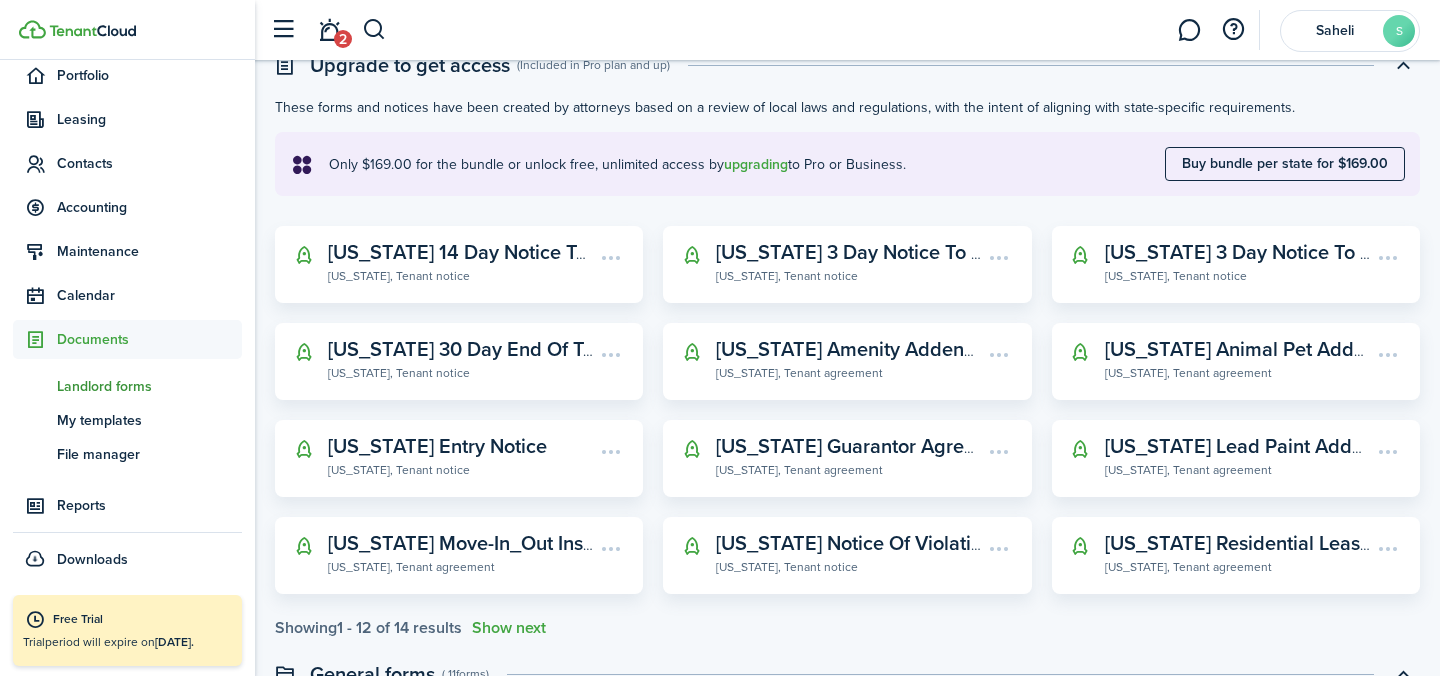 scroll, scrollTop: 31, scrollLeft: 0, axis: vertical 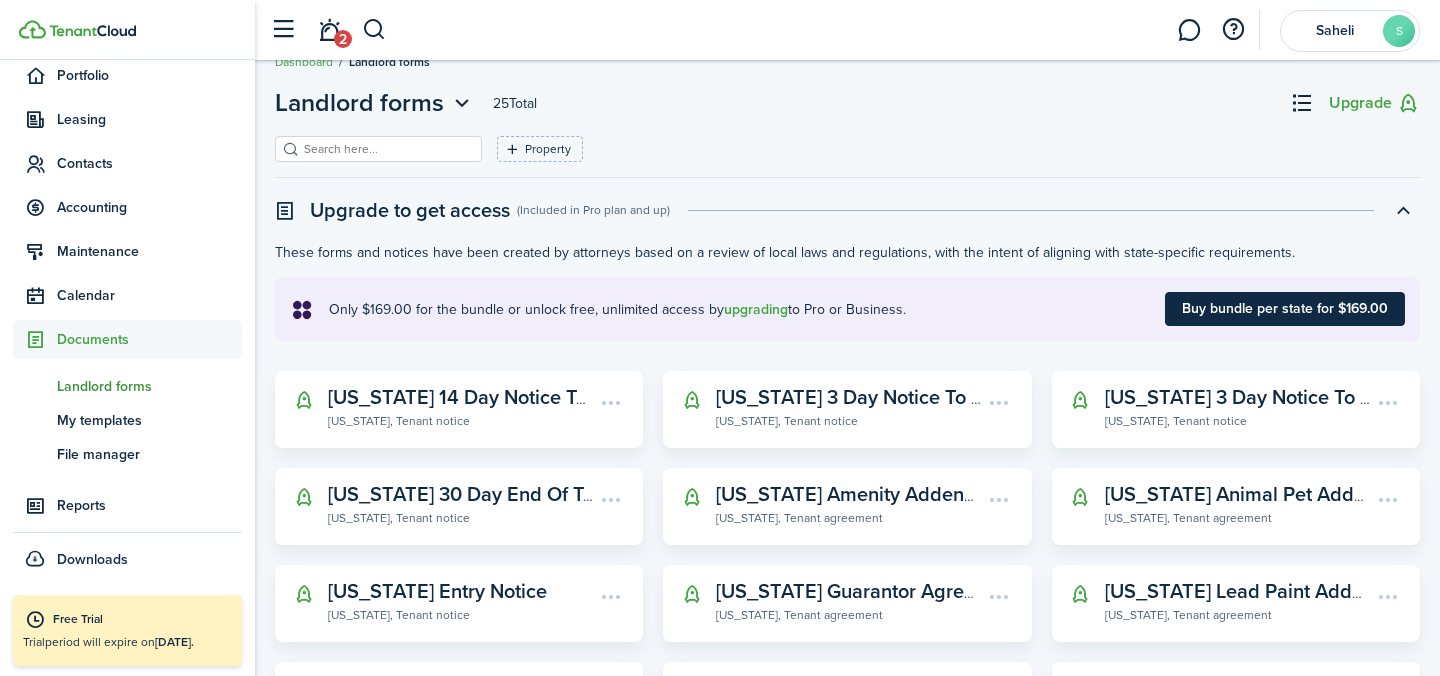 click on "Buy bundle per state for $169.00" 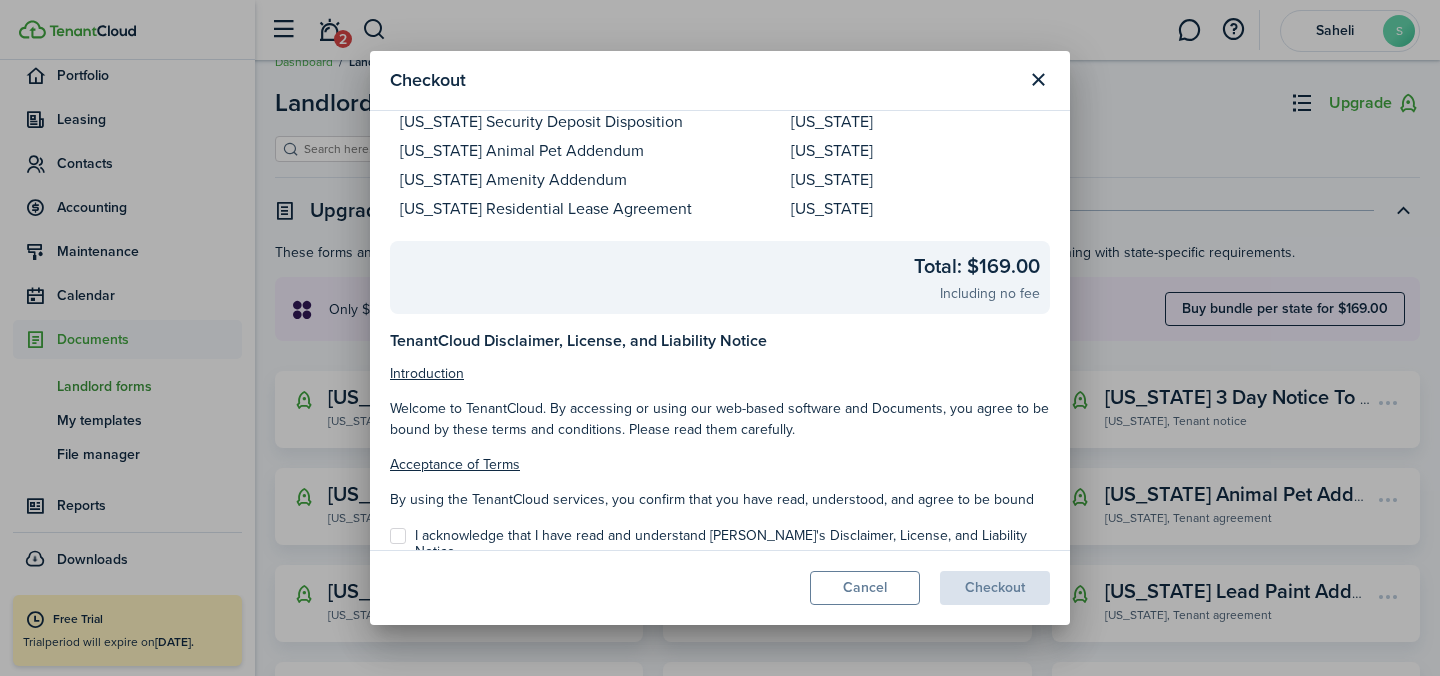 scroll, scrollTop: 431, scrollLeft: 0, axis: vertical 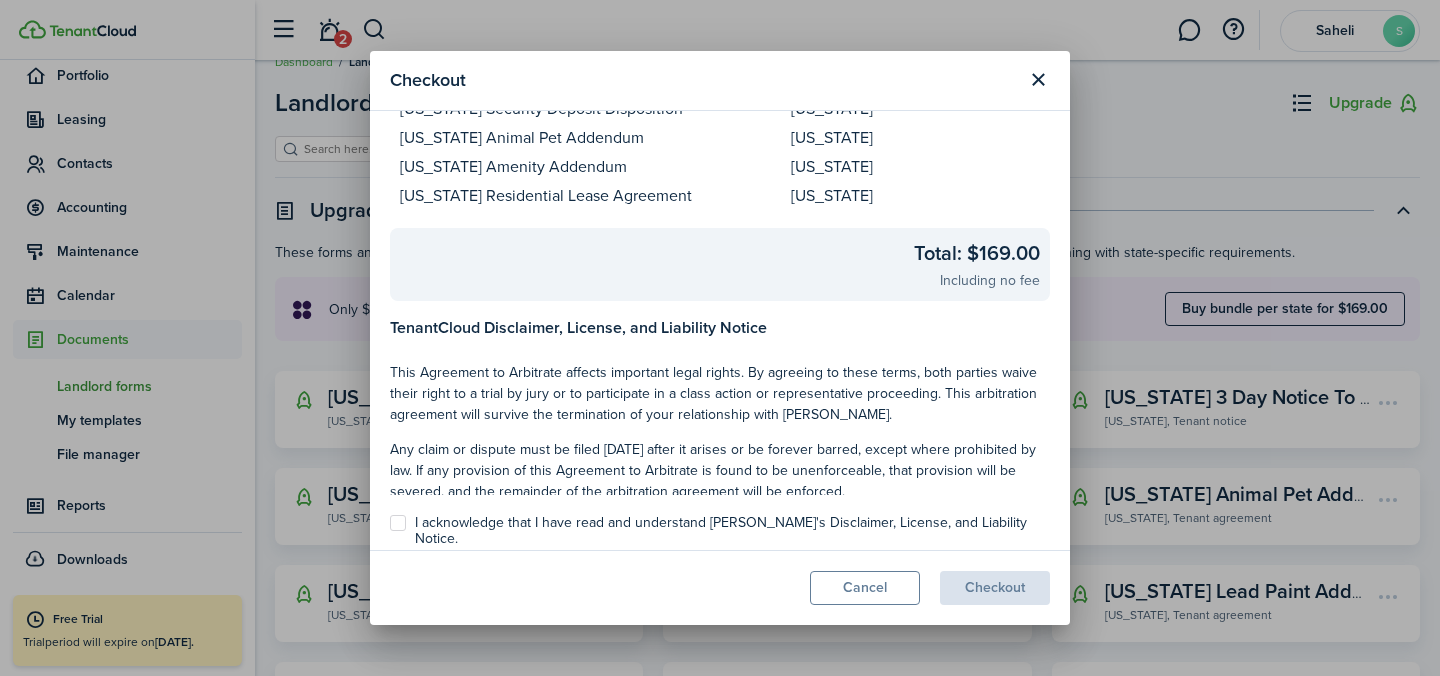 click on "Please thoroughly review the legal disclaimer and get acquainted with the forms provided.   [US_STATE]  [US_STATE] Move-In_Out Inspection [US_STATE] [US_STATE] 3 Day Notice To [GEOGRAPHIC_DATA] Nonpayment Of Rent [US_STATE] [US_STATE] [GEOGRAPHIC_DATA] Agreement [US_STATE] [US_STATE] 30 Day End Of Term Notice To [GEOGRAPHIC_DATA] [US_STATE] [US_STATE] Roommate Switch Out [US_STATE] [US_STATE] [GEOGRAPHIC_DATA] Of Violation [US_STATE] [US_STATE] 14 Day Notice To Comply Or [GEOGRAPHIC_DATA] [US_STATE] [US_STATE] 3 Day Notice To Pay Rent [GEOGRAPHIC_DATA] [GEOGRAPHIC_DATA] [US_STATE] [US_STATE] Lead Paint Addendum [US_STATE] [US_STATE] Entry [GEOGRAPHIC_DATA] [US_STATE] [US_STATE] Security Deposit Disposition [US_STATE] [US_STATE] Animal Pet Addendum [US_STATE] [US_STATE] [GEOGRAPHIC_DATA] Addendum [US_STATE] [US_STATE] Residential Lease Agreement [US_STATE]  Total: $169.00  Including no fee TenantCloud Disclaimer, License, and Liability Notice Introduction  Welcome to TenantCloud. By accessing or using our web-based software and Documents, you agree to be bound by these terms and conditions. Please read them carefully.  Acceptance of Terms Disclaimer" at bounding box center [720, 331] 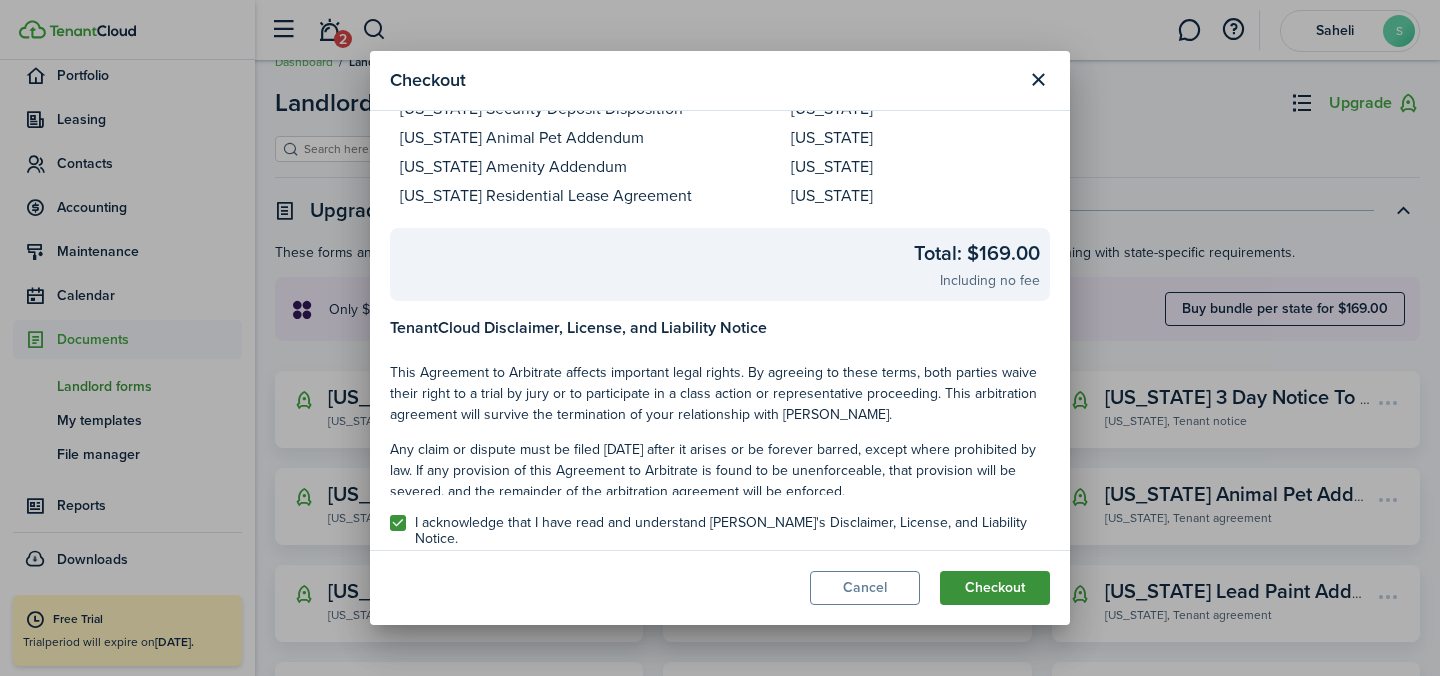 click on "Checkout" 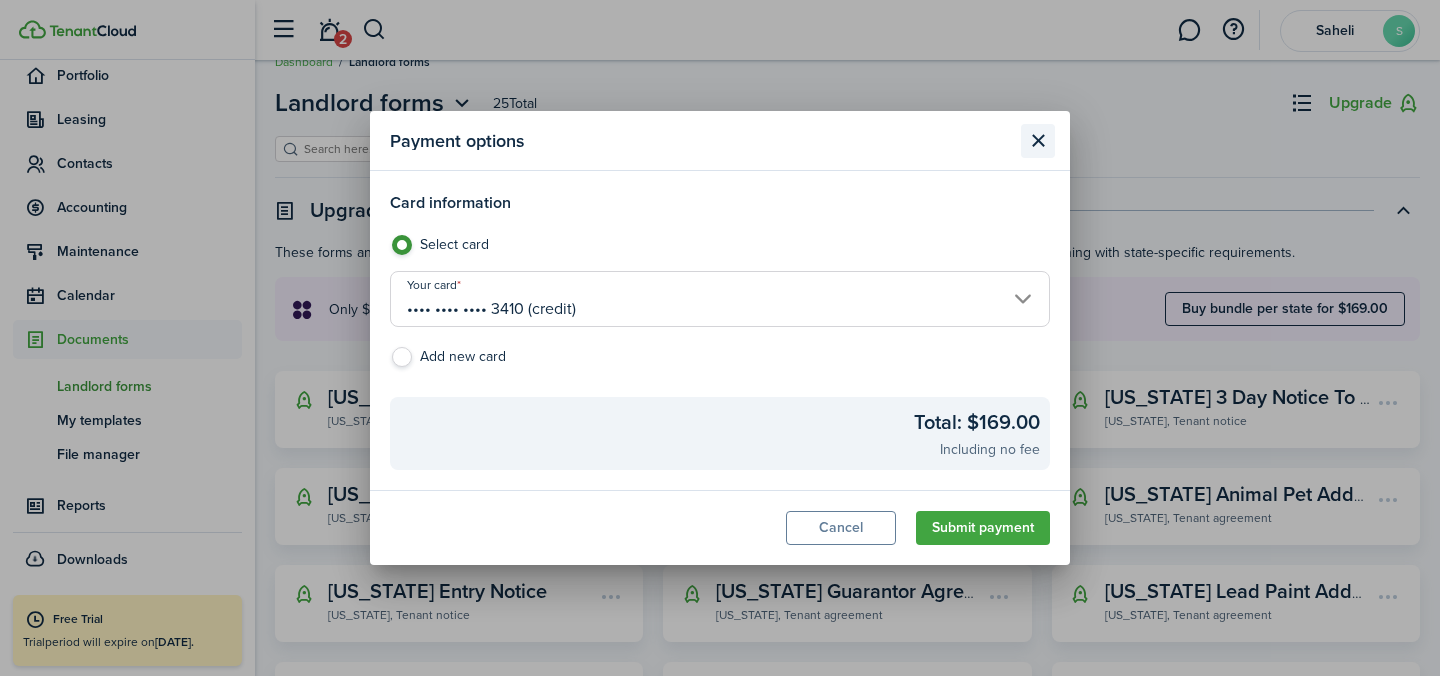 click at bounding box center [1038, 141] 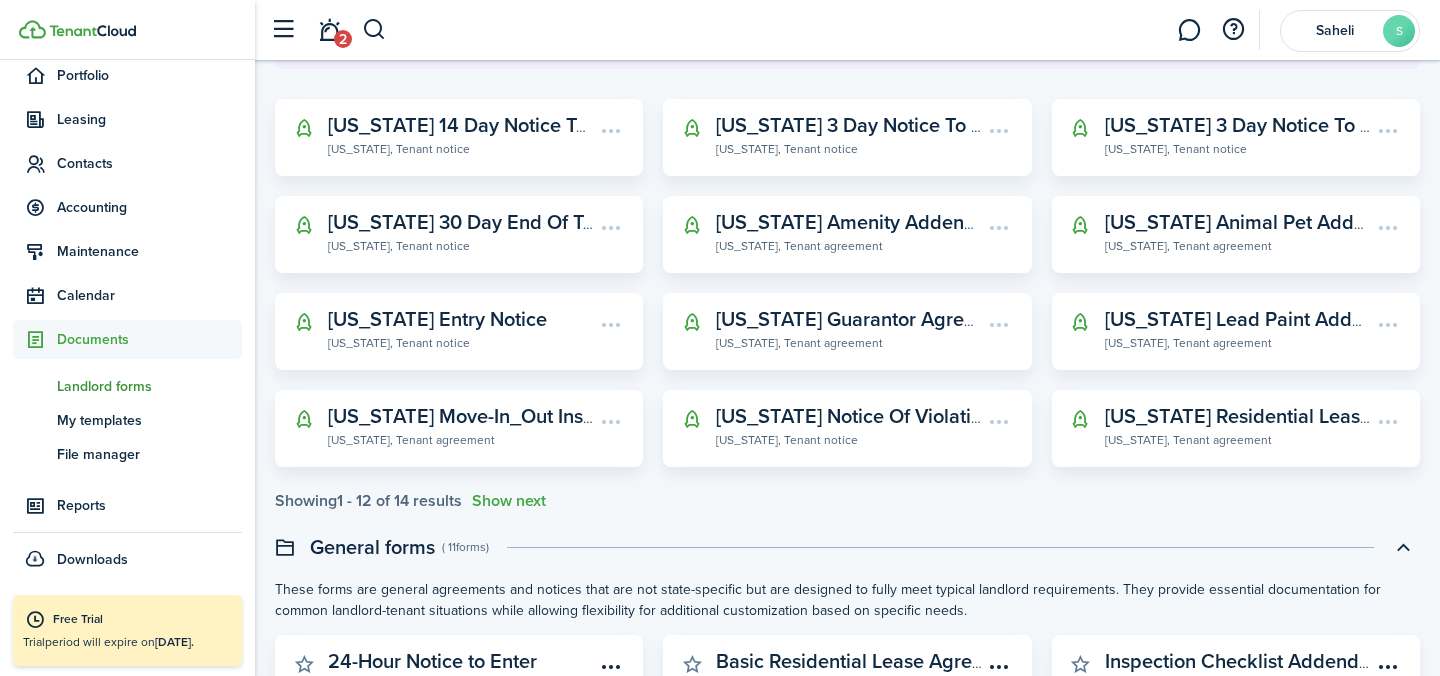 scroll, scrollTop: 308, scrollLeft: 0, axis: vertical 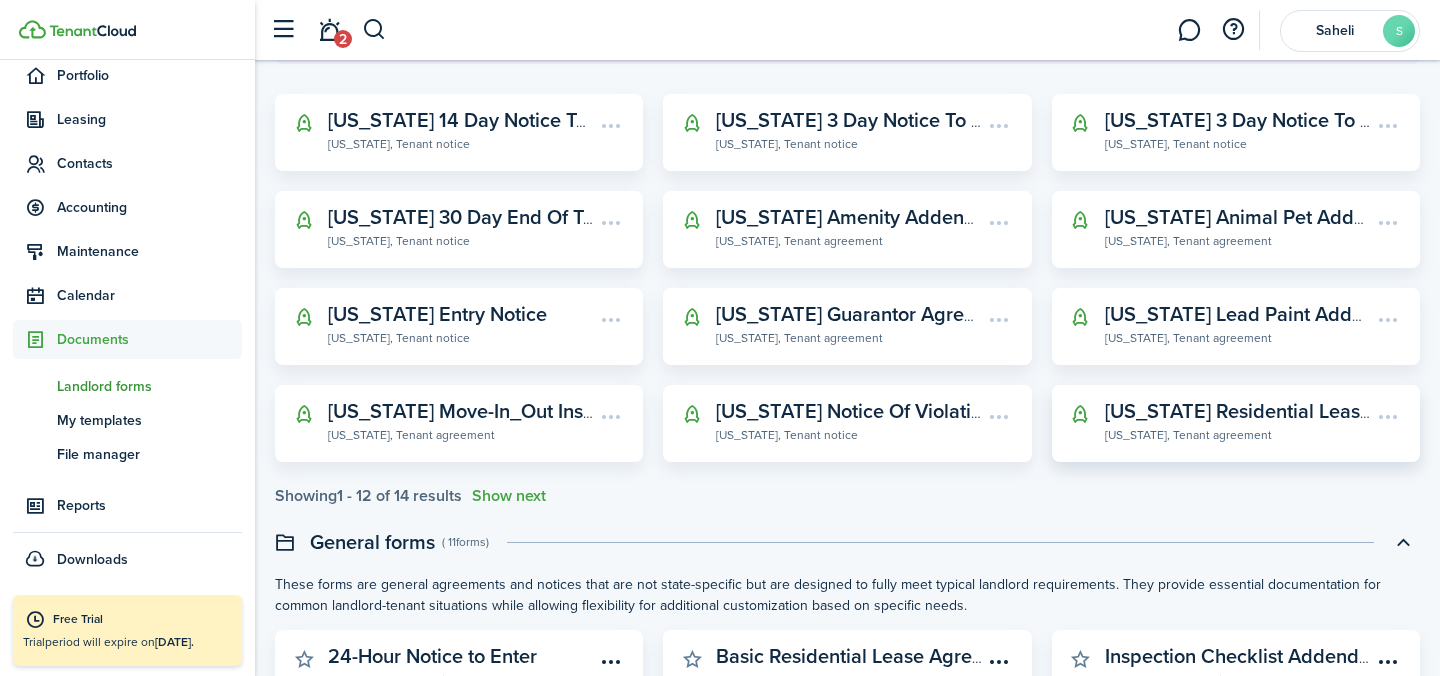 click on "[US_STATE] Residential Lease Agreement" 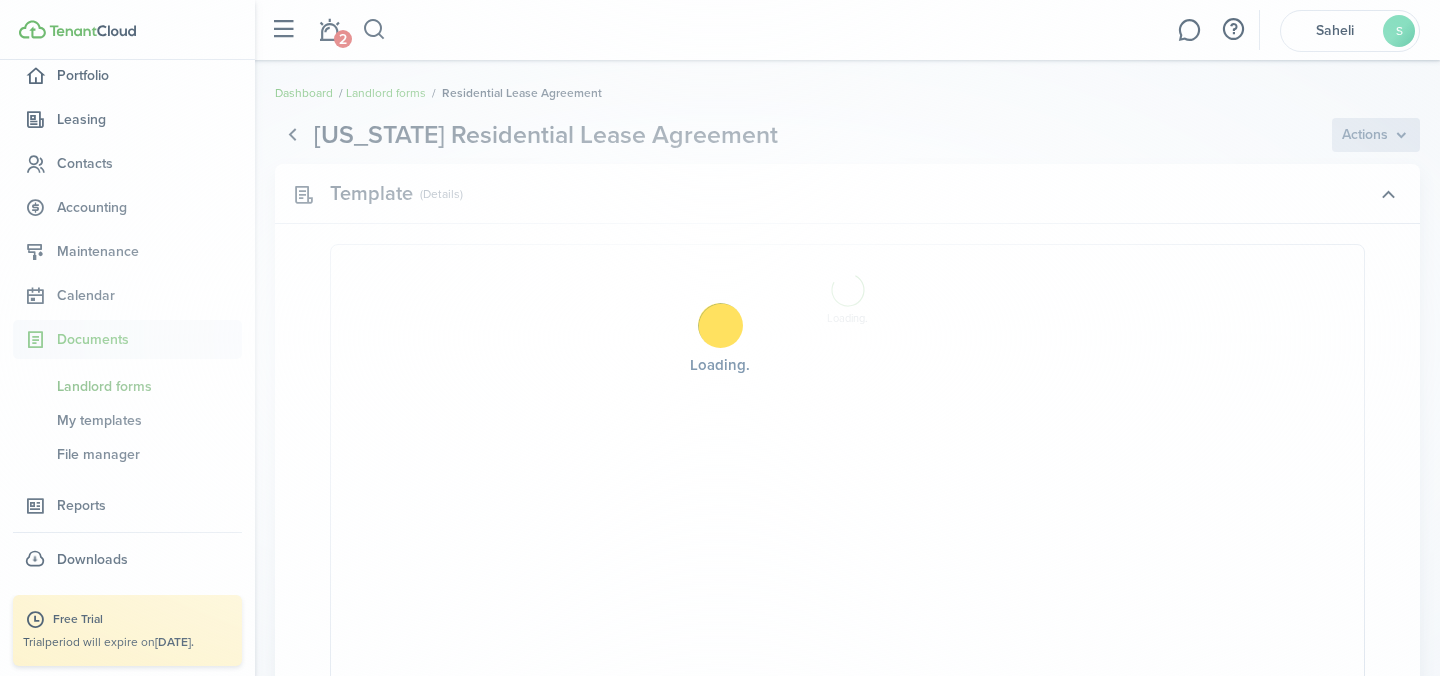 select on "fit" 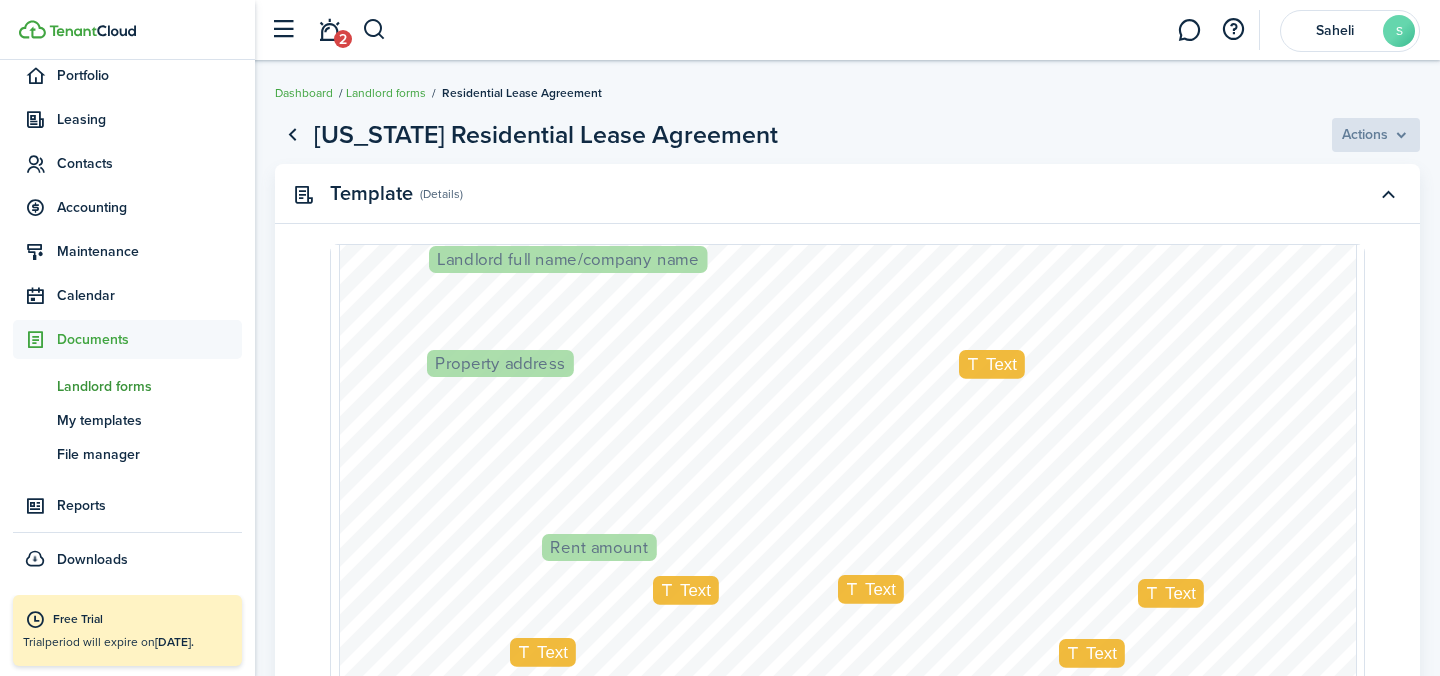 scroll, scrollTop: 642, scrollLeft: 0, axis: vertical 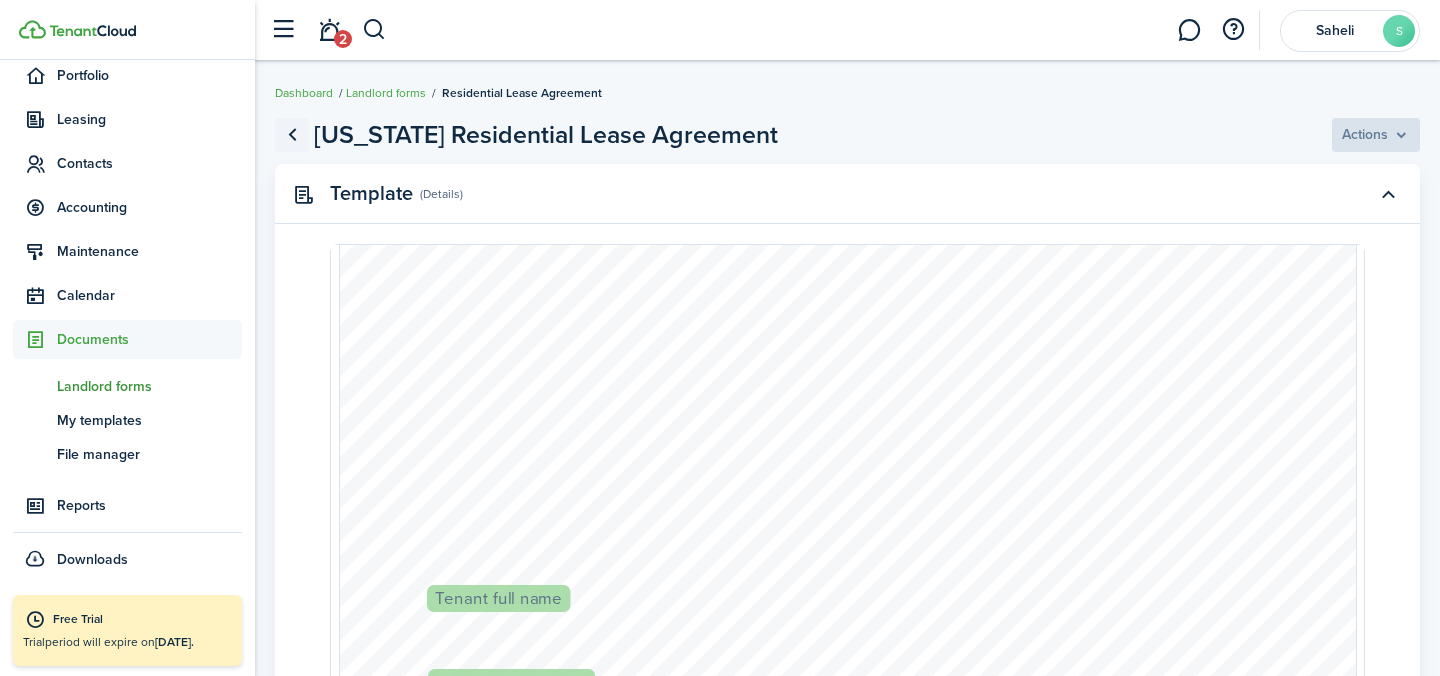 click 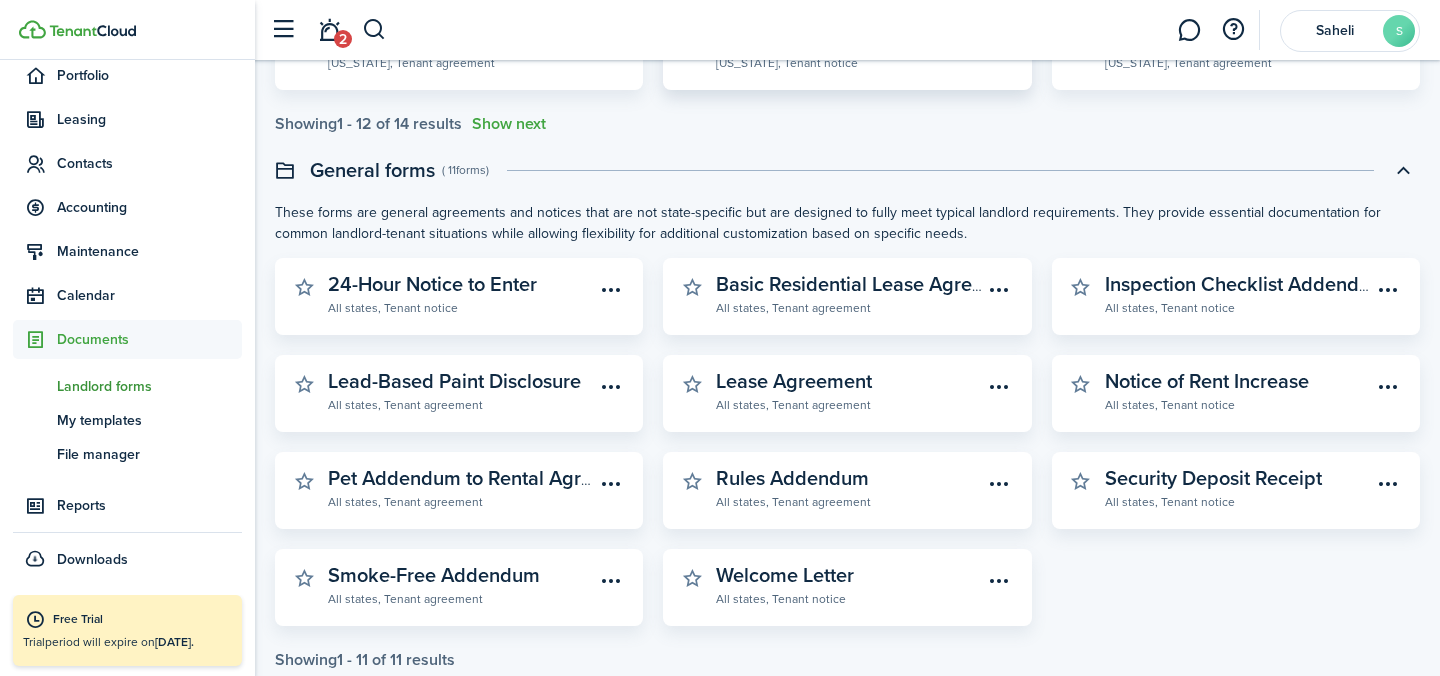 scroll, scrollTop: 732, scrollLeft: 0, axis: vertical 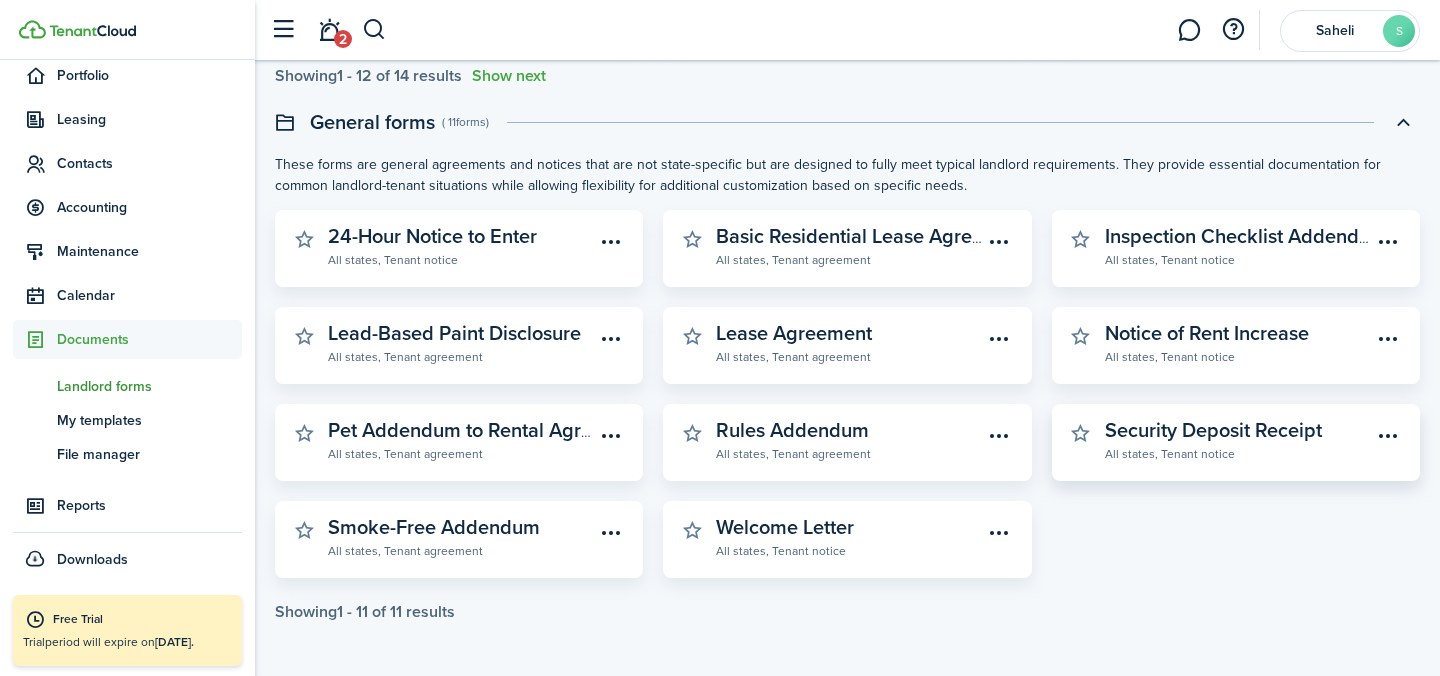 click on "All states, Tenant notice" 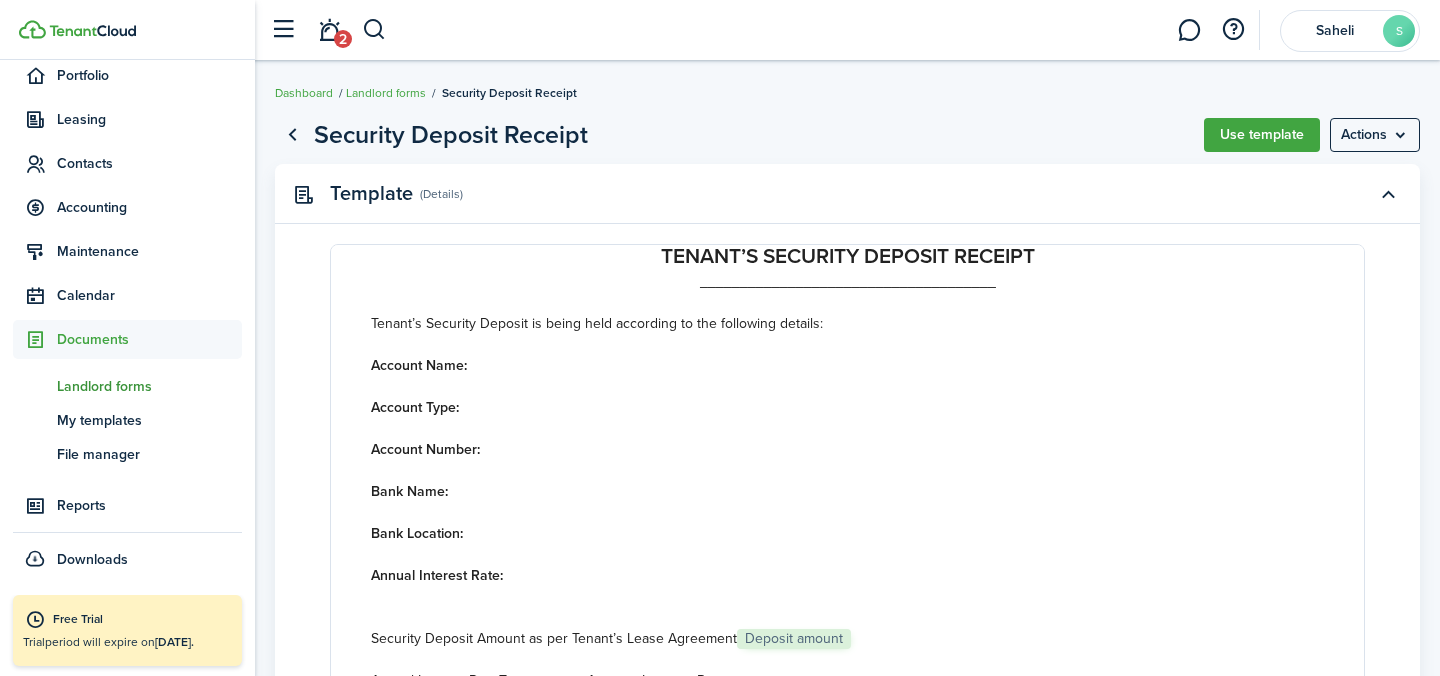 scroll, scrollTop: 183, scrollLeft: 0, axis: vertical 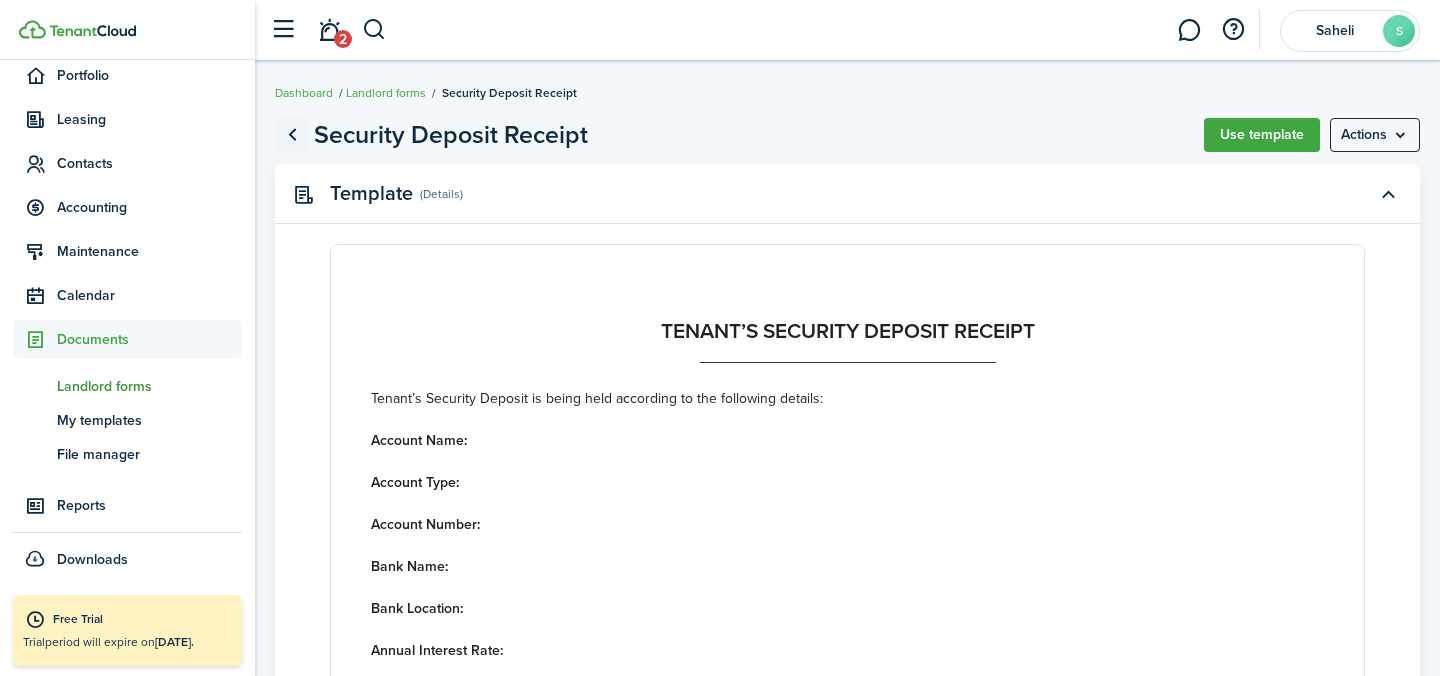 click 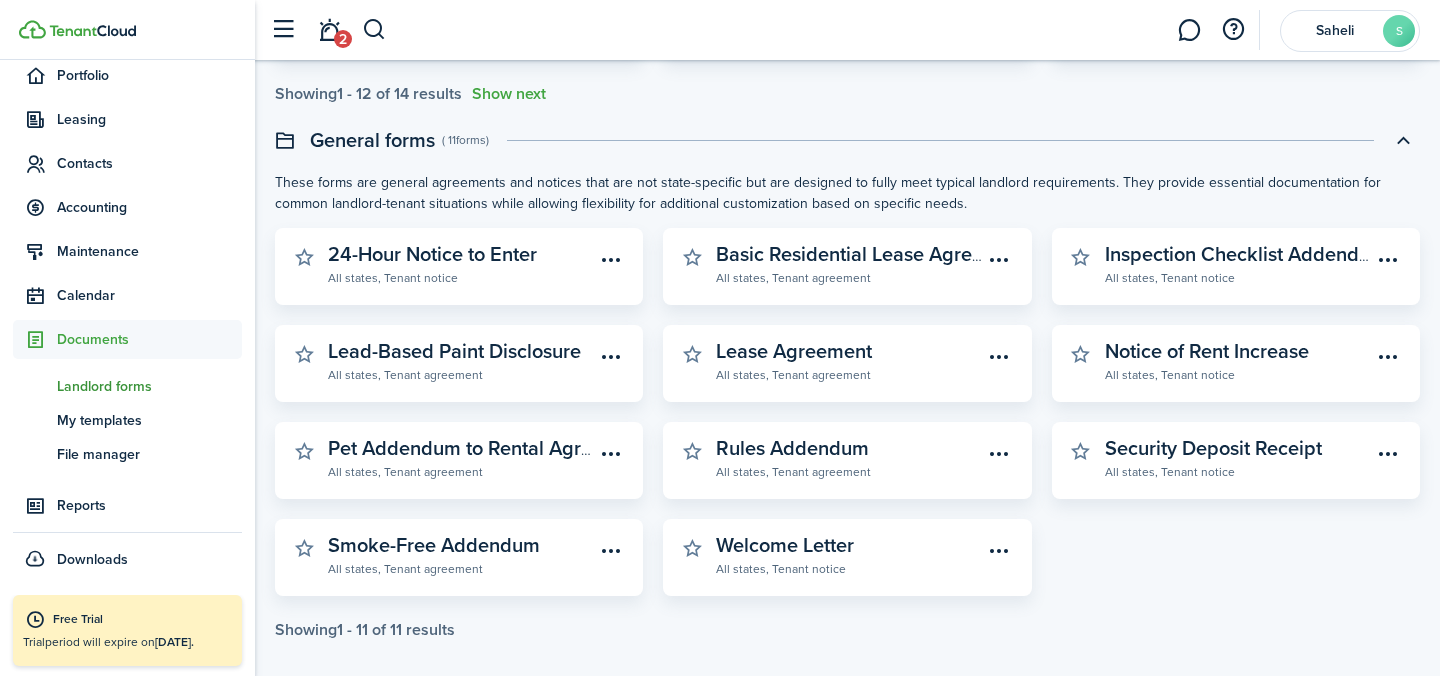 scroll, scrollTop: 732, scrollLeft: 0, axis: vertical 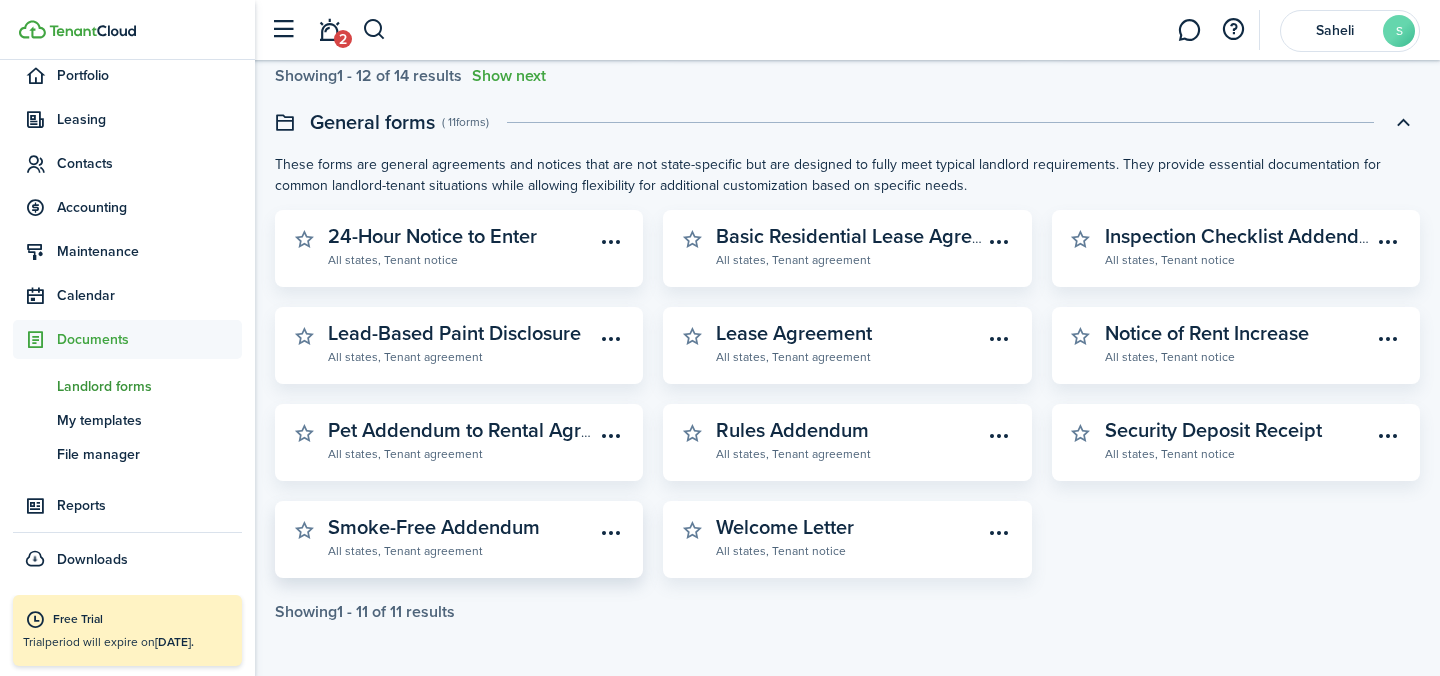 click on "Smoke-Free Addendum   All states, Tenant agreement" at bounding box center (459, 539) 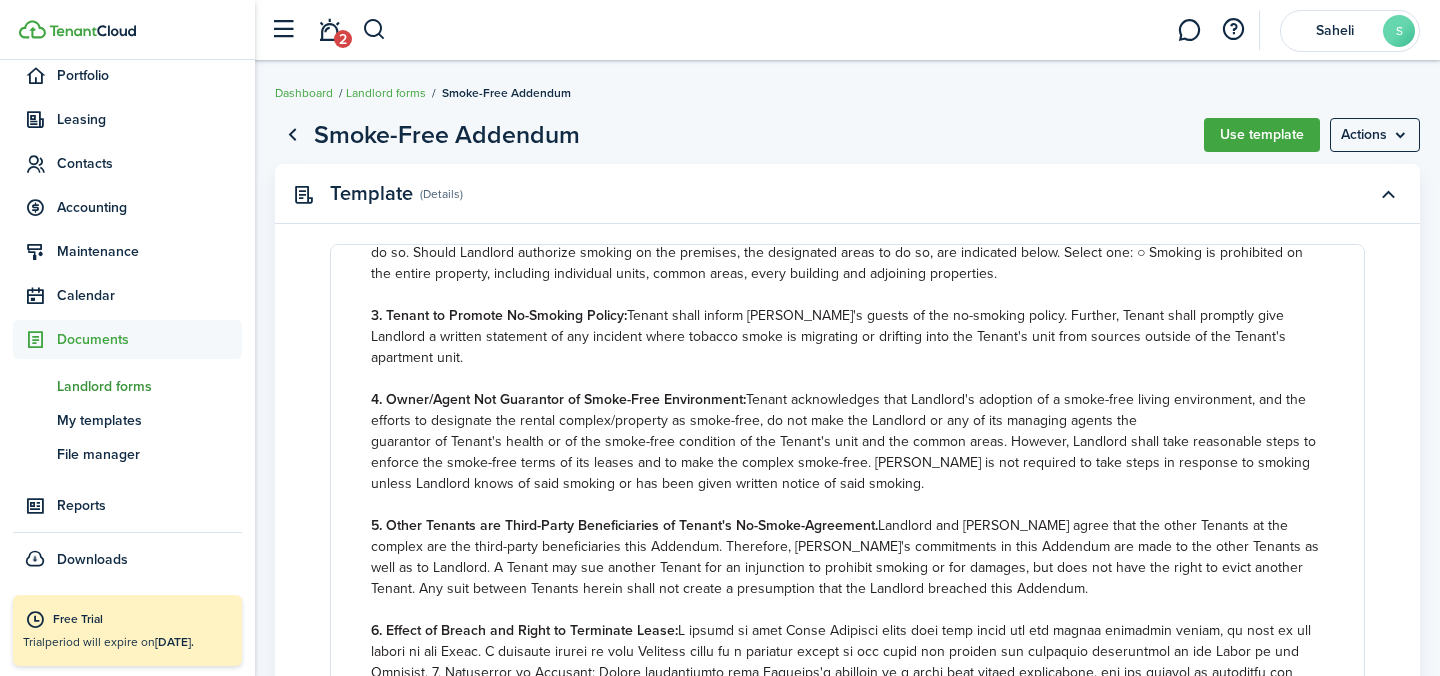scroll, scrollTop: 818, scrollLeft: 0, axis: vertical 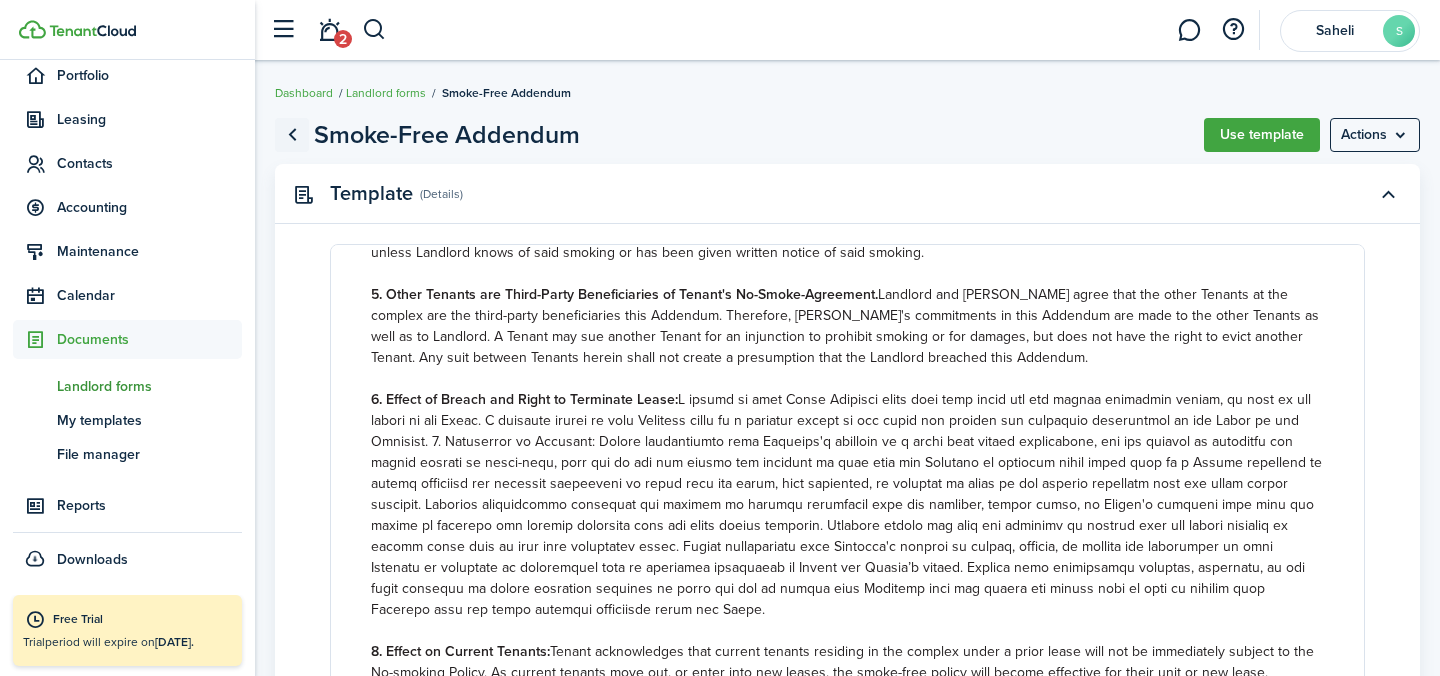 click 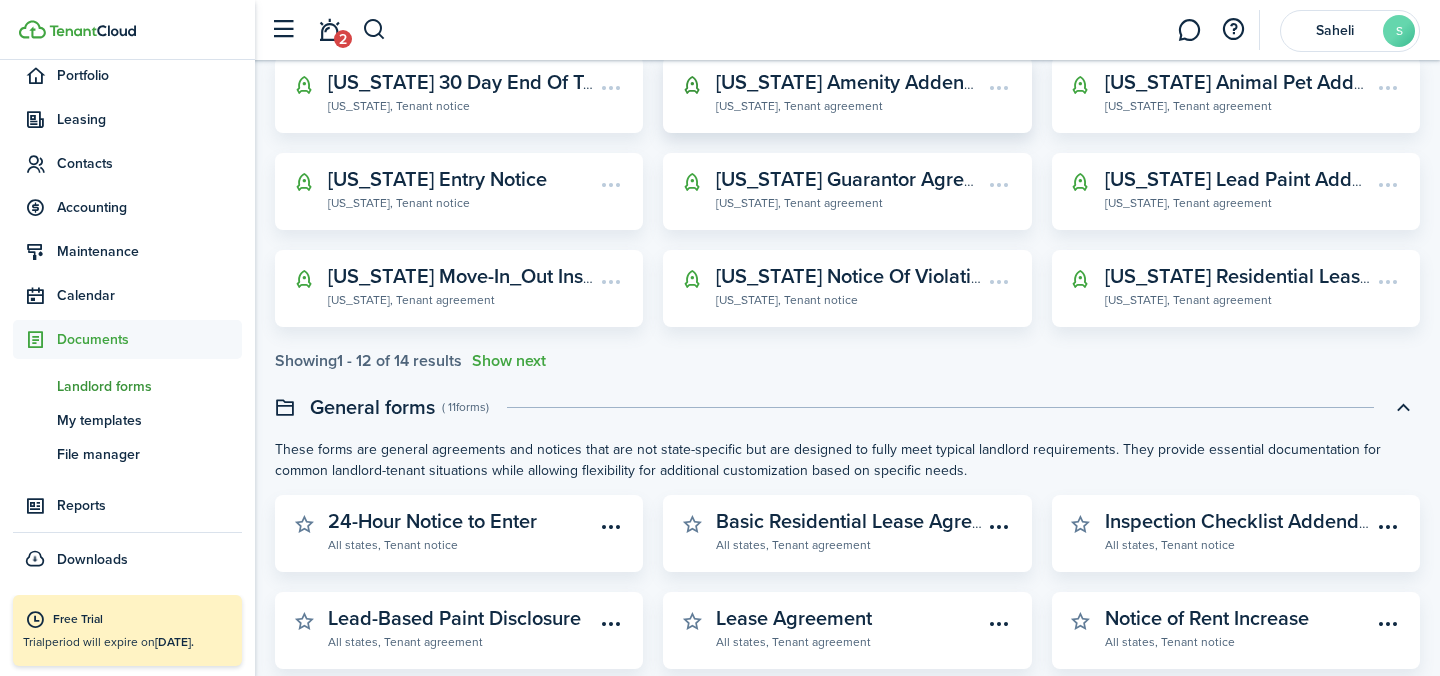 scroll, scrollTop: 732, scrollLeft: 0, axis: vertical 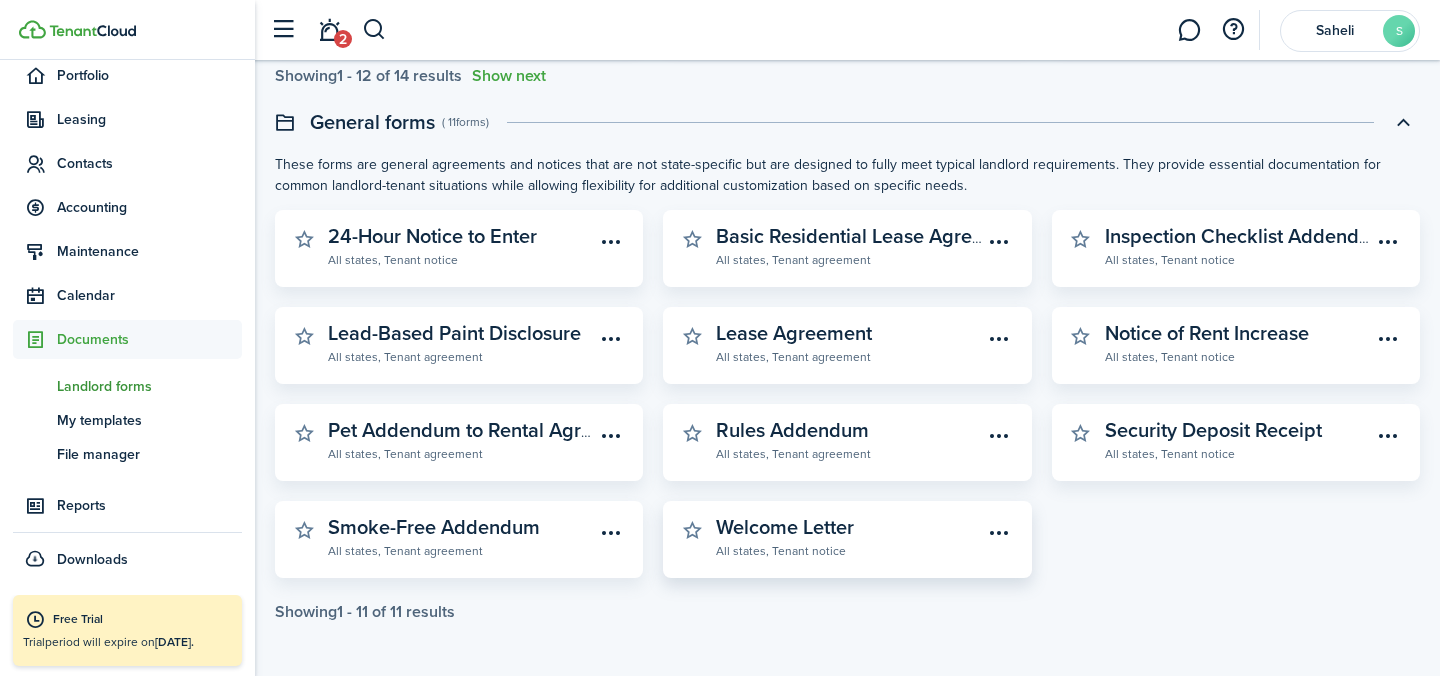 click on "All states, Tenant notice" 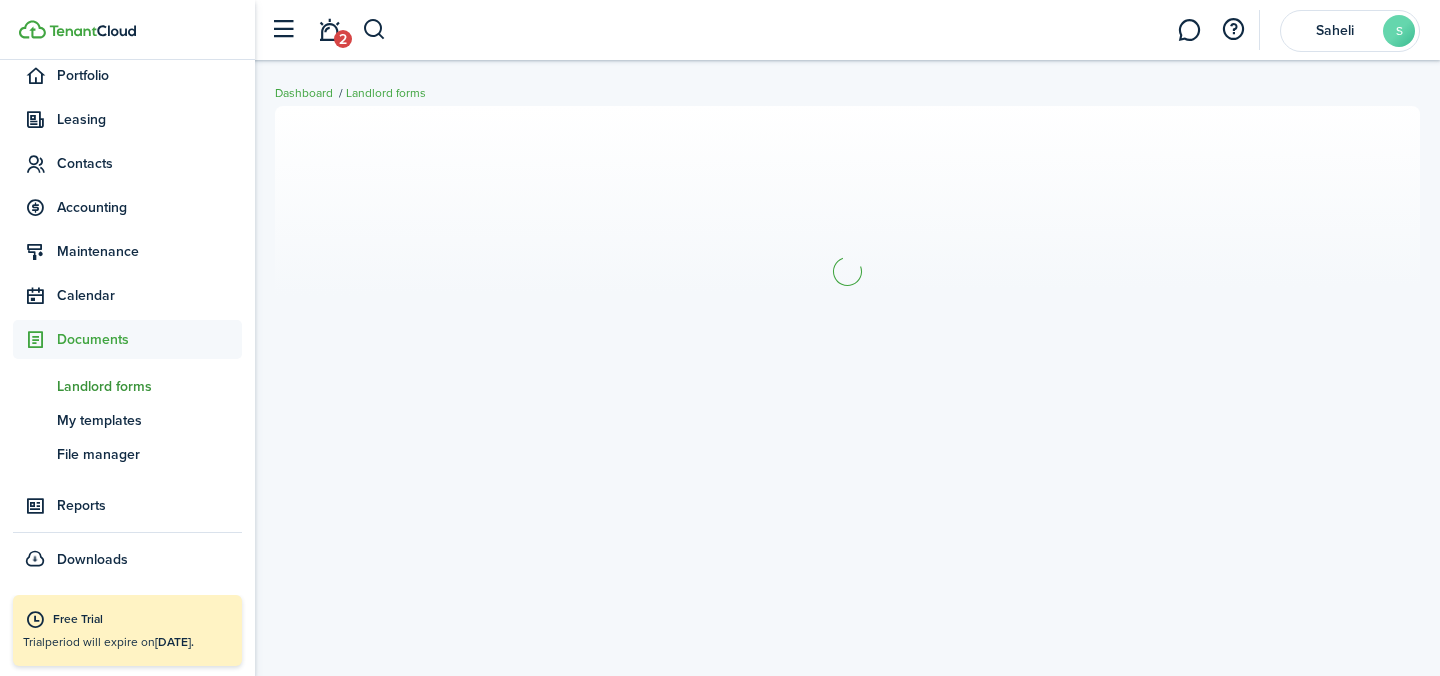 scroll, scrollTop: 0, scrollLeft: 0, axis: both 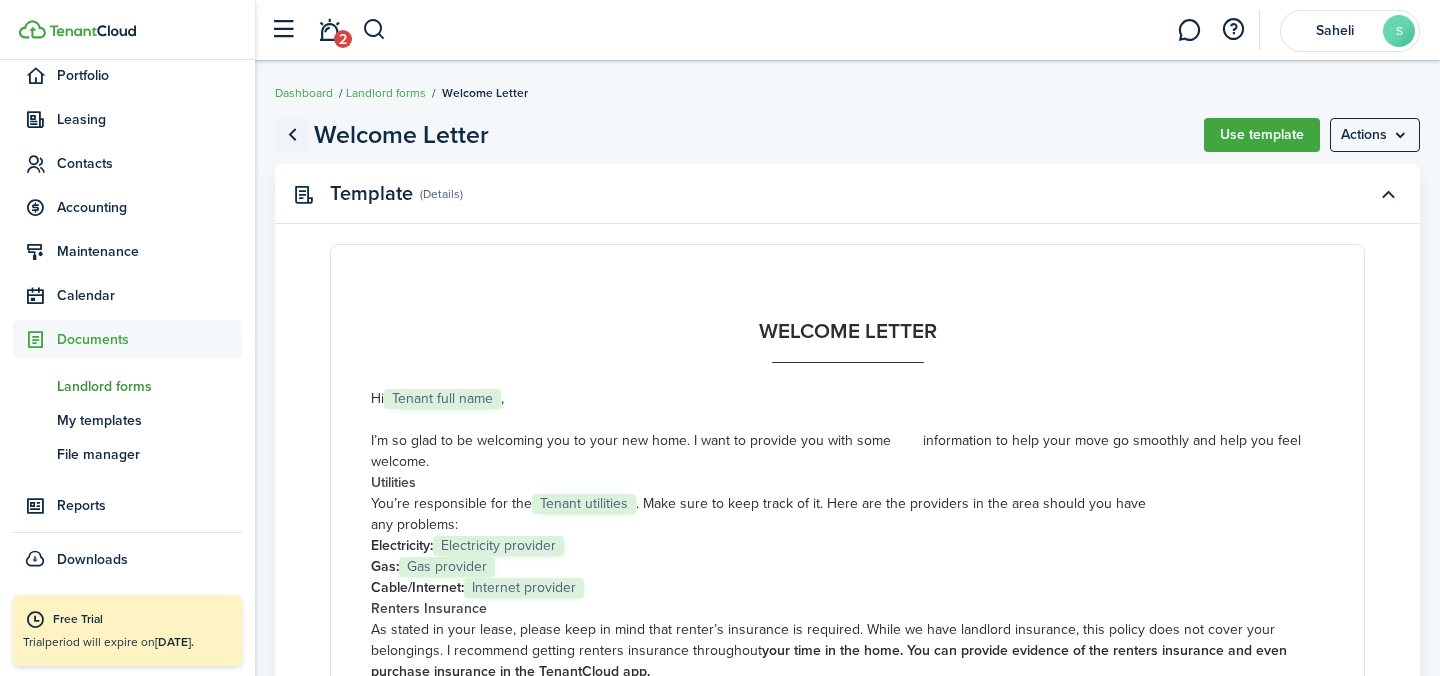 click 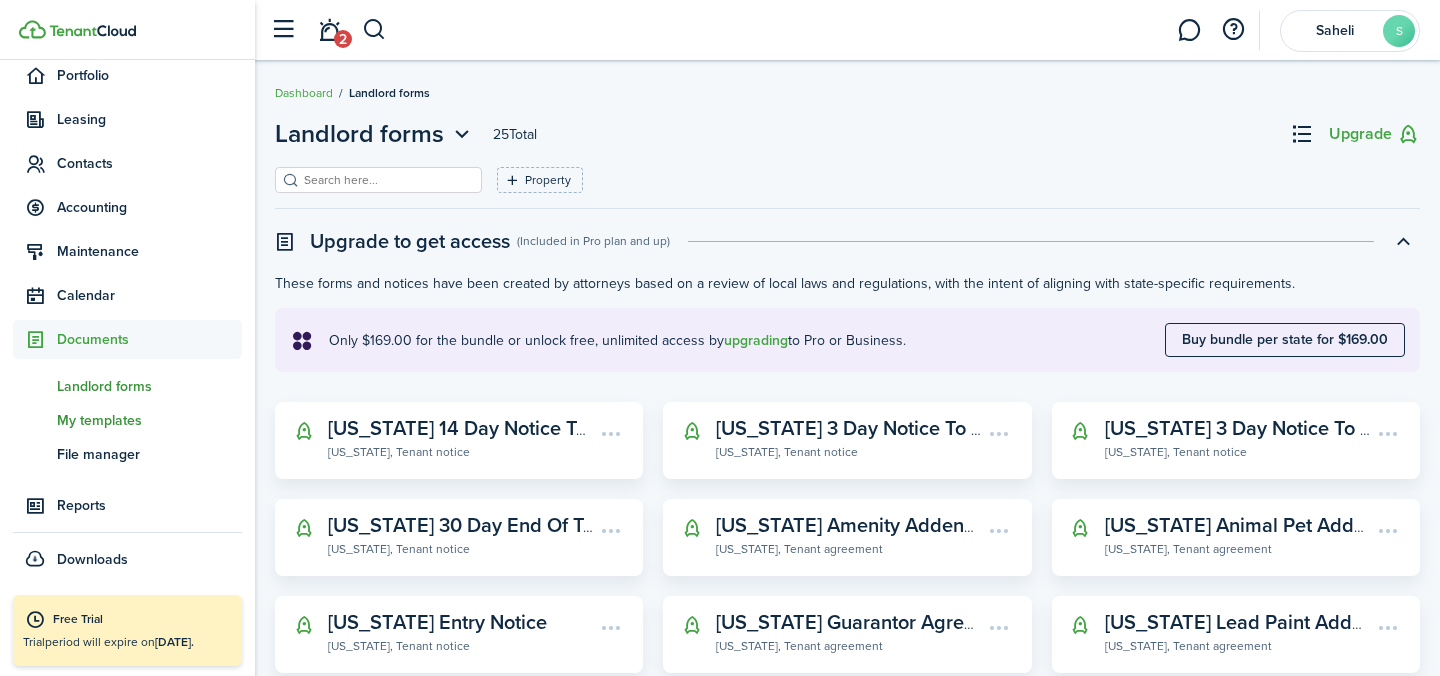 click on "My templates" 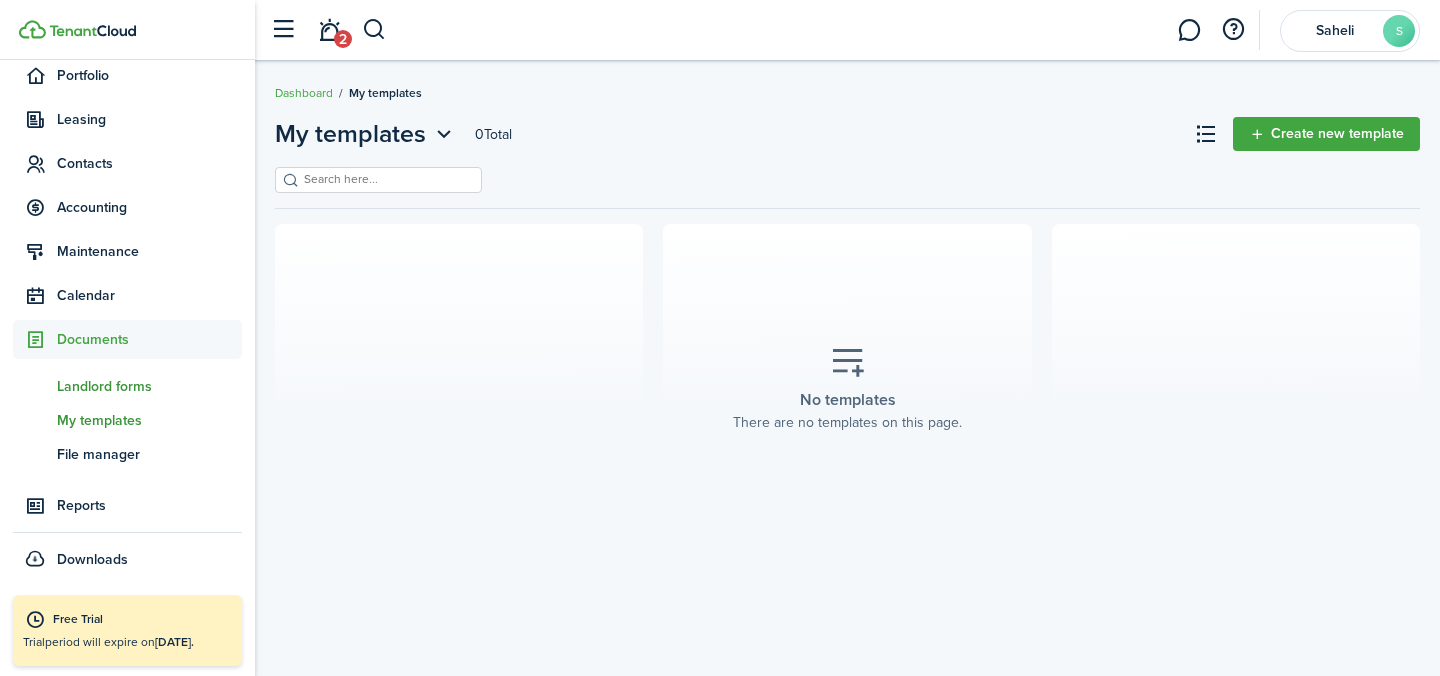 click on "Landlord forms" 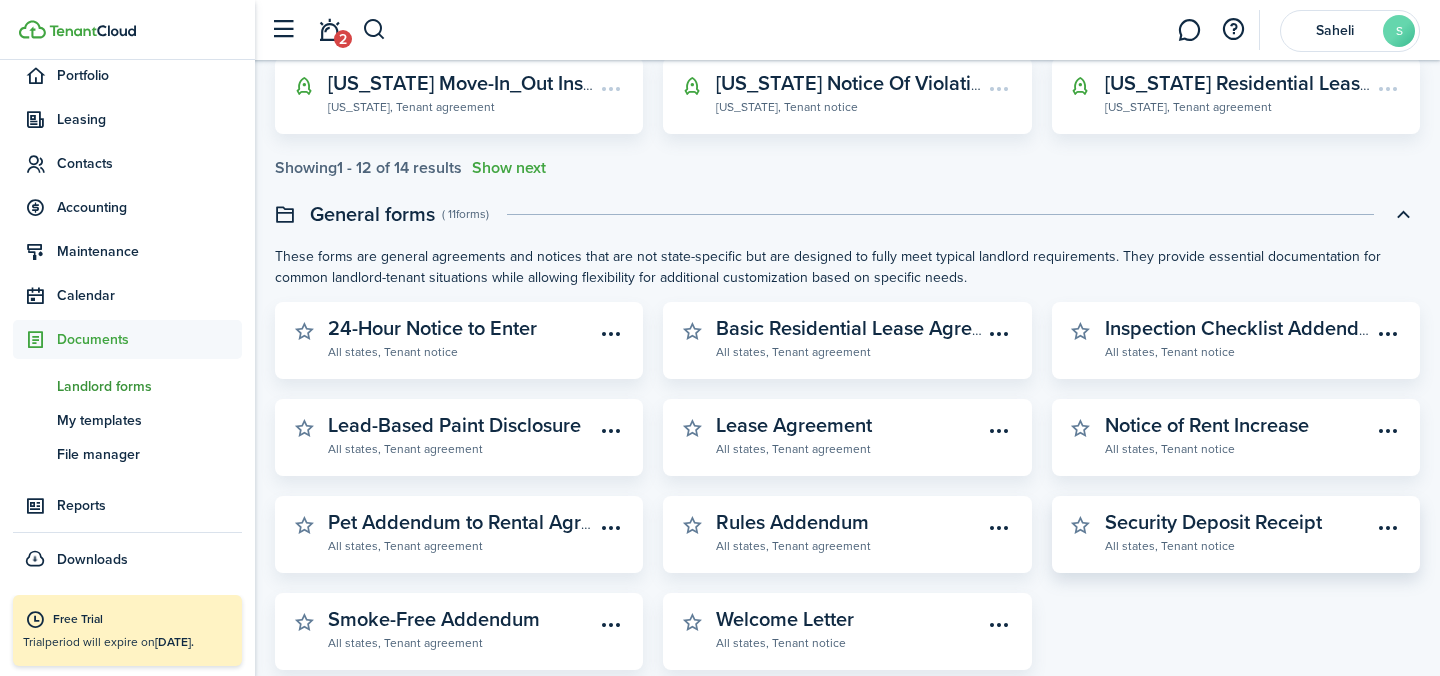 scroll, scrollTop: 732, scrollLeft: 0, axis: vertical 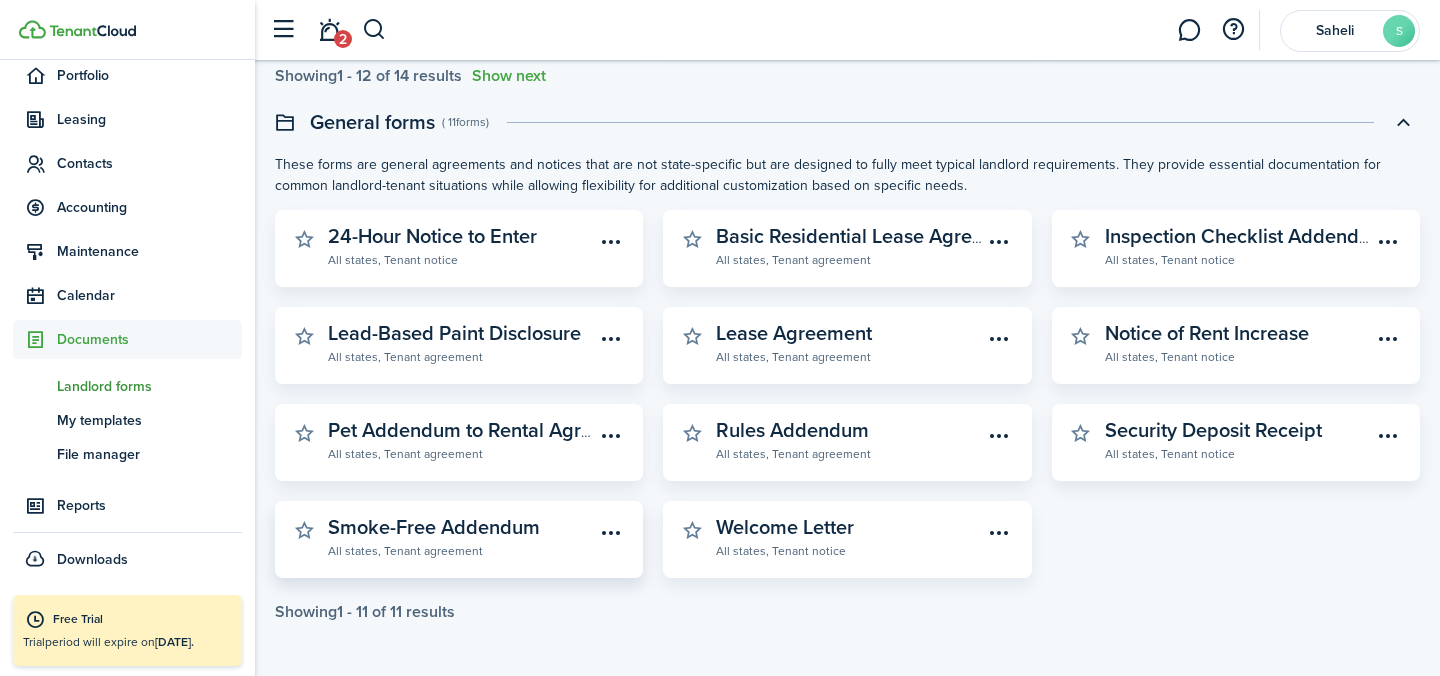 click on "All states, Tenant agreement" 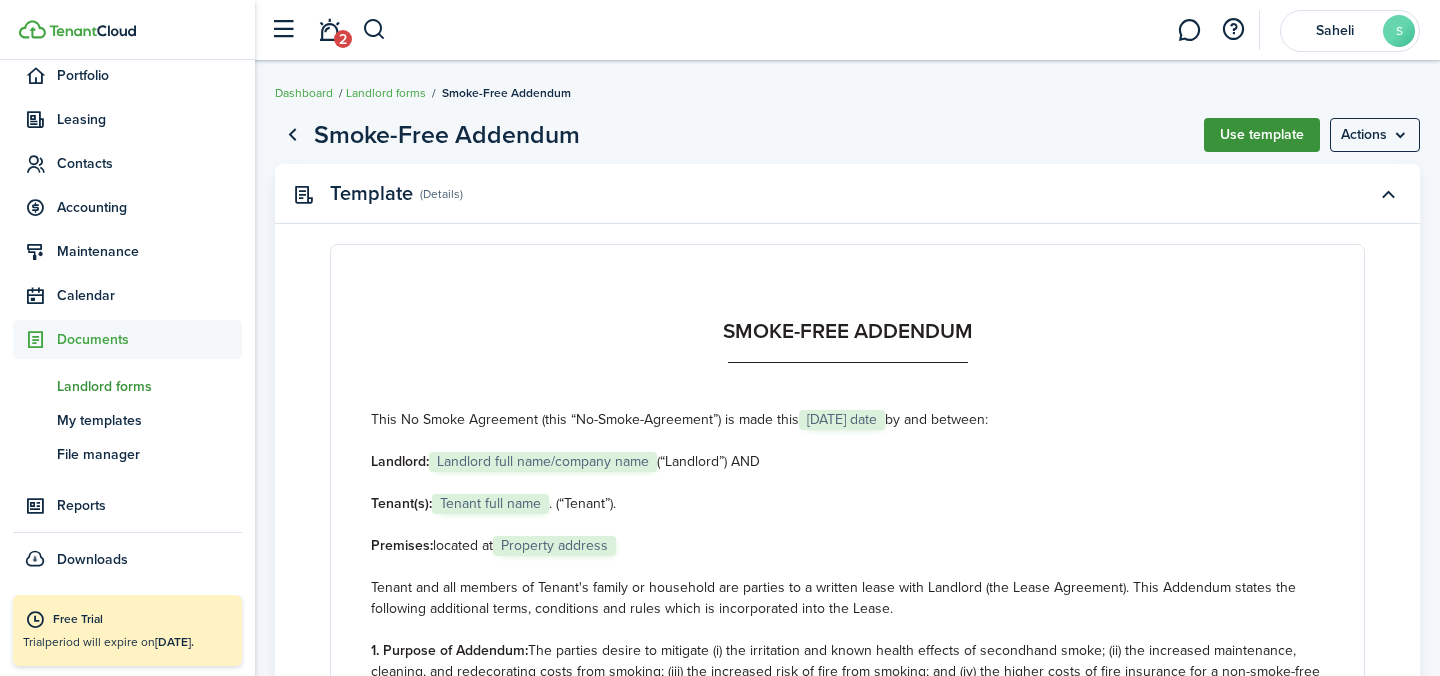 click on "Use template" 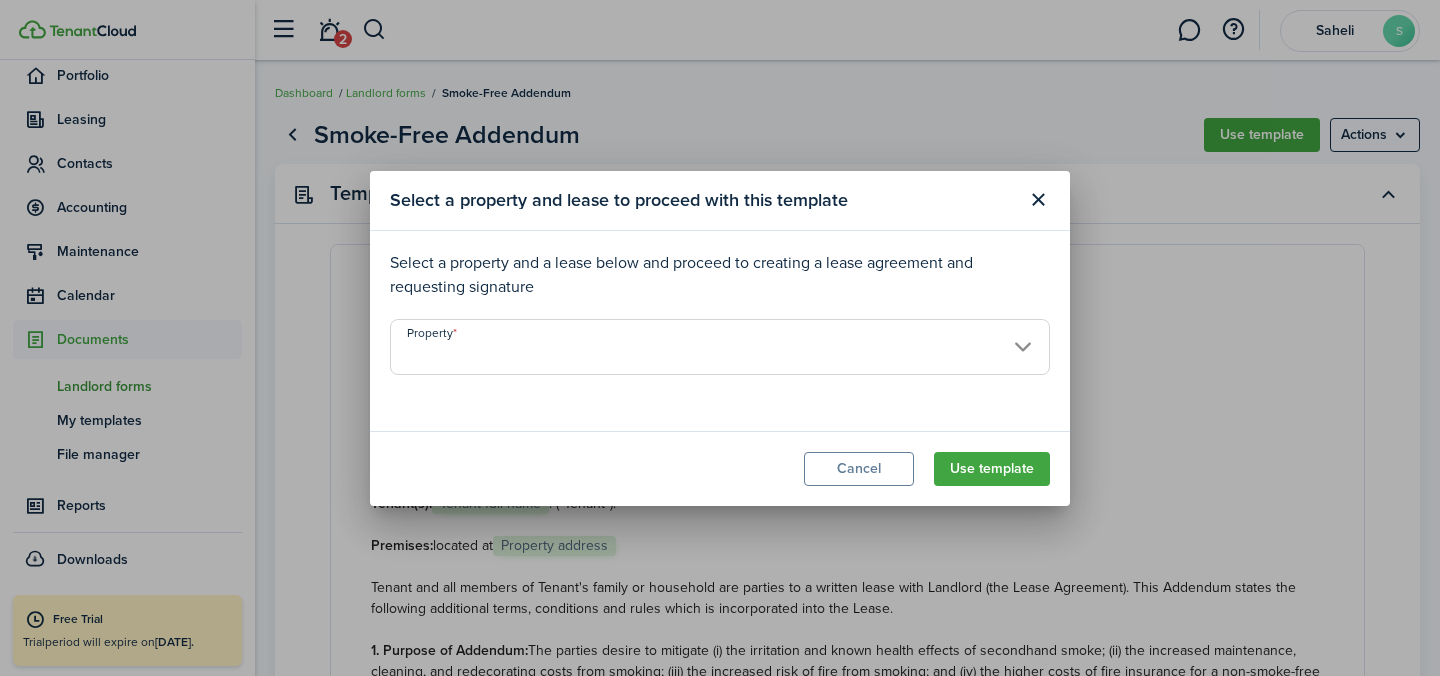 click on "Property" at bounding box center [720, 347] 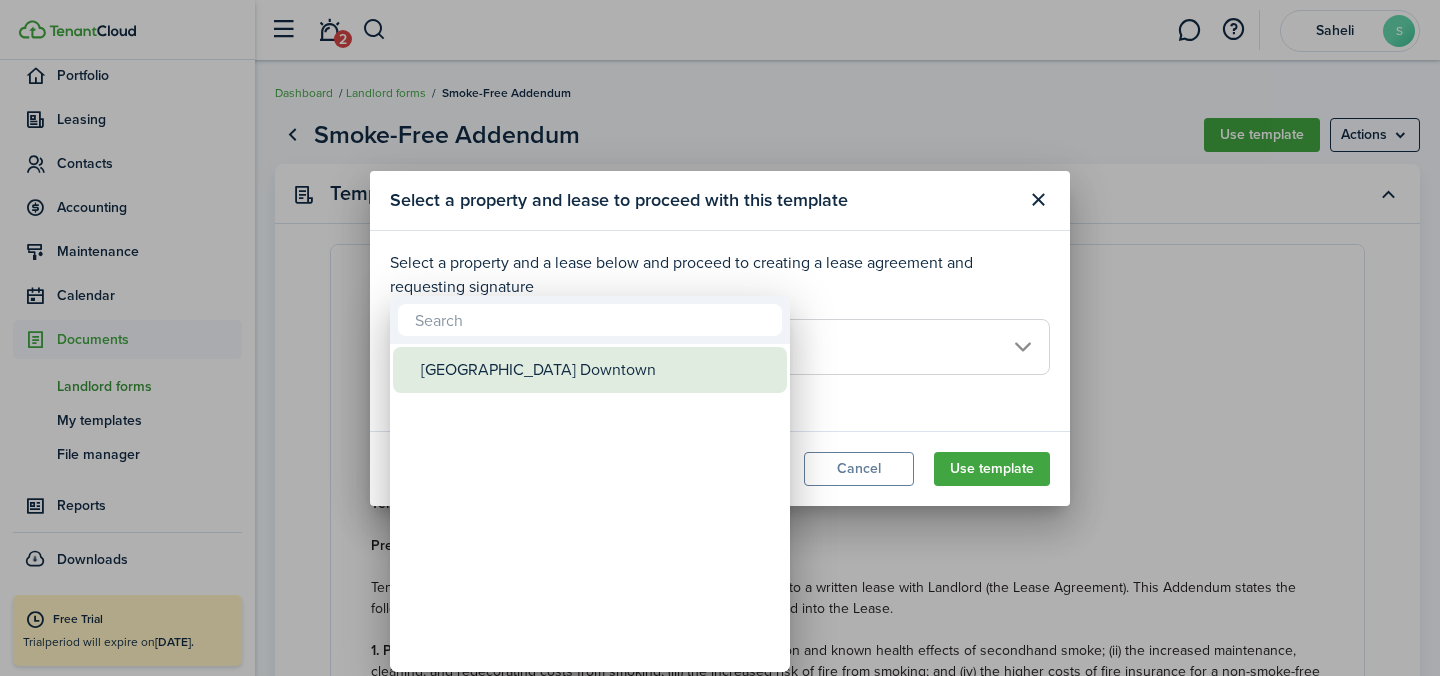 click on "[GEOGRAPHIC_DATA] Downtown" at bounding box center [598, 370] 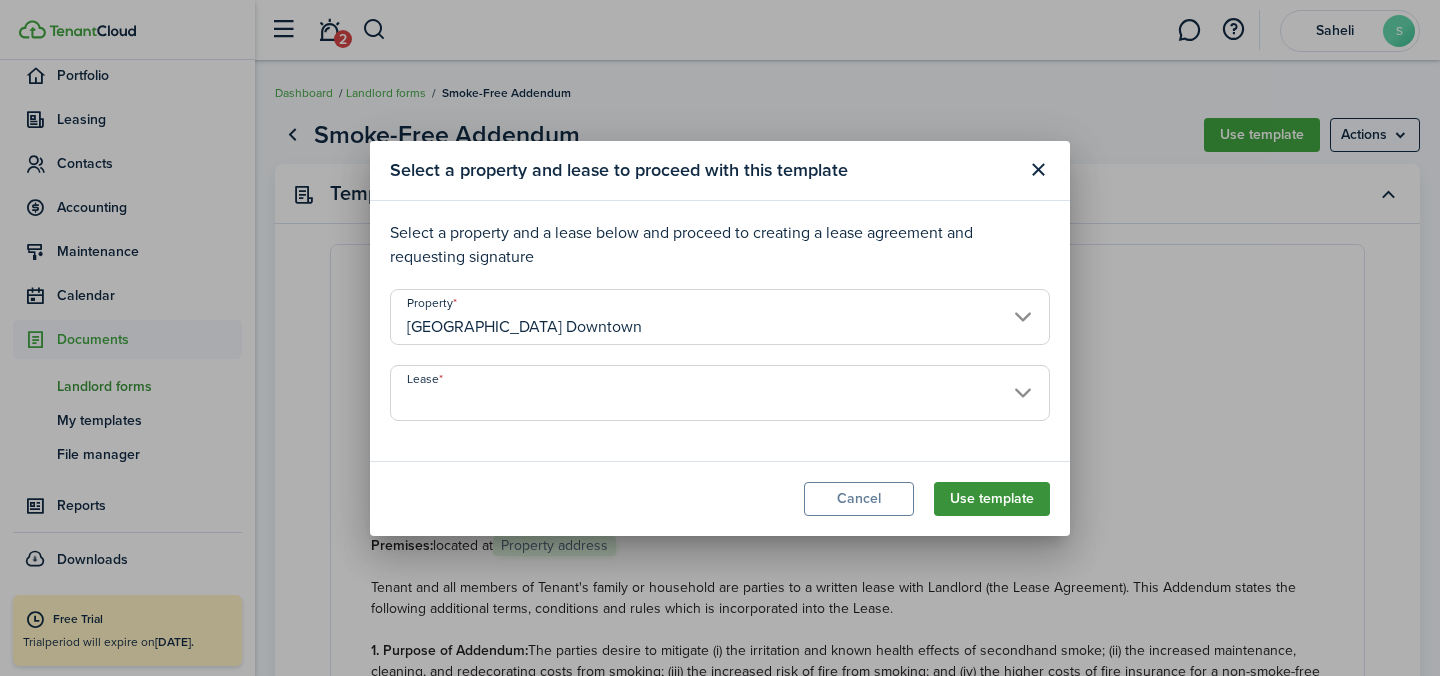 click on "Use template" 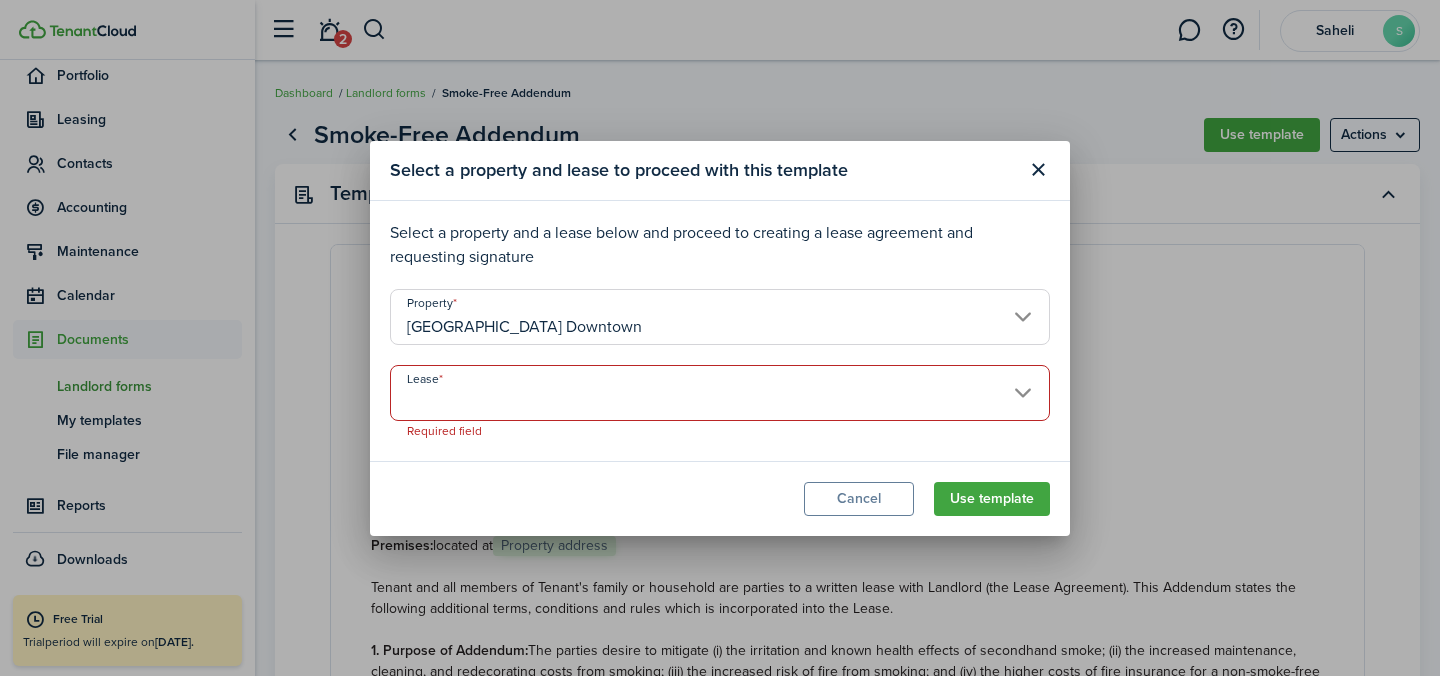 click on "Lease" at bounding box center [720, 393] 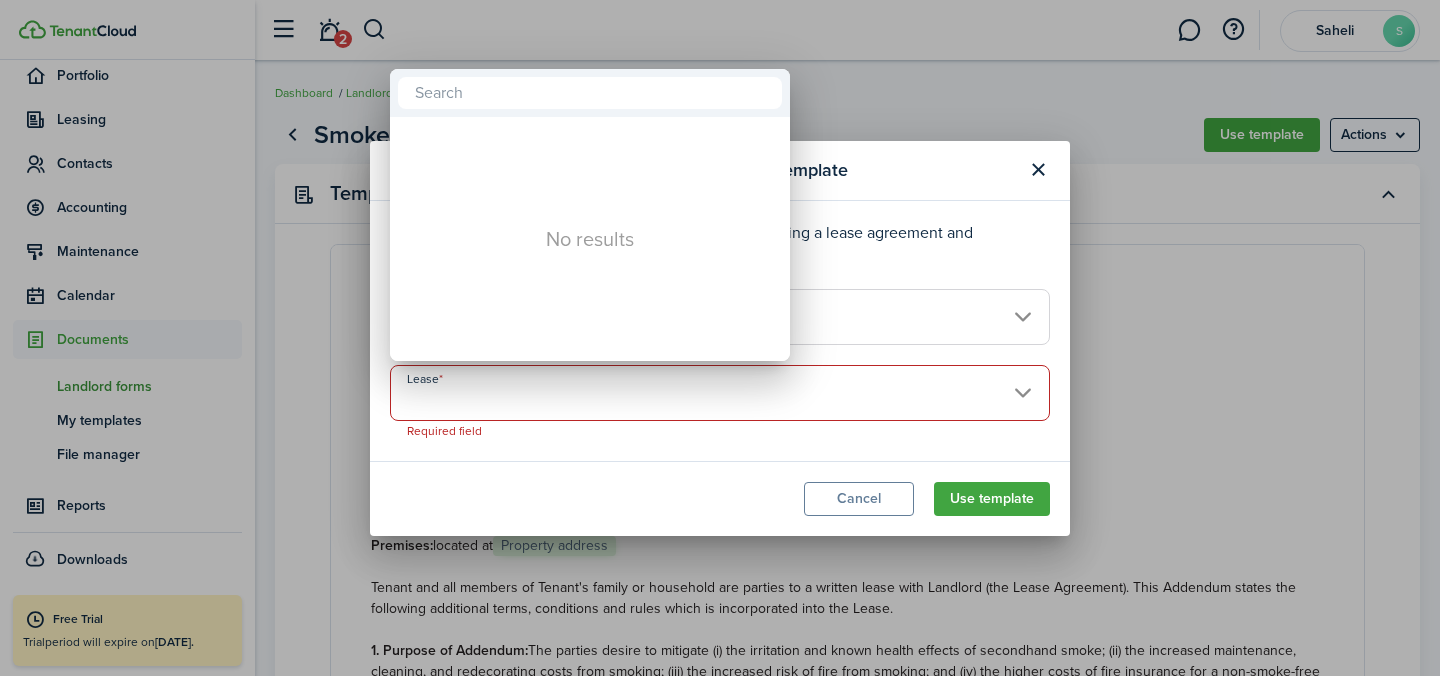 click at bounding box center [720, 338] 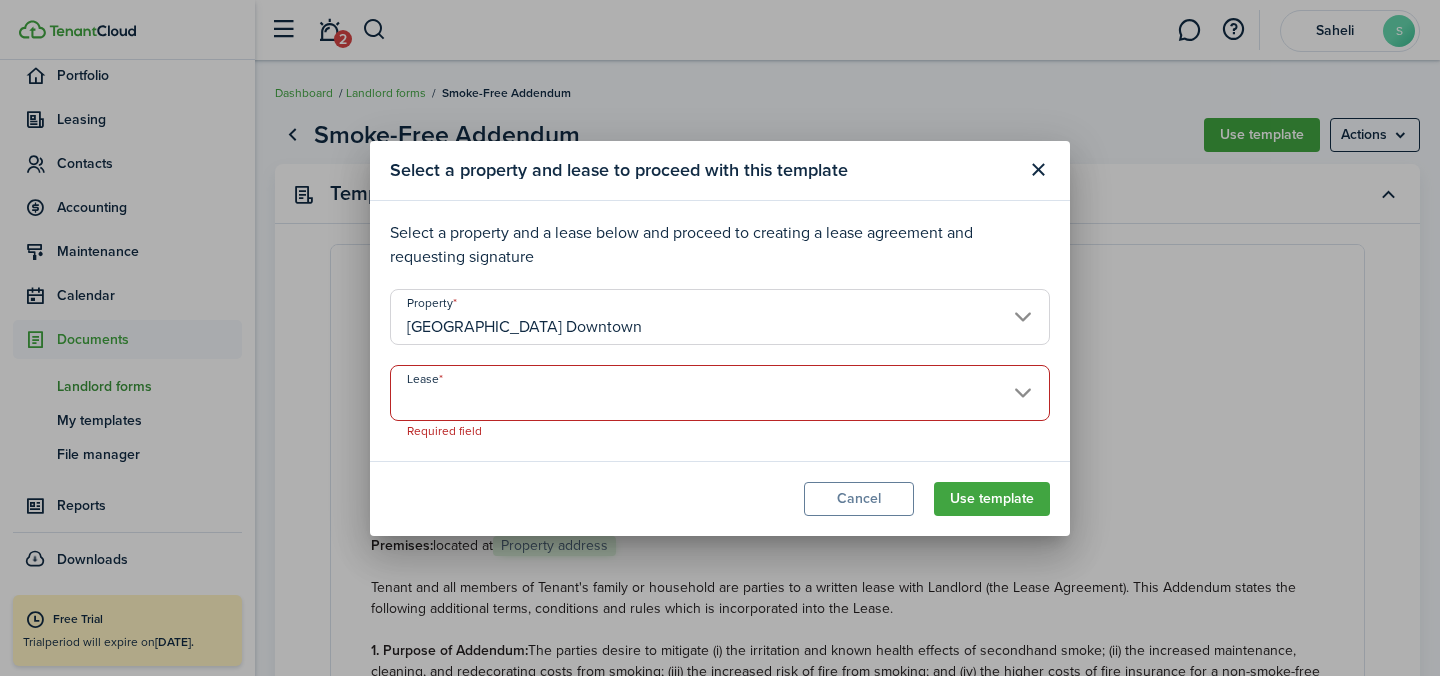 click on "Select a property and lease to proceed with this template  Select a property and a lease below and proceed to creating a lease agreement and requesting signature   Property  [GEOGRAPHIC_DATA] Downtown  Lease  Required field Cancel Use template" at bounding box center [720, 338] 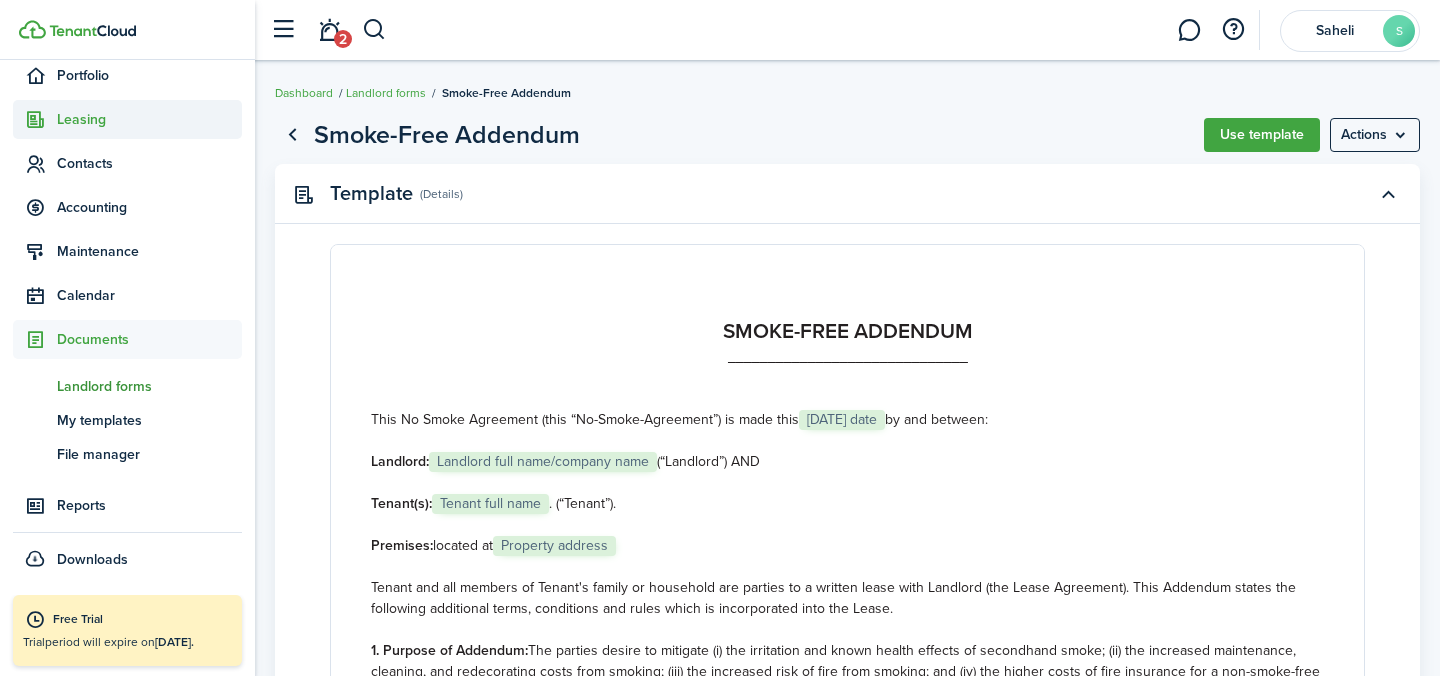 click on "Leasing" 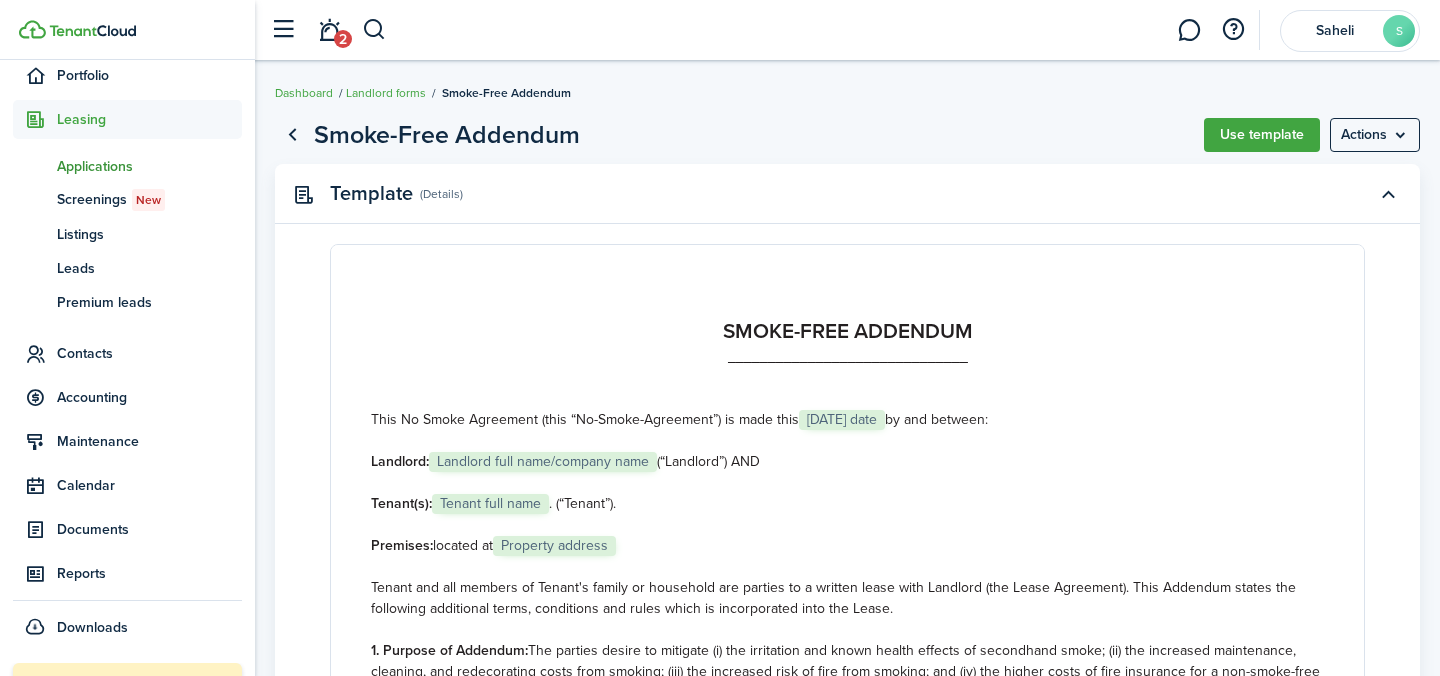 click on "Applications" 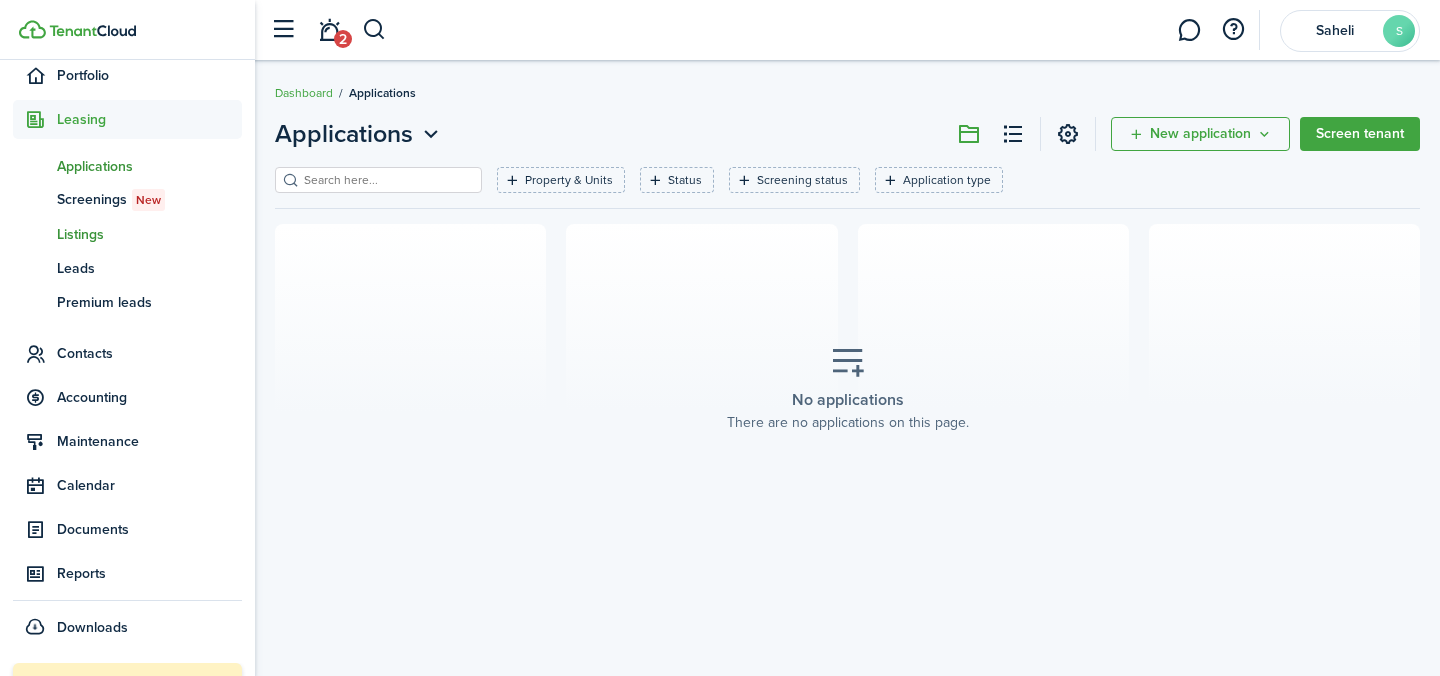 click on "Listings" 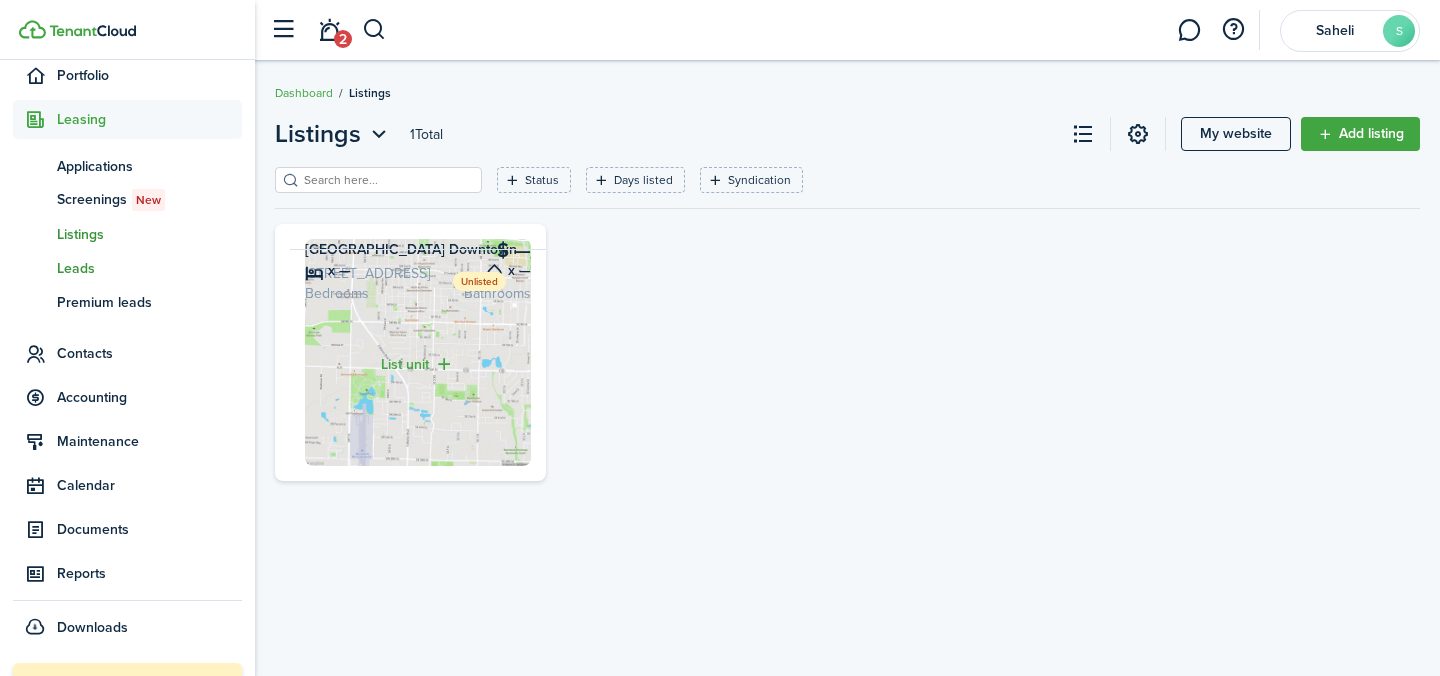 click on "Leads" 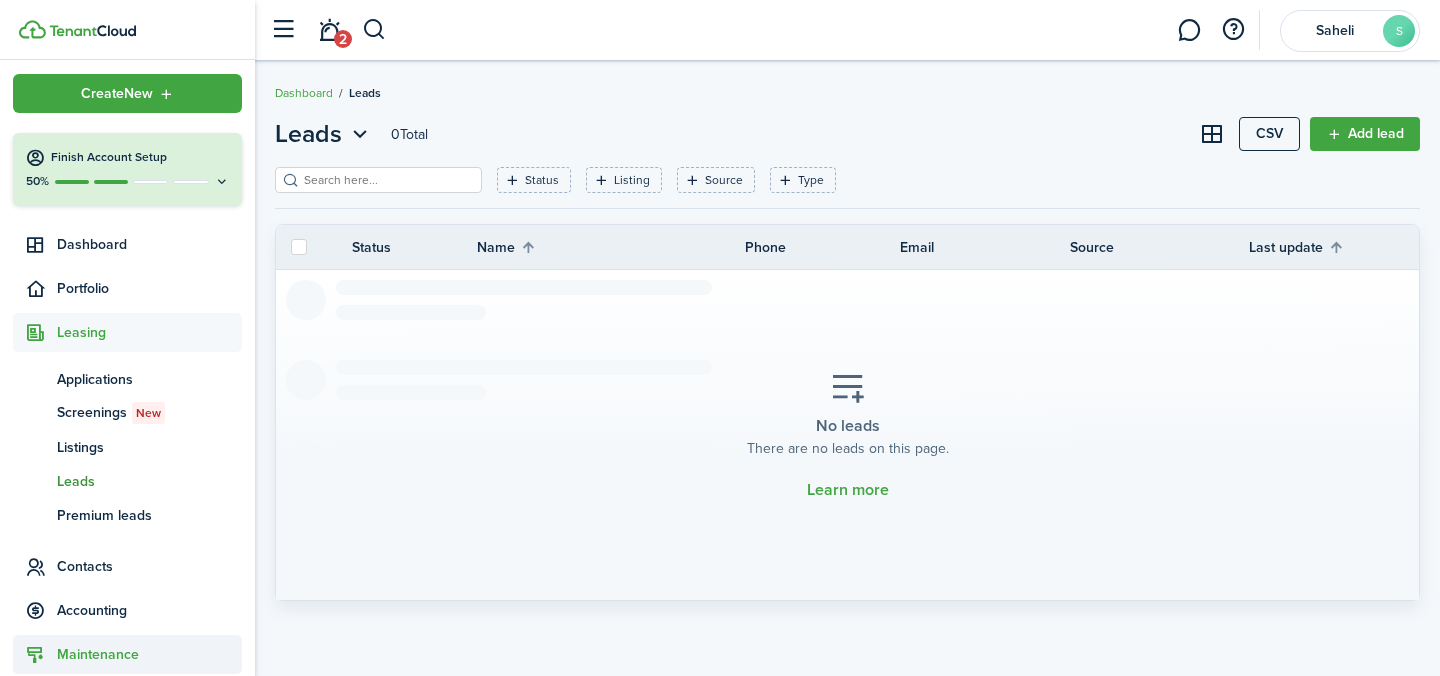 scroll, scrollTop: 0, scrollLeft: 0, axis: both 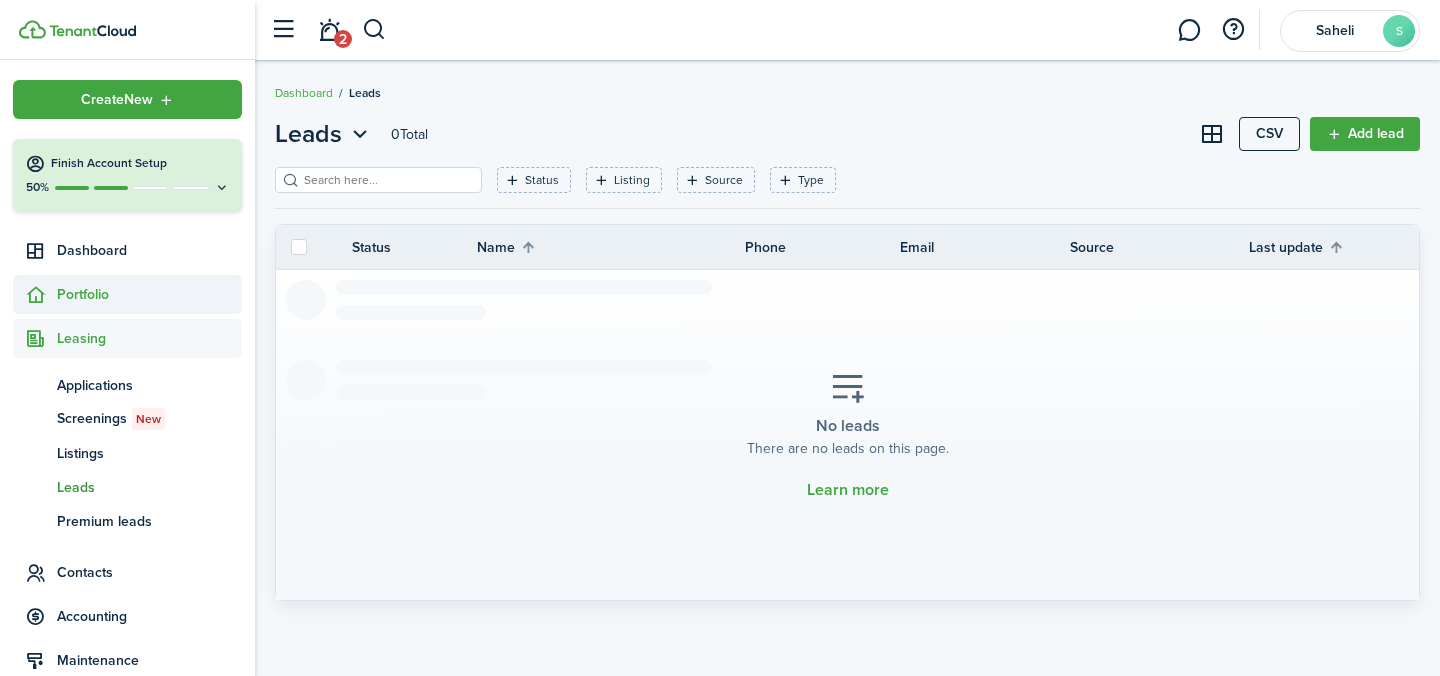 click on "Portfolio" 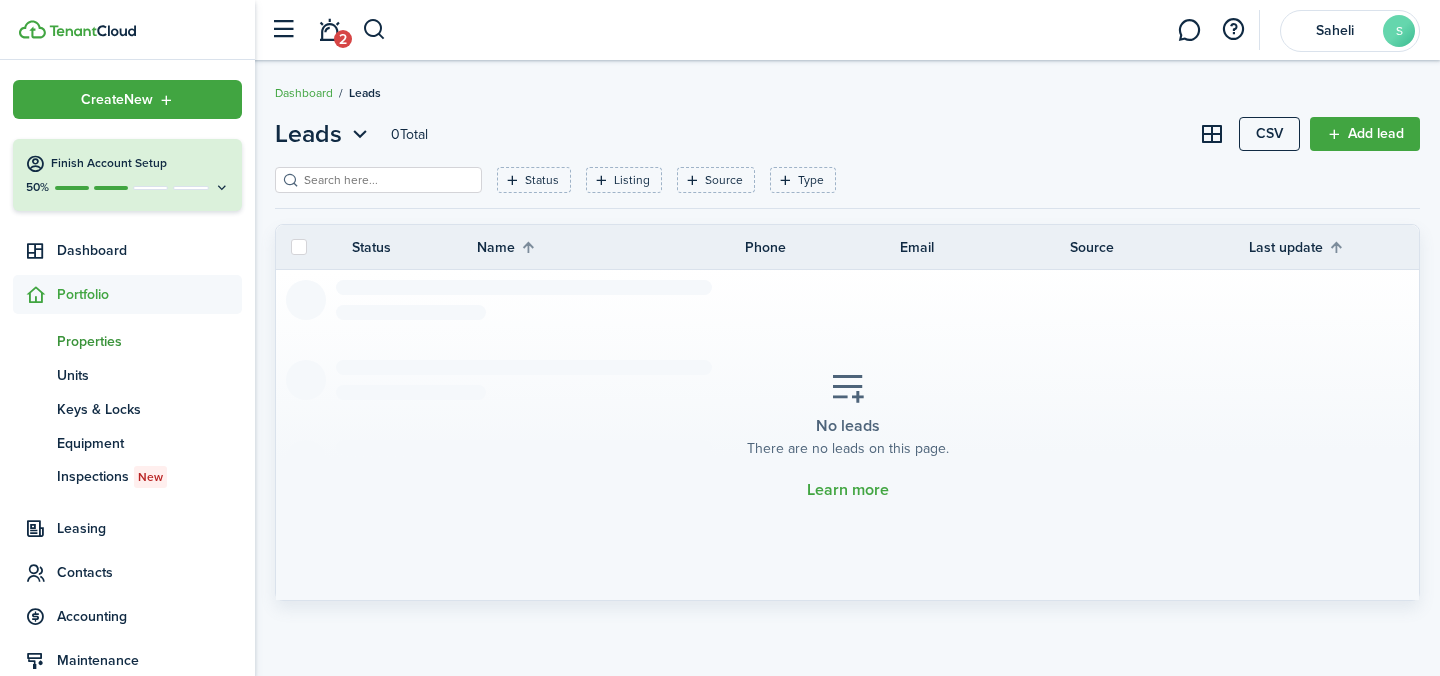 click on "Properties" 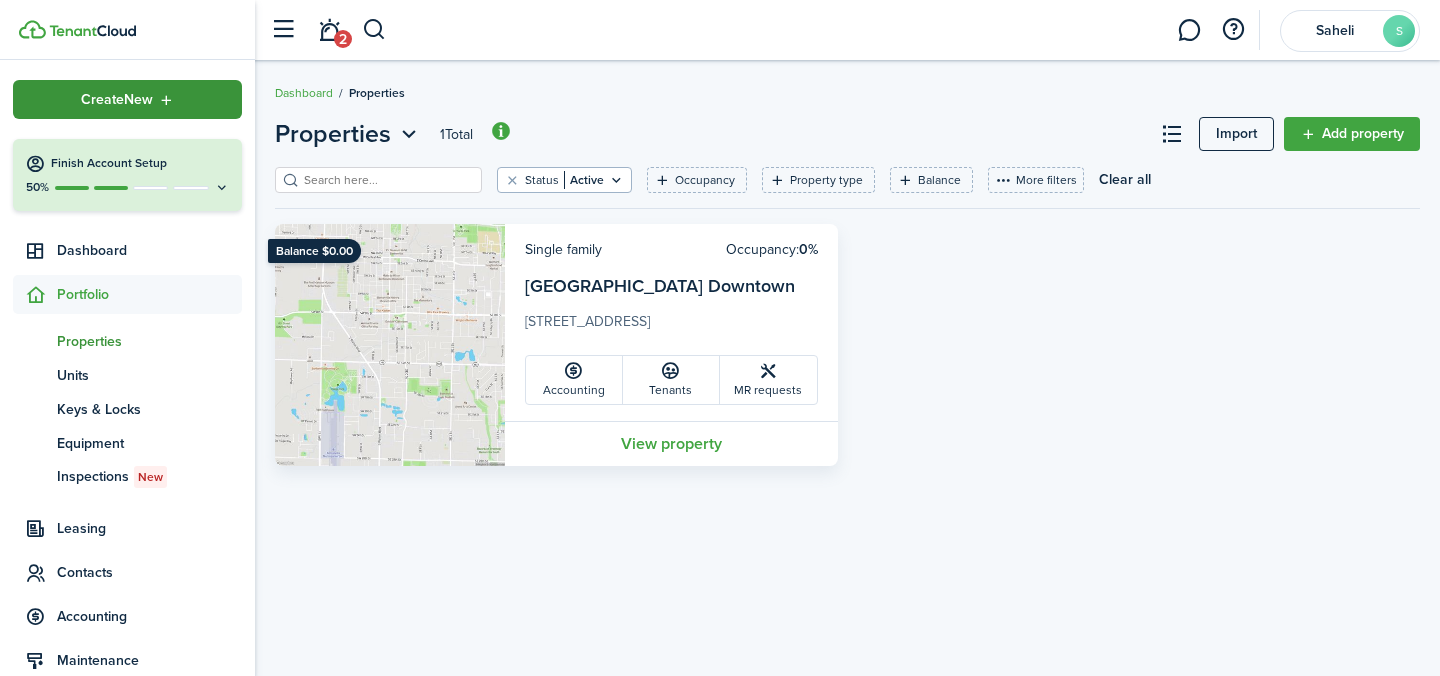 click on "Create  New" 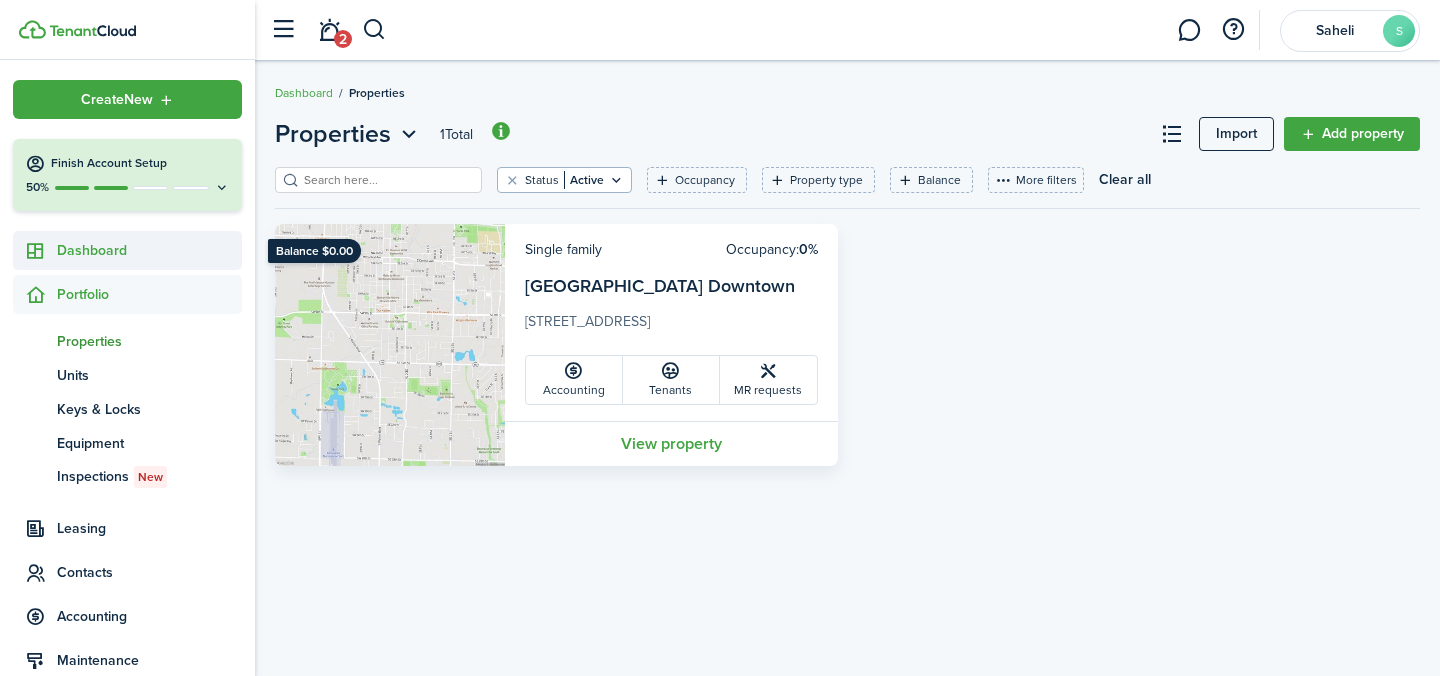 click on "Dashboard" 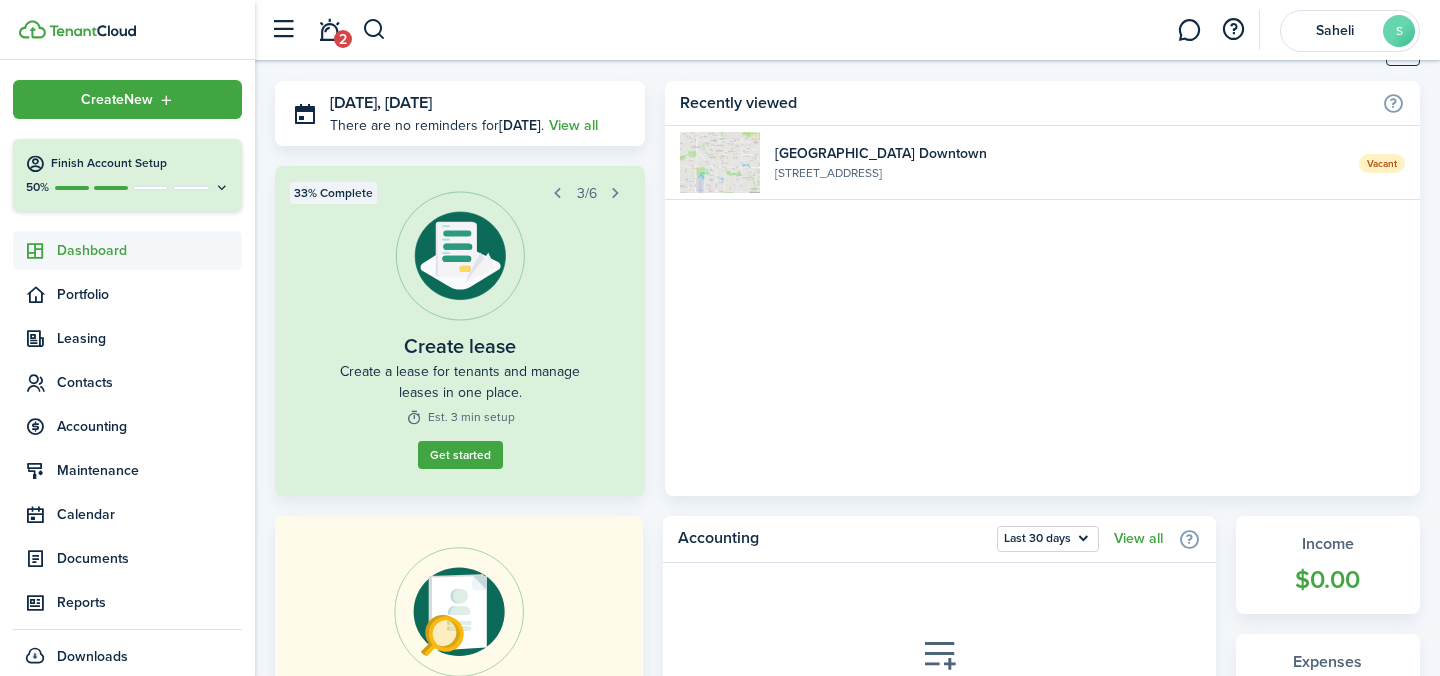 scroll, scrollTop: 57, scrollLeft: 0, axis: vertical 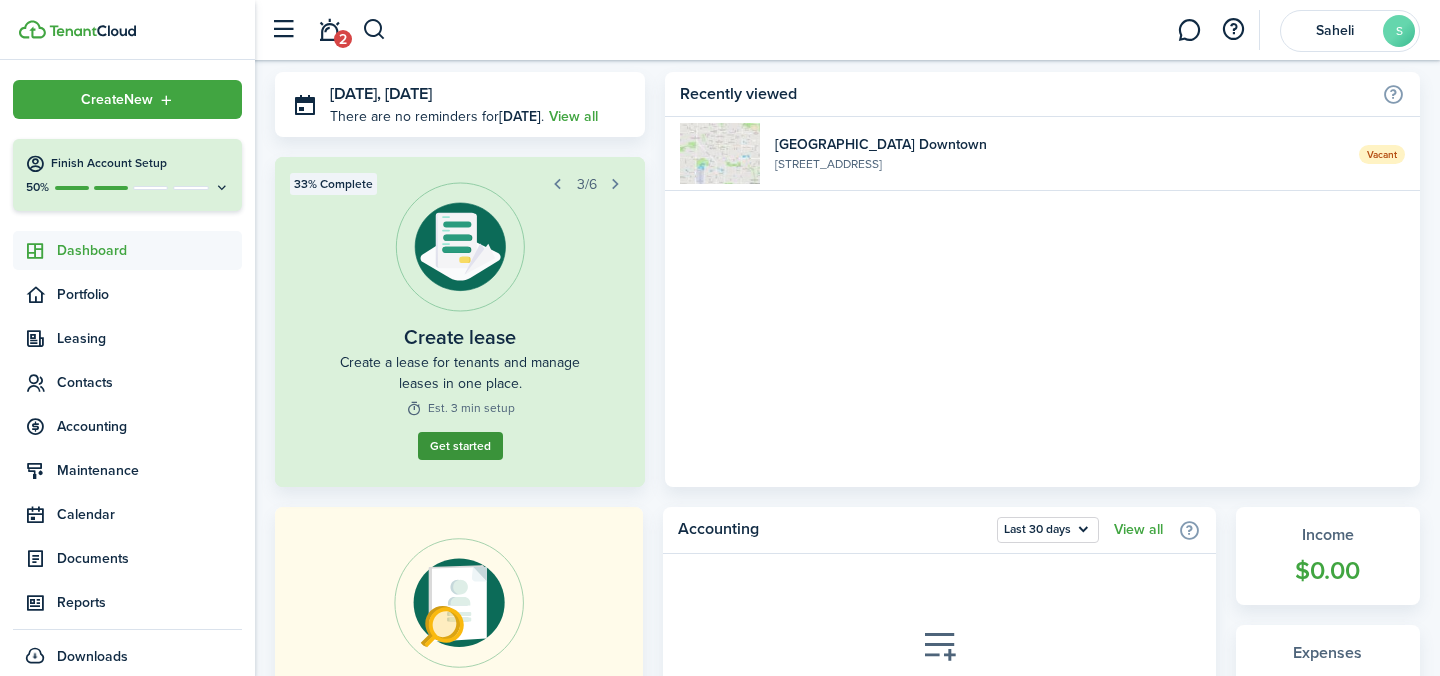 click on "Get started" 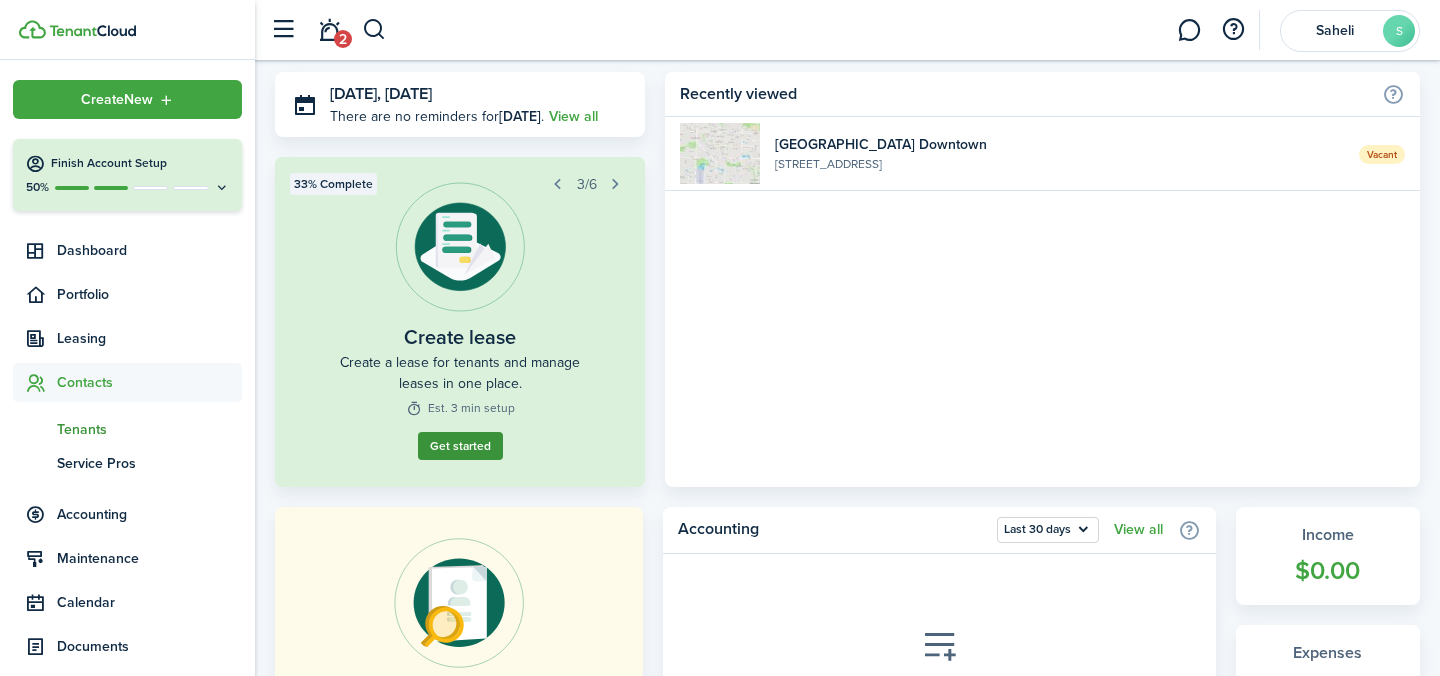 scroll, scrollTop: 0, scrollLeft: 0, axis: both 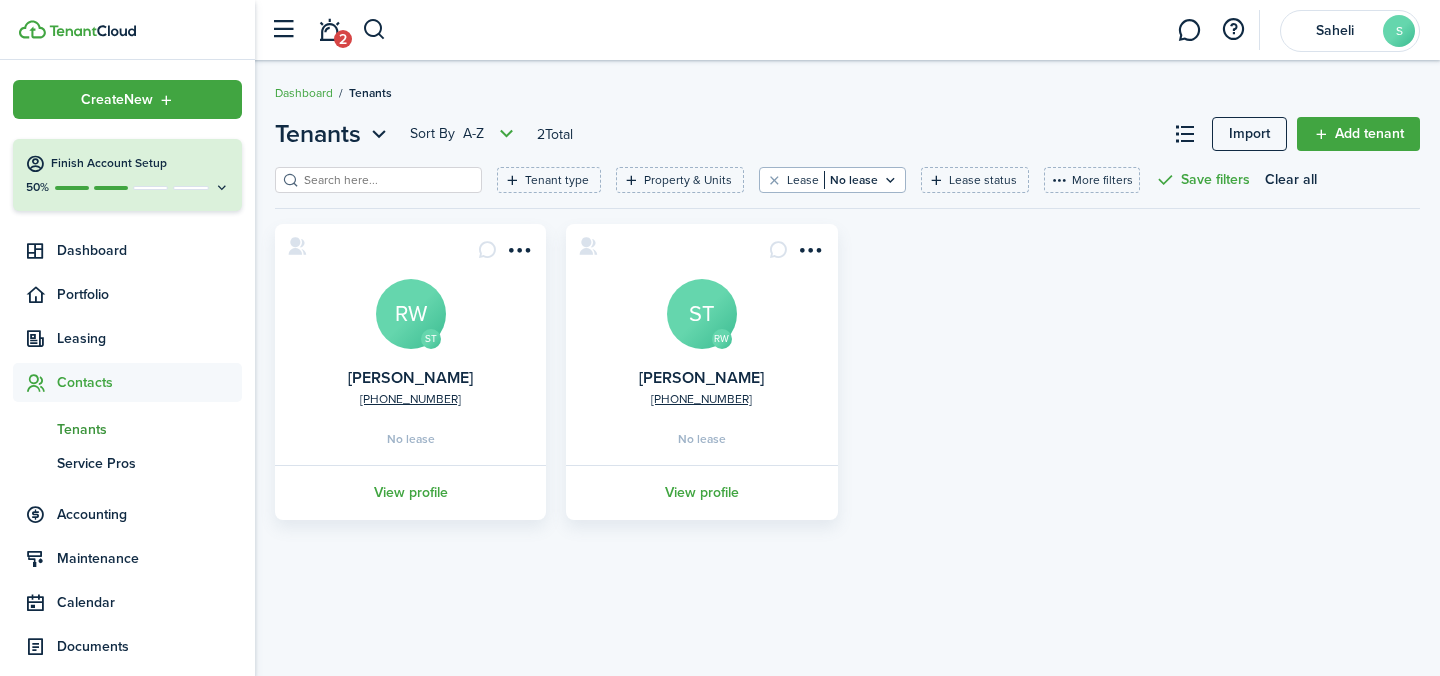 click on "Tenants Sort by A-Z 2
Total  Import   Add tenant" 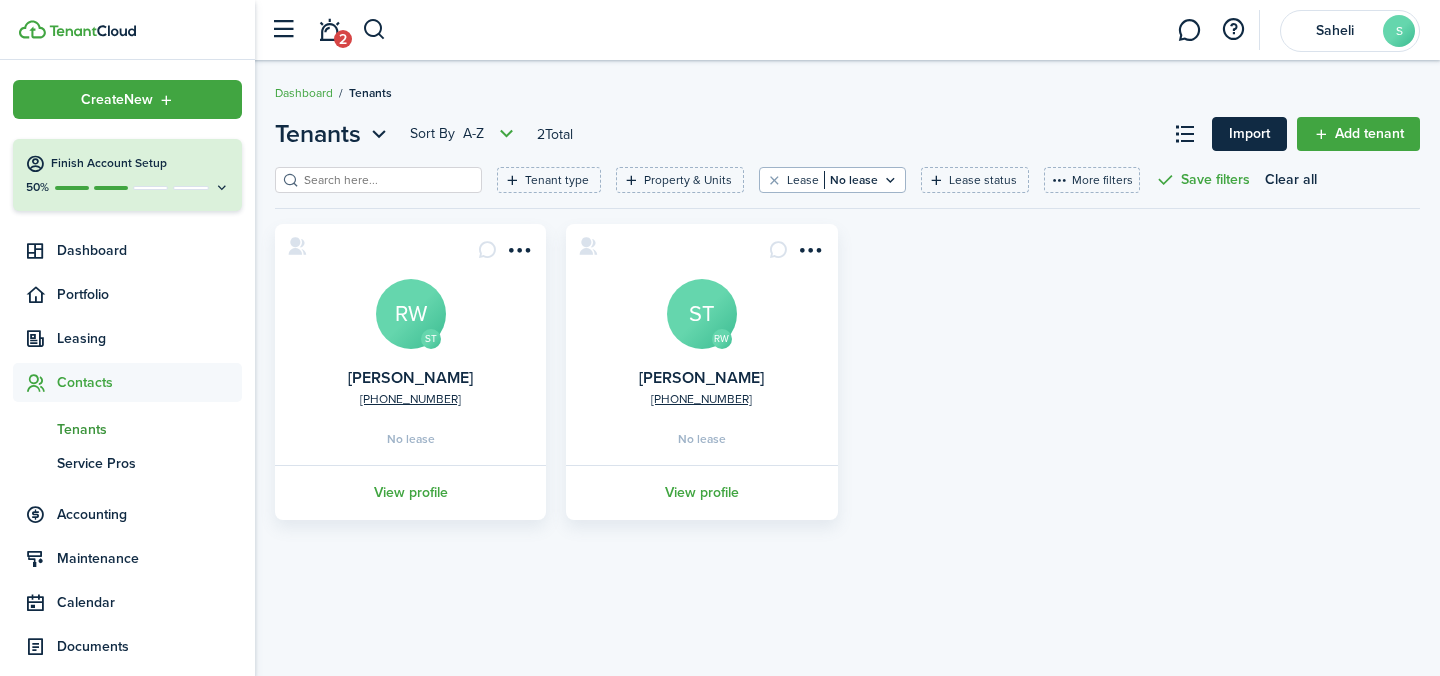 click on "Import" 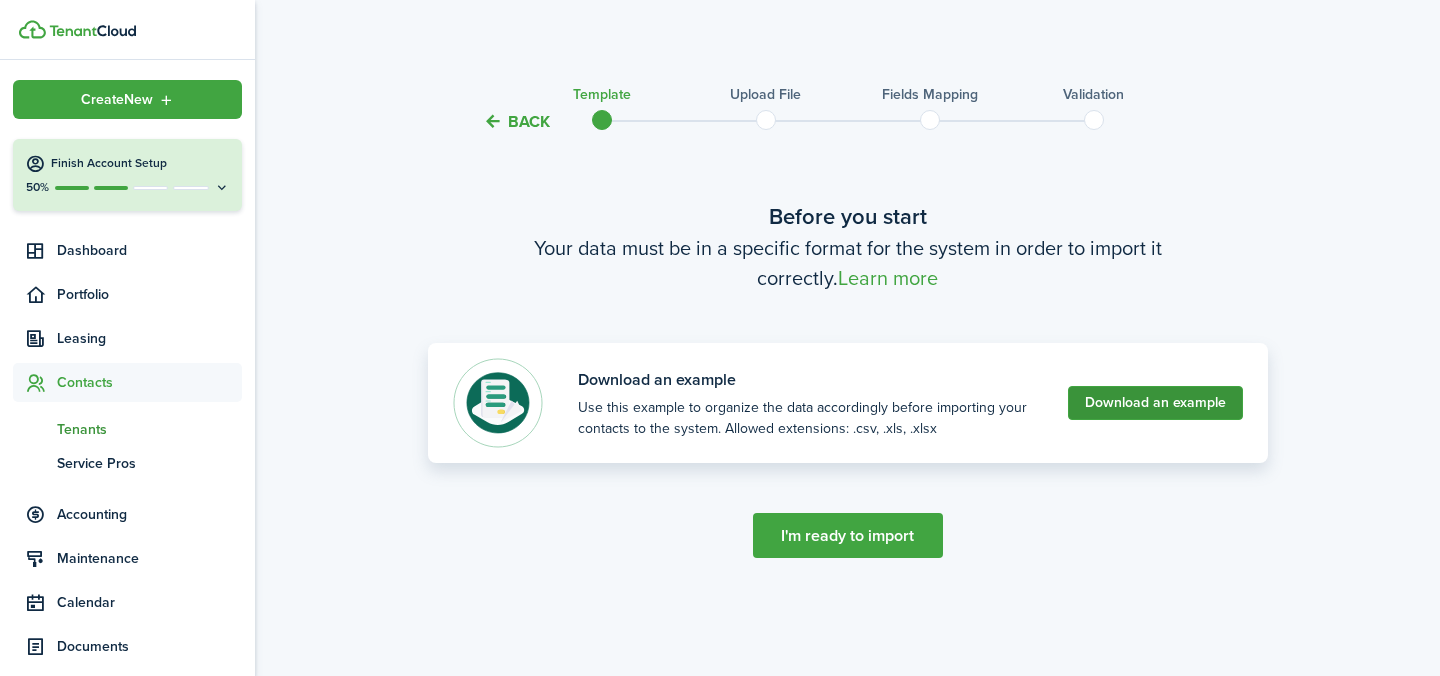 click on "Download an example" 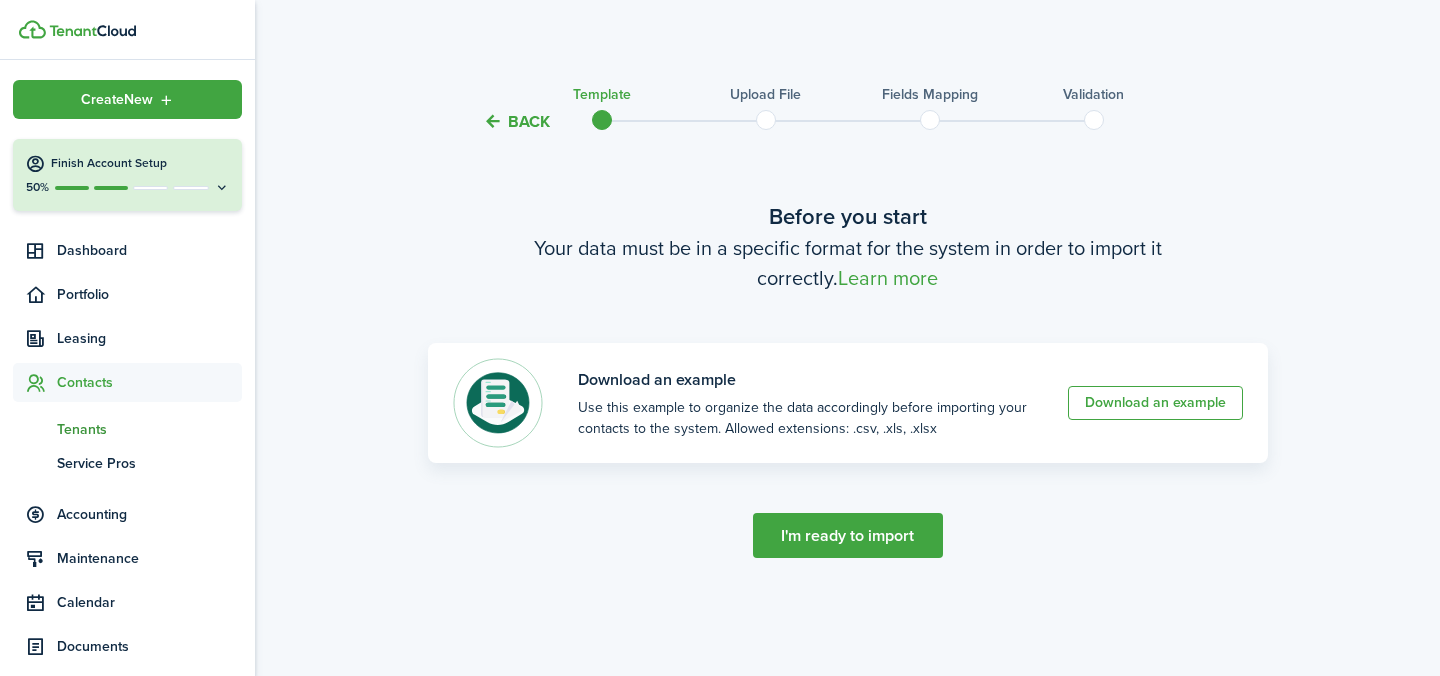 click on "I'm ready to import" at bounding box center [848, 535] 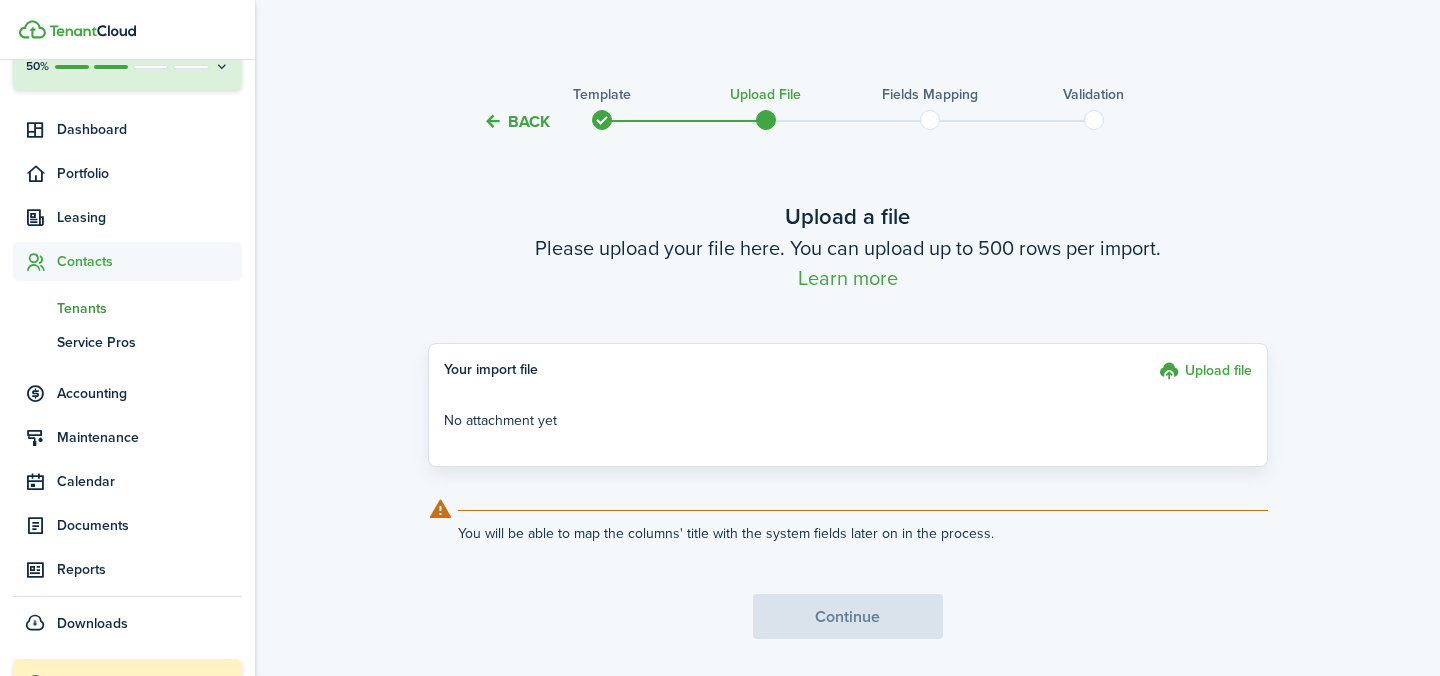 scroll, scrollTop: 185, scrollLeft: 0, axis: vertical 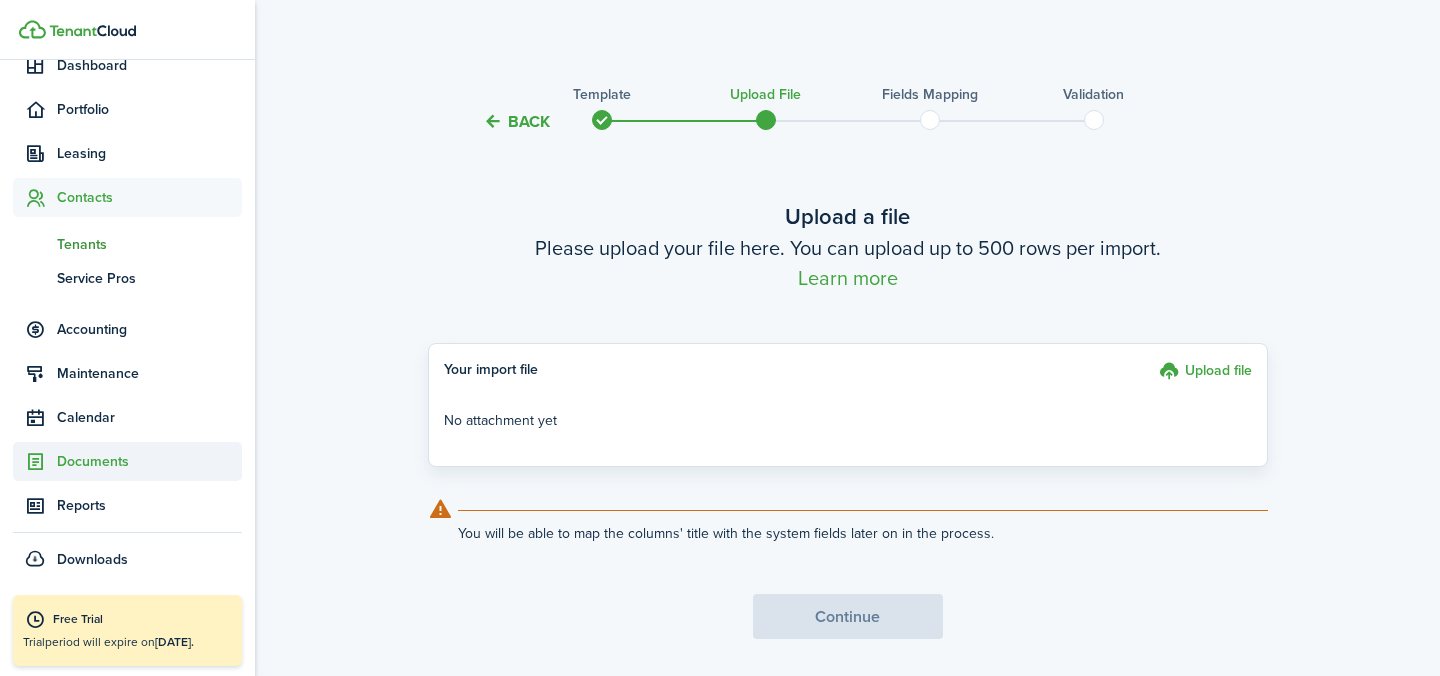 click on "Documents" 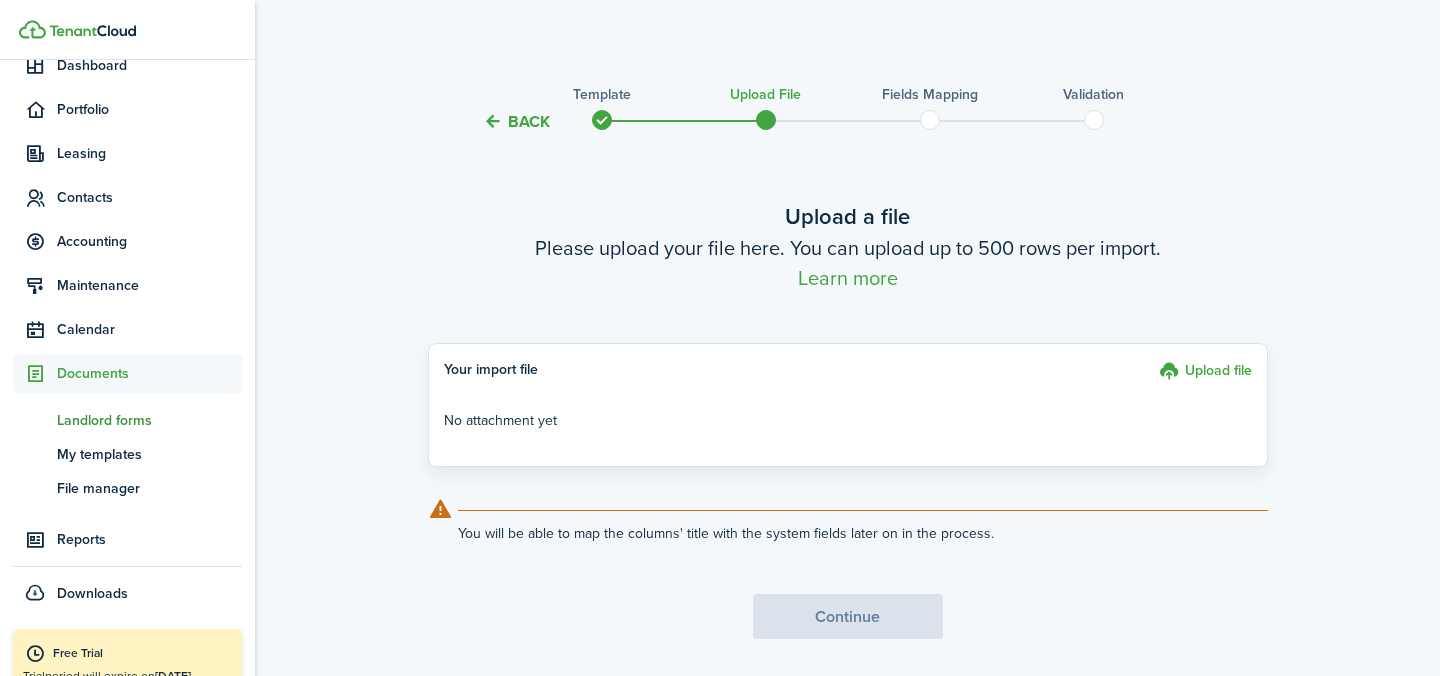 click on "Landlord forms" 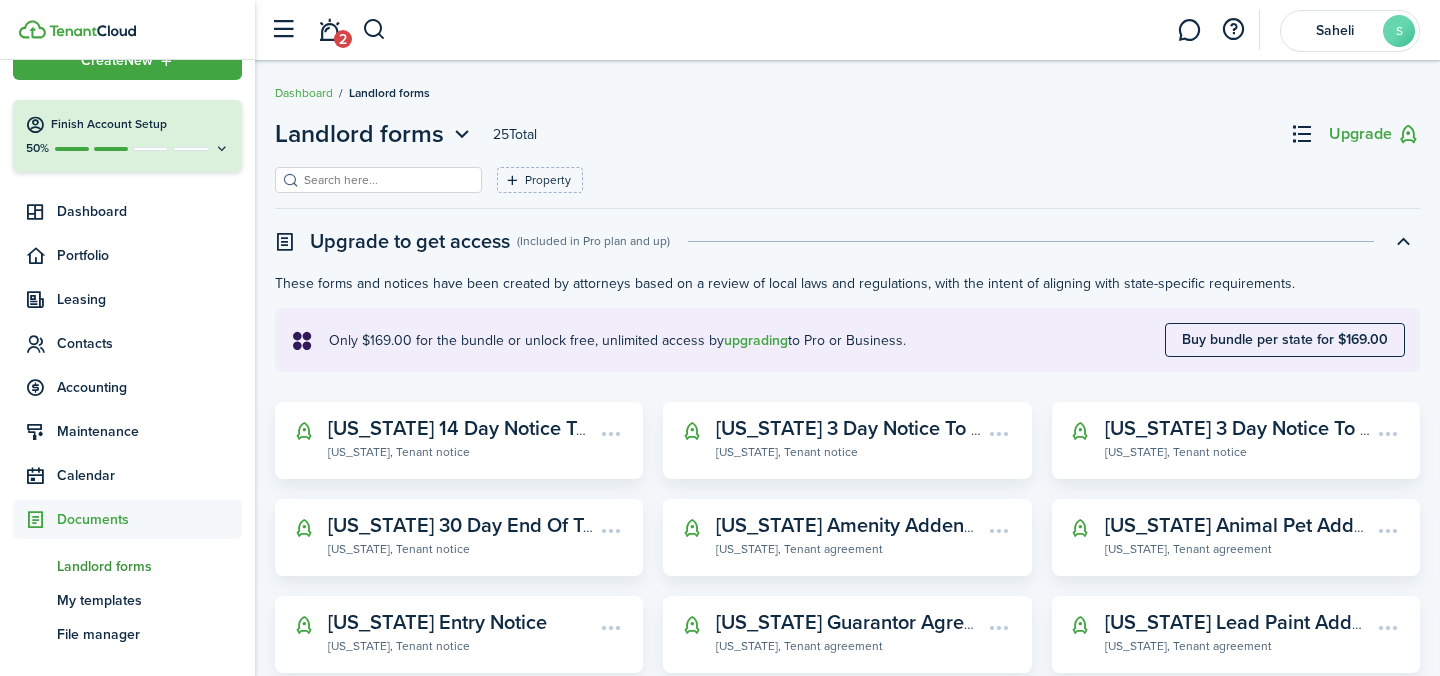 scroll, scrollTop: 7, scrollLeft: 0, axis: vertical 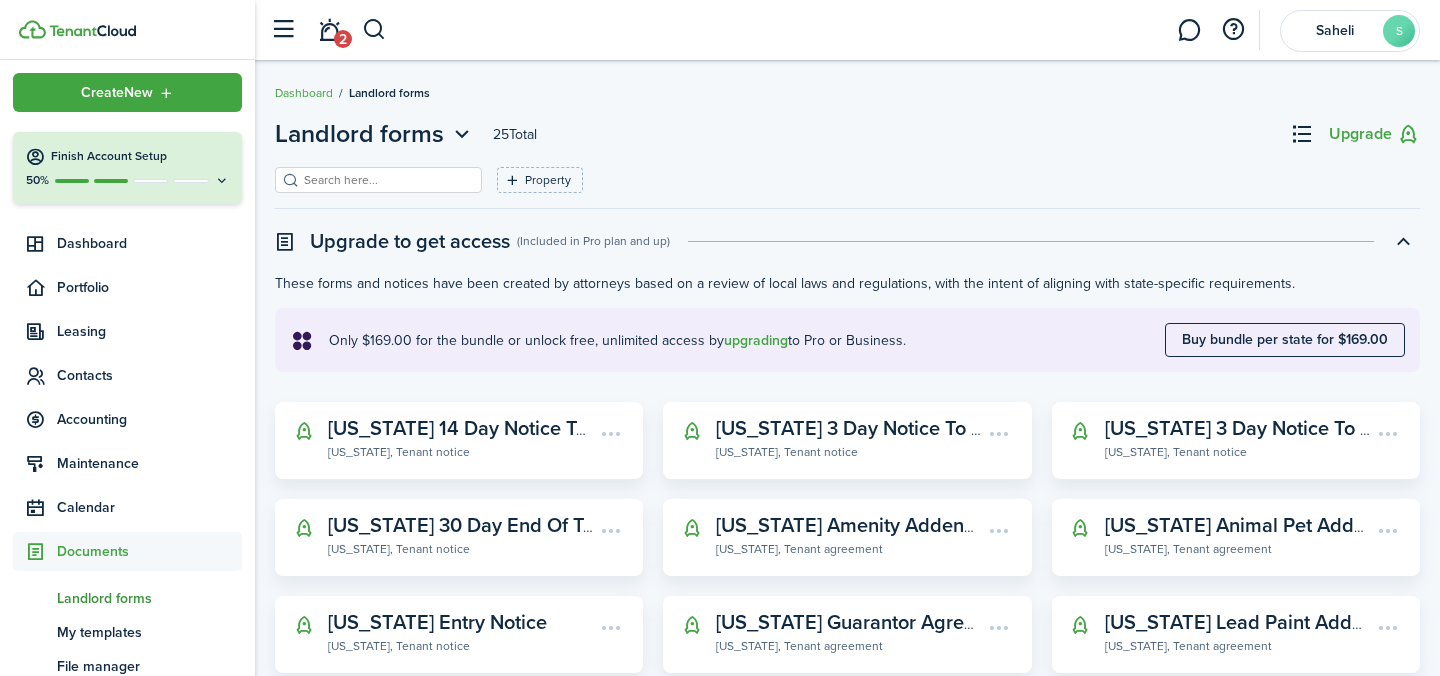 click on "Finish Account Setup 50%" at bounding box center [127, 168] 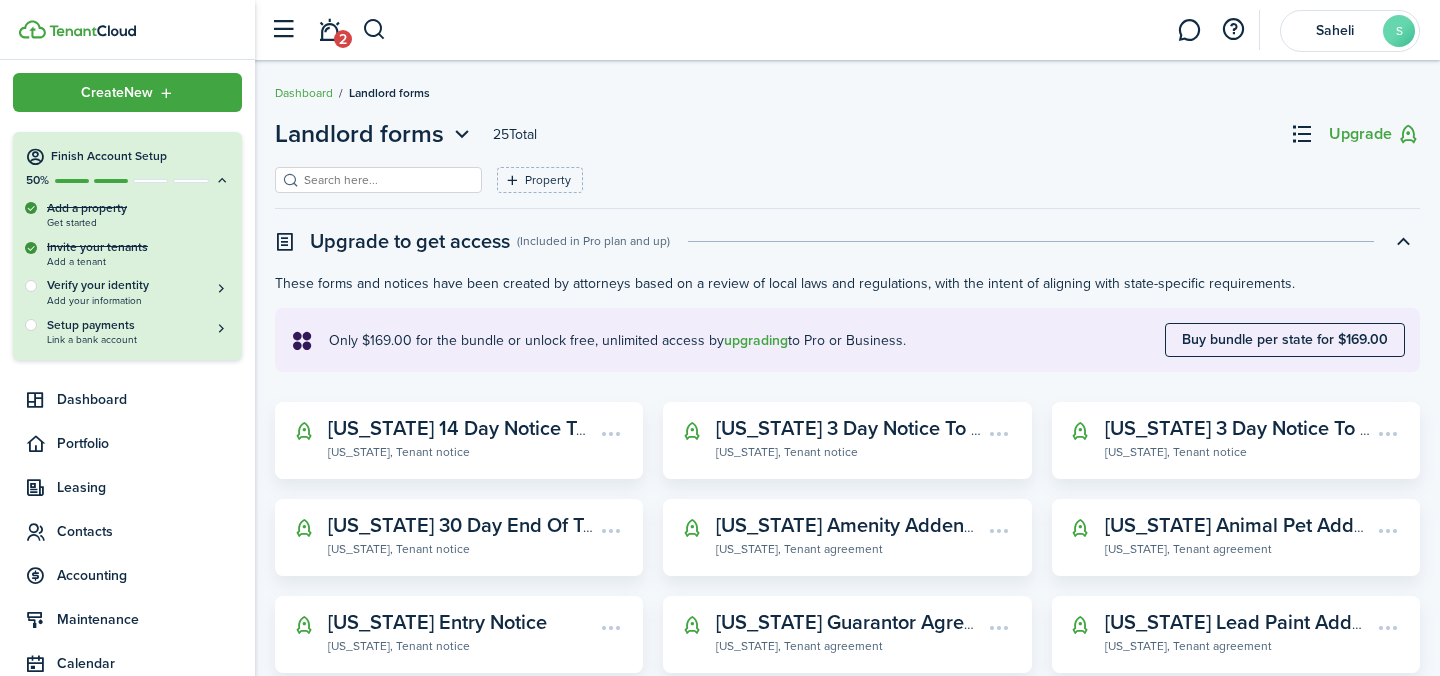 click on "Invite your tenants  Add a tenant" at bounding box center [127, 253] 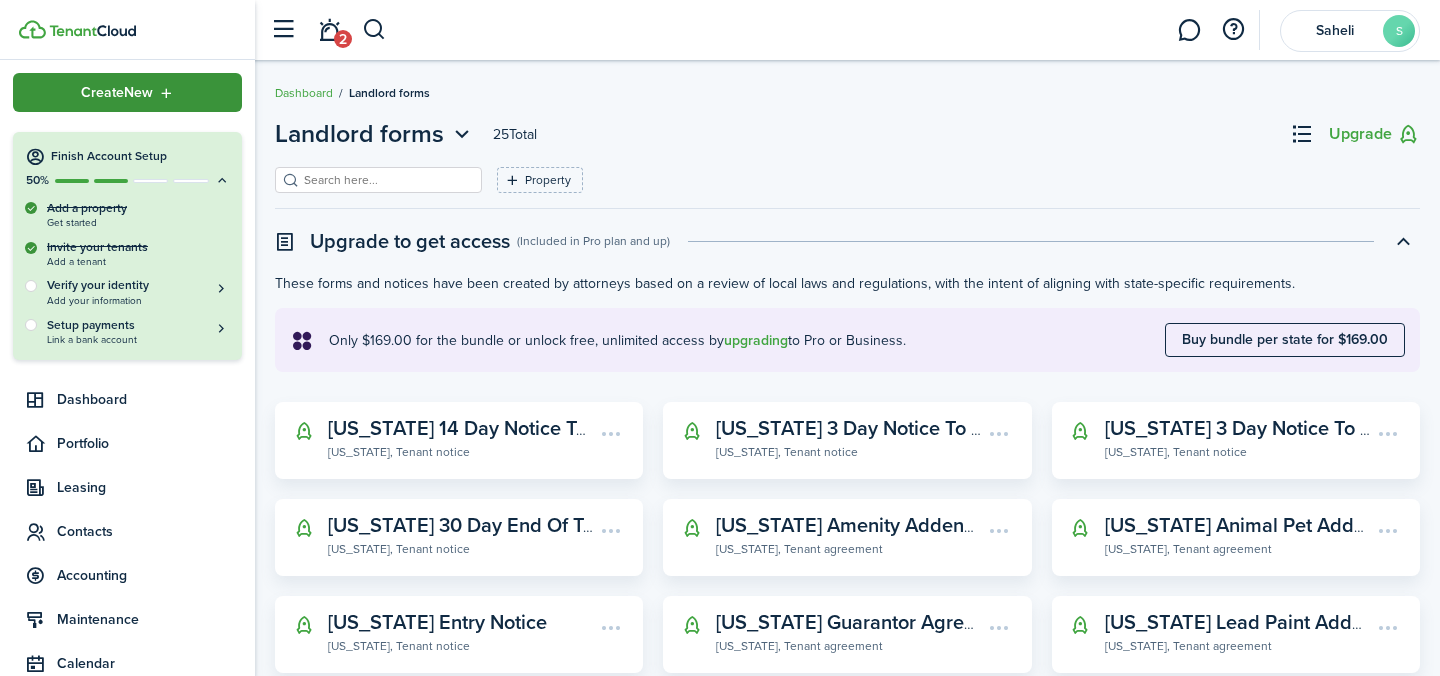 click on "Create  New" 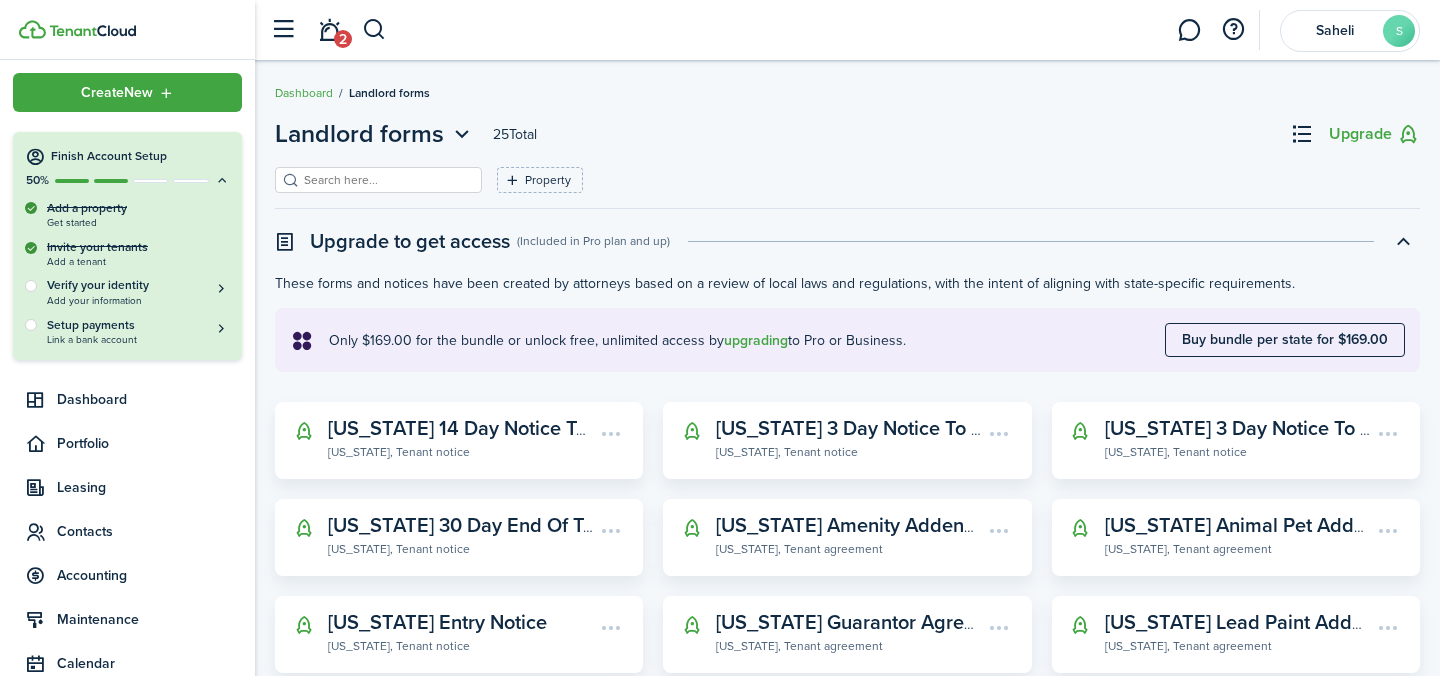click on "Property" 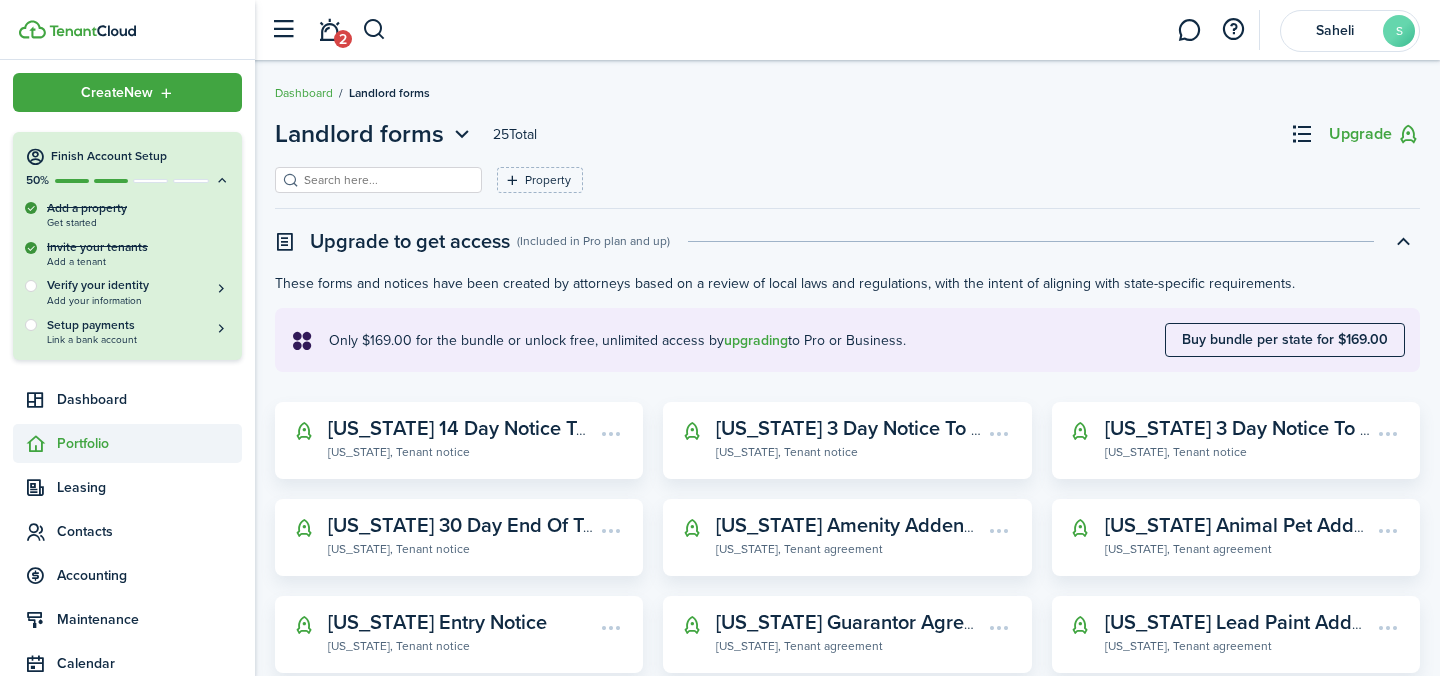 click on "Portfolio" 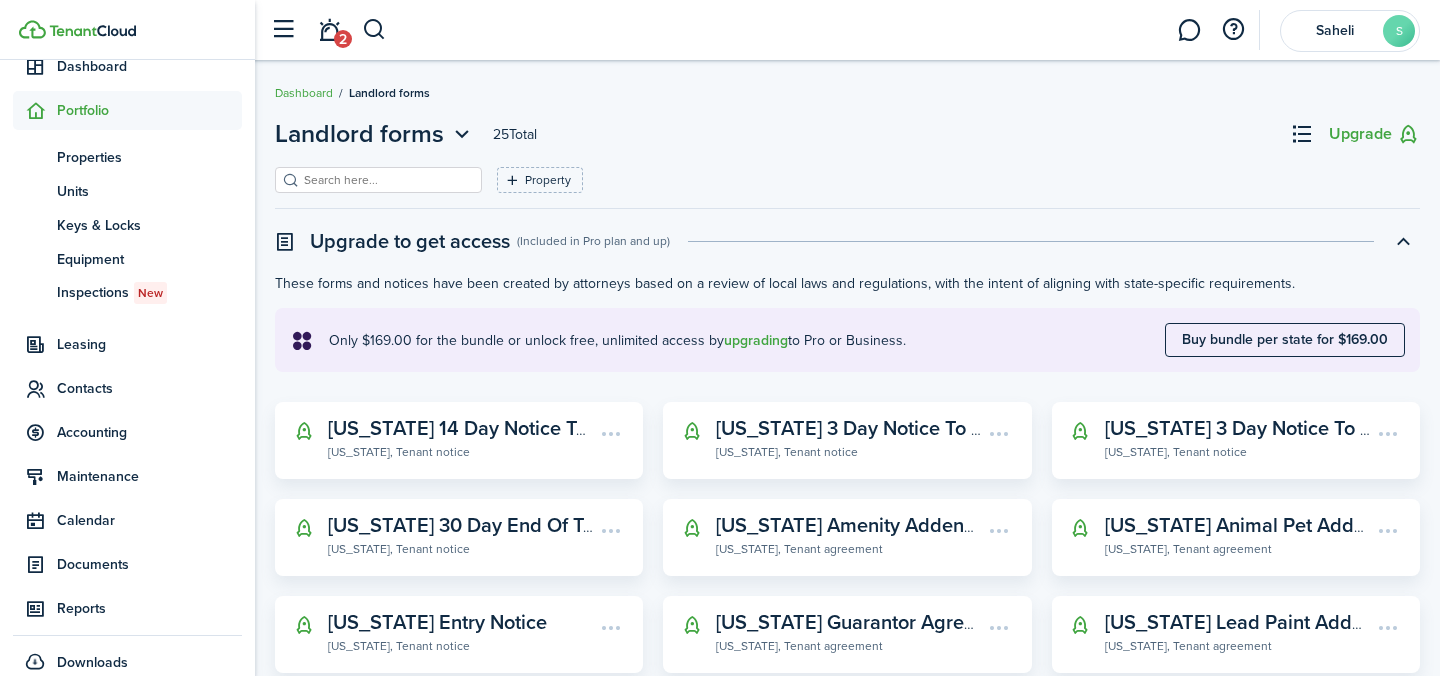 scroll, scrollTop: 379, scrollLeft: 0, axis: vertical 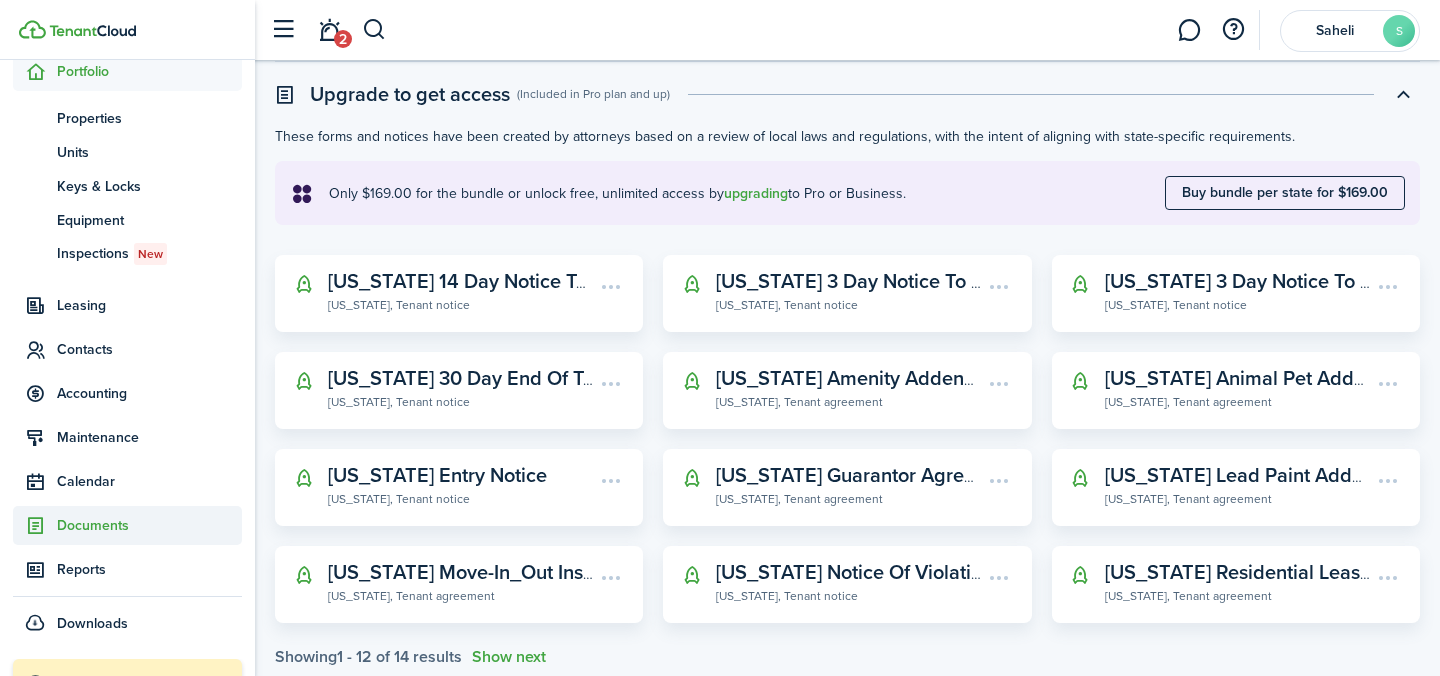 click on "Documents" 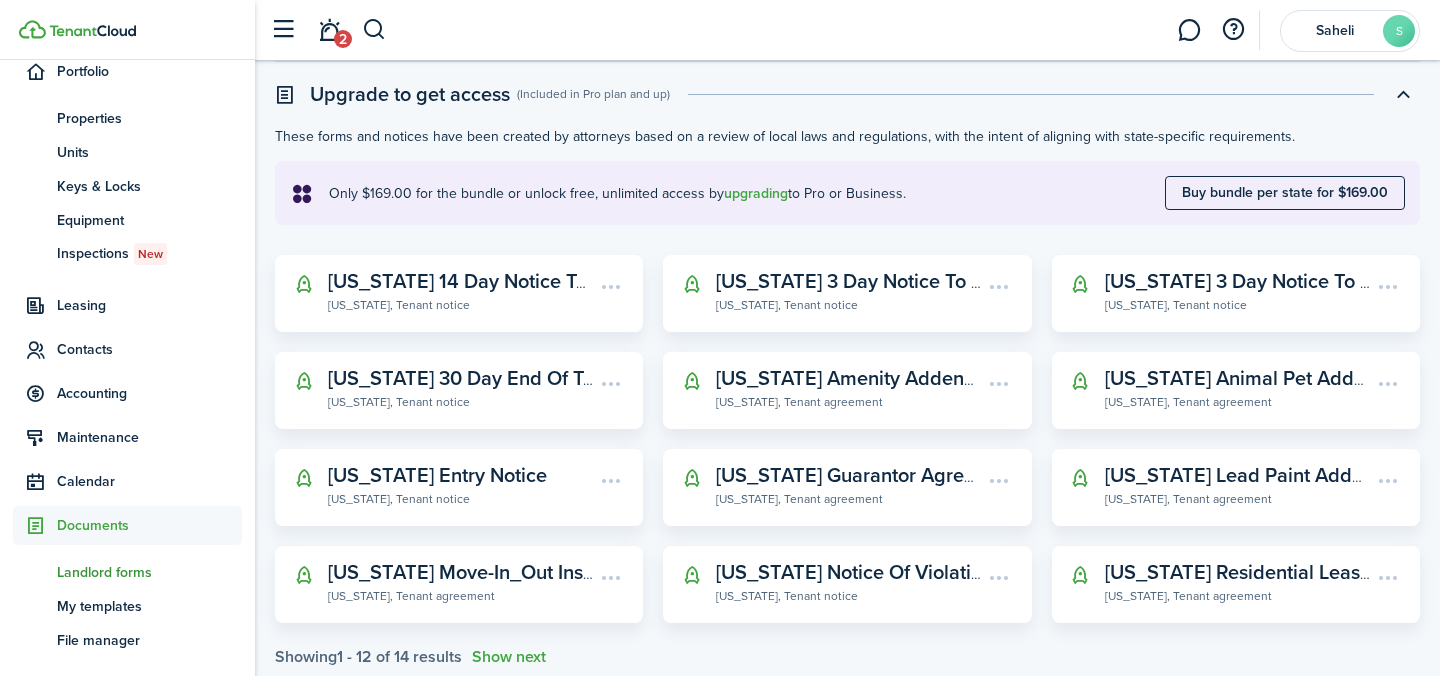 scroll, scrollTop: 375, scrollLeft: 0, axis: vertical 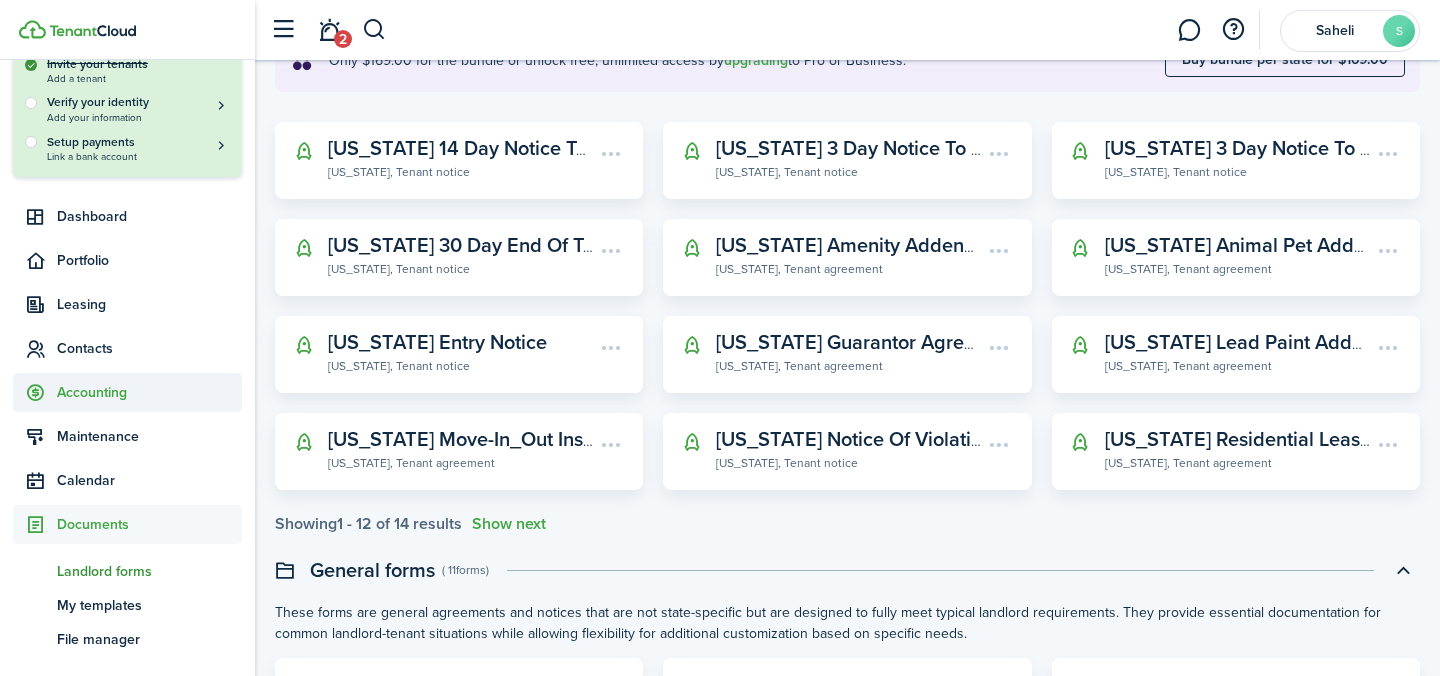 click on "Accounting" 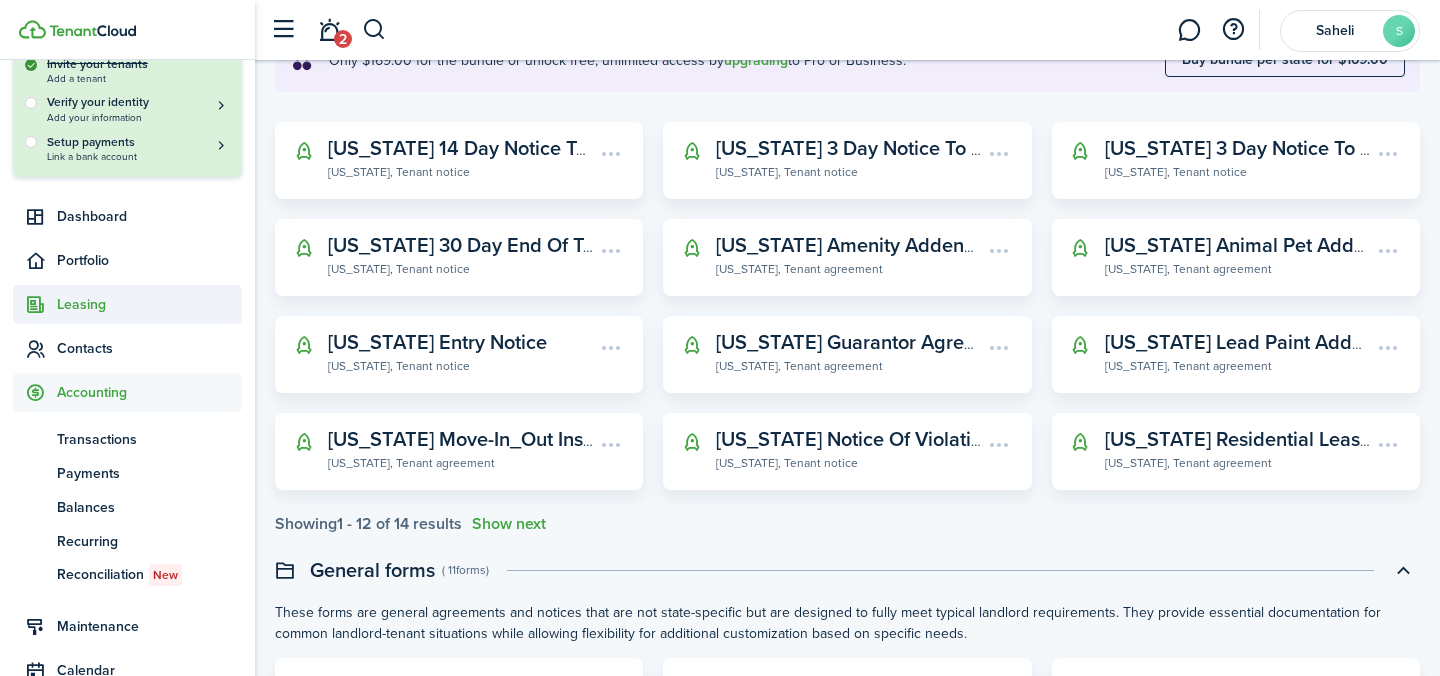 click on "Leasing" 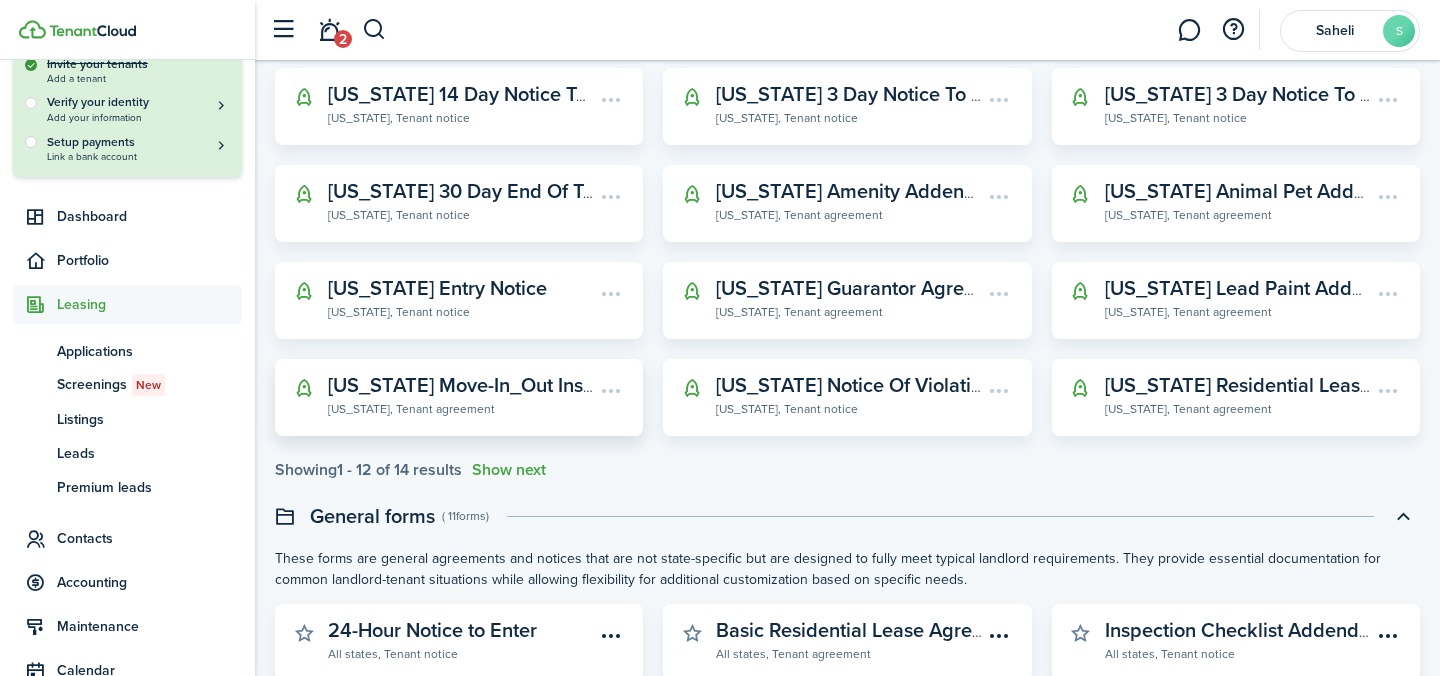 scroll, scrollTop: 397, scrollLeft: 0, axis: vertical 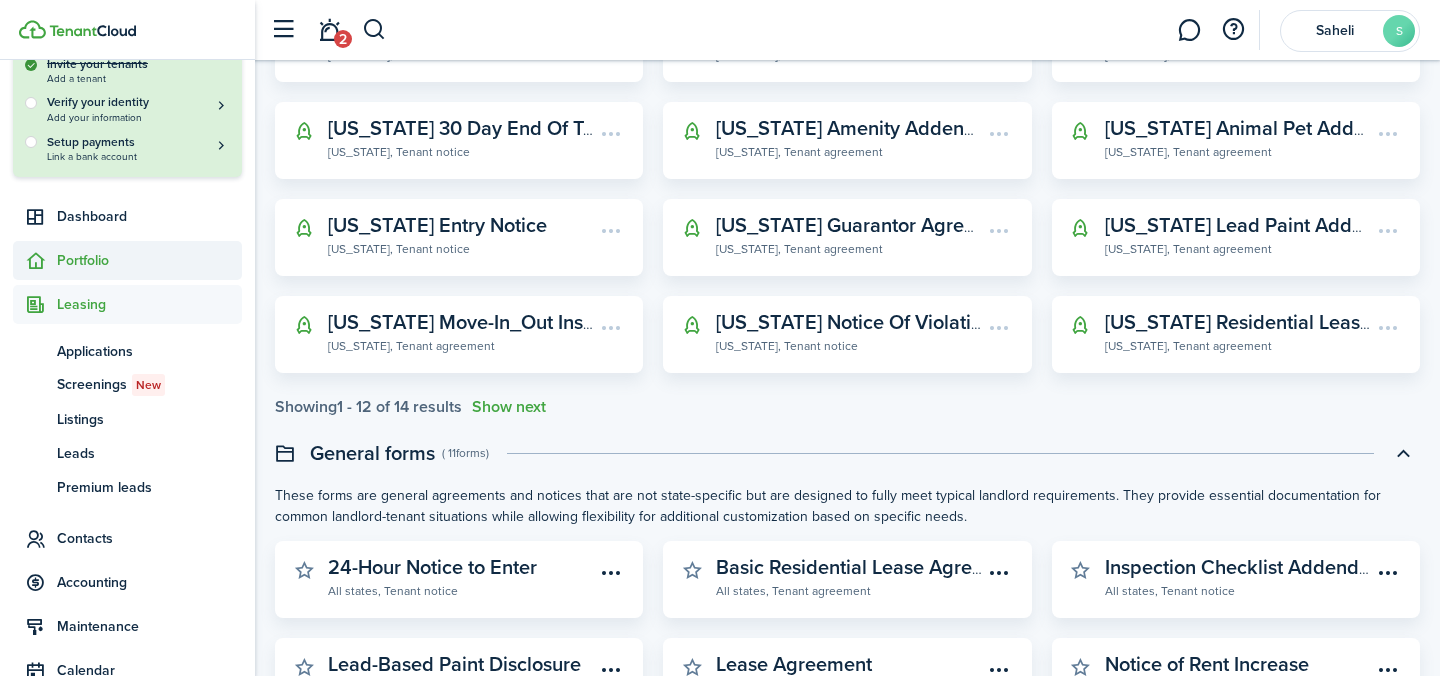 click on "Portfolio" 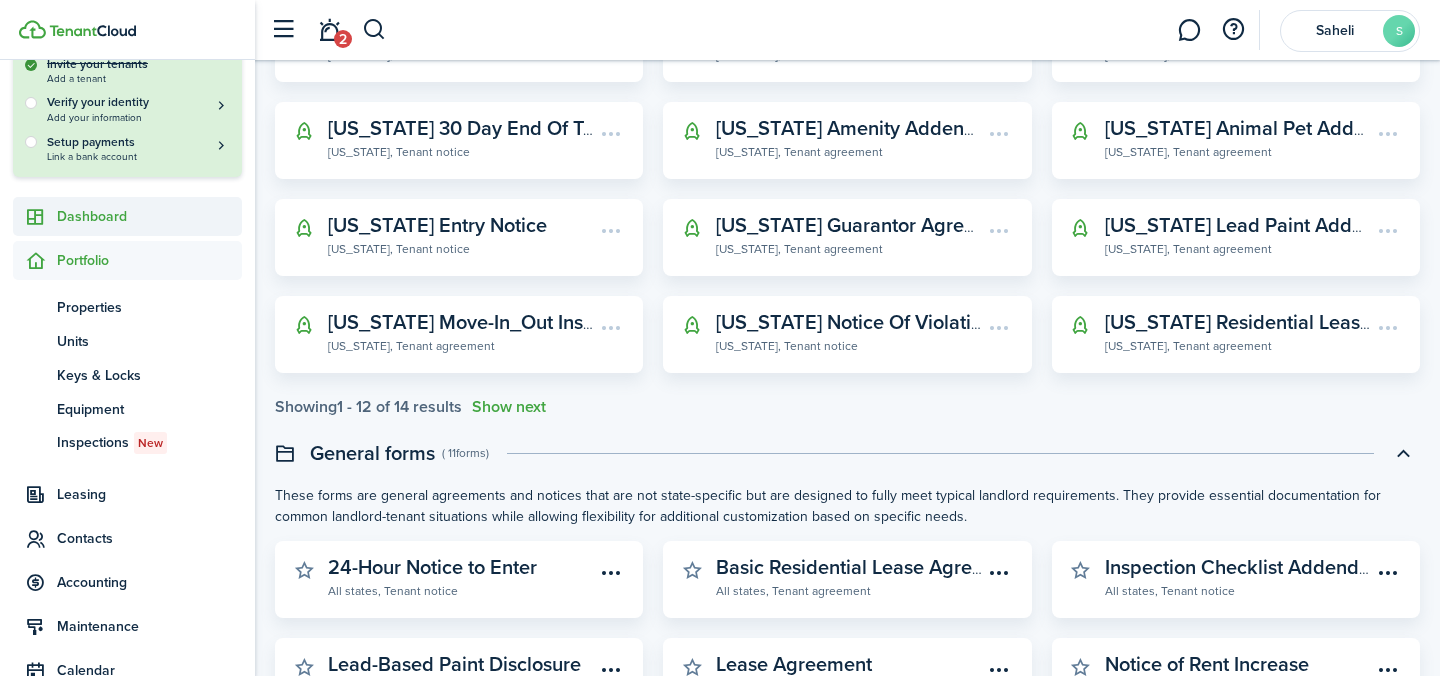 click on "Dashboard" 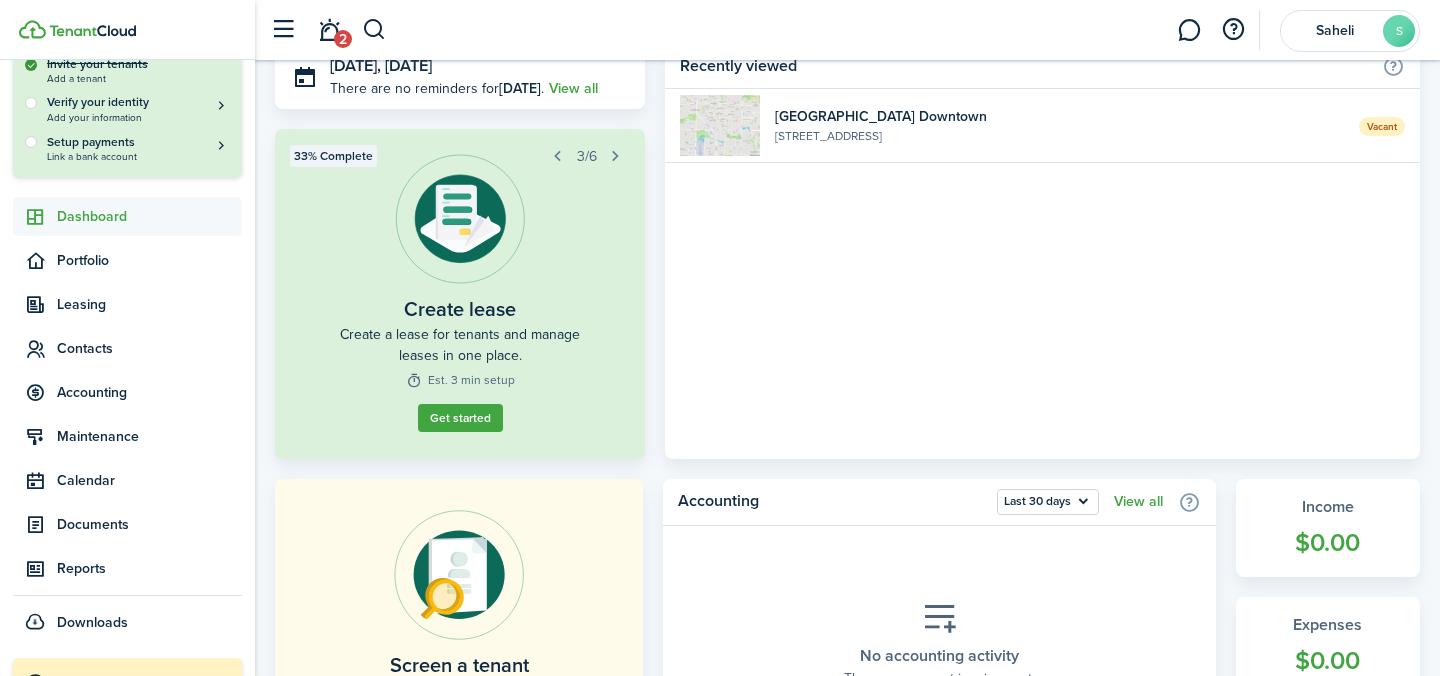 scroll, scrollTop: 88, scrollLeft: 0, axis: vertical 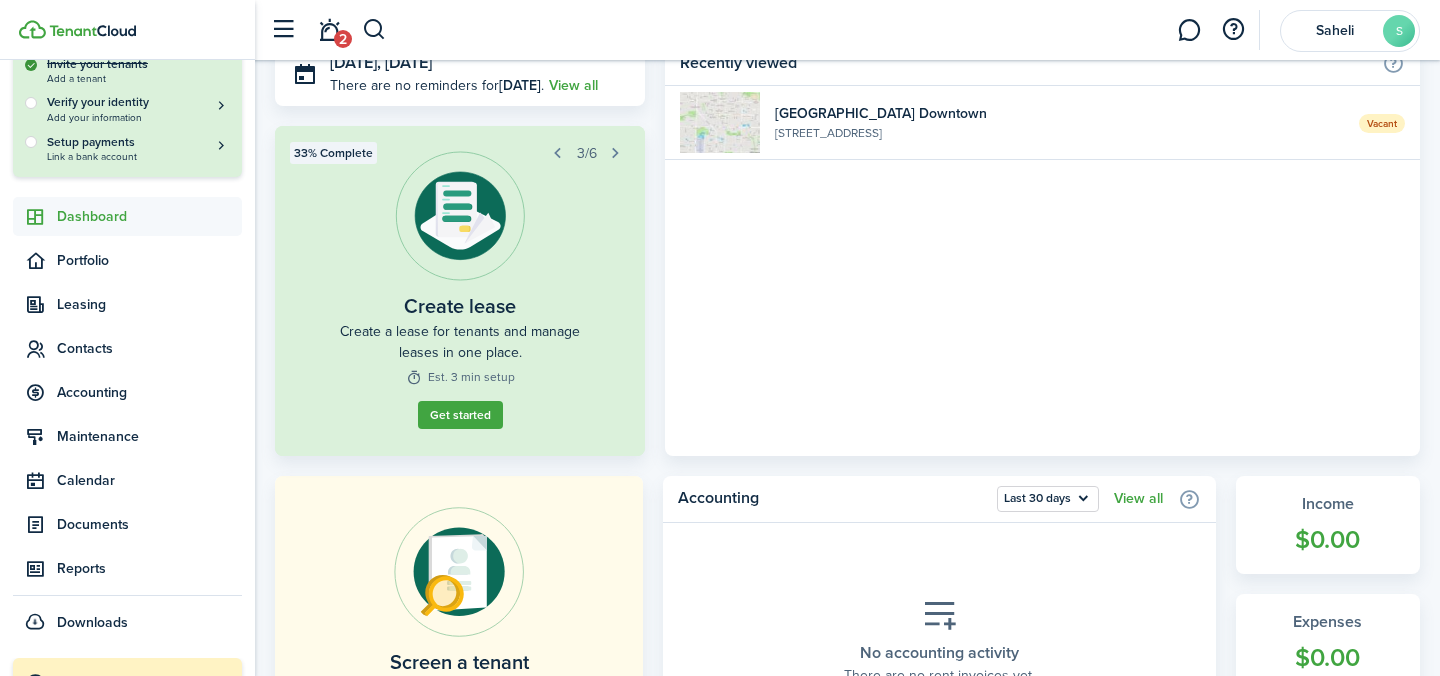 click on "Vacant  [GEOGRAPHIC_DATA] [GEOGRAPHIC_DATA][STREET_ADDRESS][GEOGRAPHIC_DATA]" 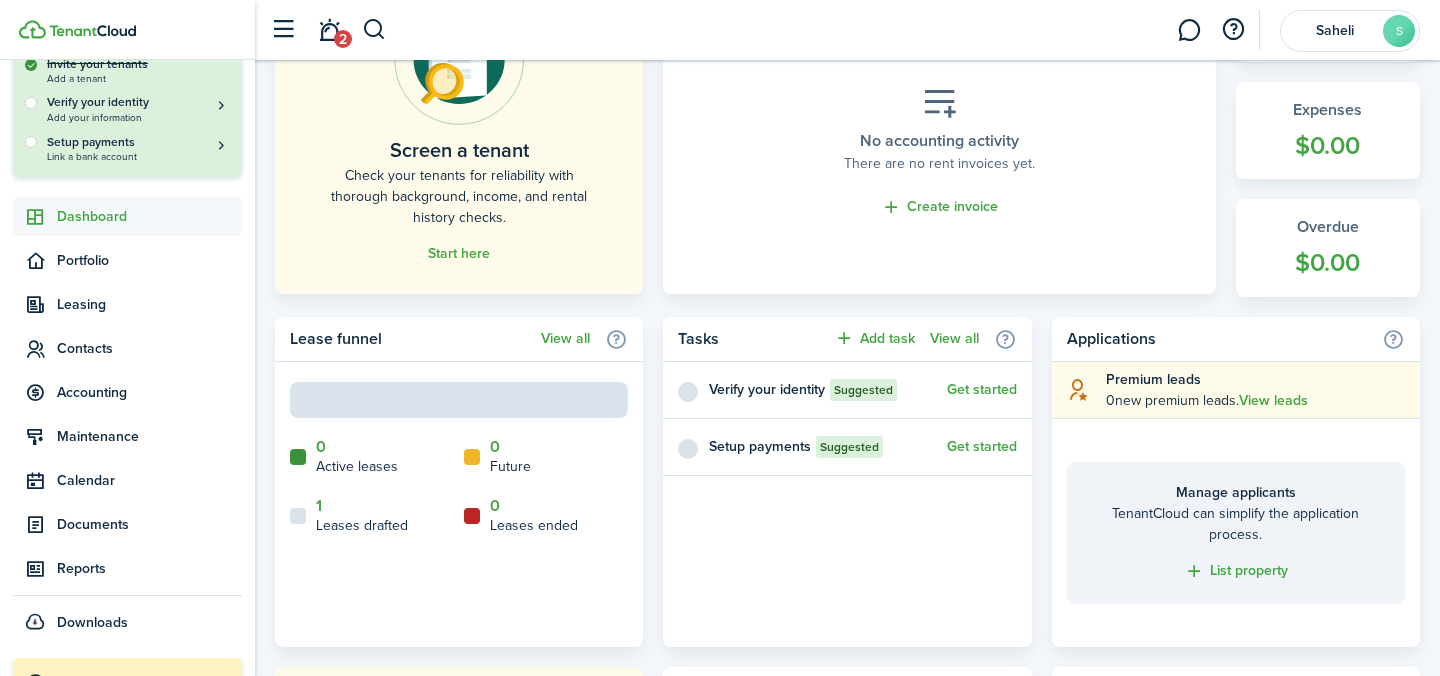 scroll, scrollTop: 618, scrollLeft: 0, axis: vertical 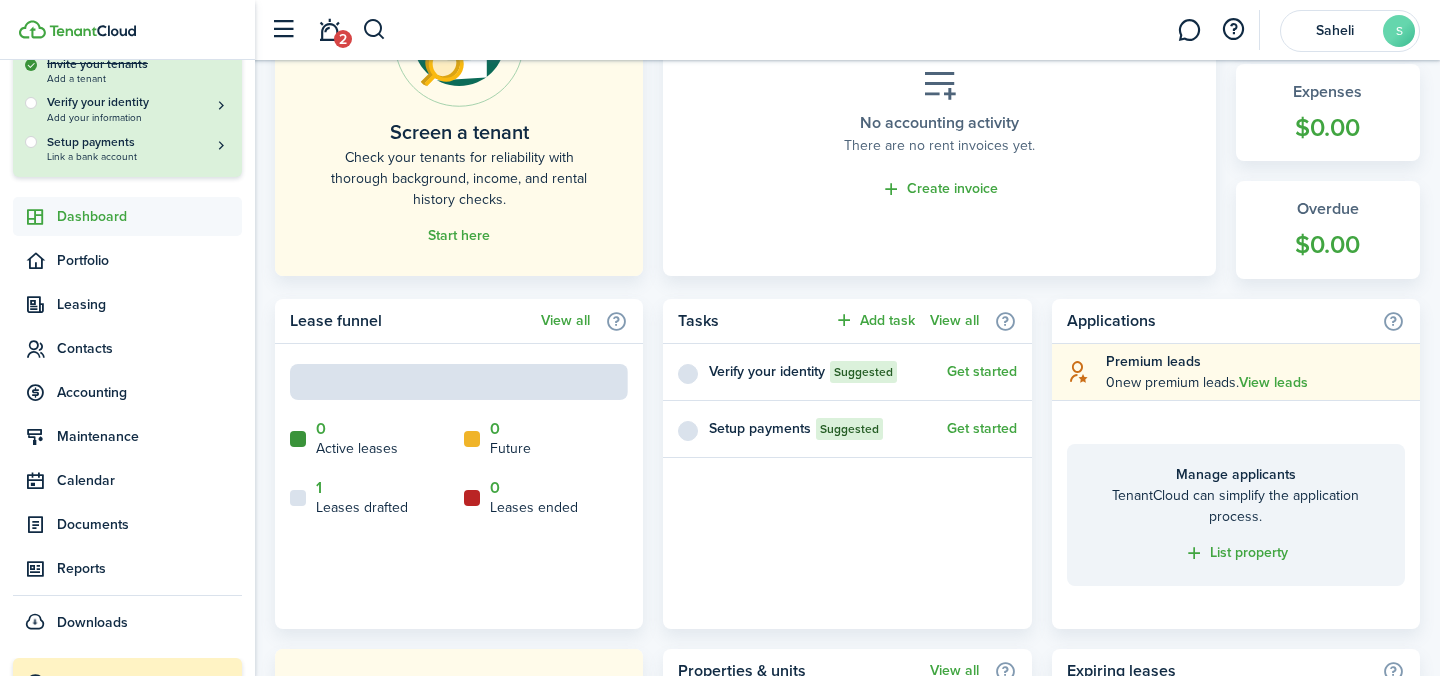 click 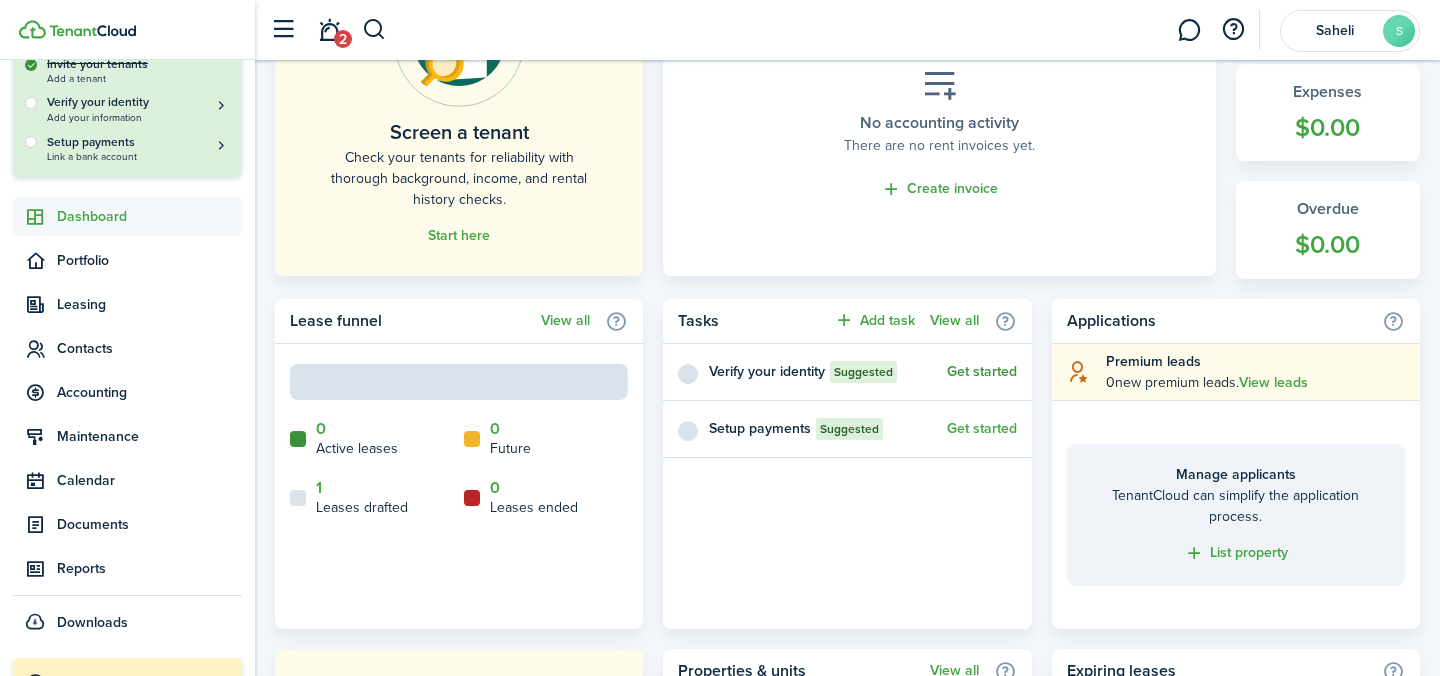 click on "Get started" 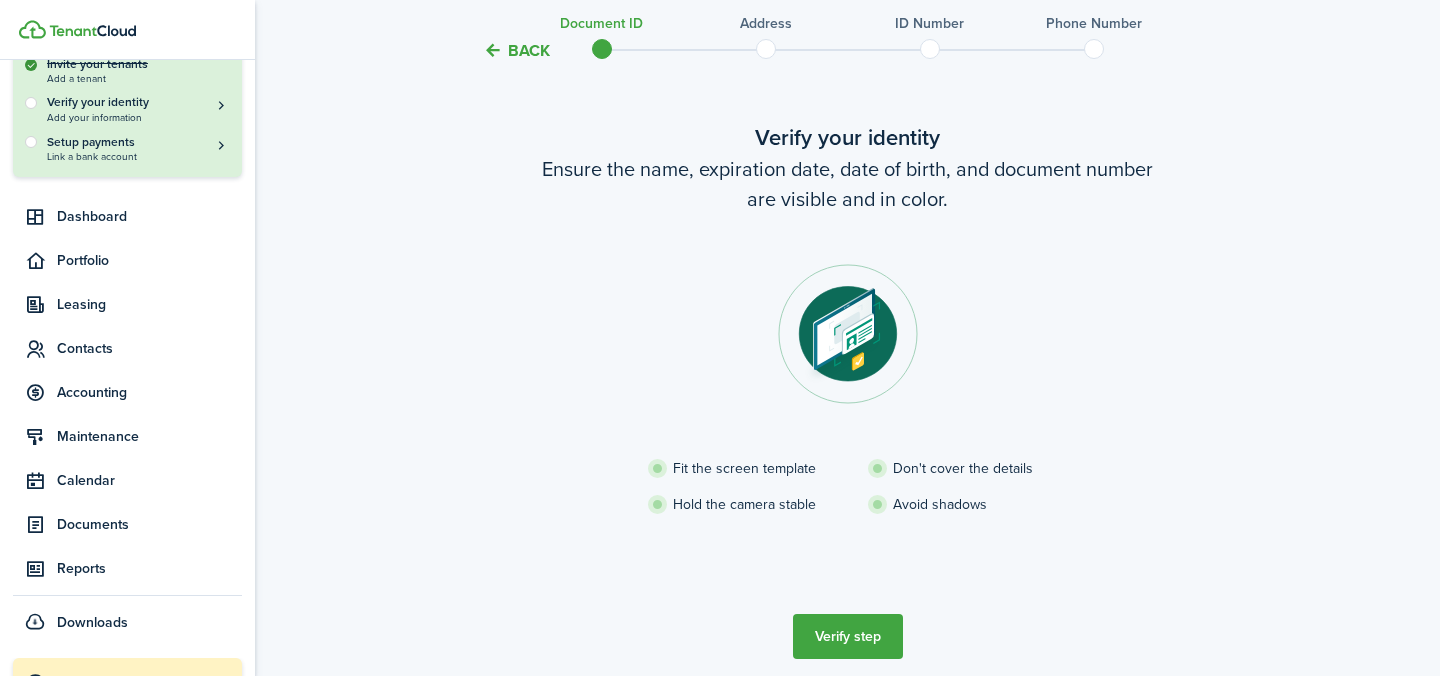 scroll, scrollTop: 157, scrollLeft: 0, axis: vertical 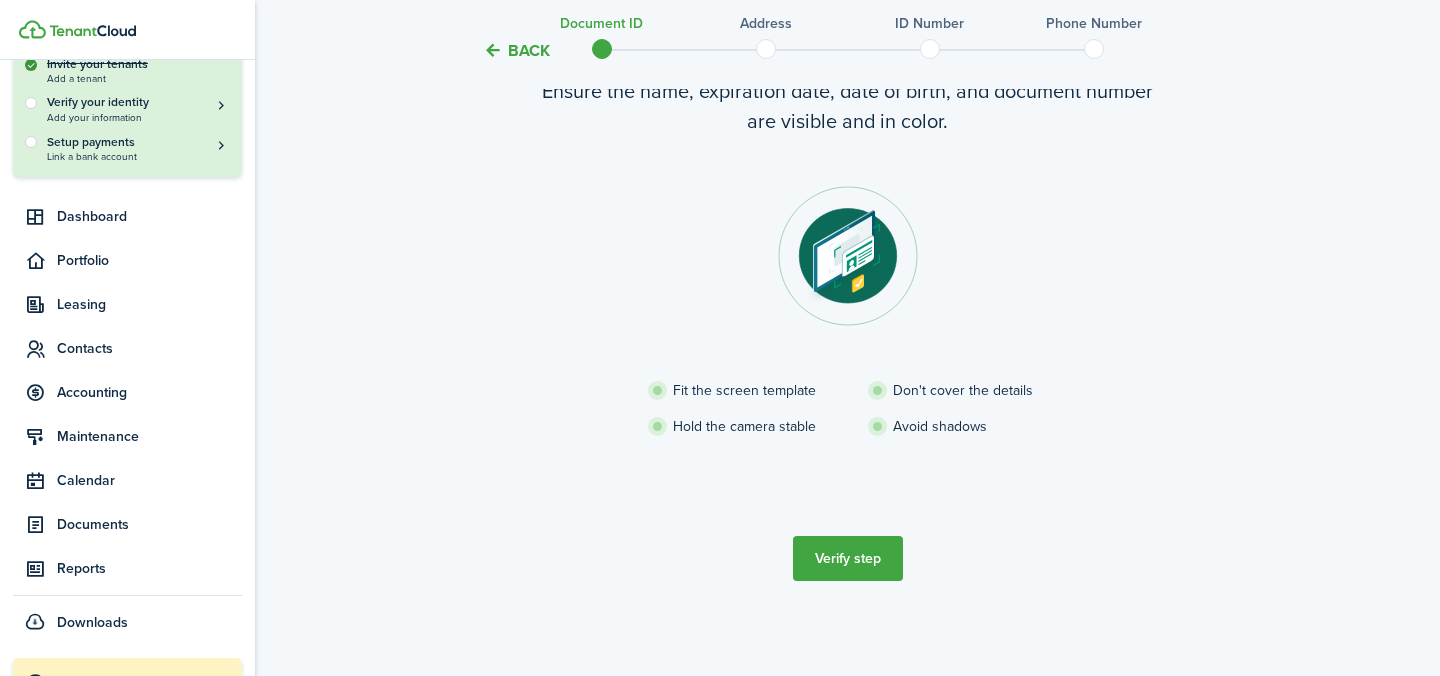 click on "Verify step" at bounding box center (848, 558) 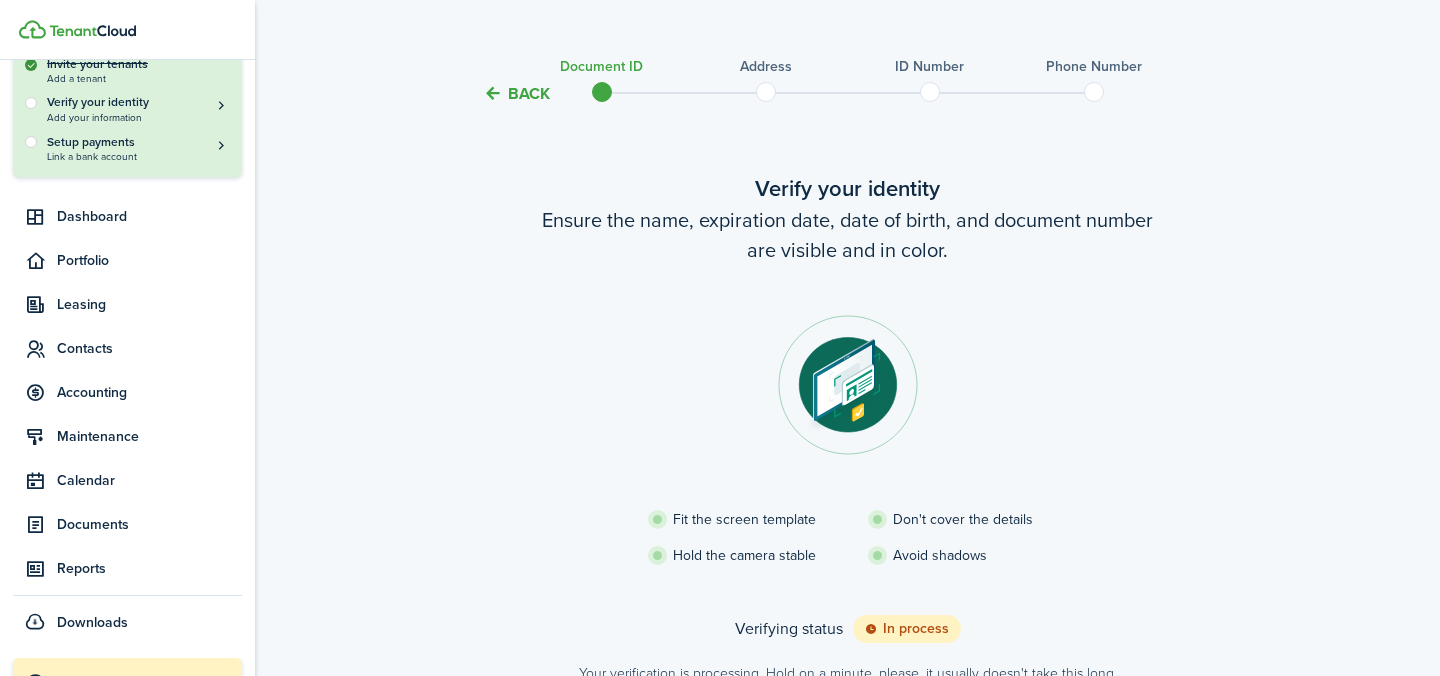 scroll, scrollTop: 26, scrollLeft: 0, axis: vertical 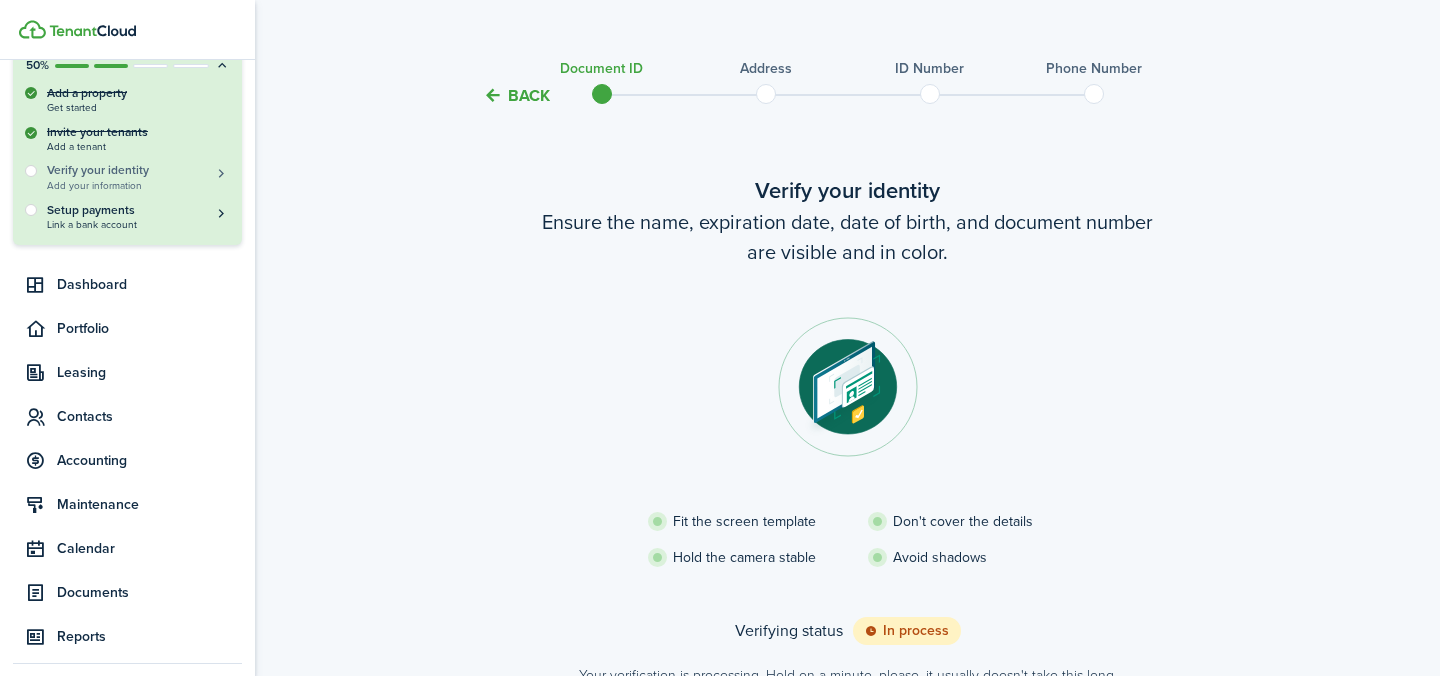 click on "Verify your identity" at bounding box center [138, 170] 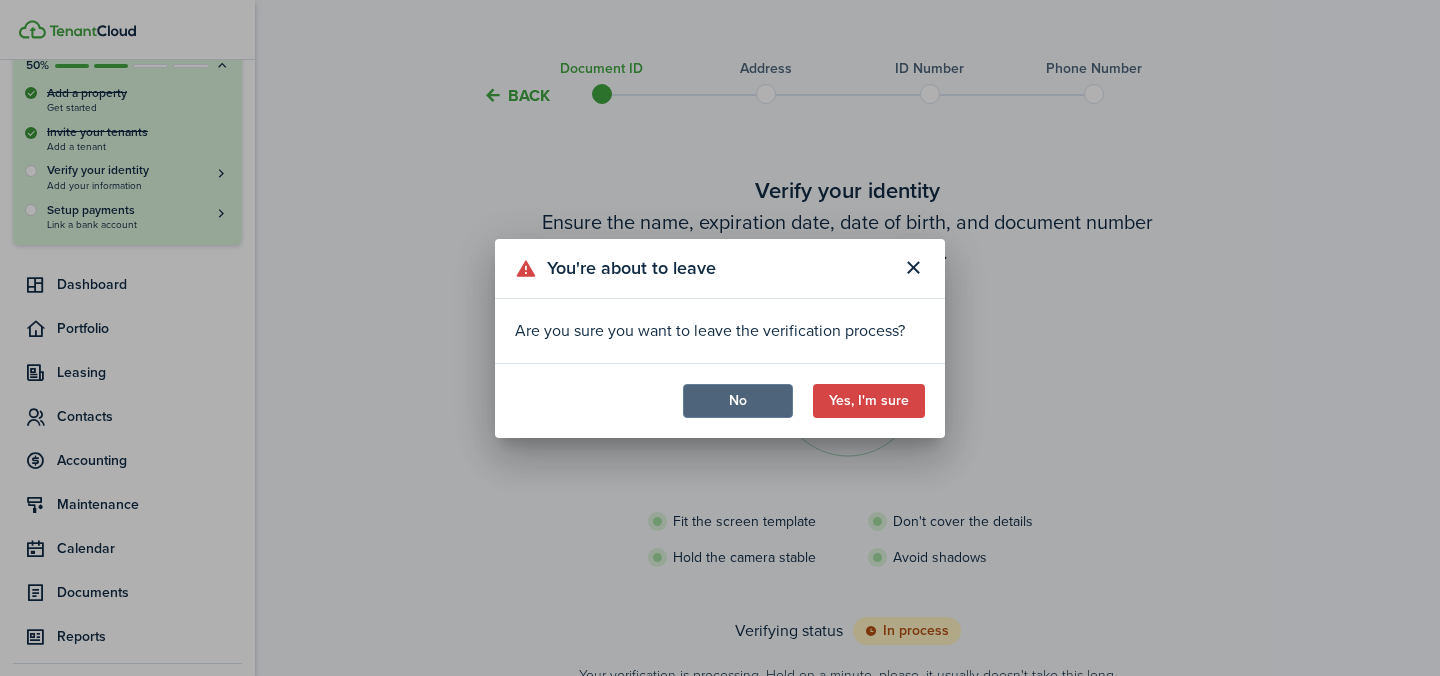 click on "No" 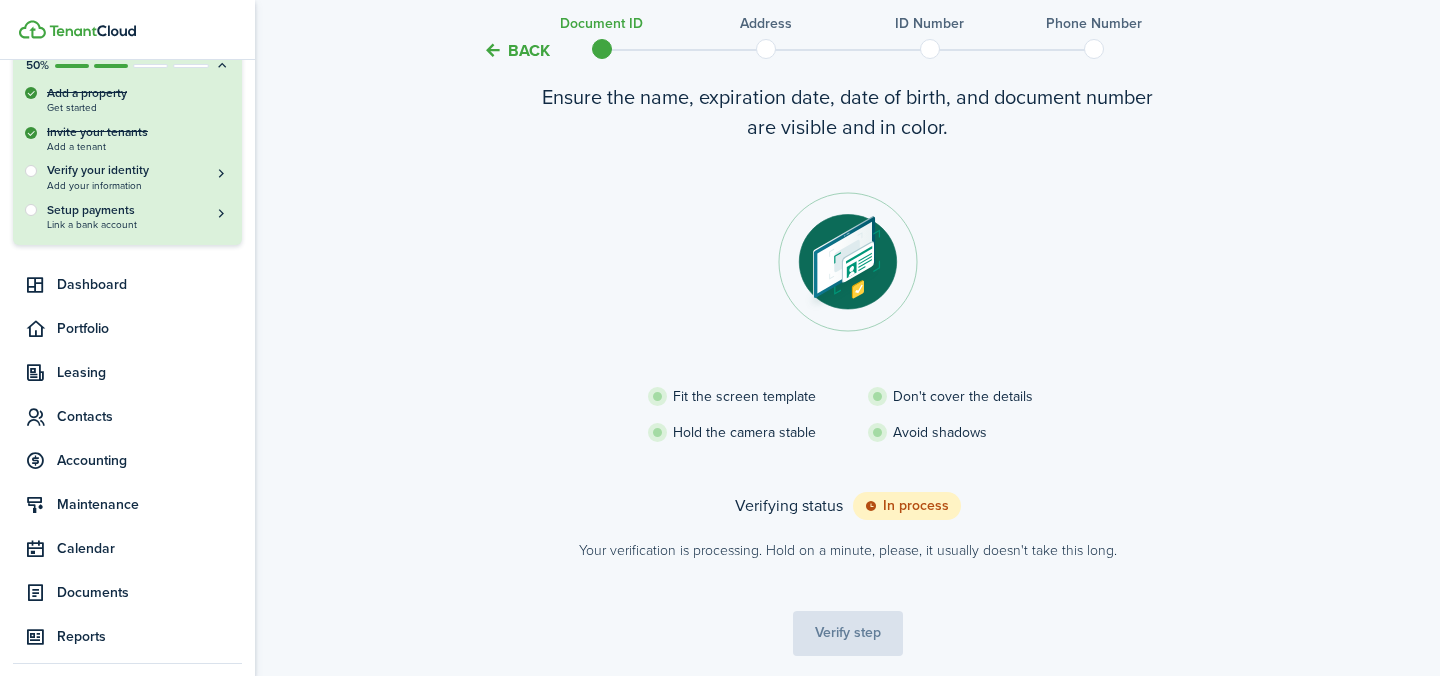 scroll, scrollTop: 147, scrollLeft: 0, axis: vertical 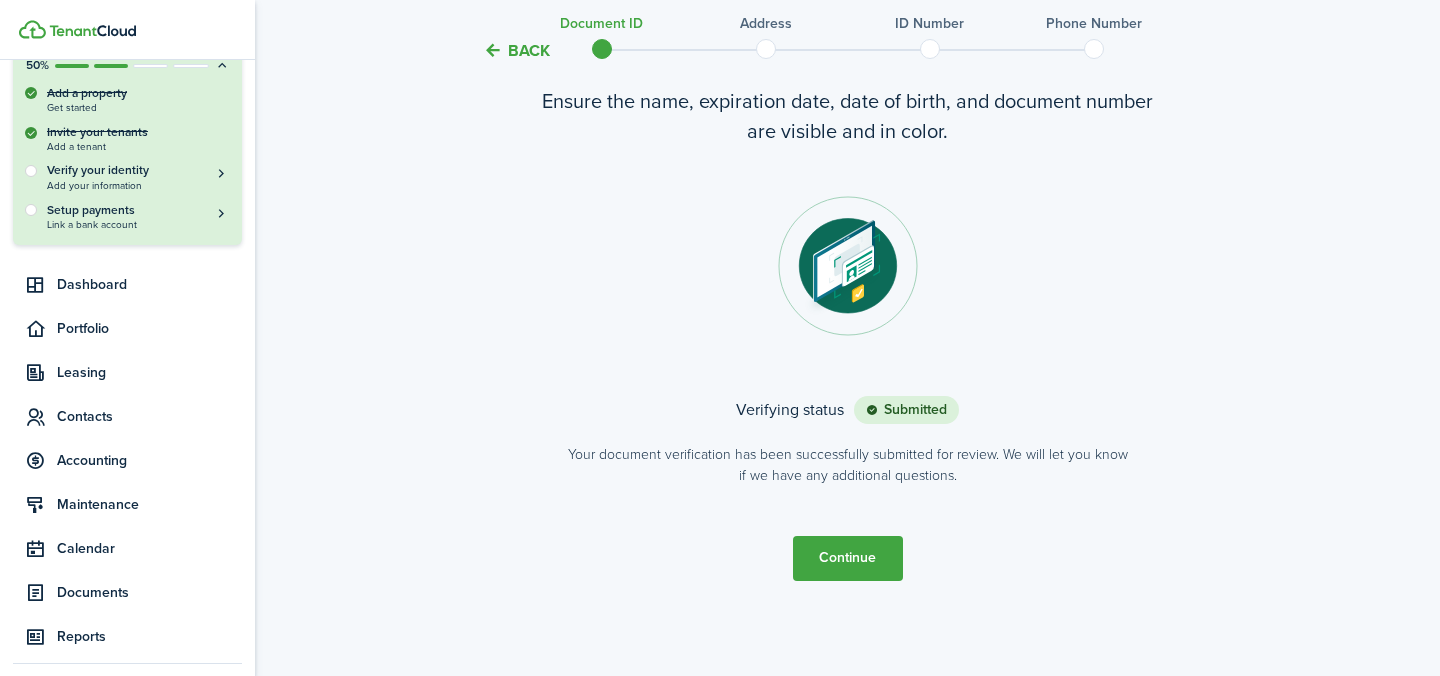 click on "Continue" at bounding box center (848, 558) 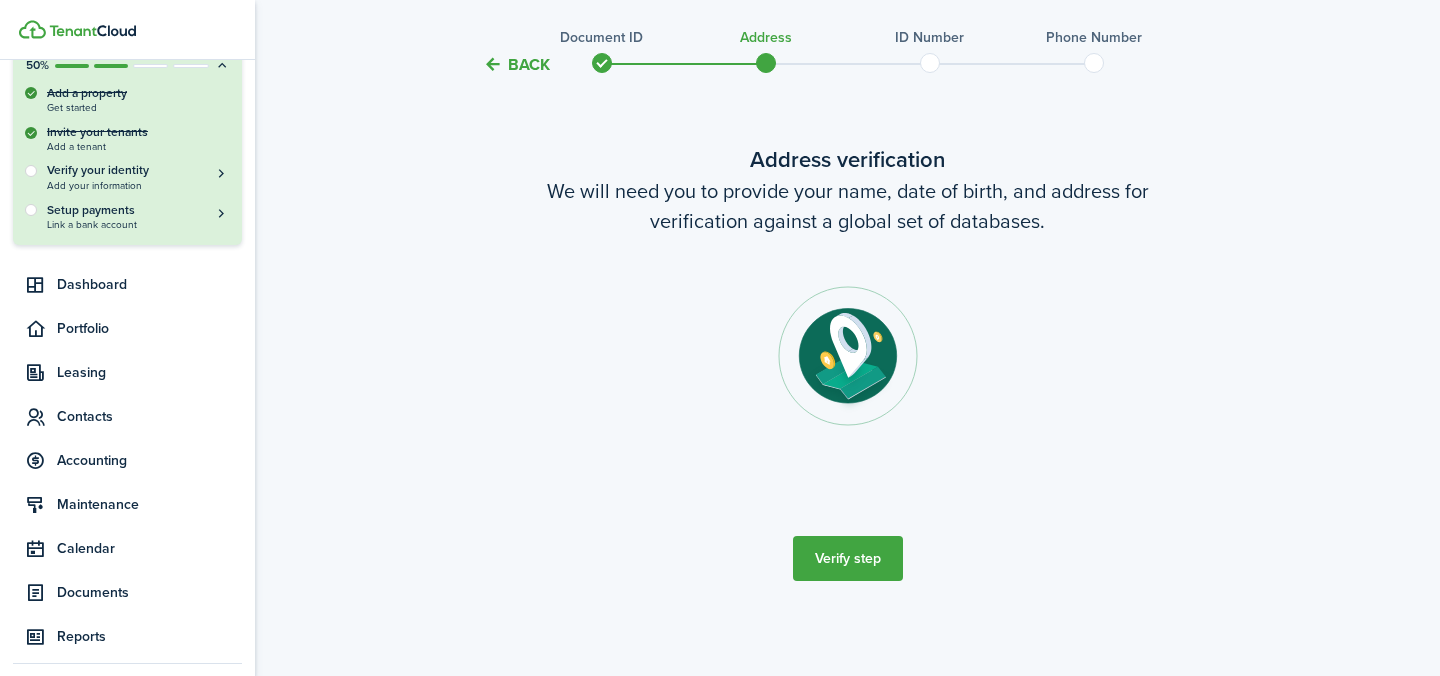 scroll, scrollTop: 0, scrollLeft: 0, axis: both 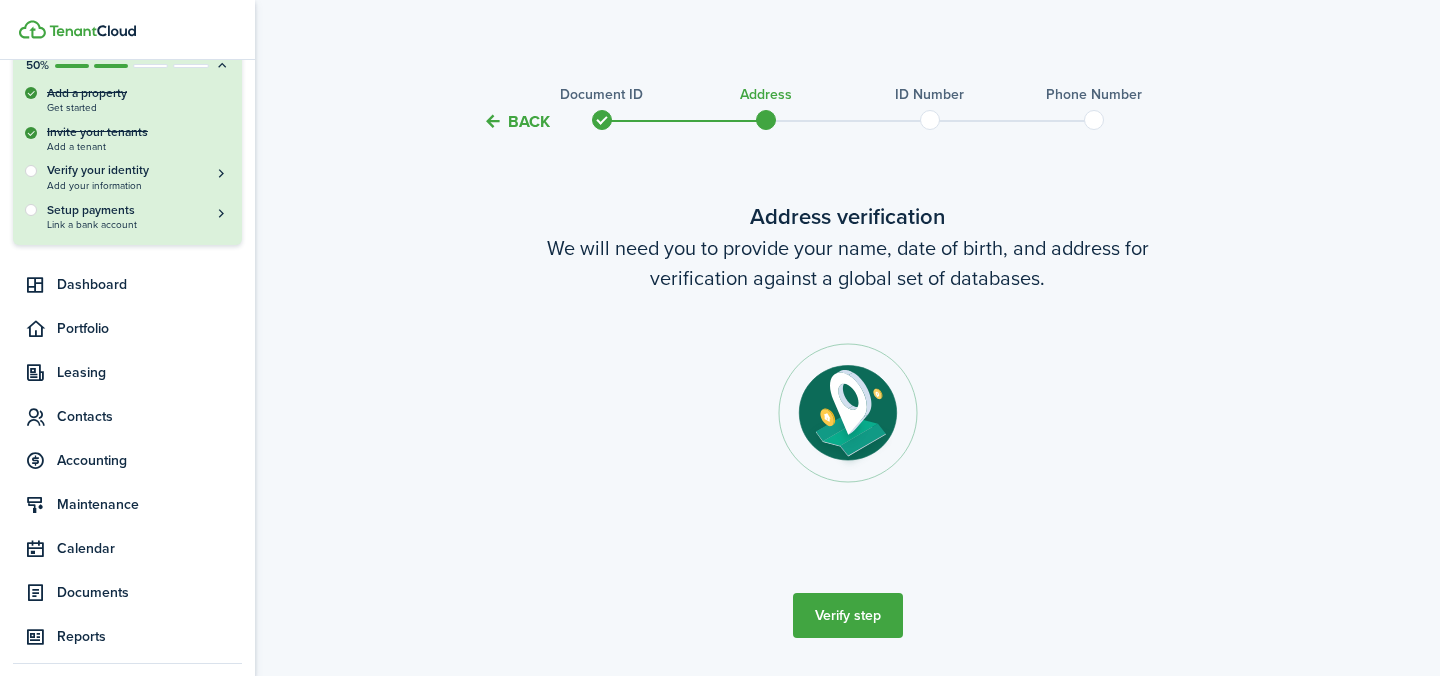 click on "Verify step" at bounding box center (848, 615) 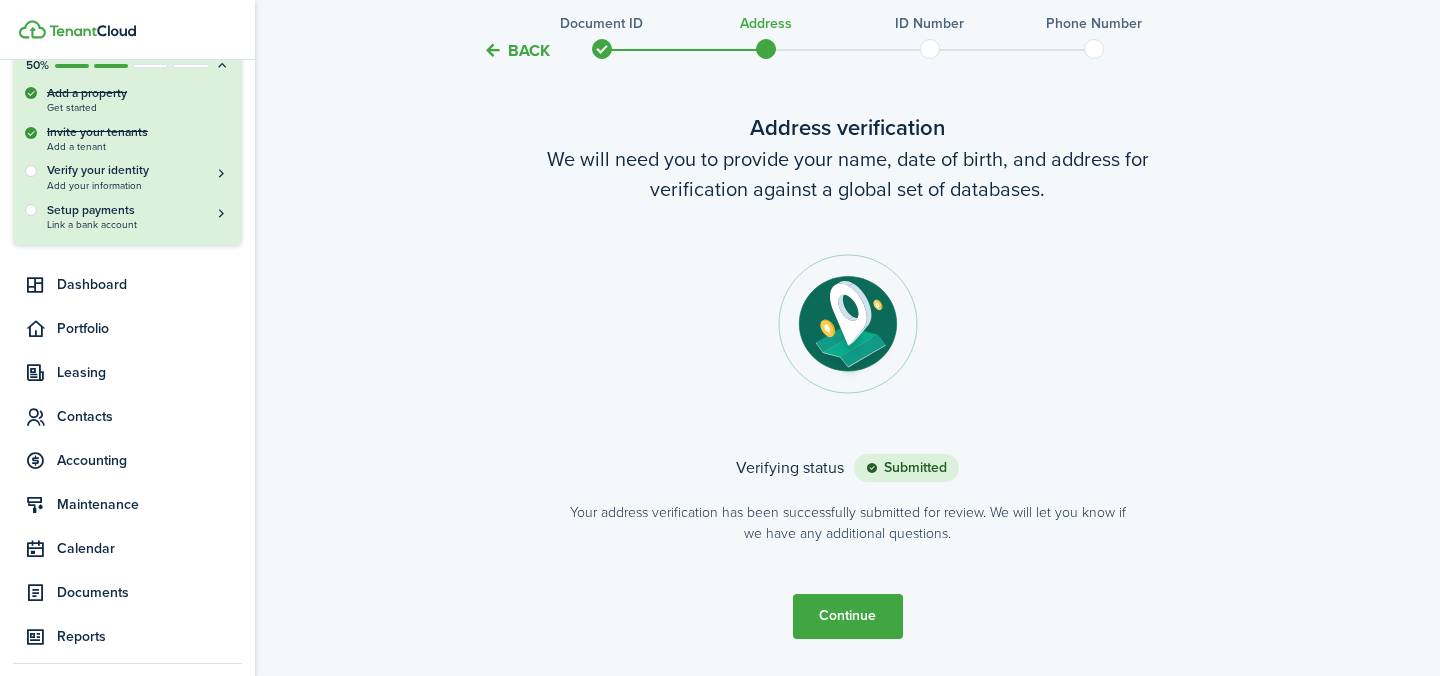 scroll, scrollTop: 147, scrollLeft: 0, axis: vertical 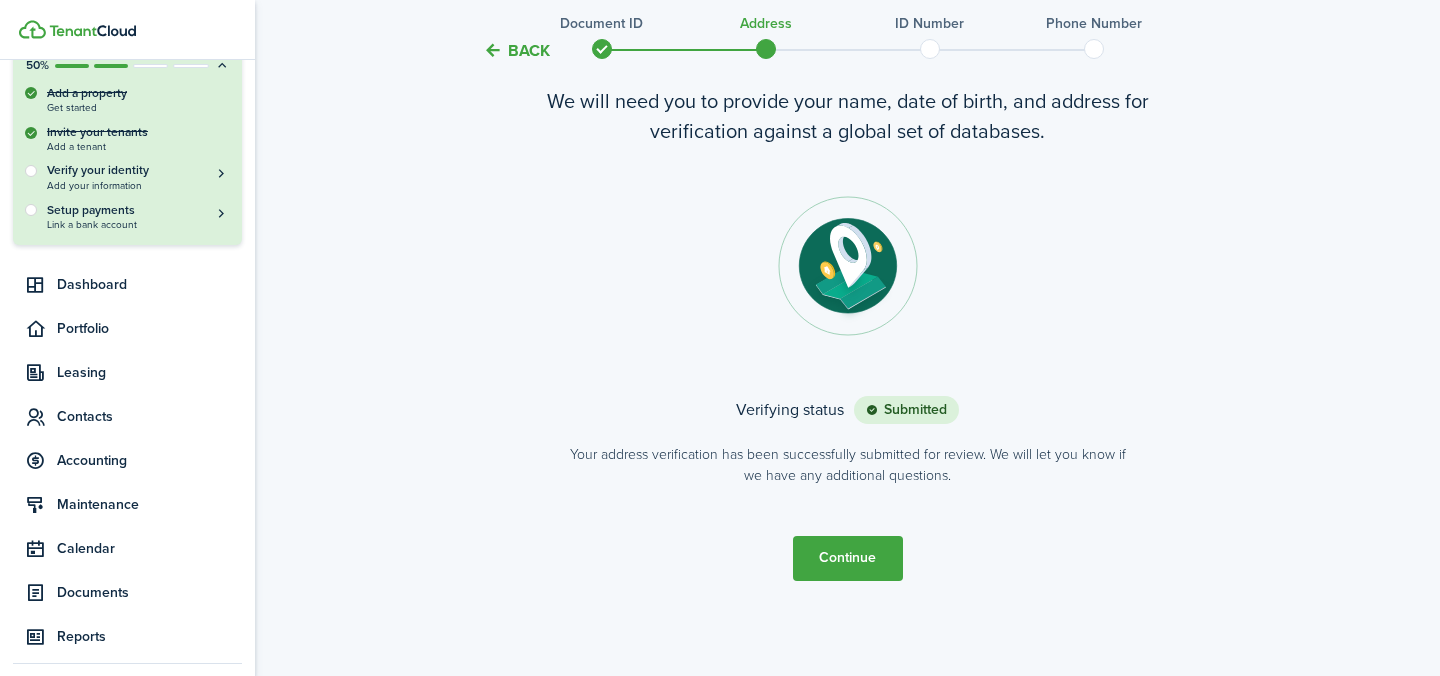 click on "Continue" at bounding box center (848, 558) 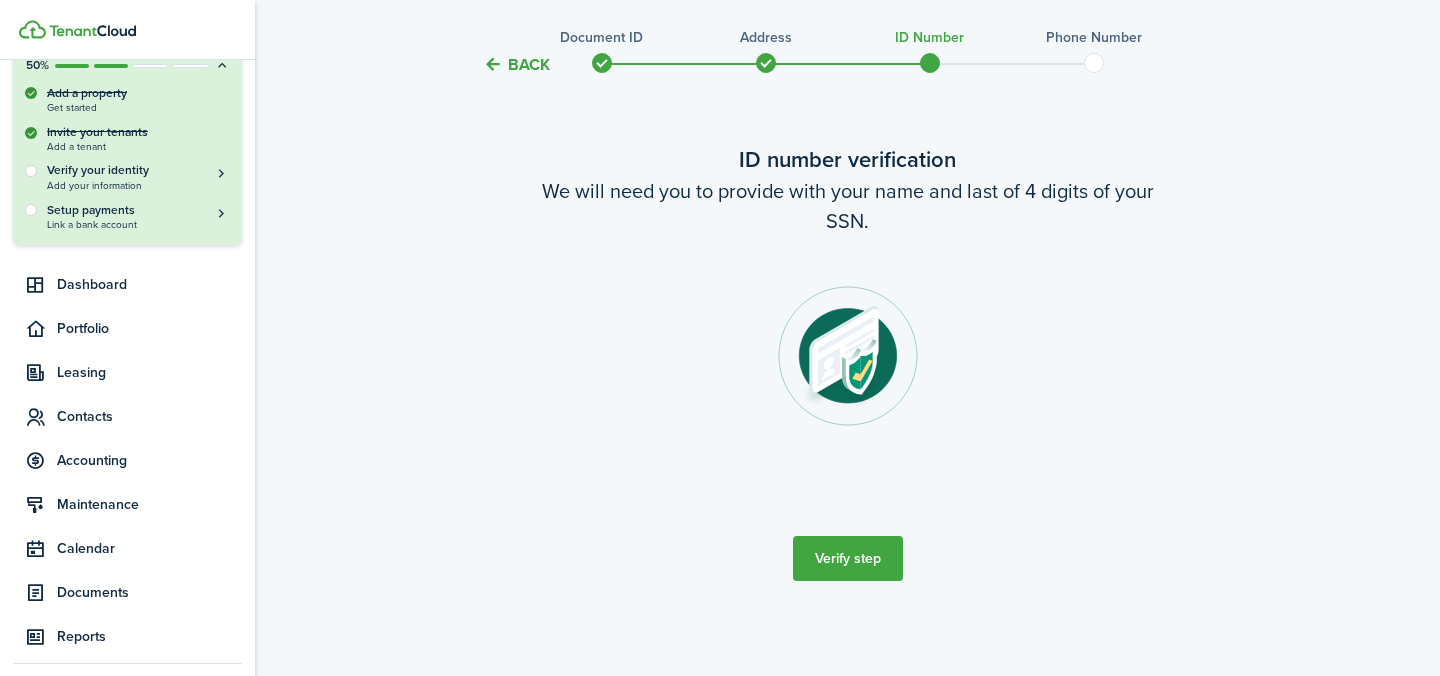 scroll, scrollTop: 0, scrollLeft: 0, axis: both 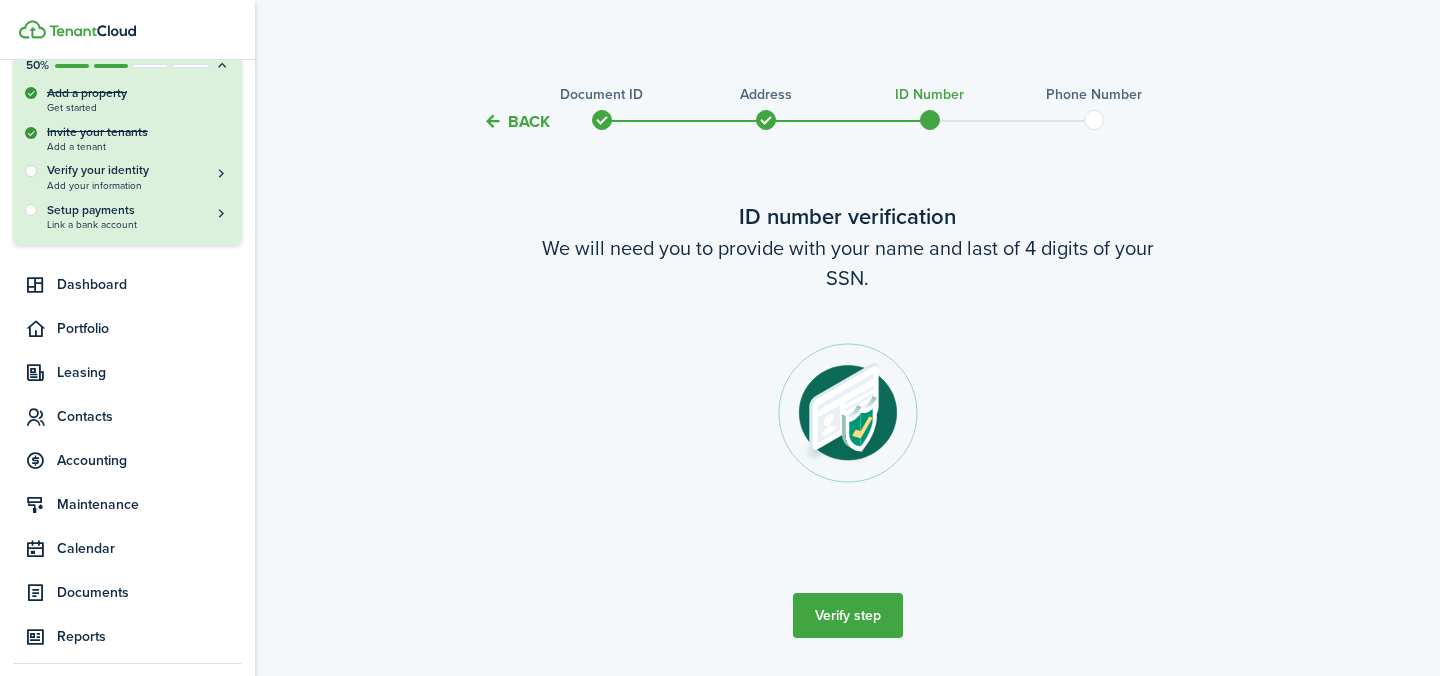 click on "Verify step" at bounding box center (848, 615) 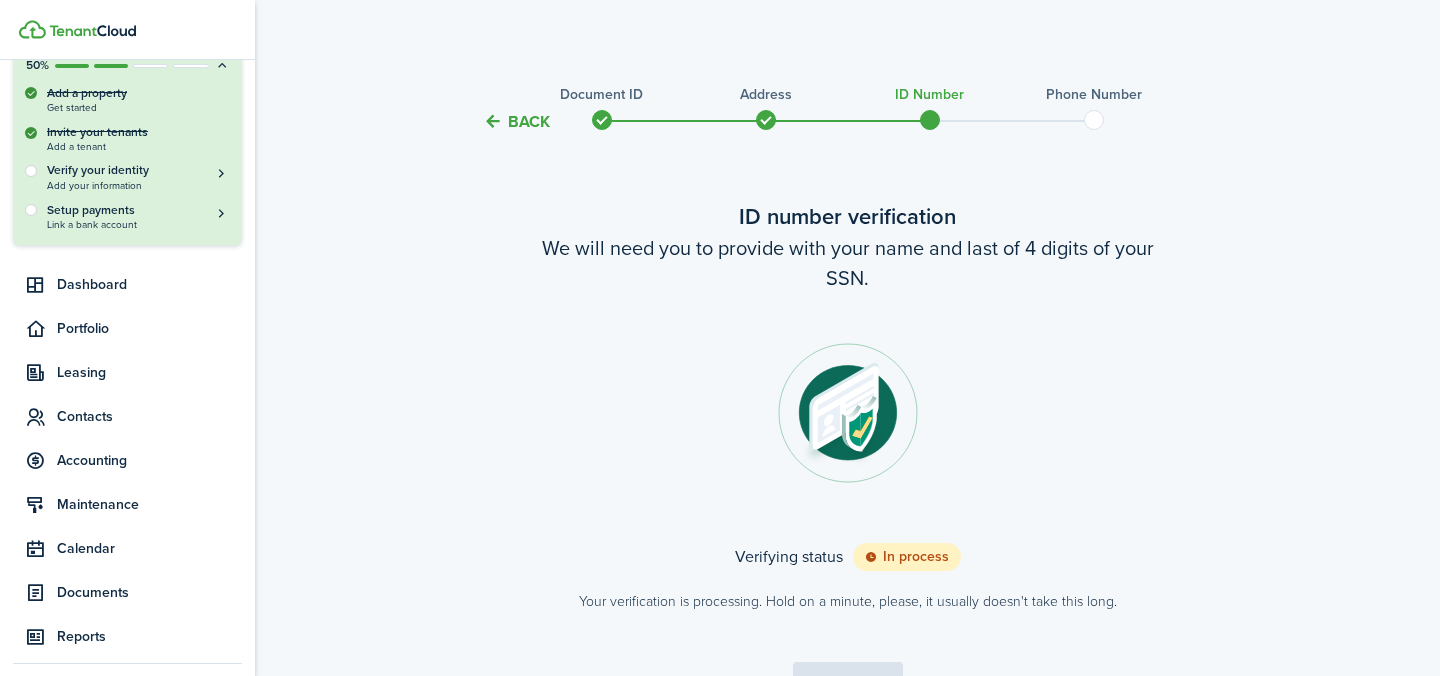 scroll, scrollTop: 126, scrollLeft: 0, axis: vertical 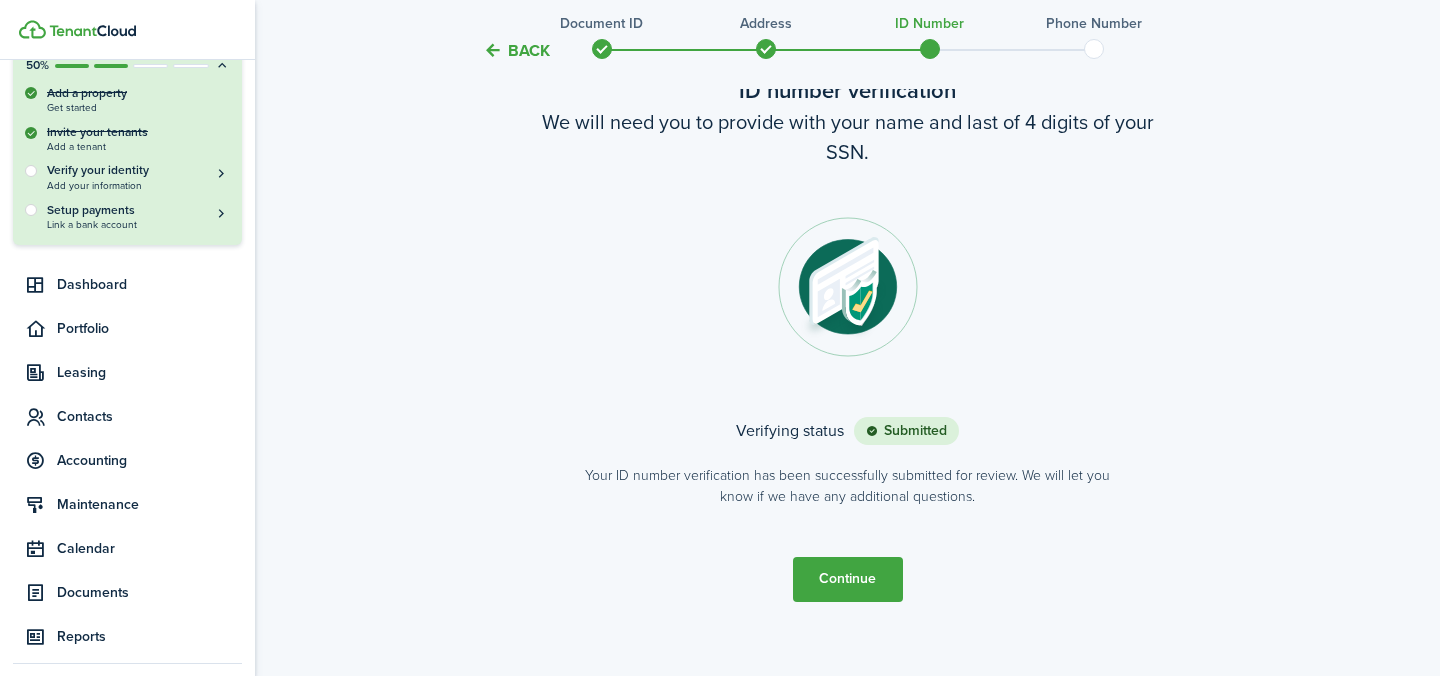 click on "Continue" at bounding box center (848, 579) 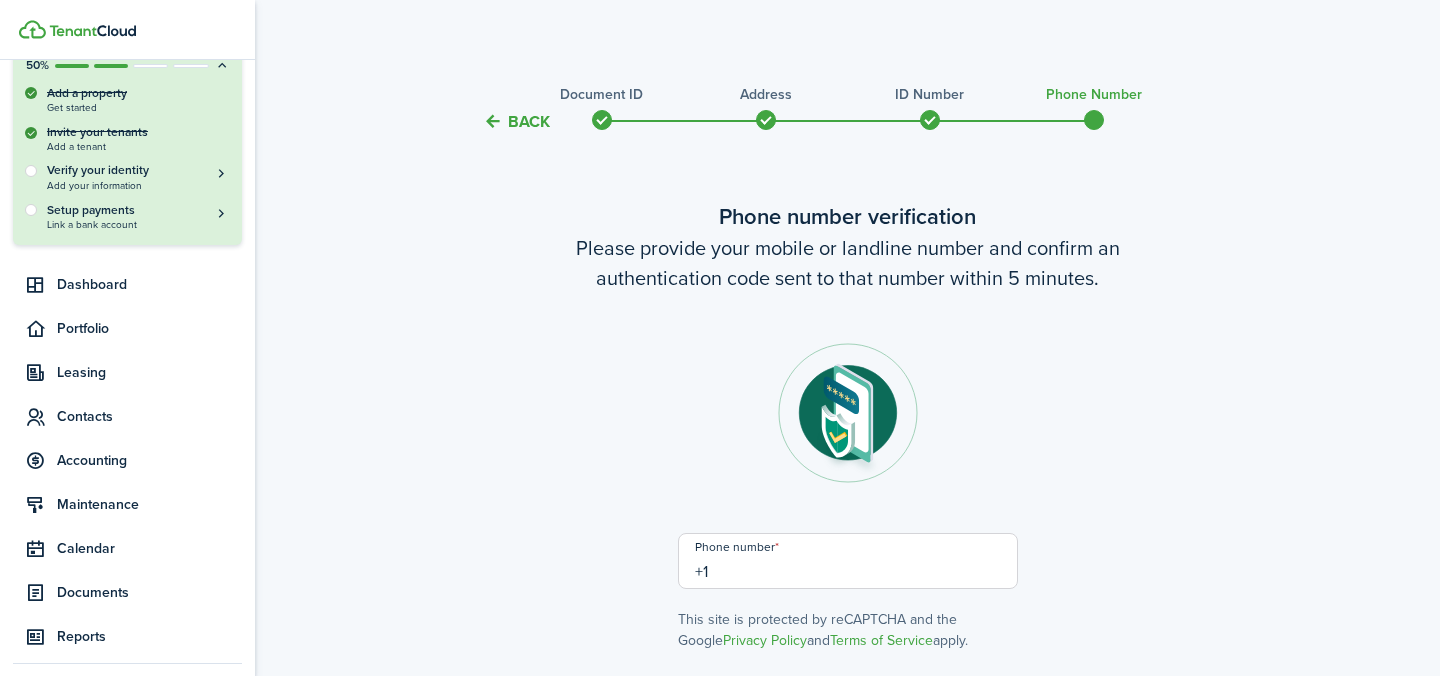 click on "+1" at bounding box center [848, 561] 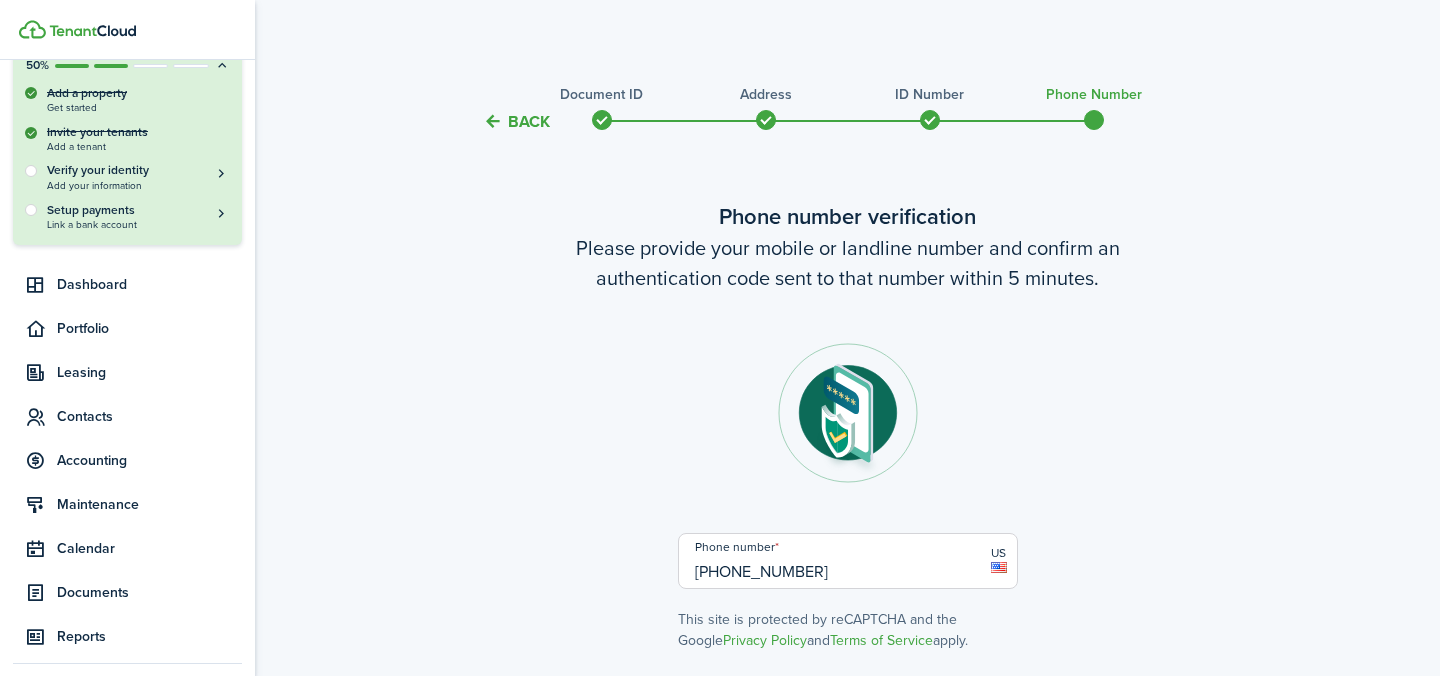 scroll, scrollTop: 165, scrollLeft: 0, axis: vertical 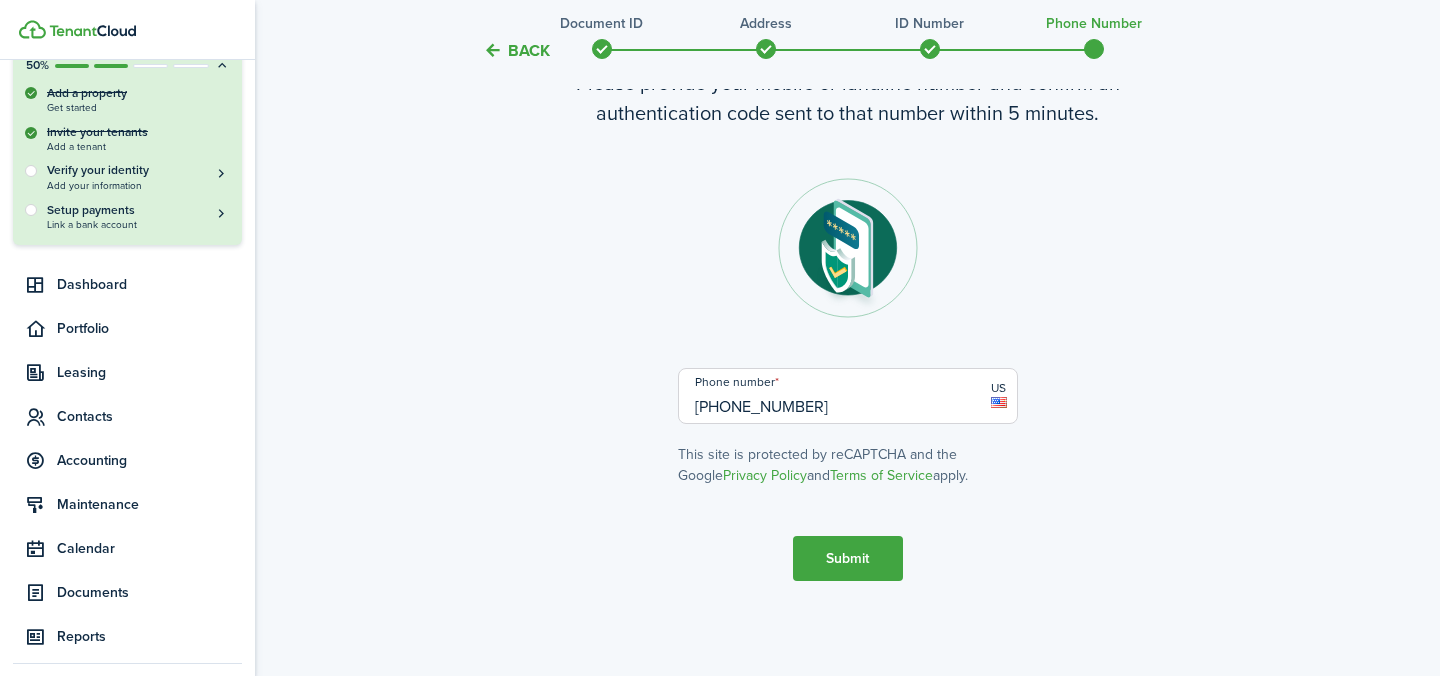 type on "[PHONE_NUMBER]" 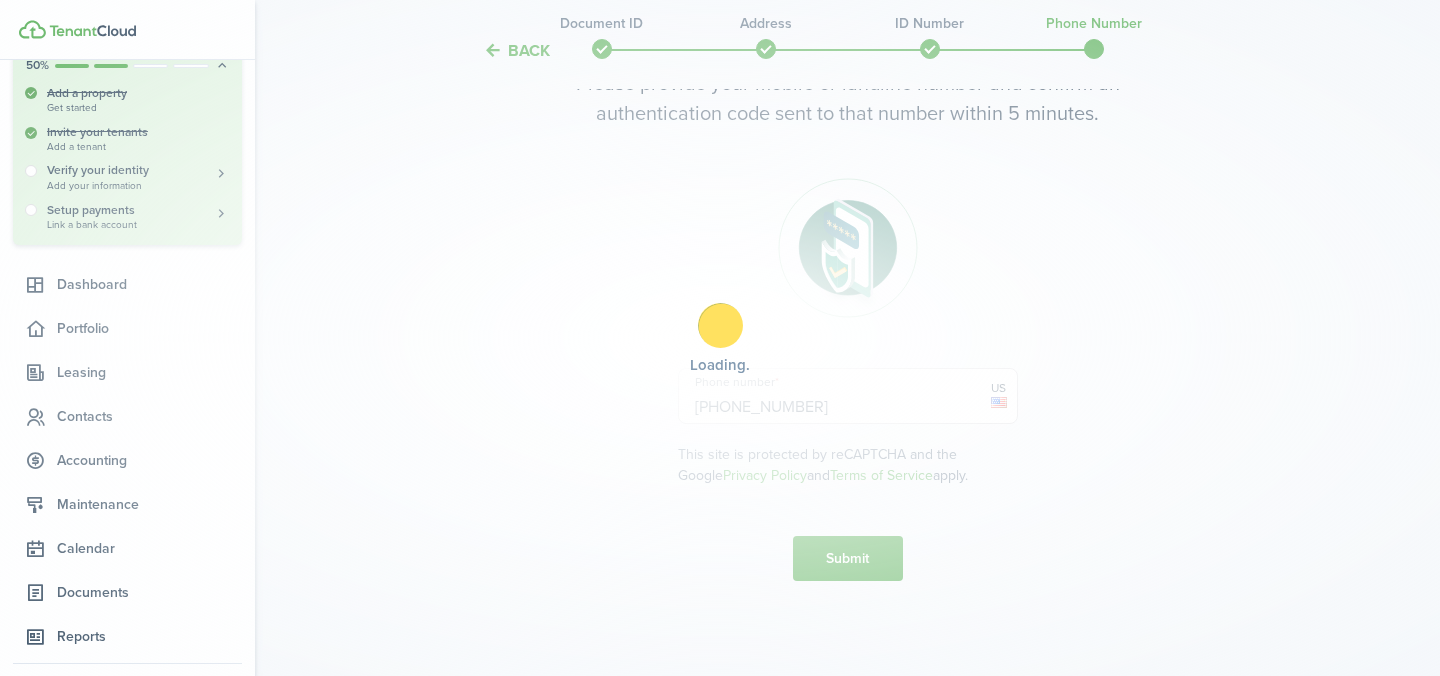 scroll, scrollTop: 333, scrollLeft: 0, axis: vertical 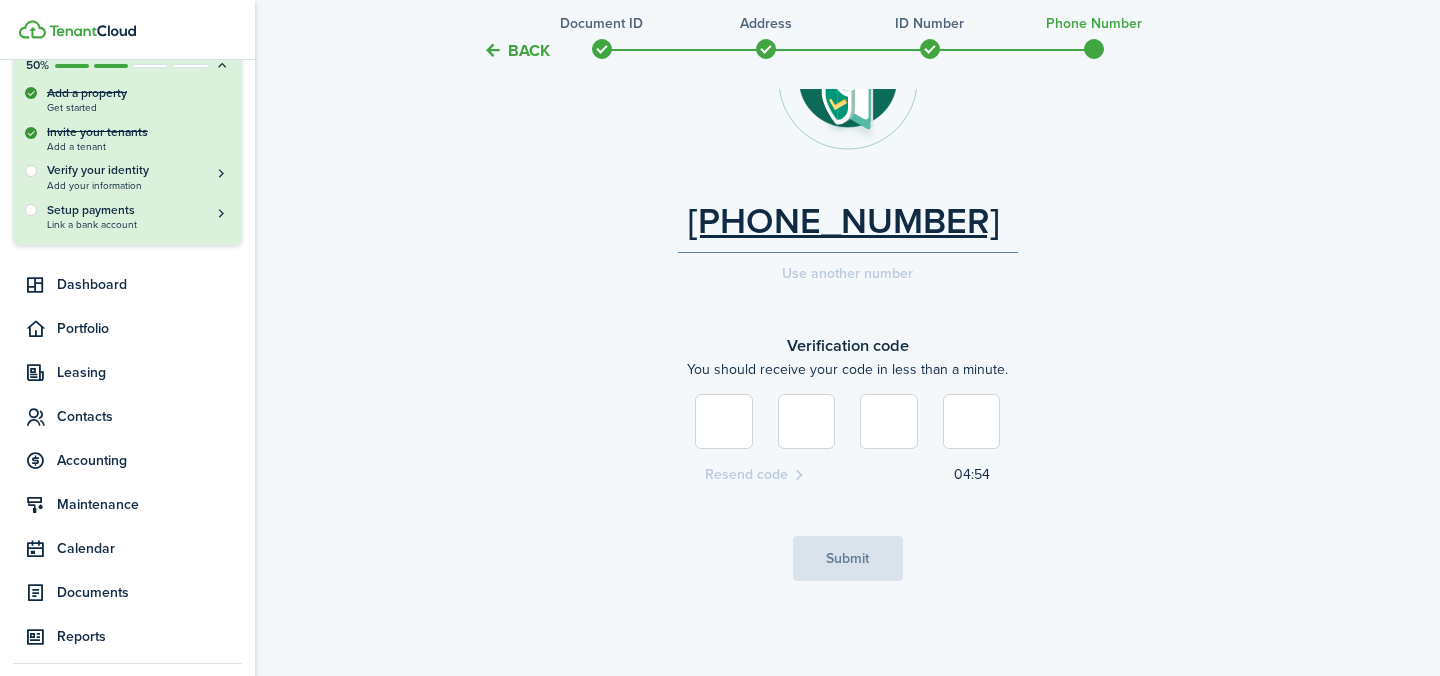 type on "5" 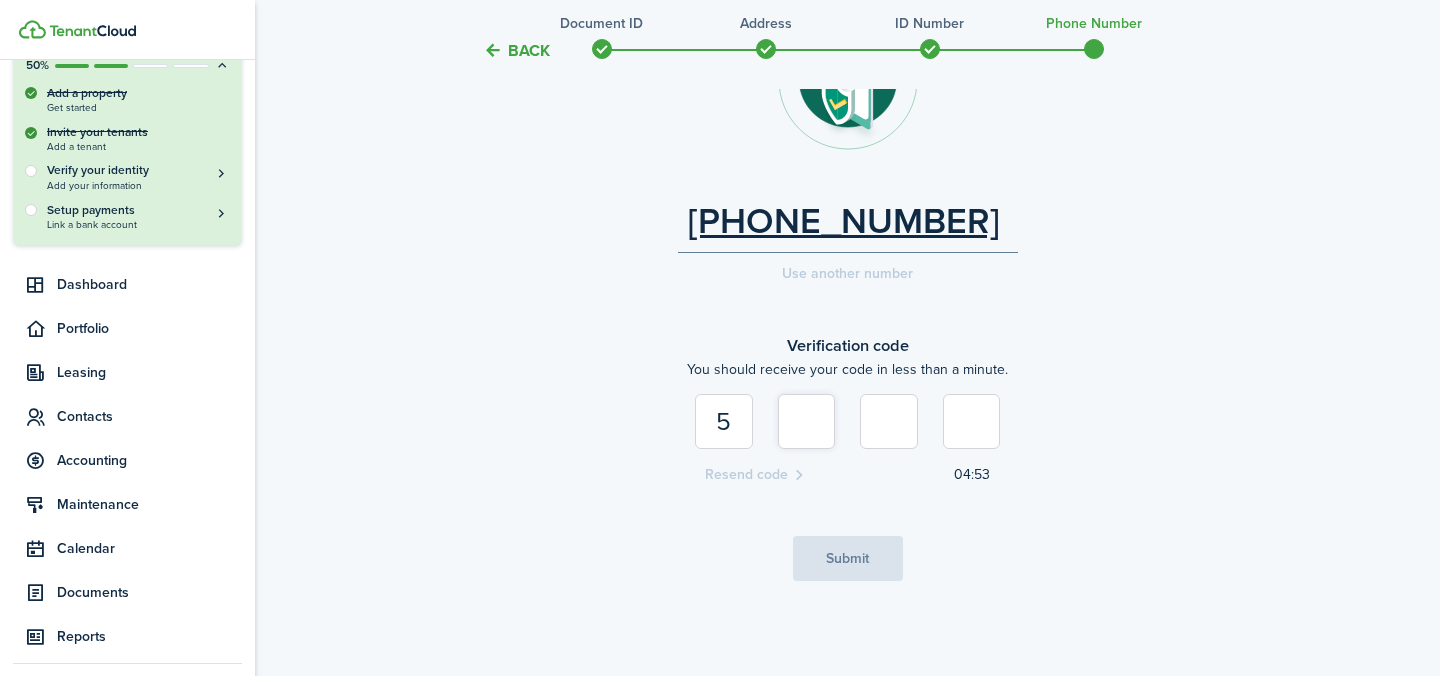 type on "7" 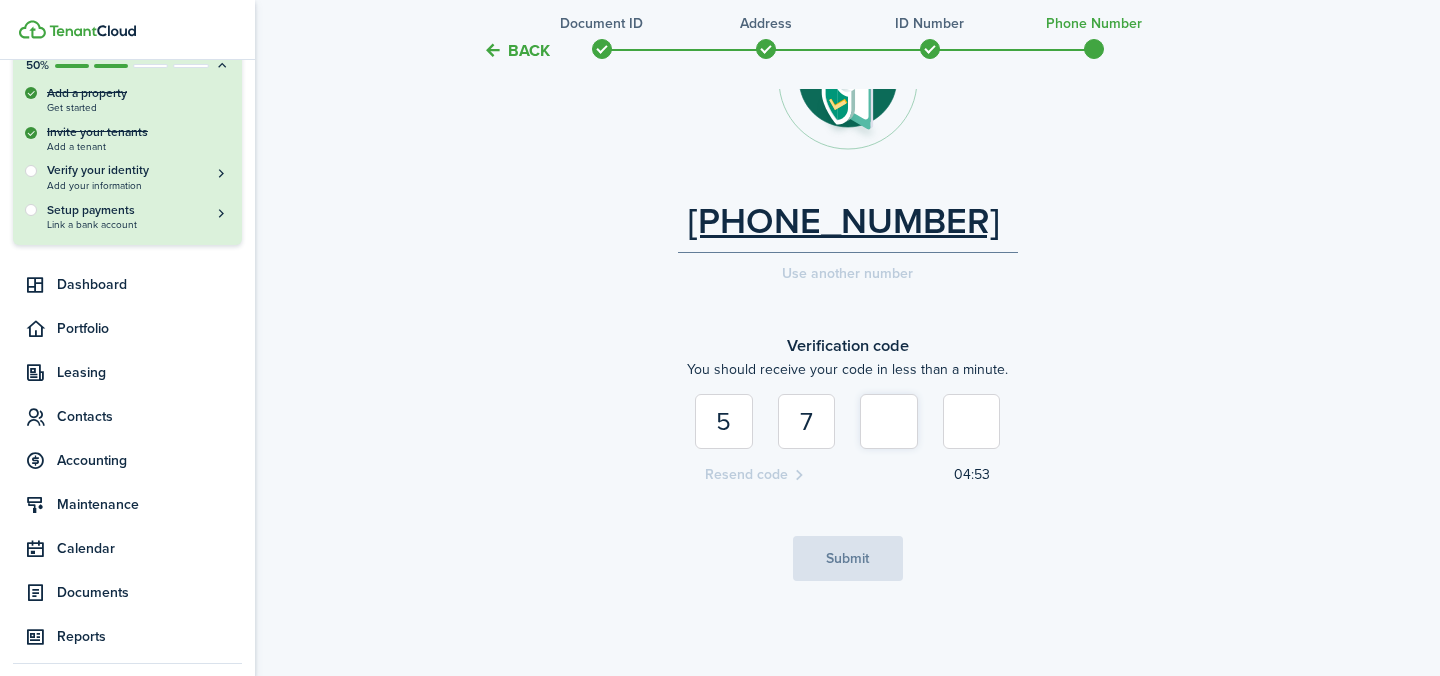 type on "3" 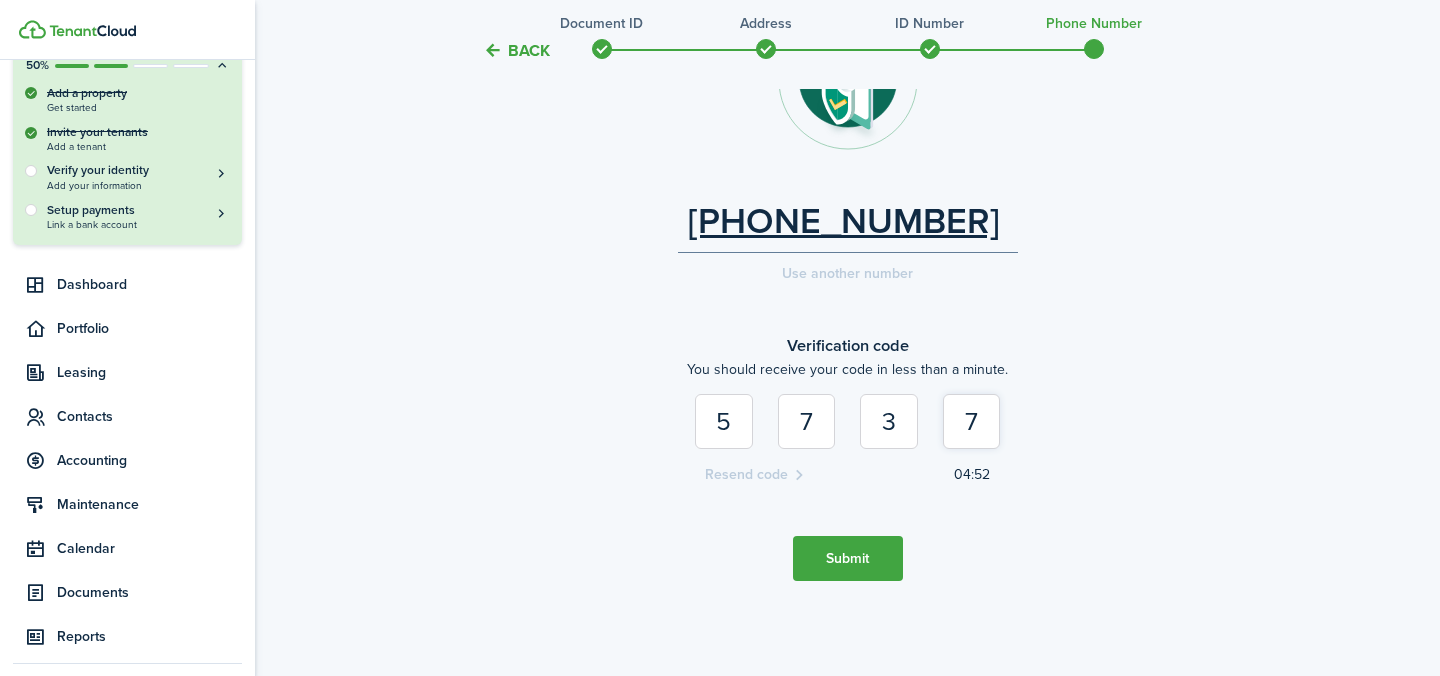 type on "7" 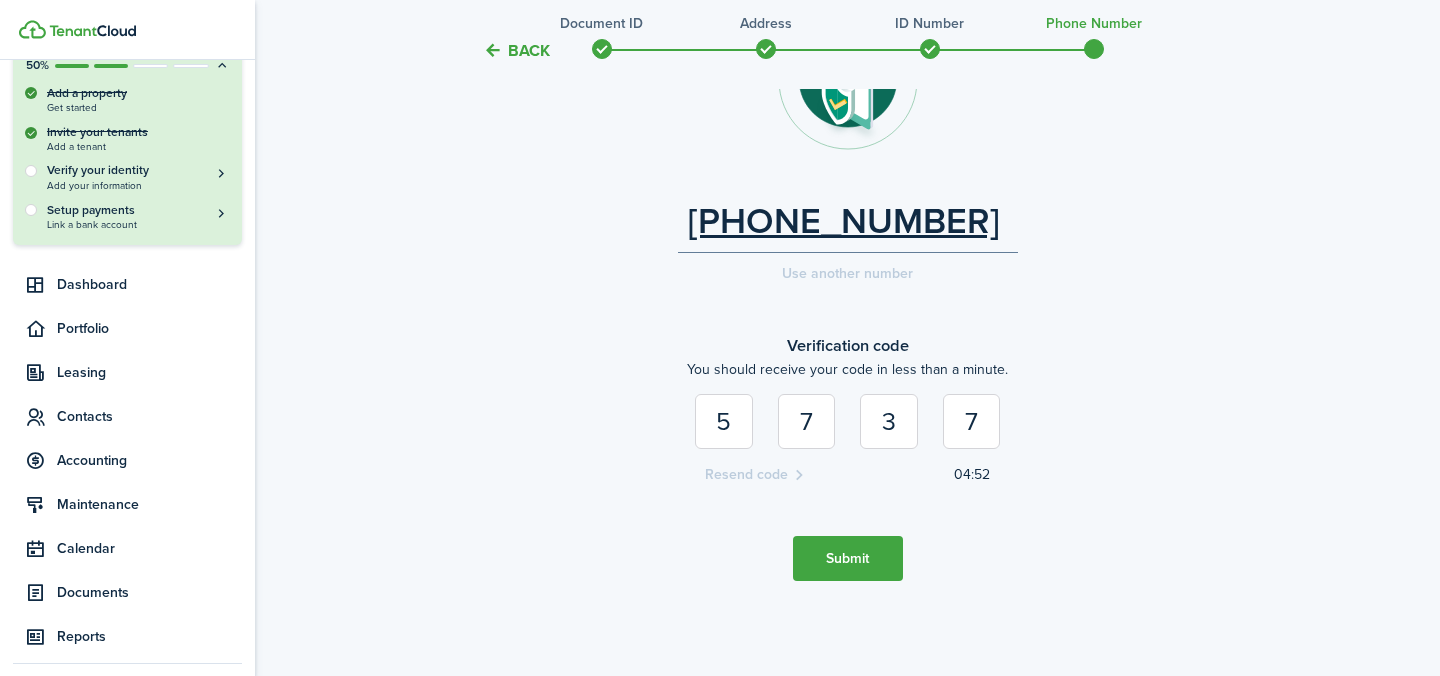 click on "Submit" at bounding box center [848, 558] 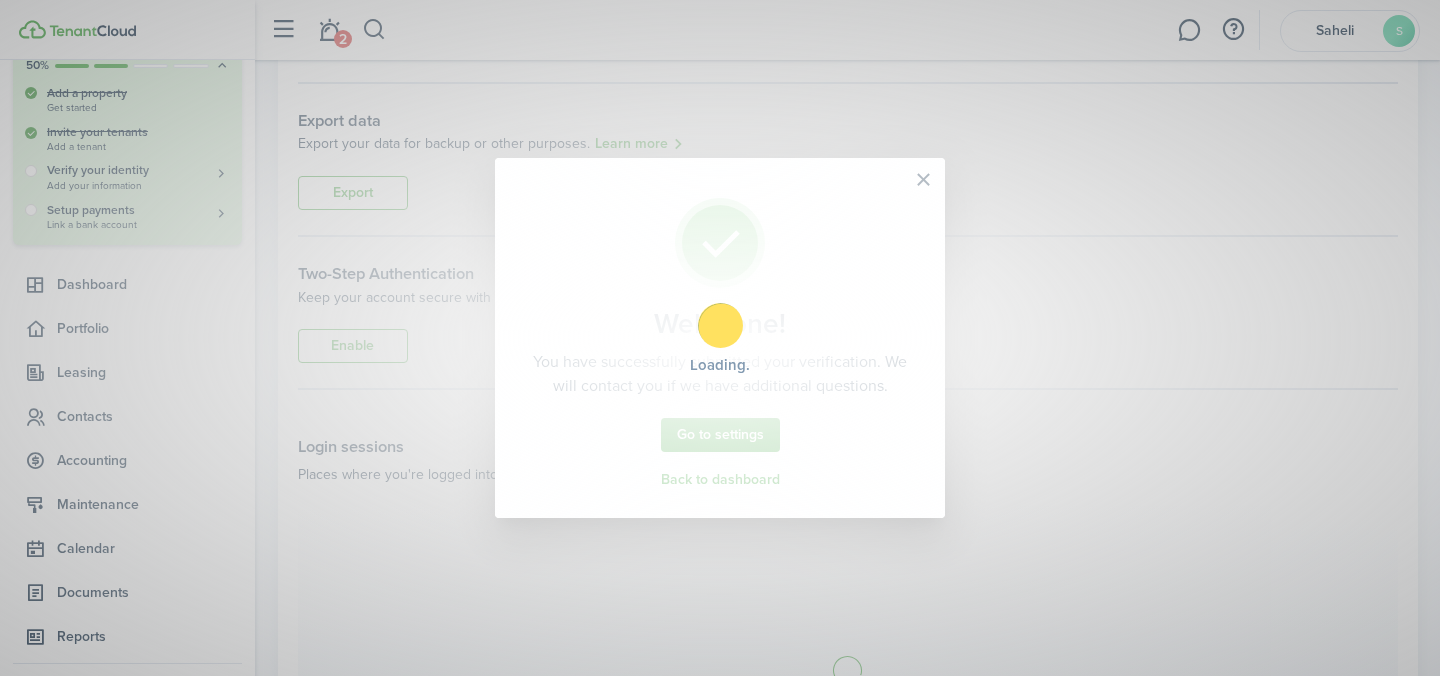 scroll, scrollTop: 0, scrollLeft: 0, axis: both 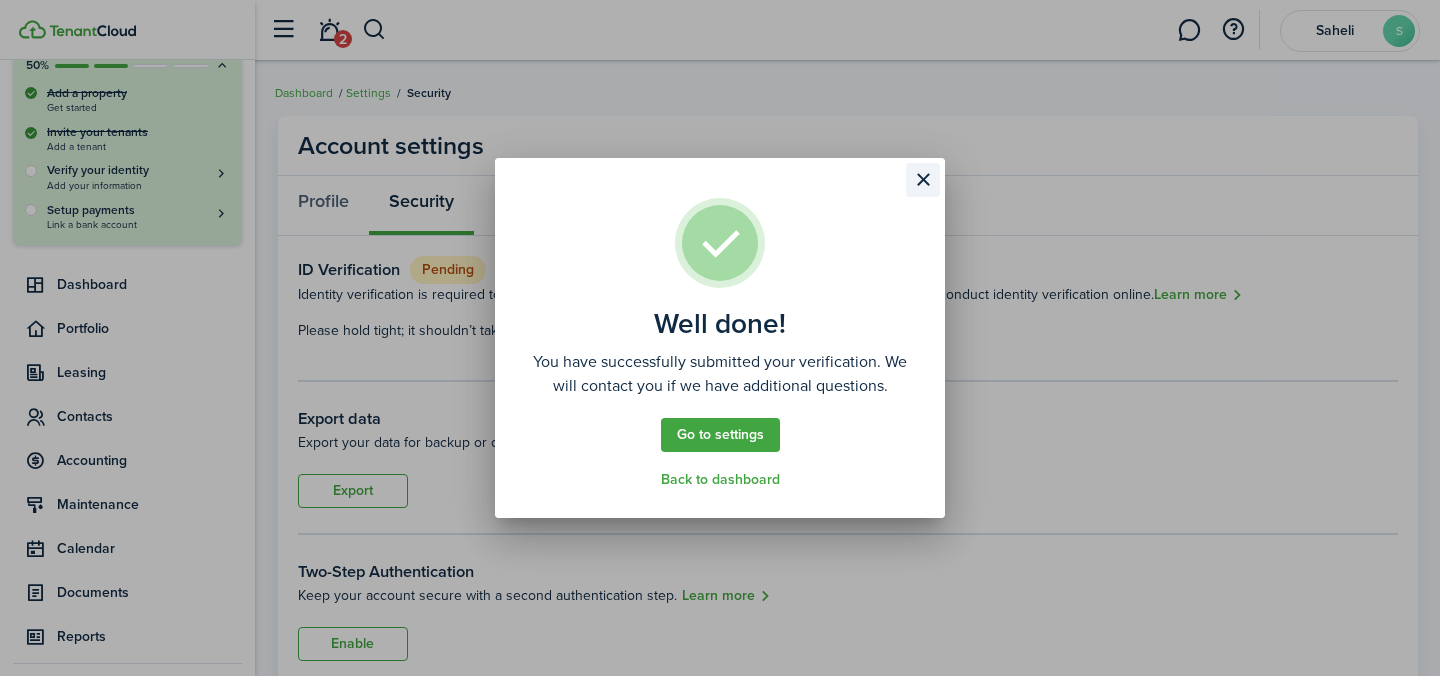 click at bounding box center (923, 180) 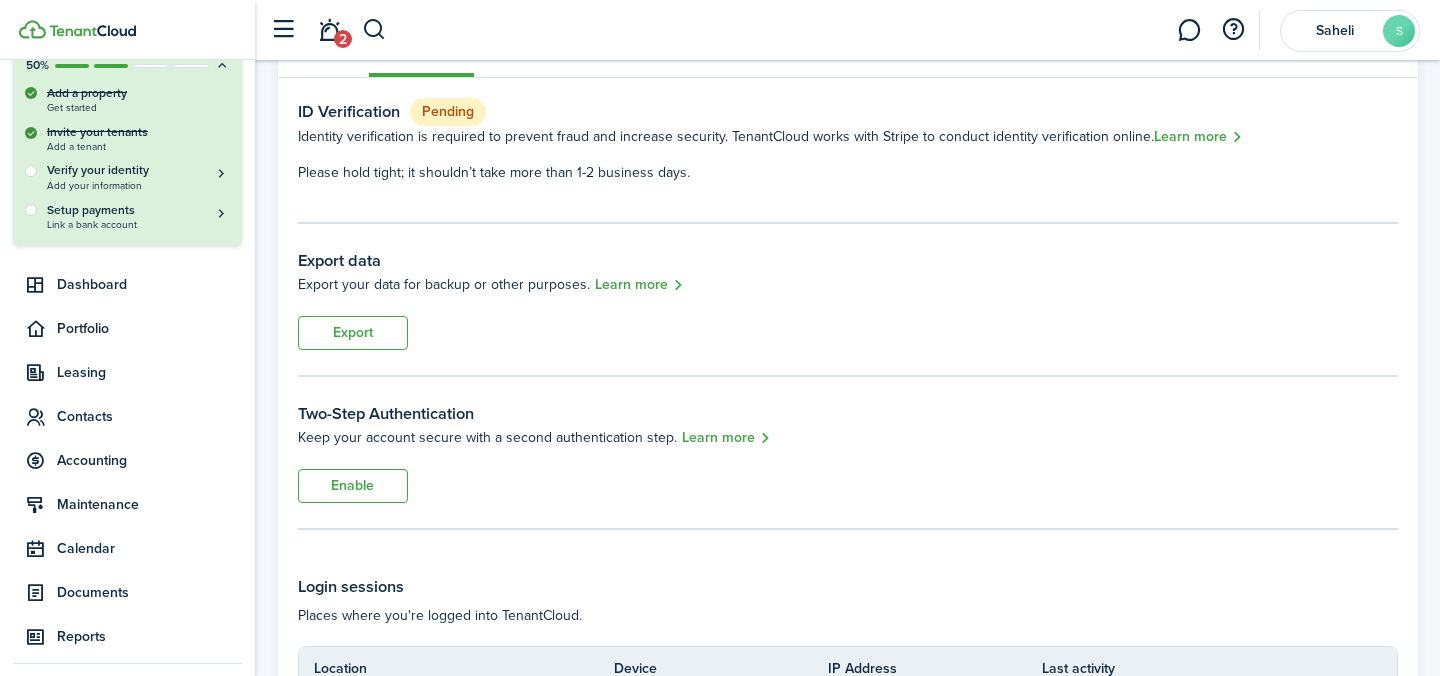 scroll, scrollTop: 0, scrollLeft: 0, axis: both 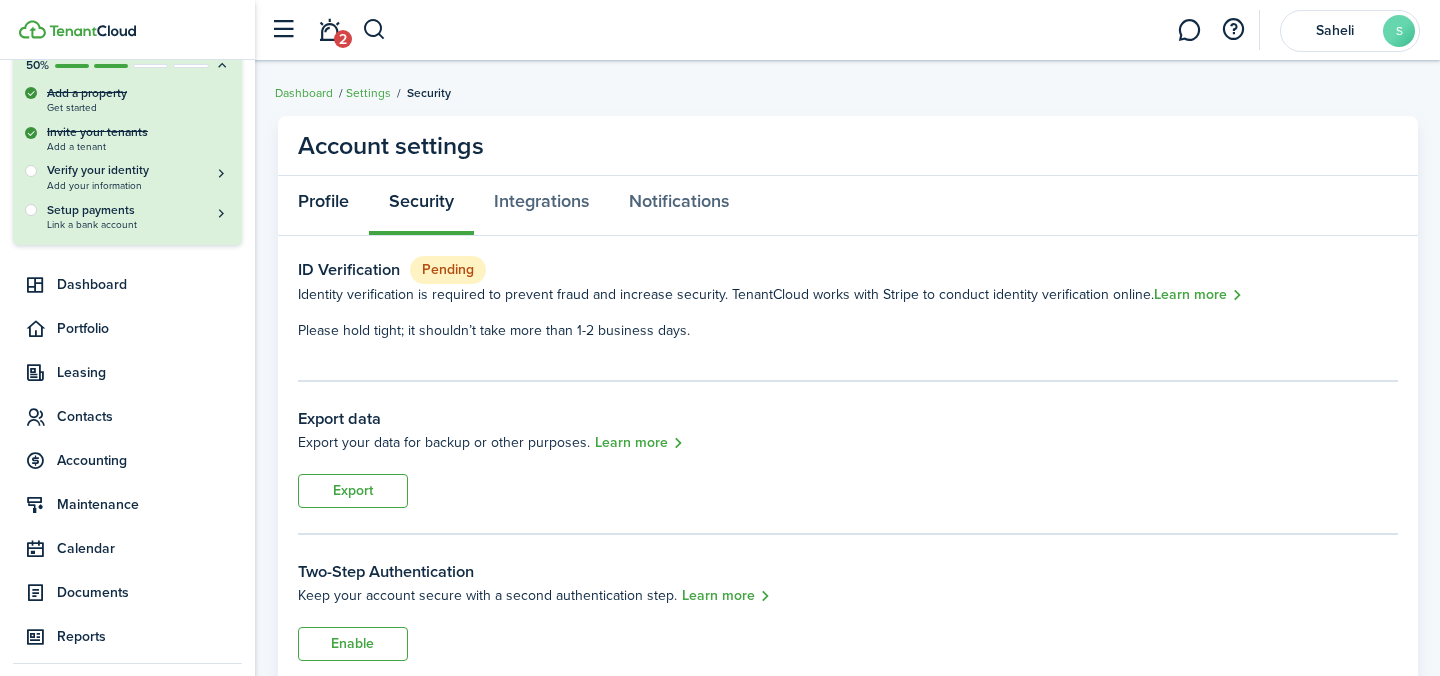 click on "Profile" at bounding box center (323, 206) 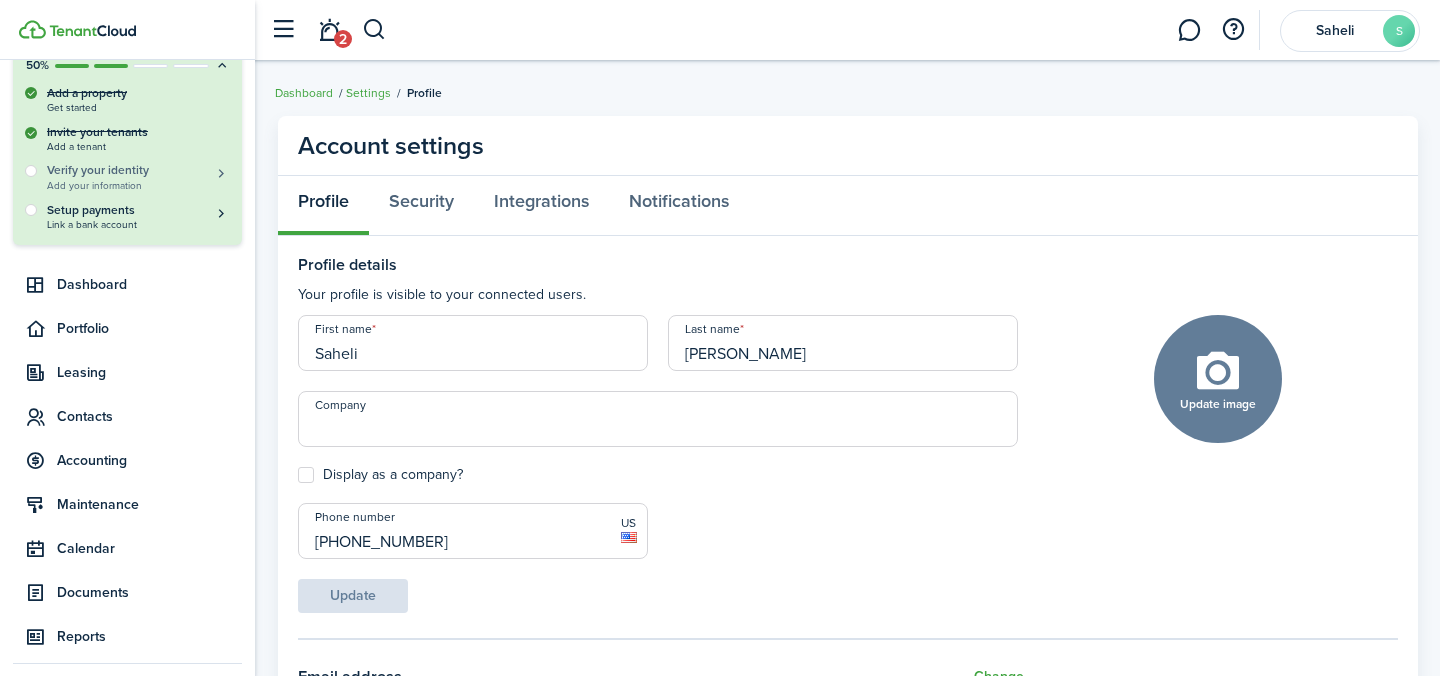 click on "Add your information" at bounding box center [138, 185] 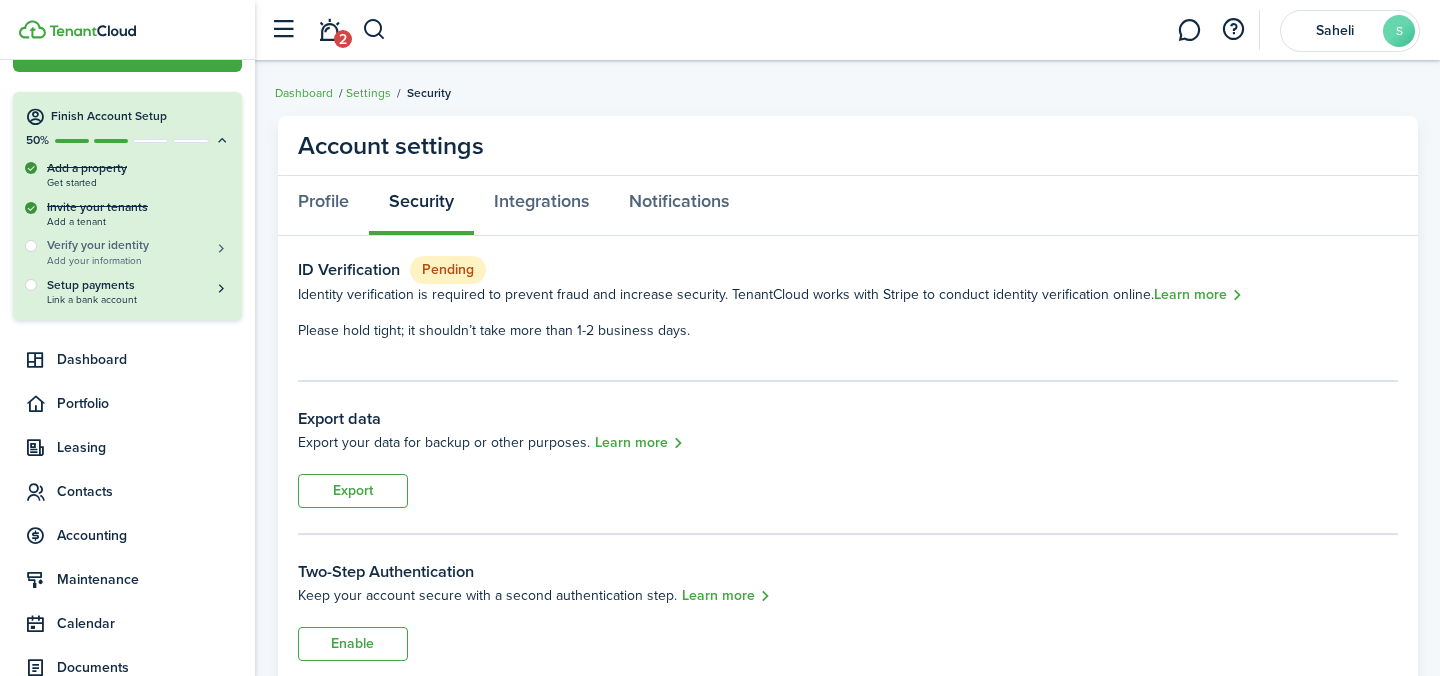 scroll, scrollTop: 36, scrollLeft: 0, axis: vertical 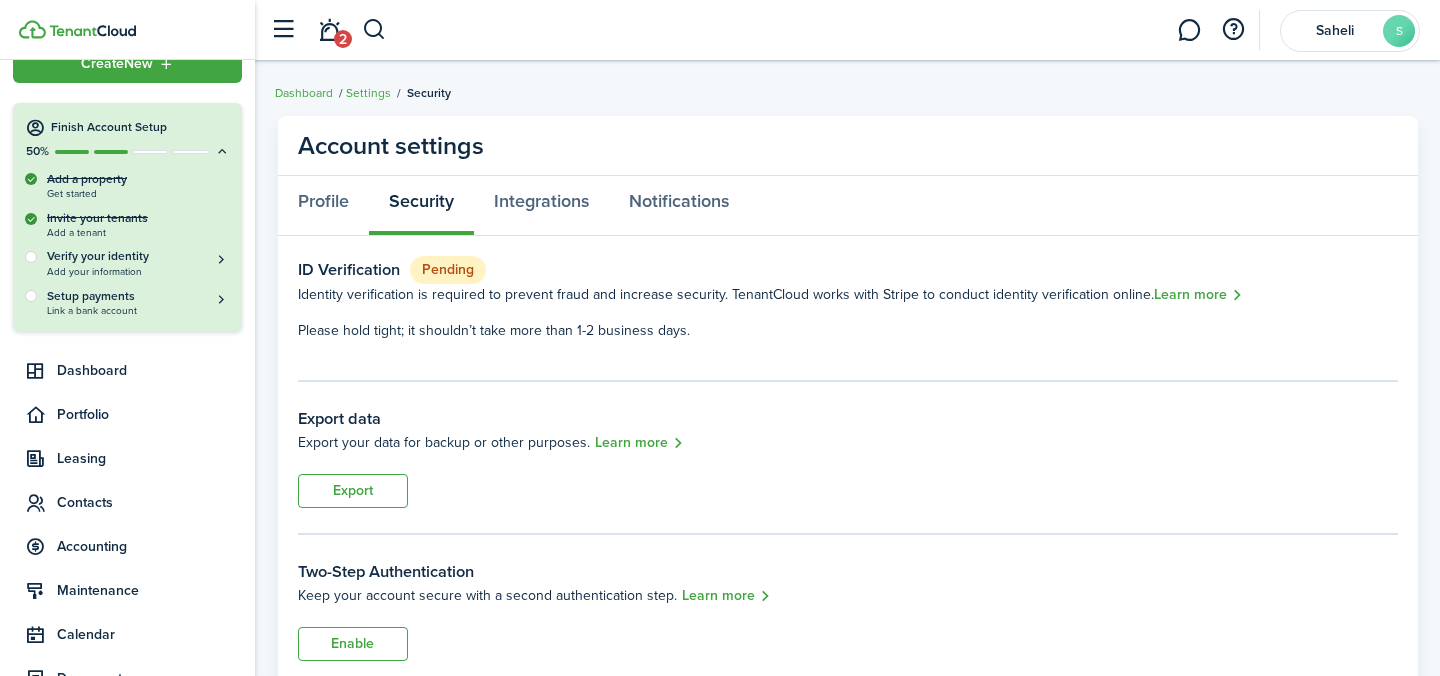 click on "Invite your tenants  Add a tenant" at bounding box center (127, 224) 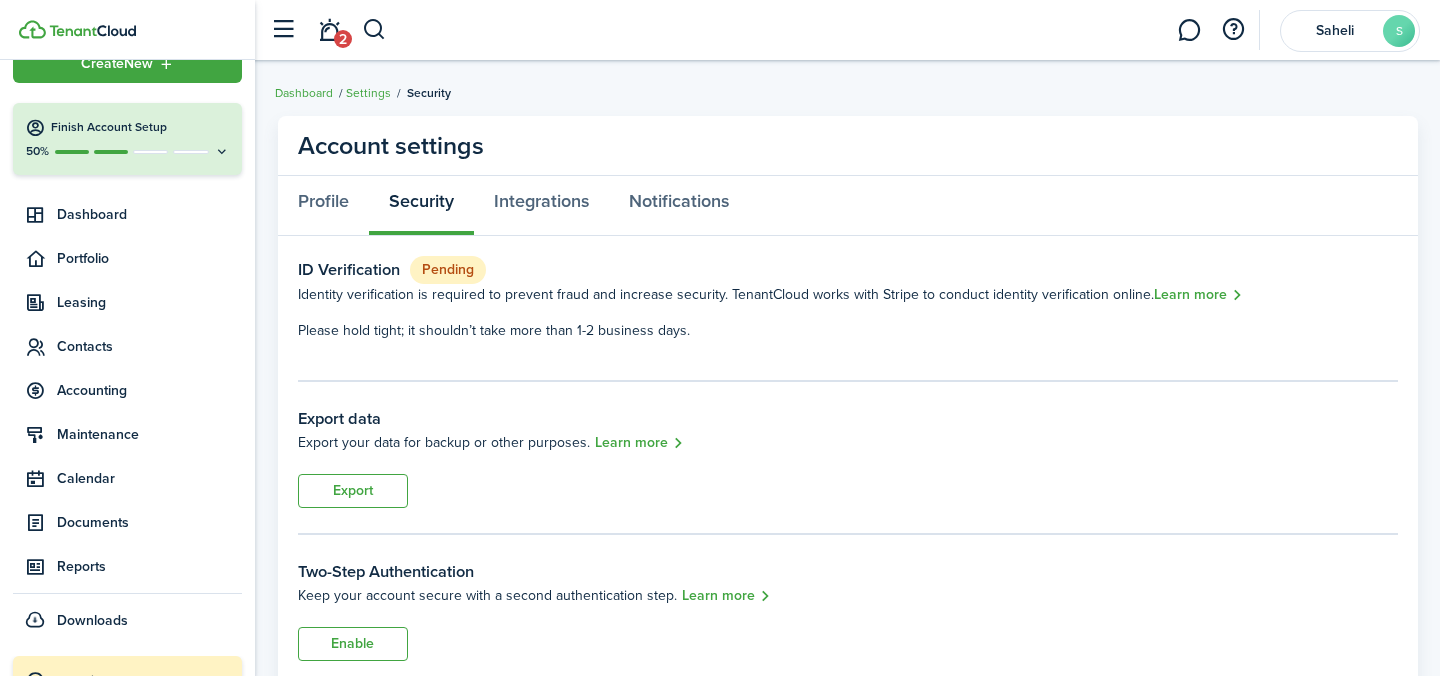 click on "Finish Account Setup" at bounding box center [140, 127] 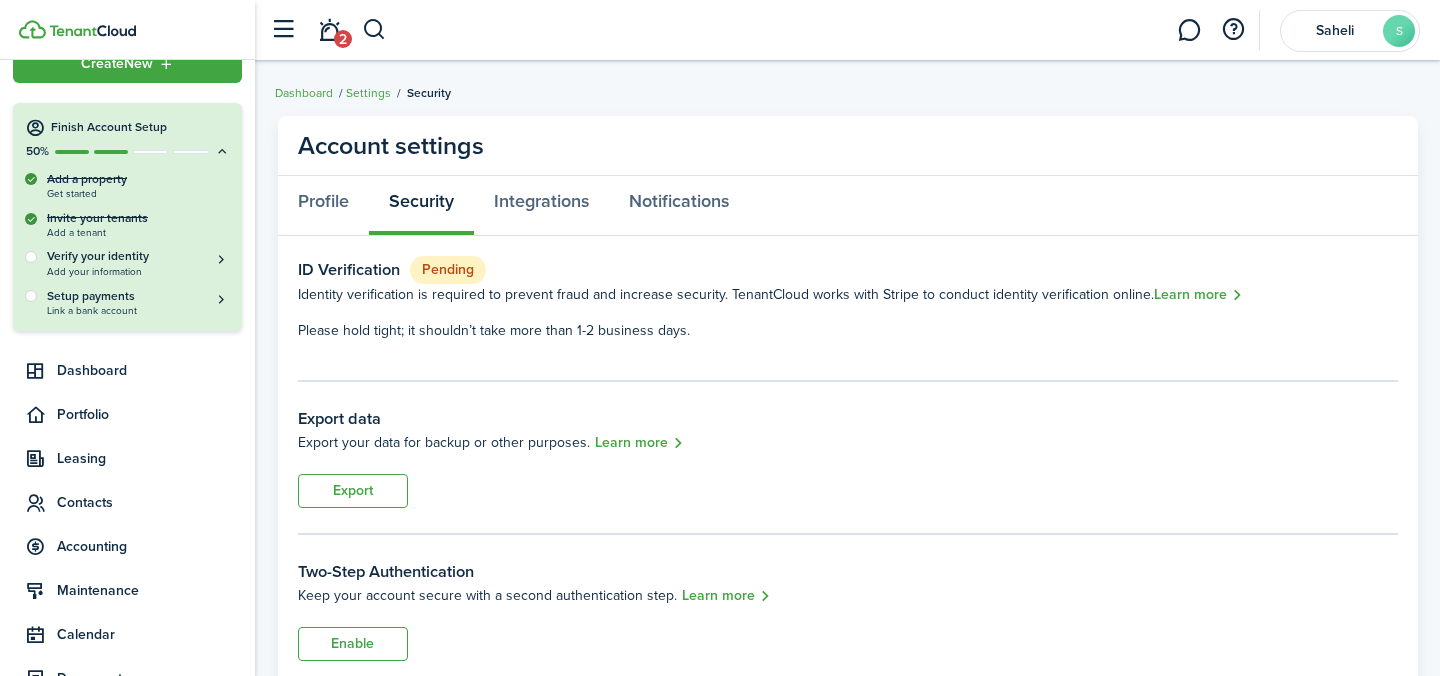 scroll, scrollTop: 0, scrollLeft: 0, axis: both 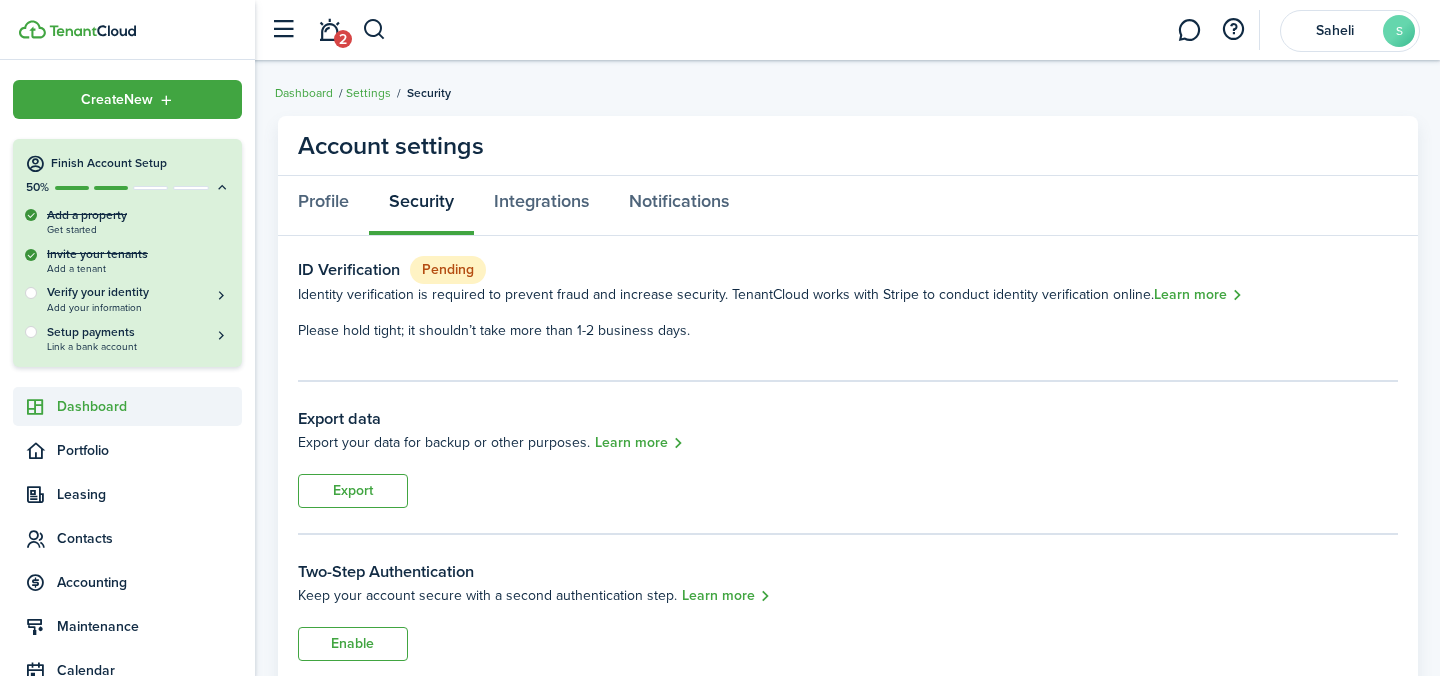 click on "Dashboard" 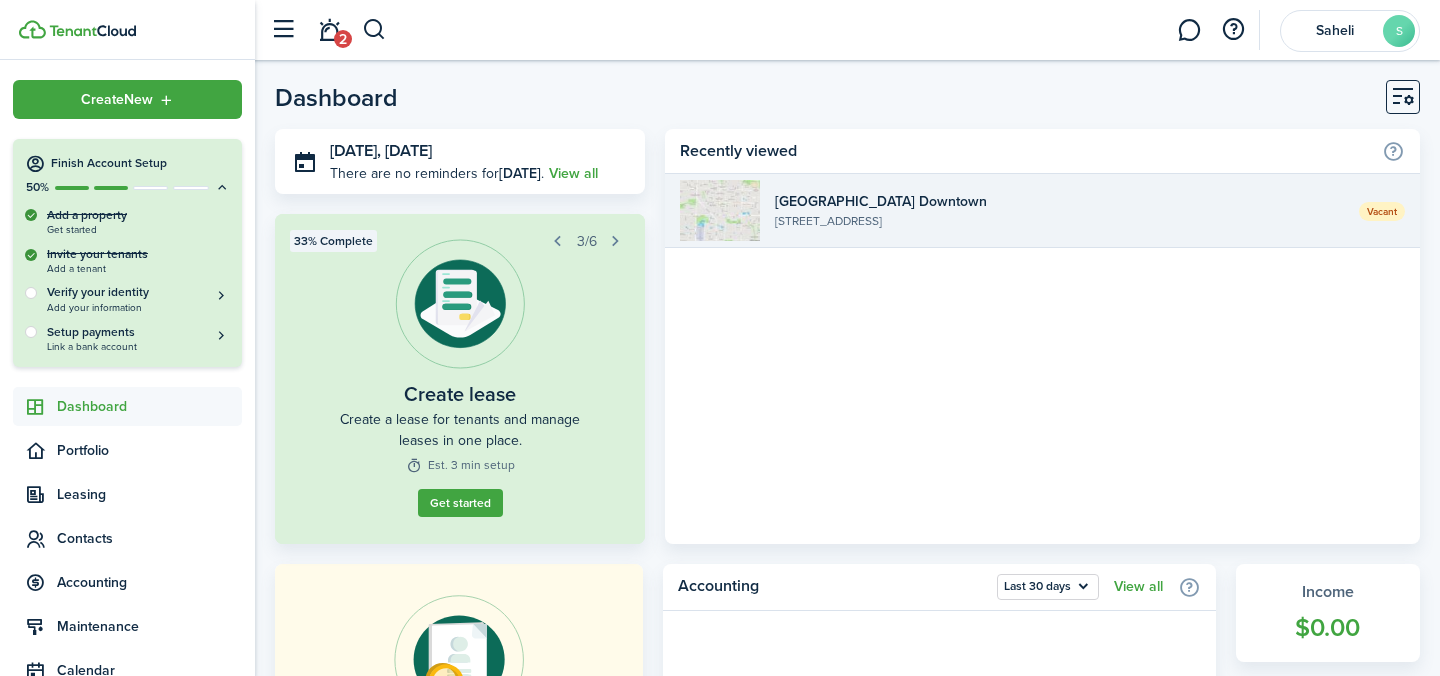 click on "[STREET_ADDRESS]" 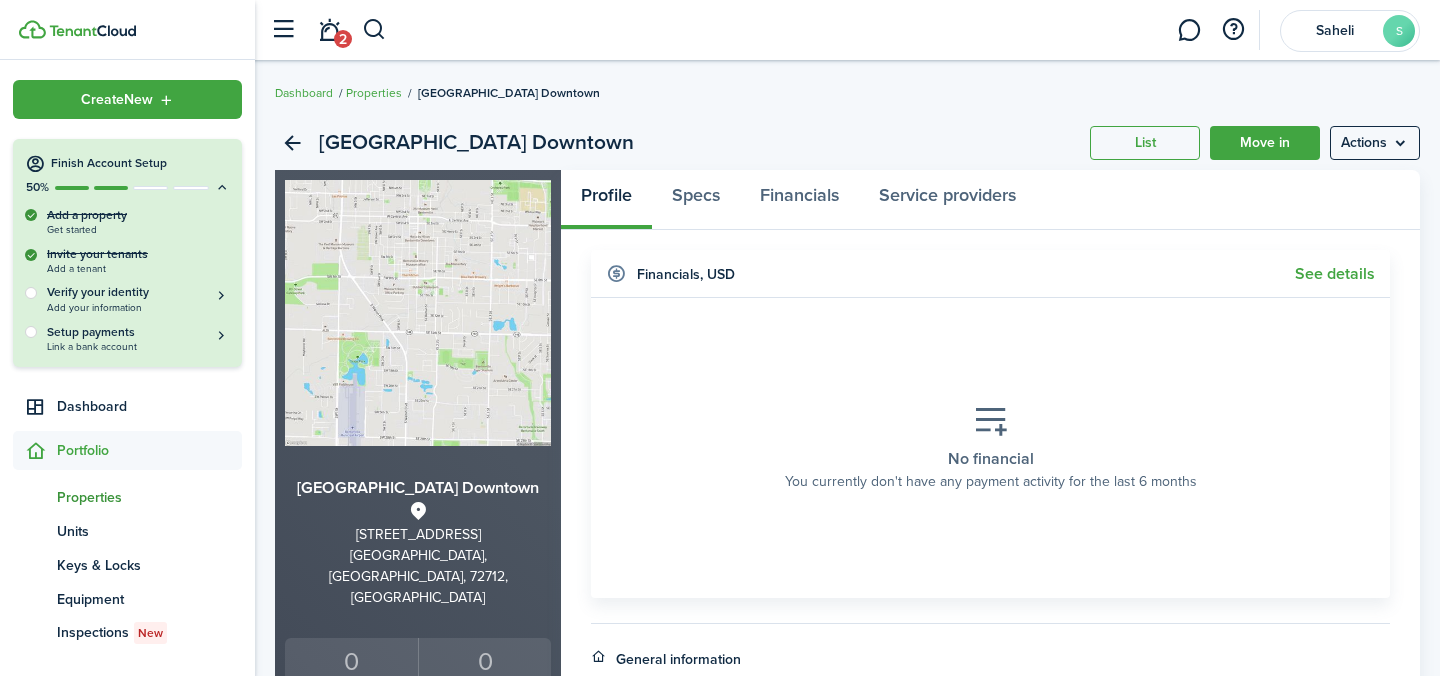 scroll, scrollTop: 30, scrollLeft: 0, axis: vertical 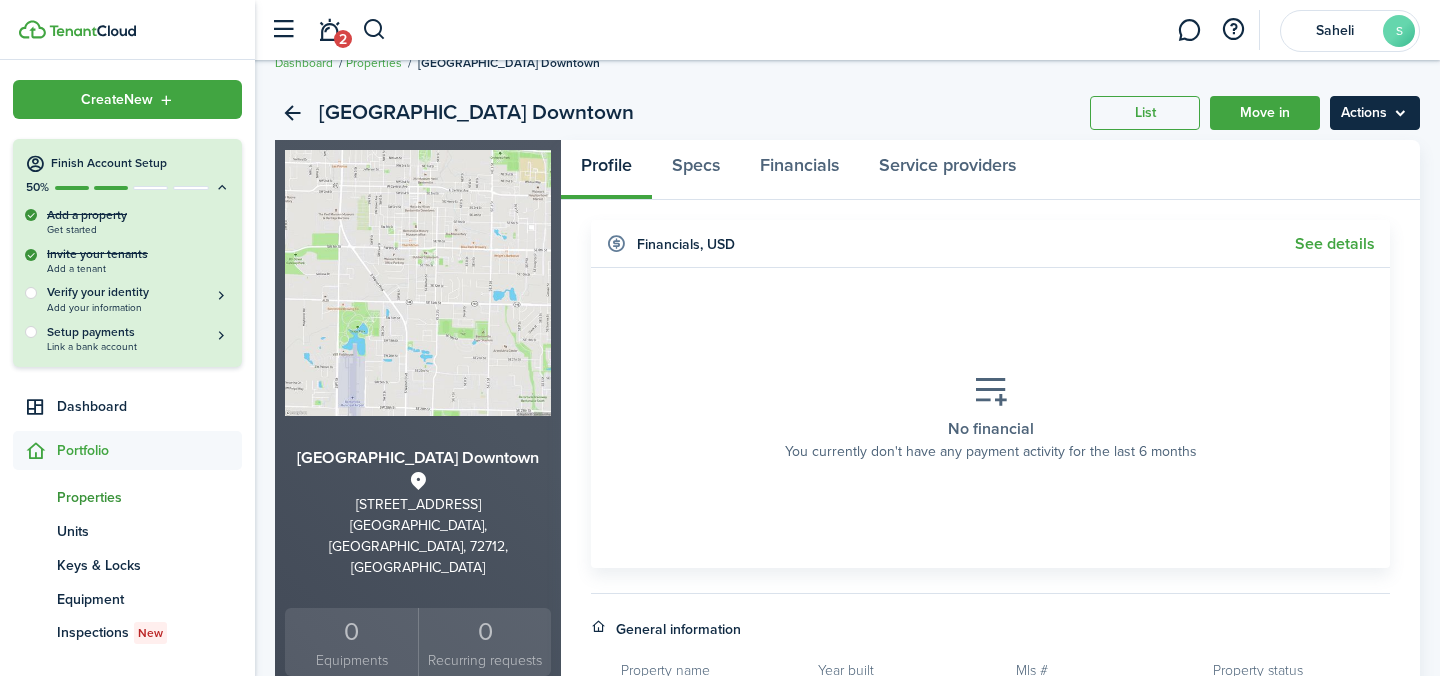 click on "Actions" 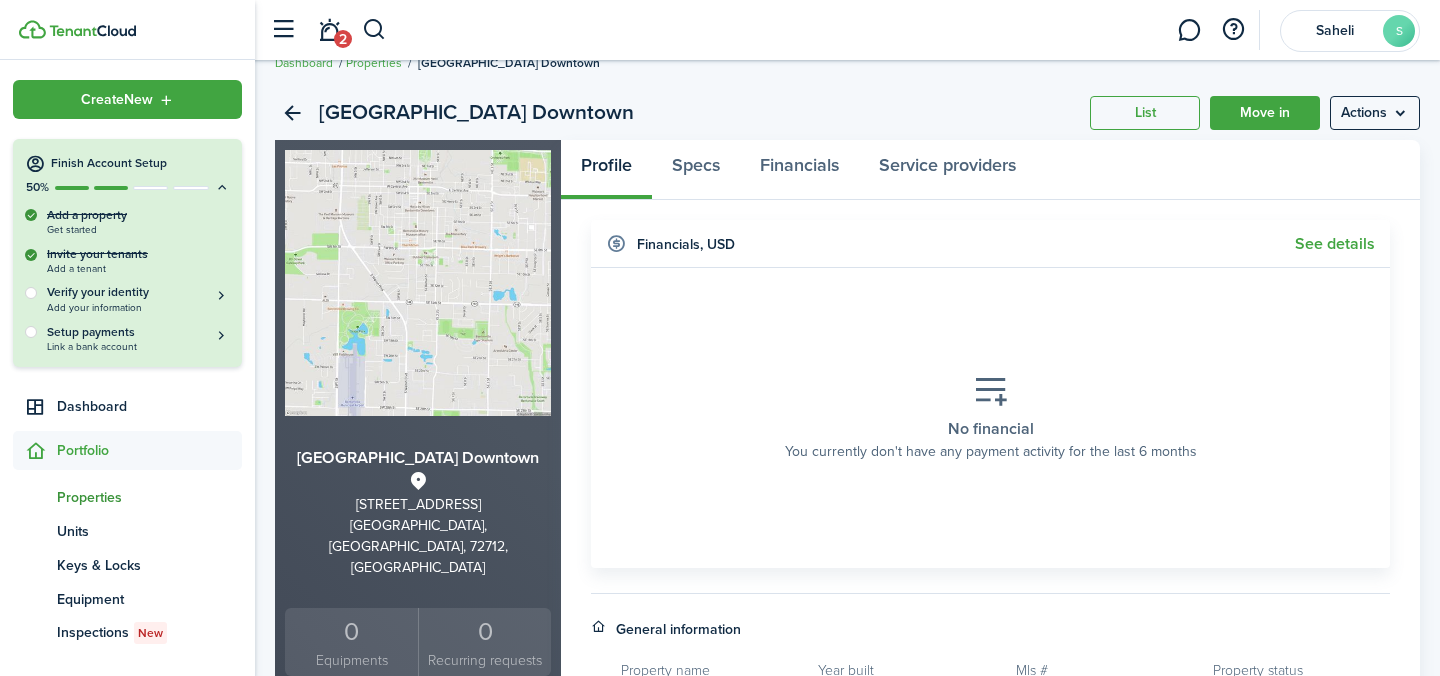 click on "[GEOGRAPHIC_DATA] Downtown  List   Move in  Actions" 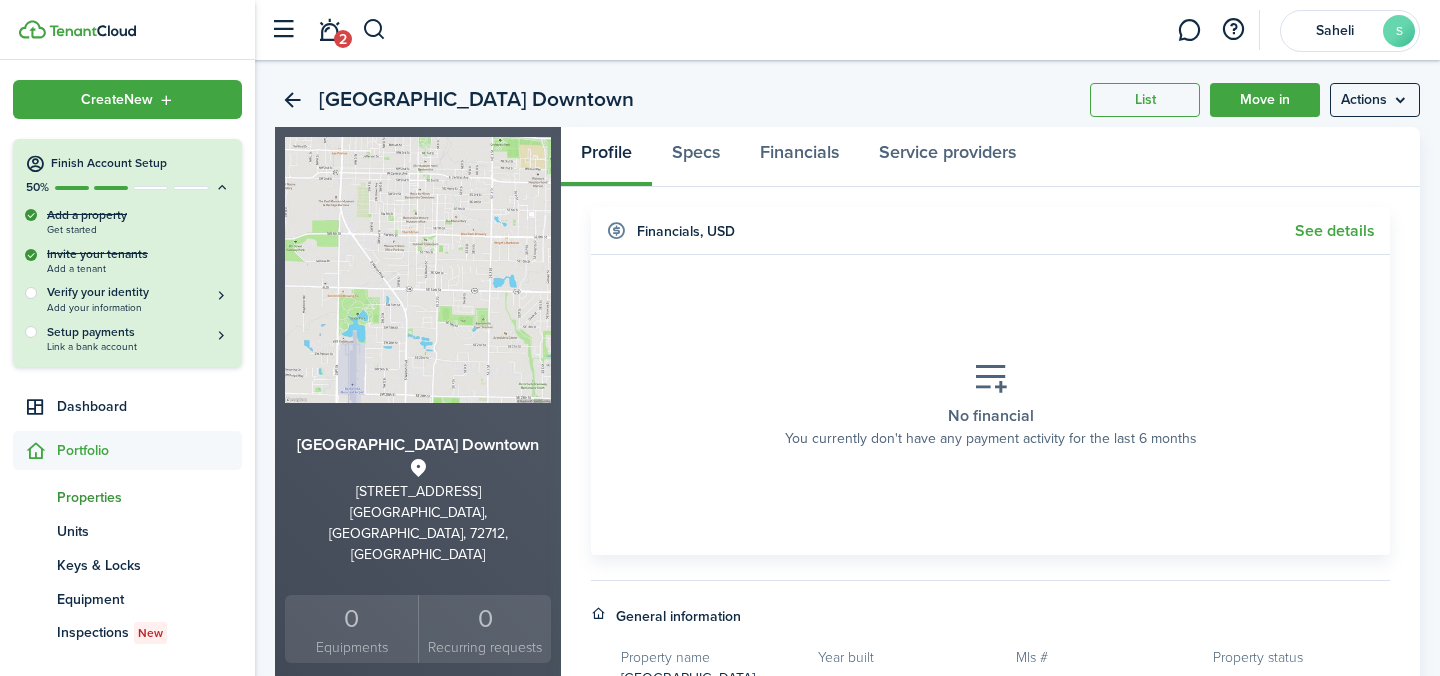 scroll, scrollTop: 13, scrollLeft: 0, axis: vertical 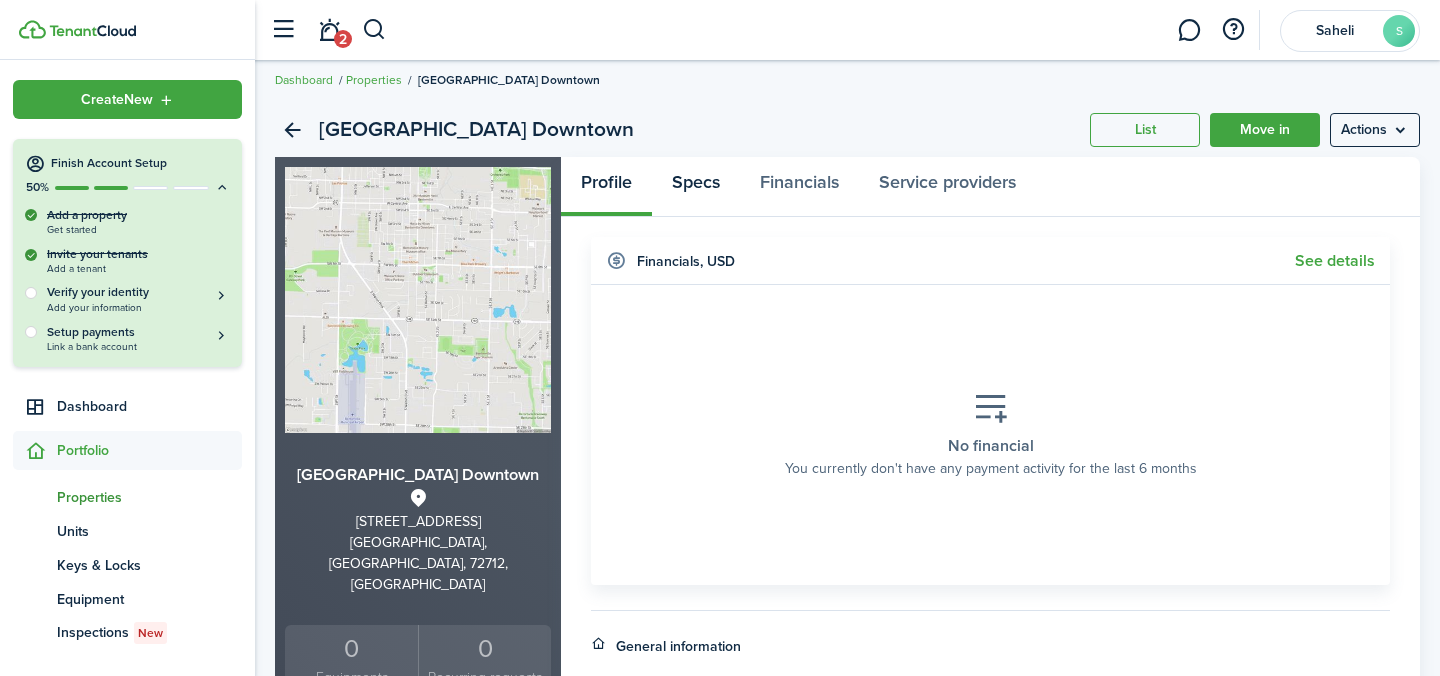 click on "Specs" at bounding box center [696, 187] 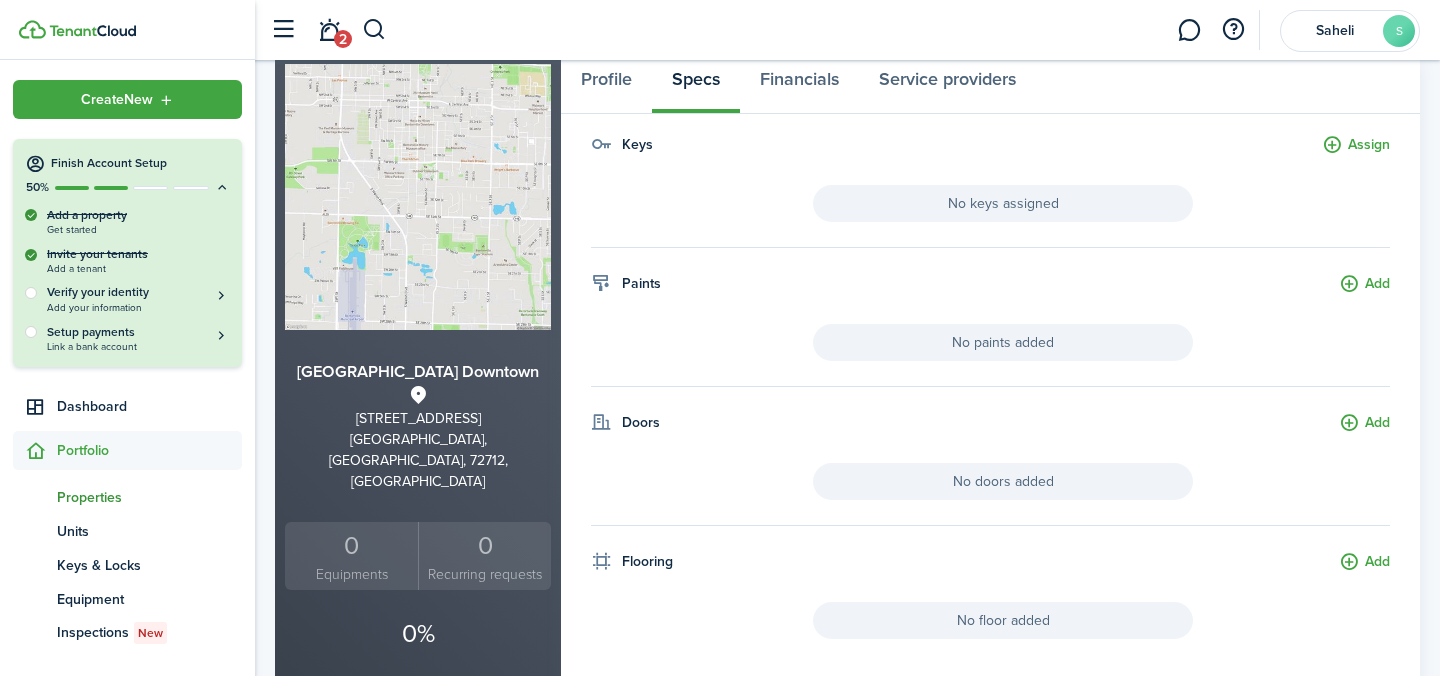 scroll, scrollTop: 311, scrollLeft: 0, axis: vertical 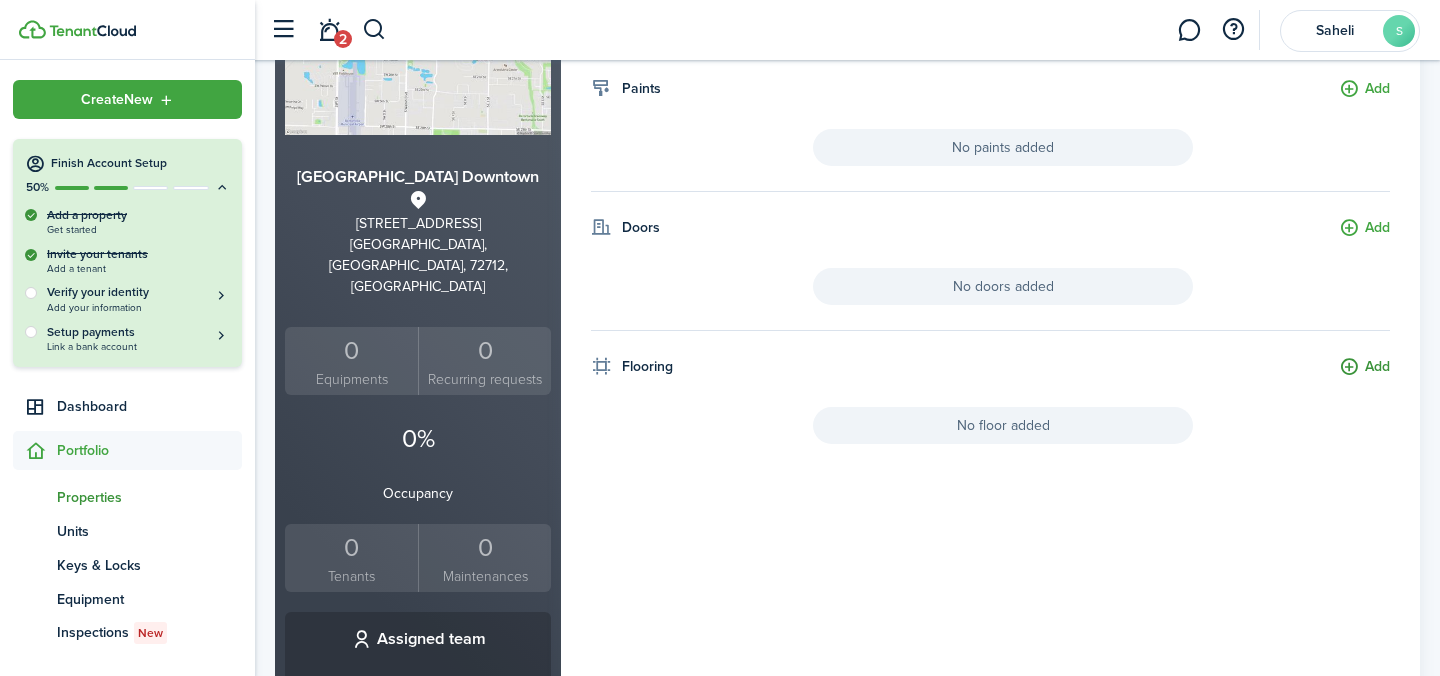 click on "Add" 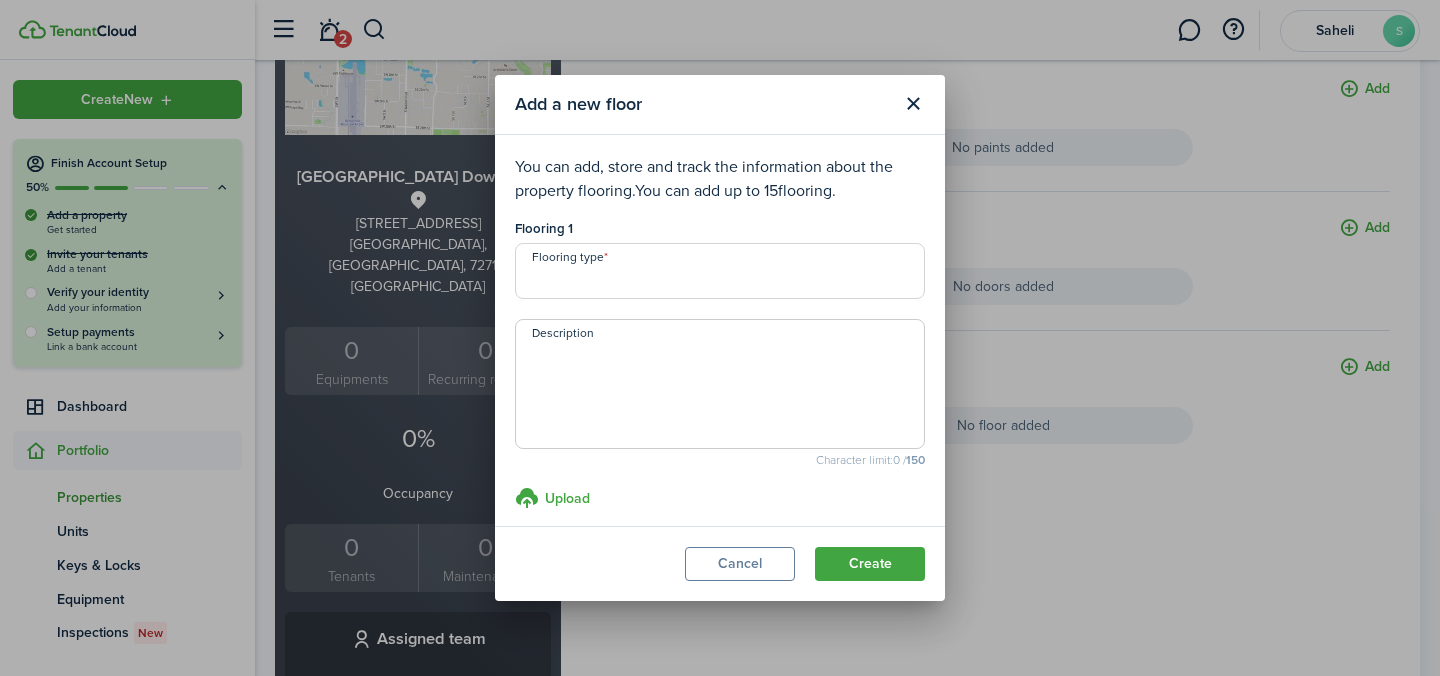 click on "Flooring type" at bounding box center (720, 271) 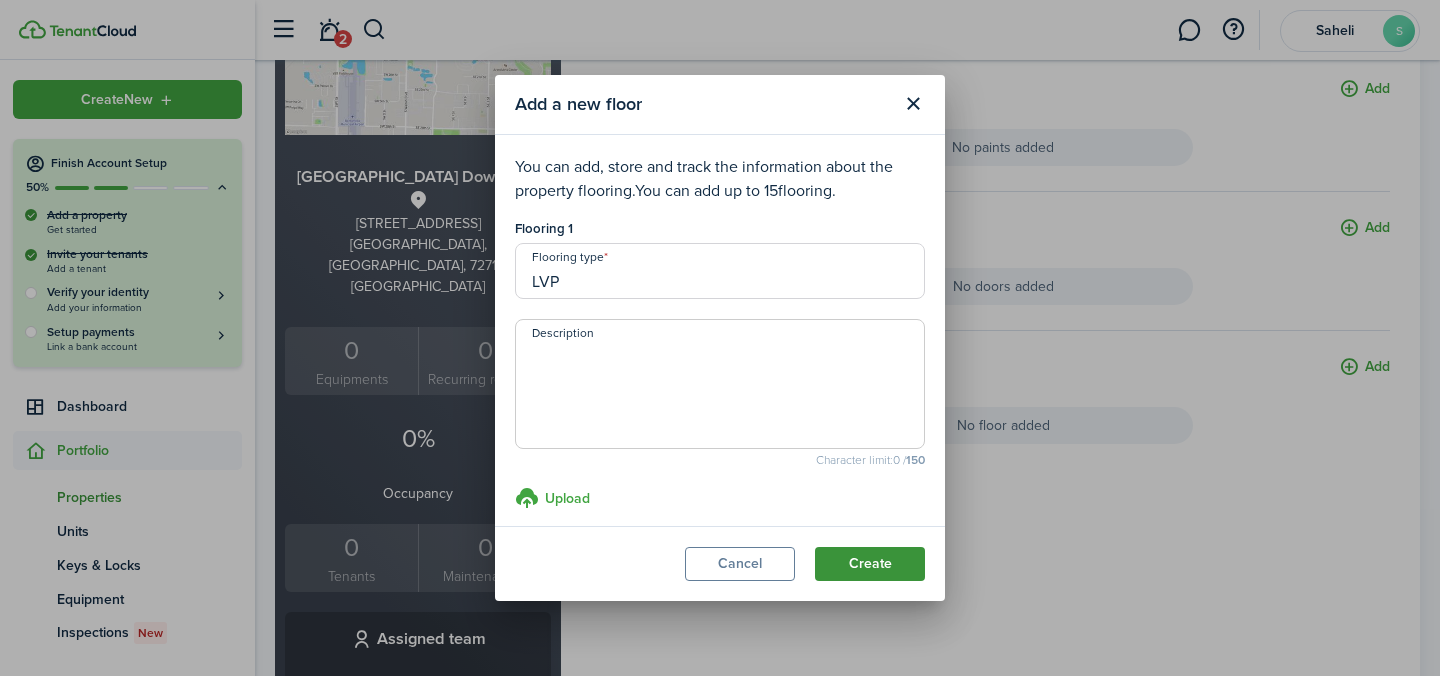 type on "LVP" 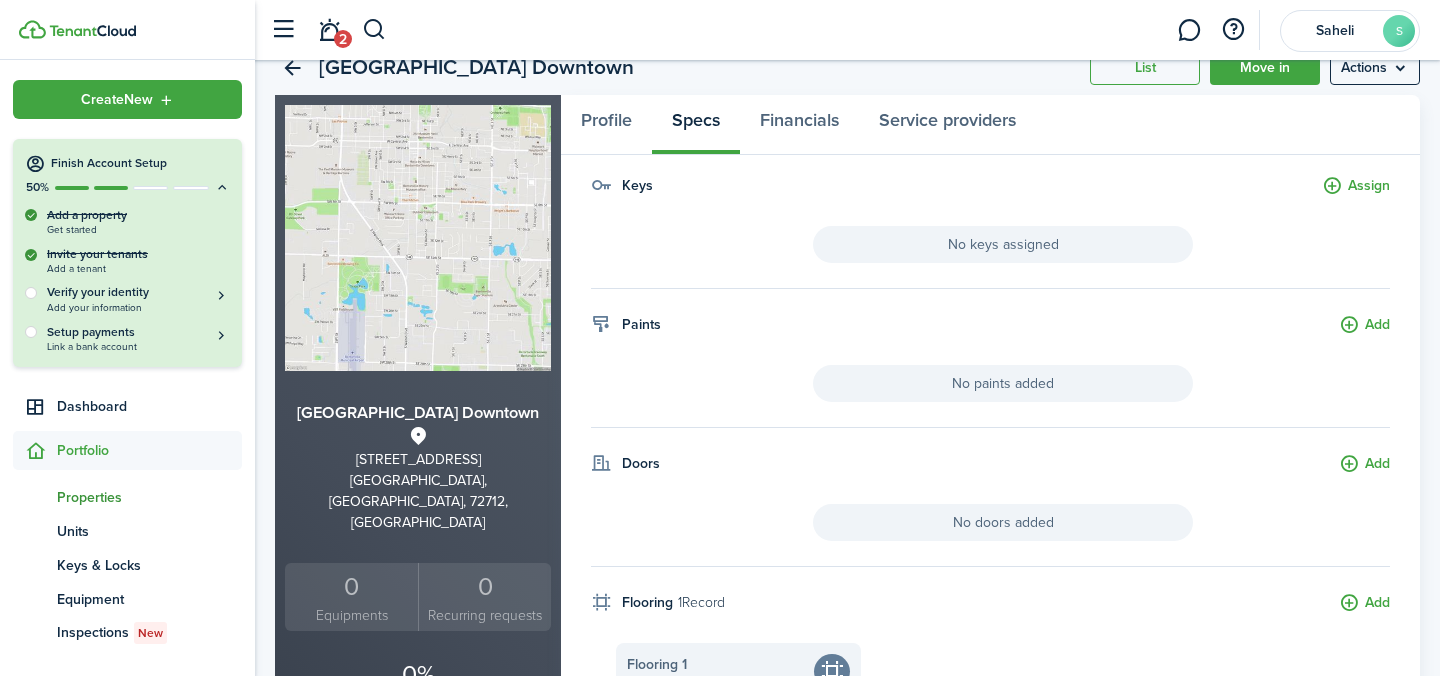 scroll, scrollTop: 28, scrollLeft: 0, axis: vertical 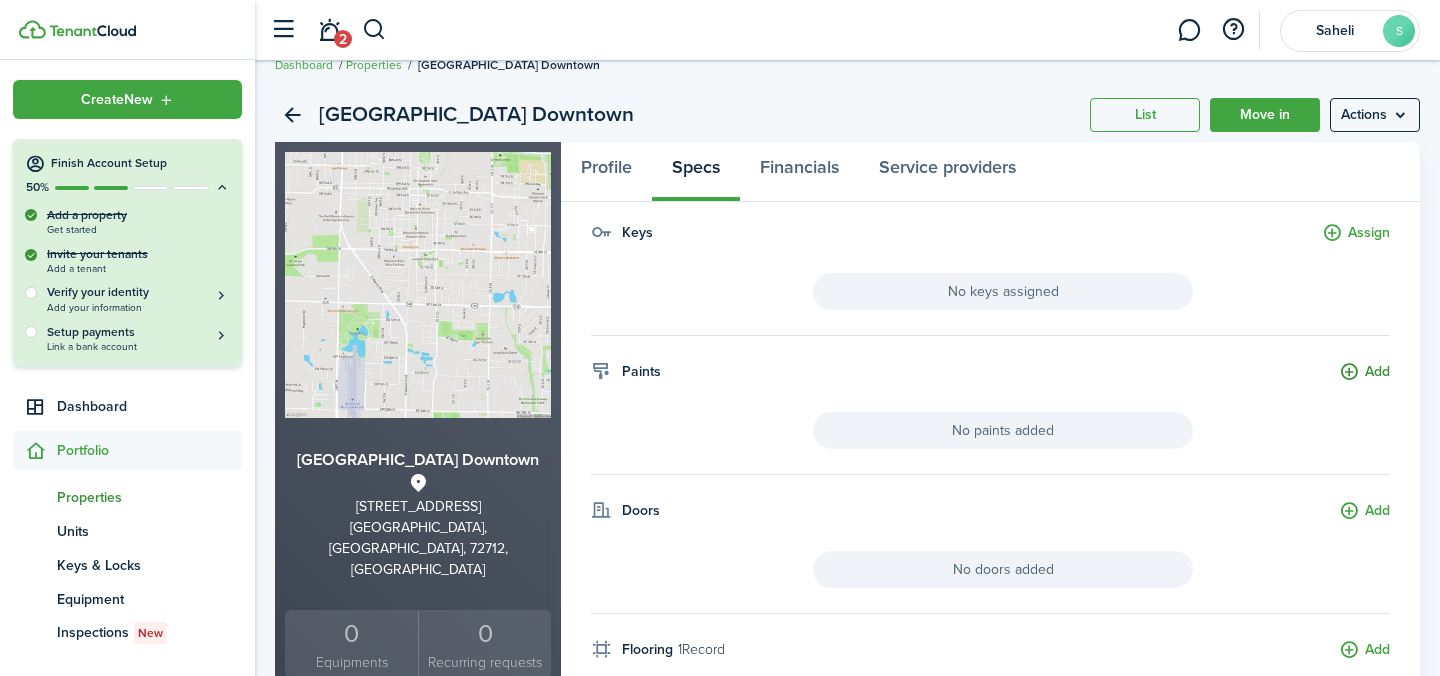 click on "Add" 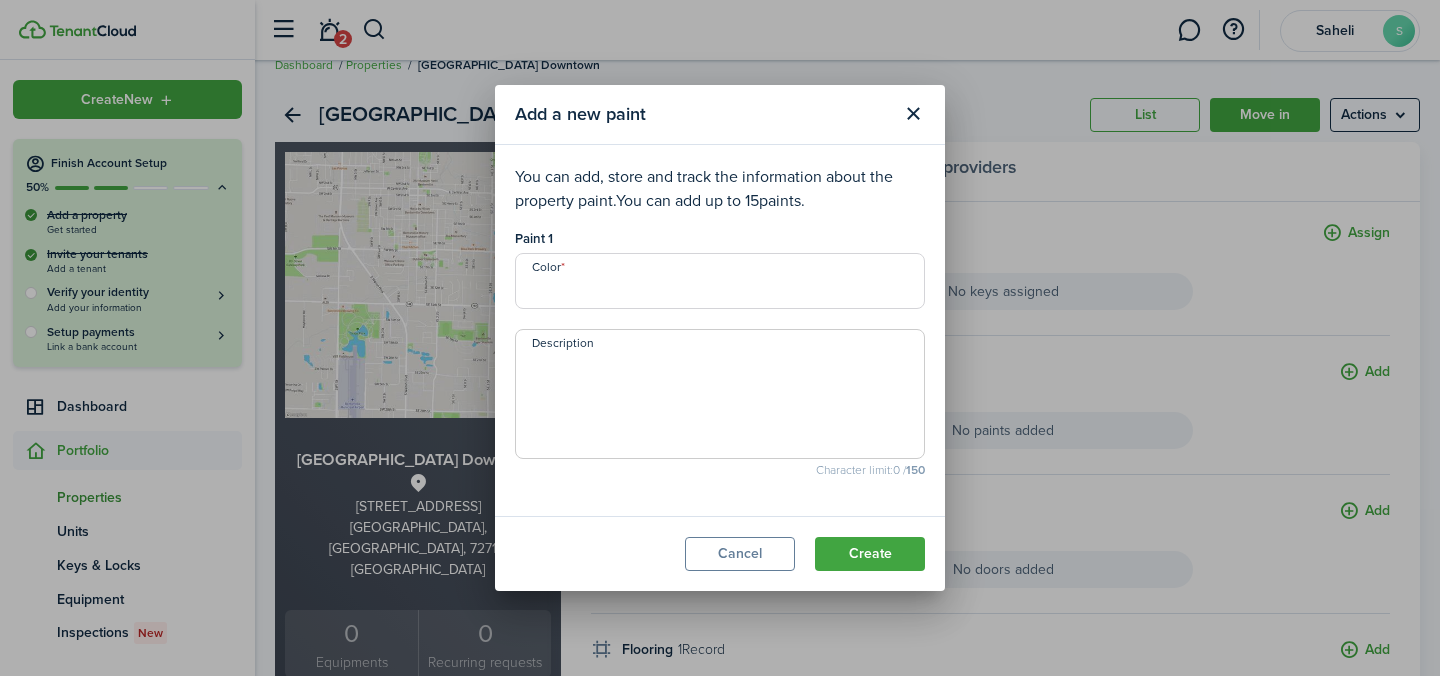 click on "Color" at bounding box center [720, 281] 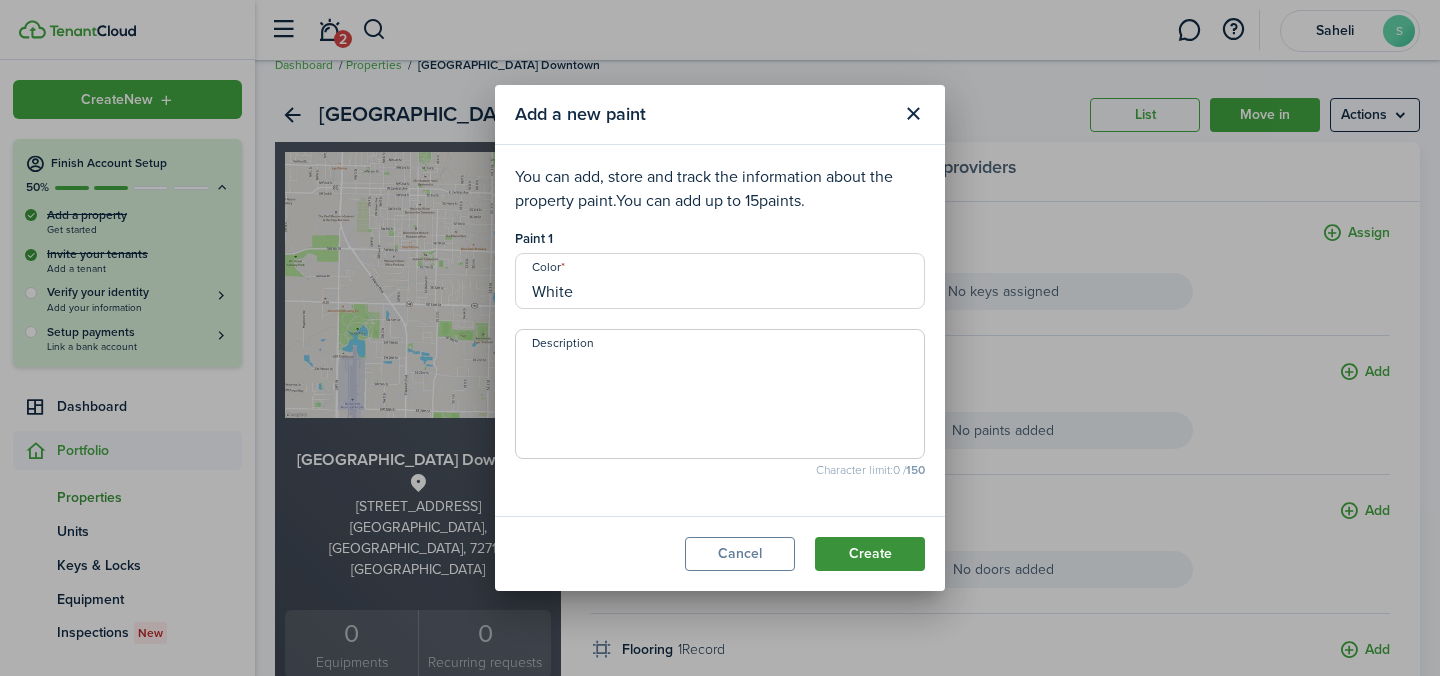 type on "White" 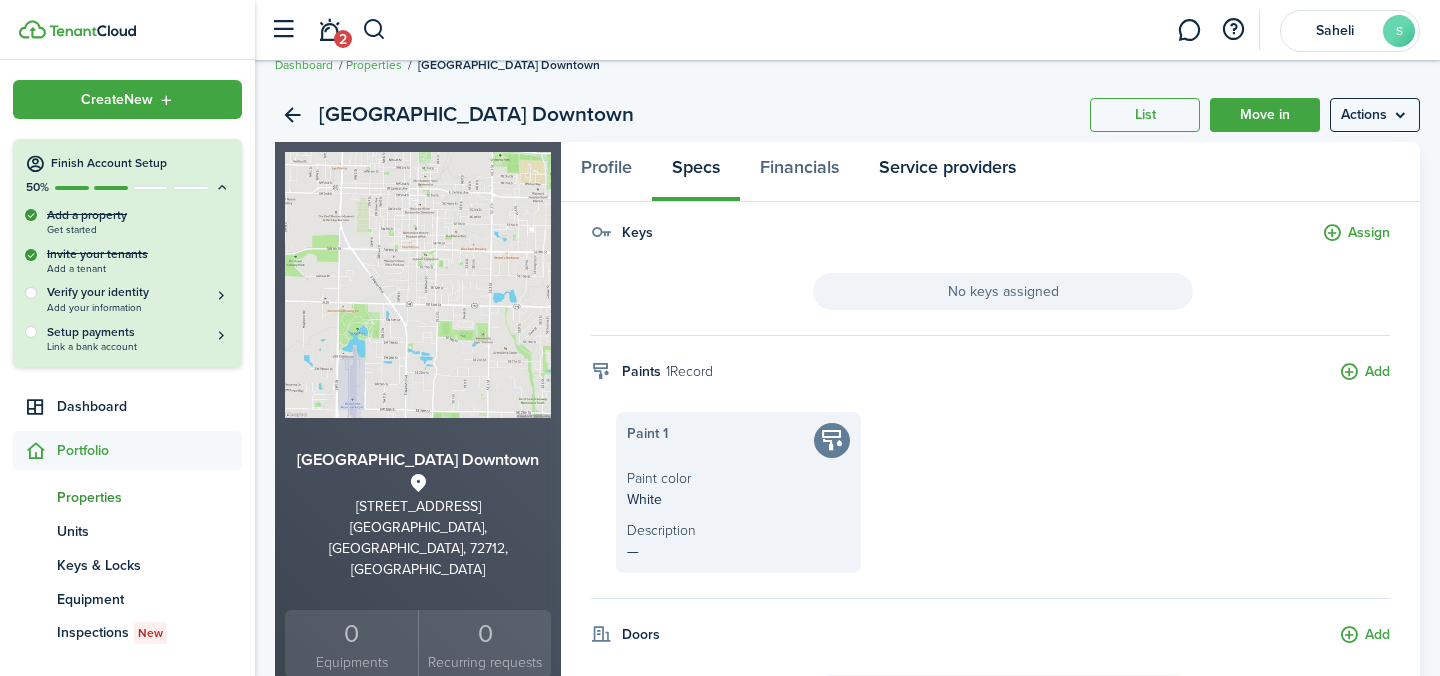 click on "Service providers" at bounding box center (947, 172) 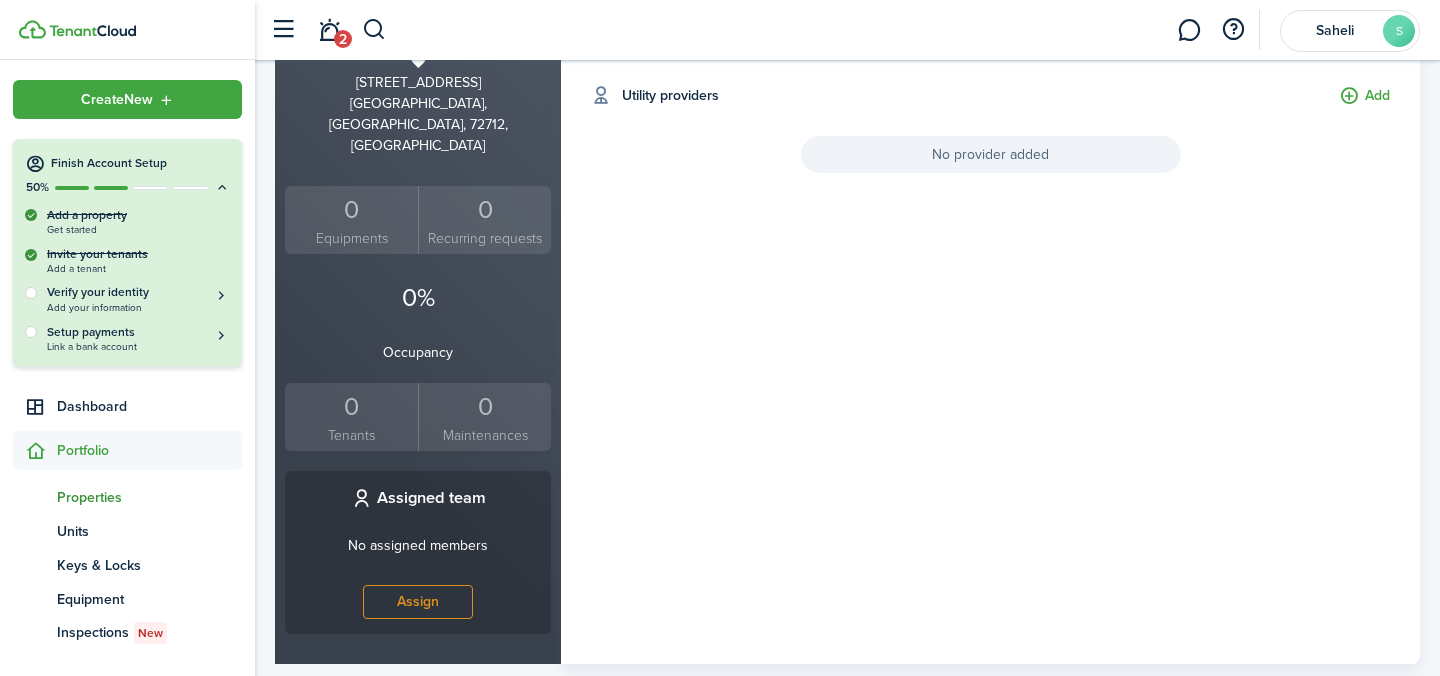 scroll, scrollTop: 0, scrollLeft: 0, axis: both 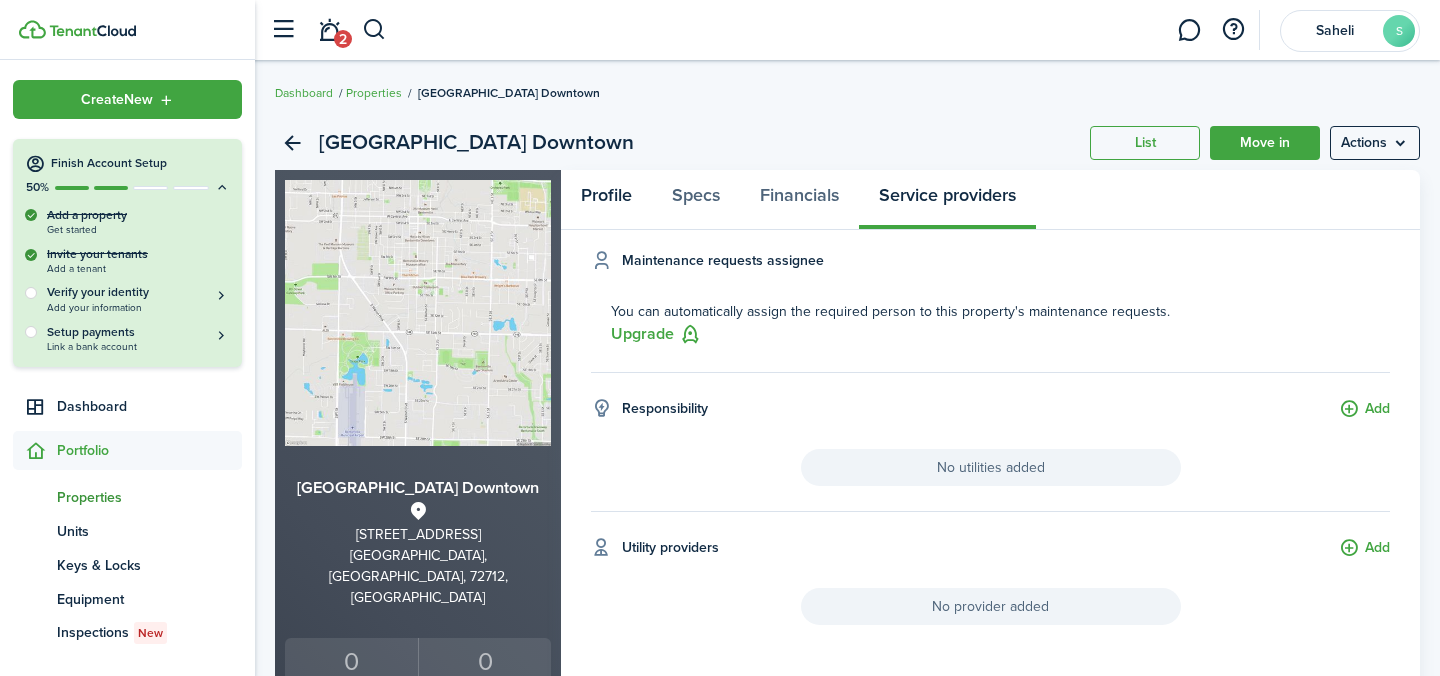 click on "Profile" at bounding box center (606, 200) 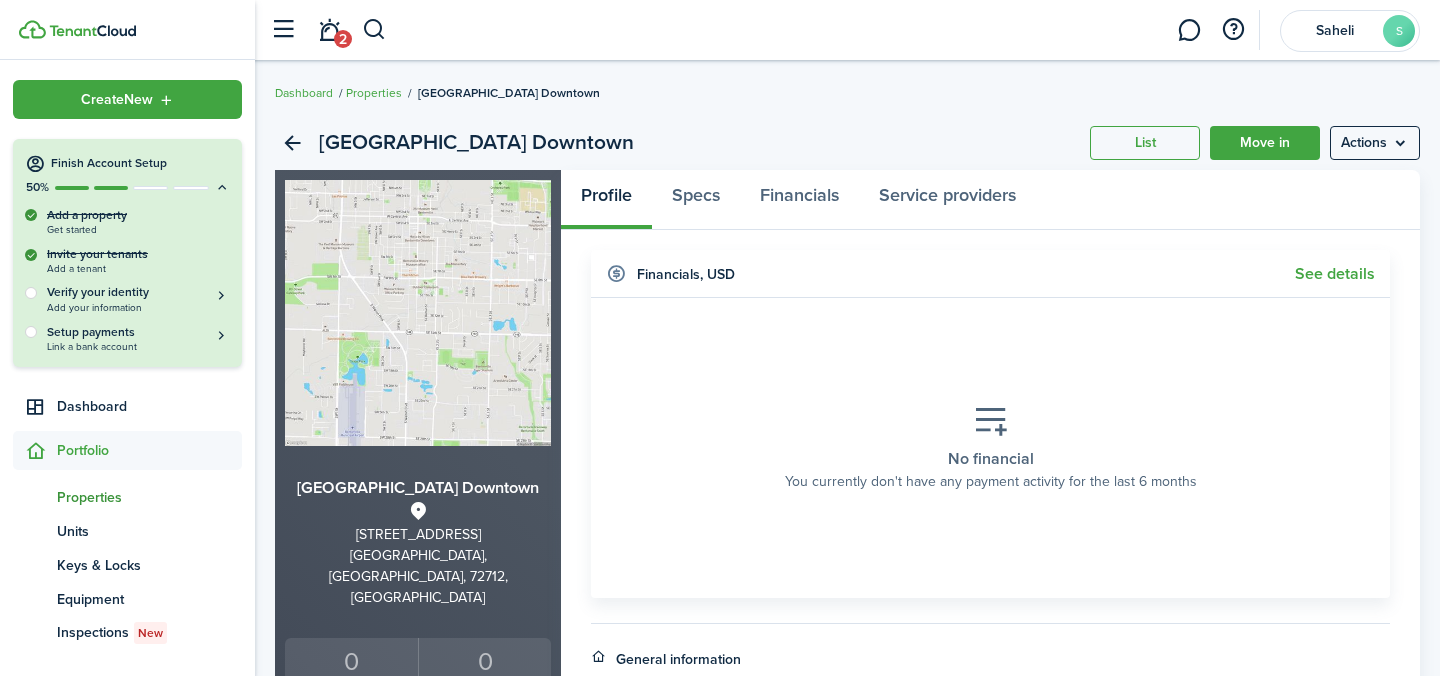 click 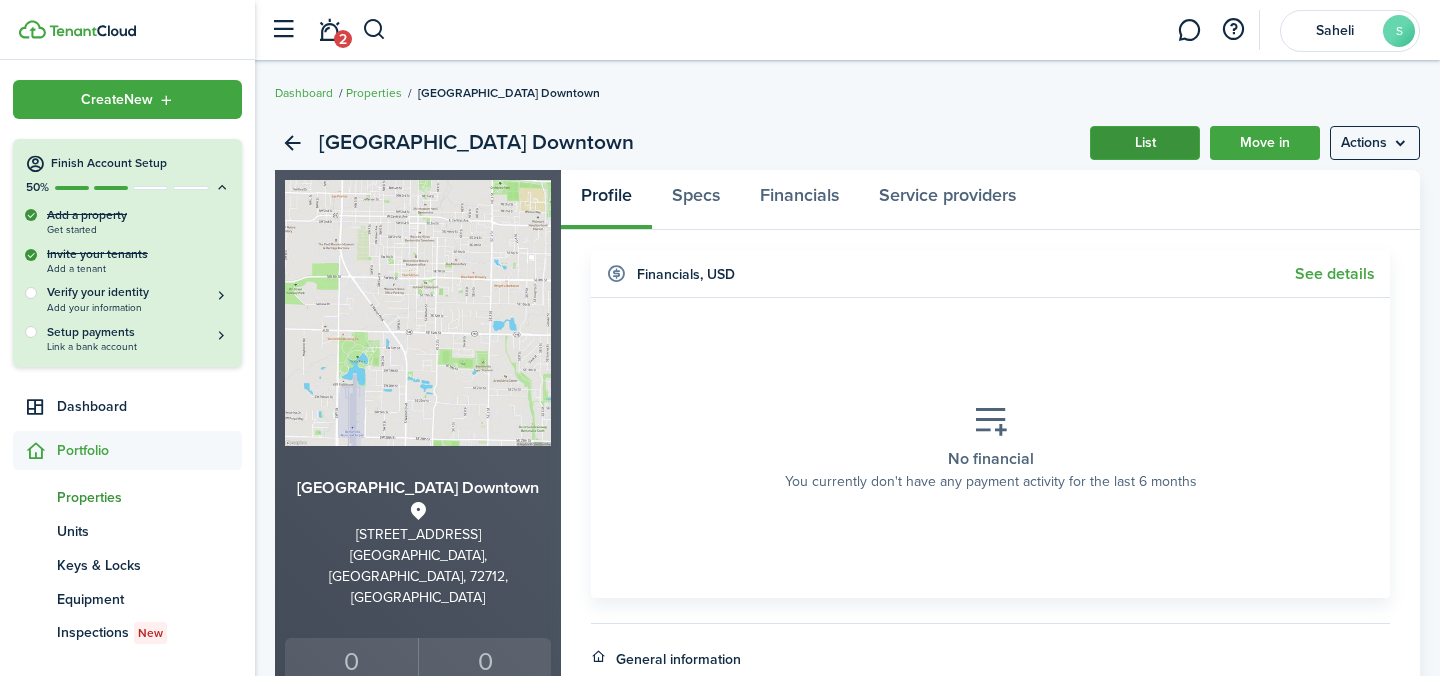 click on "List" 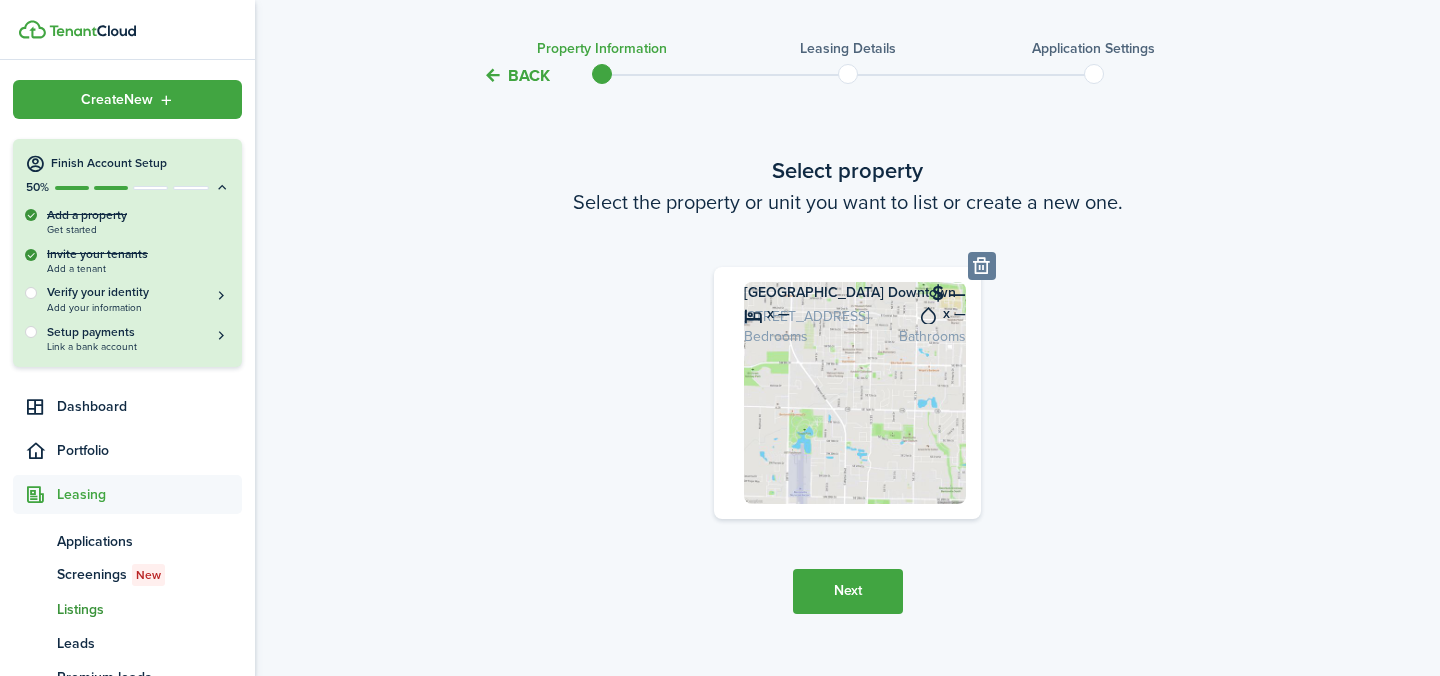 scroll, scrollTop: 112, scrollLeft: 0, axis: vertical 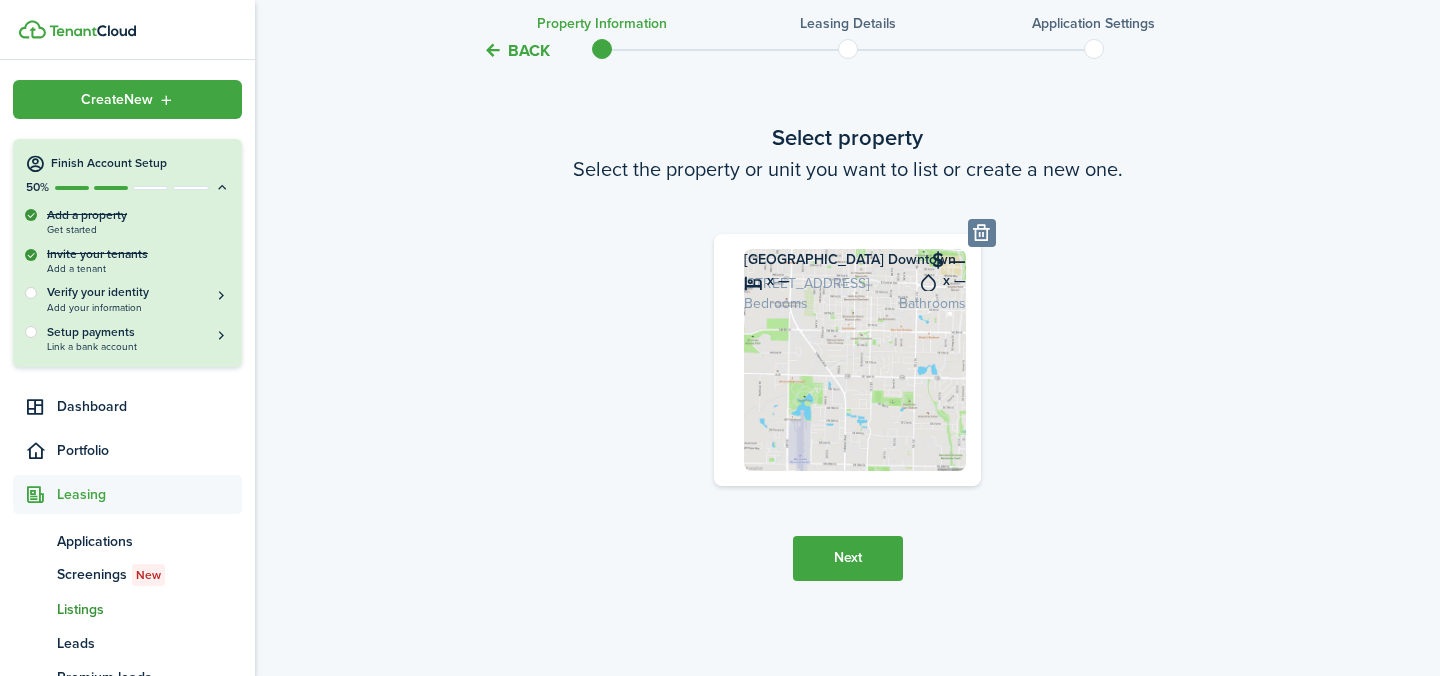 click on "Next" at bounding box center [848, 558] 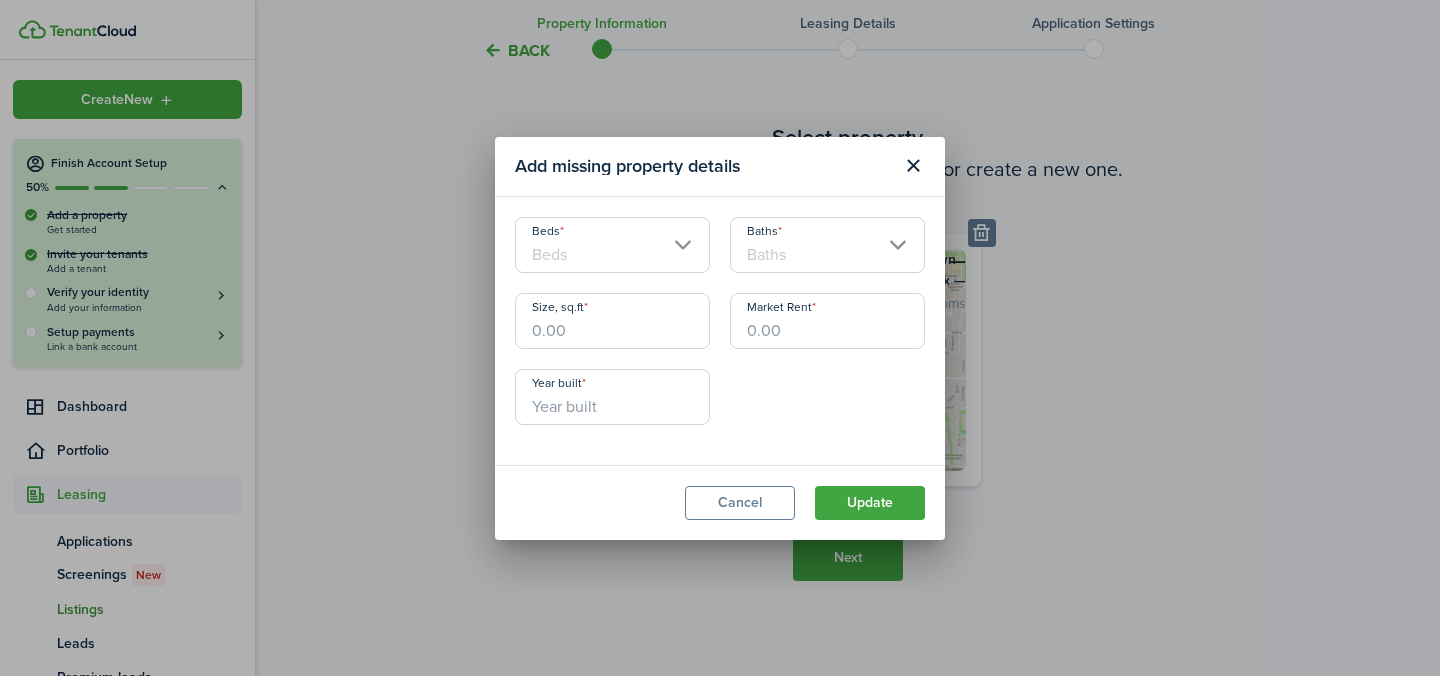 click on "Beds" at bounding box center (612, 245) 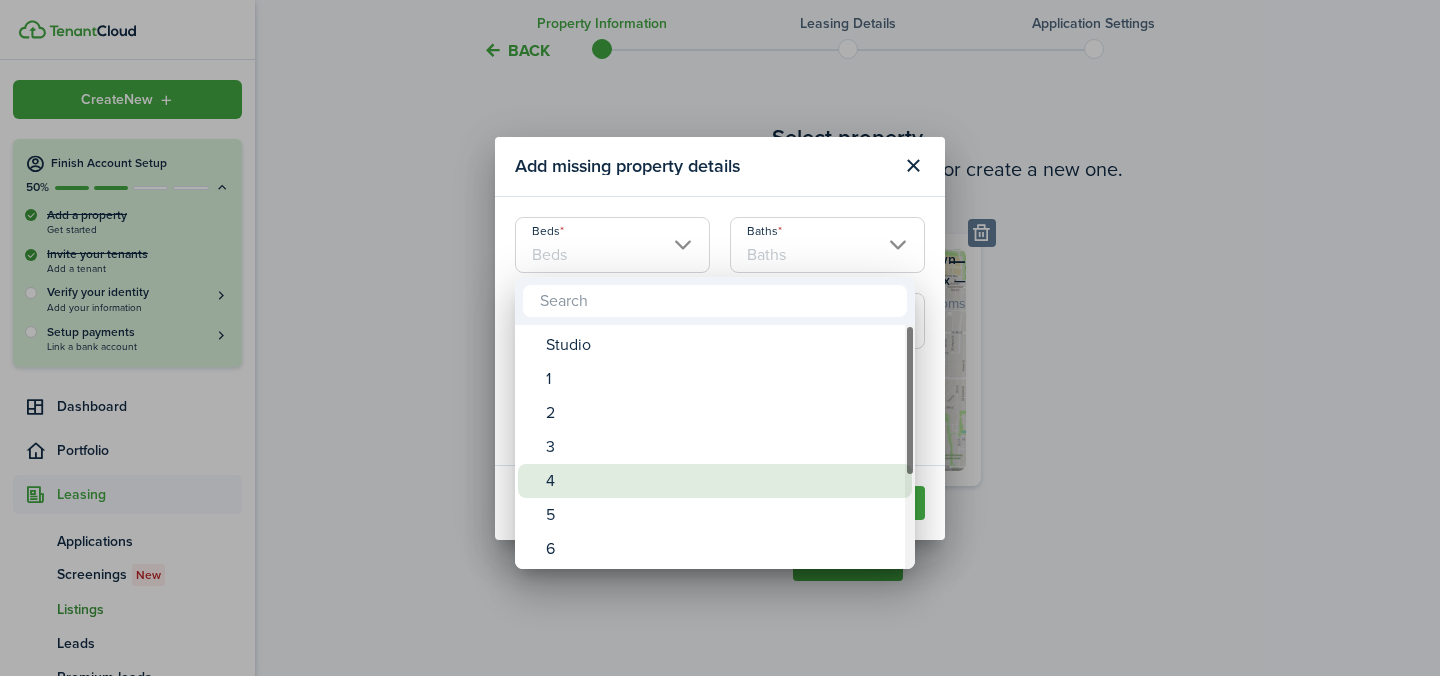 click on "4" at bounding box center [723, 481] 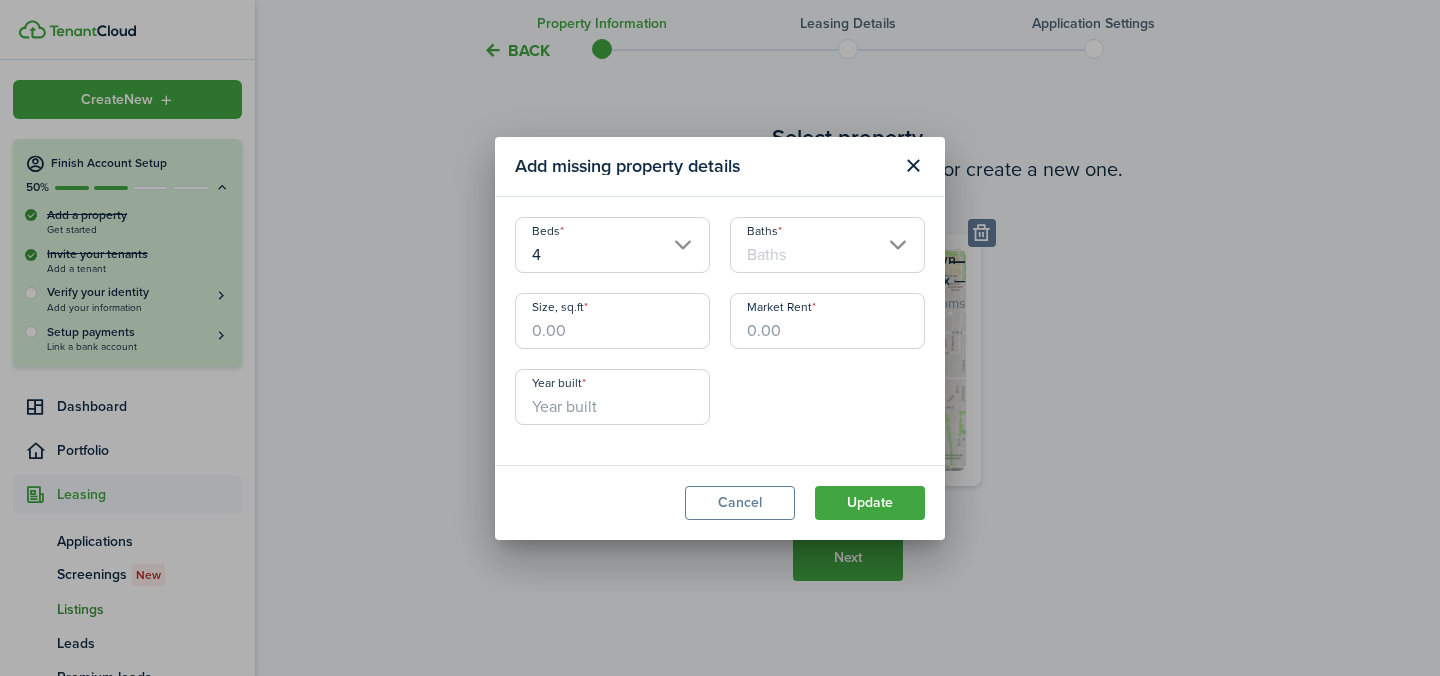 click on "Baths" at bounding box center [827, 245] 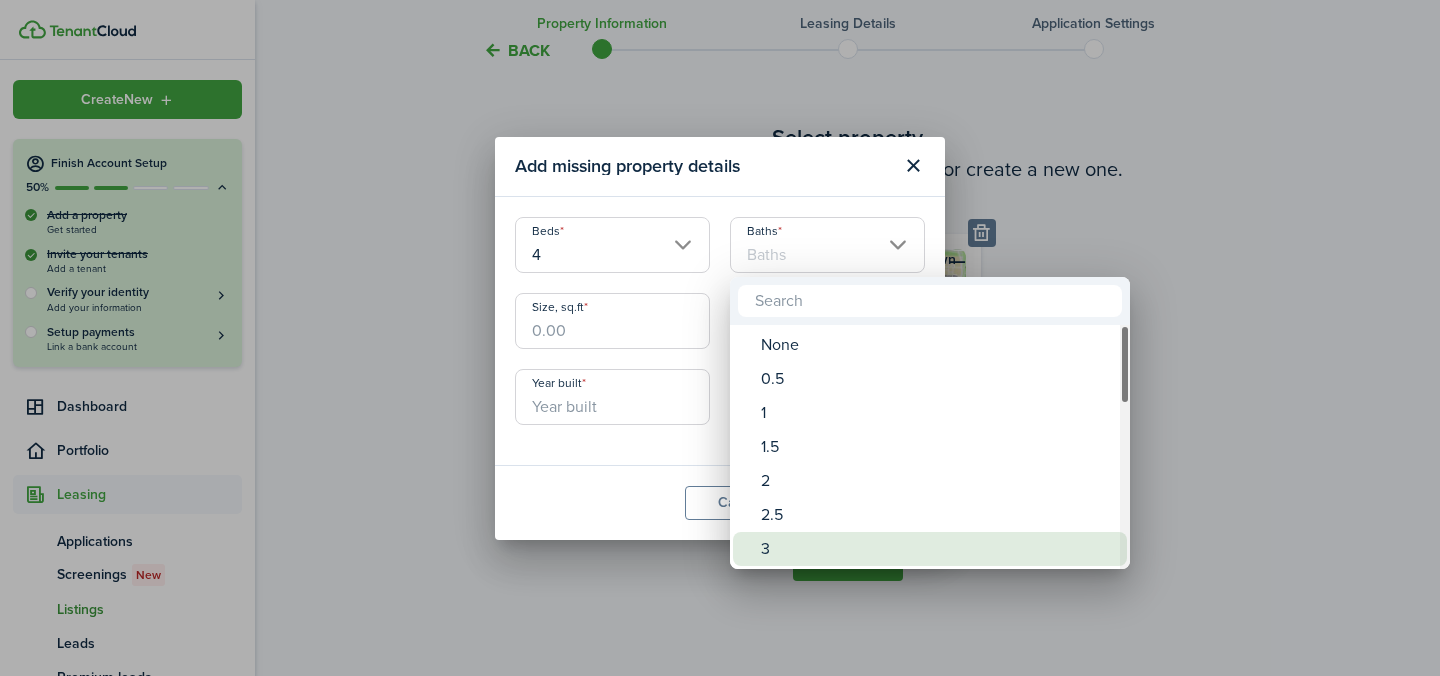 click on "3" at bounding box center [938, 549] 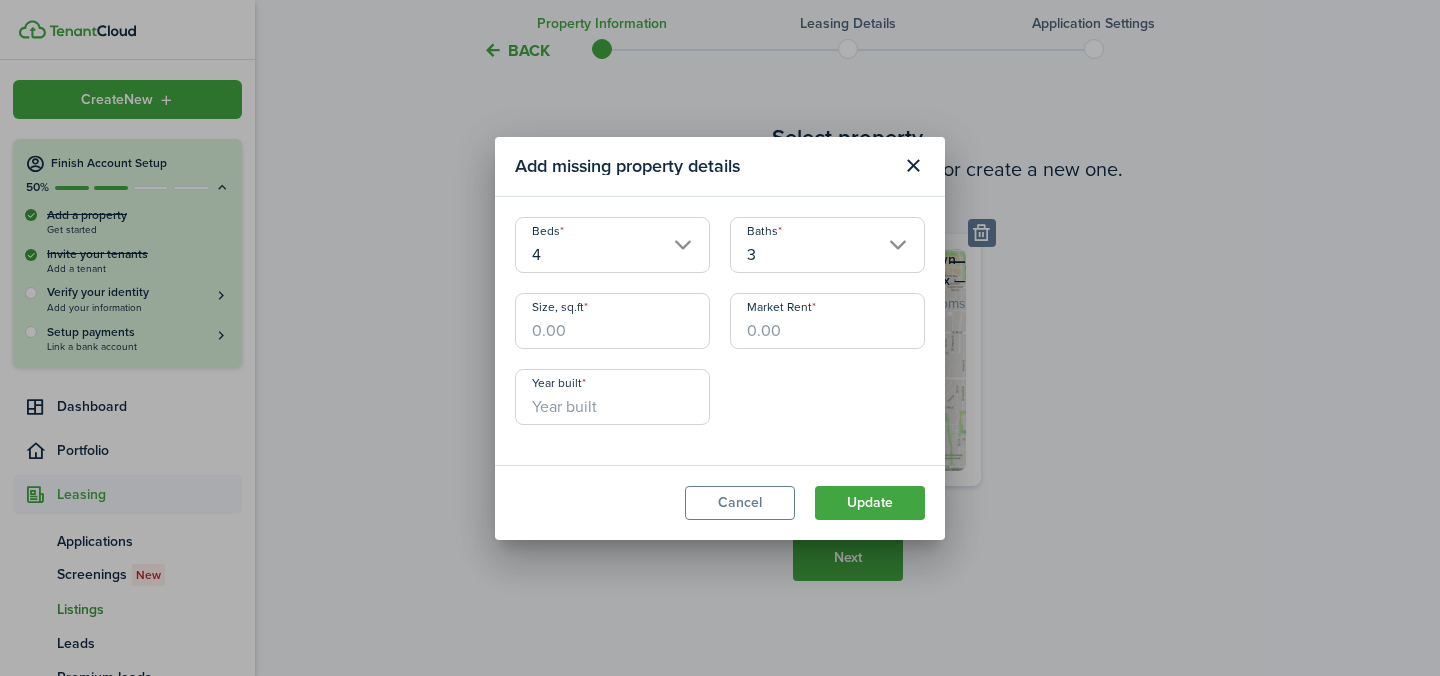 click on "Size, sq.ft" at bounding box center (612, 321) 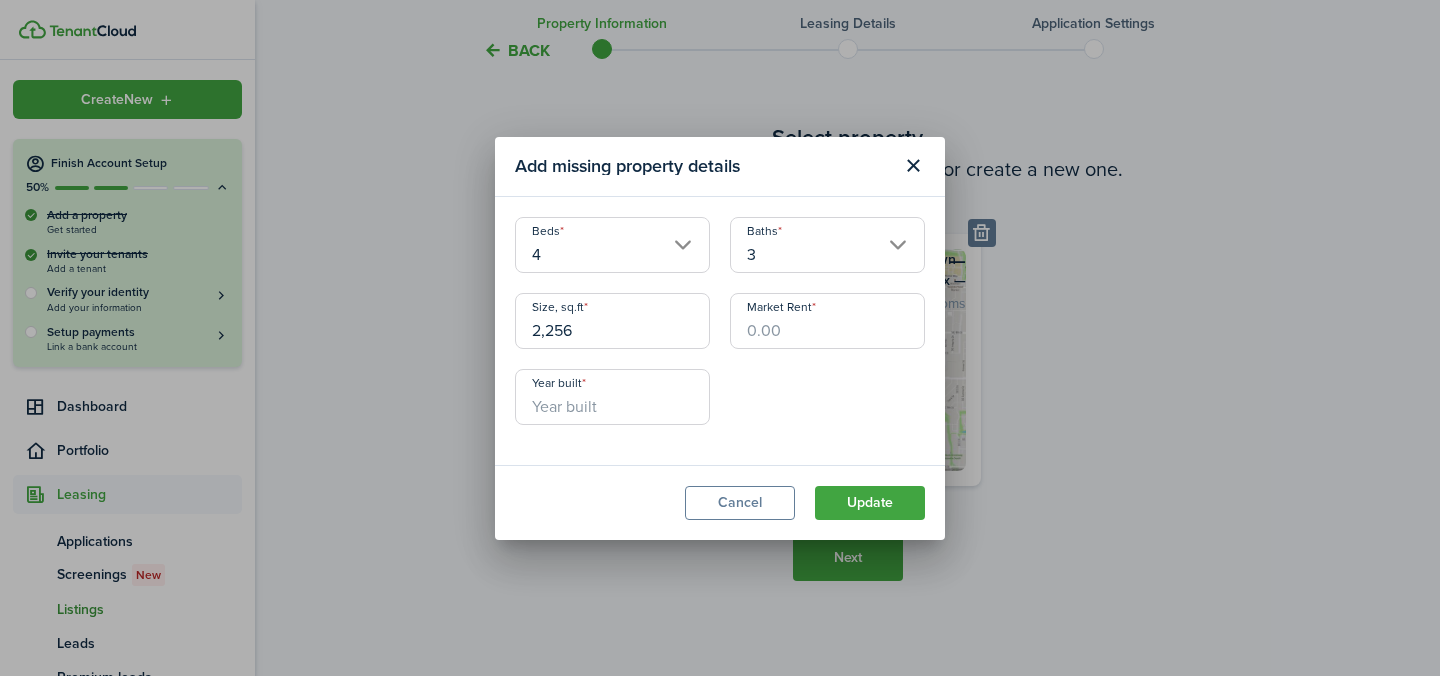 type on "2,256" 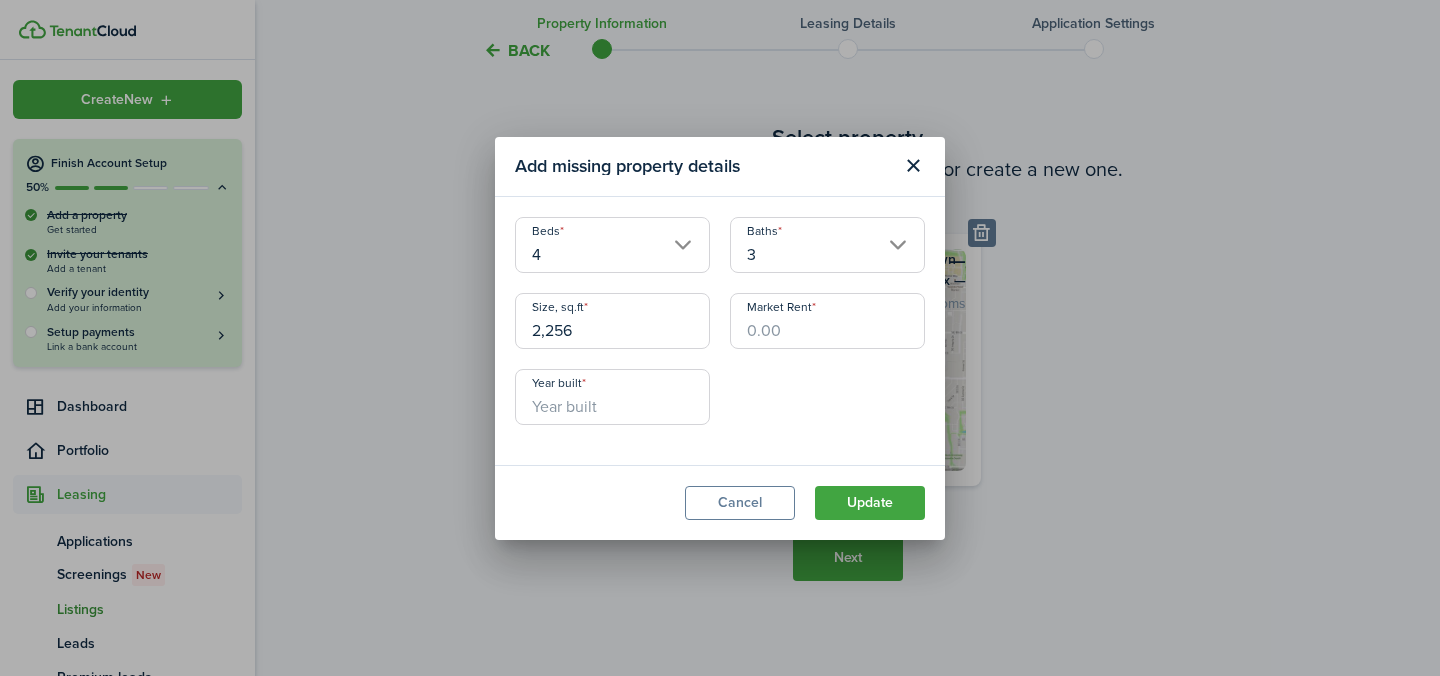 click on "Market Rent" at bounding box center [827, 321] 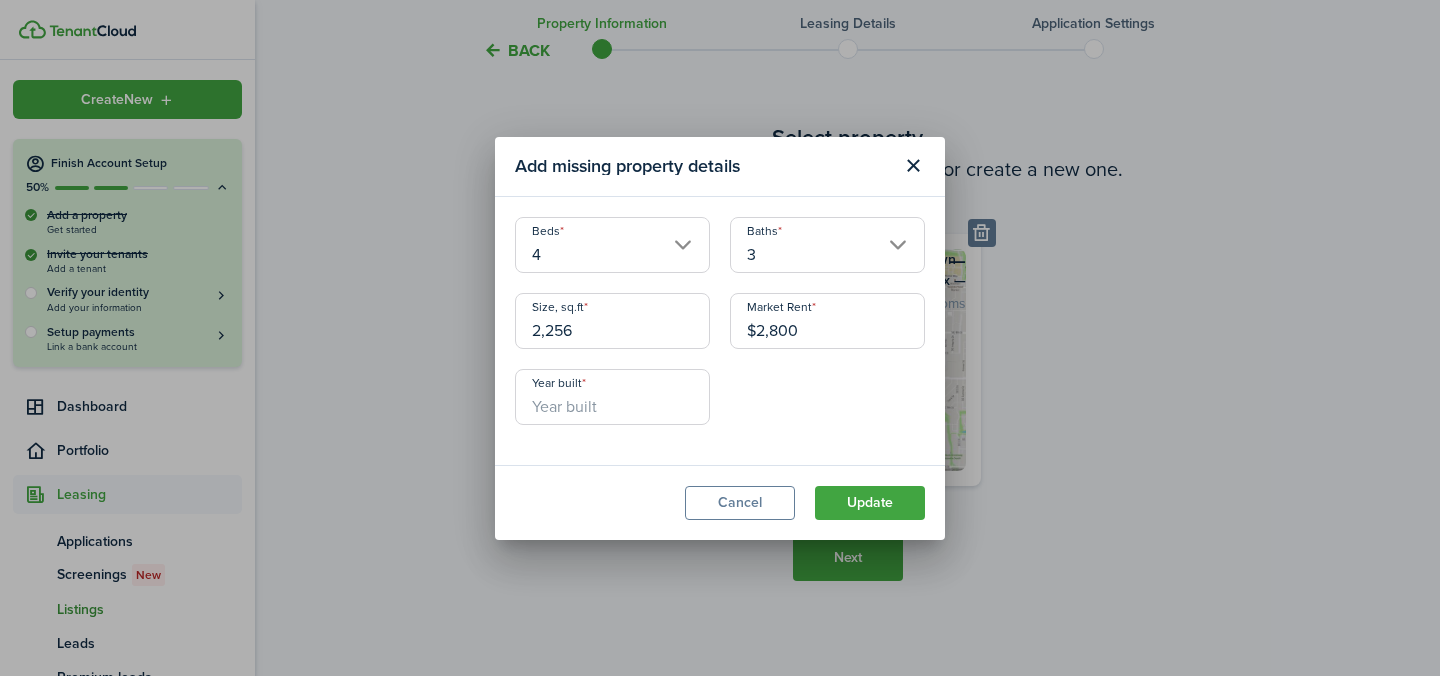 type on "$2,800.00" 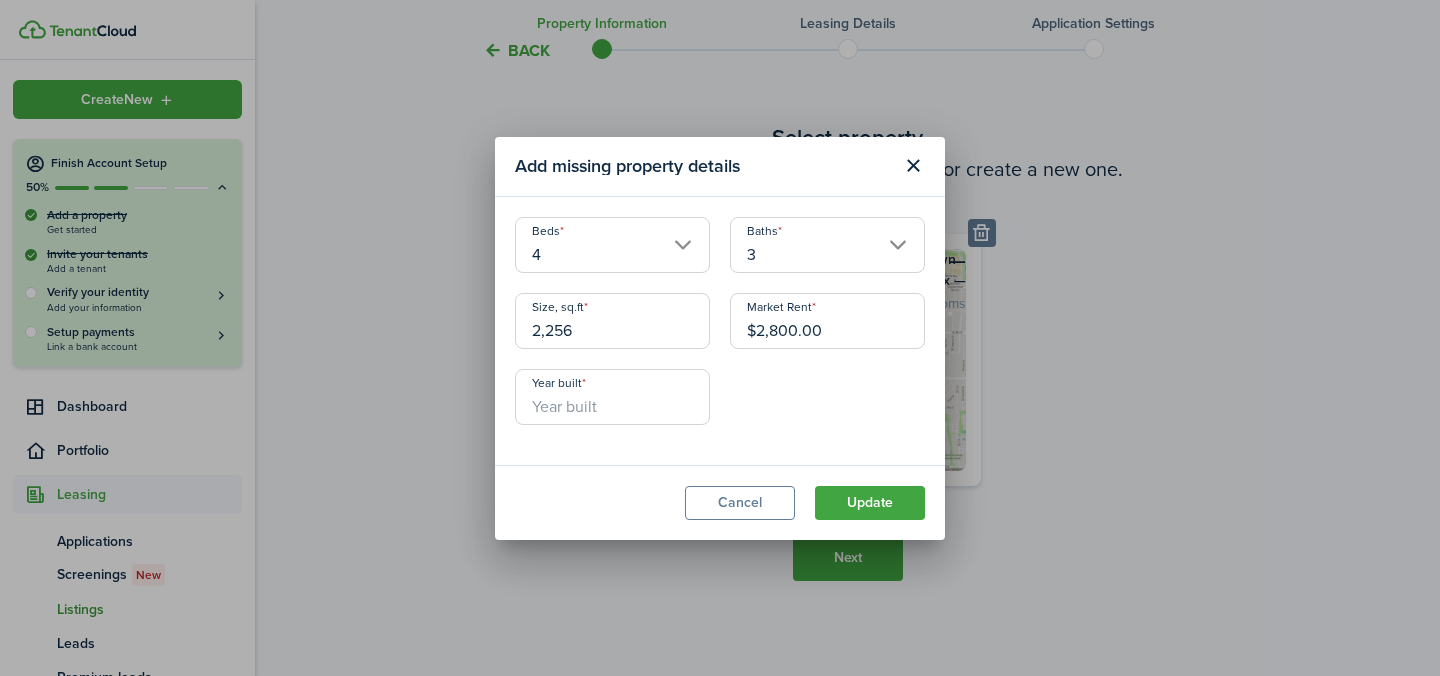 click on "Year built" at bounding box center [612, 397] 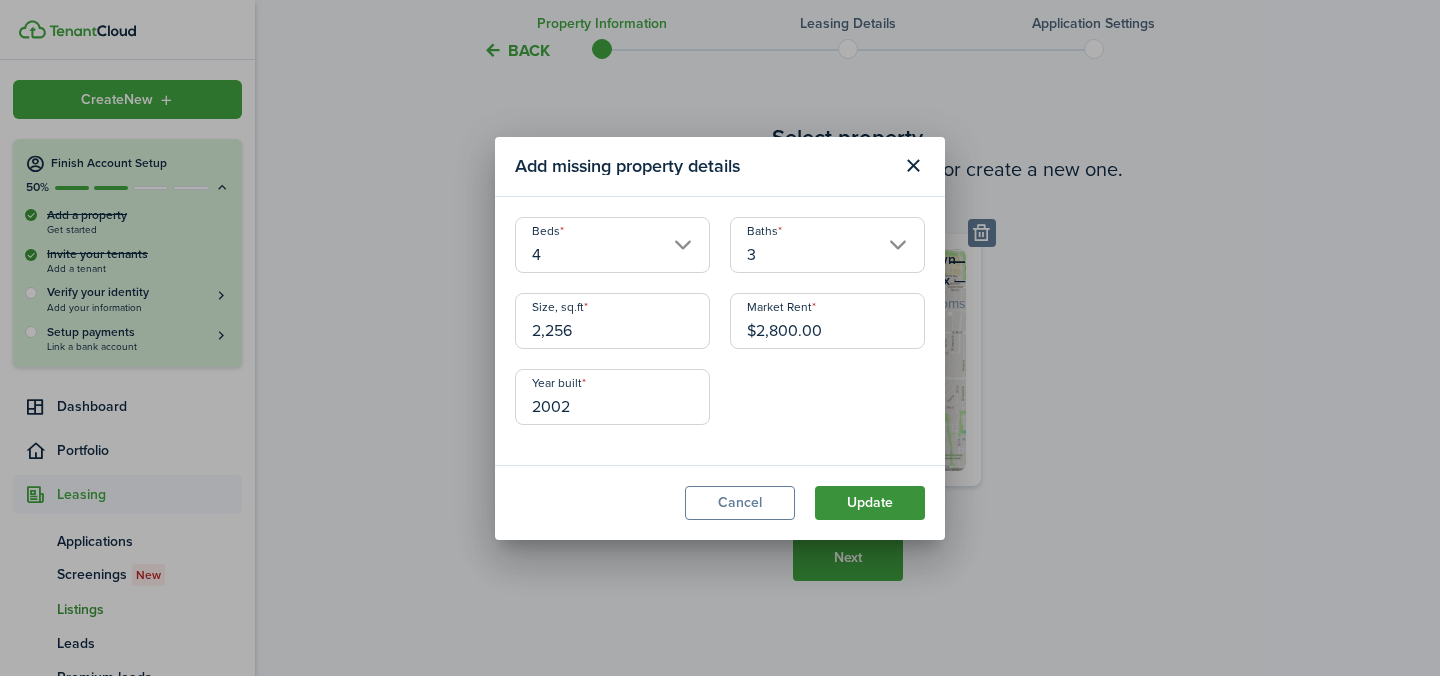 type on "2002" 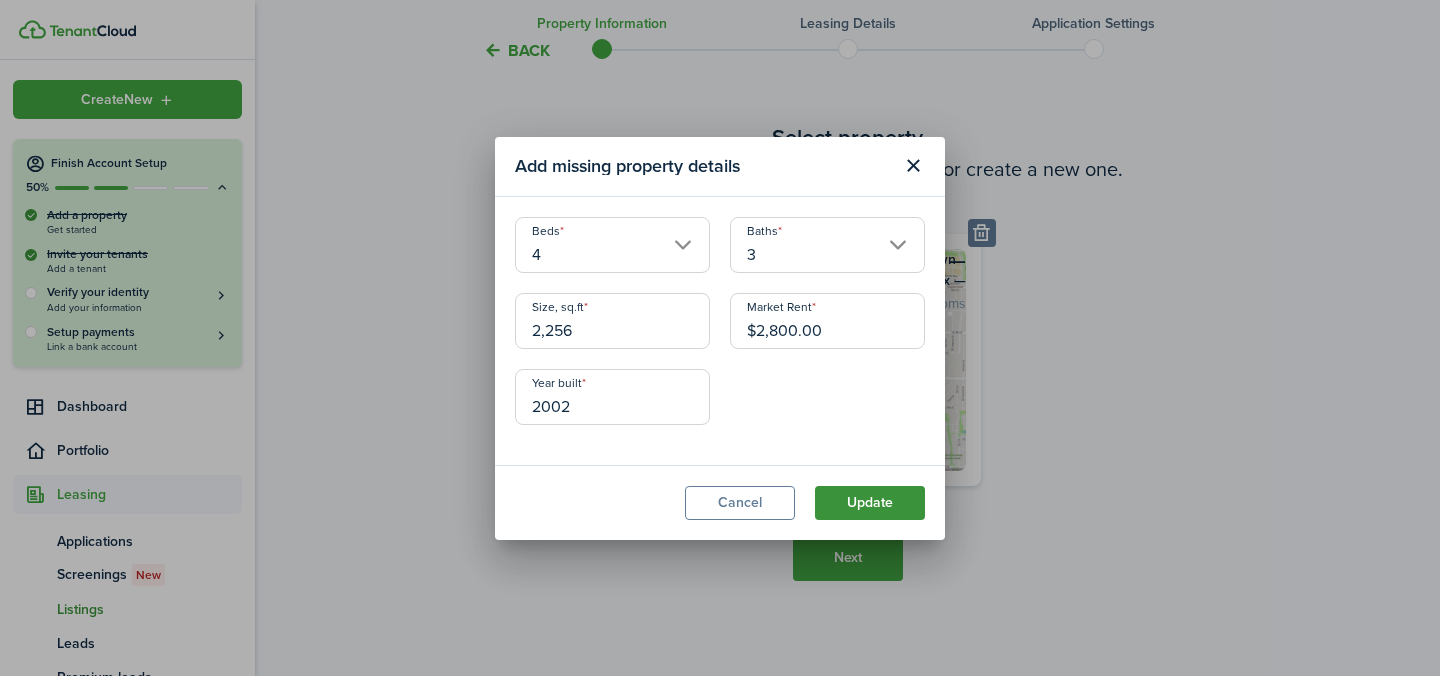 click on "Update" 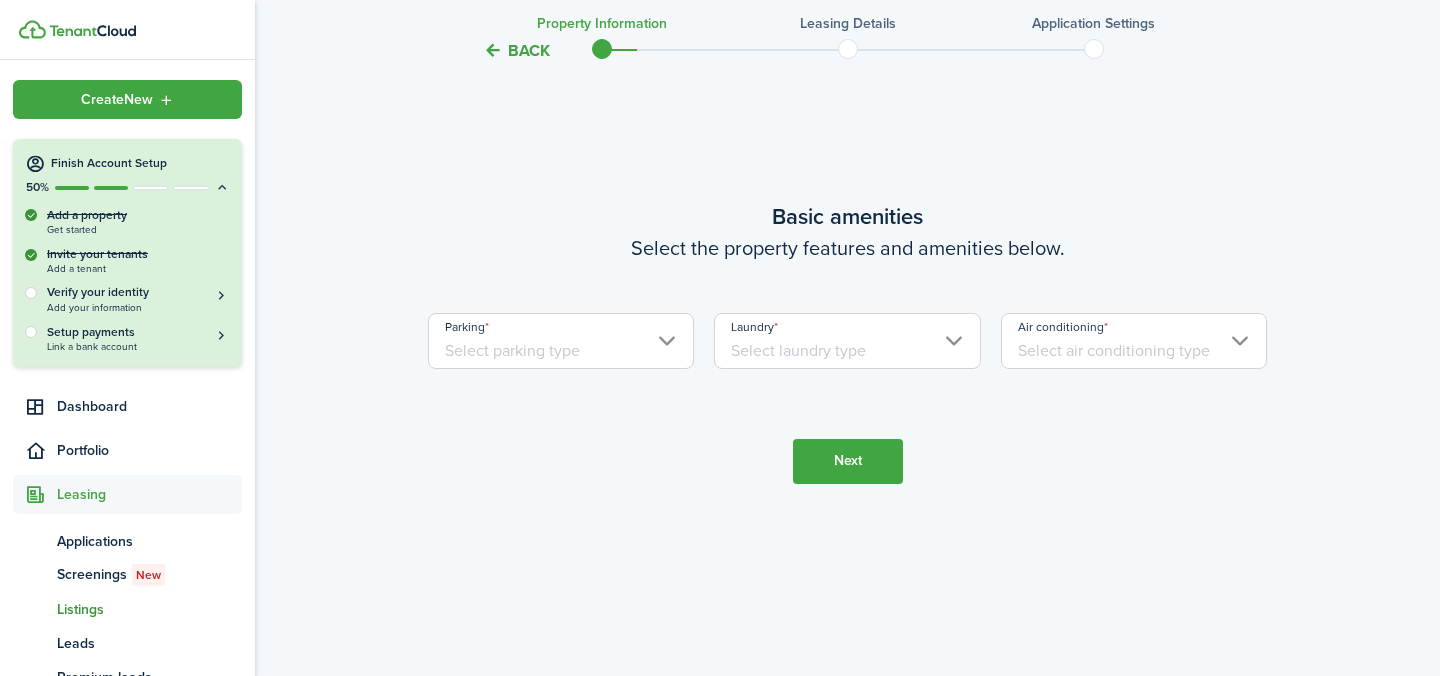 scroll, scrollTop: 688, scrollLeft: 0, axis: vertical 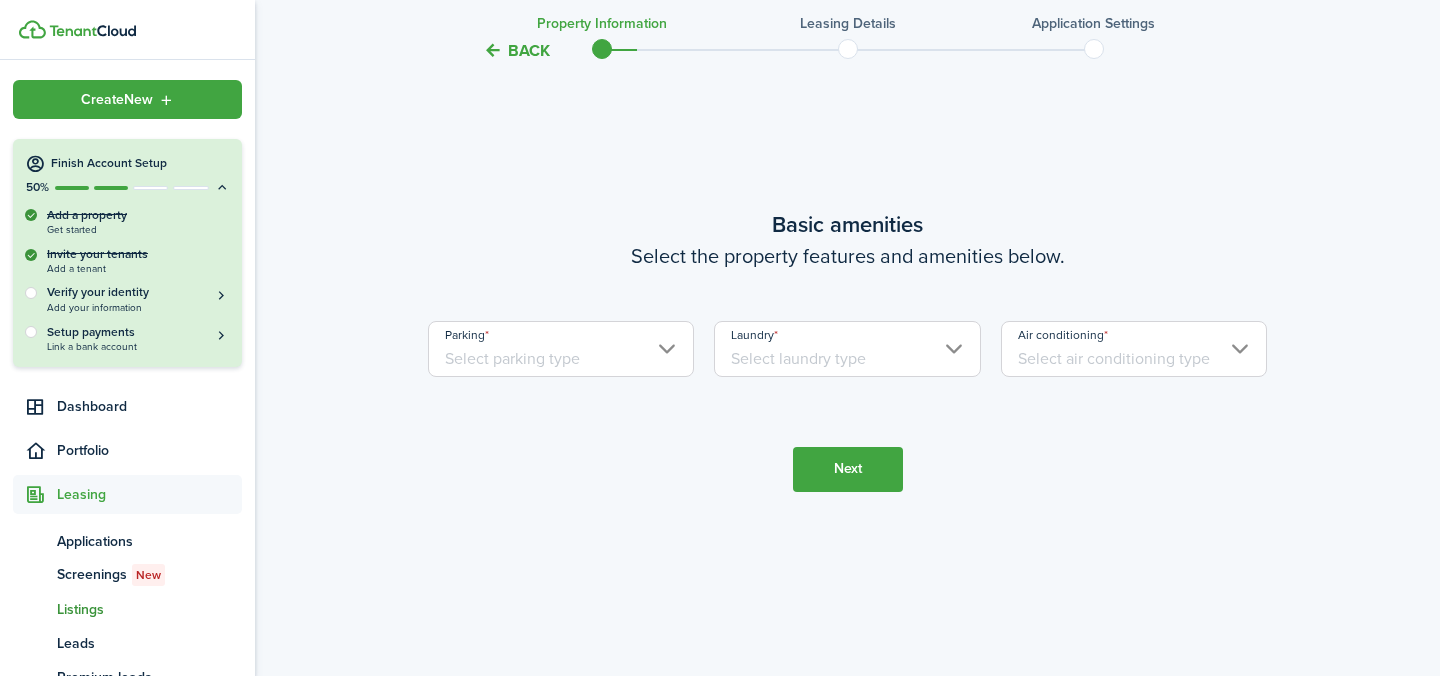 click on "Parking" at bounding box center [561, 349] 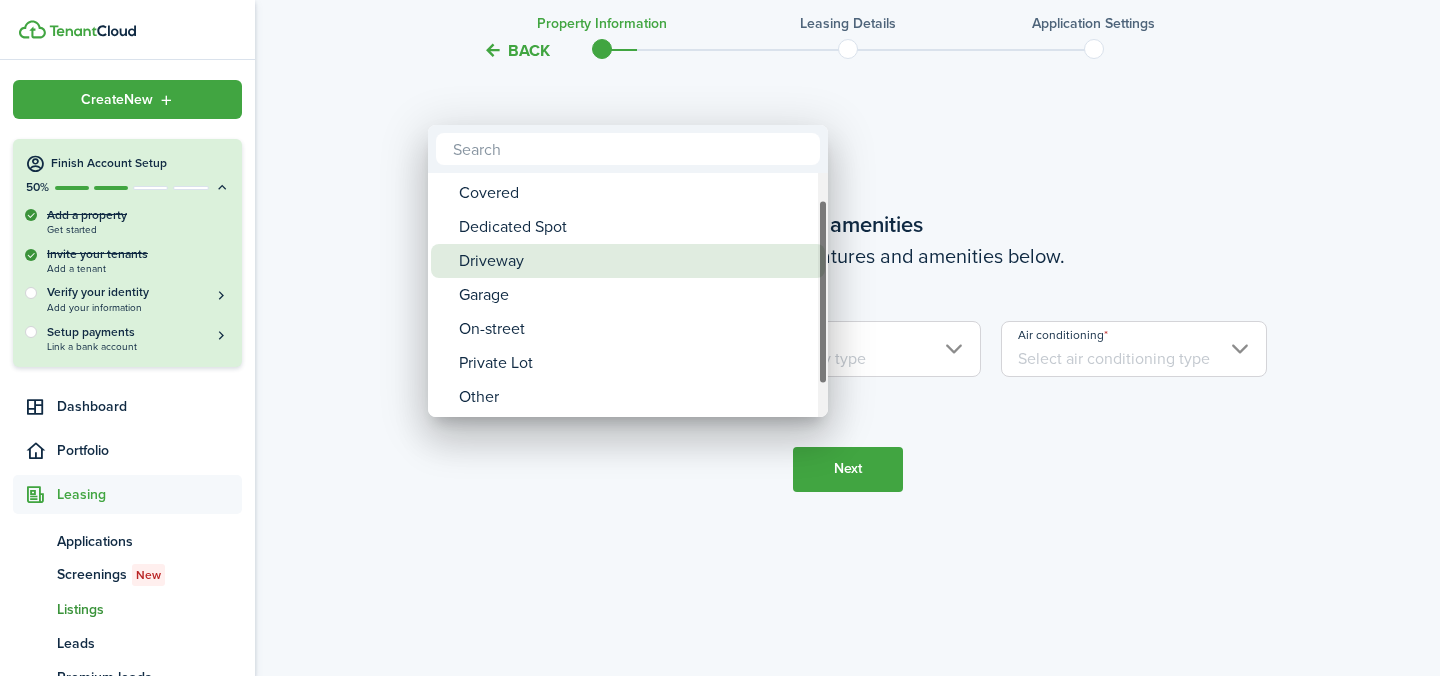 click on "Driveway" at bounding box center (636, 261) 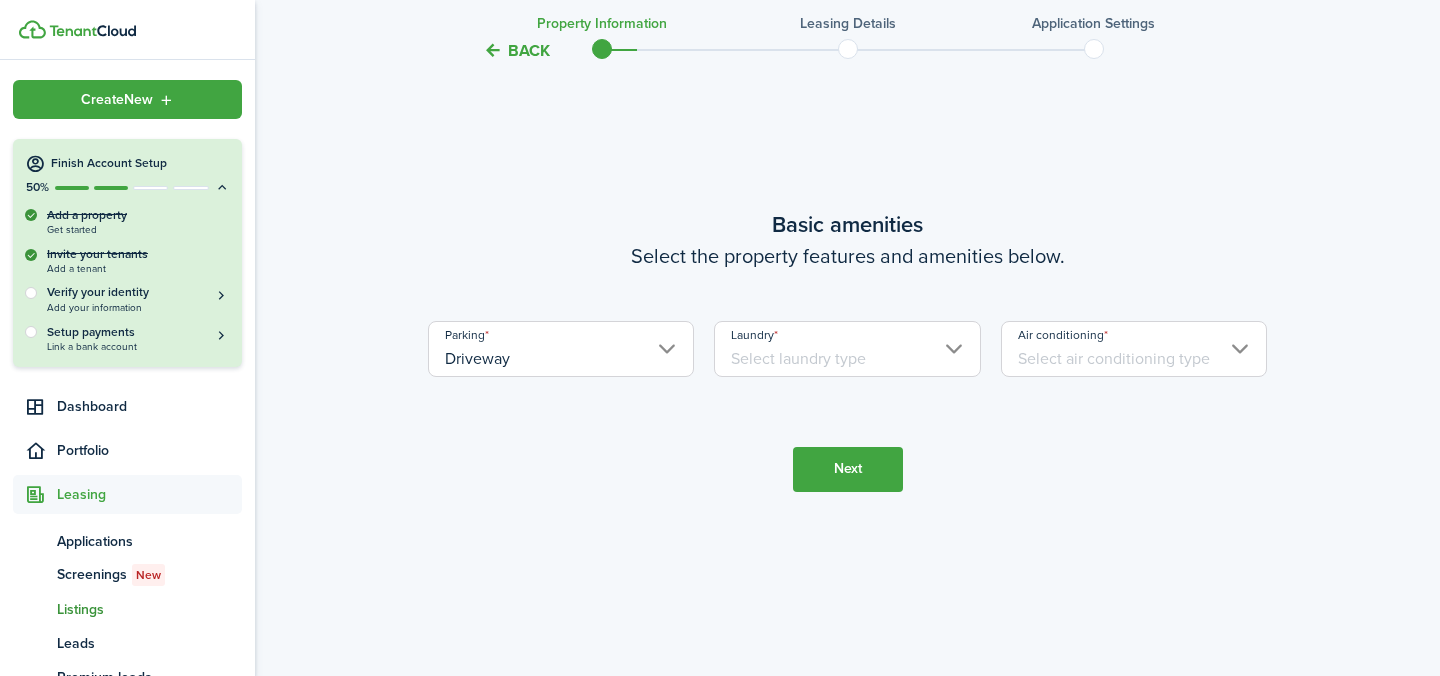 click on "Laundry" at bounding box center (847, 349) 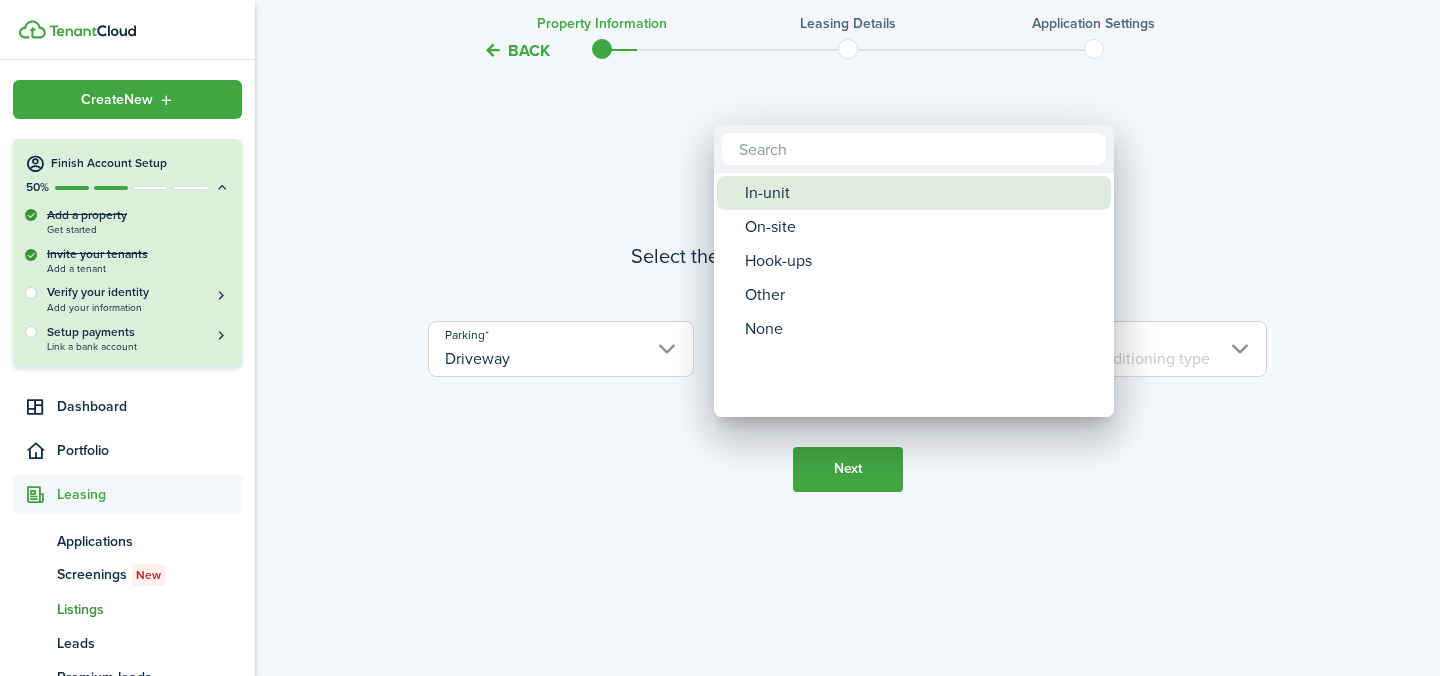 click on "In-unit" at bounding box center [922, 193] 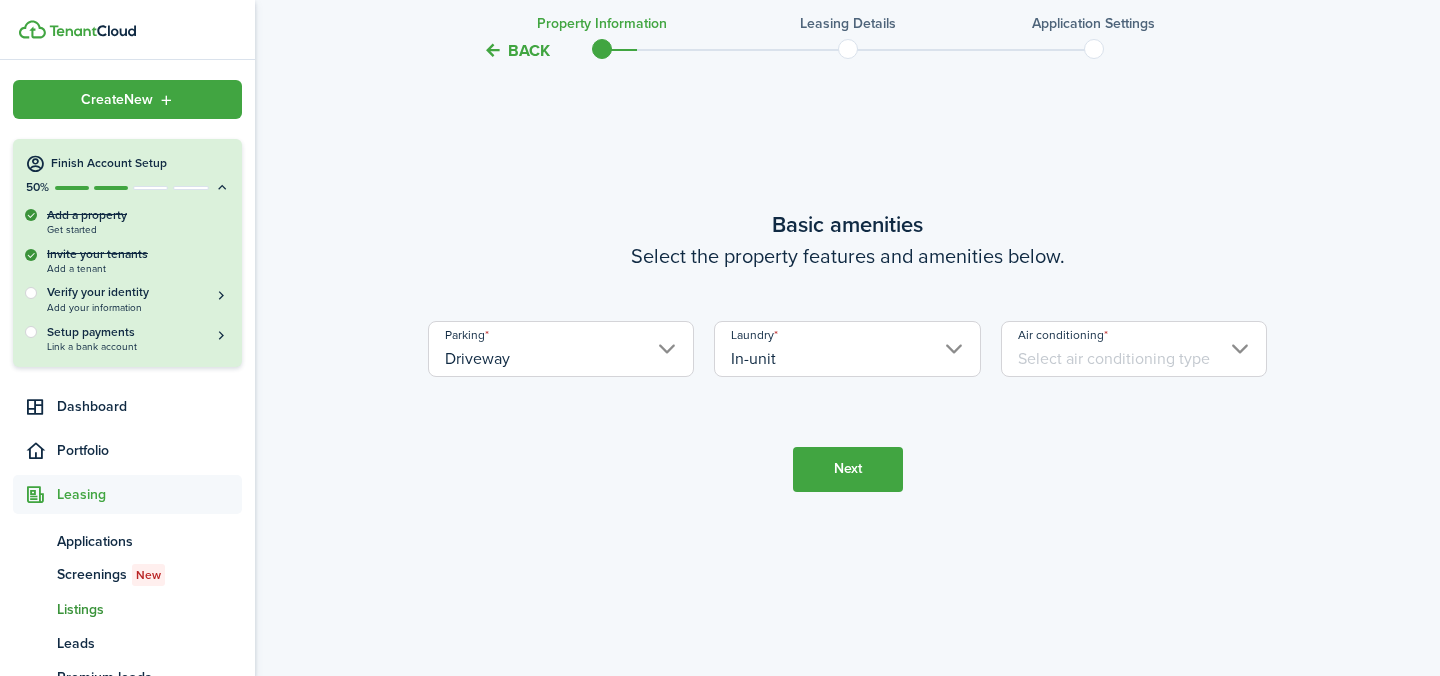 click on "Air conditioning" at bounding box center (1134, 349) 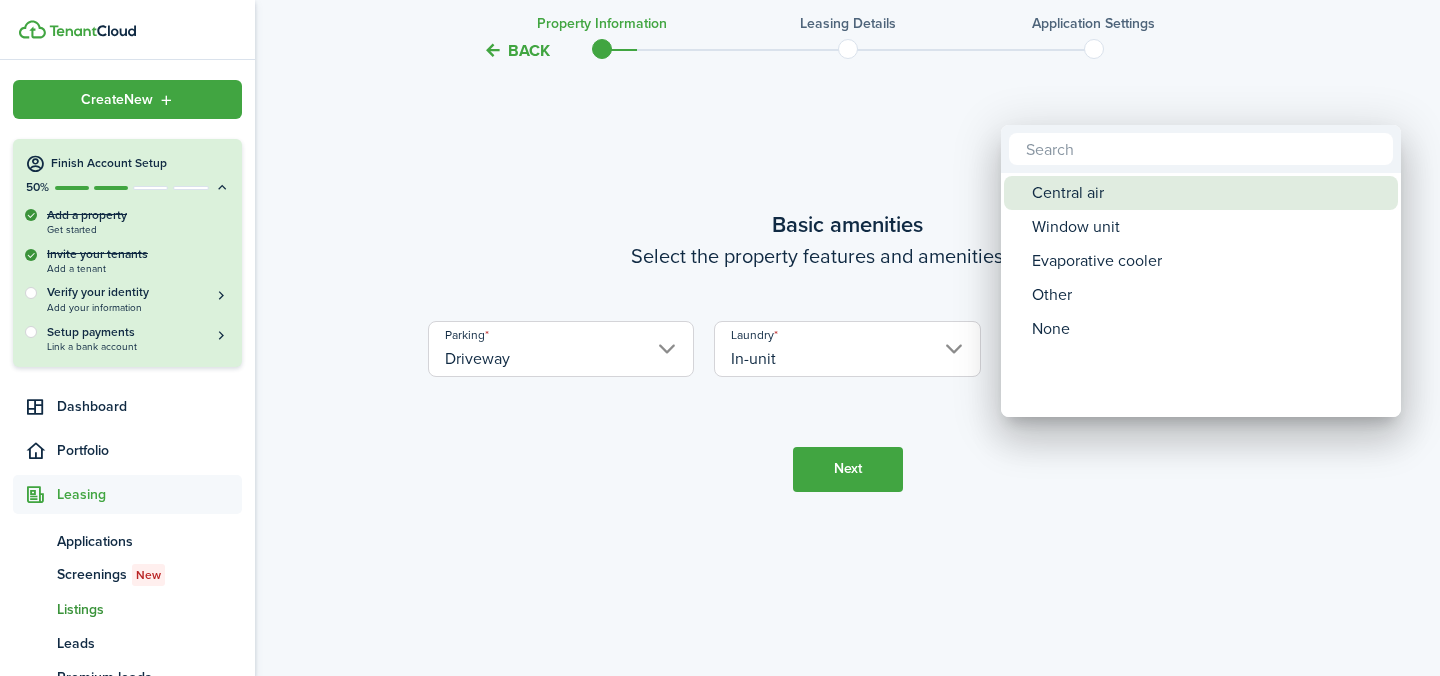 click on "Central air" at bounding box center [1209, 193] 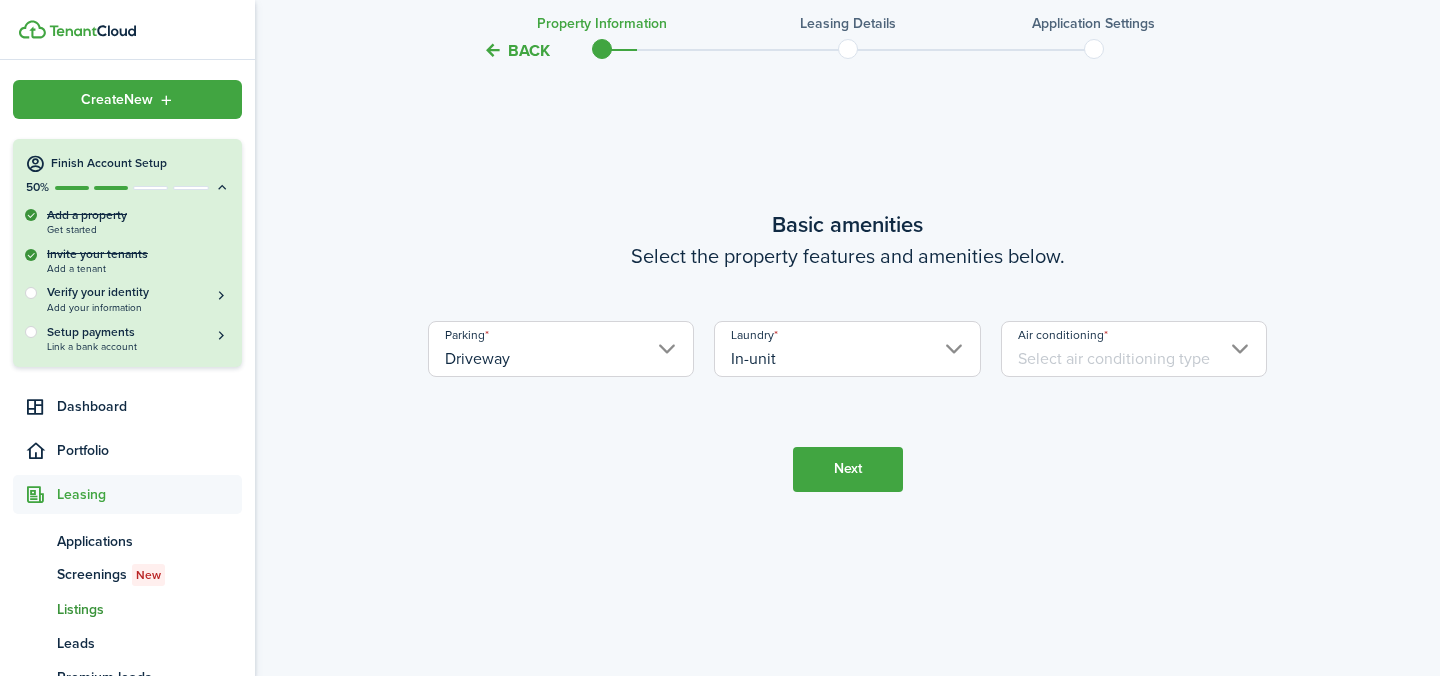 type on "Central air" 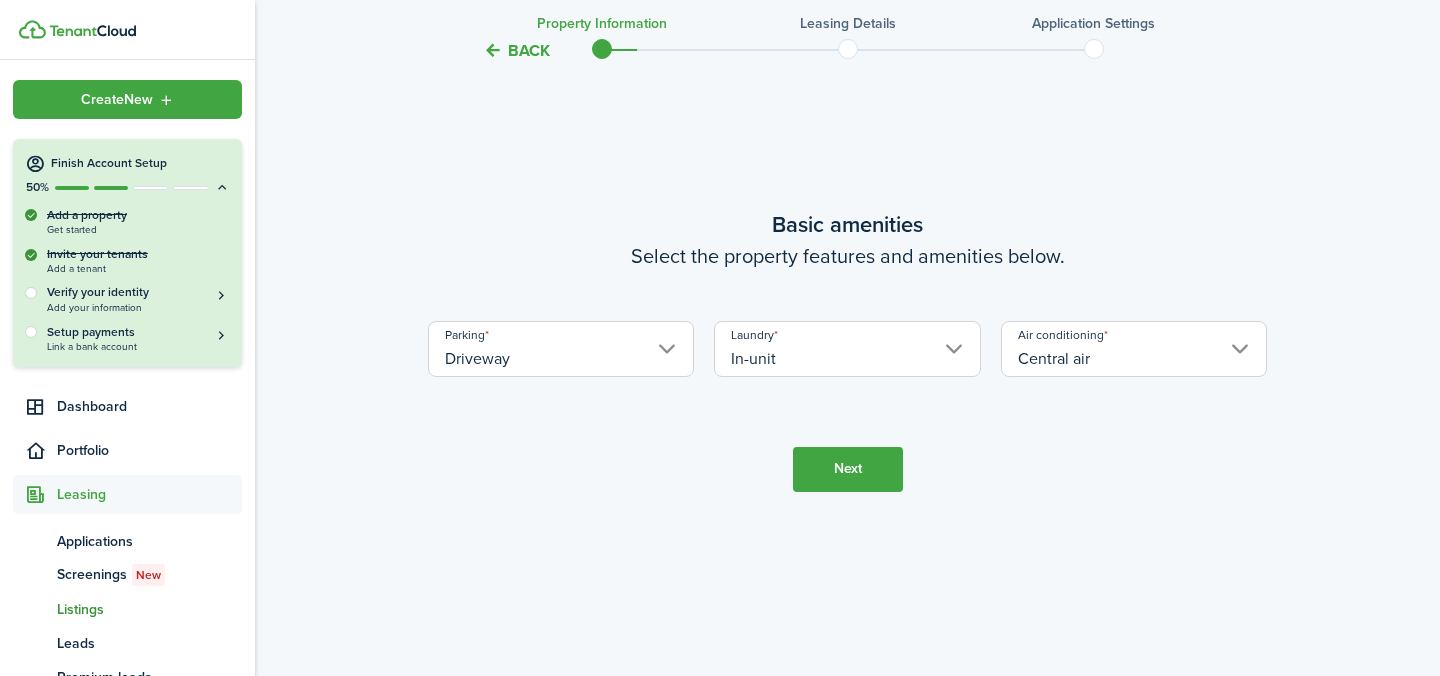 click on "Next" at bounding box center [848, 469] 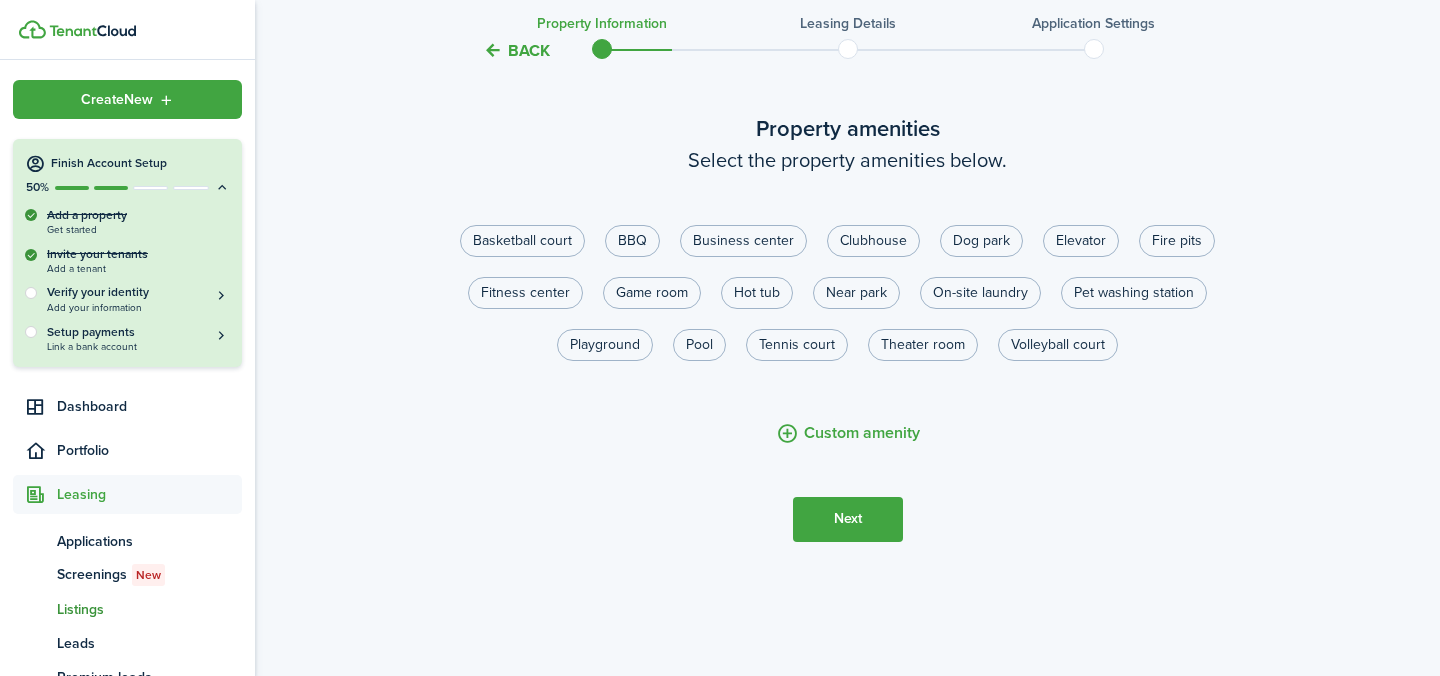 scroll, scrollTop: 1386, scrollLeft: 0, axis: vertical 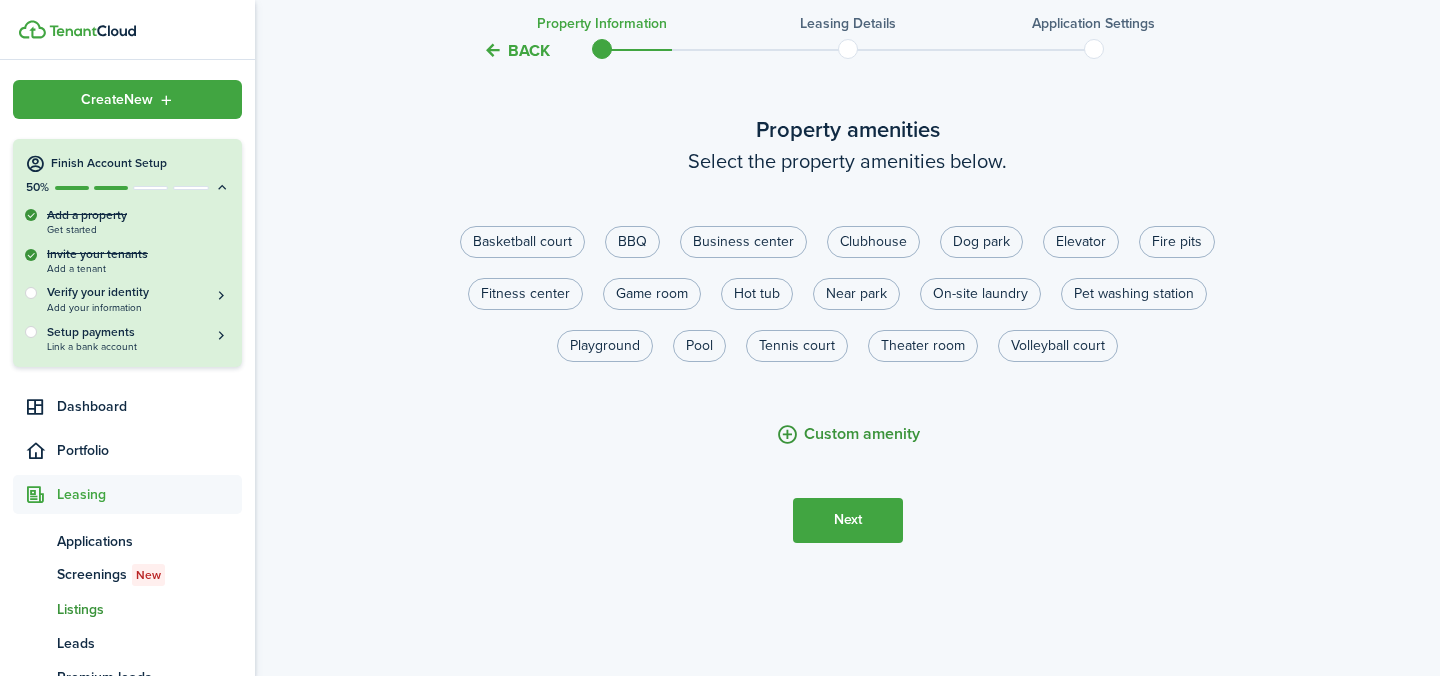 click on "Custom amenity" 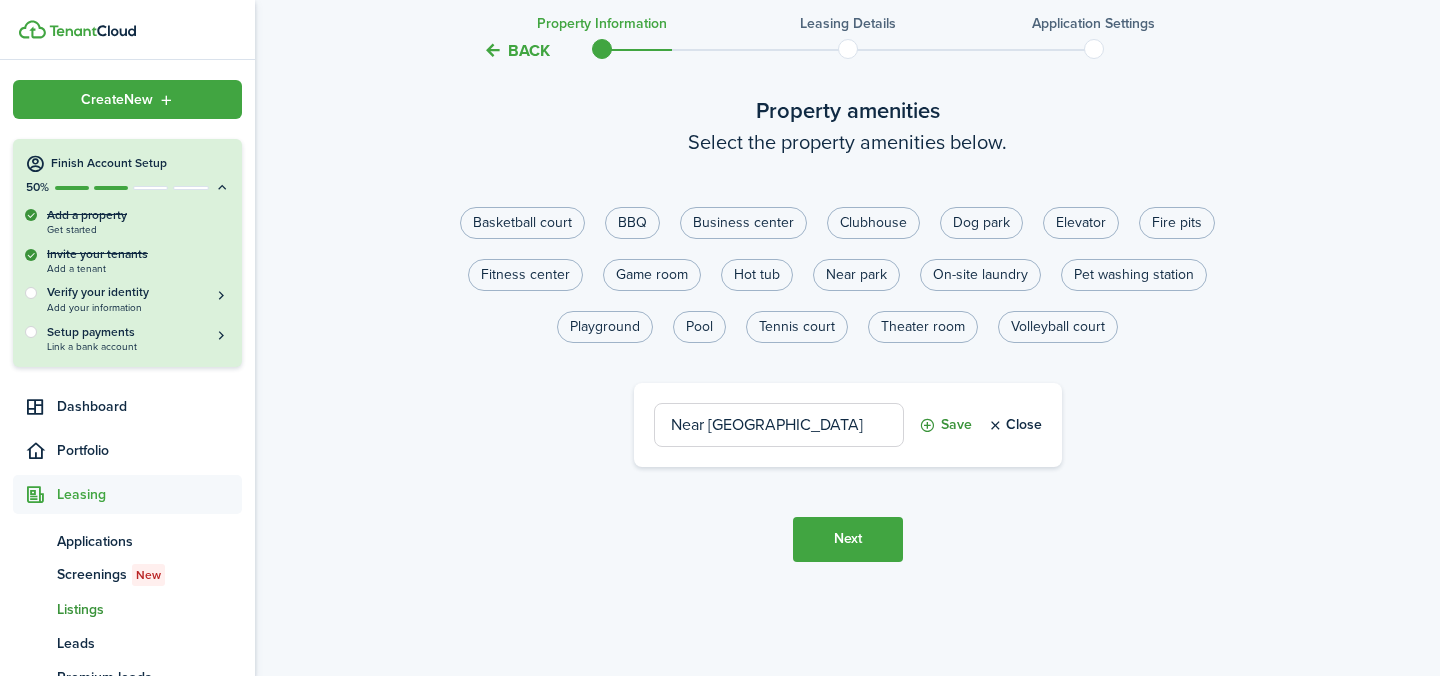 type on "Near [GEOGRAPHIC_DATA]" 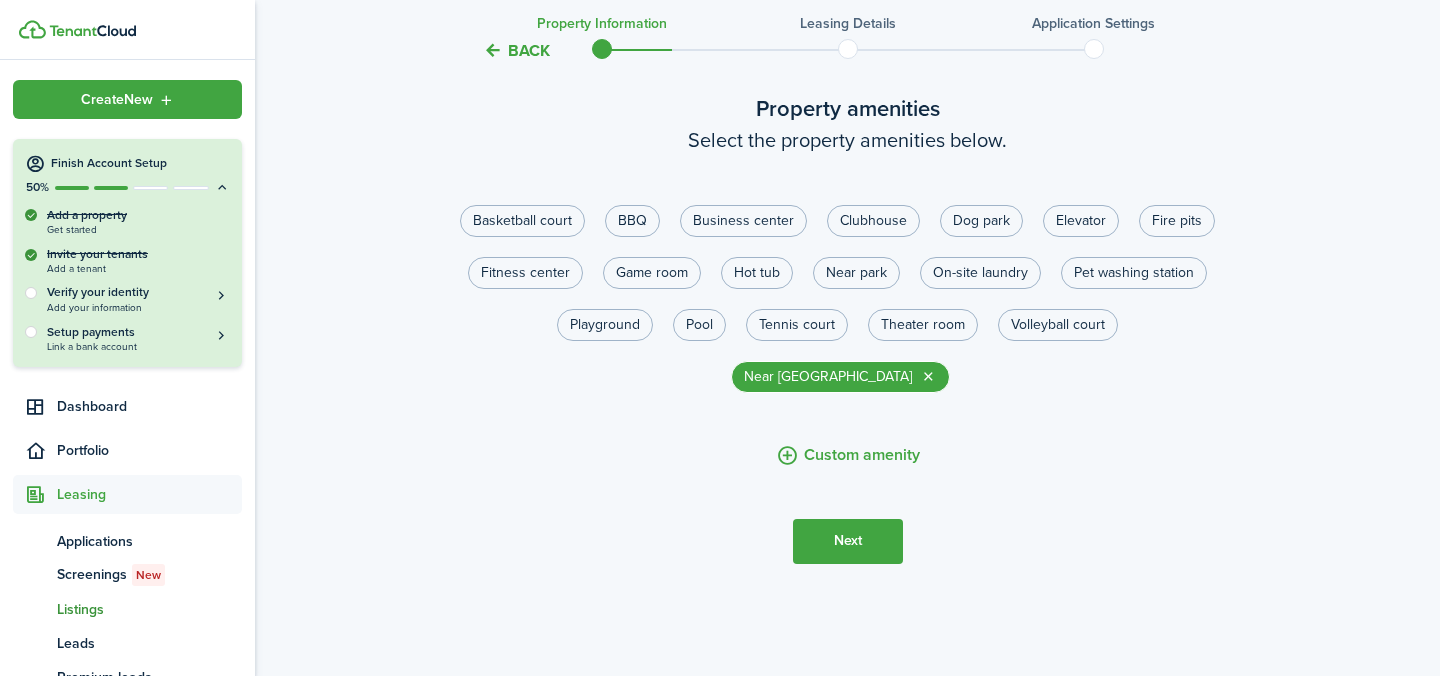 click on "Next" at bounding box center (848, 541) 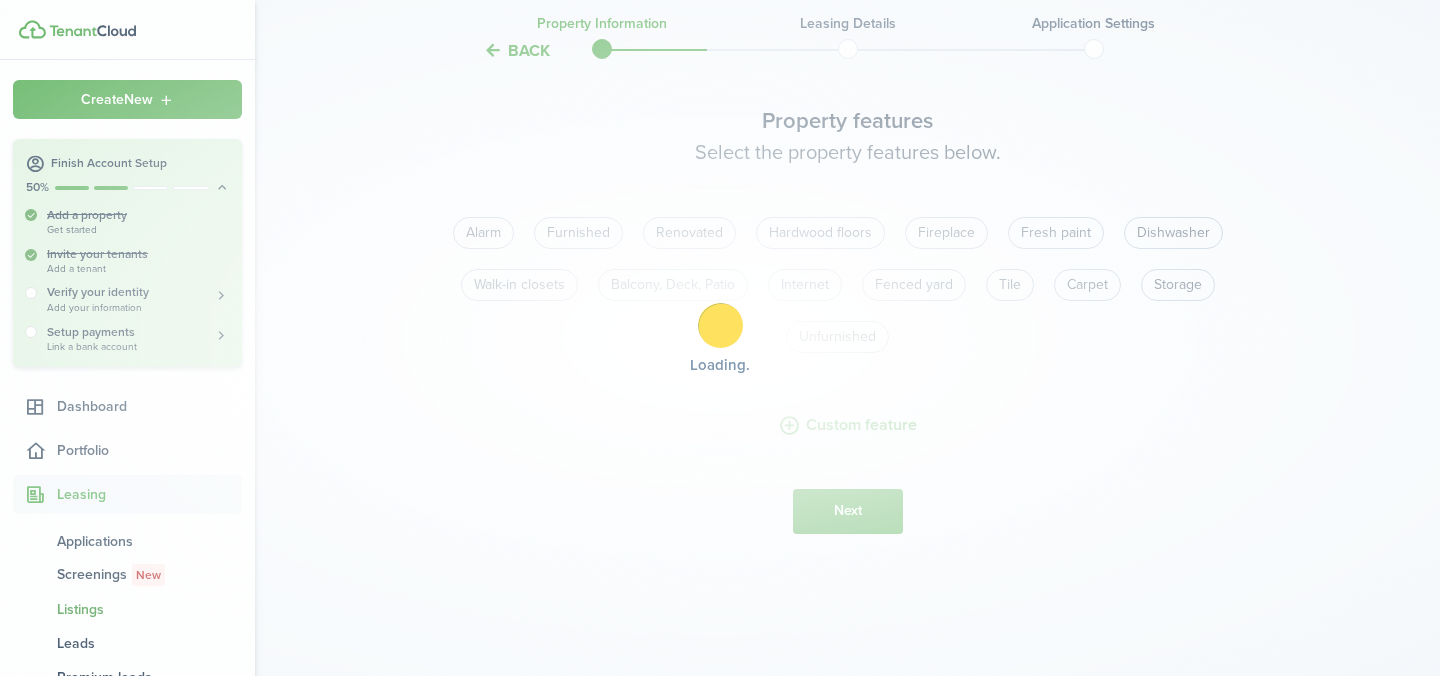 scroll, scrollTop: 2073, scrollLeft: 0, axis: vertical 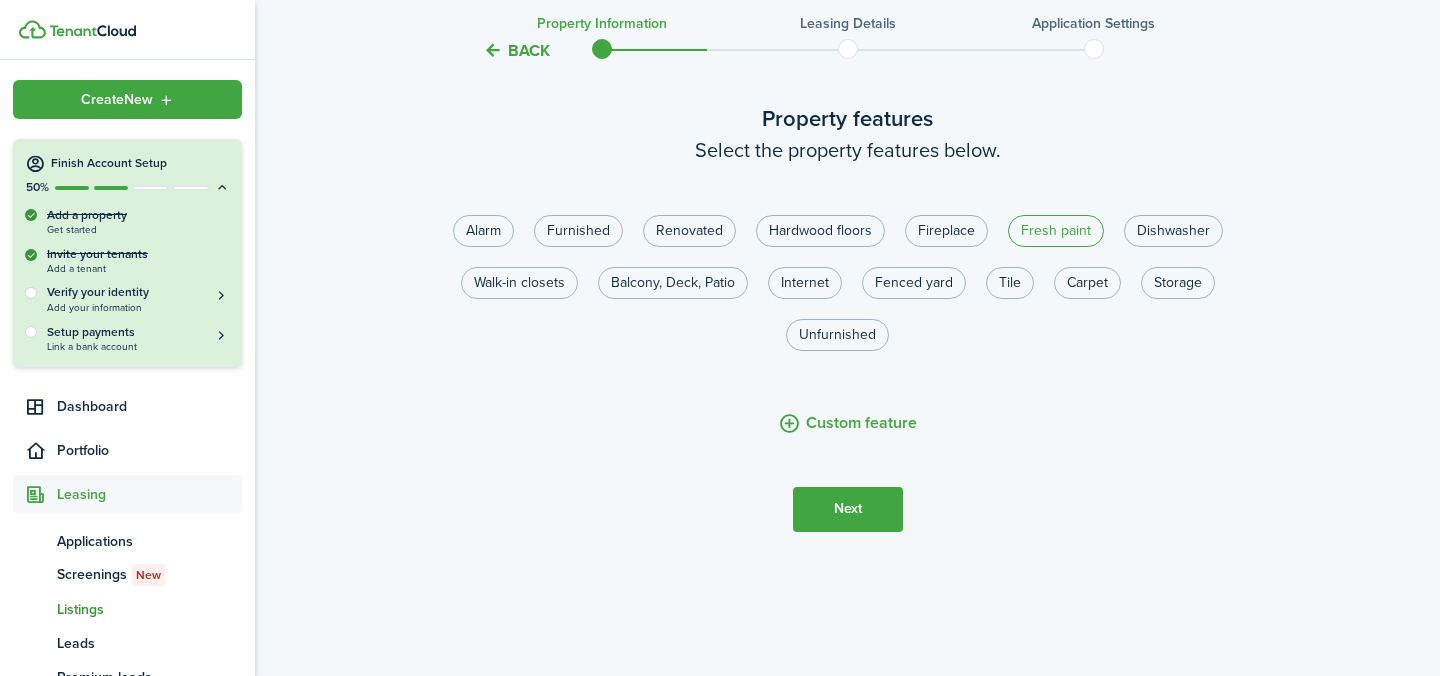 click on "Fresh paint" 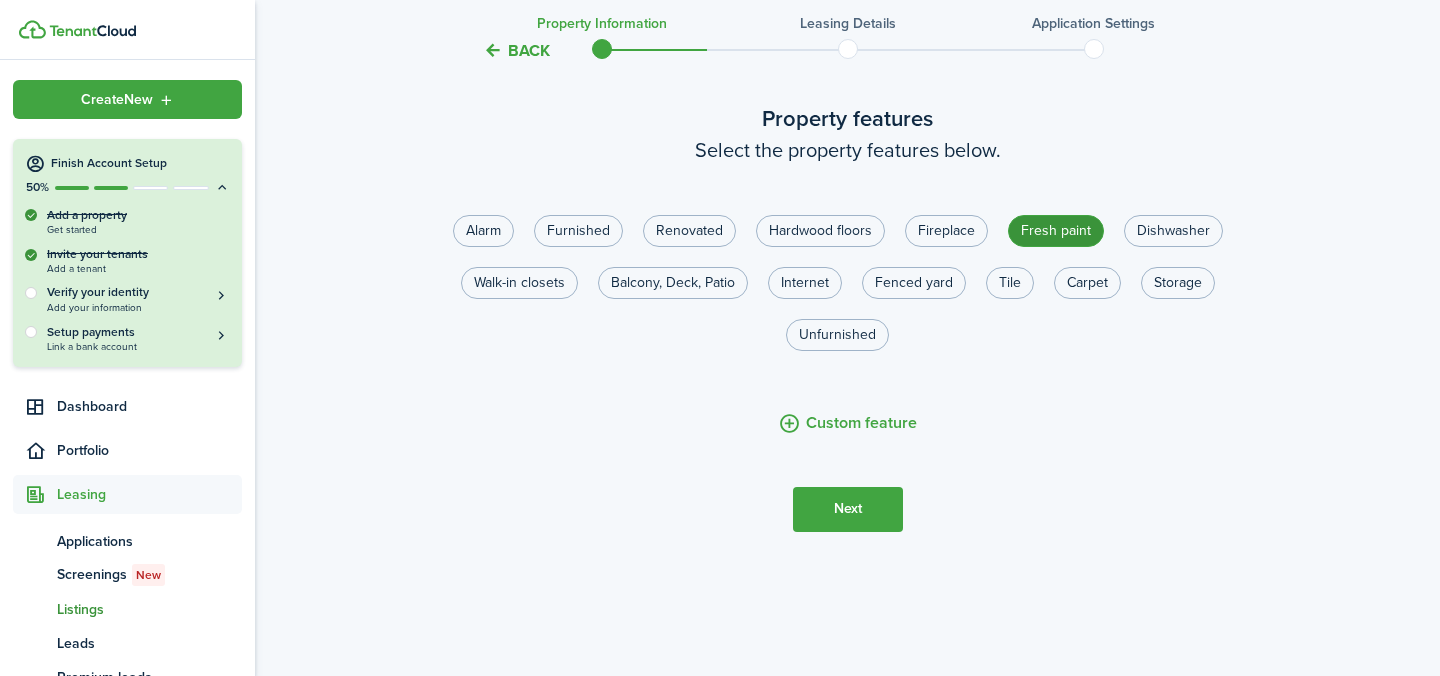 radio on "true" 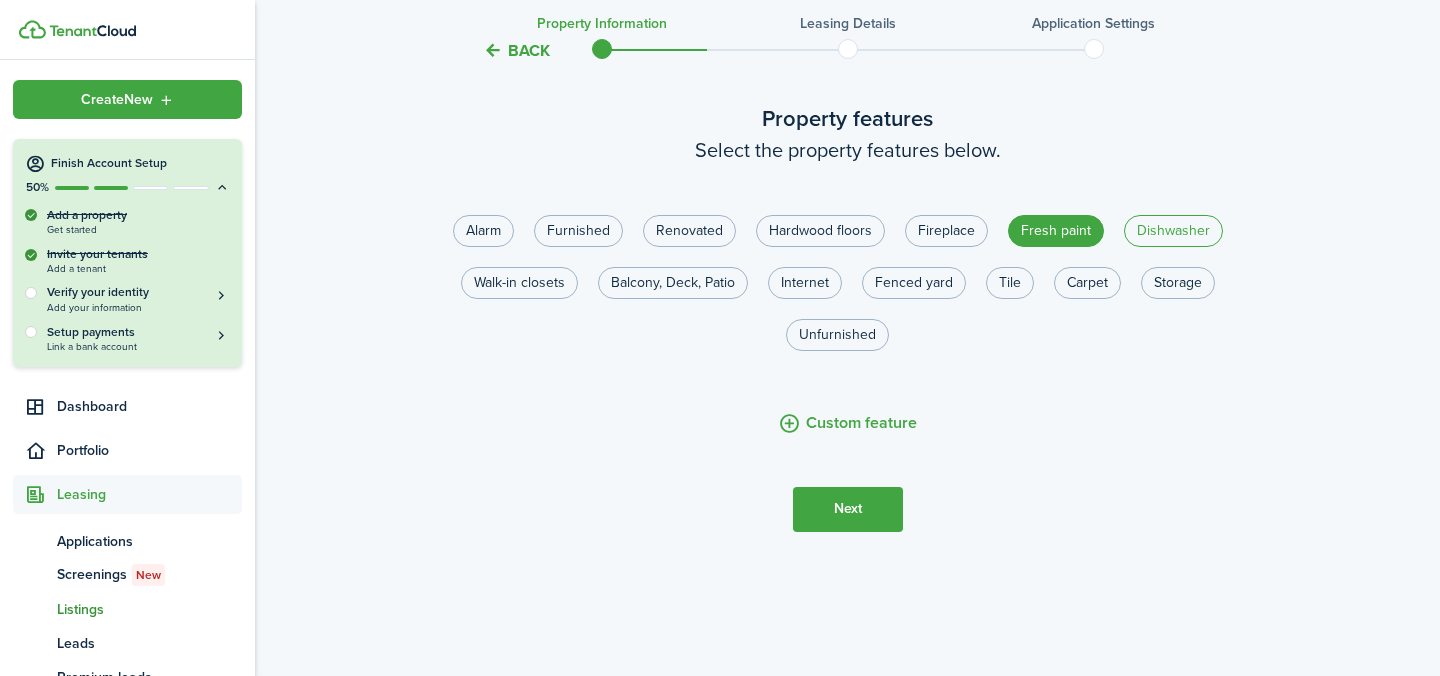 click on "Dishwasher" 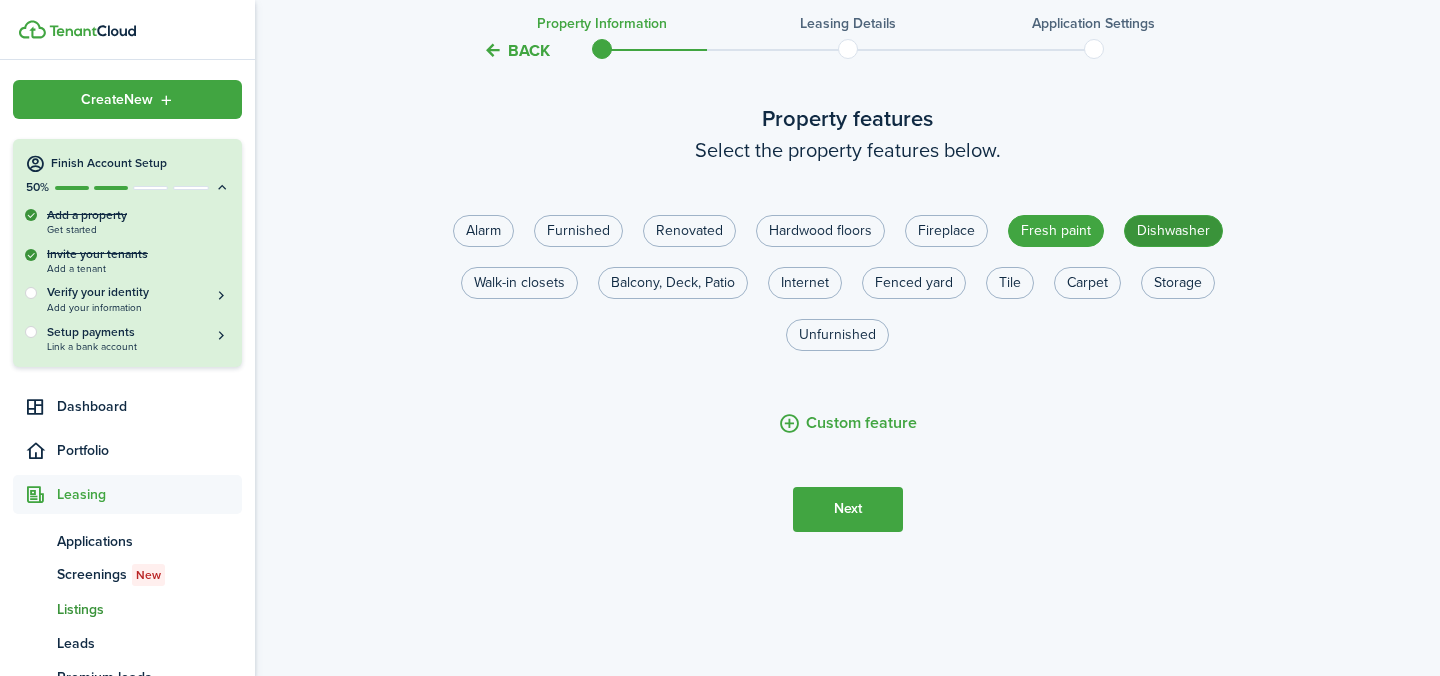 radio on "true" 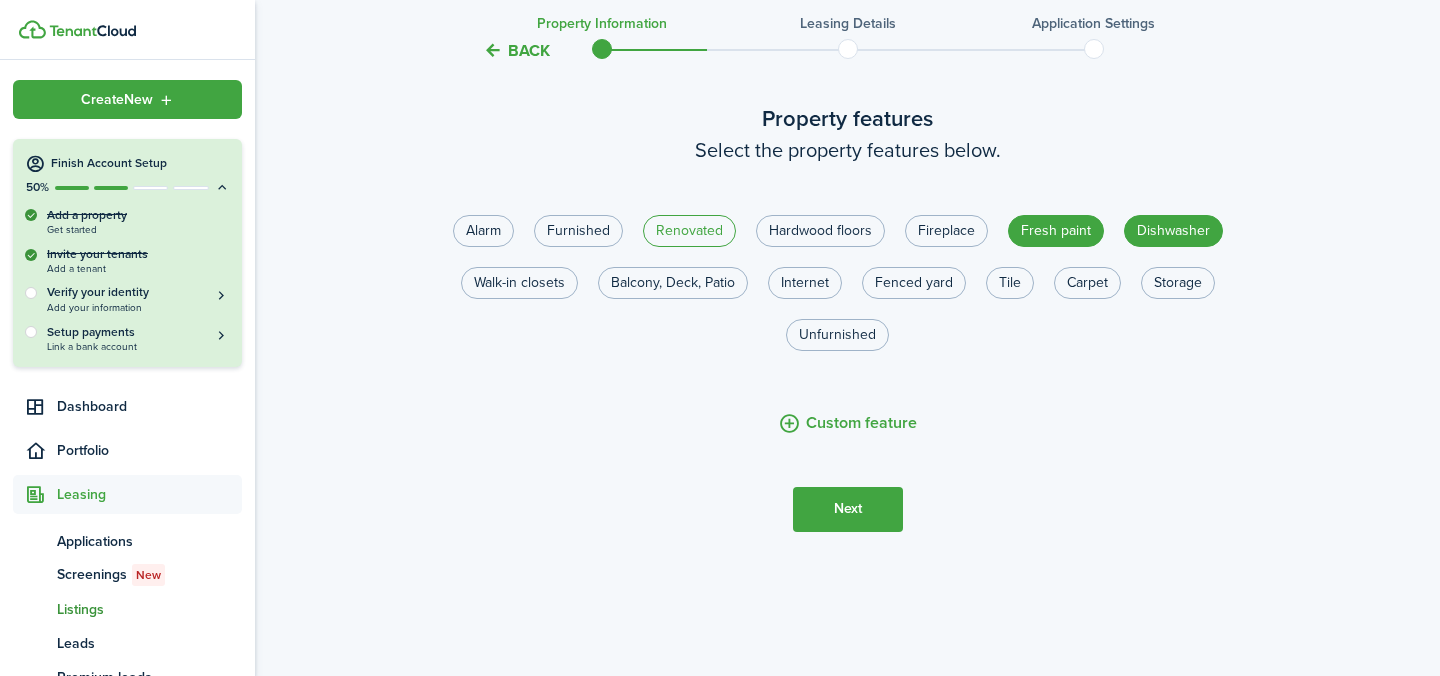 click on "Renovated" 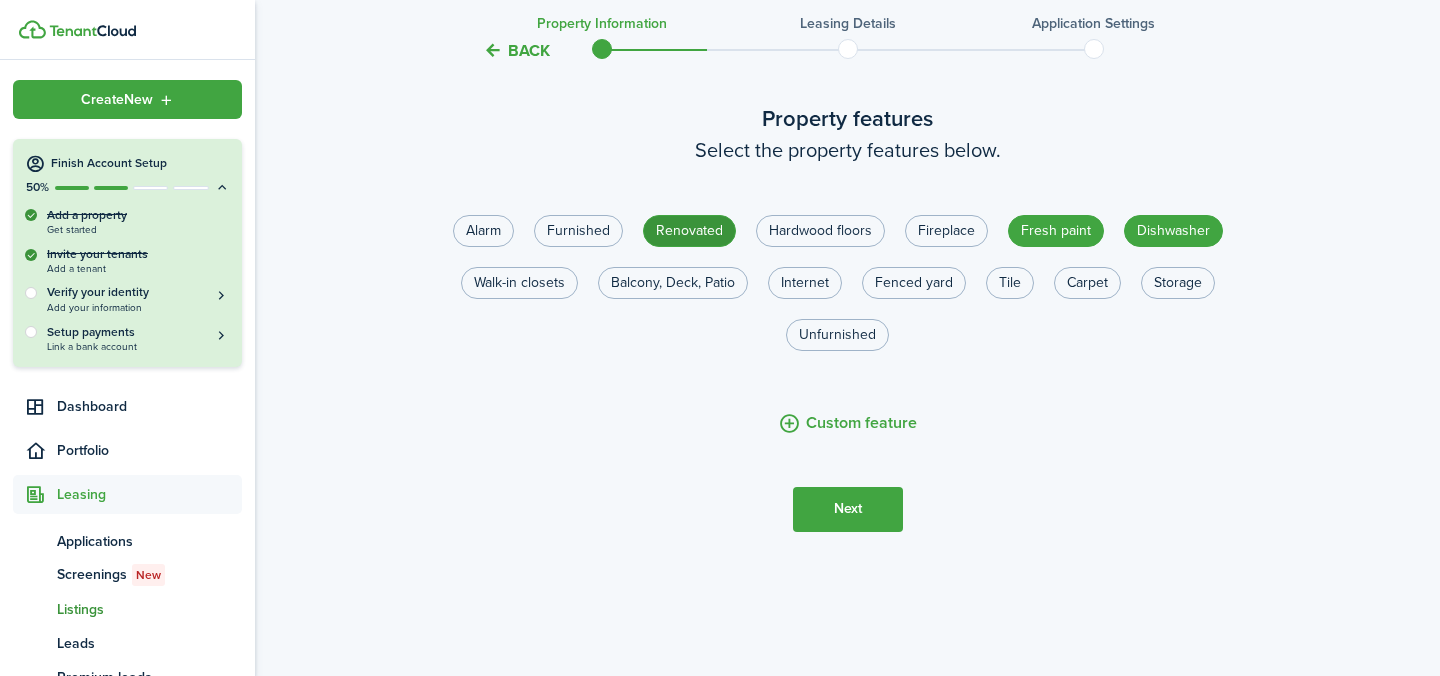 radio on "true" 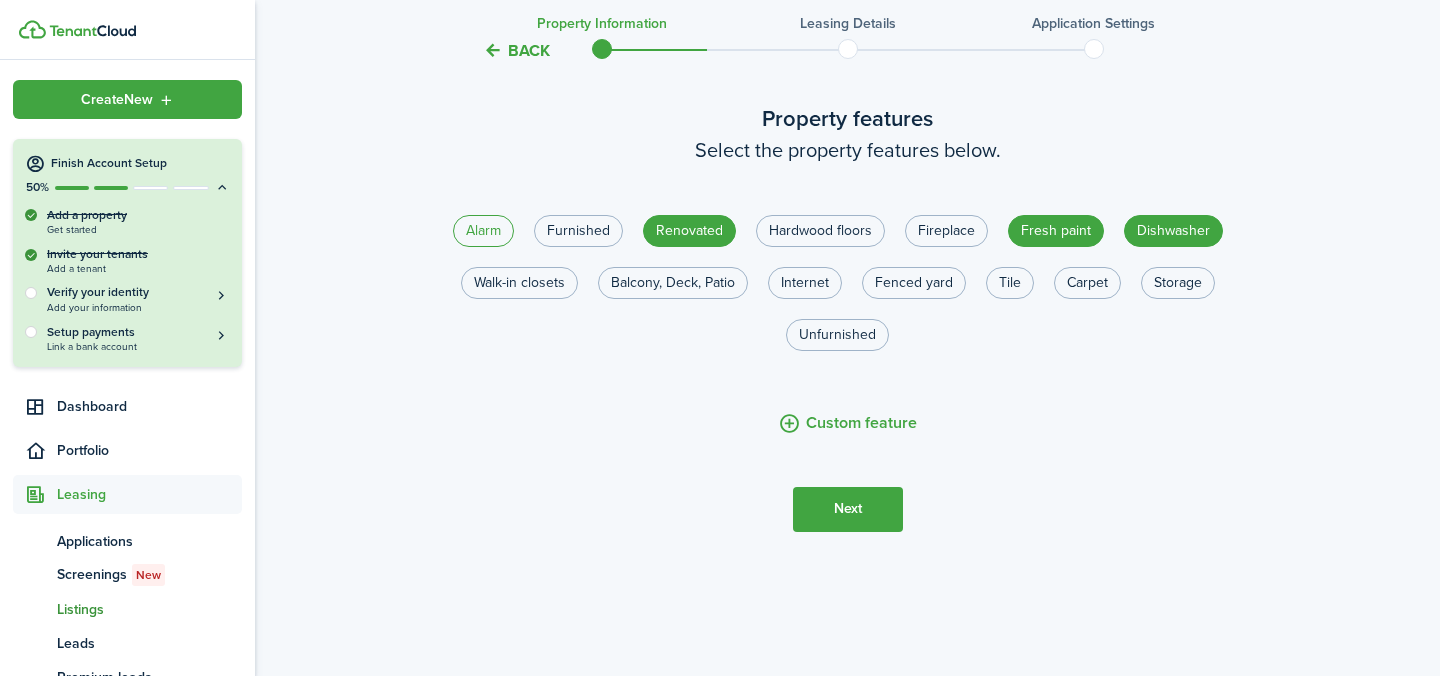 click on "Alarm" 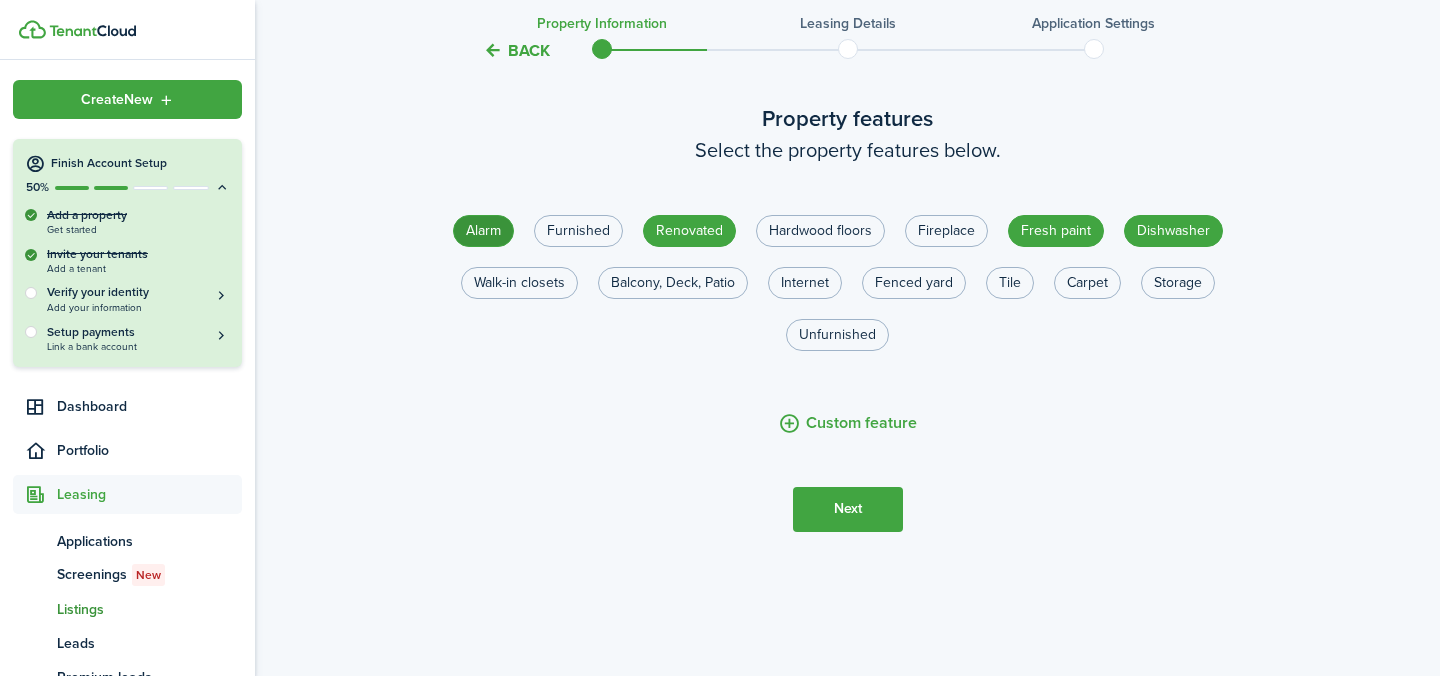 radio on "true" 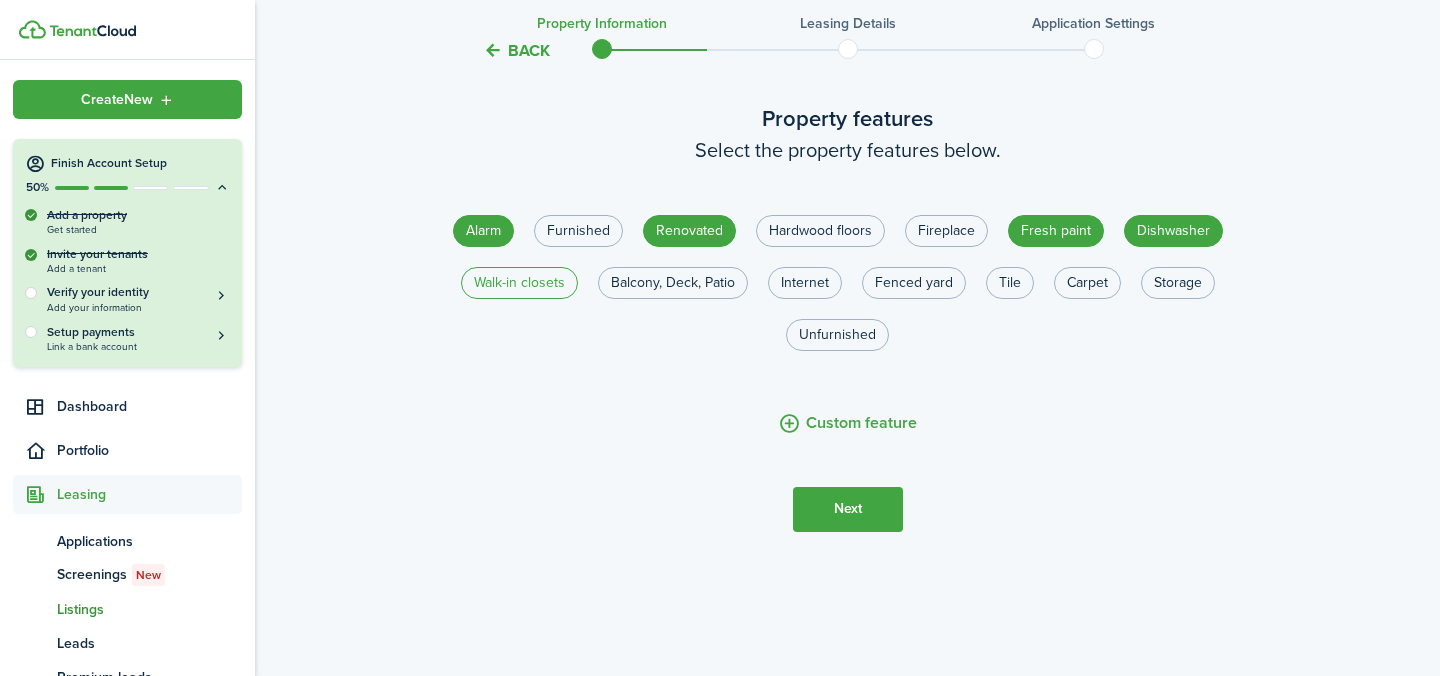 click on "Walk-in closets" 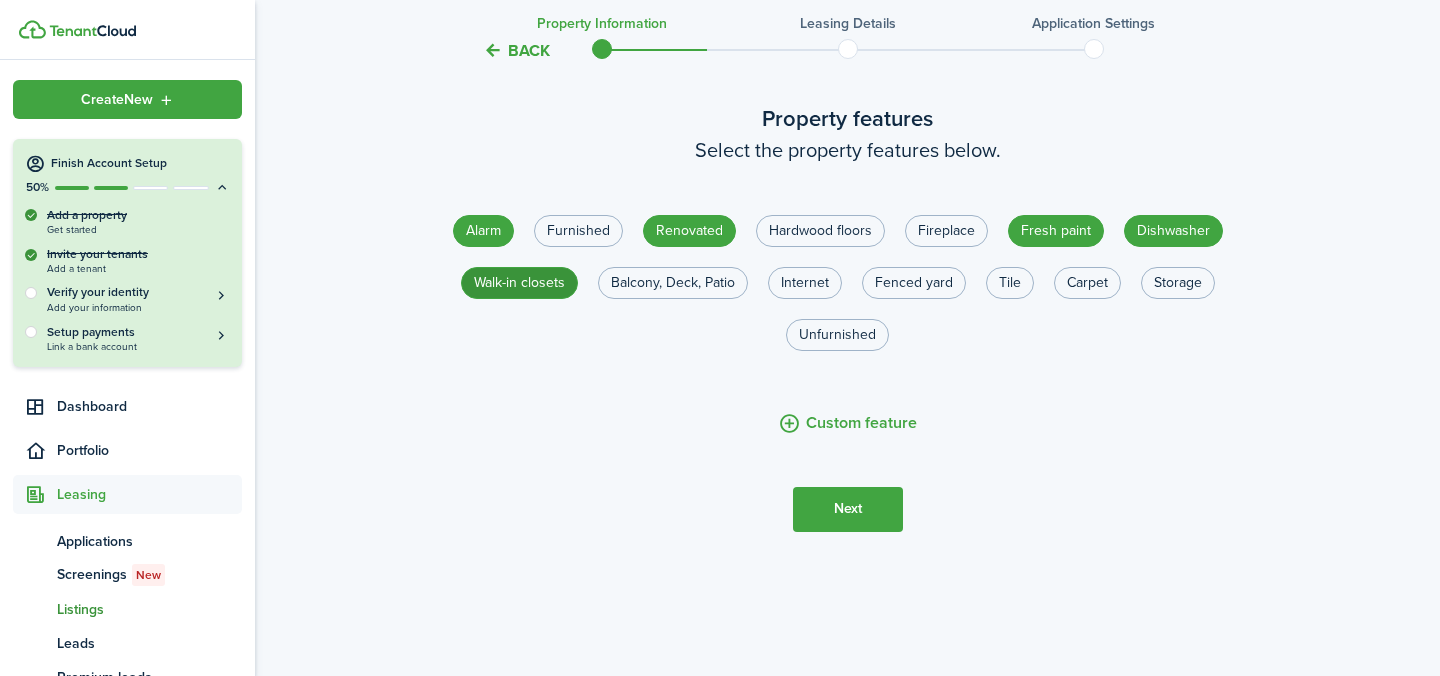 radio on "true" 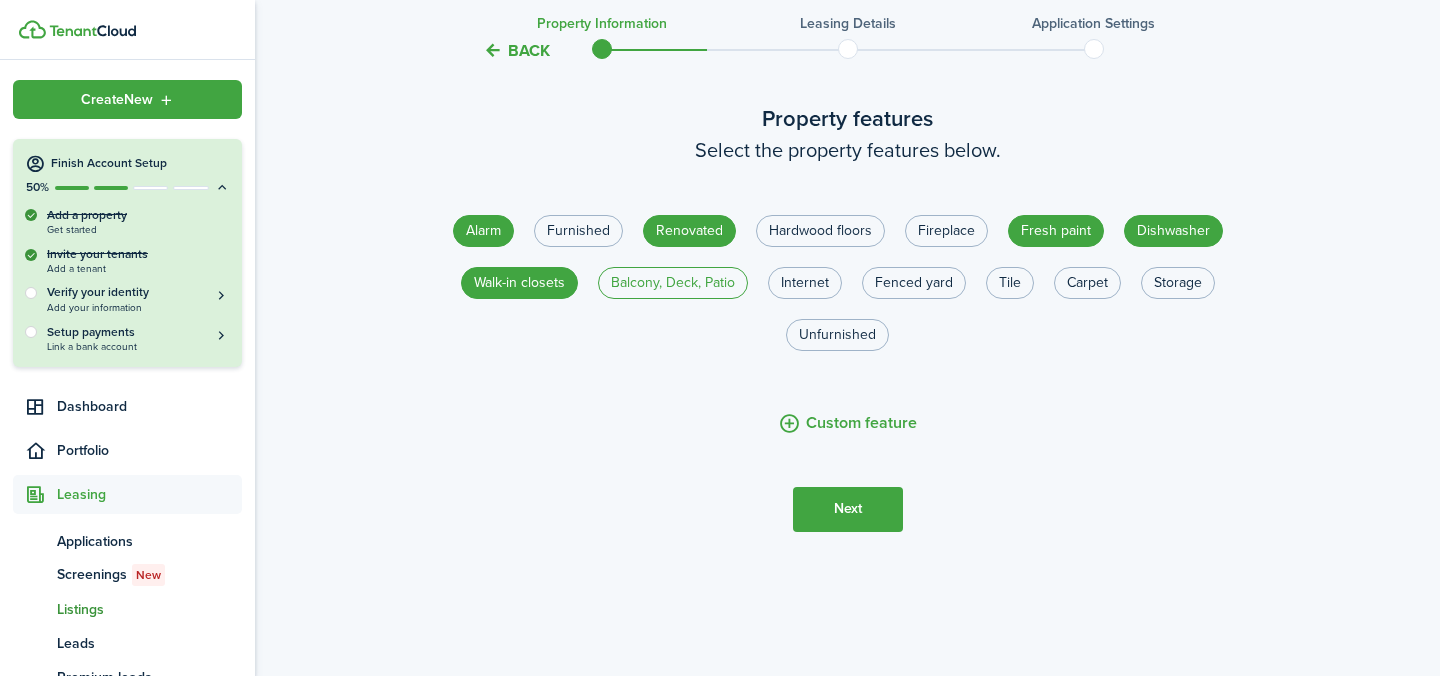 click on "Balcony, Deck, Patio" 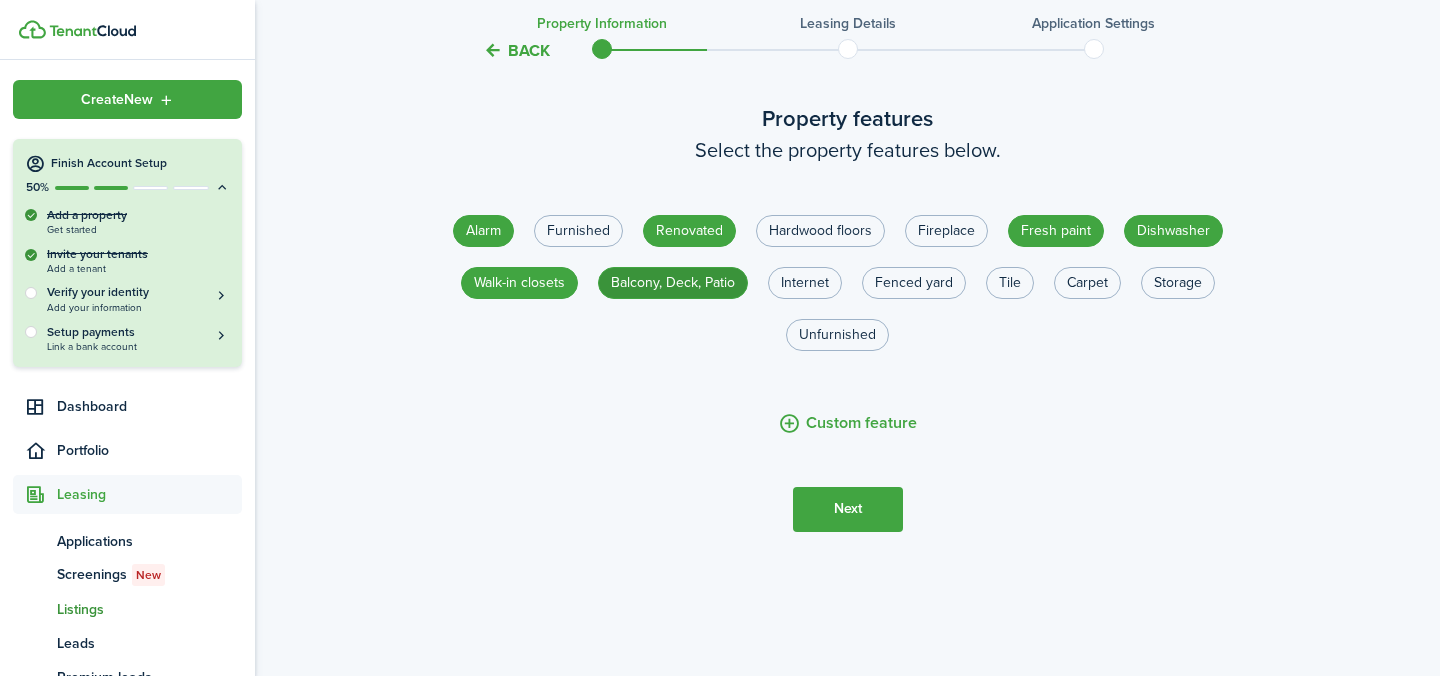 radio on "true" 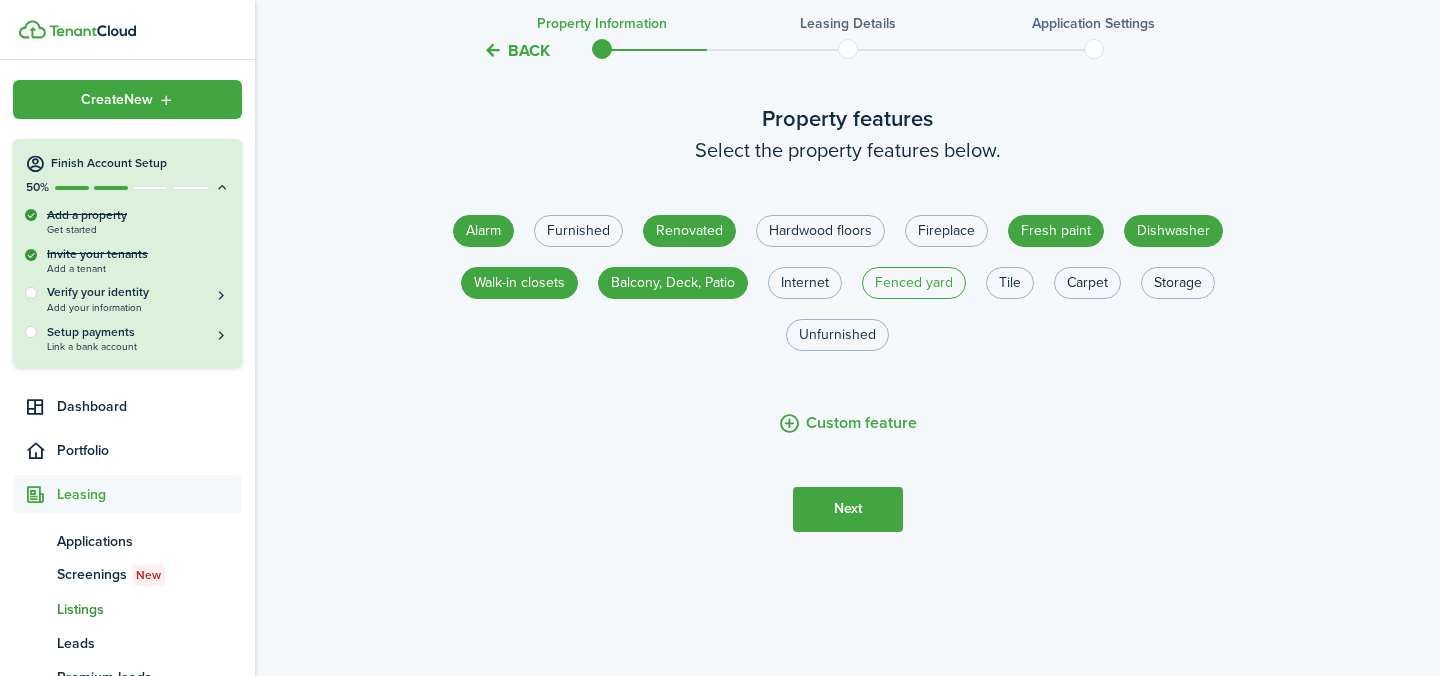 click on "Fenced yard" 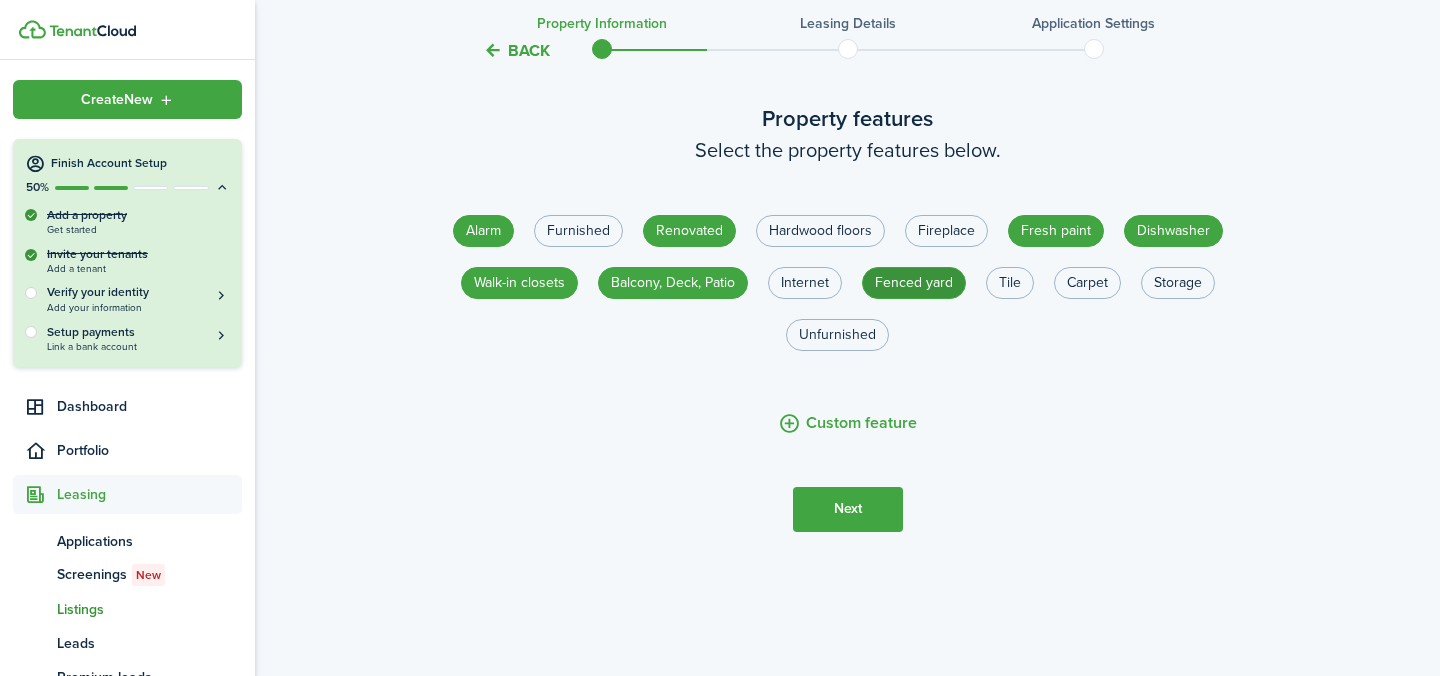radio on "true" 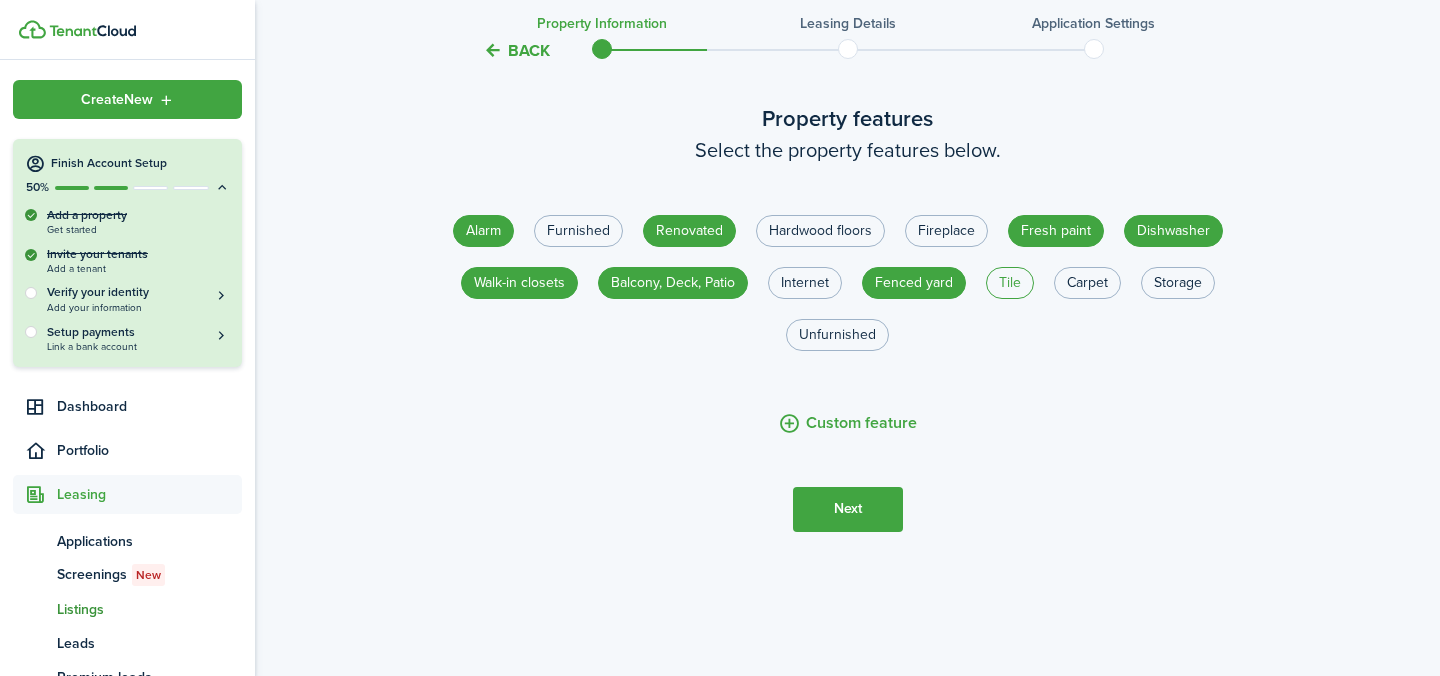 click on "Tile" 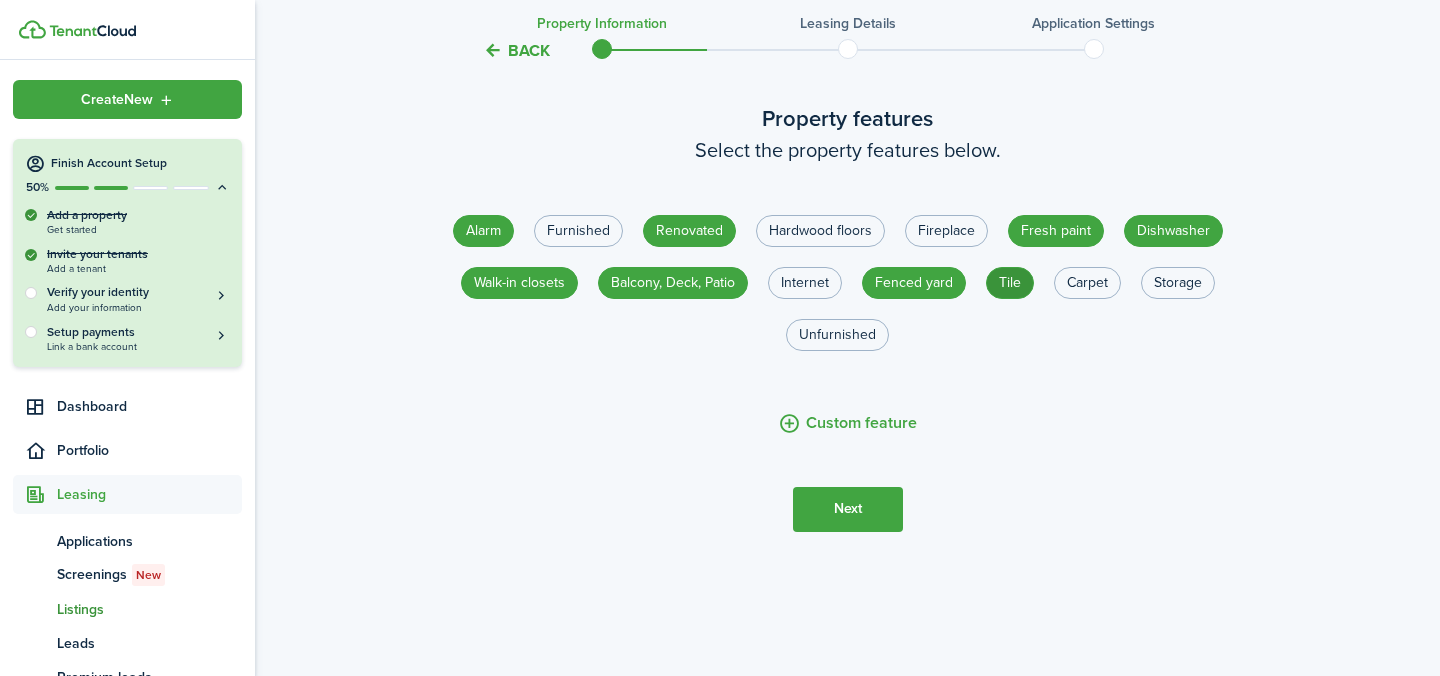 radio on "true" 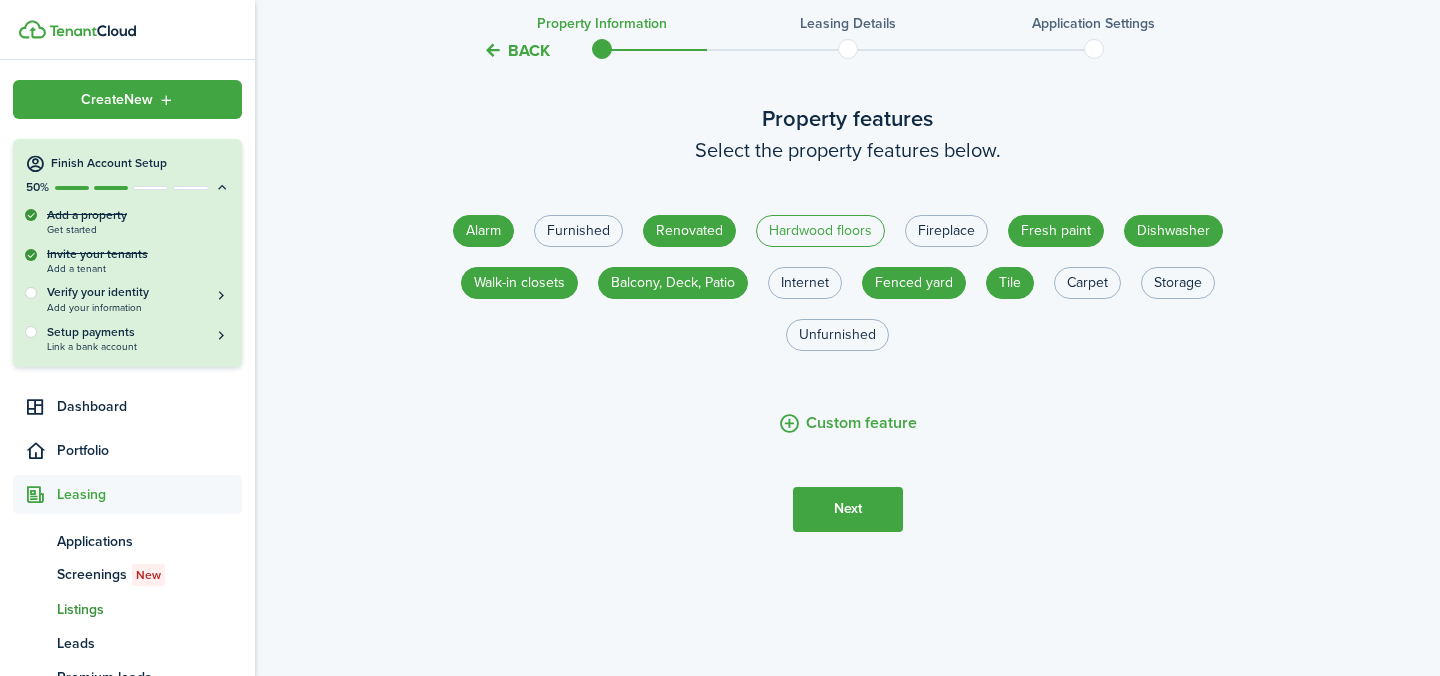 click on "Hardwood floors" 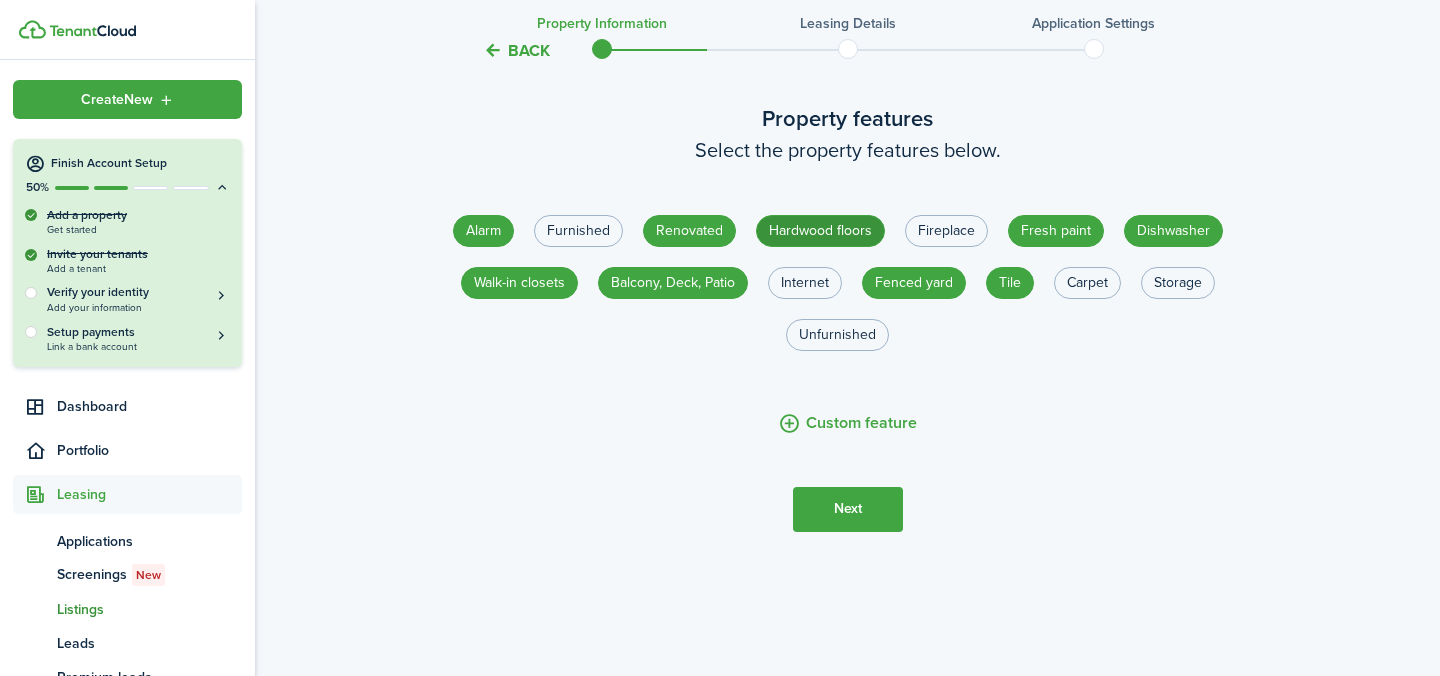 click on "Hardwood floors" 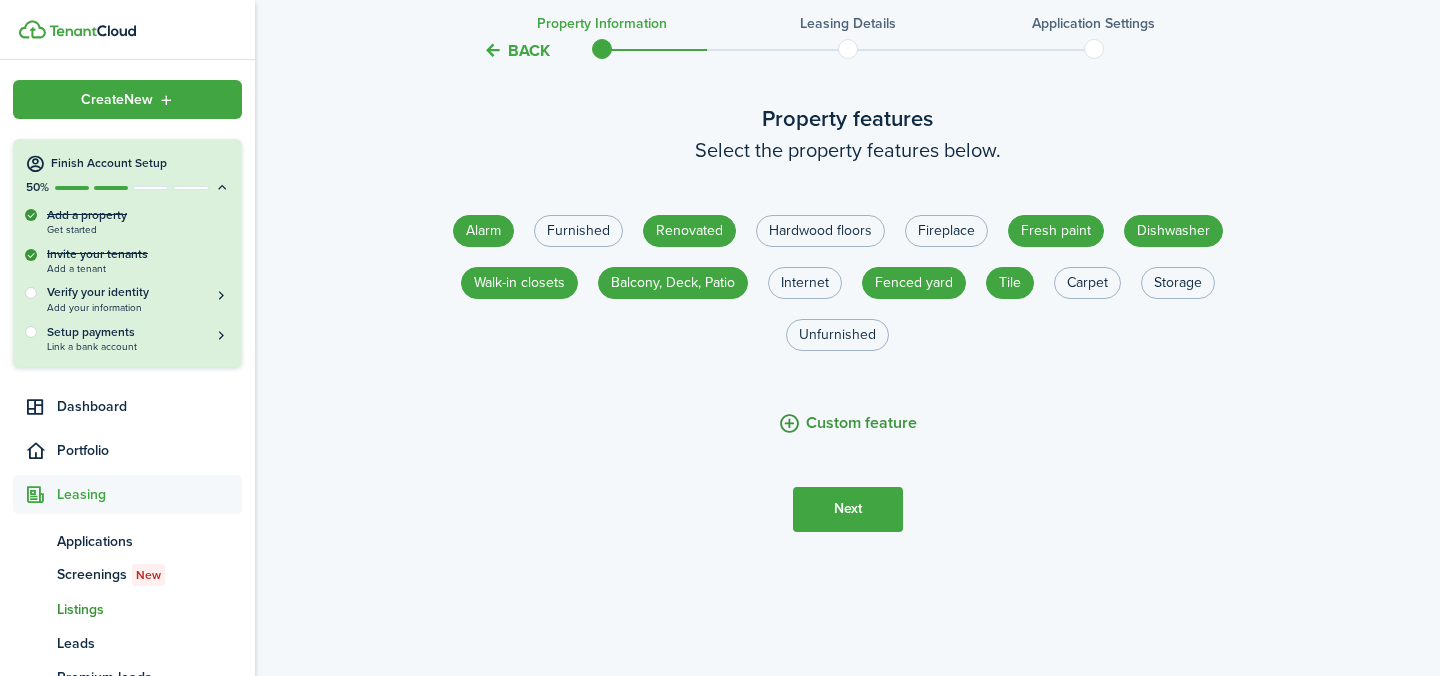 click on "Custom feature" 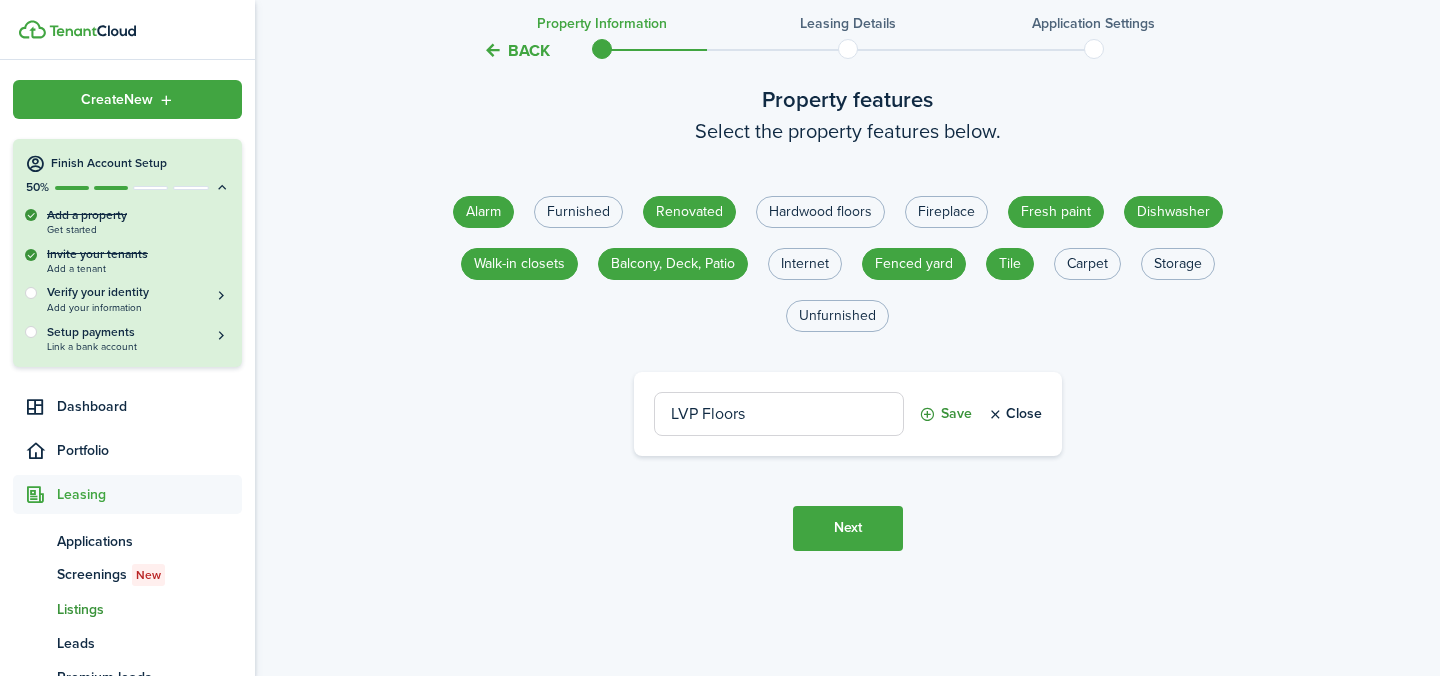 type on "LVP Floors" 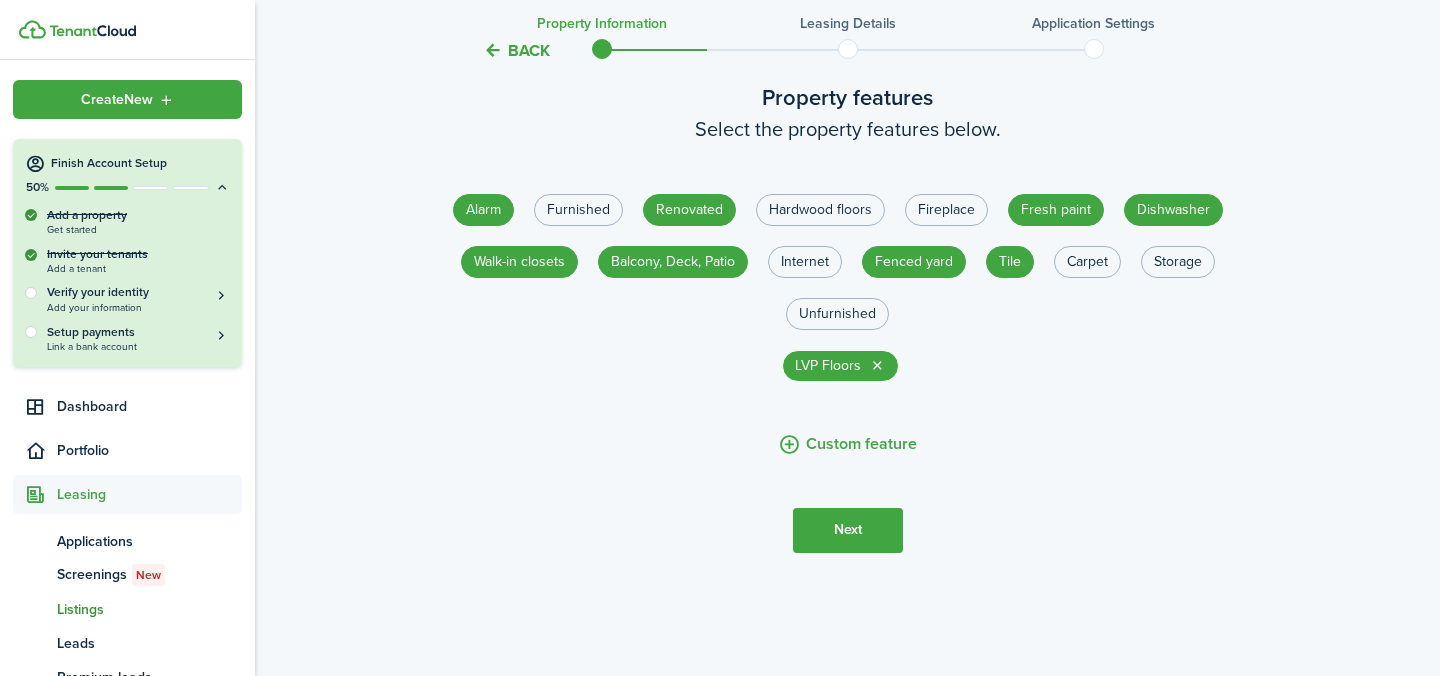 click on "Next" at bounding box center [848, 530] 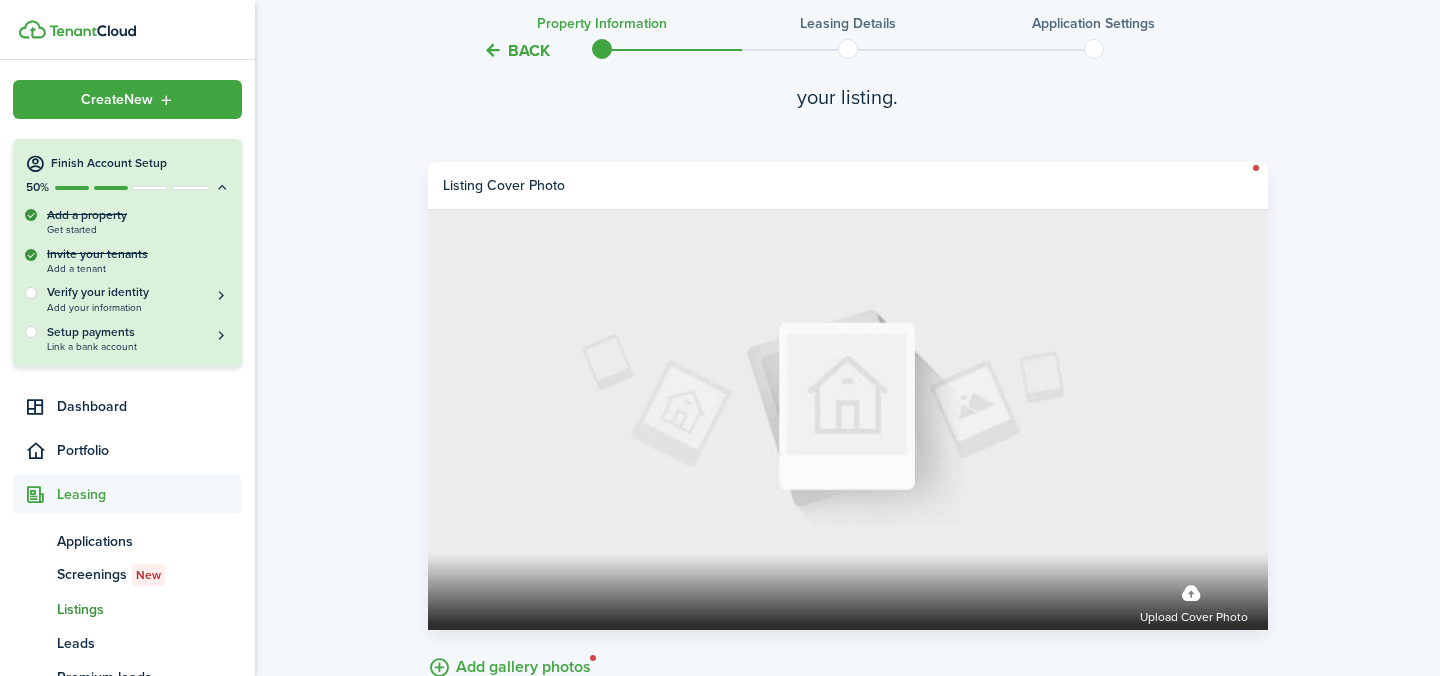 scroll, scrollTop: 3140, scrollLeft: 0, axis: vertical 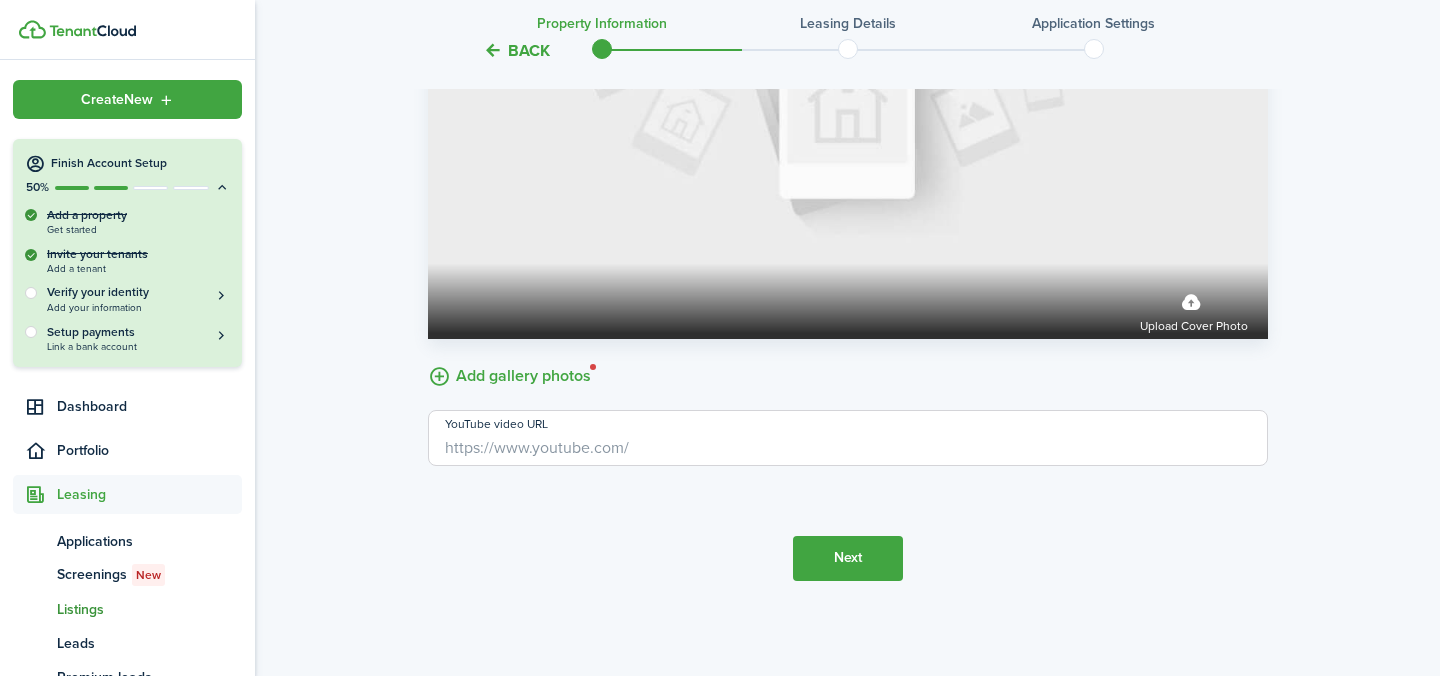 click on "Next" at bounding box center [848, 558] 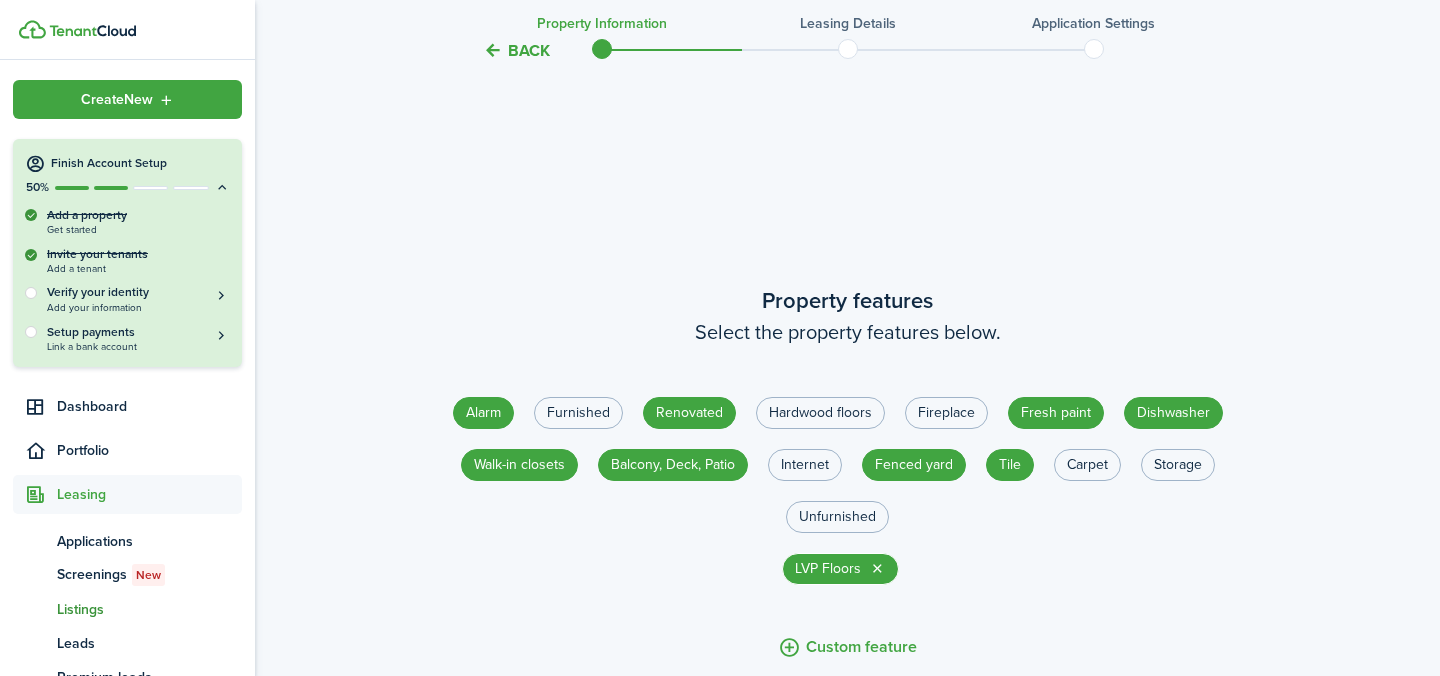 scroll, scrollTop: 1820, scrollLeft: 0, axis: vertical 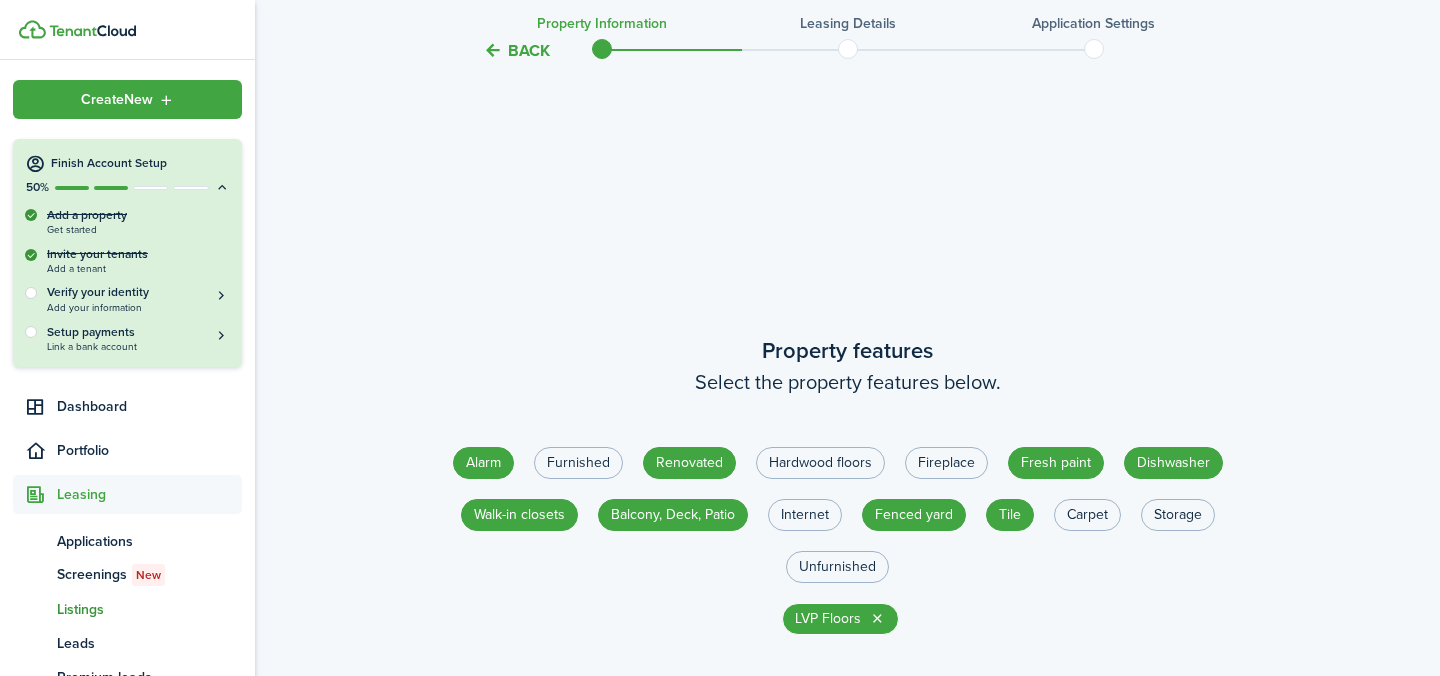 click at bounding box center (848, 49) 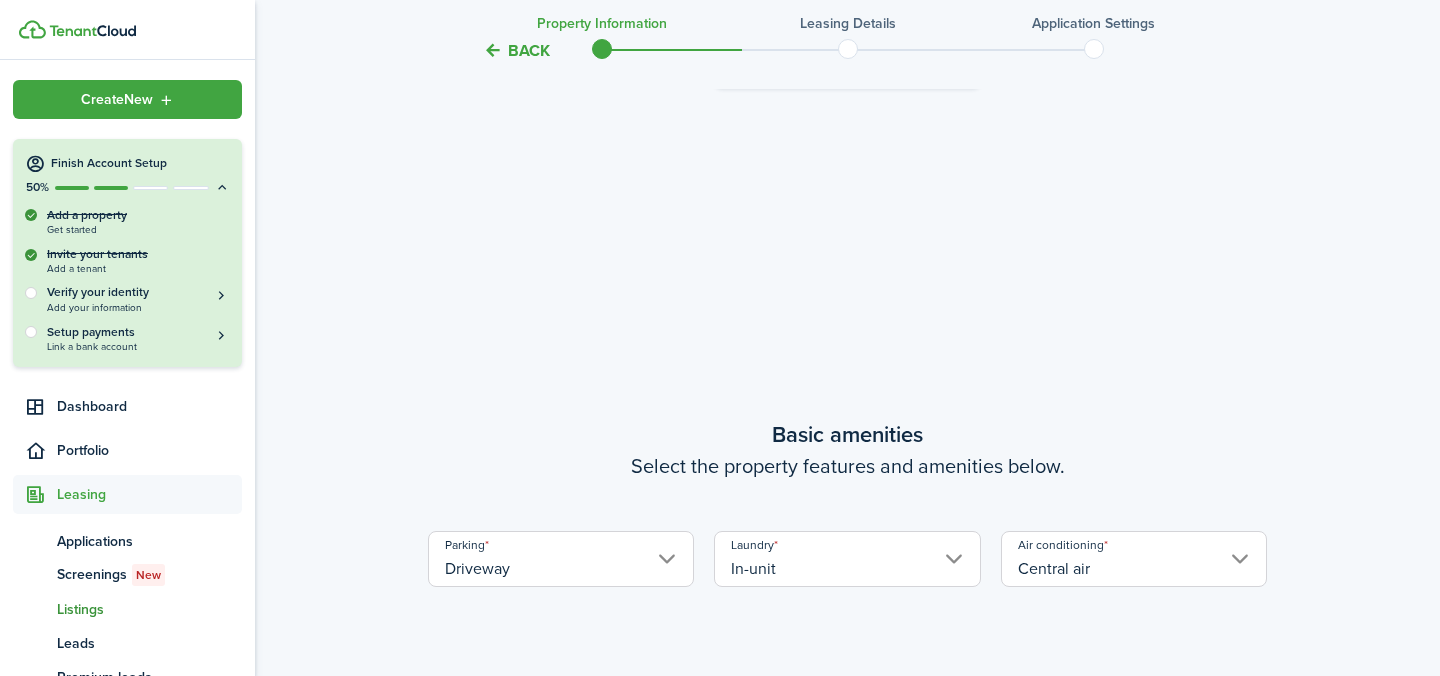 scroll, scrollTop: 0, scrollLeft: 0, axis: both 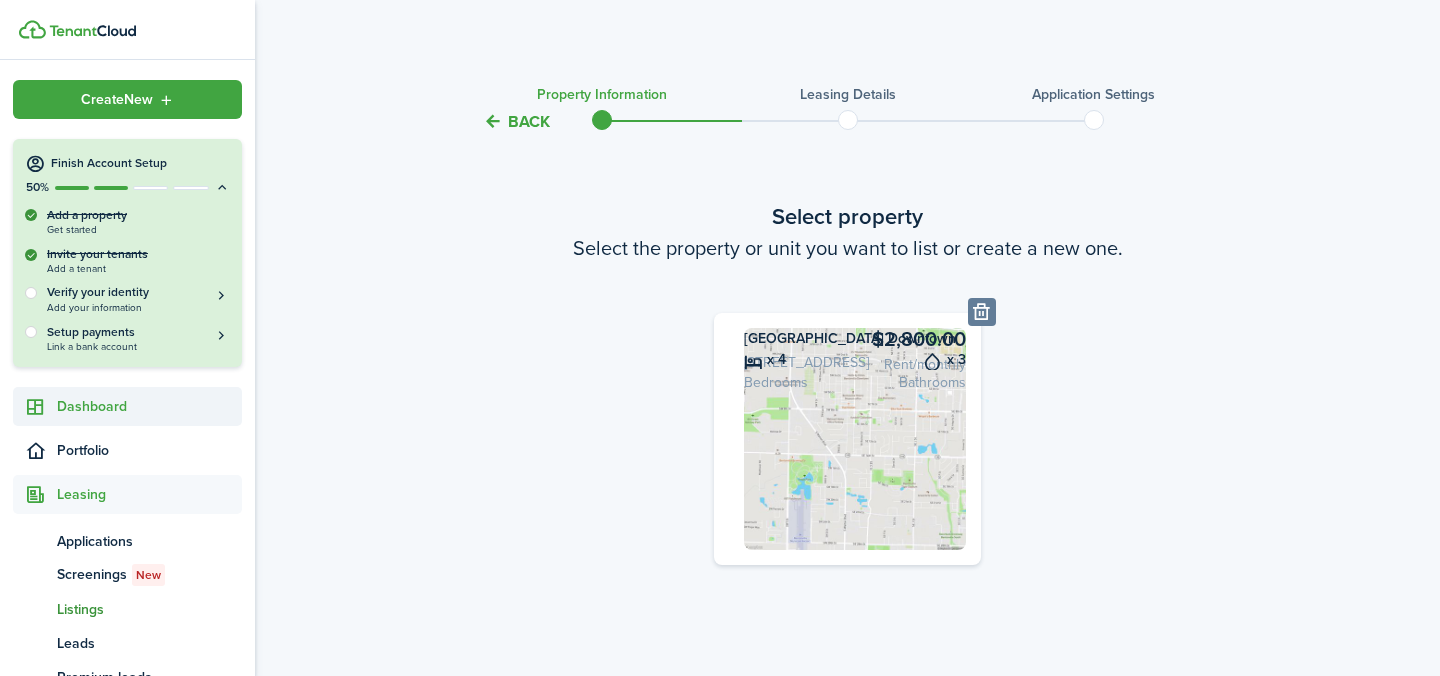 click on "Dashboard" 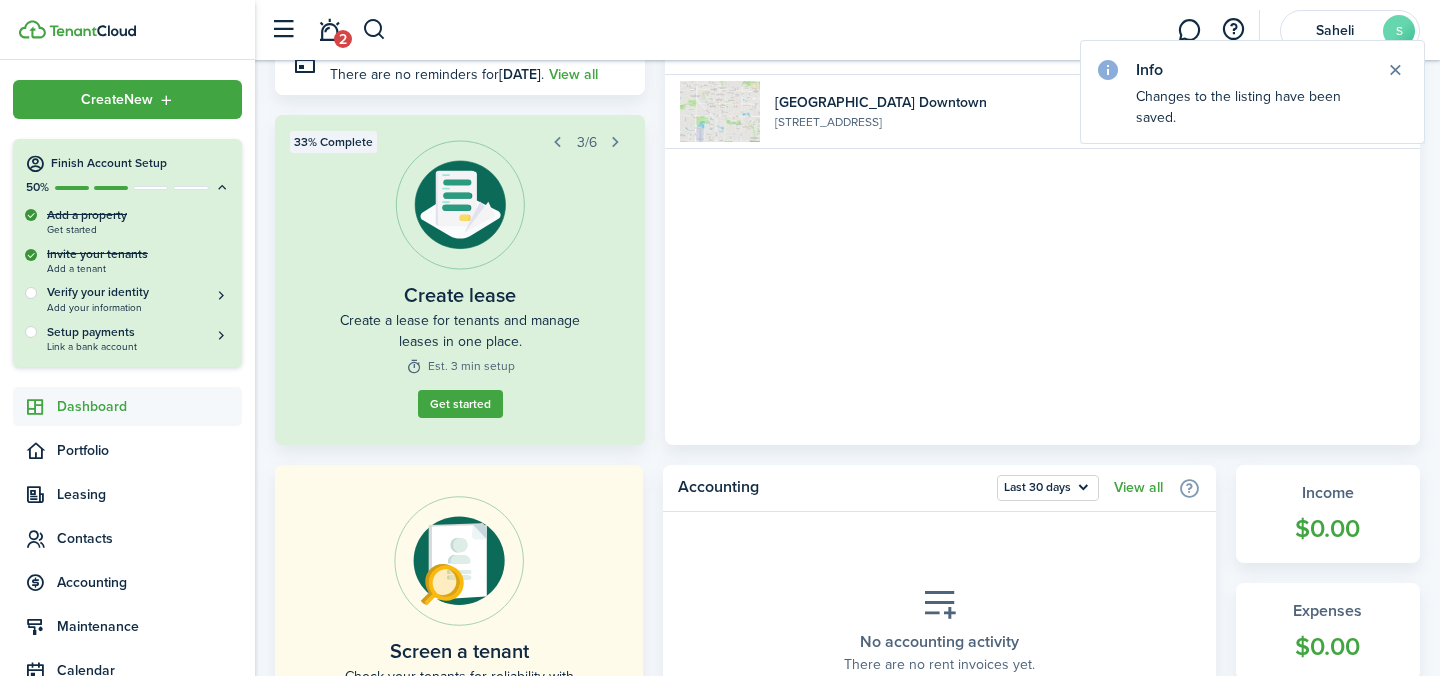 scroll, scrollTop: 170, scrollLeft: 0, axis: vertical 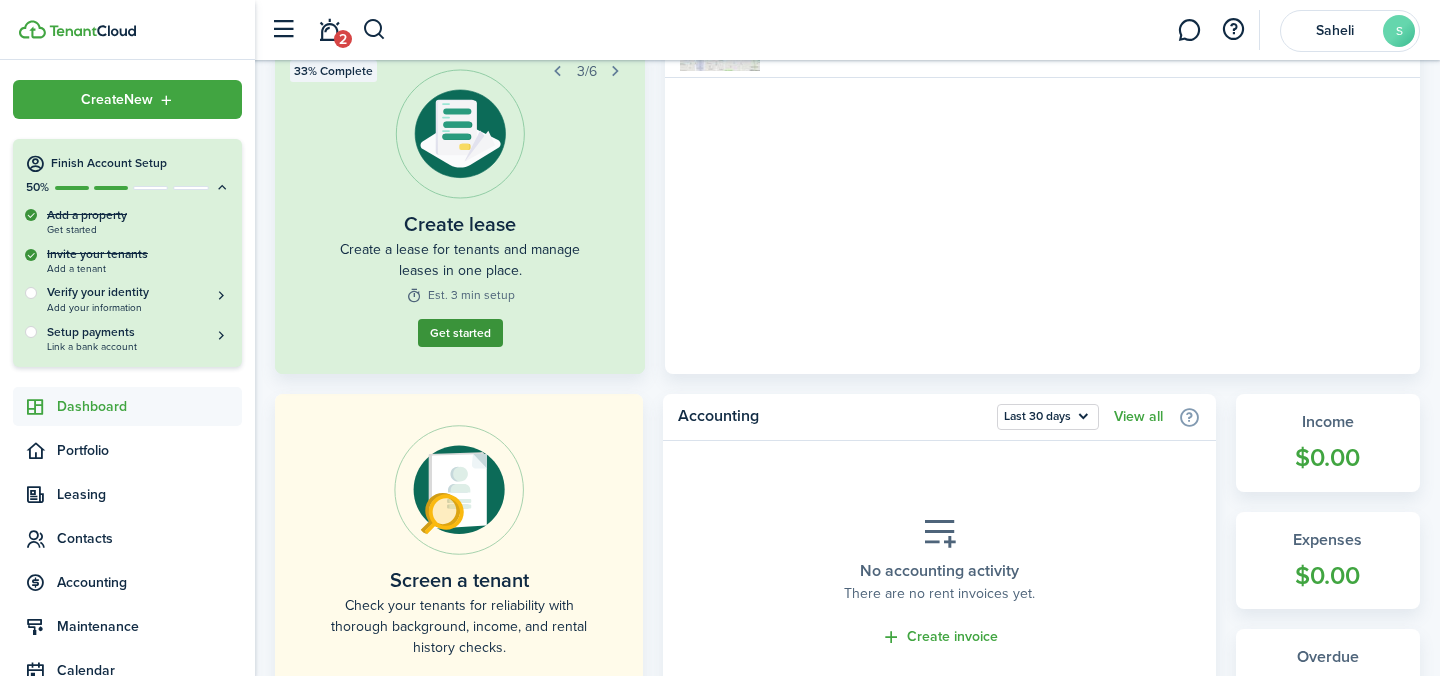 click on "Get started" 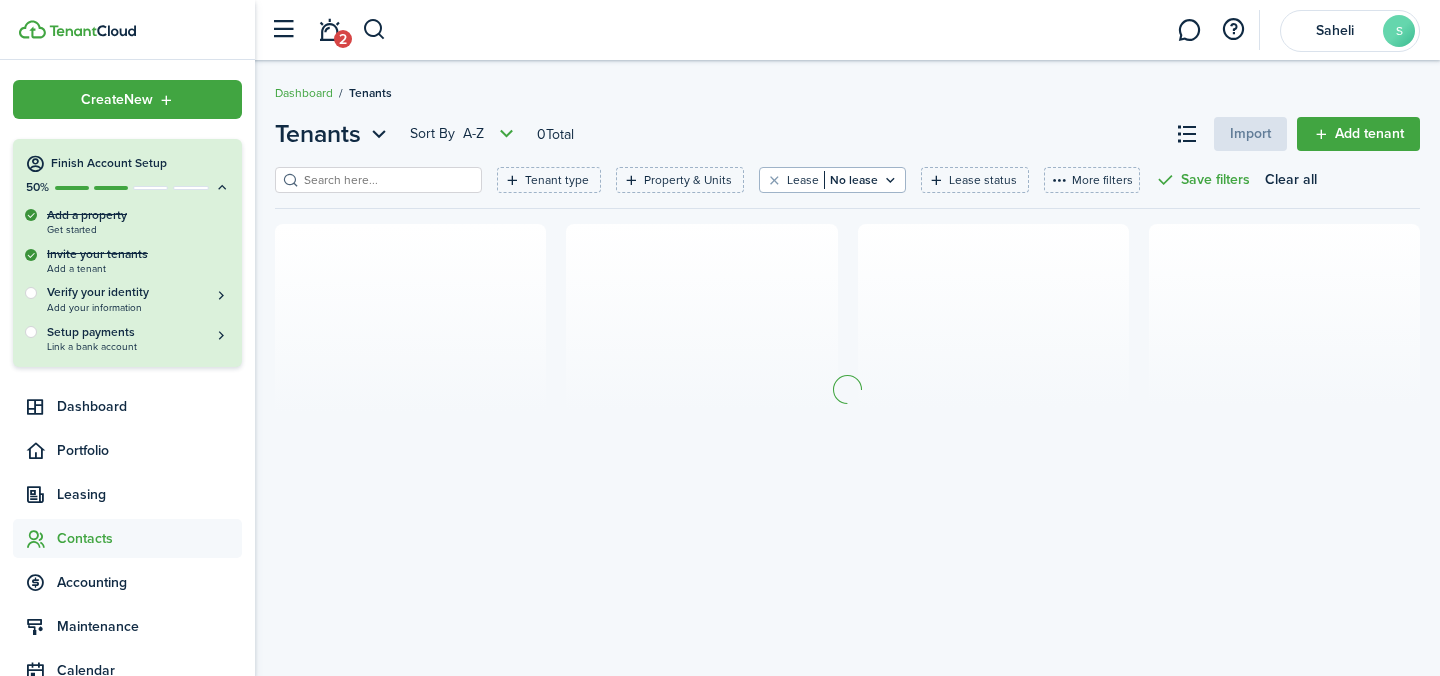 scroll, scrollTop: 0, scrollLeft: 0, axis: both 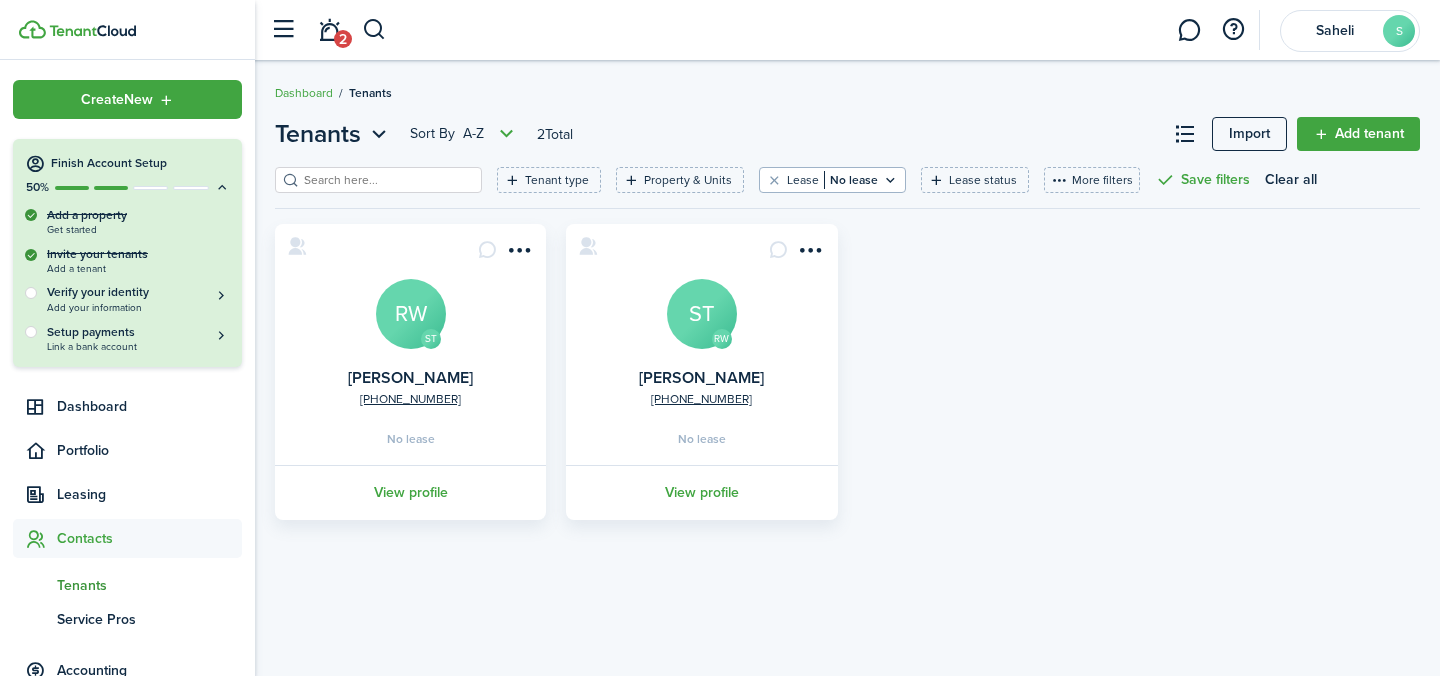 click on "ST" 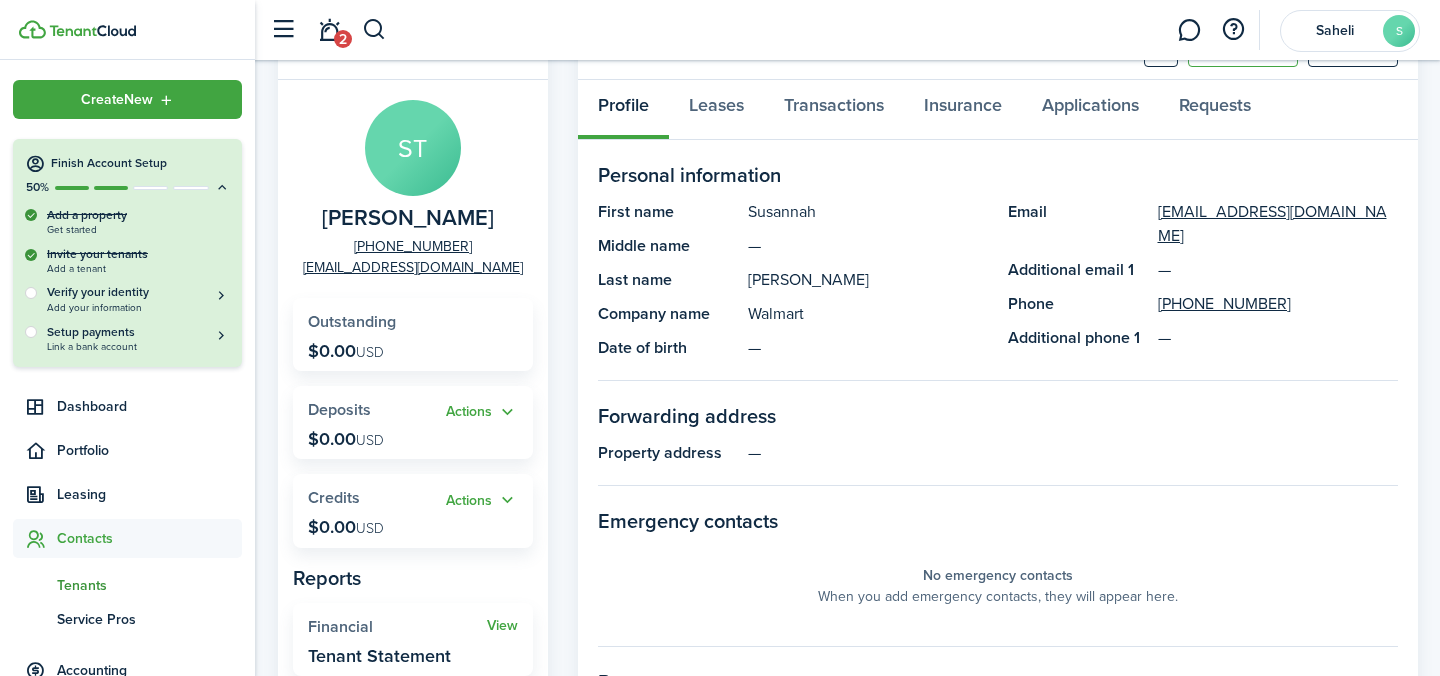 scroll, scrollTop: 0, scrollLeft: 0, axis: both 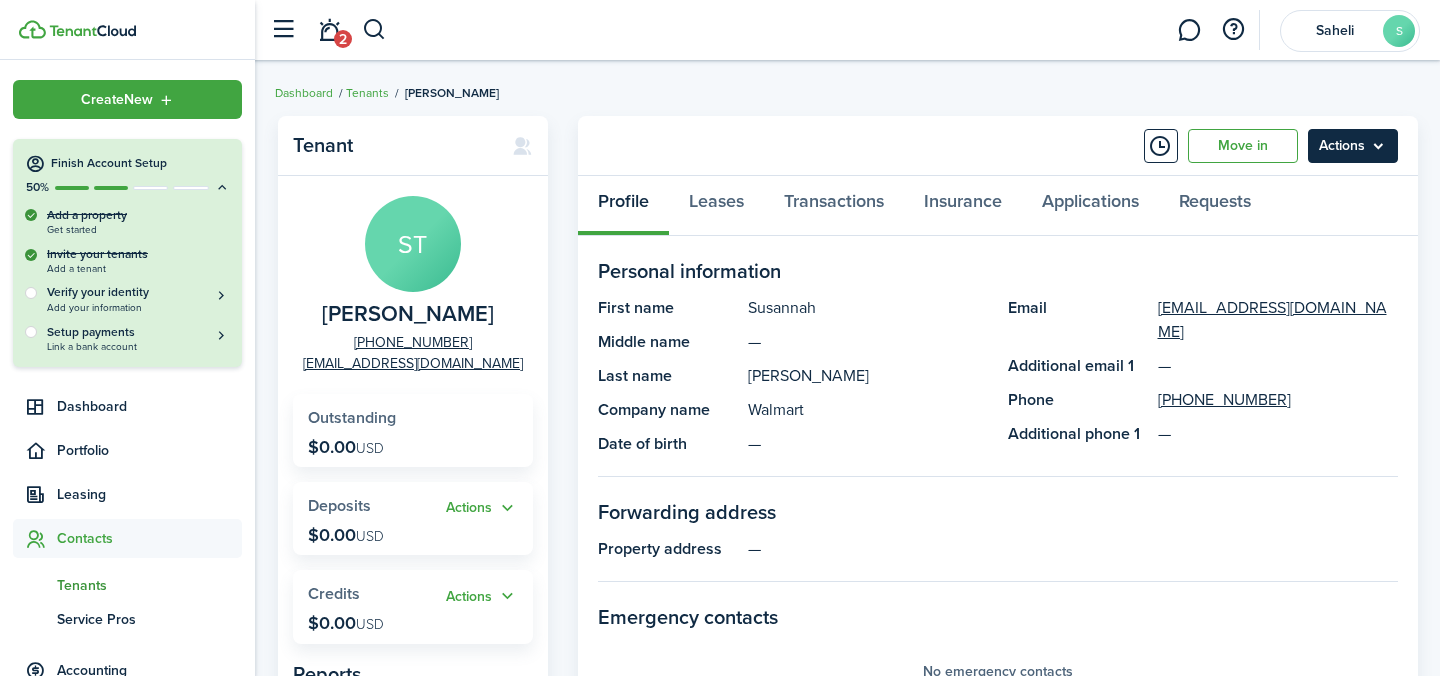 click on "Actions" 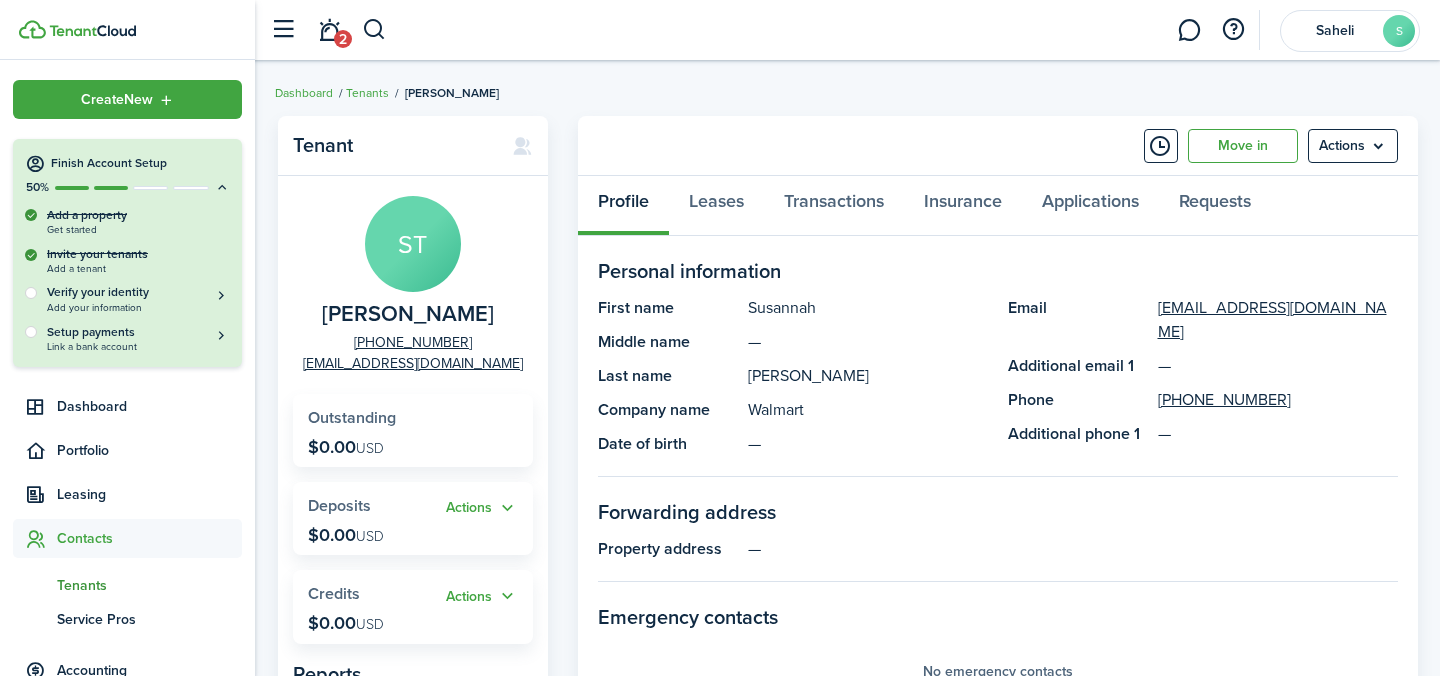 click on "Move in  Actions" 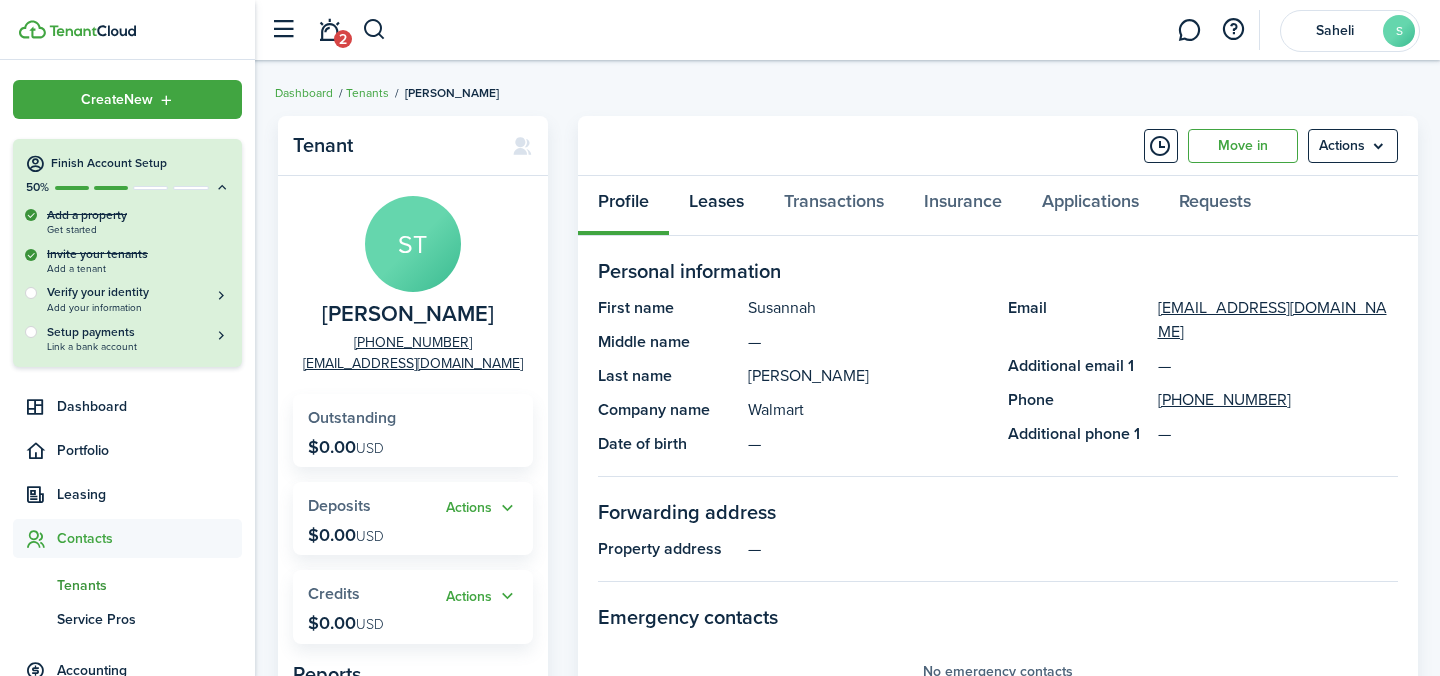 click on "Leases" at bounding box center [716, 206] 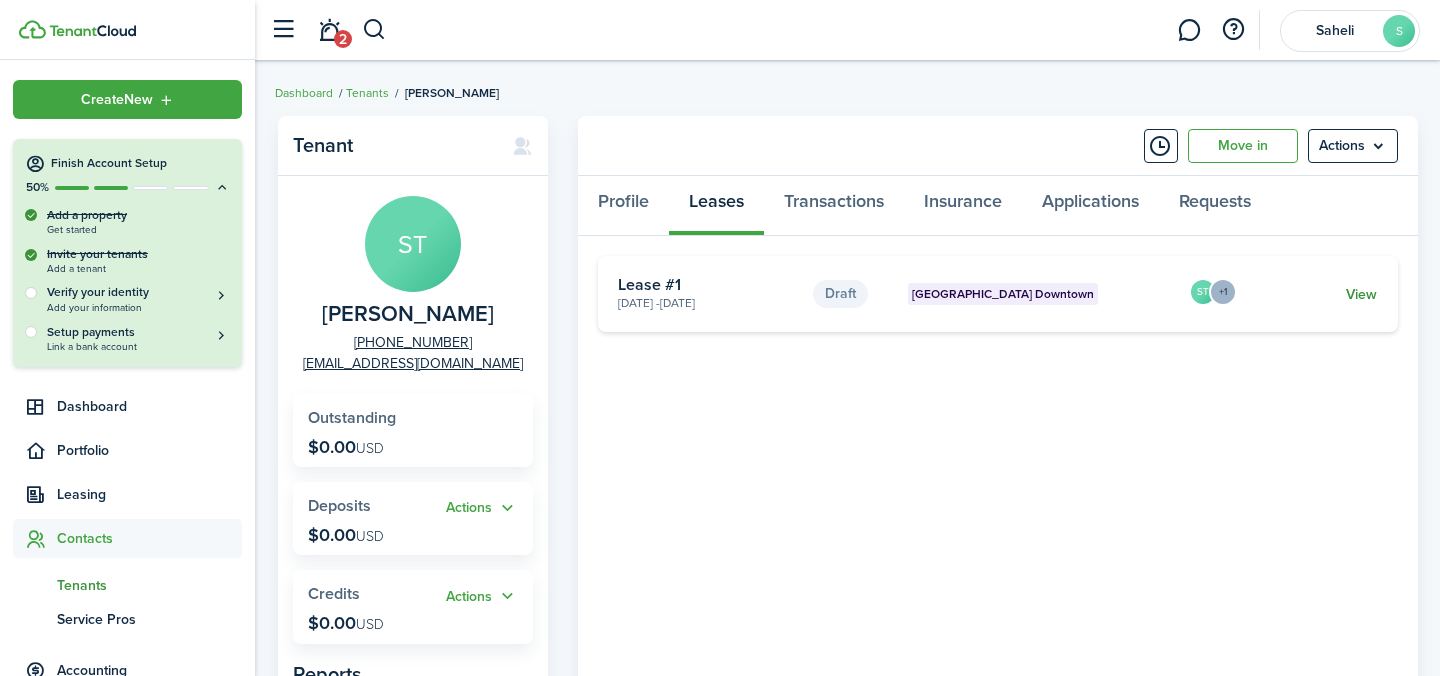 click on "View" 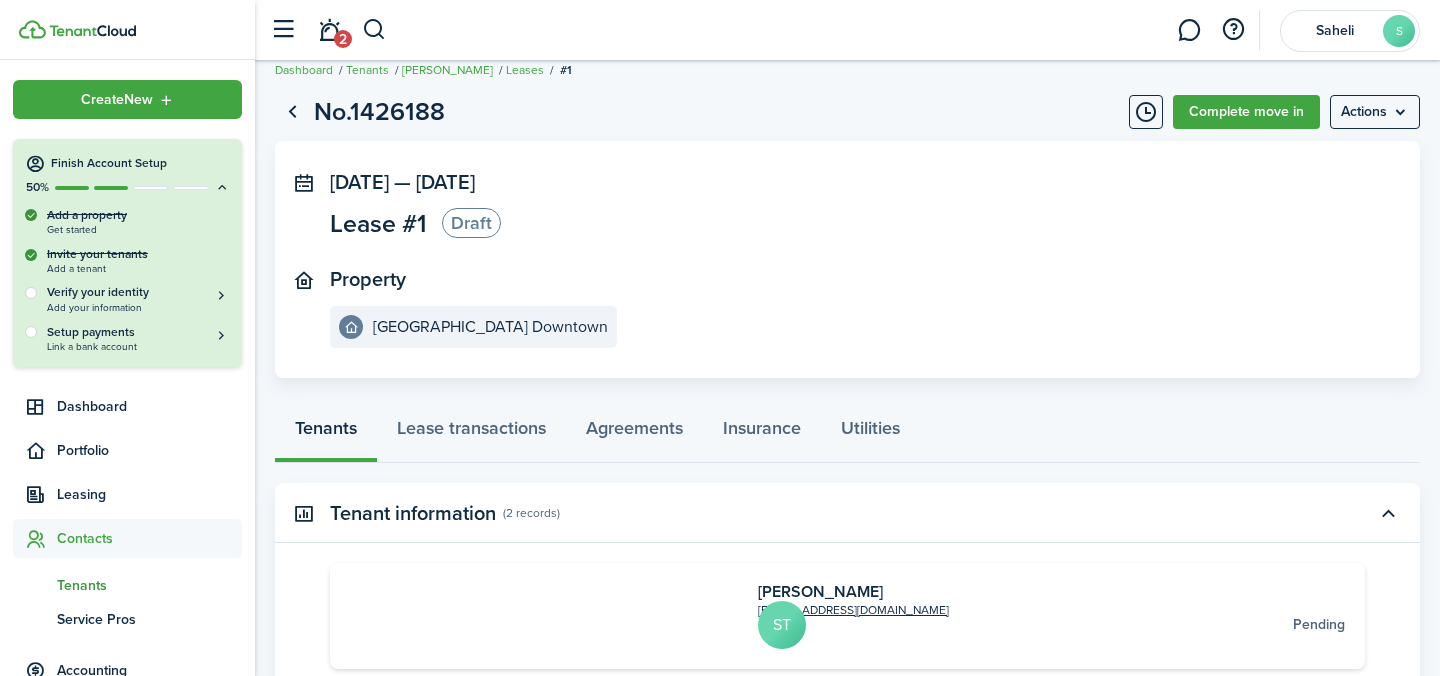 scroll, scrollTop: 0, scrollLeft: 0, axis: both 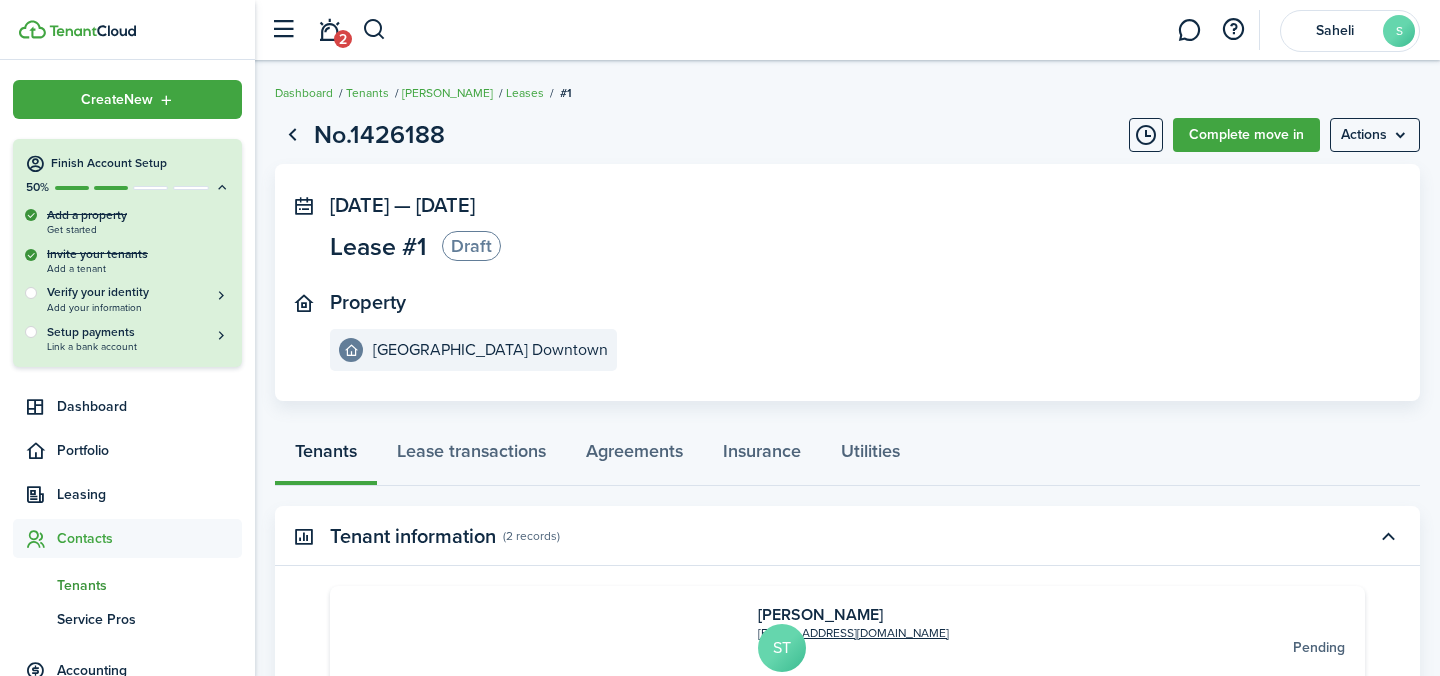 click on "Draft" 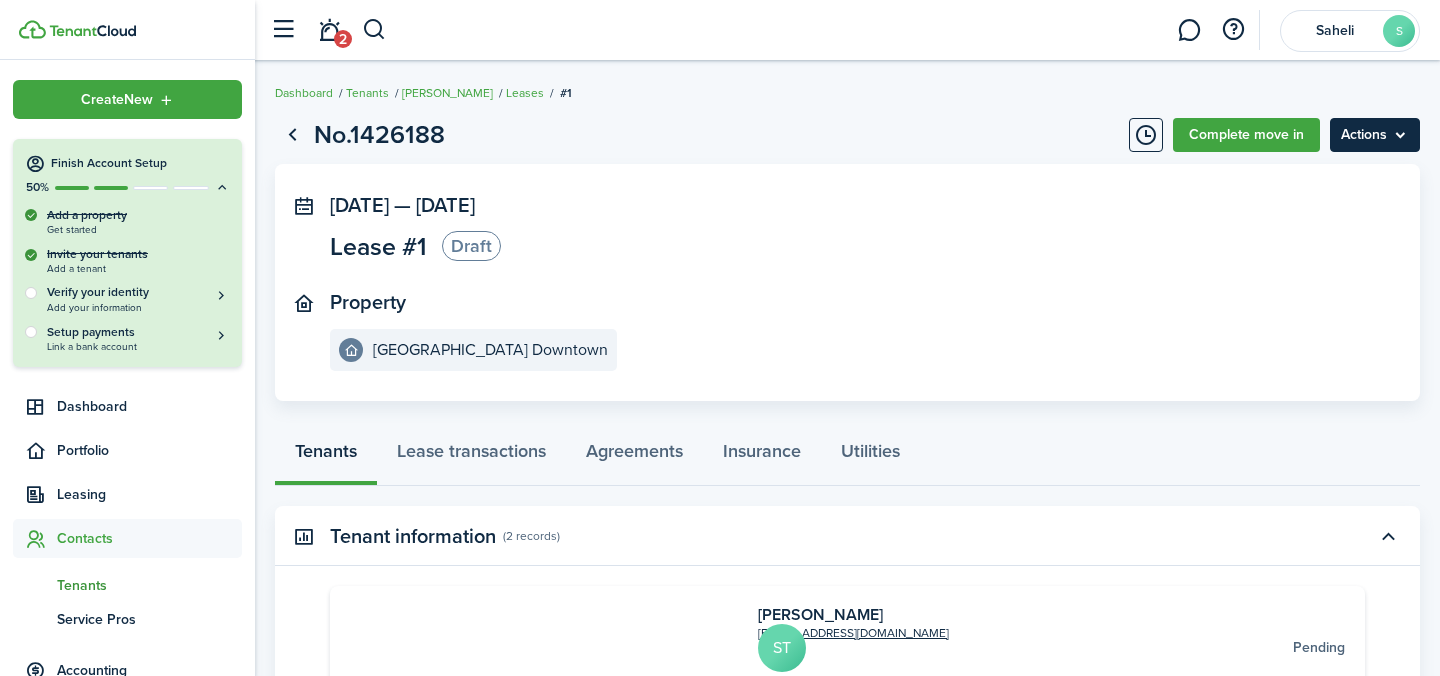 click on "Actions" 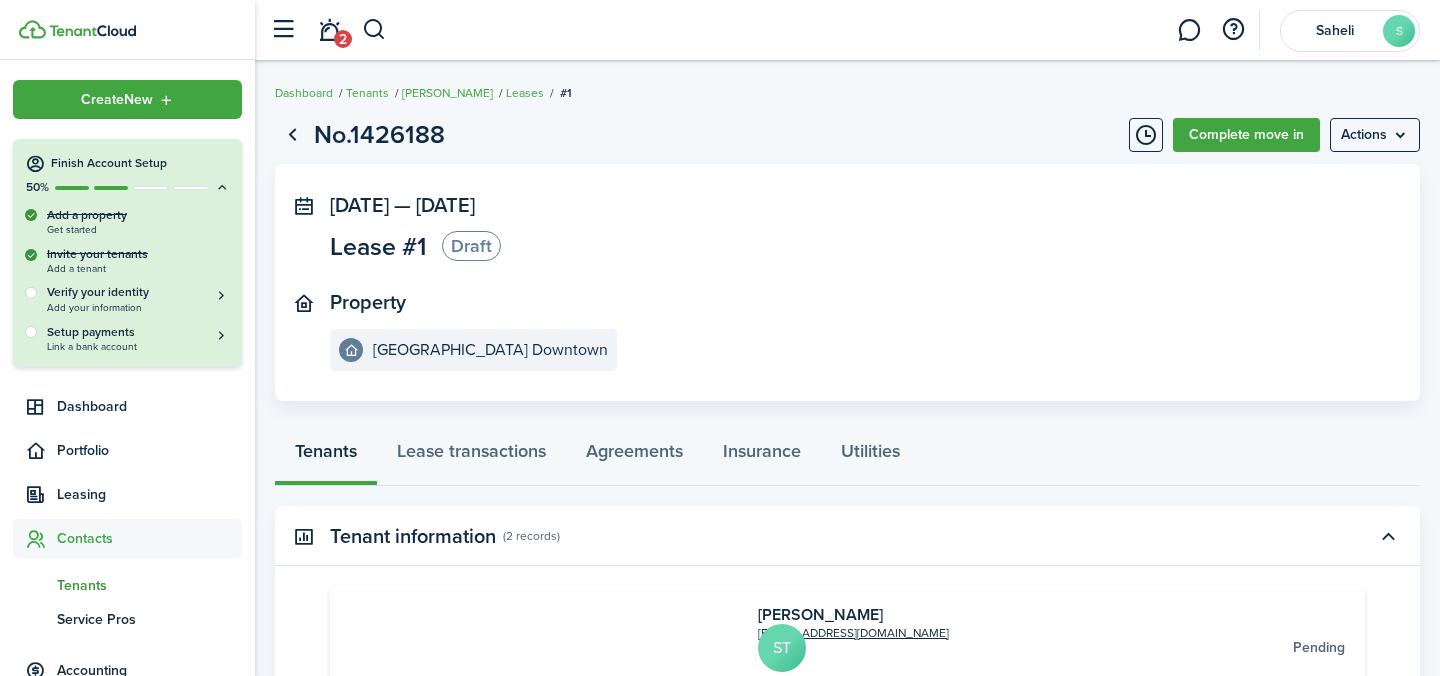 click on "[DATE]  —  [DATE]  Lease #1  Draft  Property  [GEOGRAPHIC_DATA]" 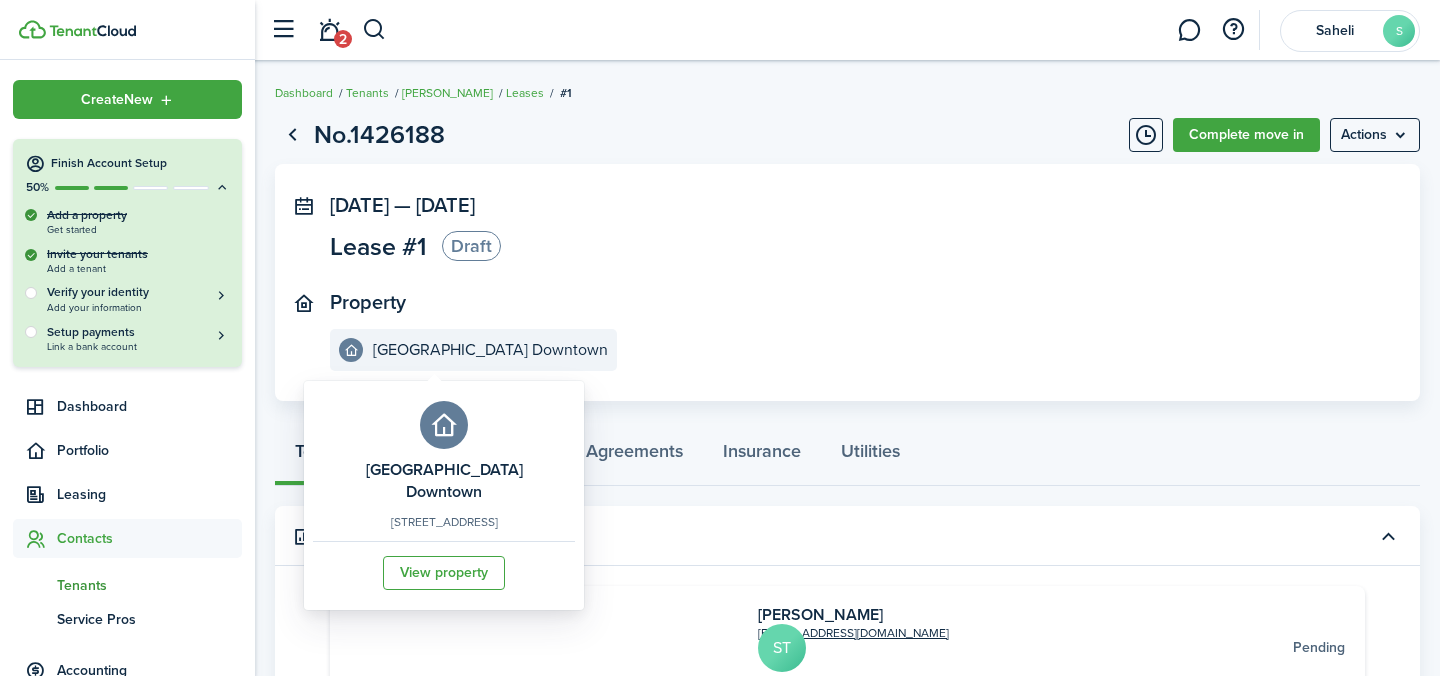 click on "[GEOGRAPHIC_DATA] Downtown" 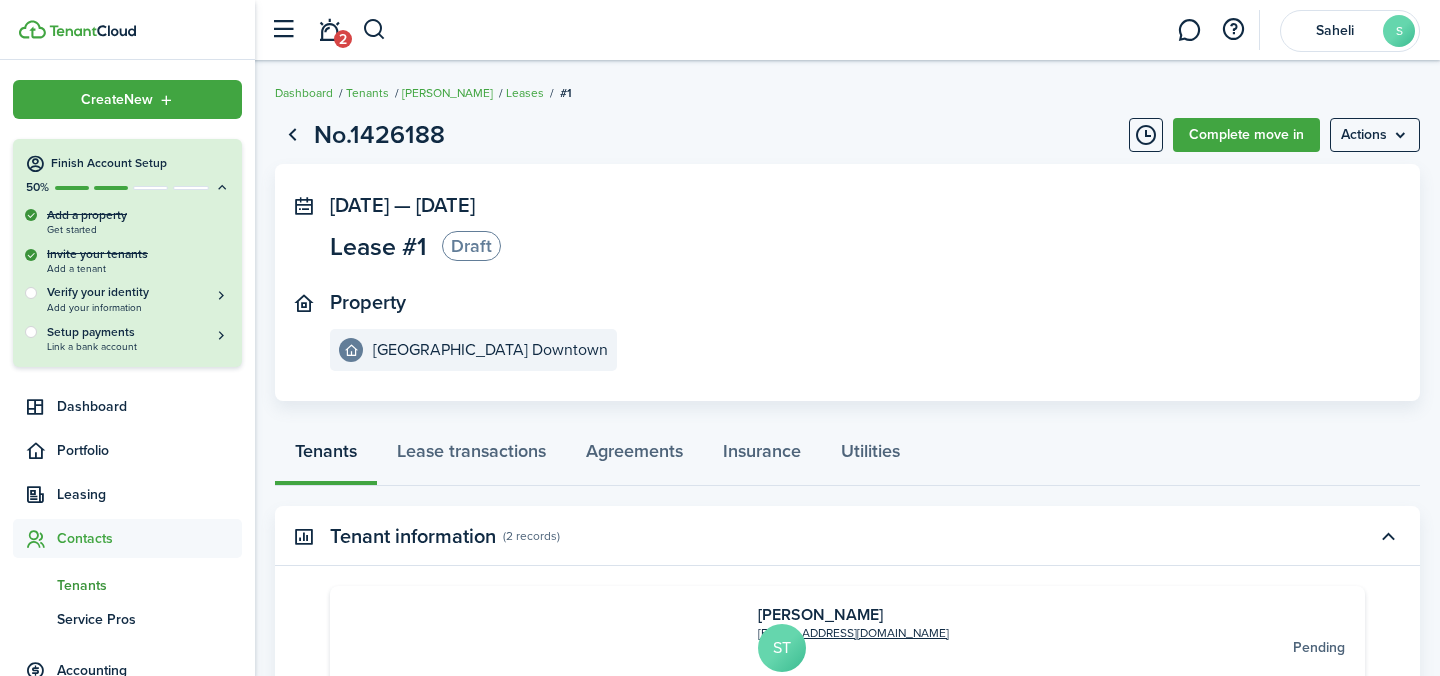 click on "Draft" 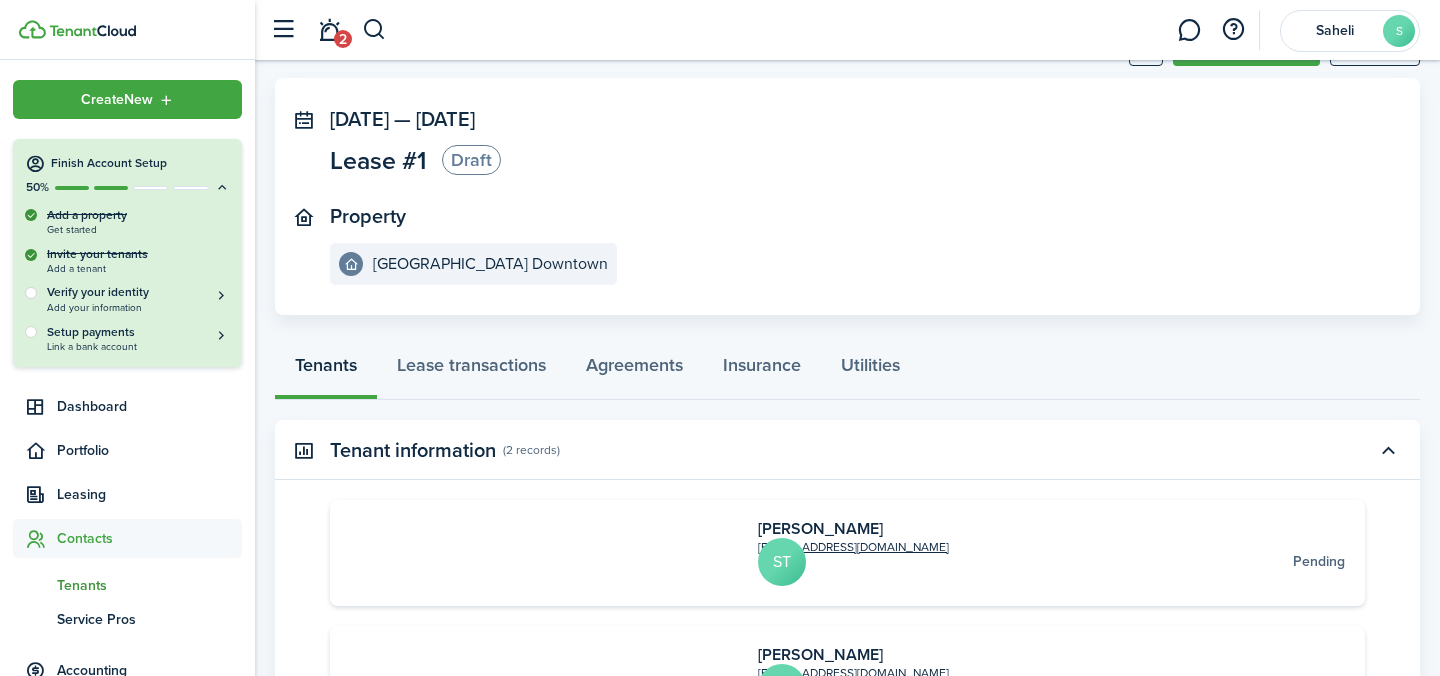 scroll, scrollTop: 0, scrollLeft: 0, axis: both 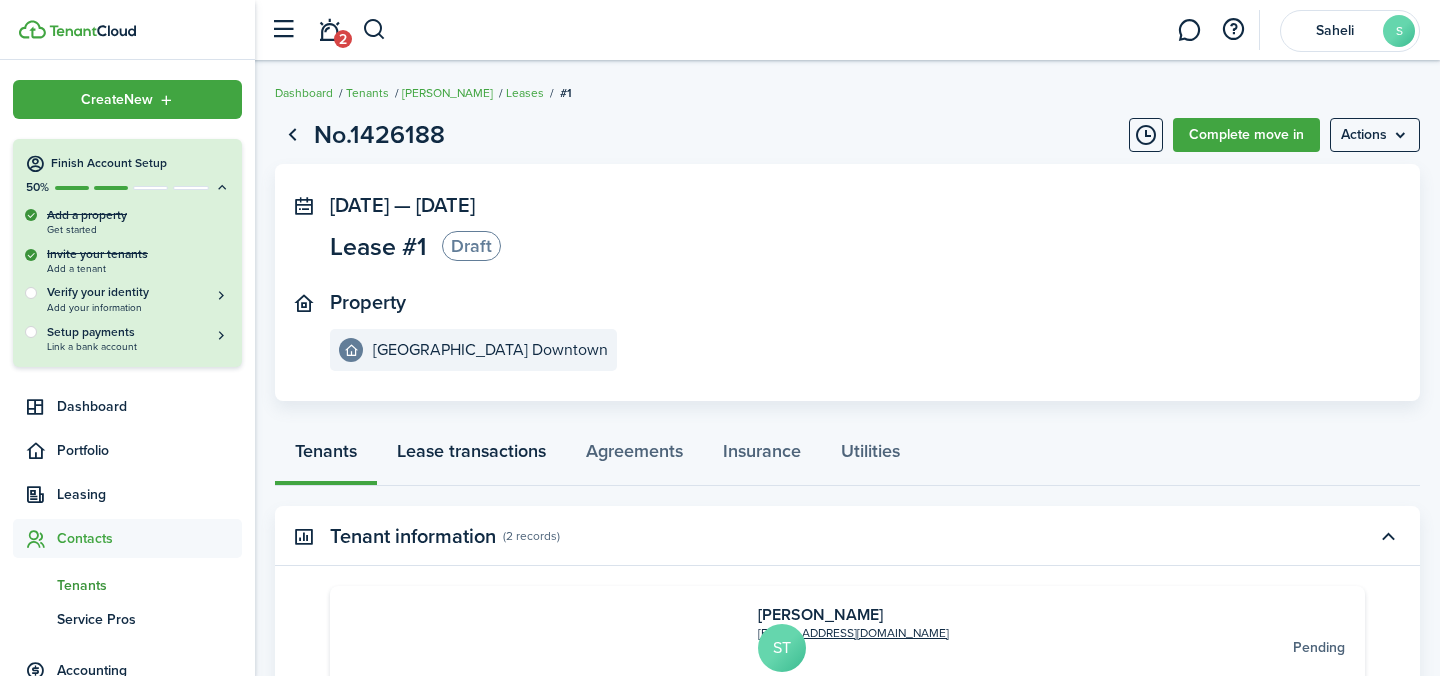 click on "Lease transactions" at bounding box center [471, 456] 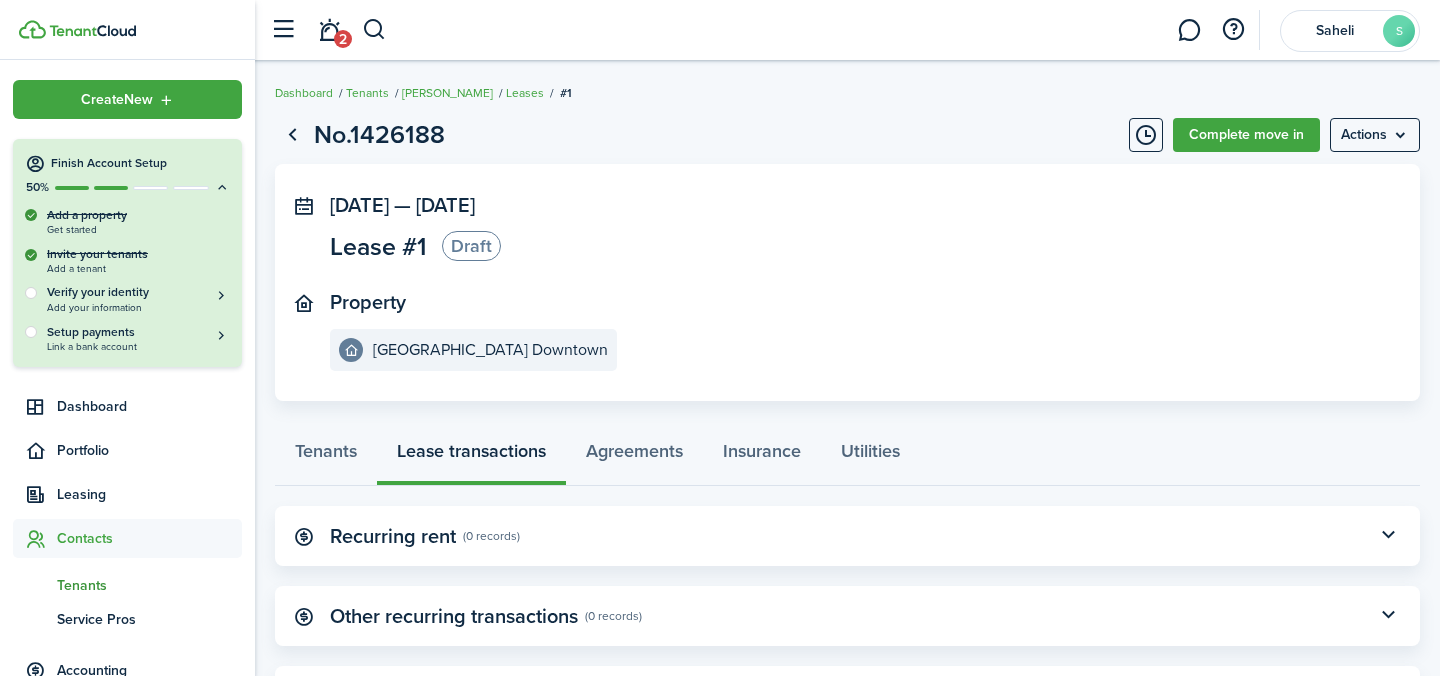 scroll, scrollTop: 105, scrollLeft: 0, axis: vertical 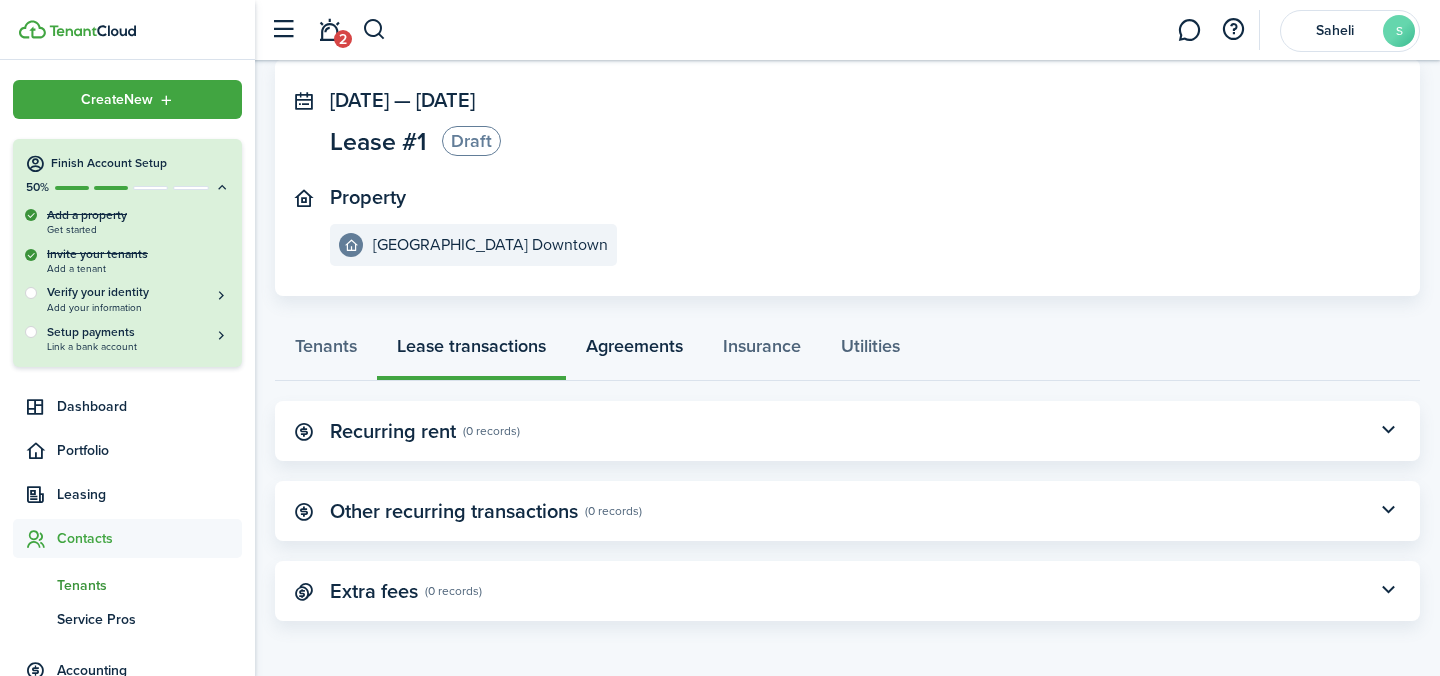 click on "Agreements" at bounding box center (634, 351) 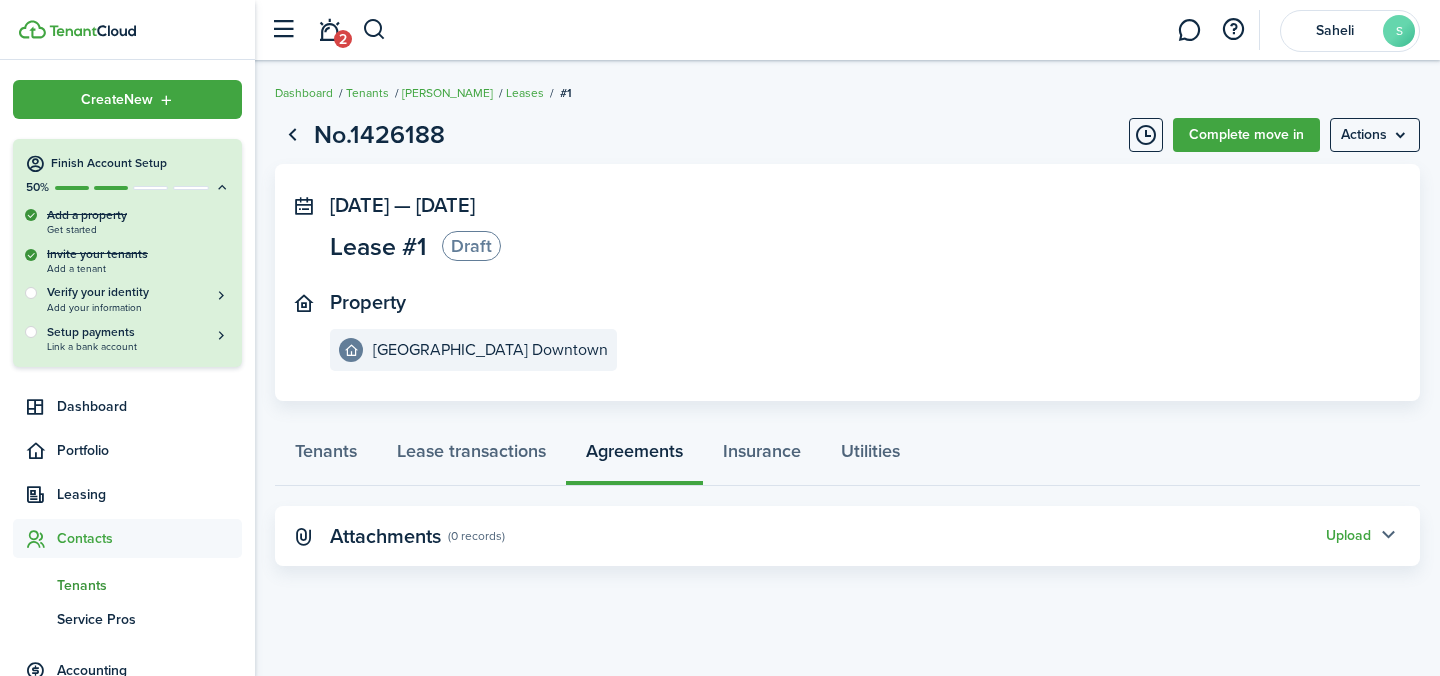 click at bounding box center [1388, 536] 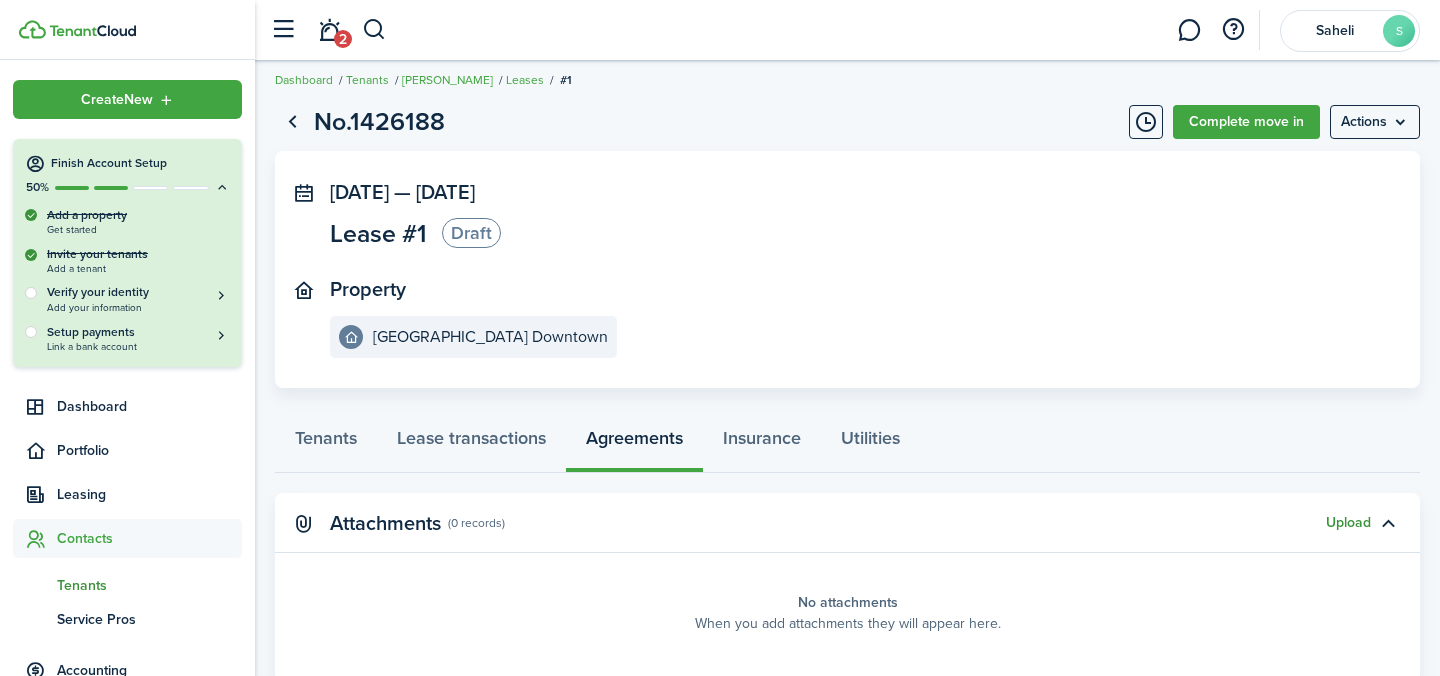 scroll, scrollTop: 0, scrollLeft: 0, axis: both 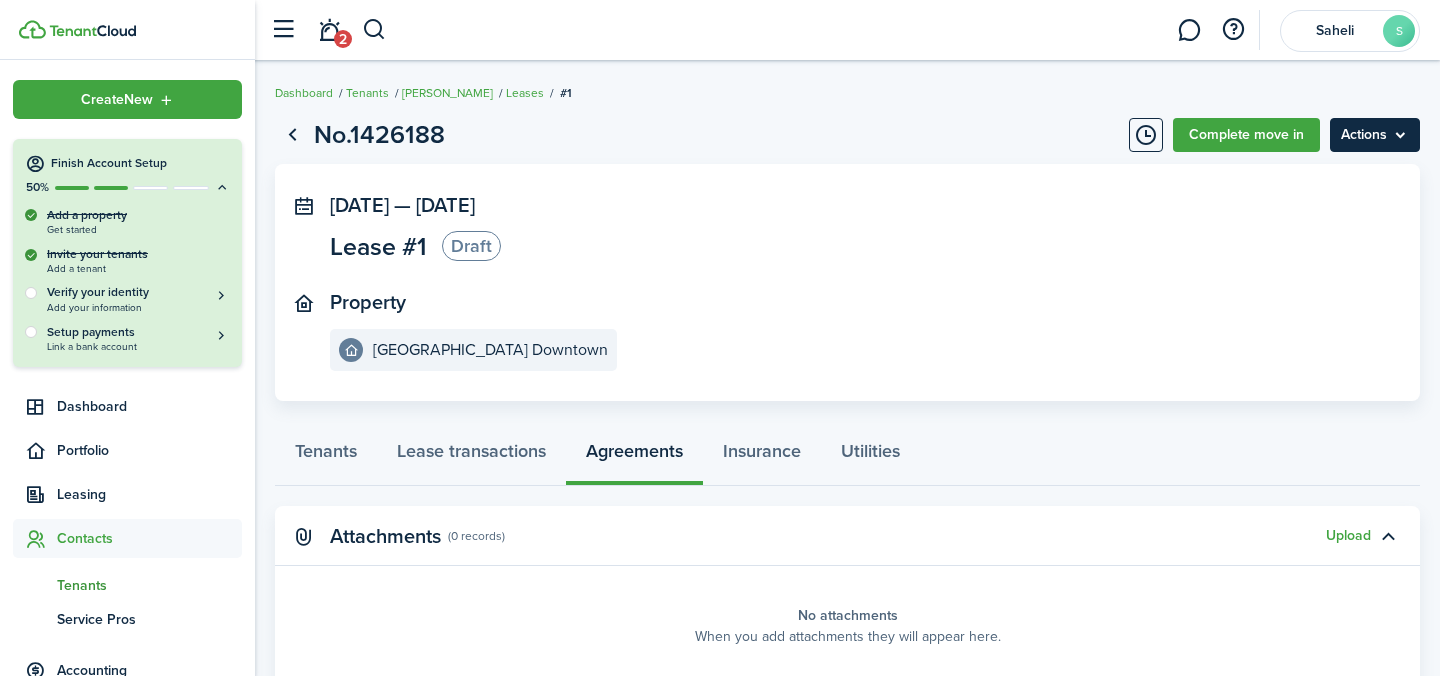 click on "Actions" 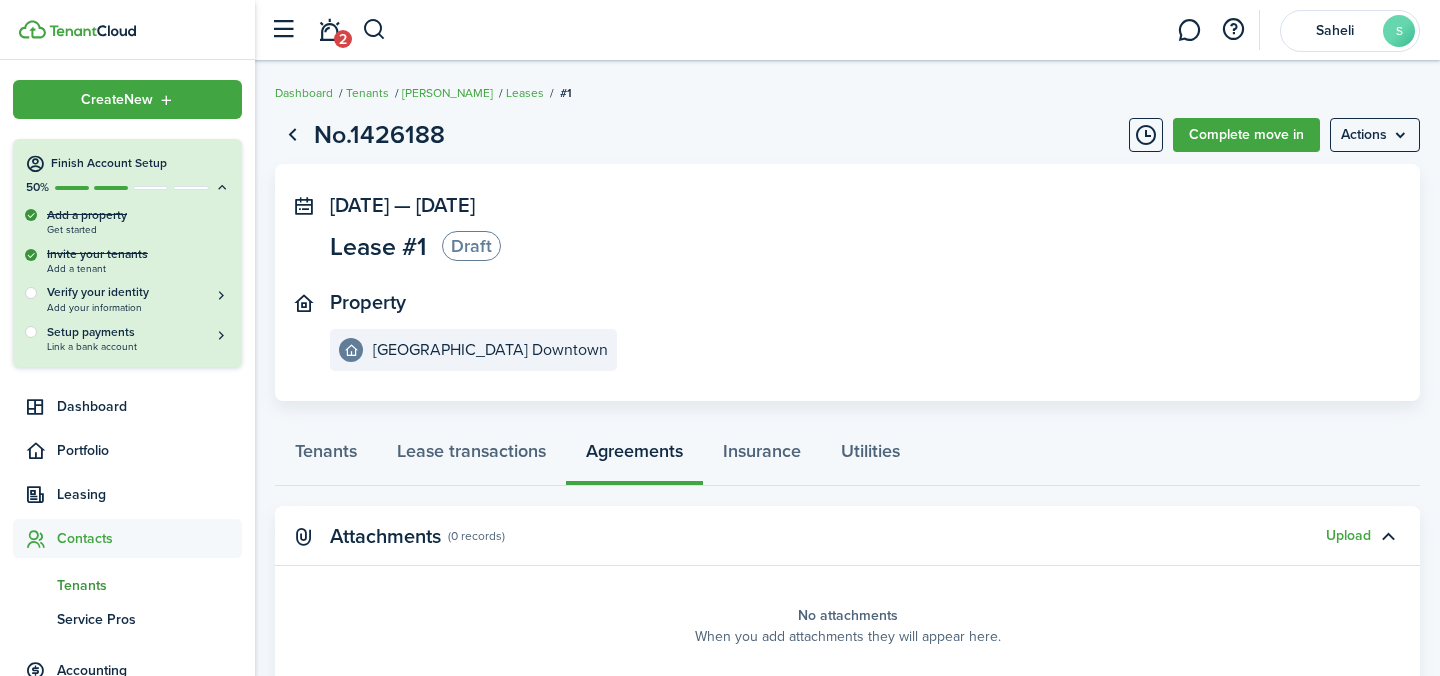 click on "No.1426188  Complete move in  Actions  [DATE]  —  [DATE]  Lease #1  Draft  Property  [GEOGRAPHIC_DATA] Downtown   Tenants   Lease transactions   Agreements   Insurance   Utilities  Attachments  (0 records)   Upload  No attachments  When you add attachments they will appear here." 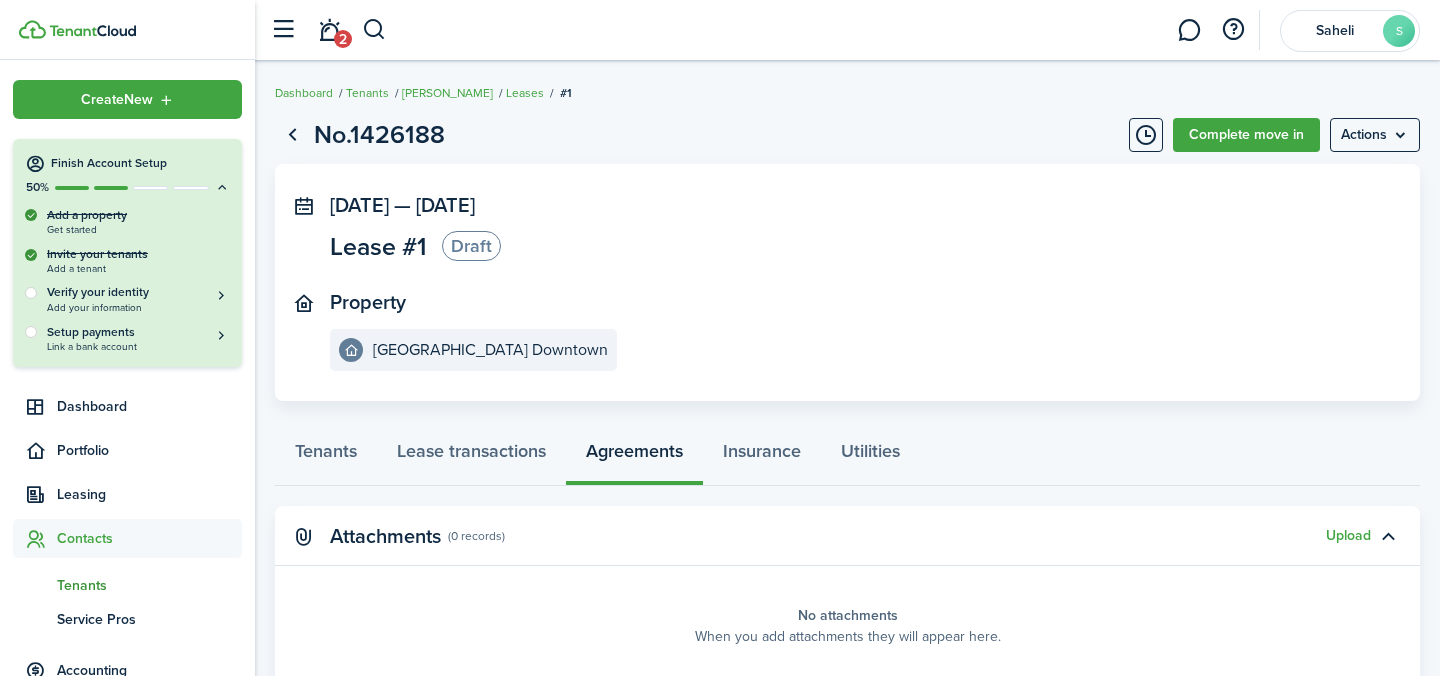 scroll, scrollTop: 264, scrollLeft: 0, axis: vertical 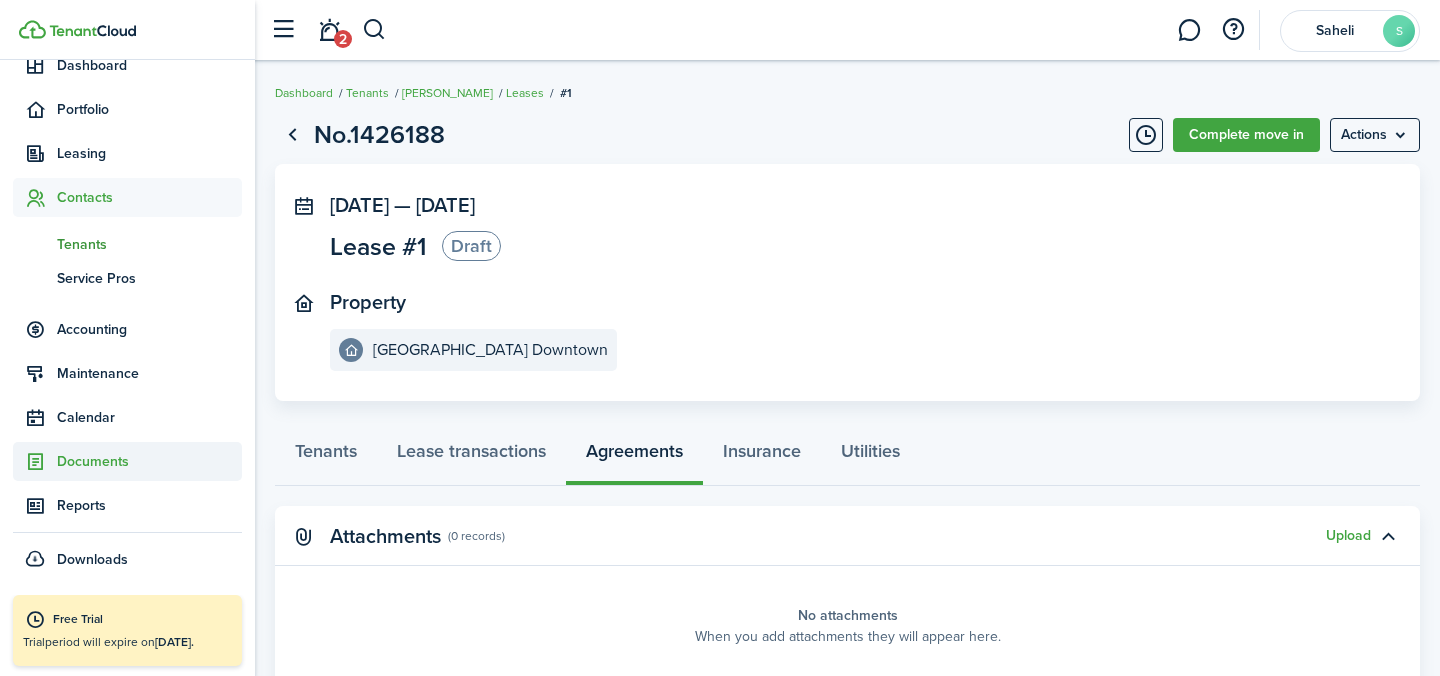click on "Documents" 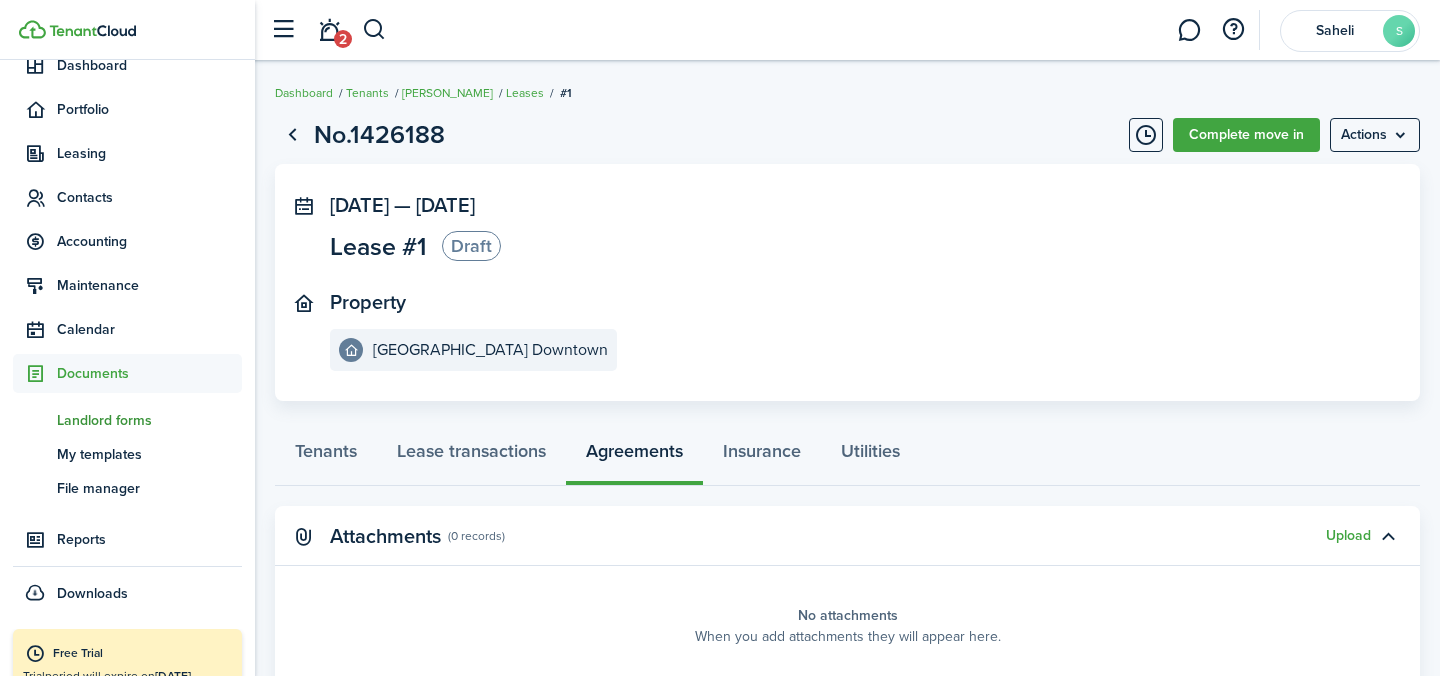 click on "Landlord forms" 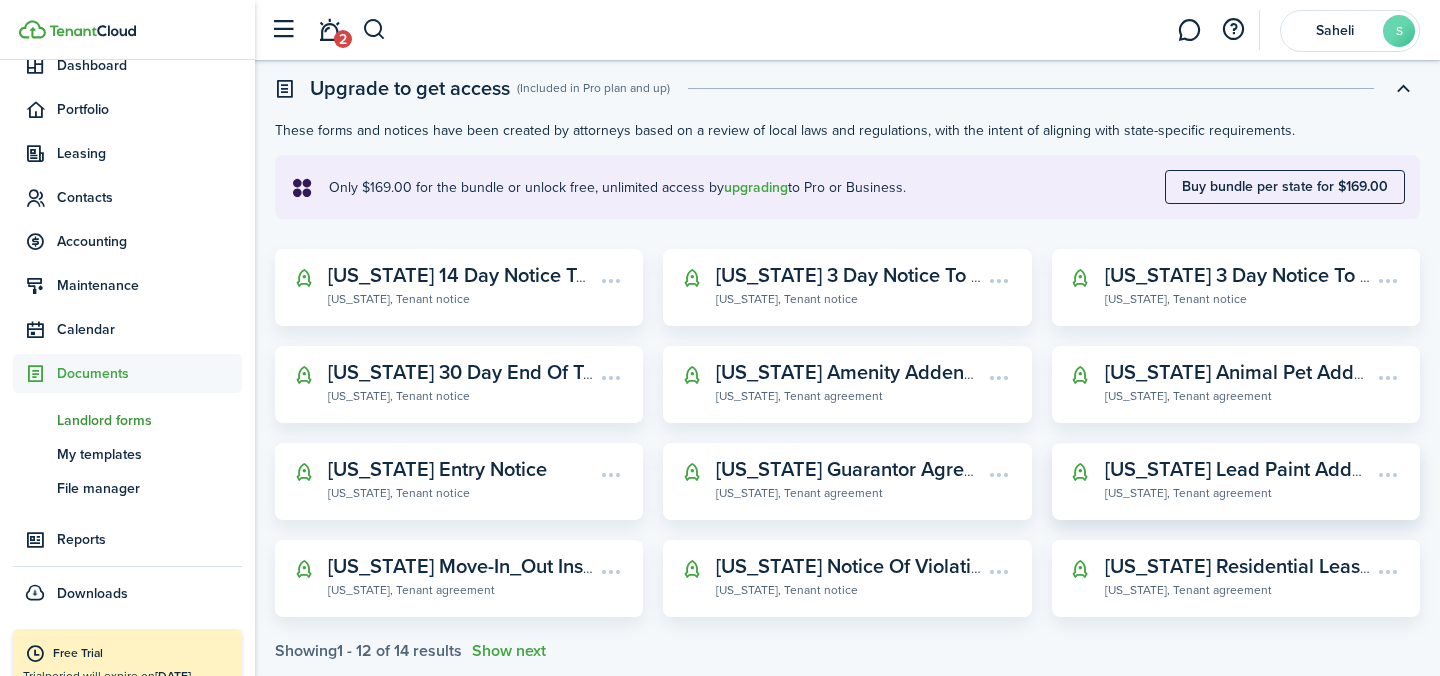 scroll, scrollTop: 262, scrollLeft: 0, axis: vertical 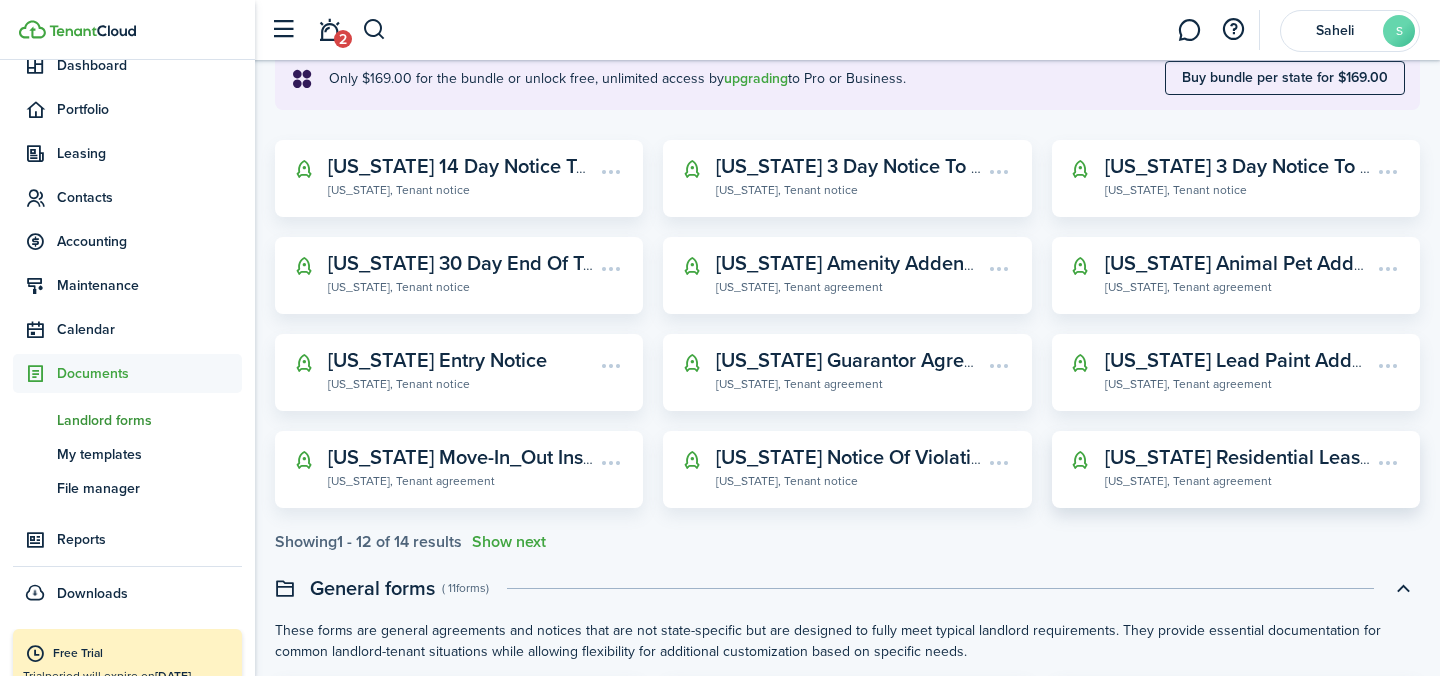 click on "[US_STATE] Residential Lease Agreement" 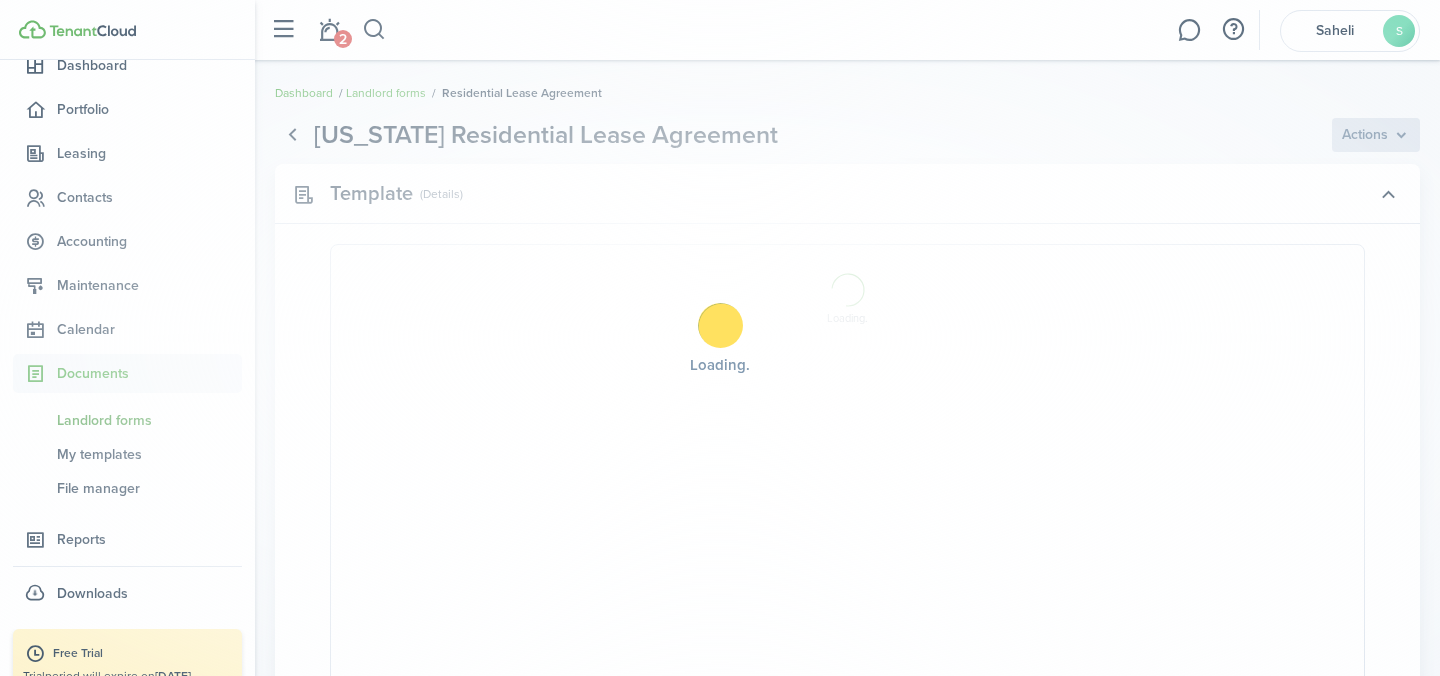 select on "fit" 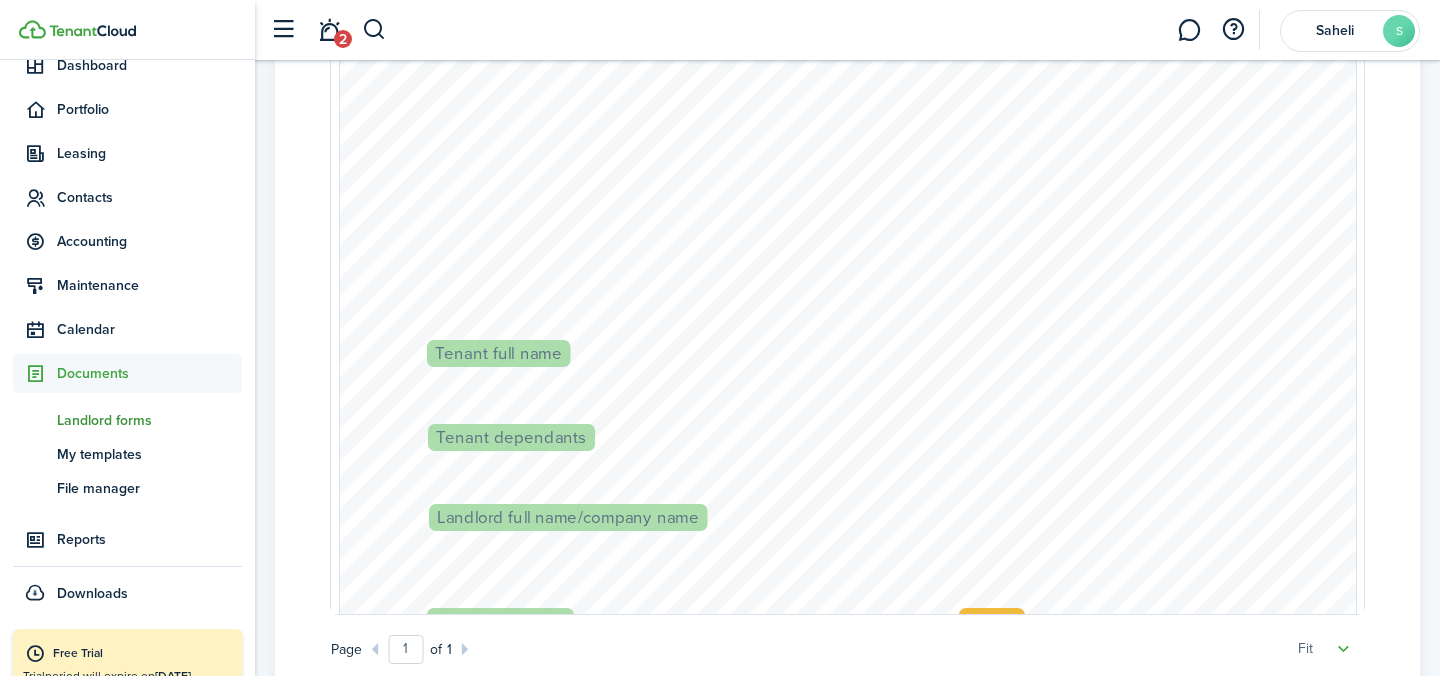 scroll, scrollTop: 435, scrollLeft: 0, axis: vertical 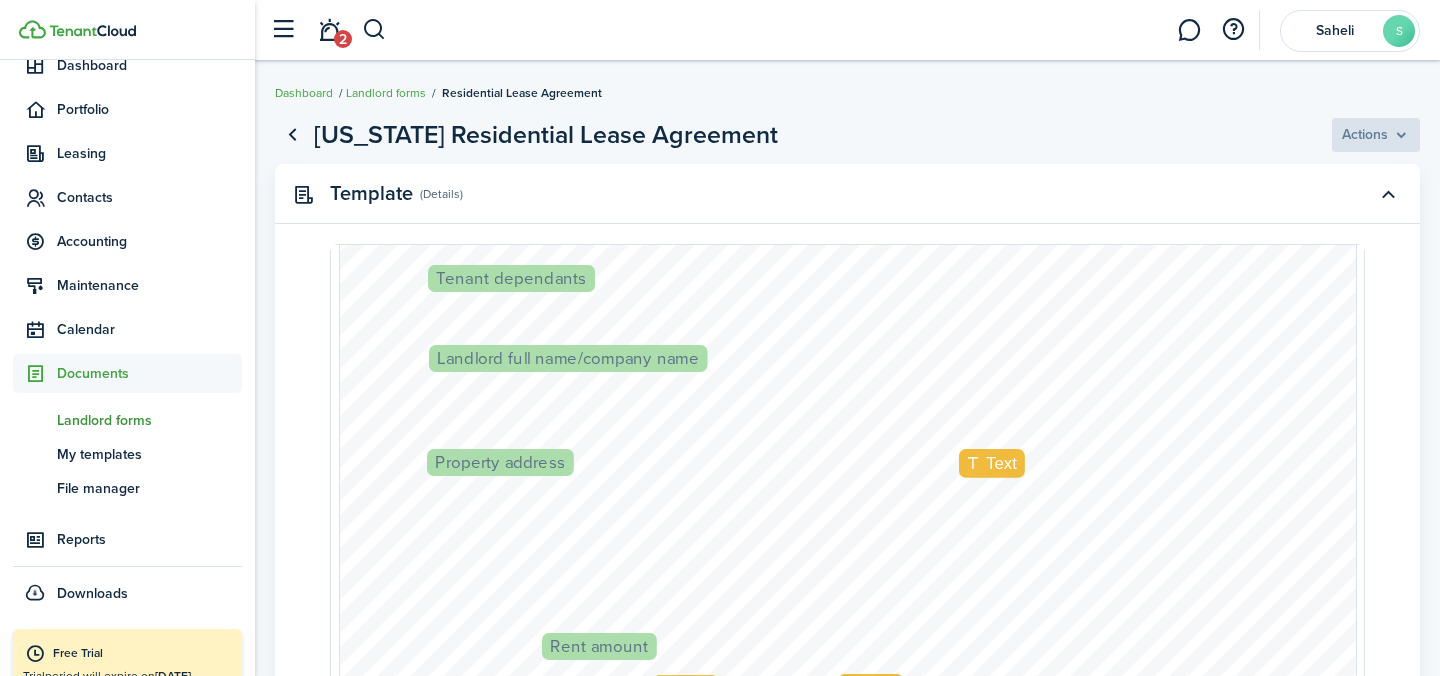 click on "Actions" 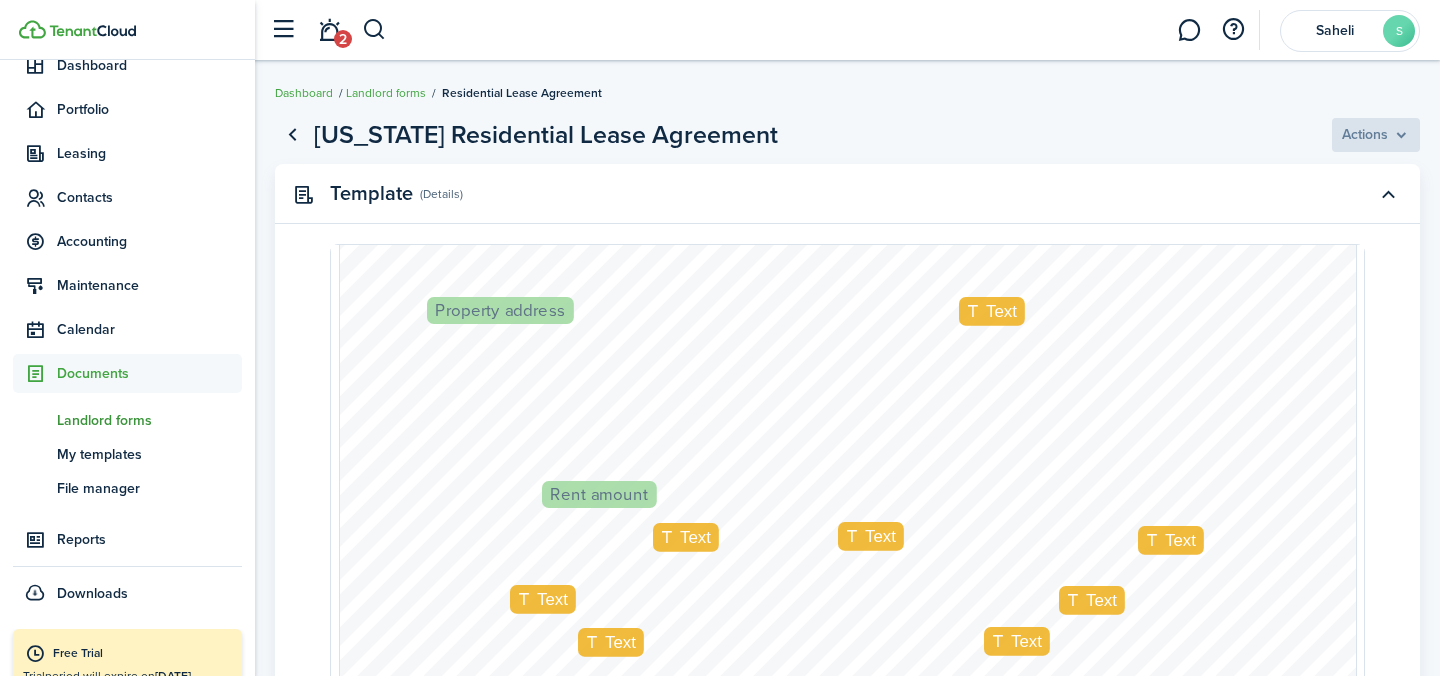 scroll, scrollTop: 0, scrollLeft: 0, axis: both 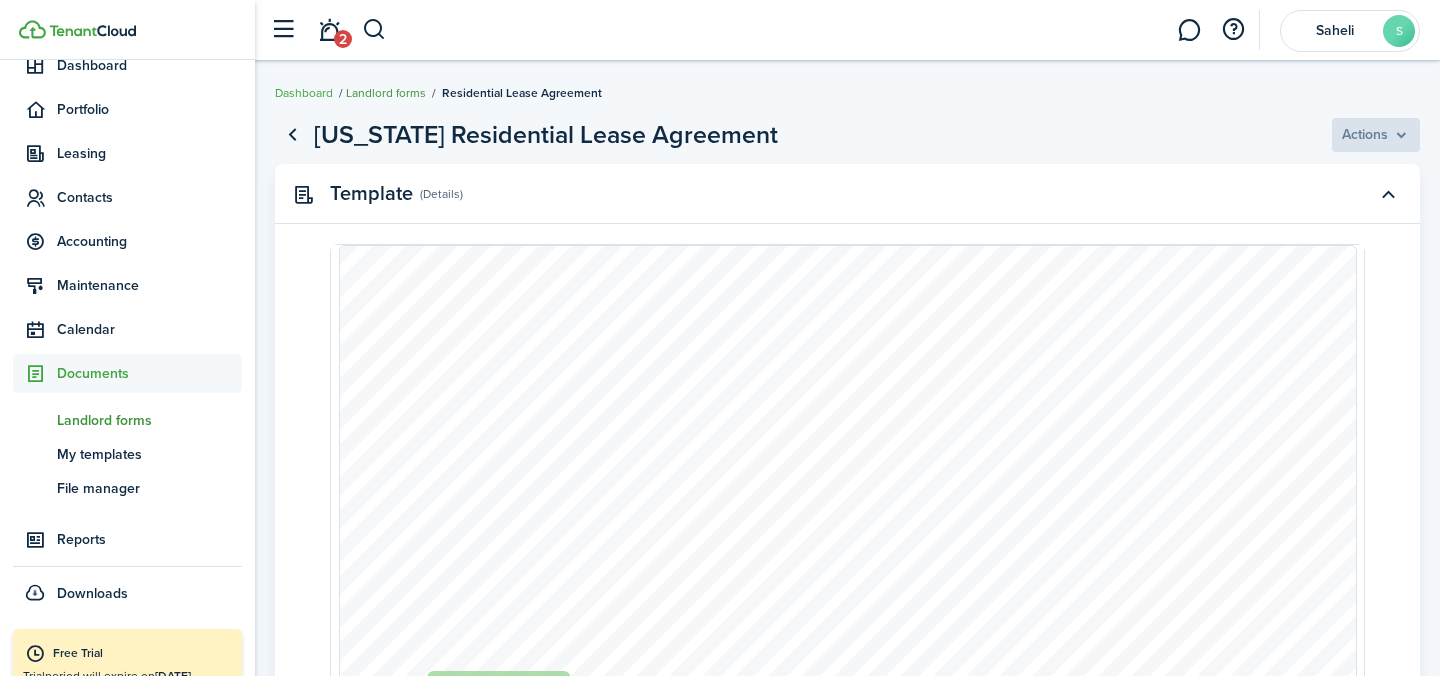 click on "Landlord forms" 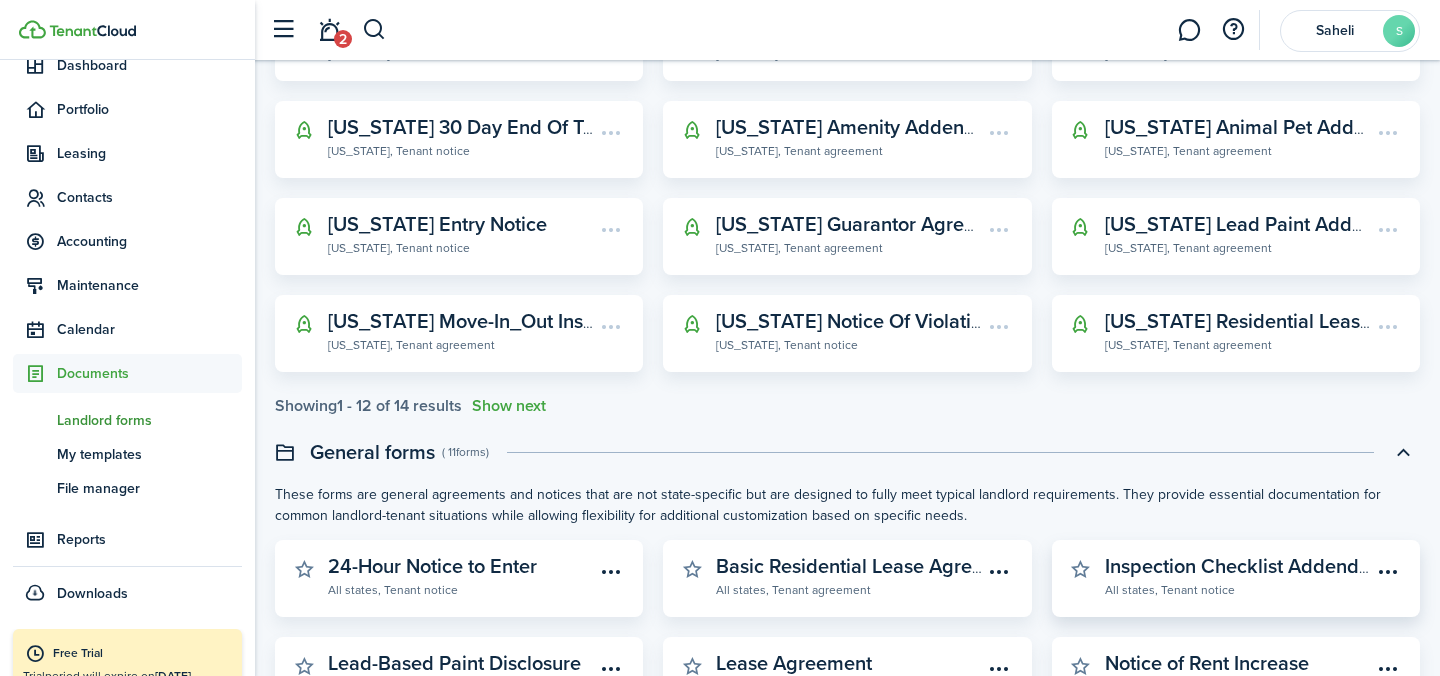 scroll, scrollTop: 192, scrollLeft: 0, axis: vertical 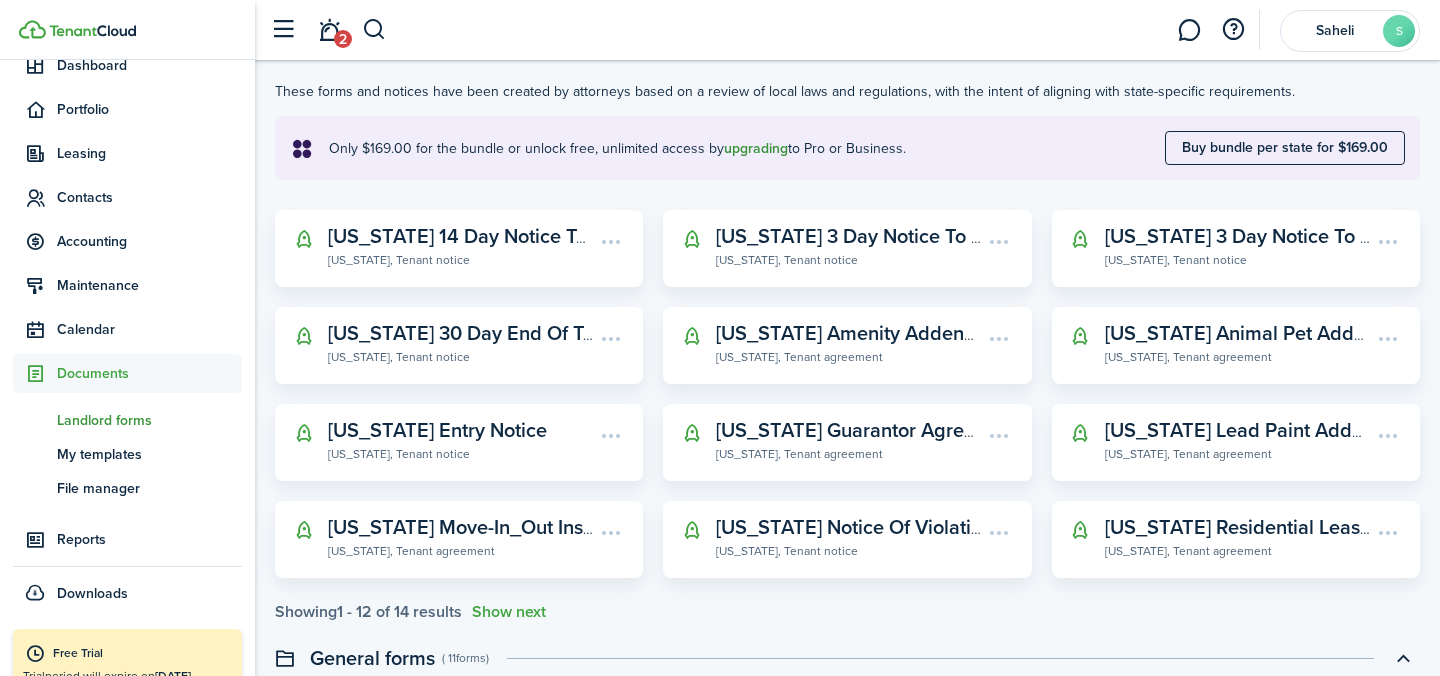 click on "upgrading" at bounding box center [756, 149] 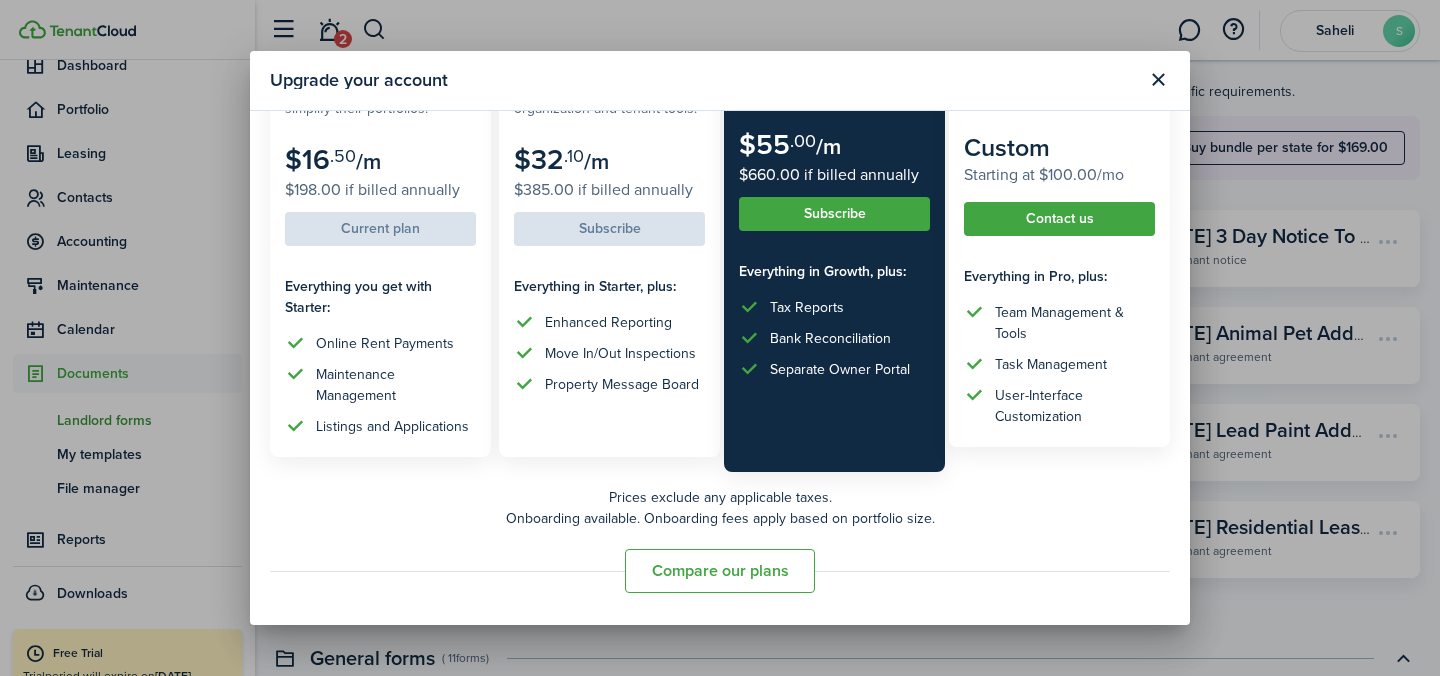 scroll, scrollTop: 220, scrollLeft: 0, axis: vertical 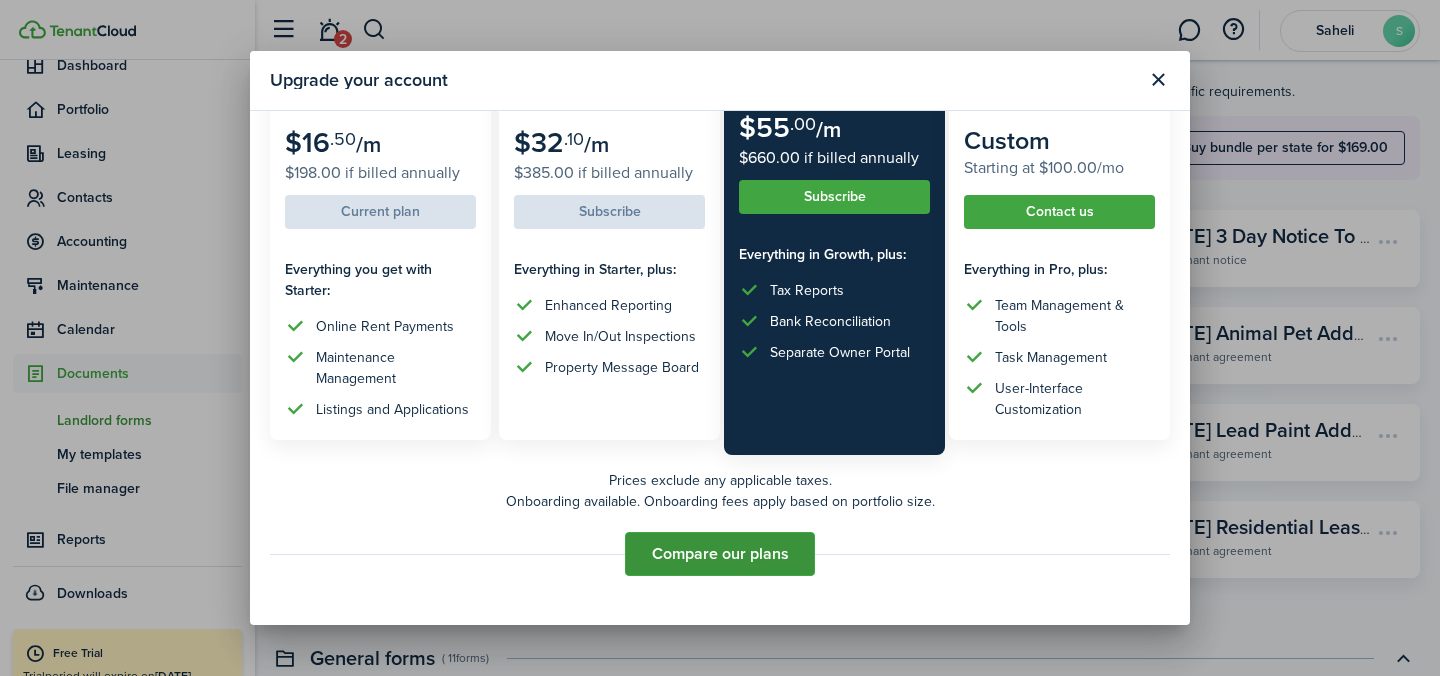 click on "Compare our plans" at bounding box center [720, 554] 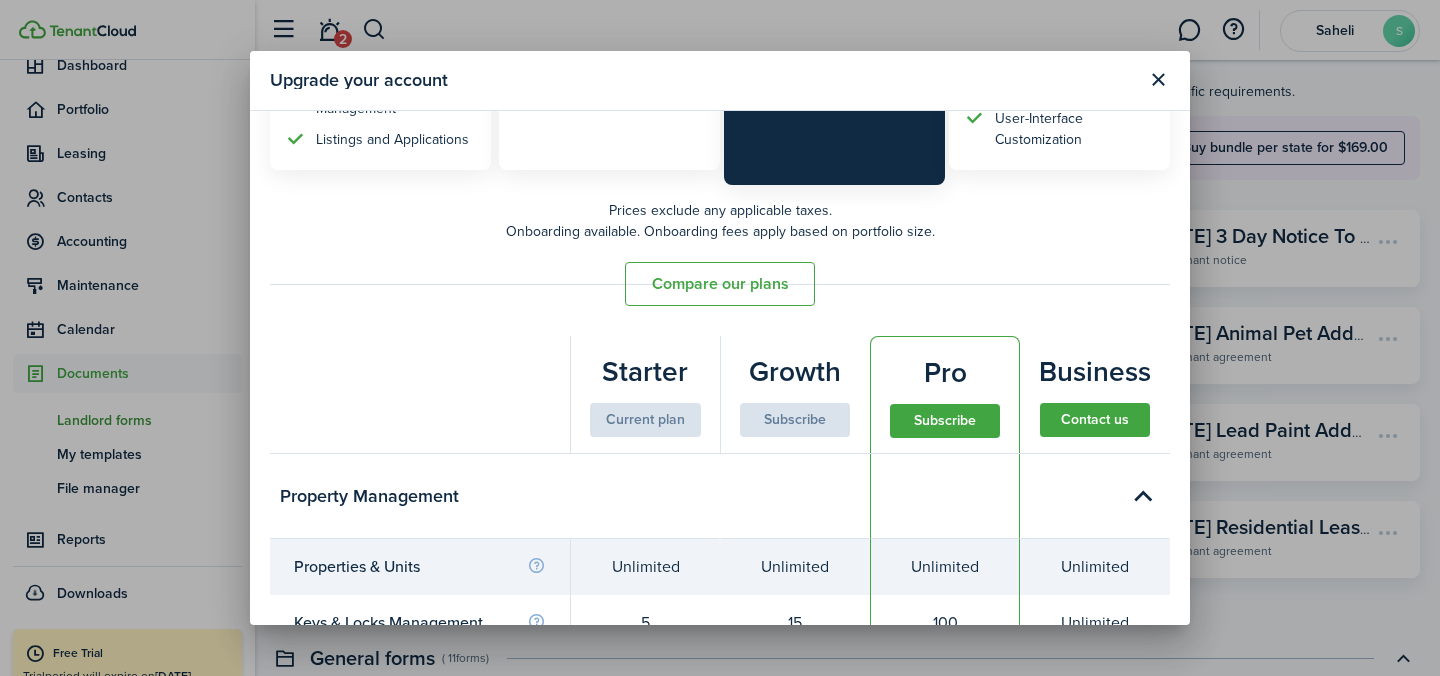 scroll, scrollTop: 0, scrollLeft: 0, axis: both 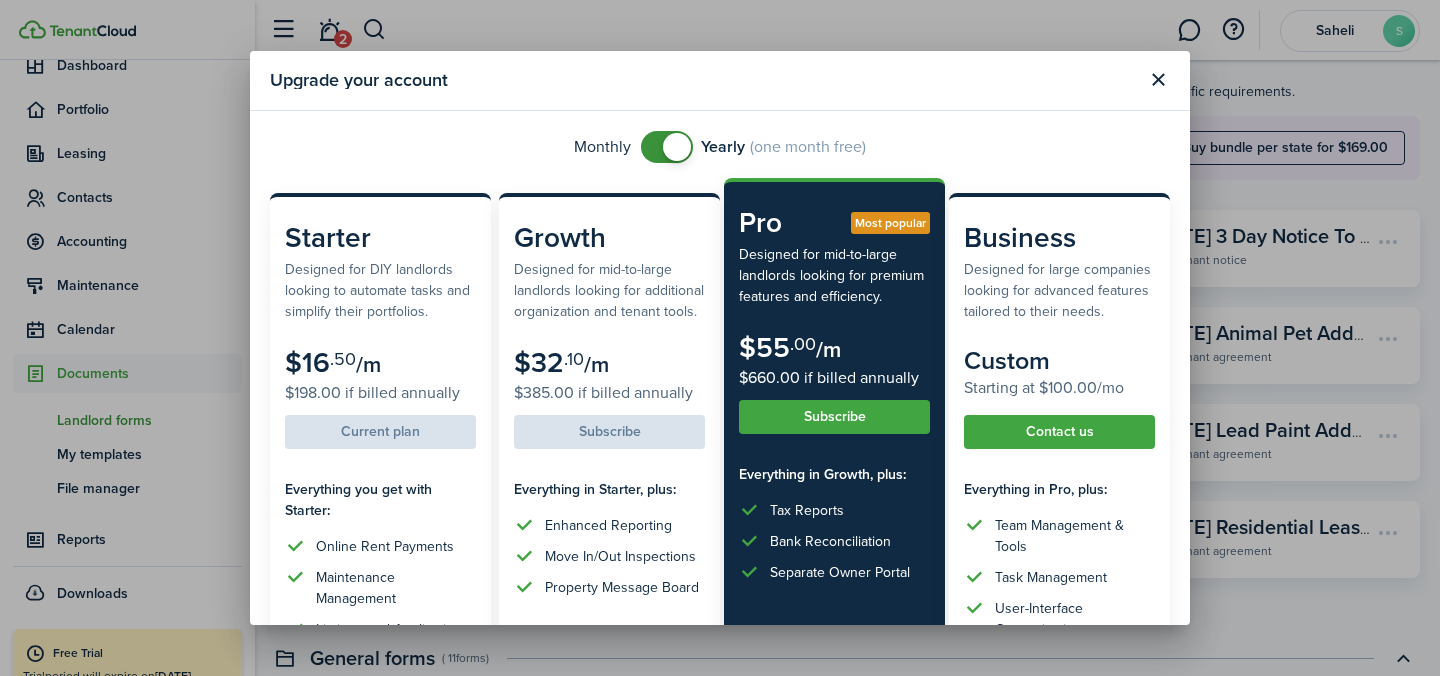 checkbox on "false" 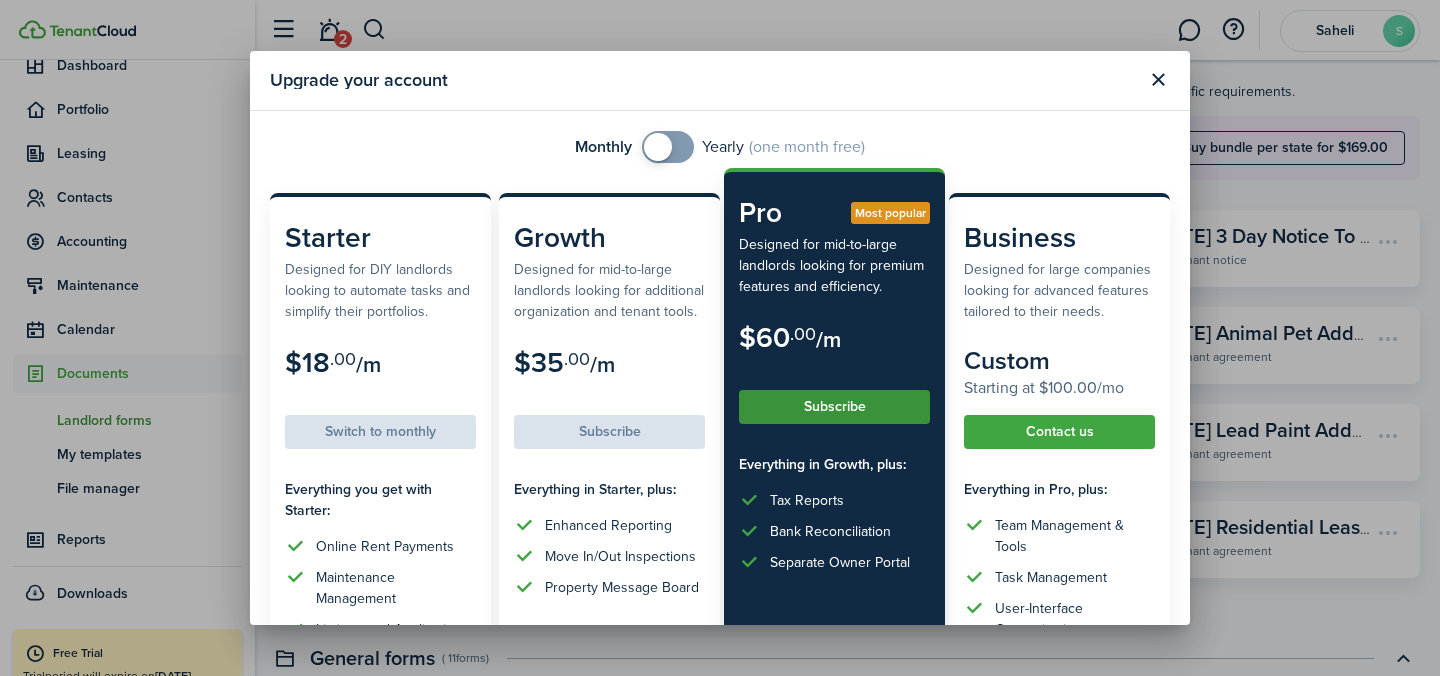 click on "Subscribe" 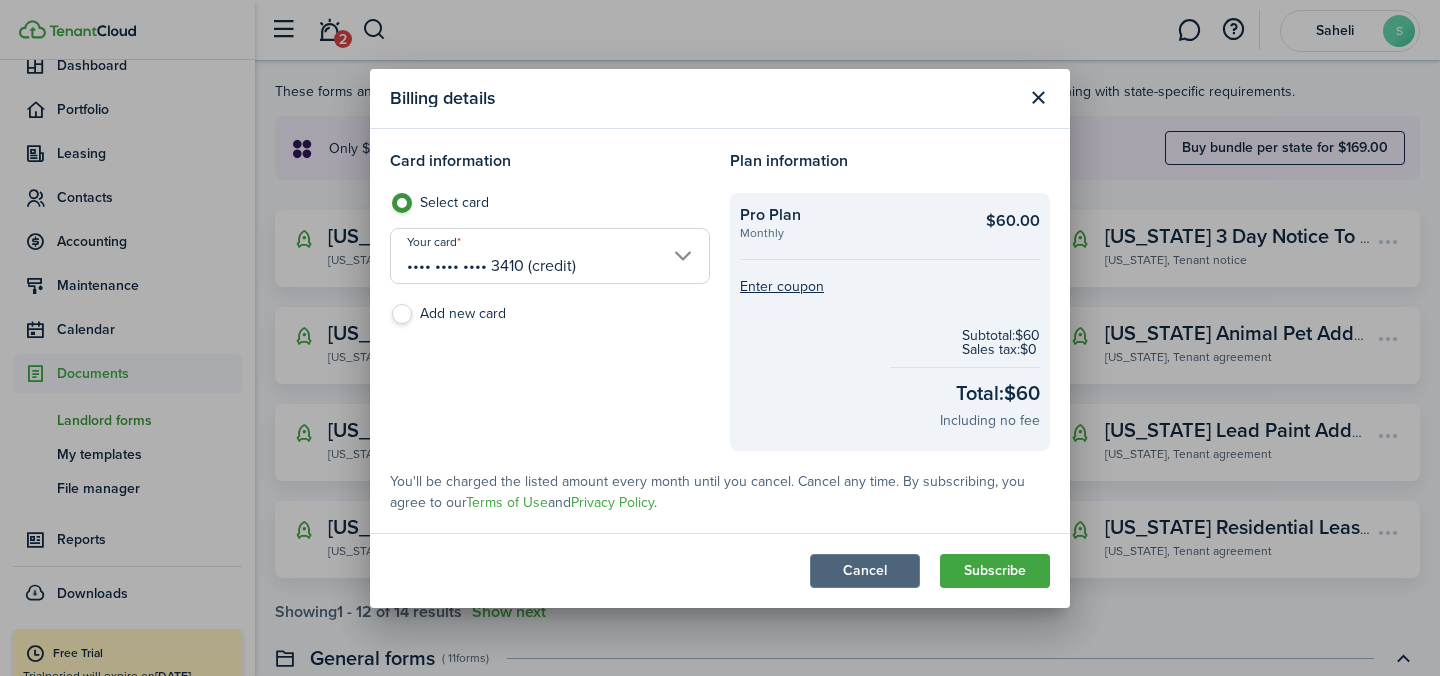 click on "Cancel" 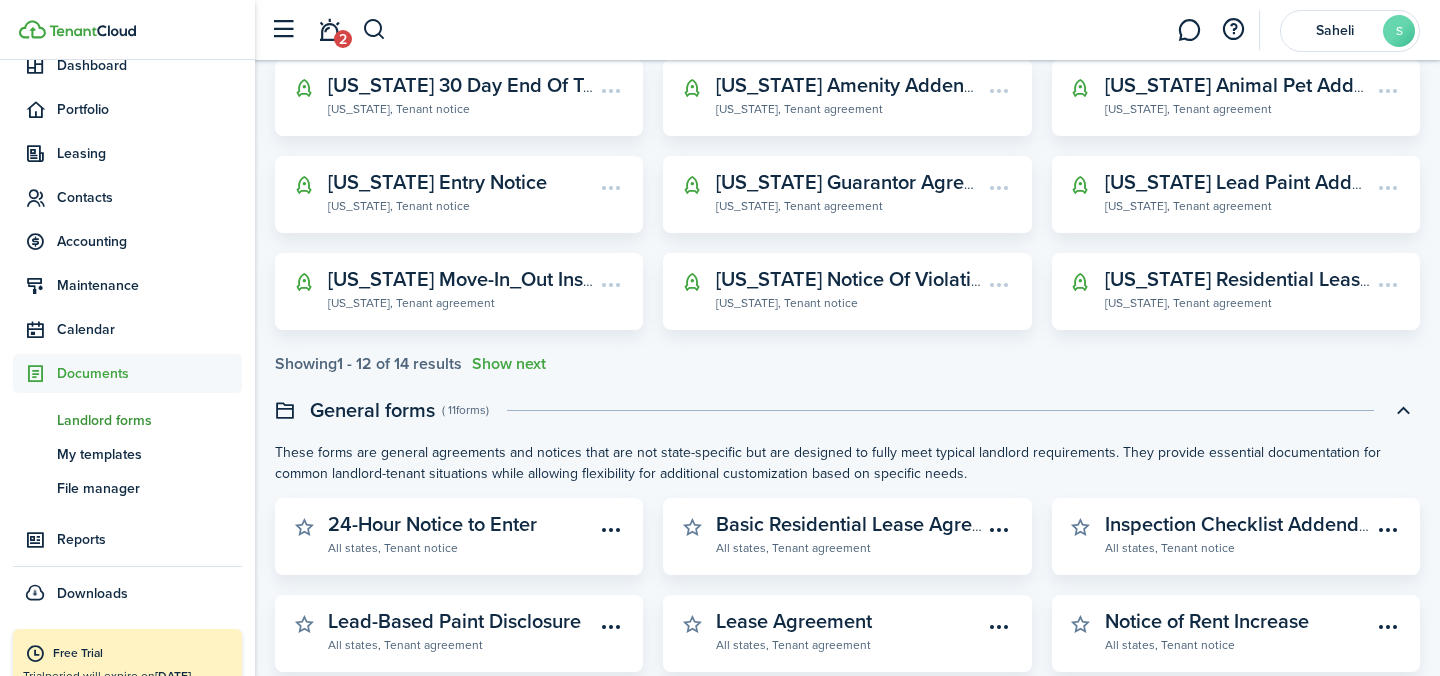 scroll, scrollTop: 527, scrollLeft: 0, axis: vertical 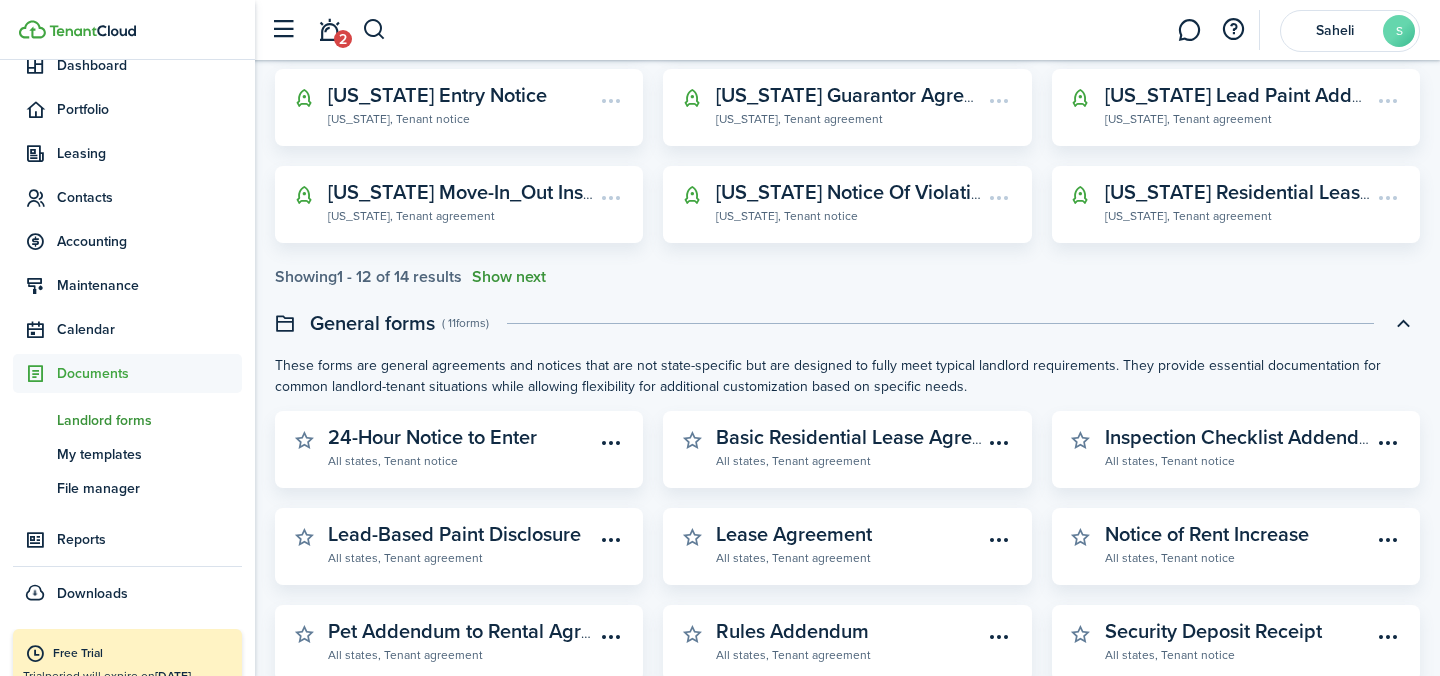 click on "Show next" 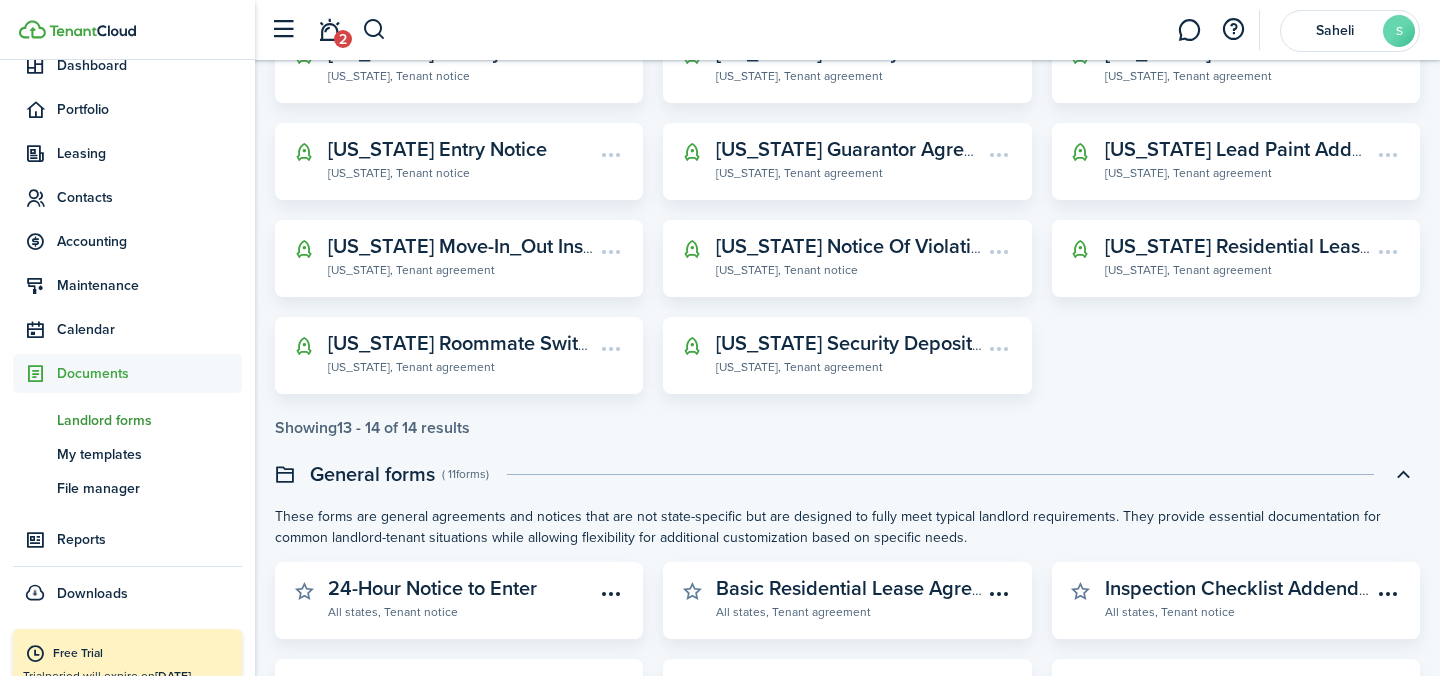 scroll, scrollTop: 489, scrollLeft: 0, axis: vertical 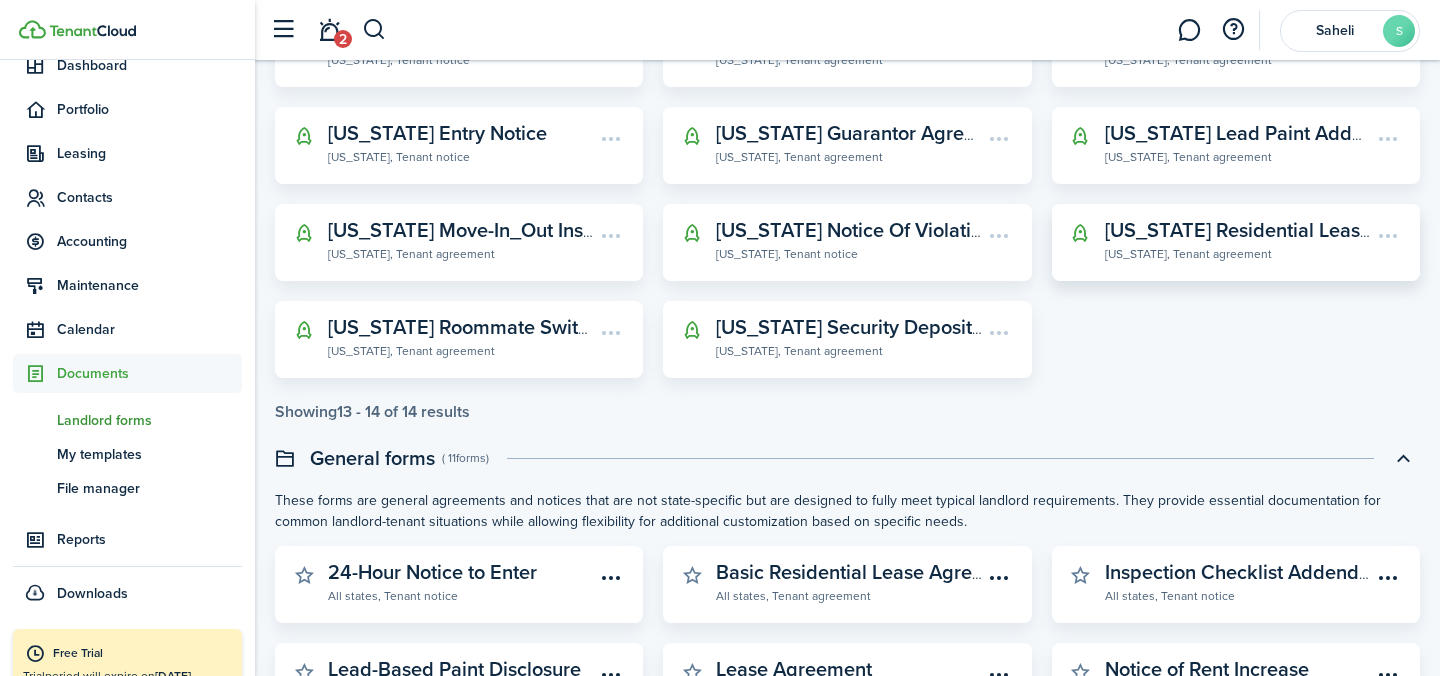 click on "[US_STATE], Tenant agreement" 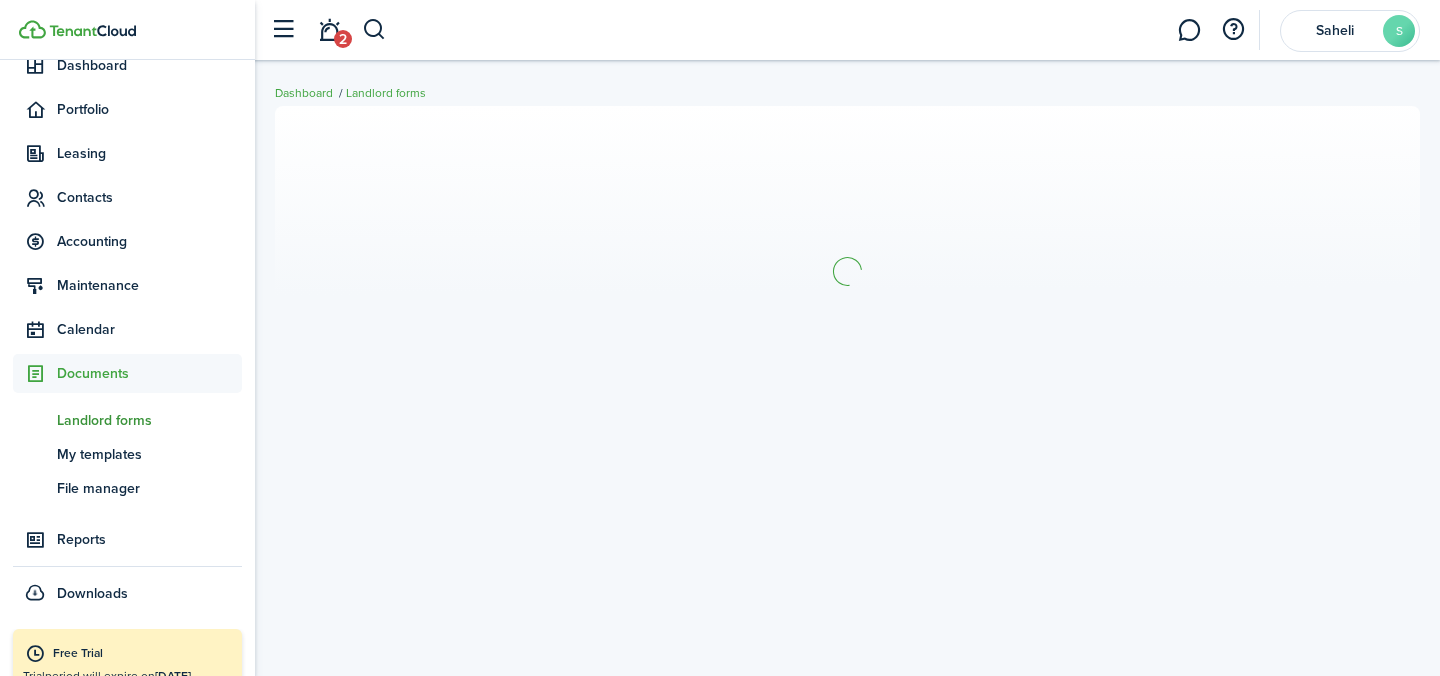scroll, scrollTop: 0, scrollLeft: 0, axis: both 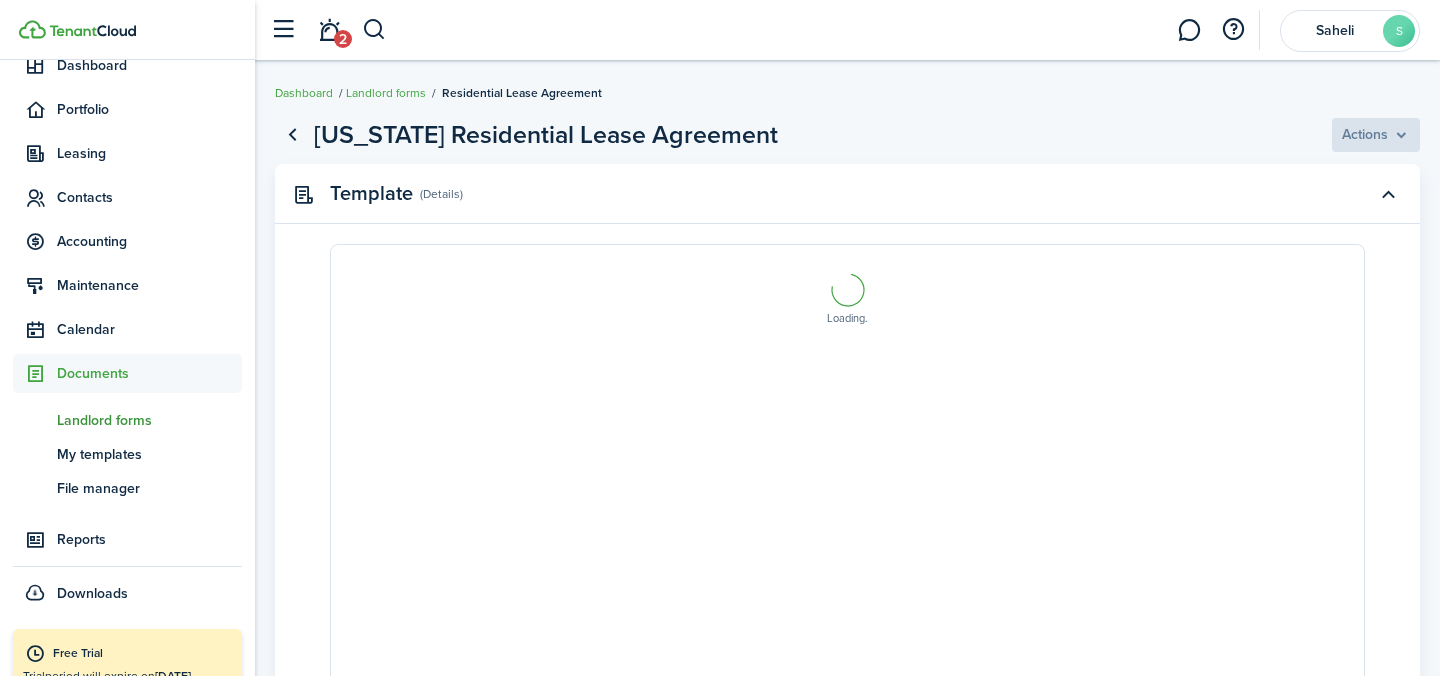 select on "fit" 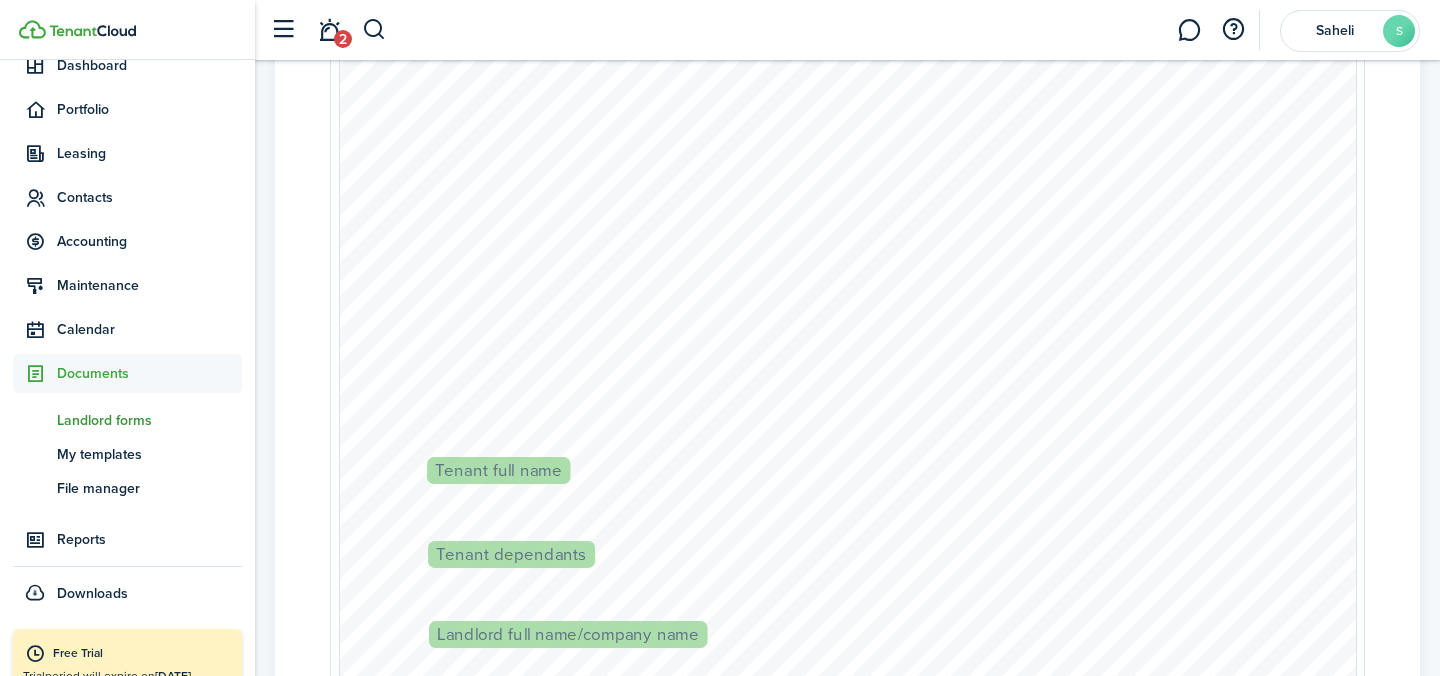 scroll, scrollTop: 350, scrollLeft: 0, axis: vertical 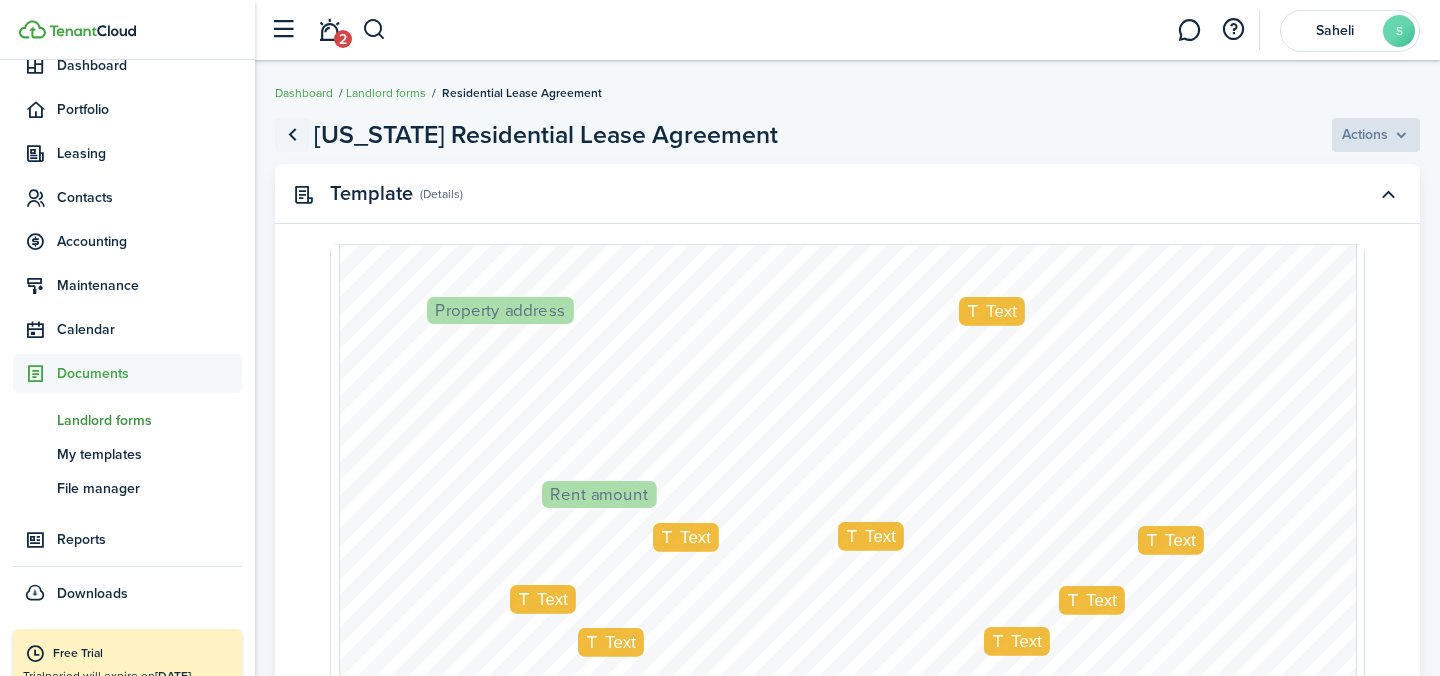 click 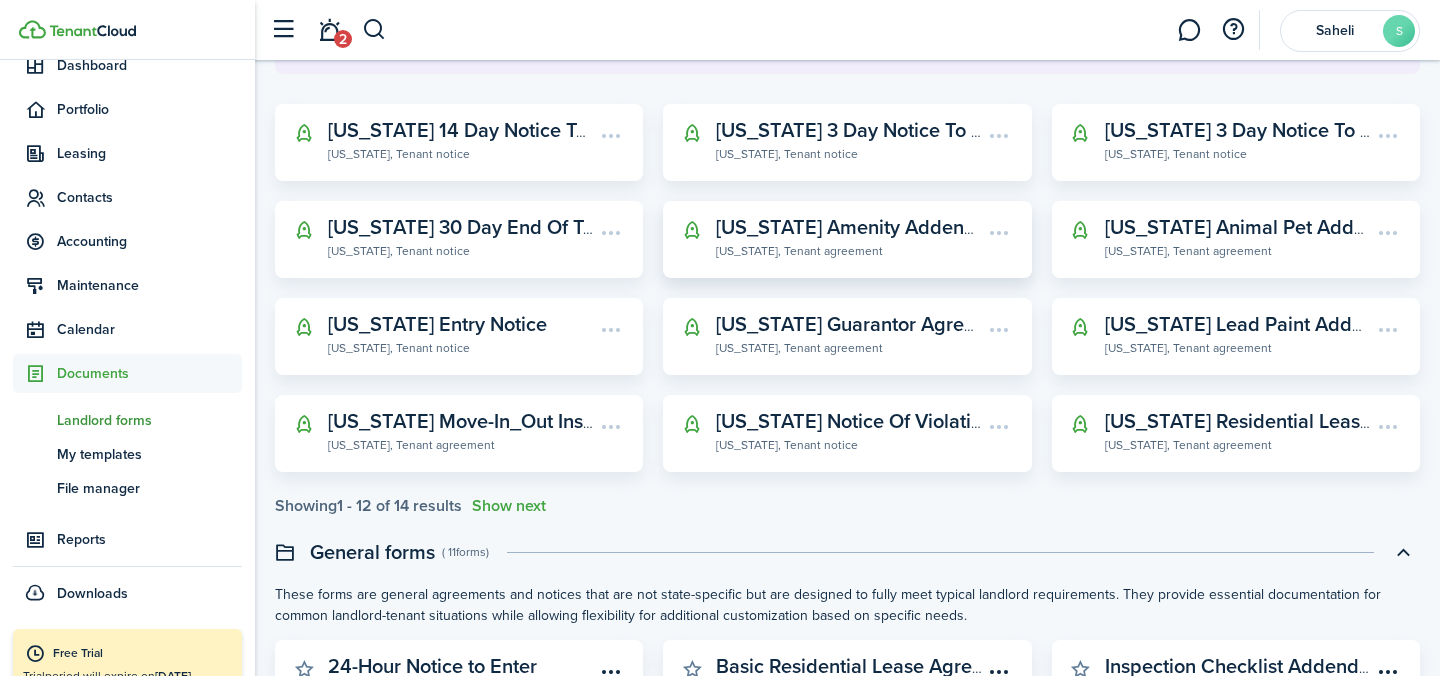 scroll, scrollTop: 301, scrollLeft: 0, axis: vertical 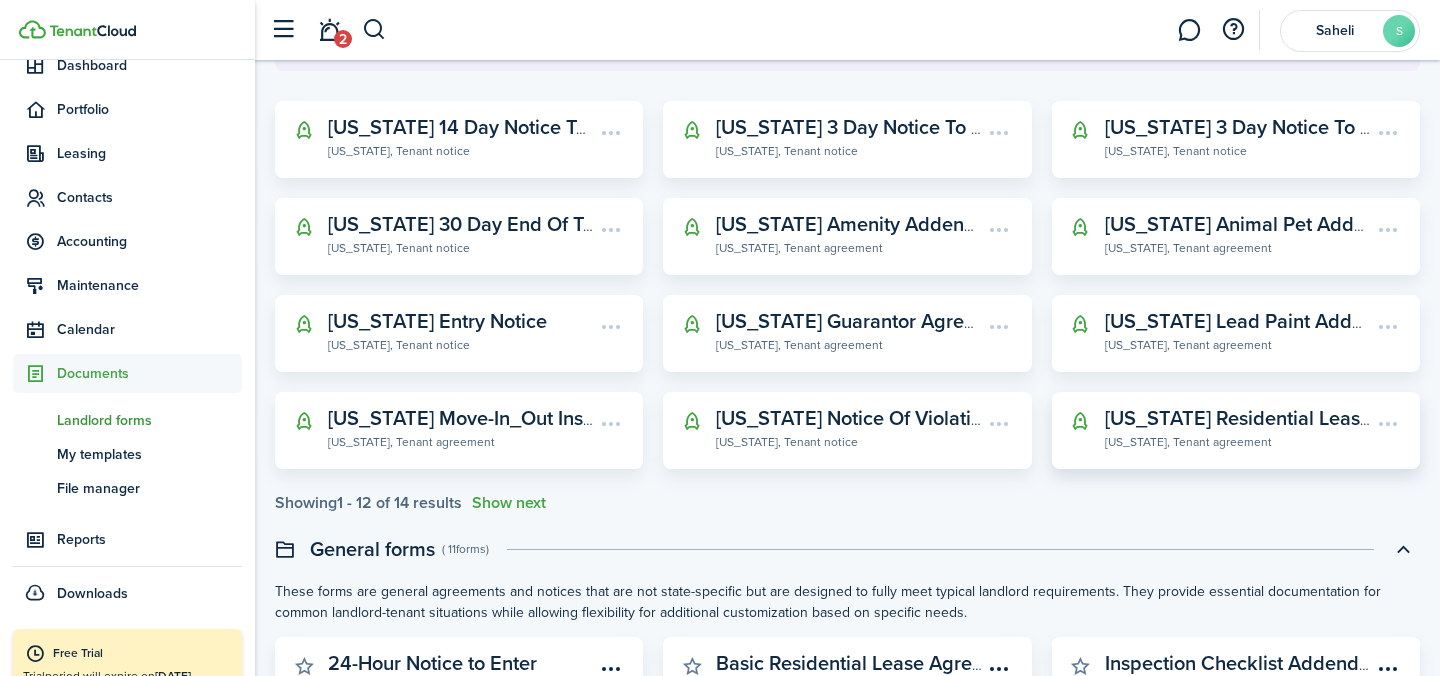 click on "[US_STATE], Tenant agreement" 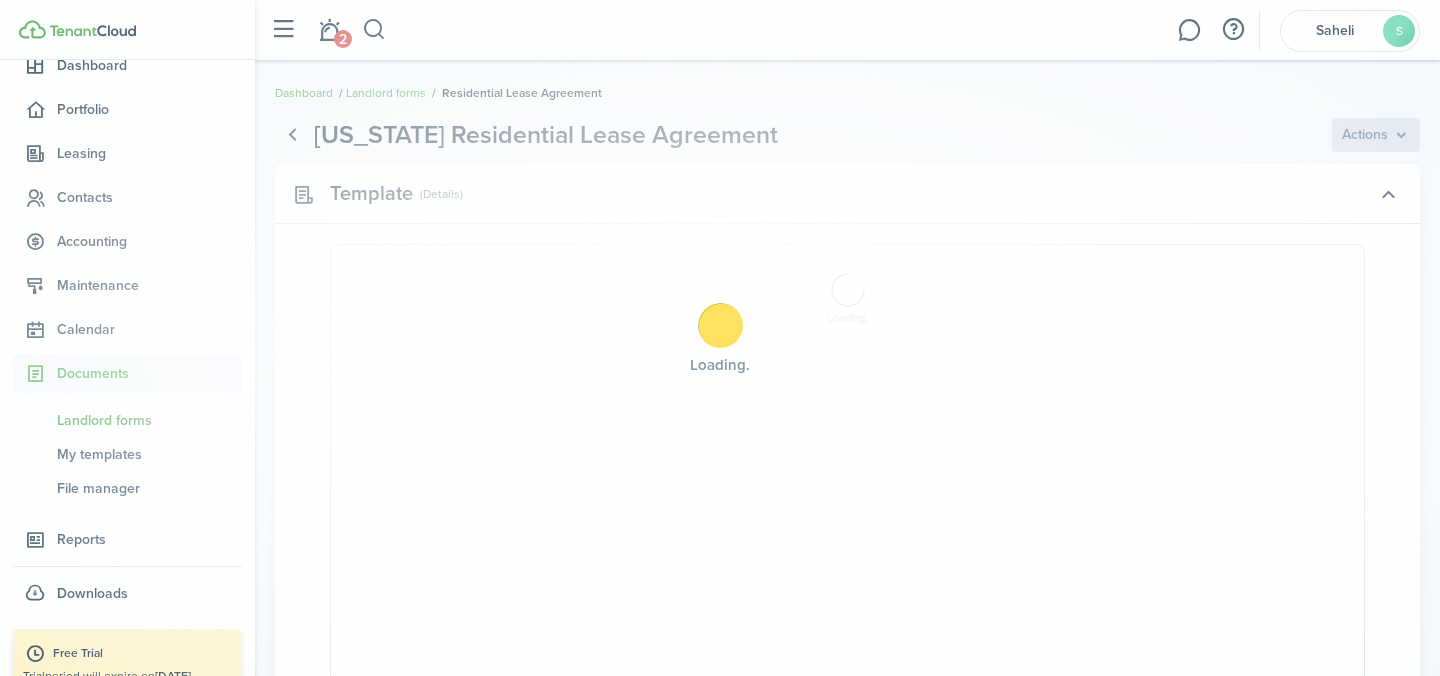 select on "fit" 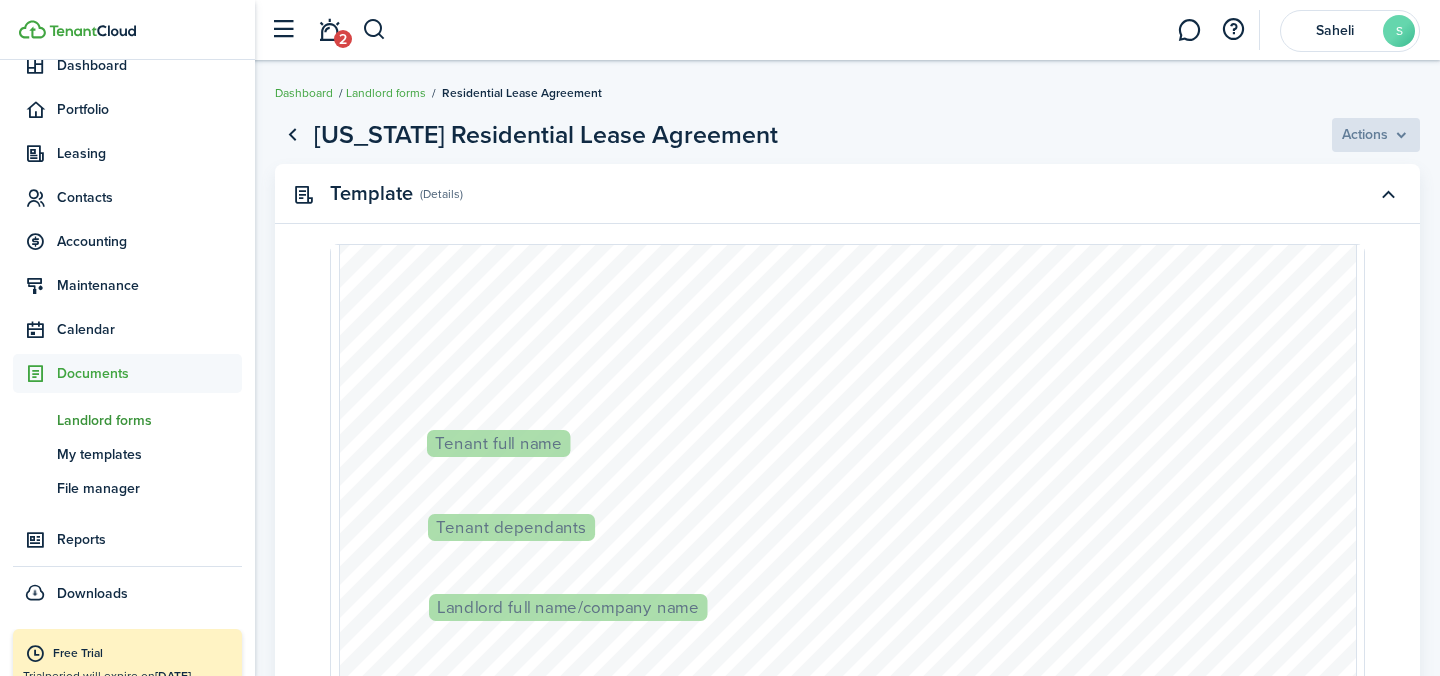 scroll, scrollTop: 642, scrollLeft: 0, axis: vertical 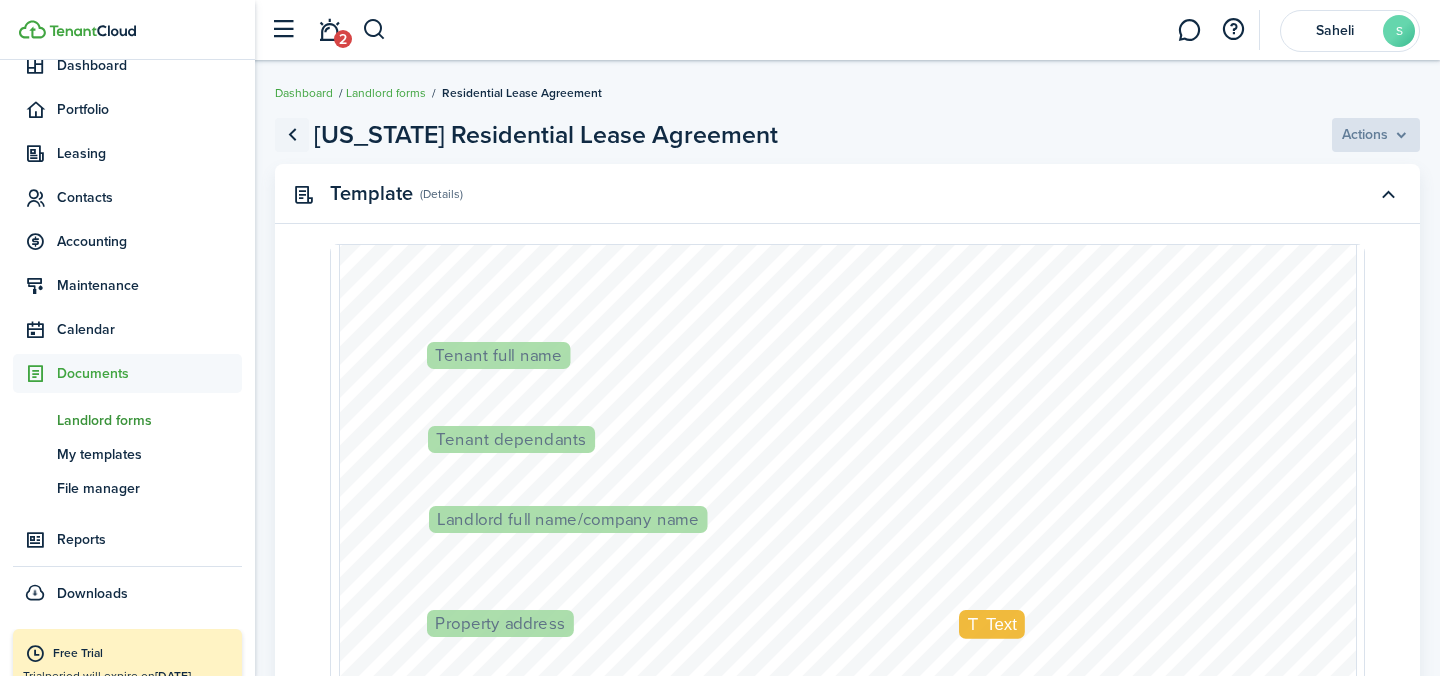 click 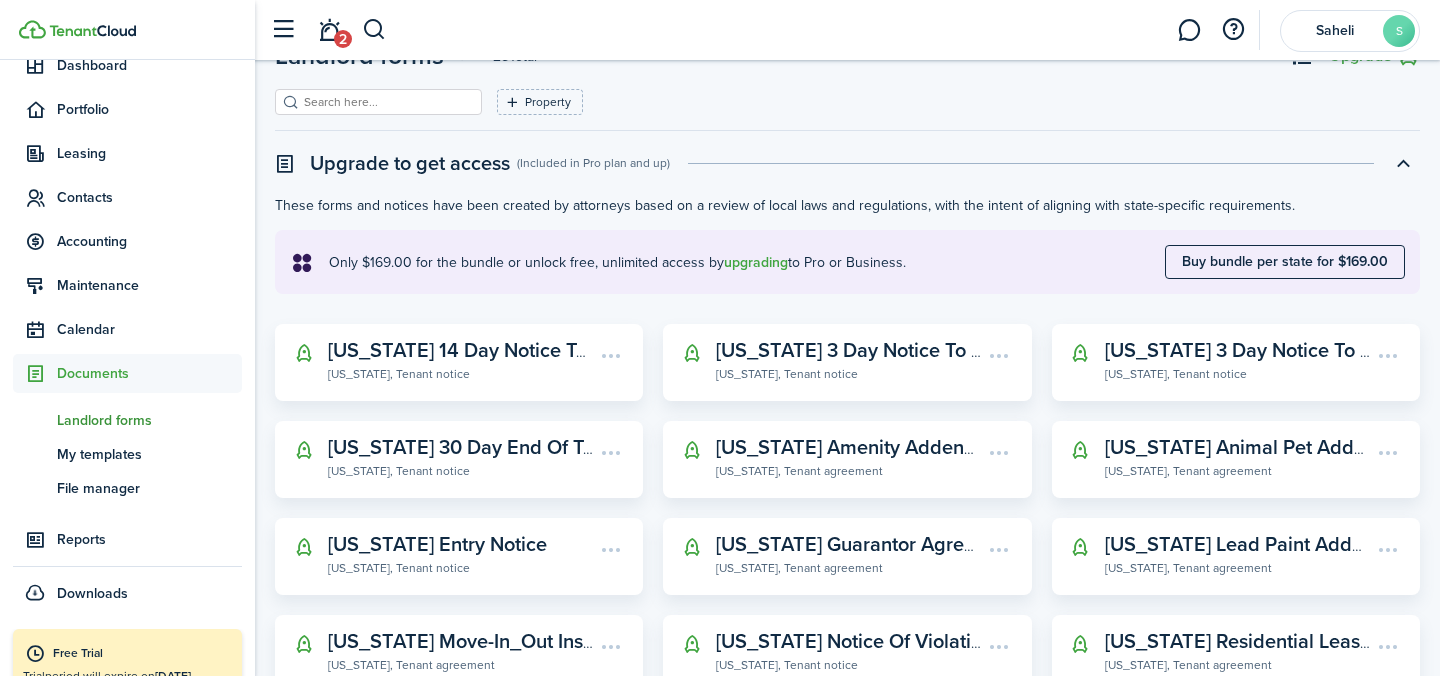scroll, scrollTop: 116, scrollLeft: 0, axis: vertical 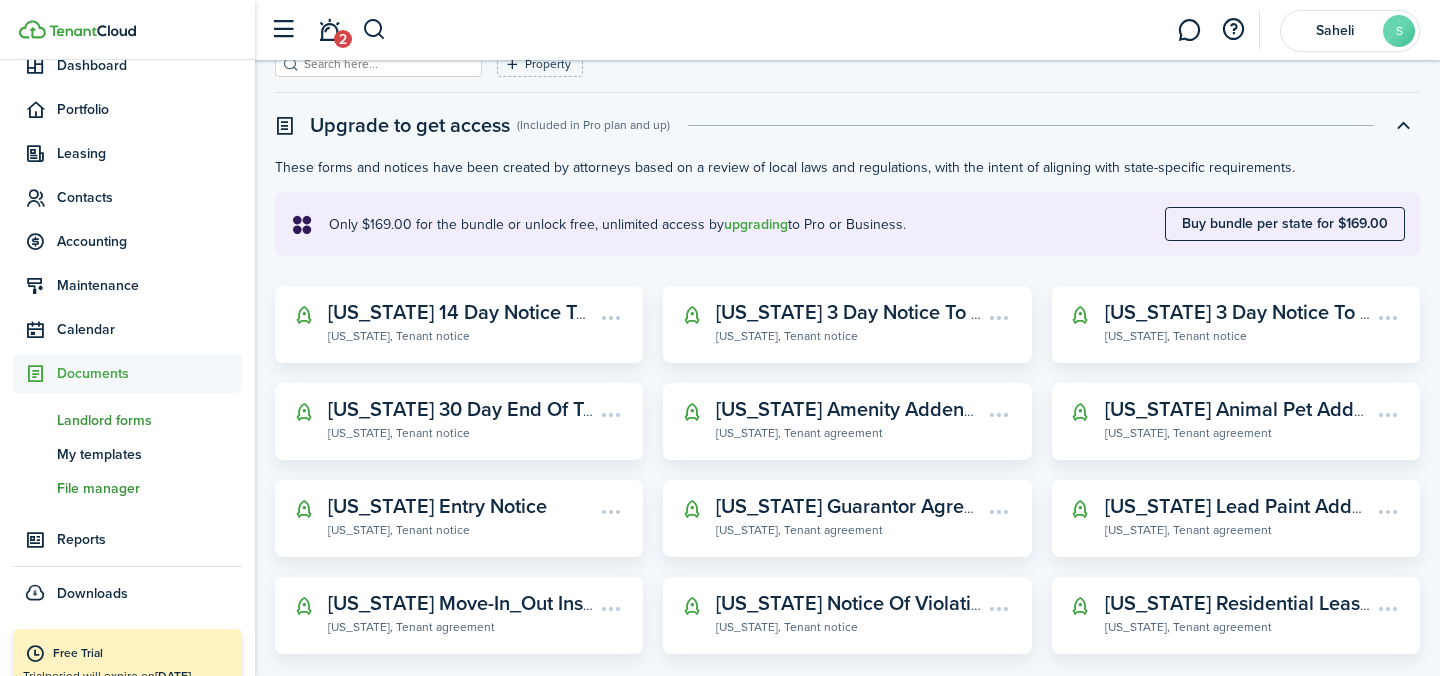 click on "File manager" 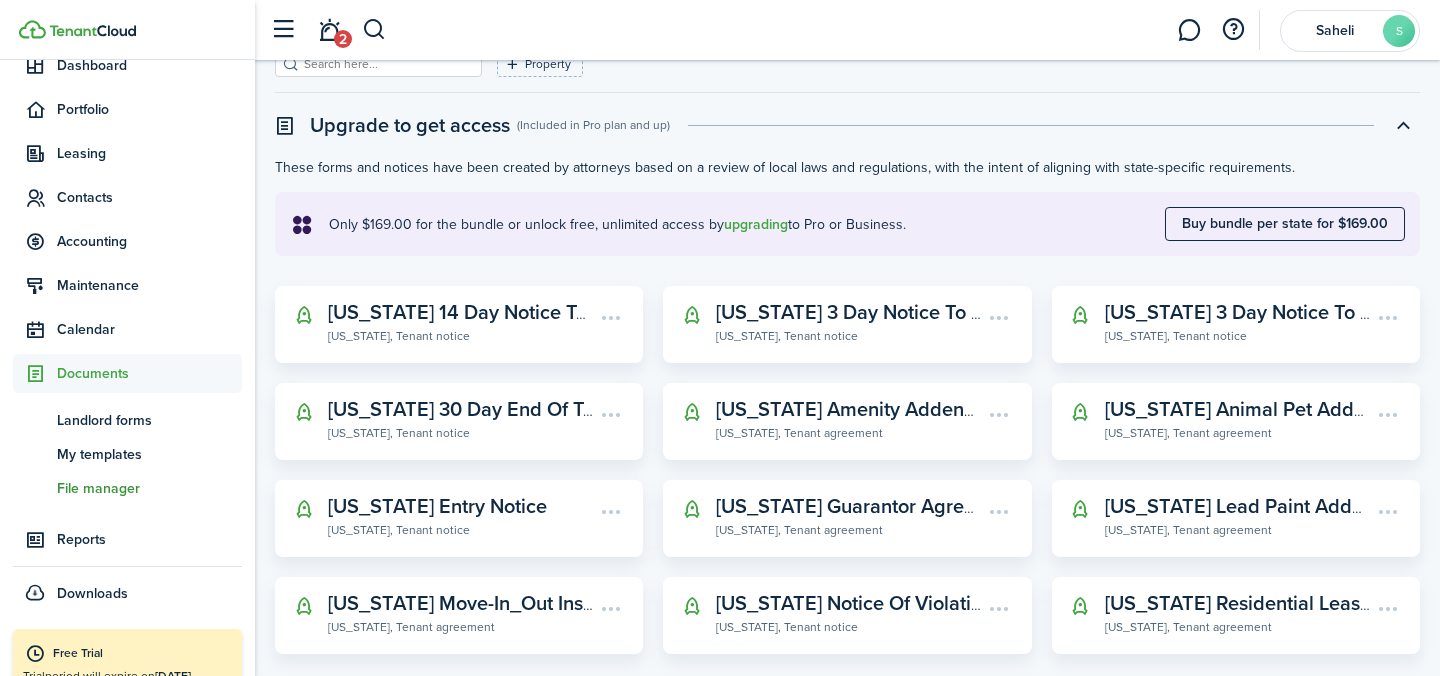 scroll, scrollTop: 0, scrollLeft: 0, axis: both 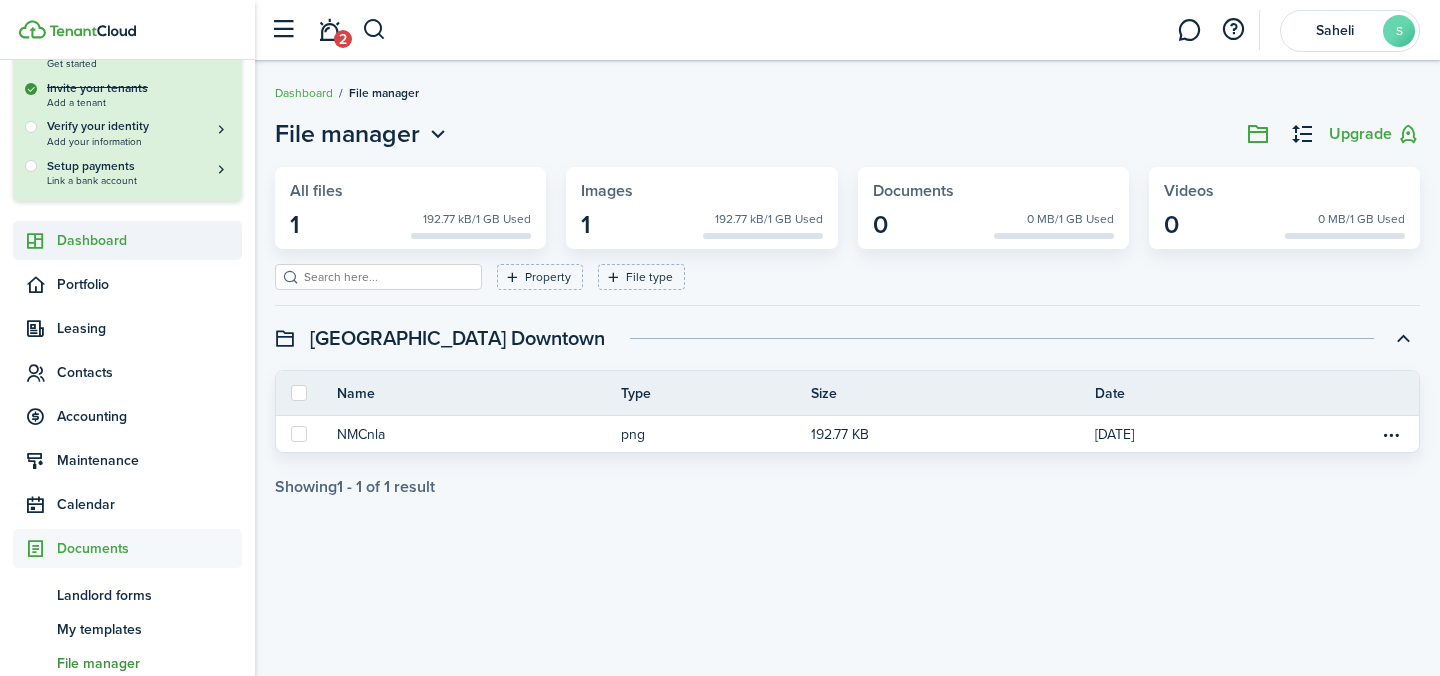 click on "Dashboard" 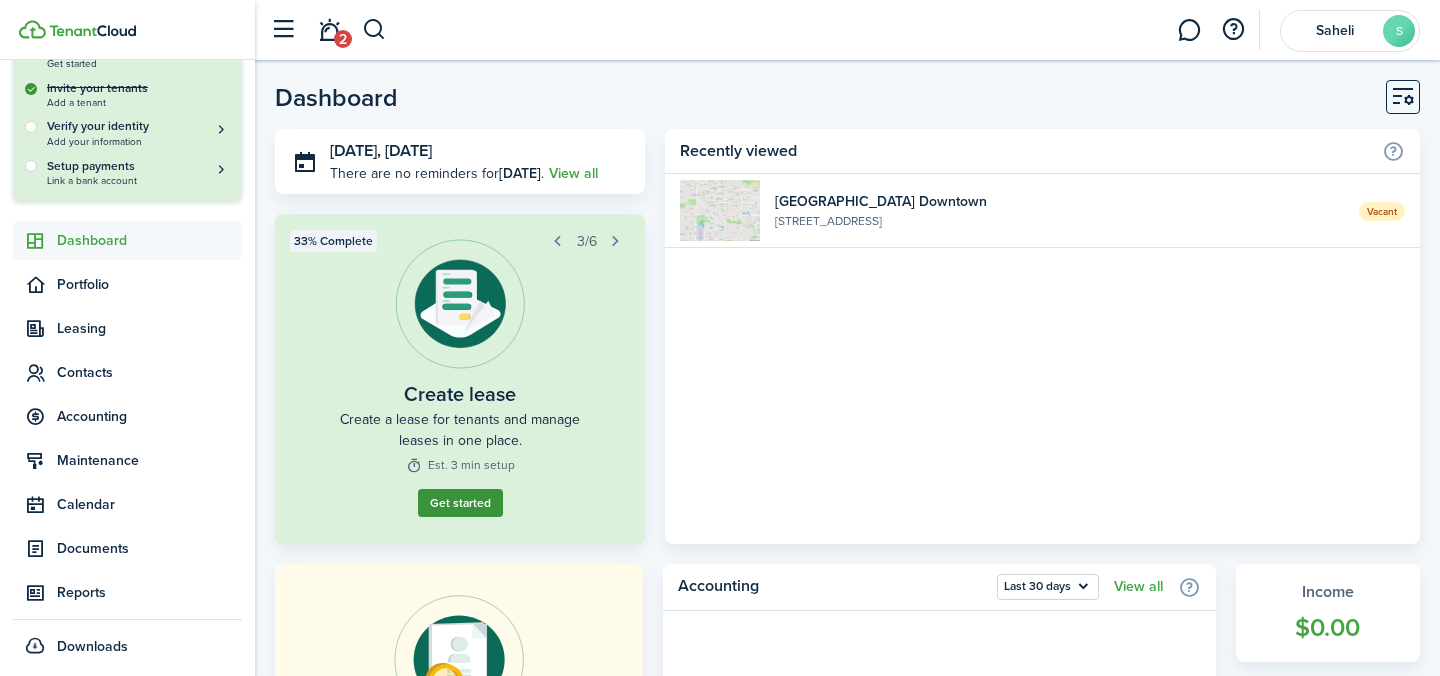 click on "Get started" 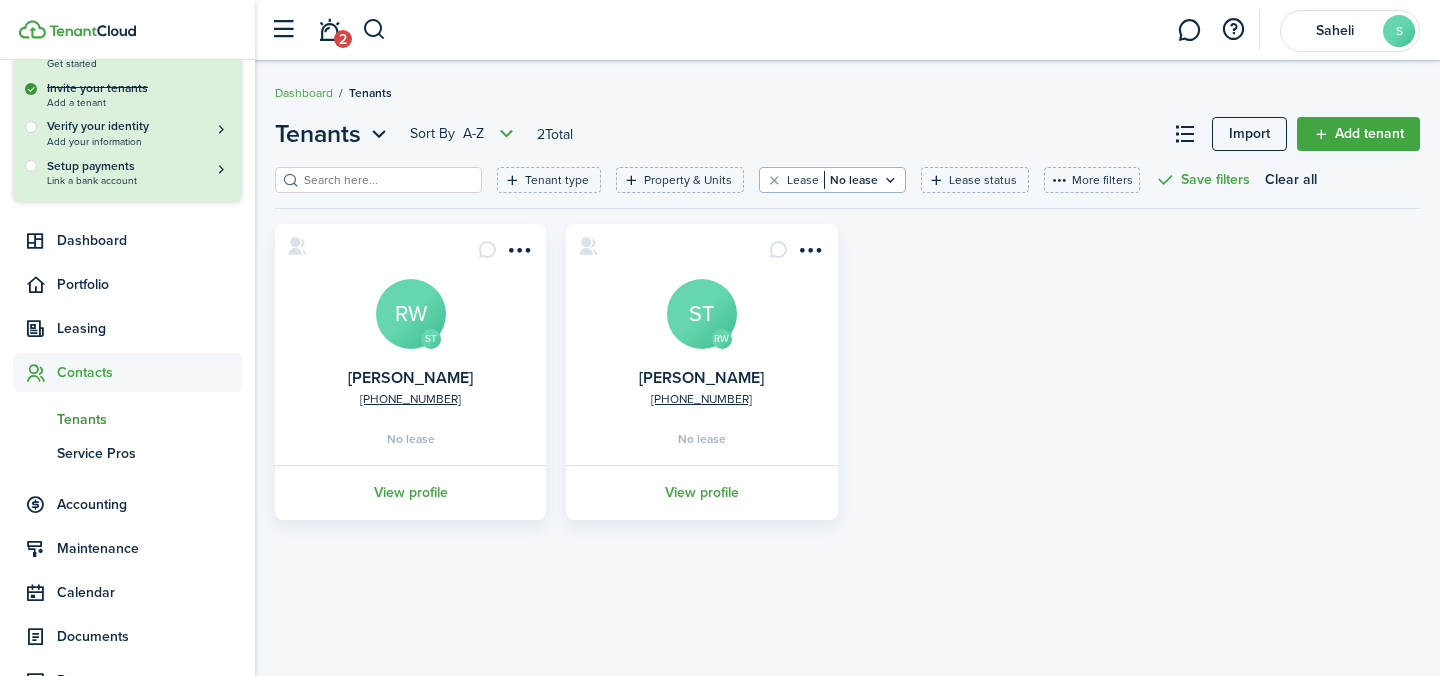 click on "ST  [PHONE_NUMBER] [PERSON_NAME]   No lease   View profile" 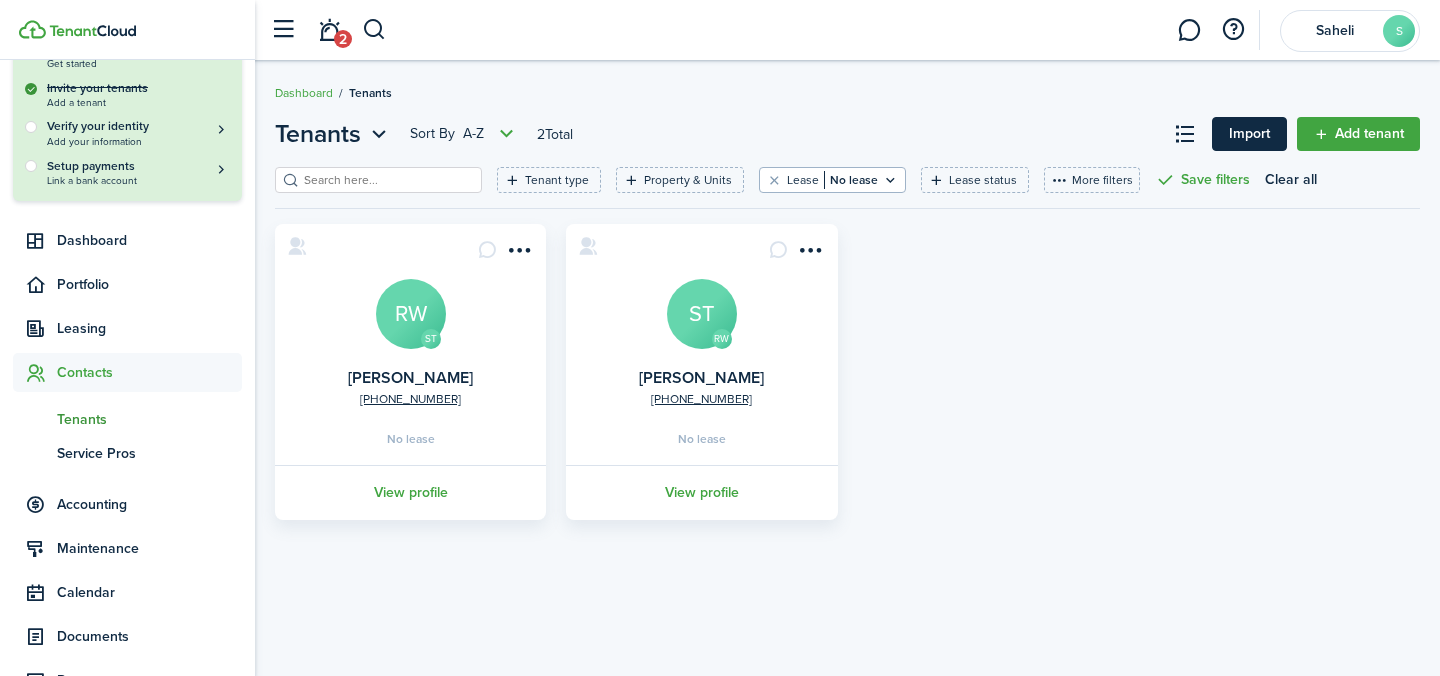 click on "Import" 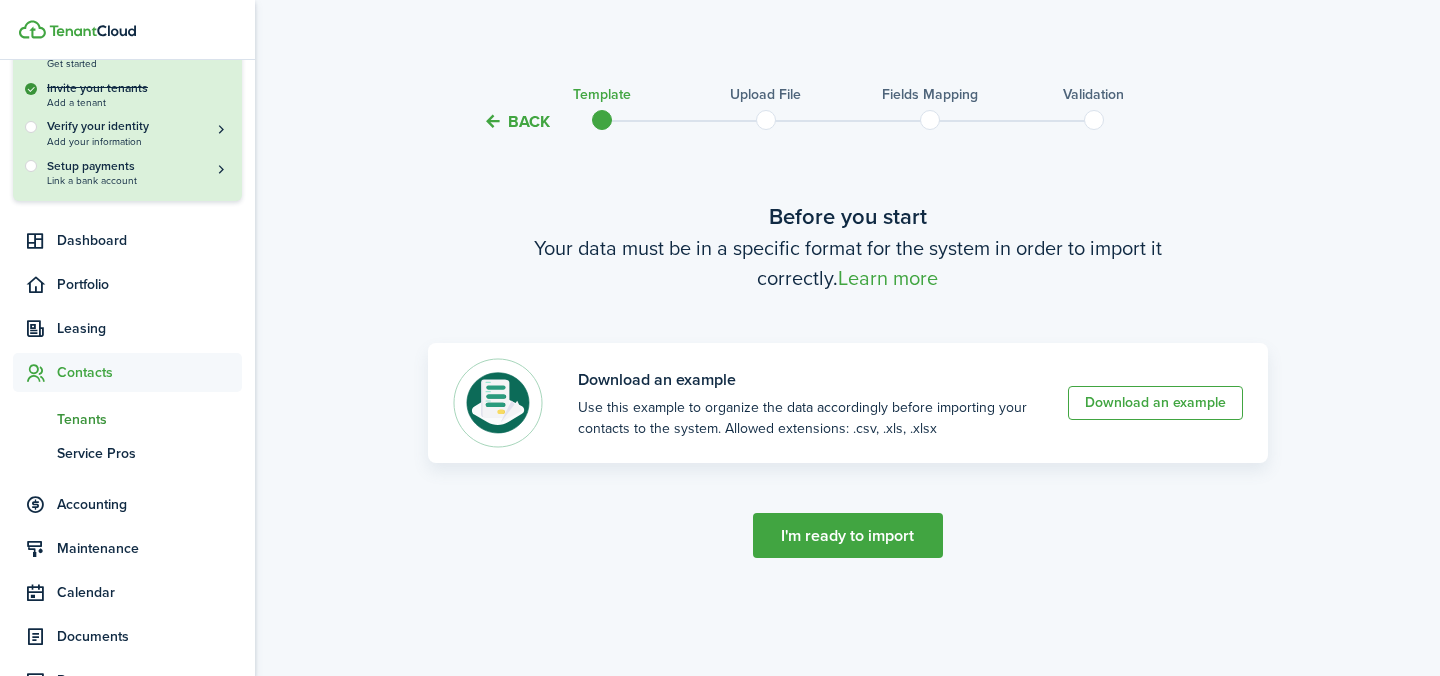 click on "I'm ready to import" at bounding box center [848, 535] 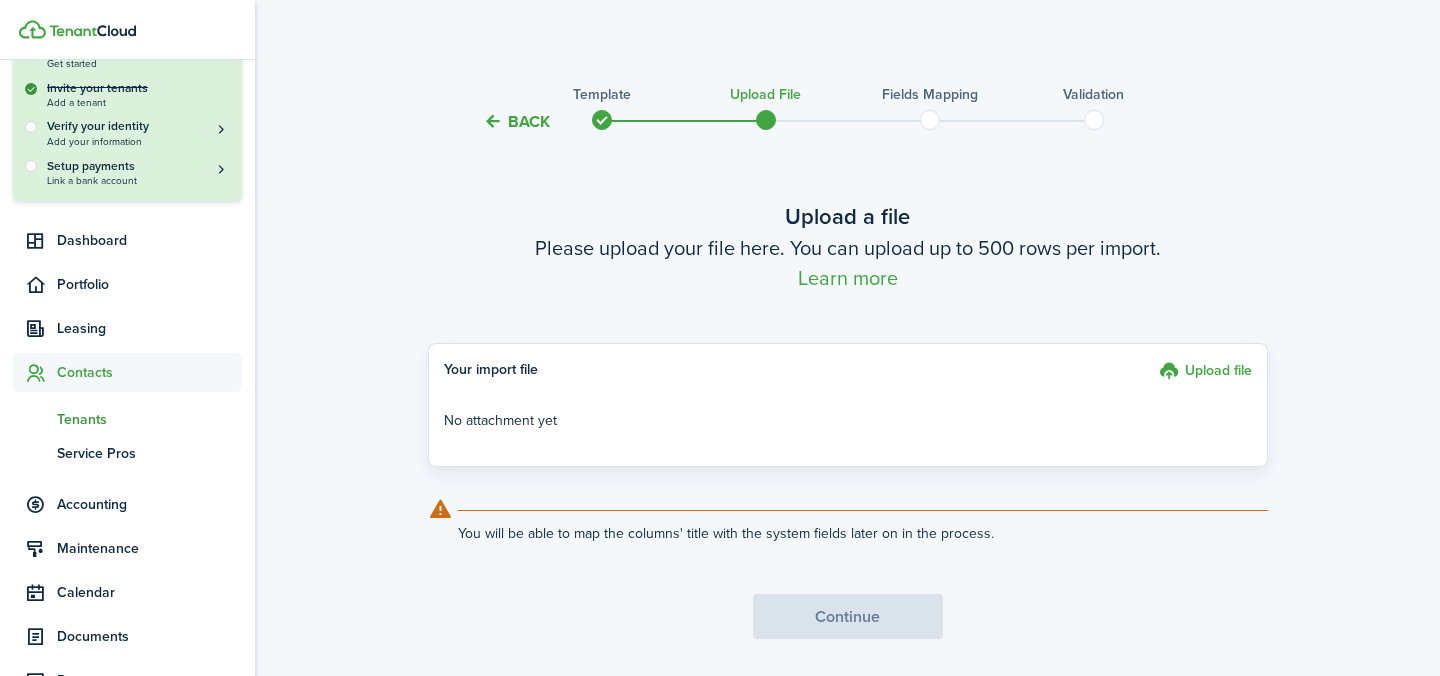 click on "Upload file" 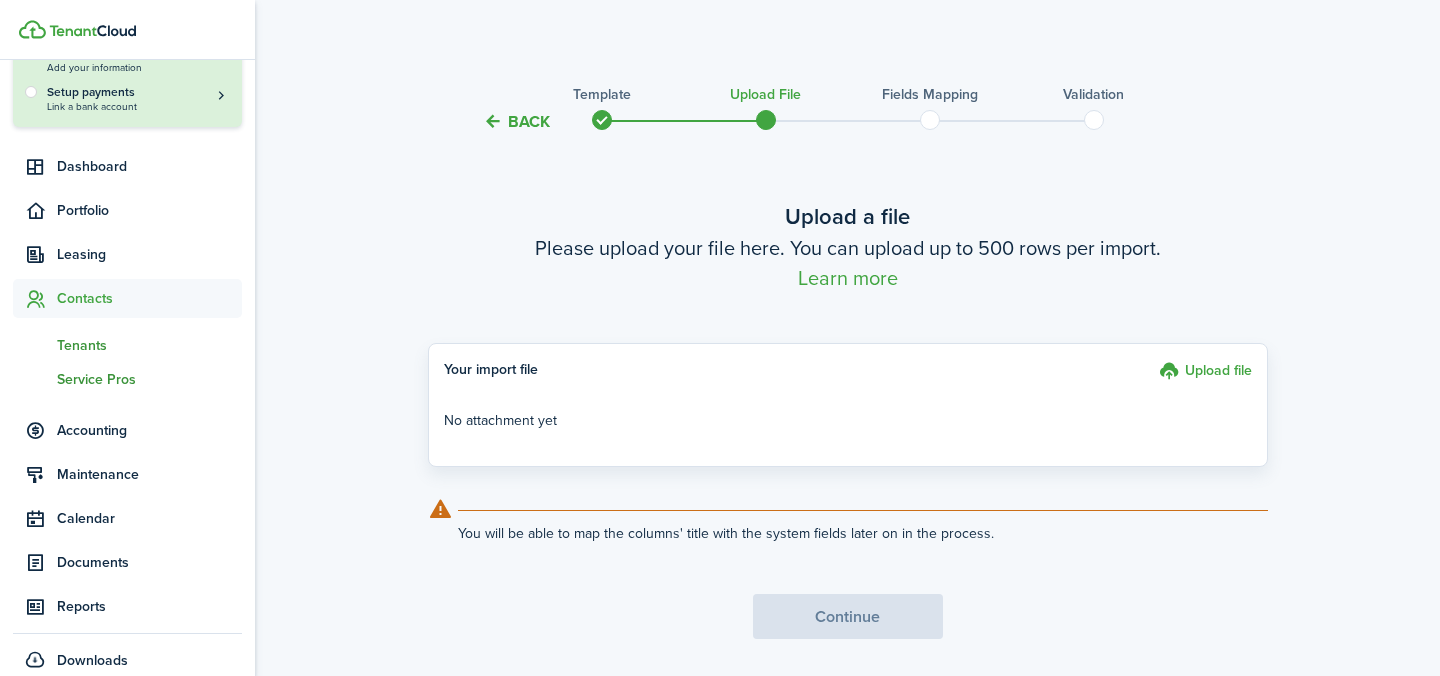 scroll, scrollTop: 341, scrollLeft: 0, axis: vertical 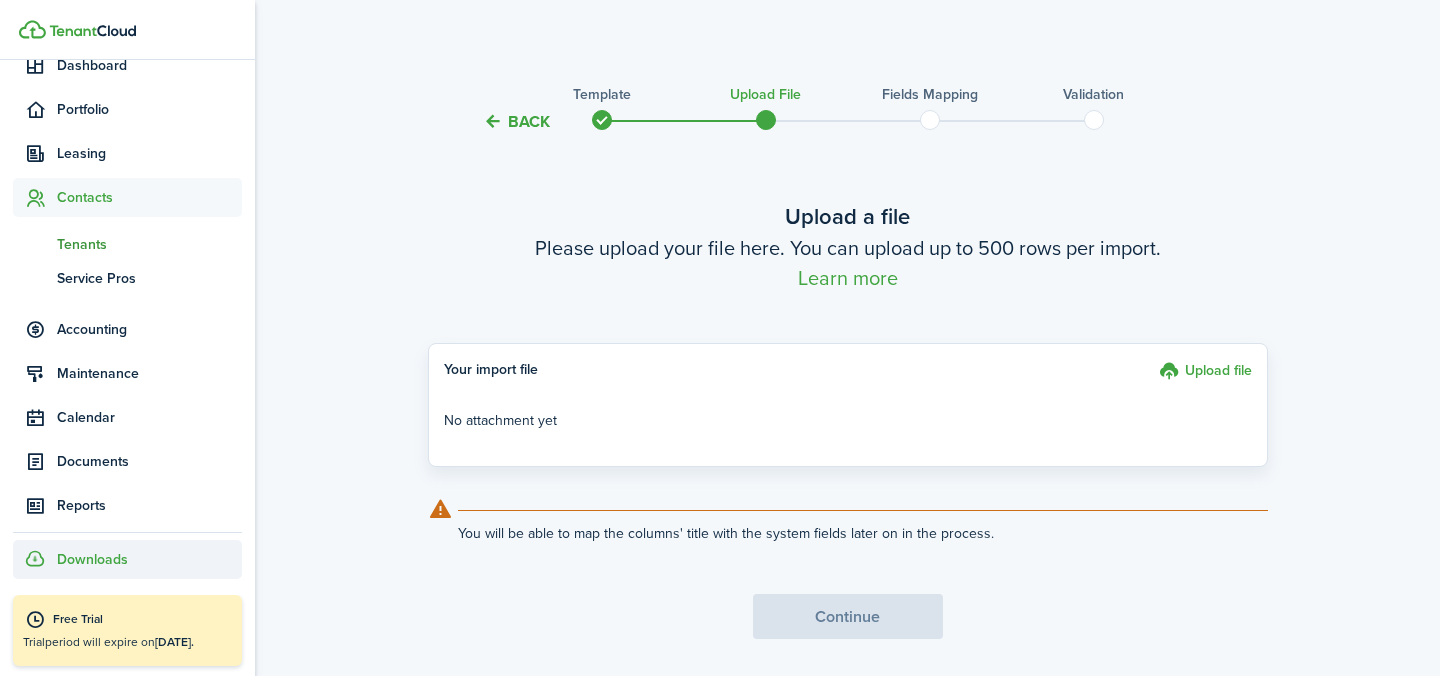 click on "Downloads" 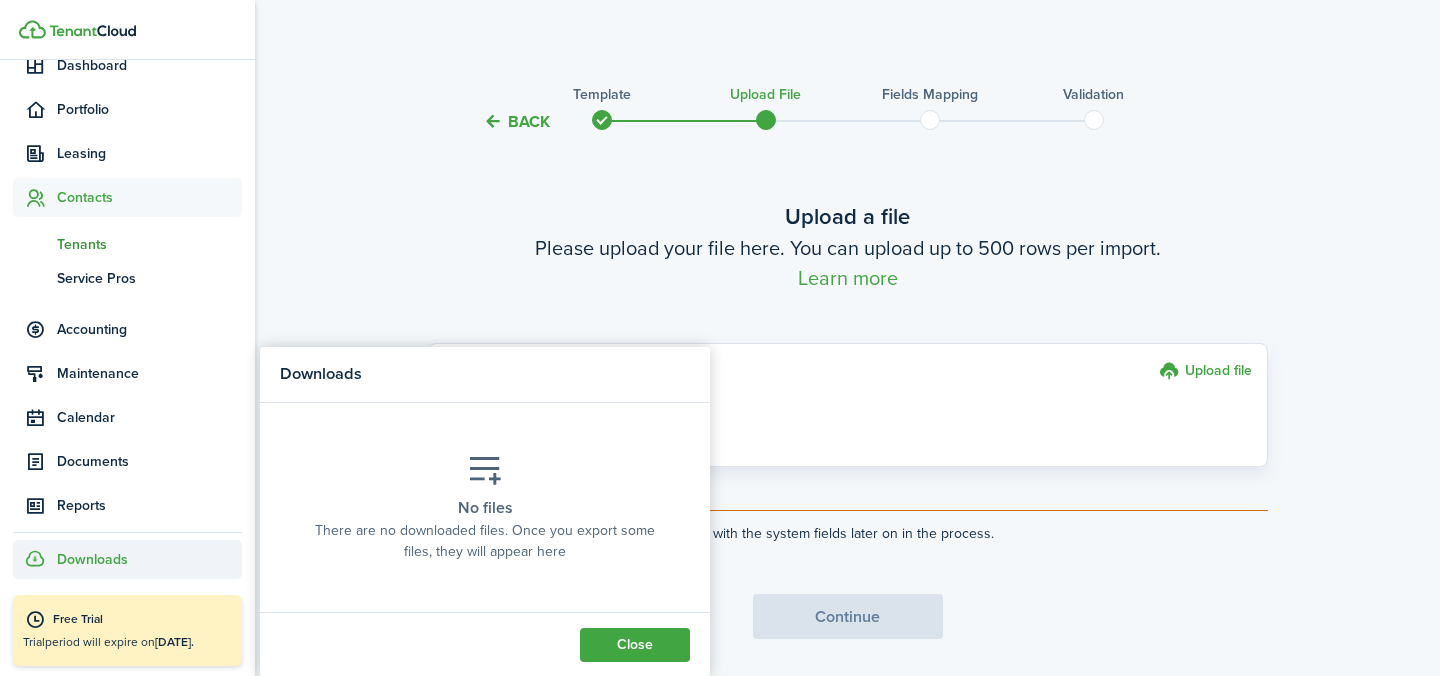 click on "Back  Template   Upload file   Fields mapping   Validation  Upload a file Please upload your file here. You can upload up to 500 rows per import. Learn more Your import file  Upload file  No attachment yet  You will be able to map the columns' title with the system fields later on in the process.  Continue" 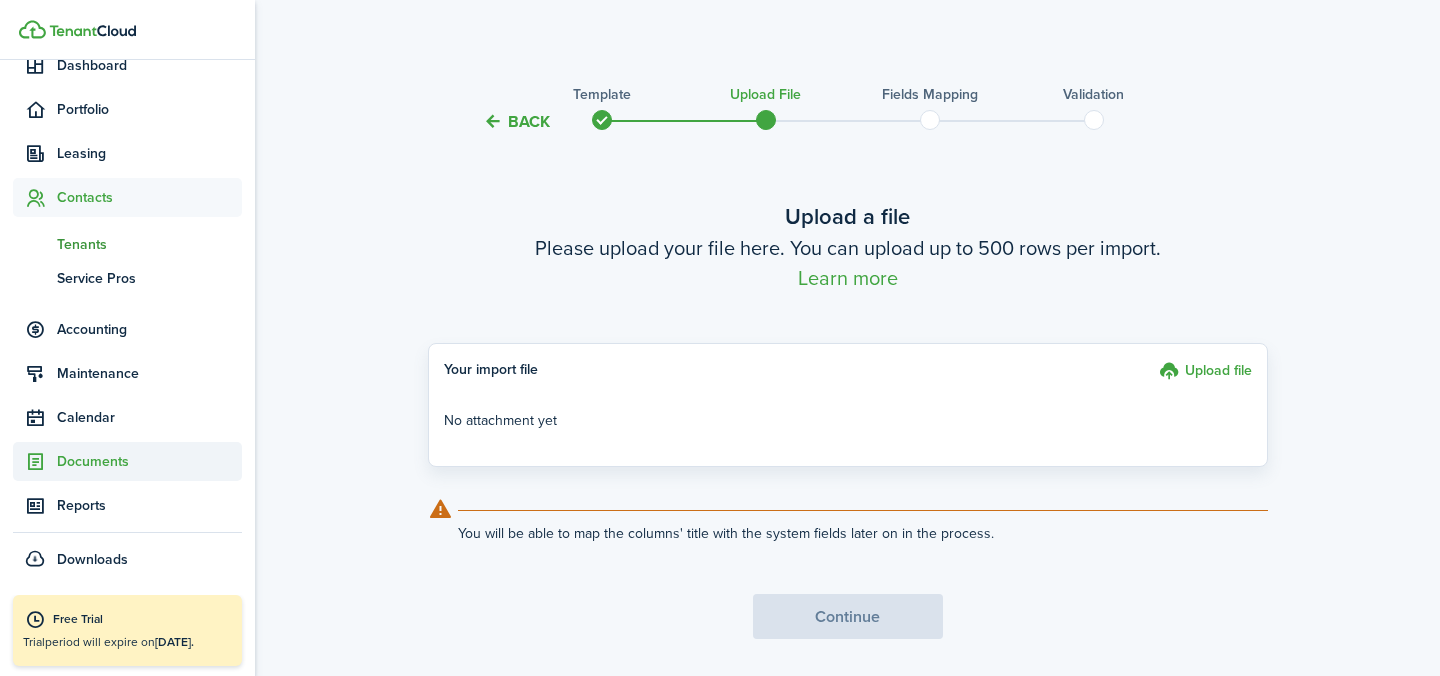 click on "Documents" 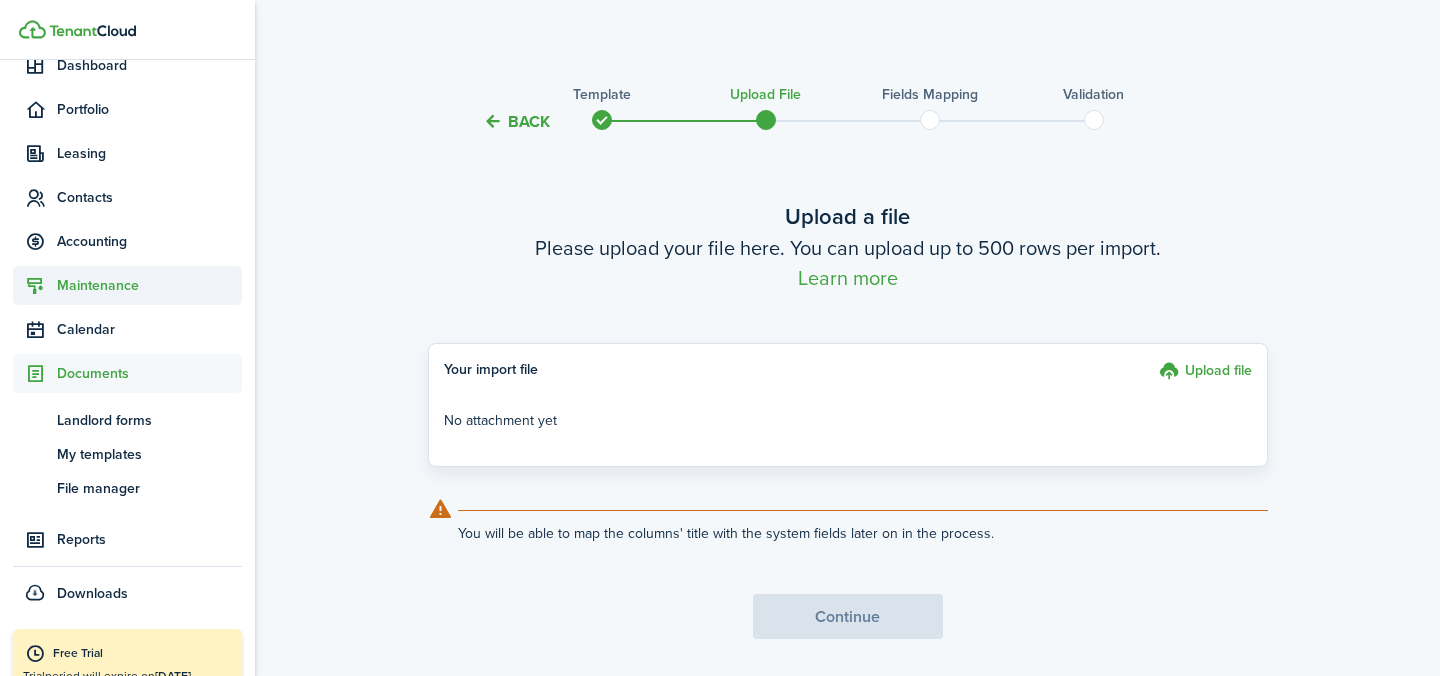 click on "Maintenance" 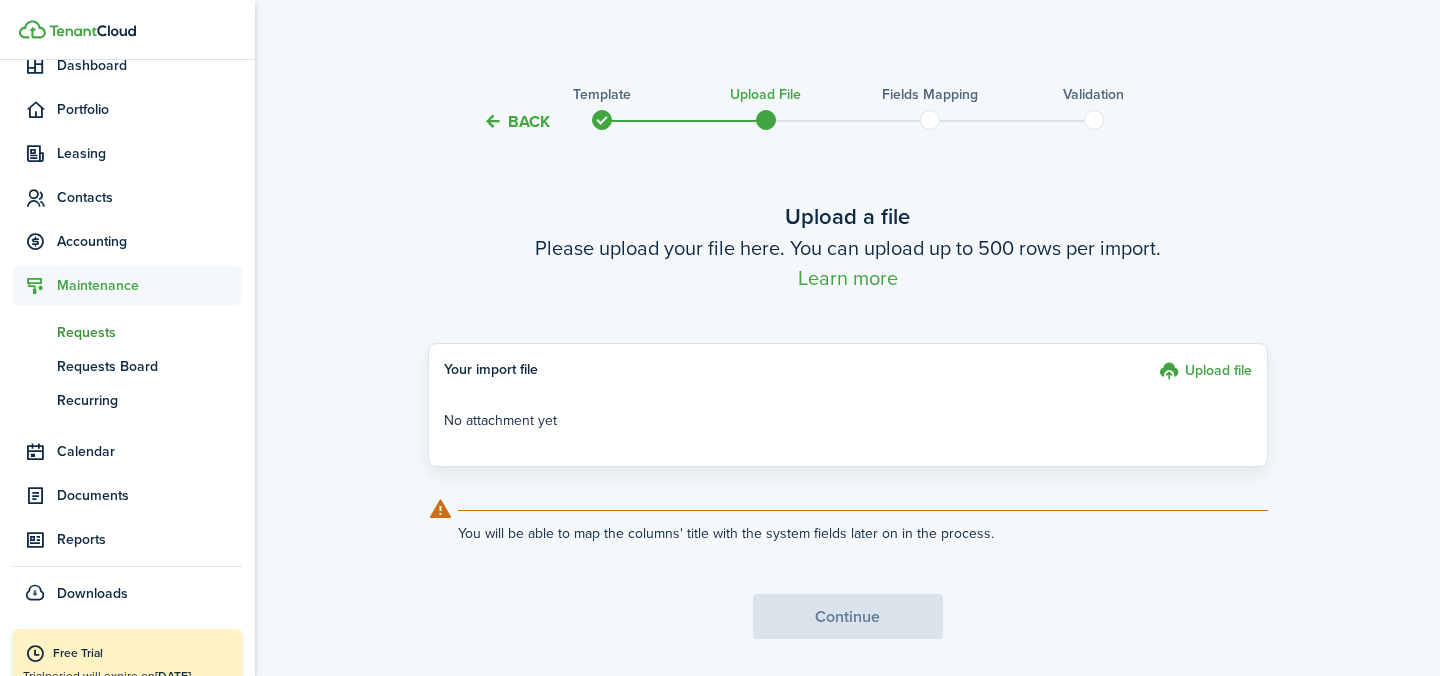 click on "Requests" 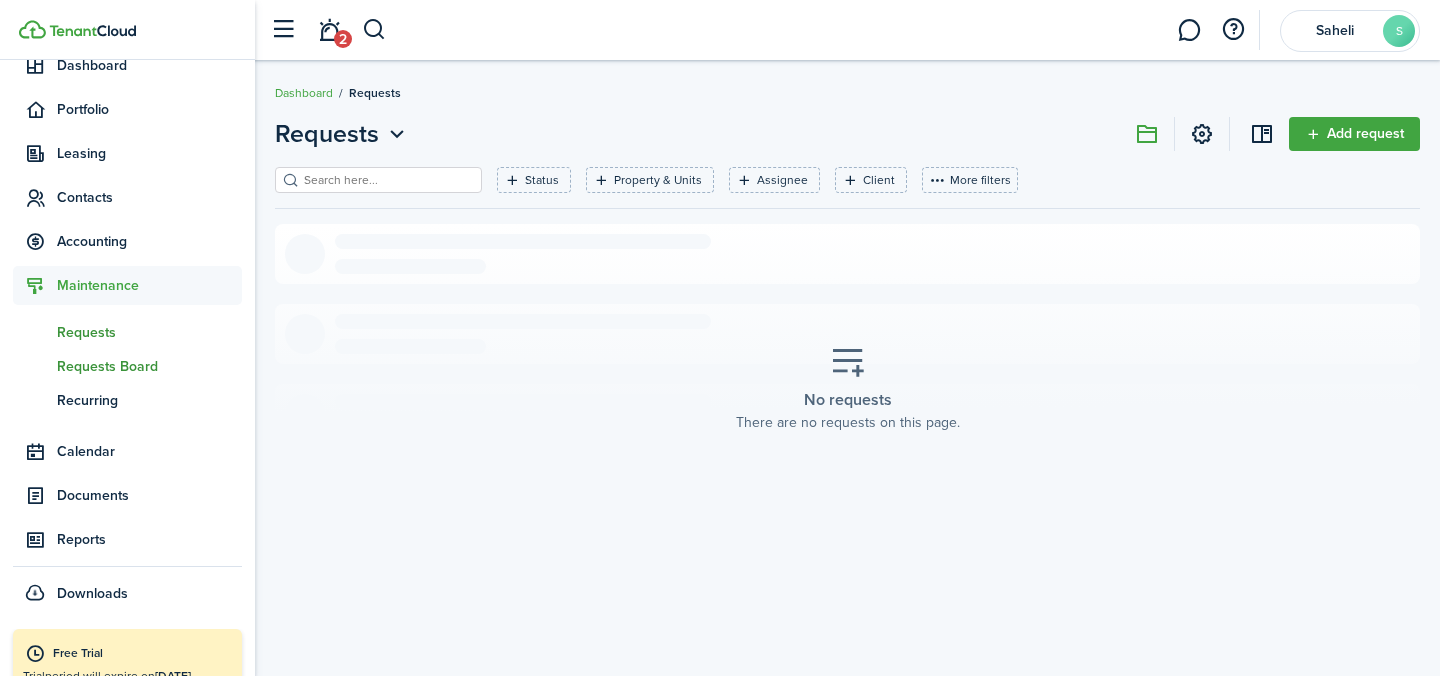 click on "Requests Board" 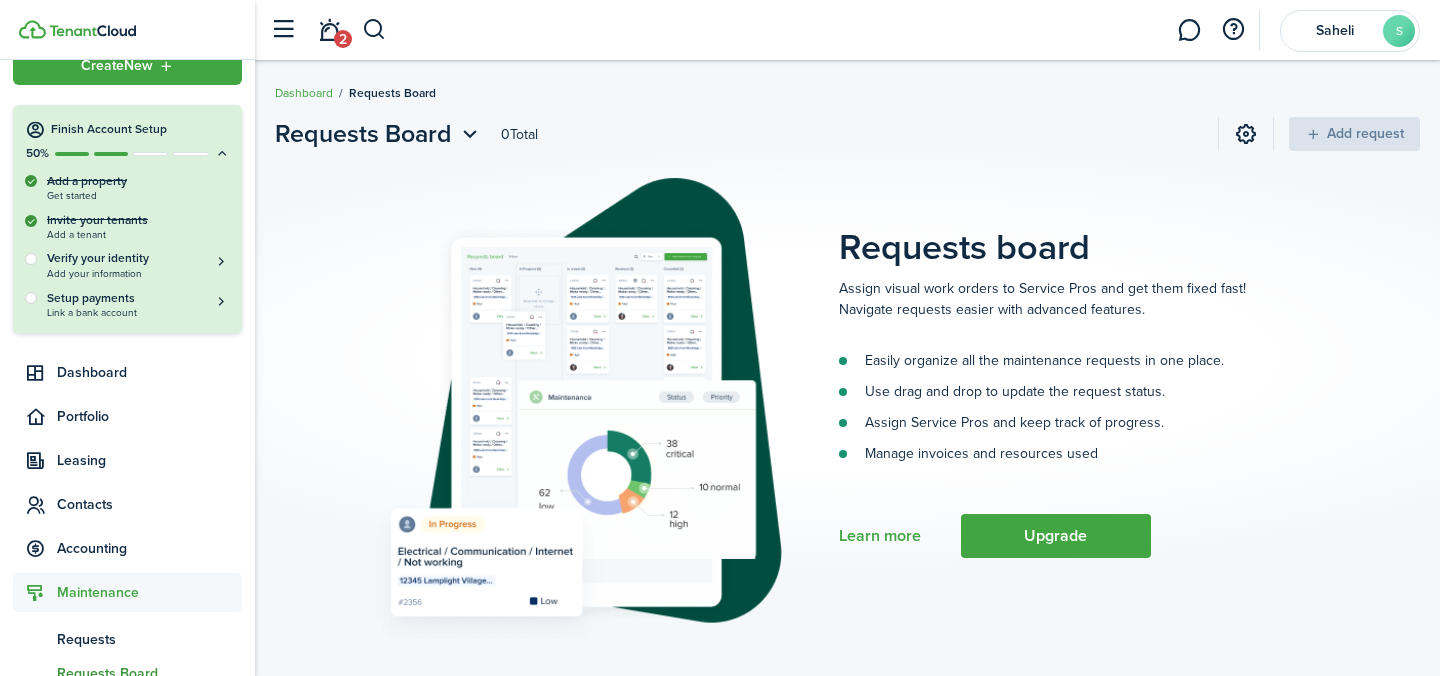 scroll, scrollTop: 0, scrollLeft: 0, axis: both 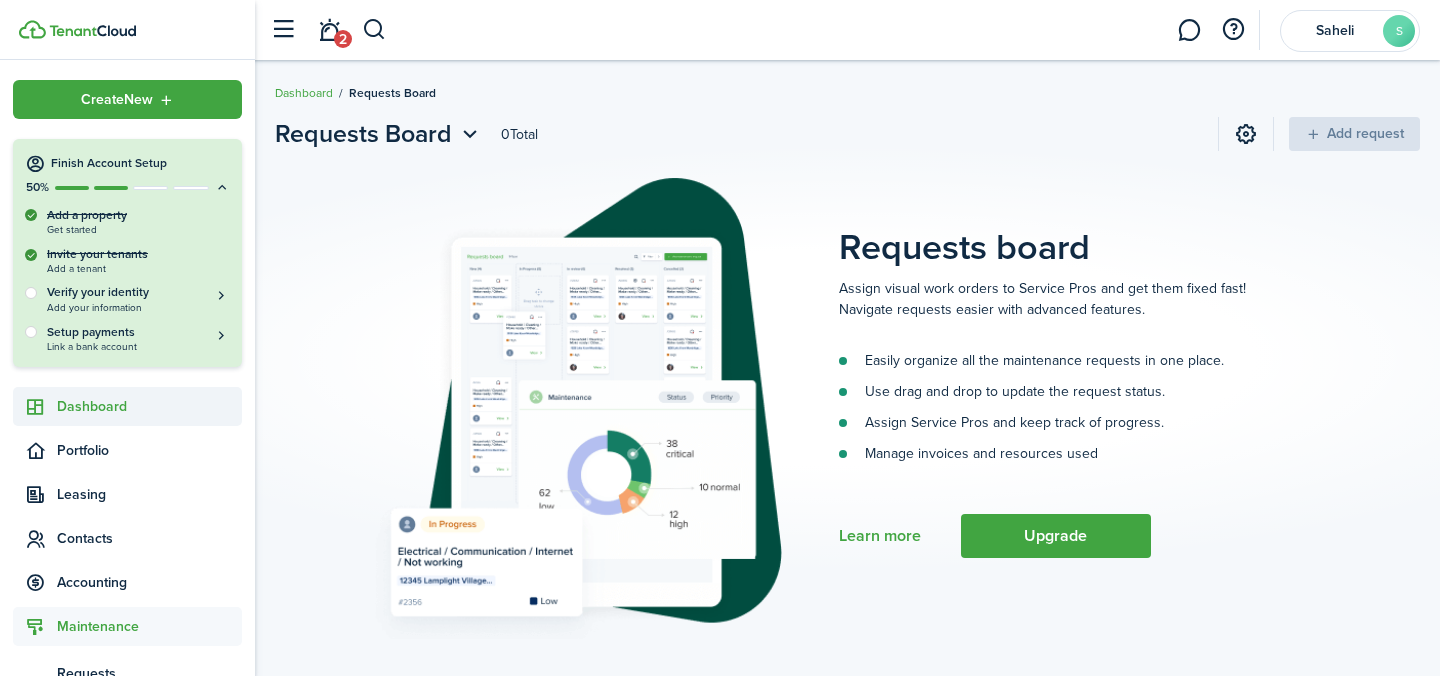 click on "Dashboard" 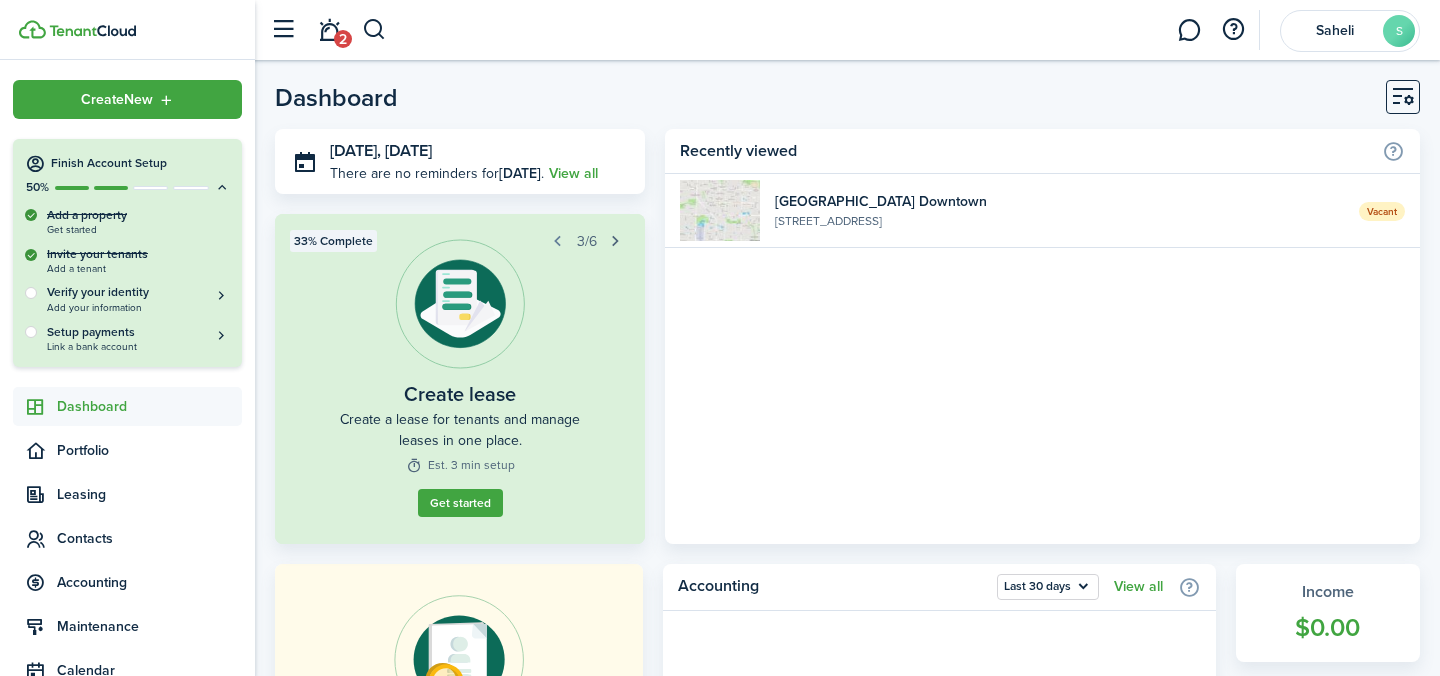 click 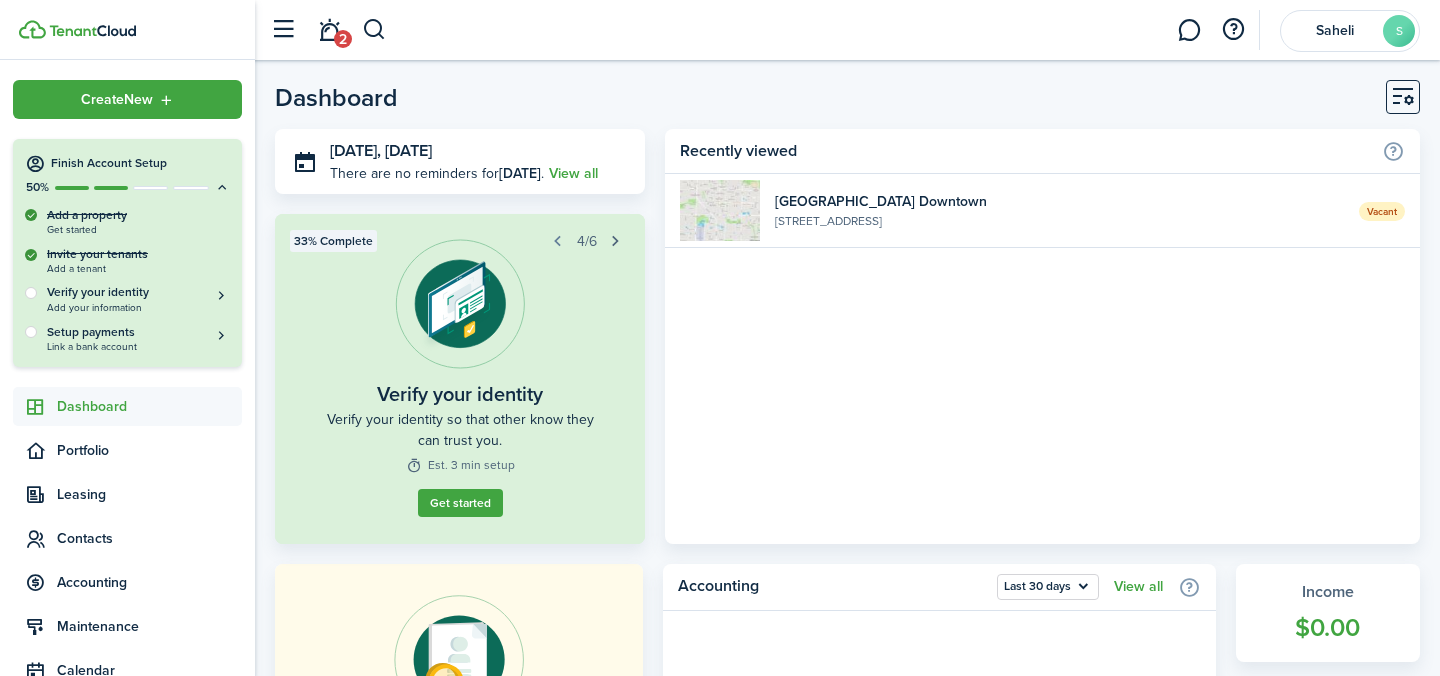 click 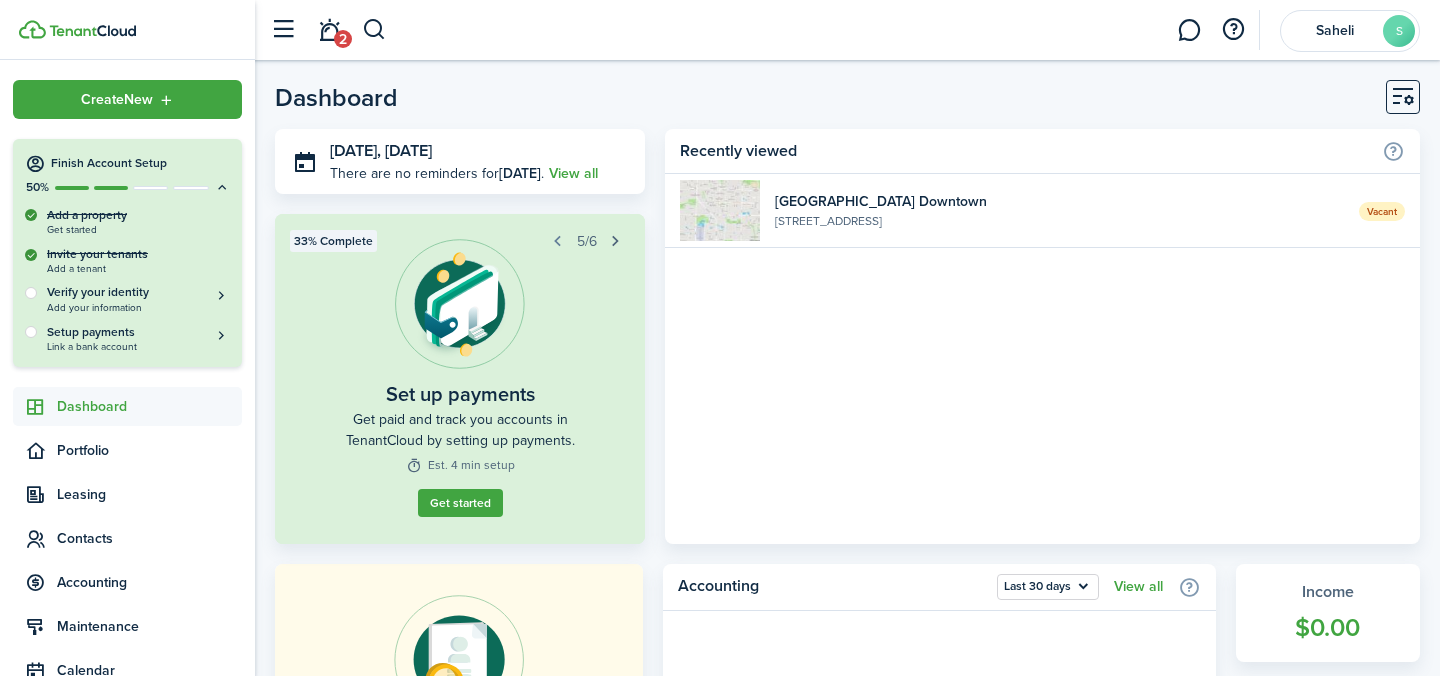 click 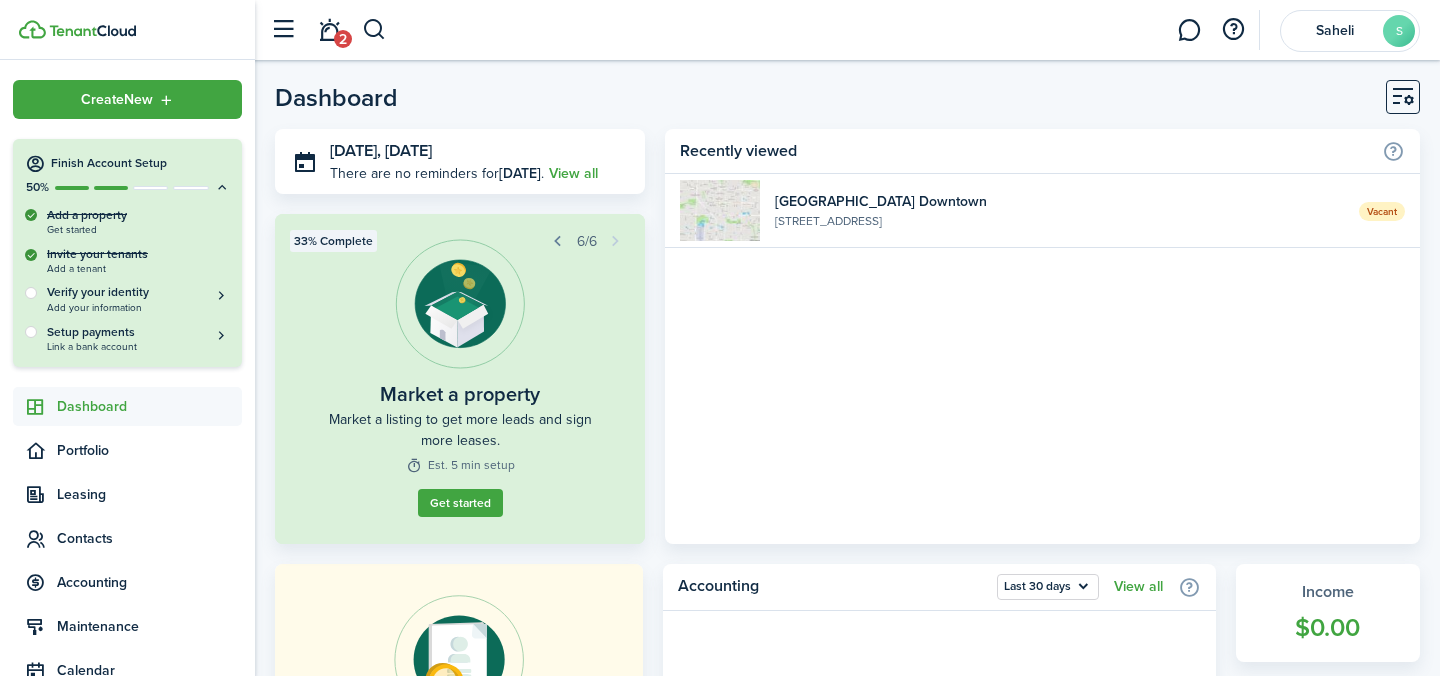 click on "6/6" 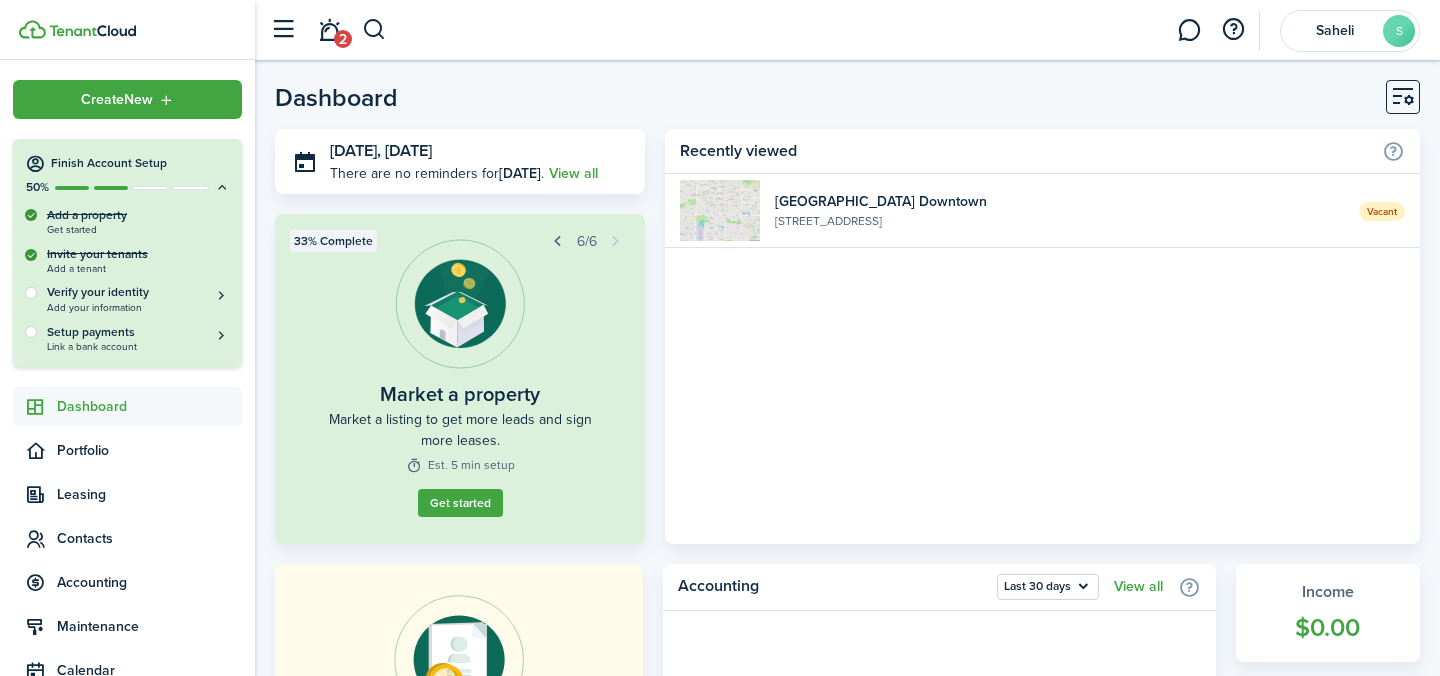 click 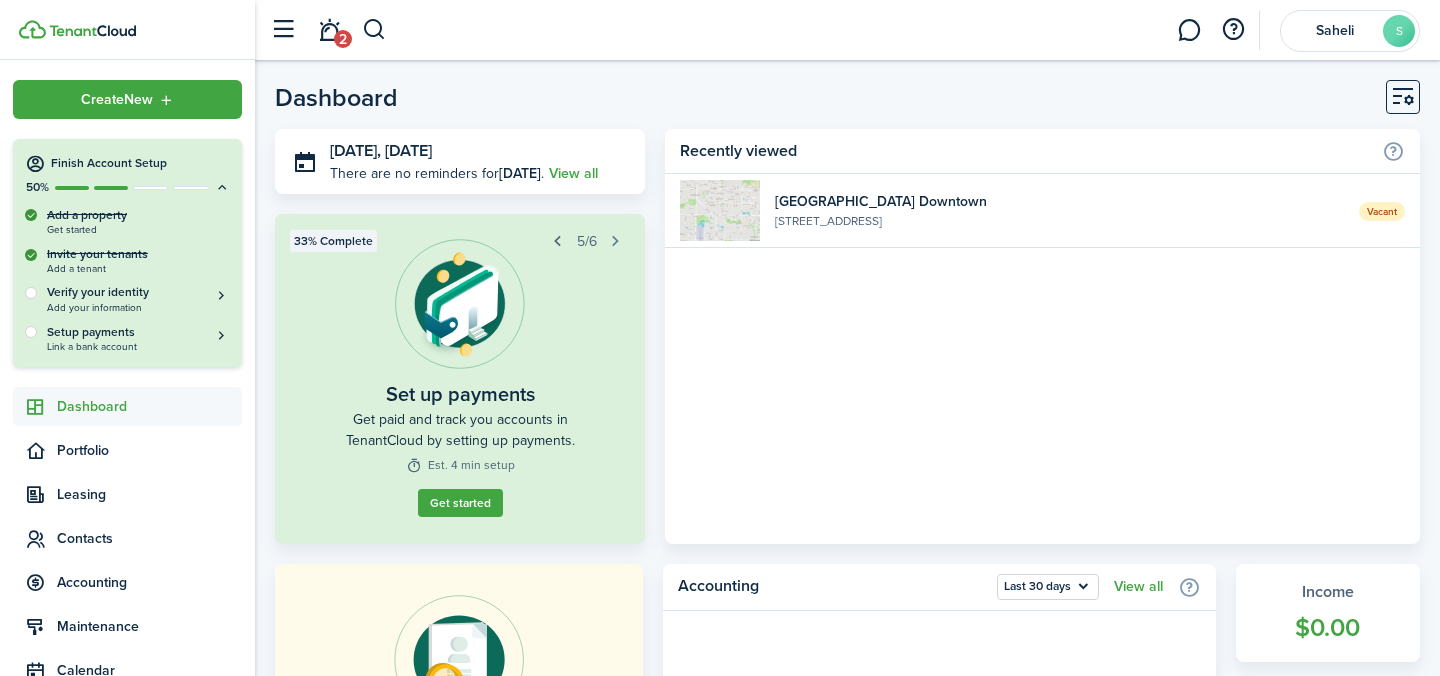 click 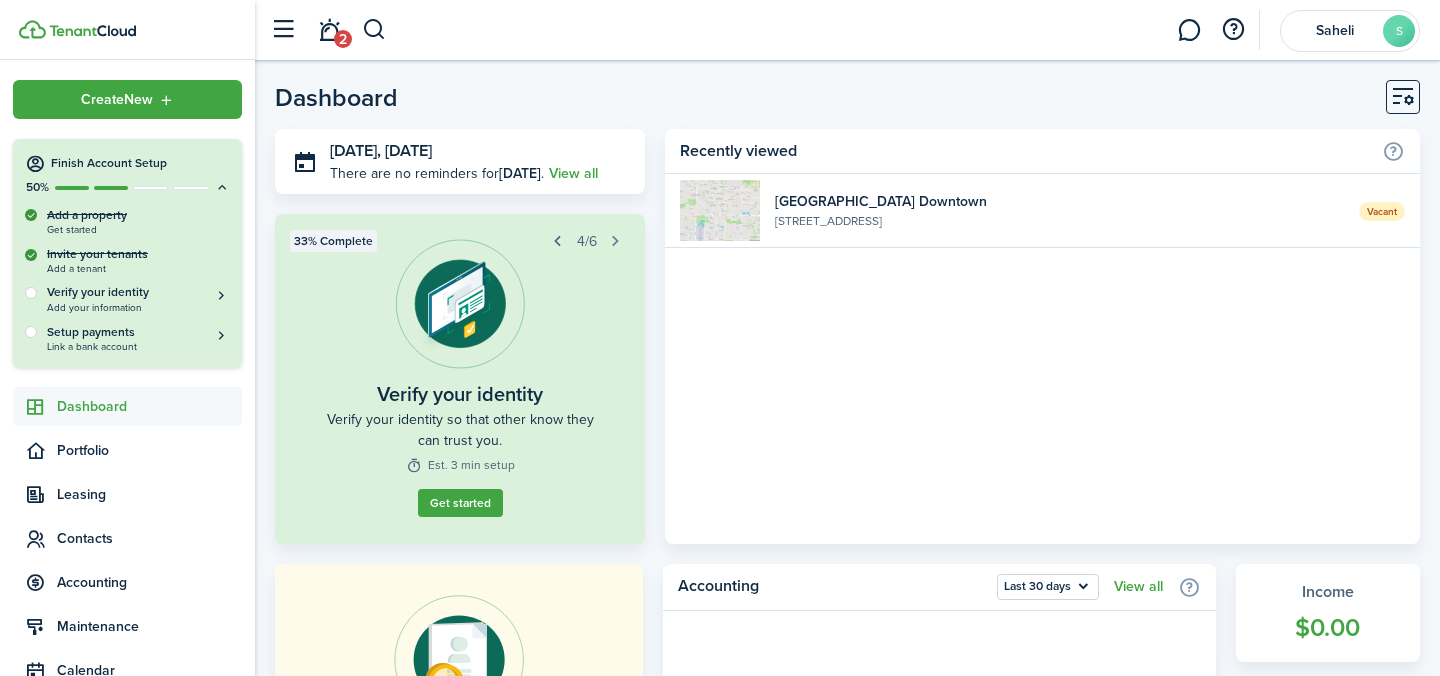 click 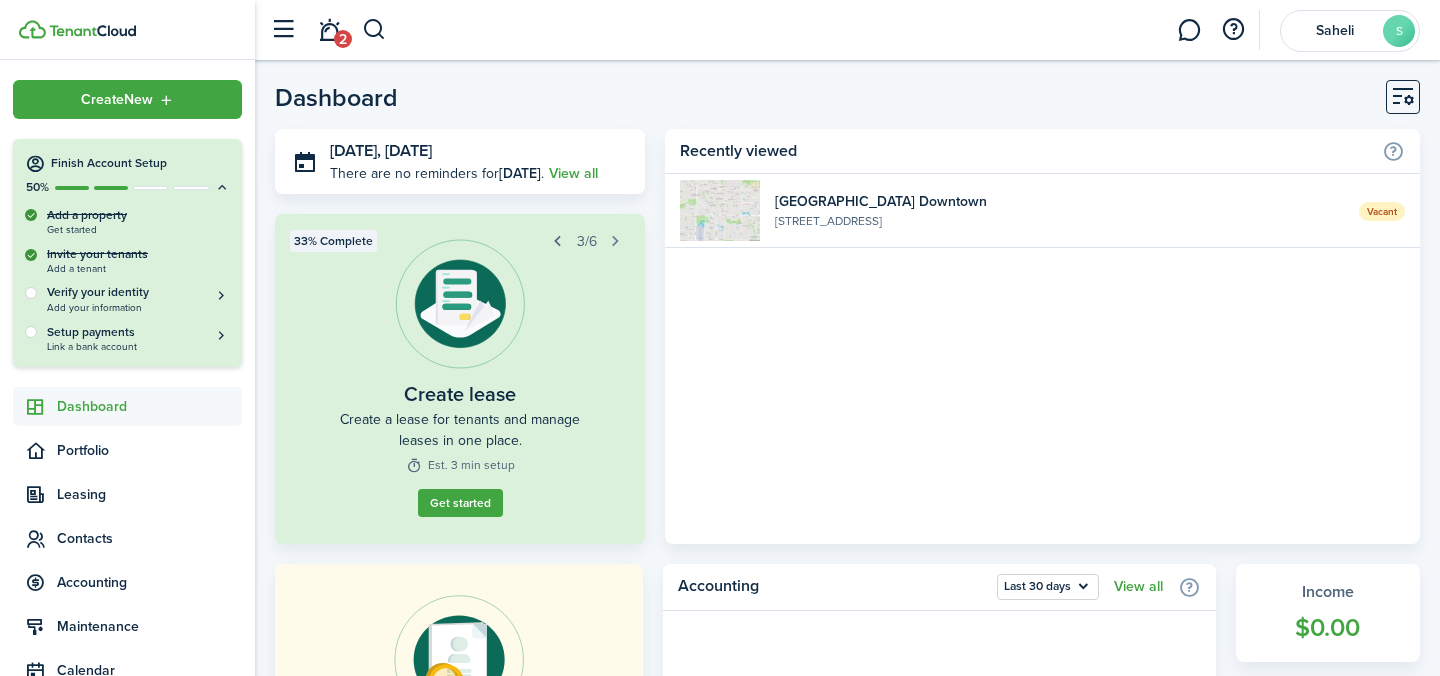 click 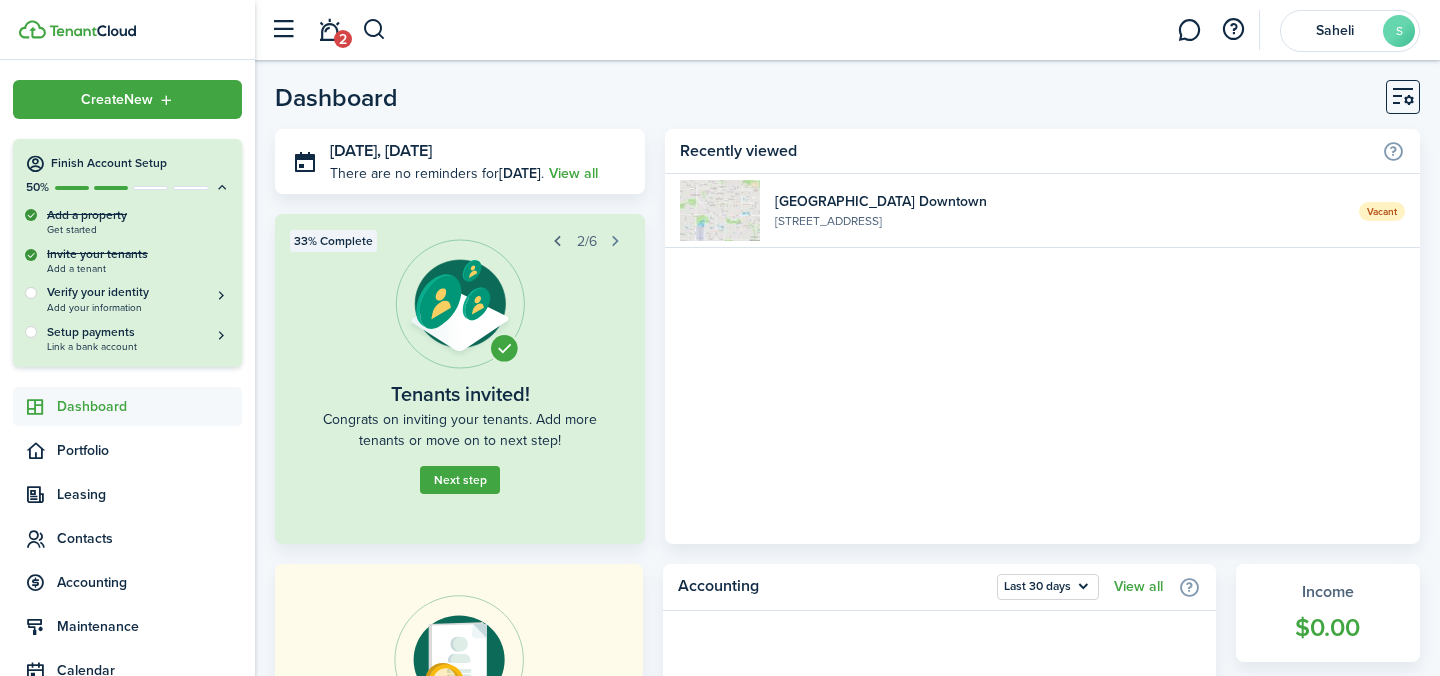 click 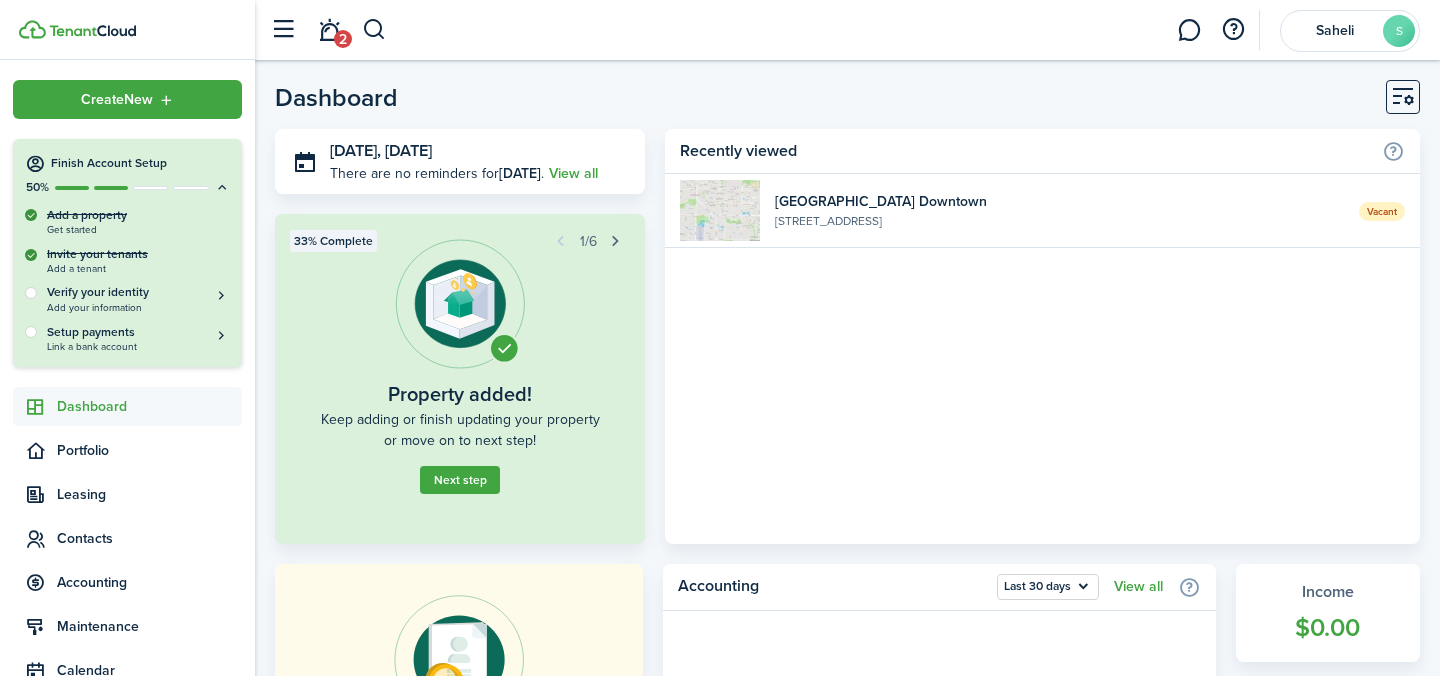 click 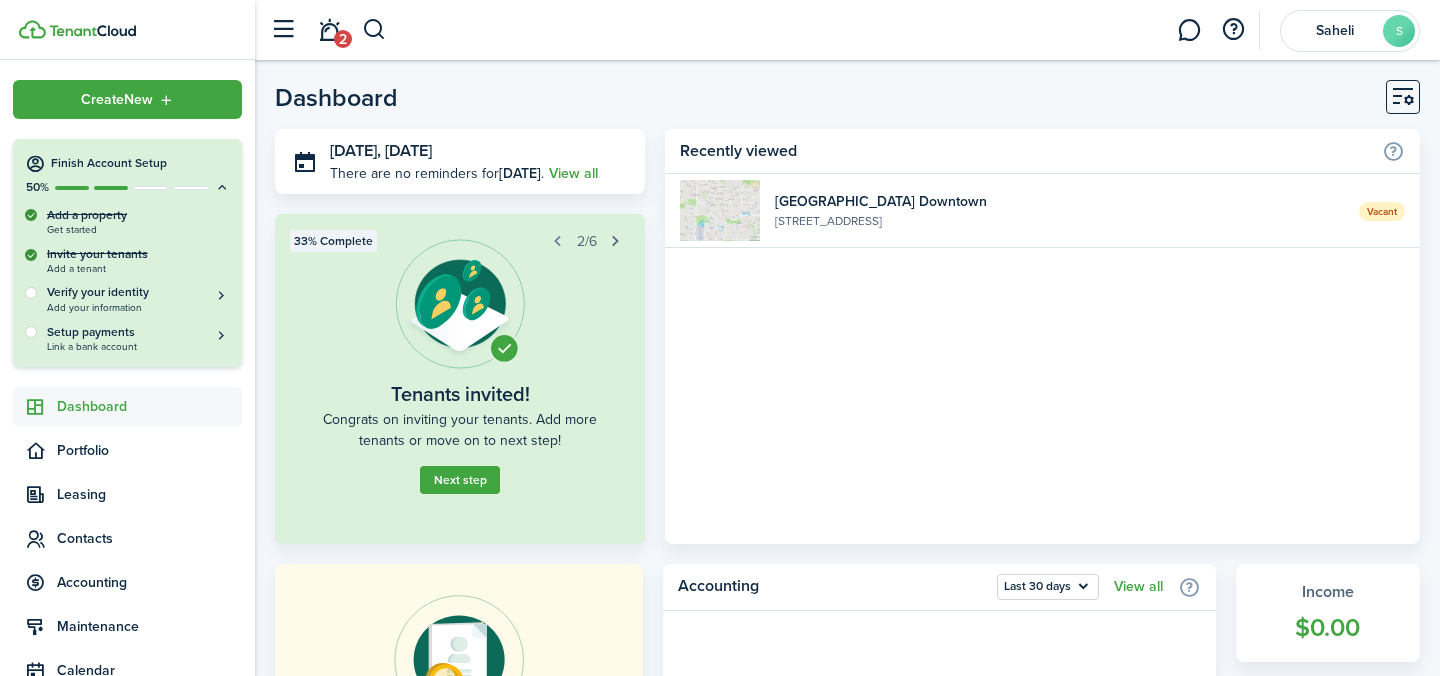 click 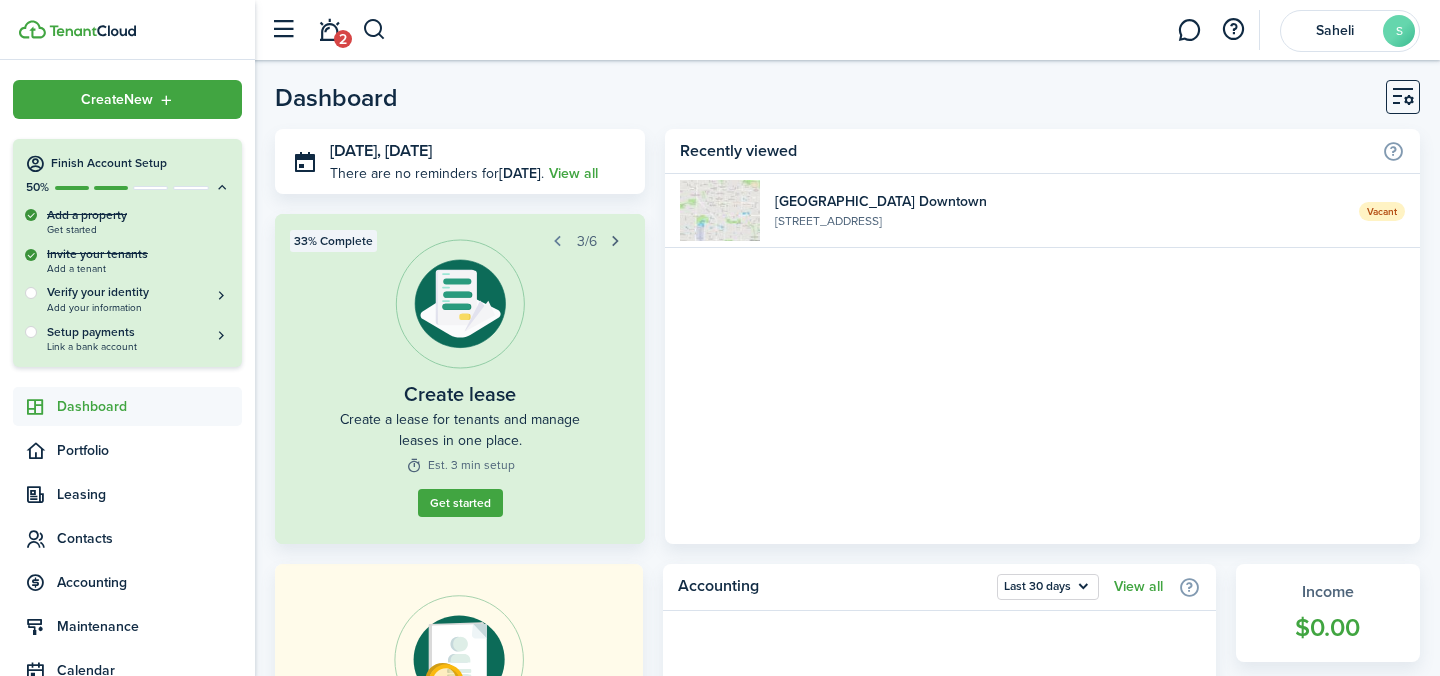 click 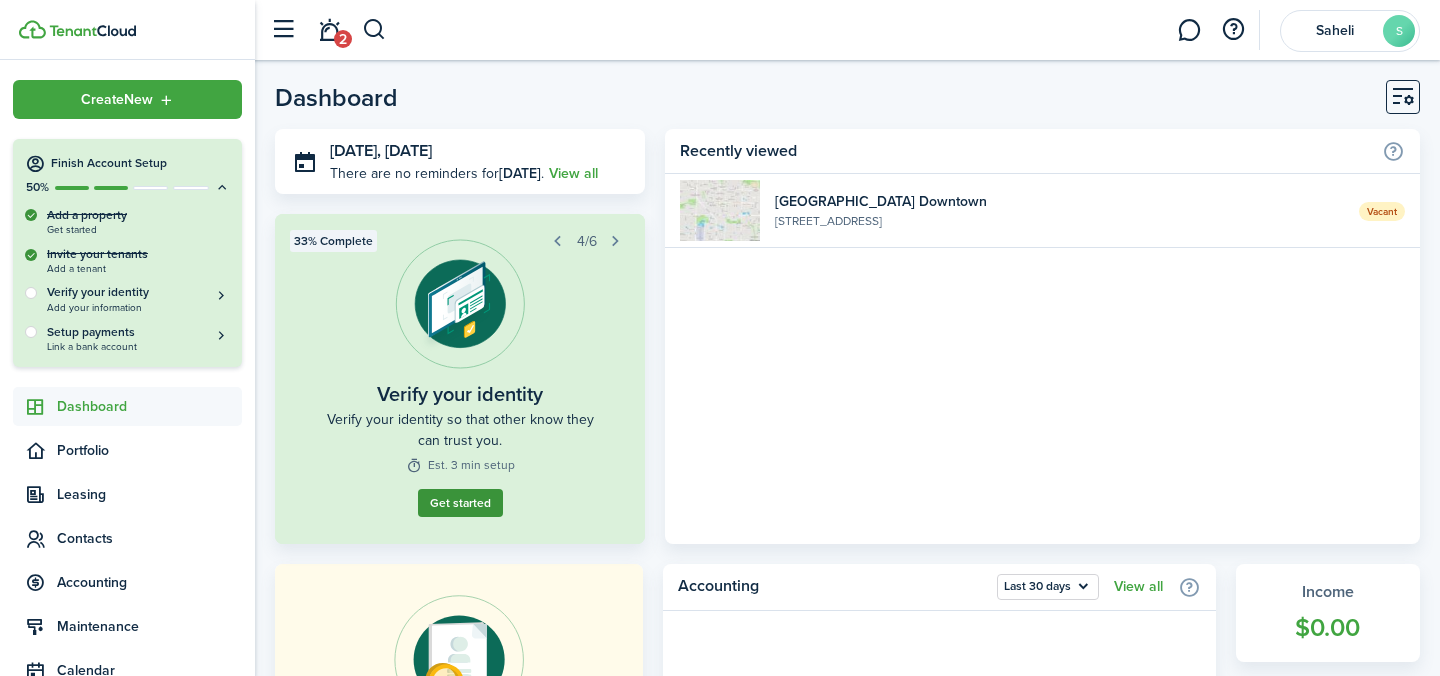 click on "Get started" 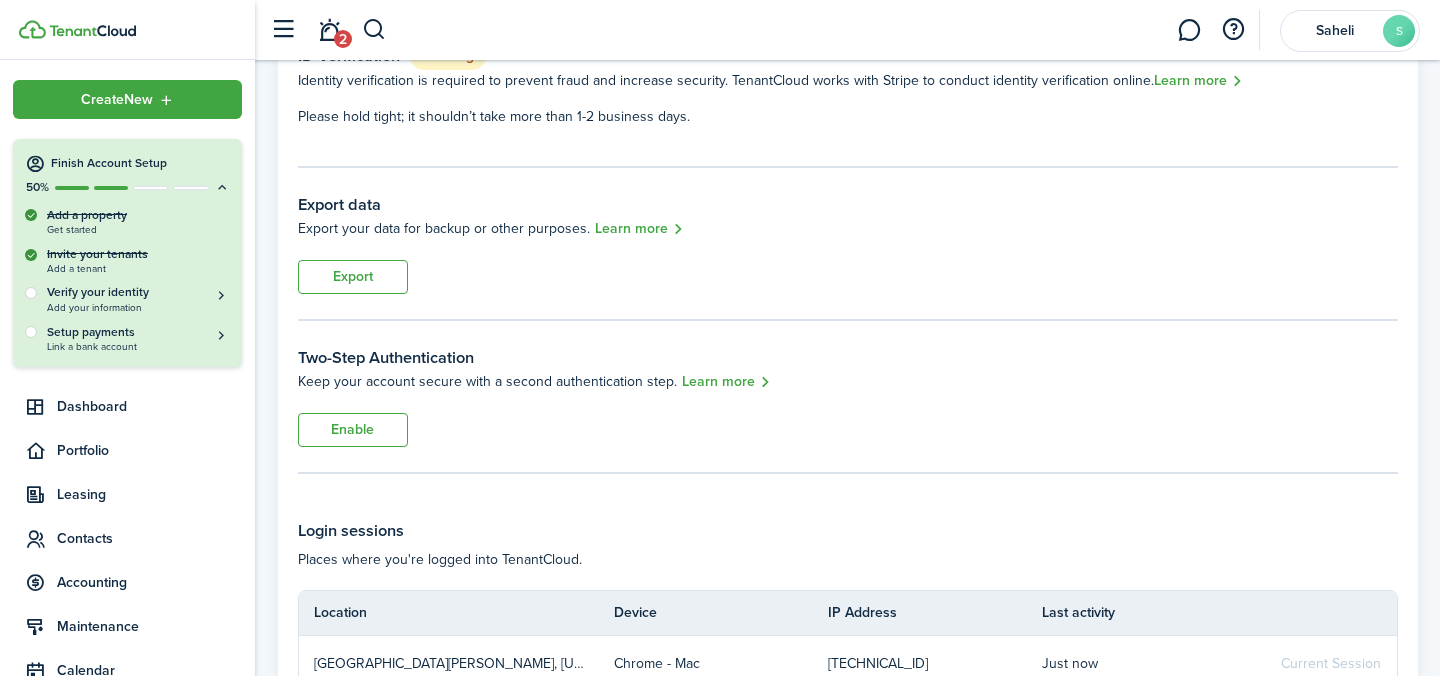 scroll, scrollTop: 0, scrollLeft: 0, axis: both 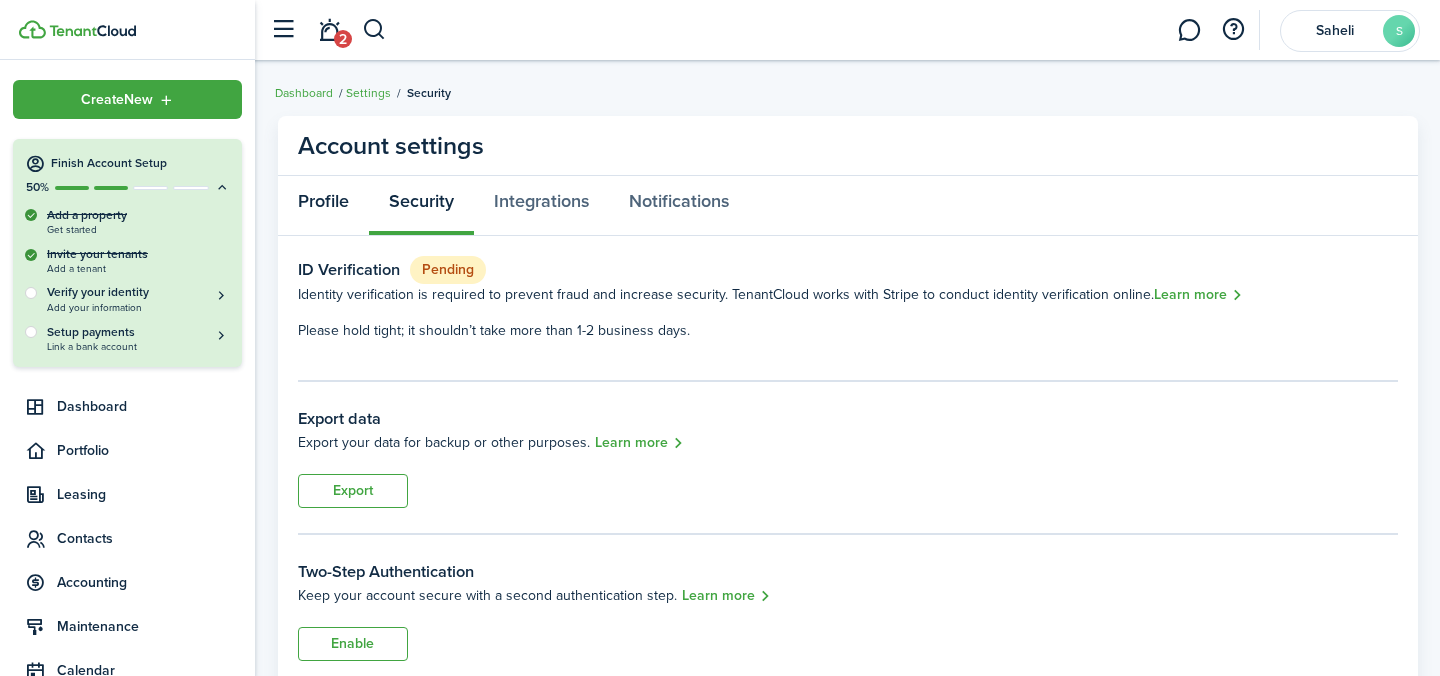 click on "Profile" at bounding box center (323, 206) 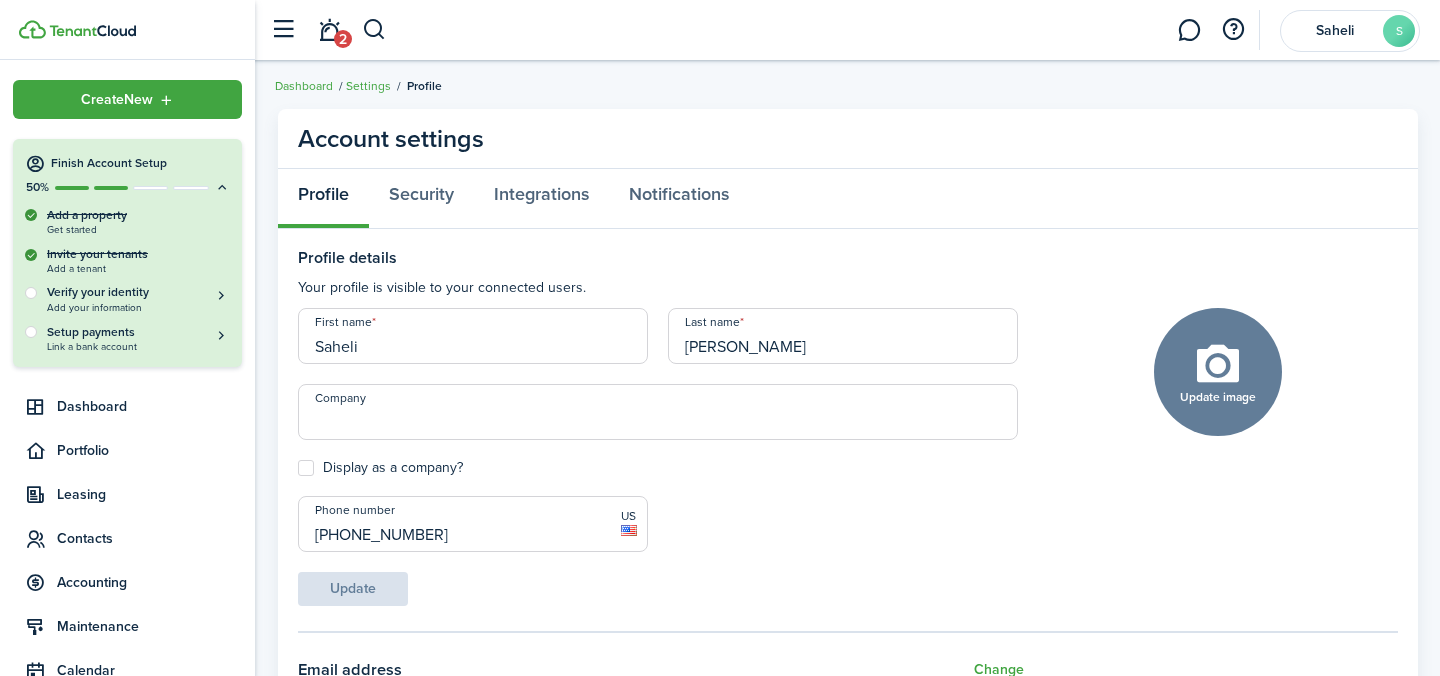 scroll, scrollTop: 0, scrollLeft: 0, axis: both 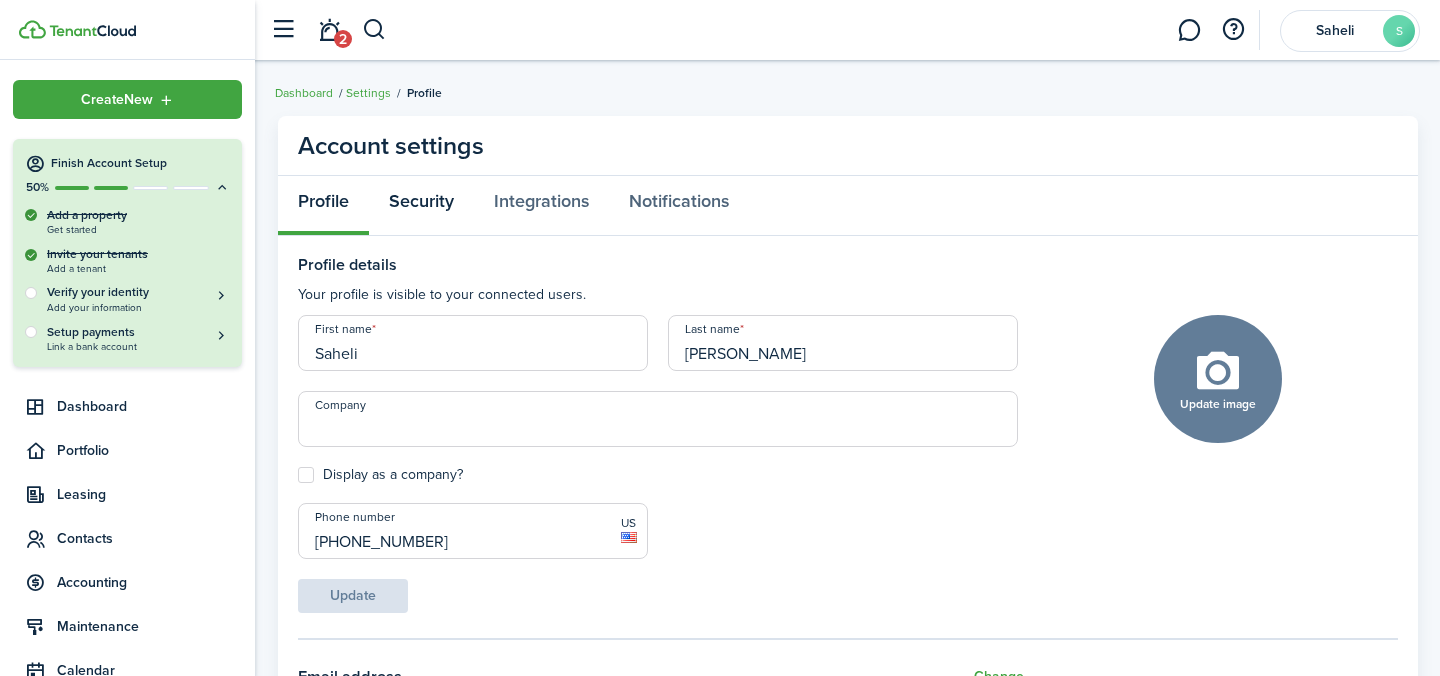click on "Security" at bounding box center [421, 206] 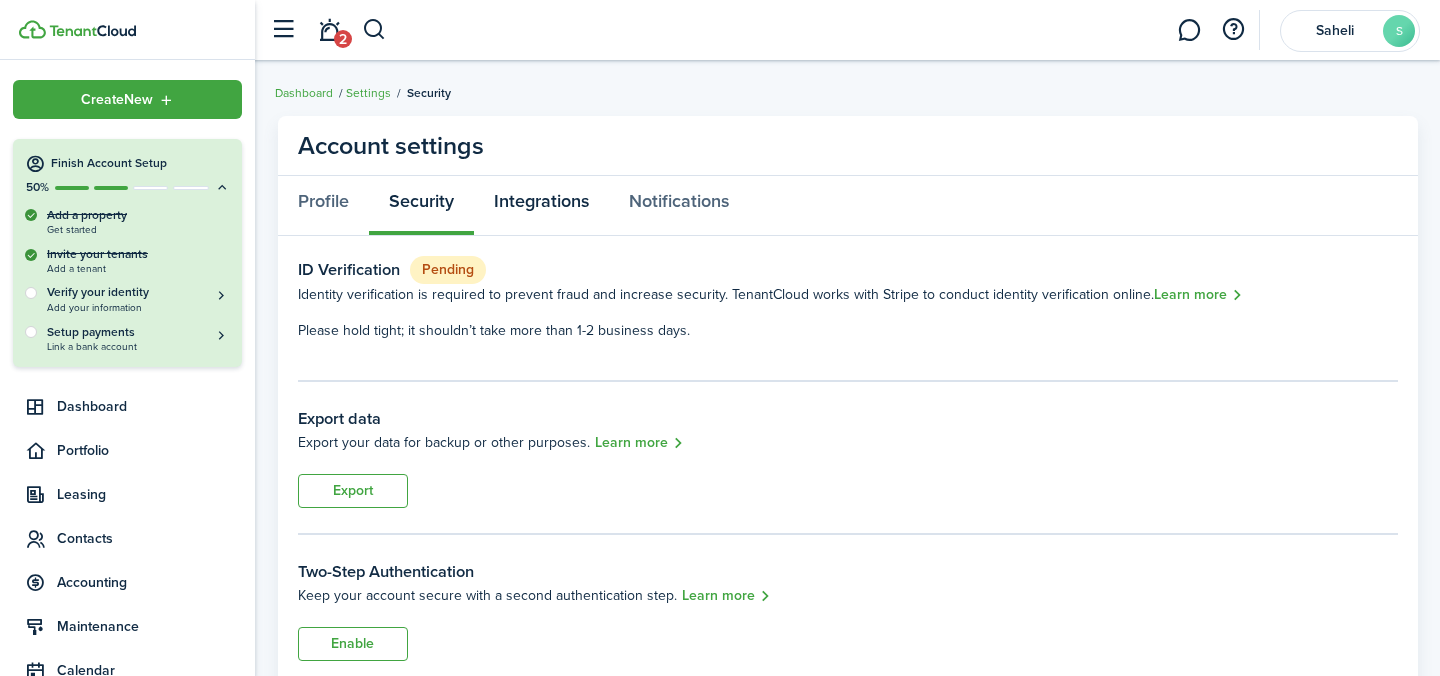 click on "Integrations" at bounding box center (541, 206) 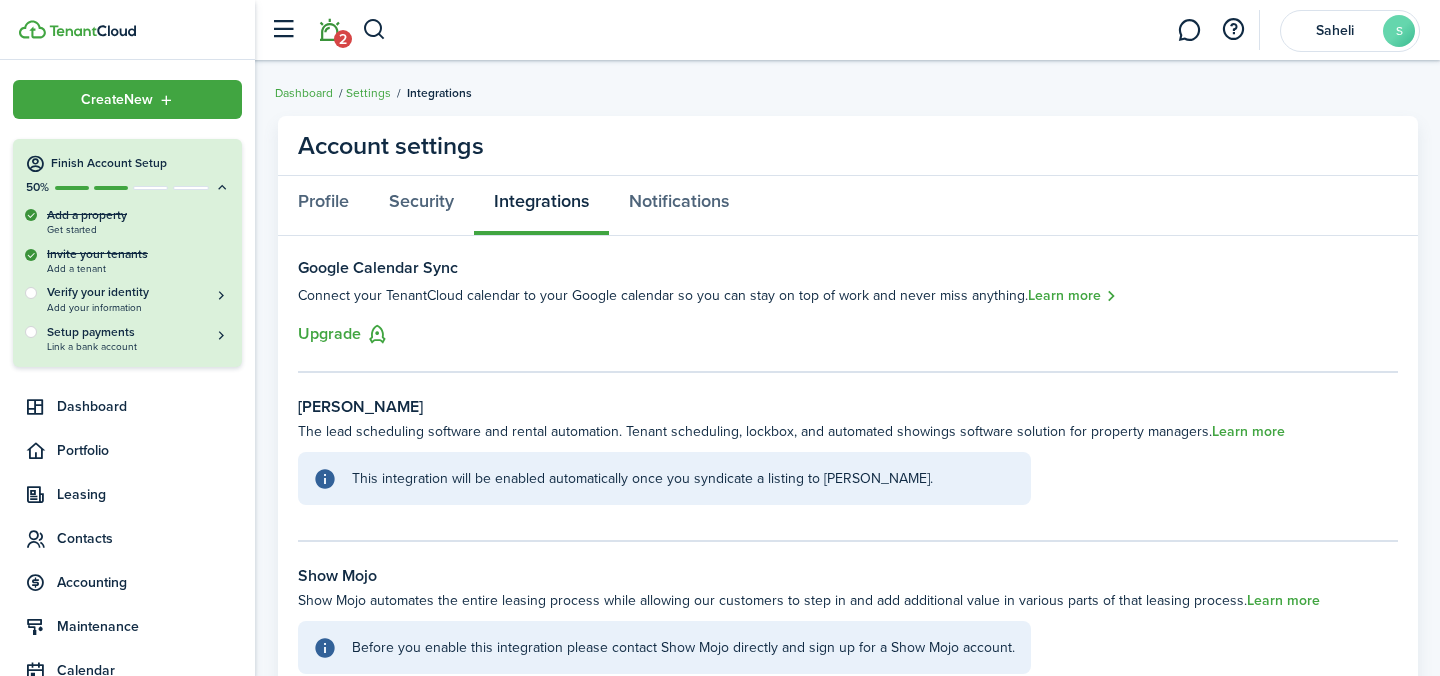 click on "2" 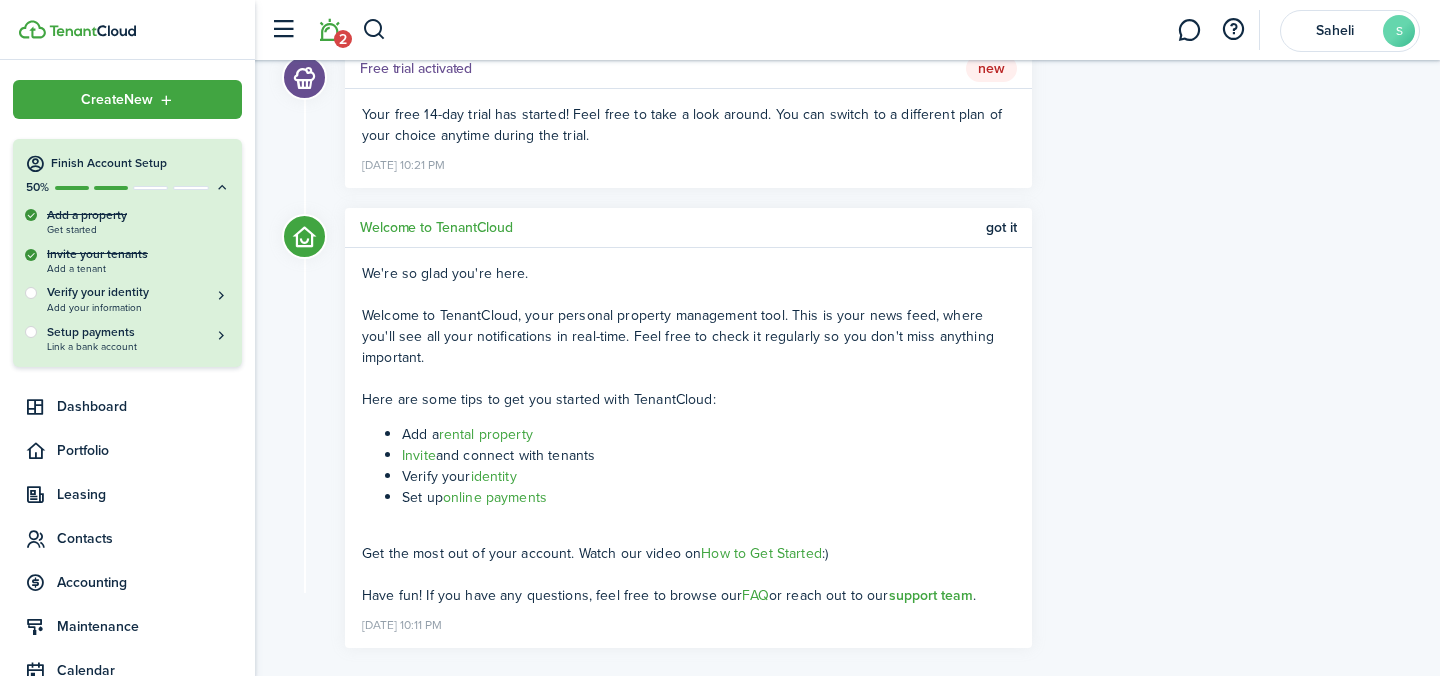 scroll, scrollTop: 173, scrollLeft: 0, axis: vertical 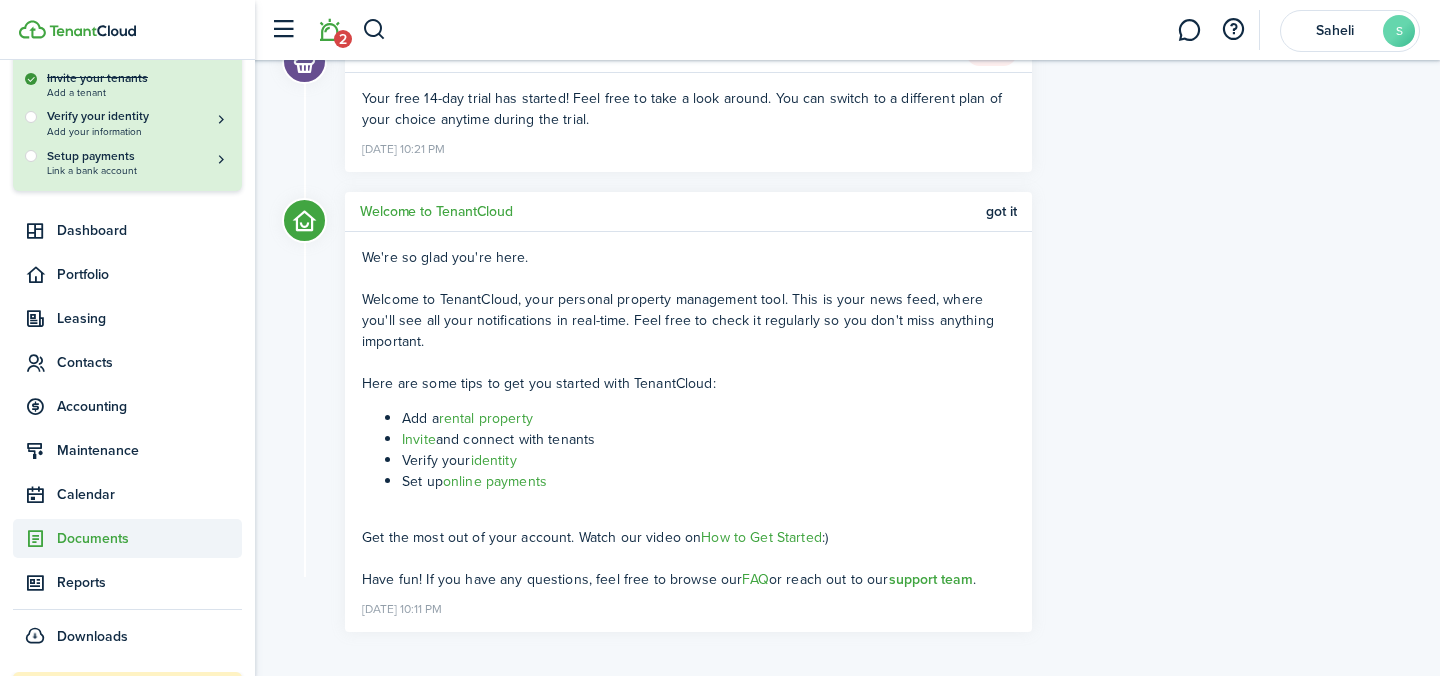 click on "Documents" 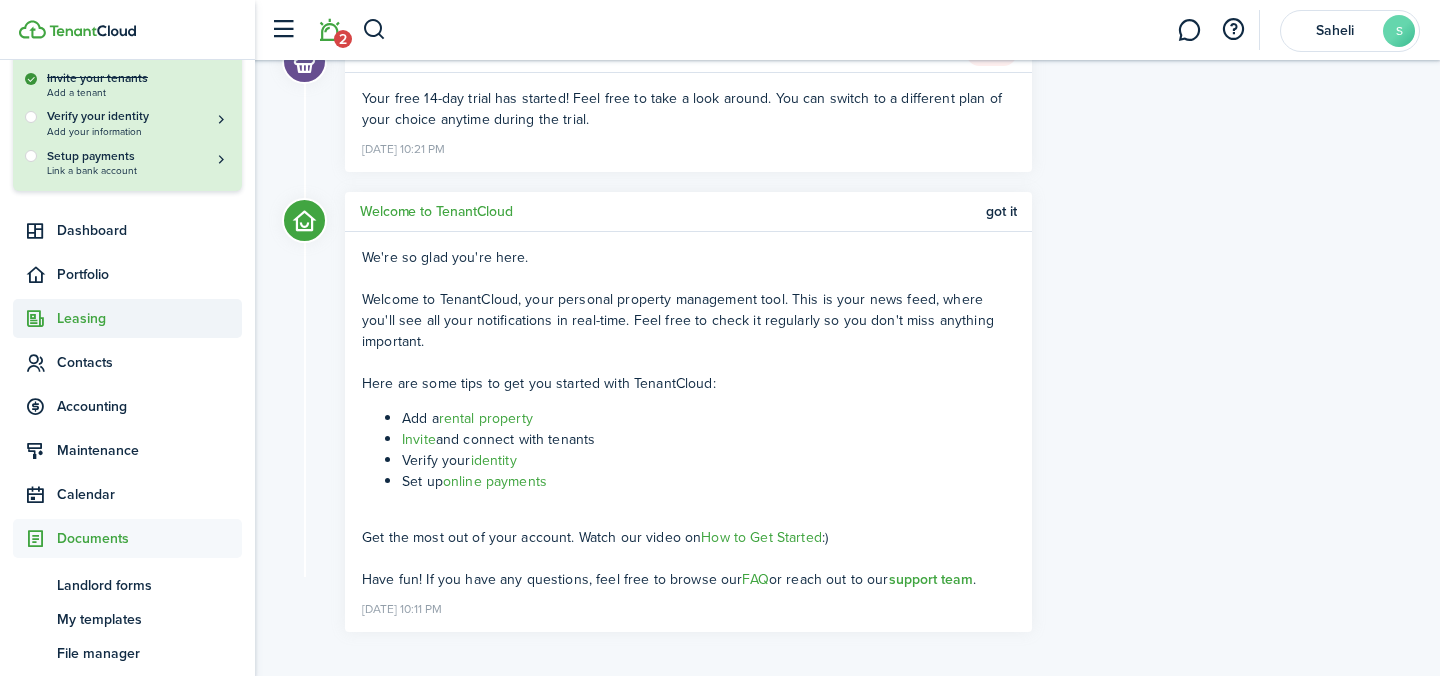 click on "Leasing" 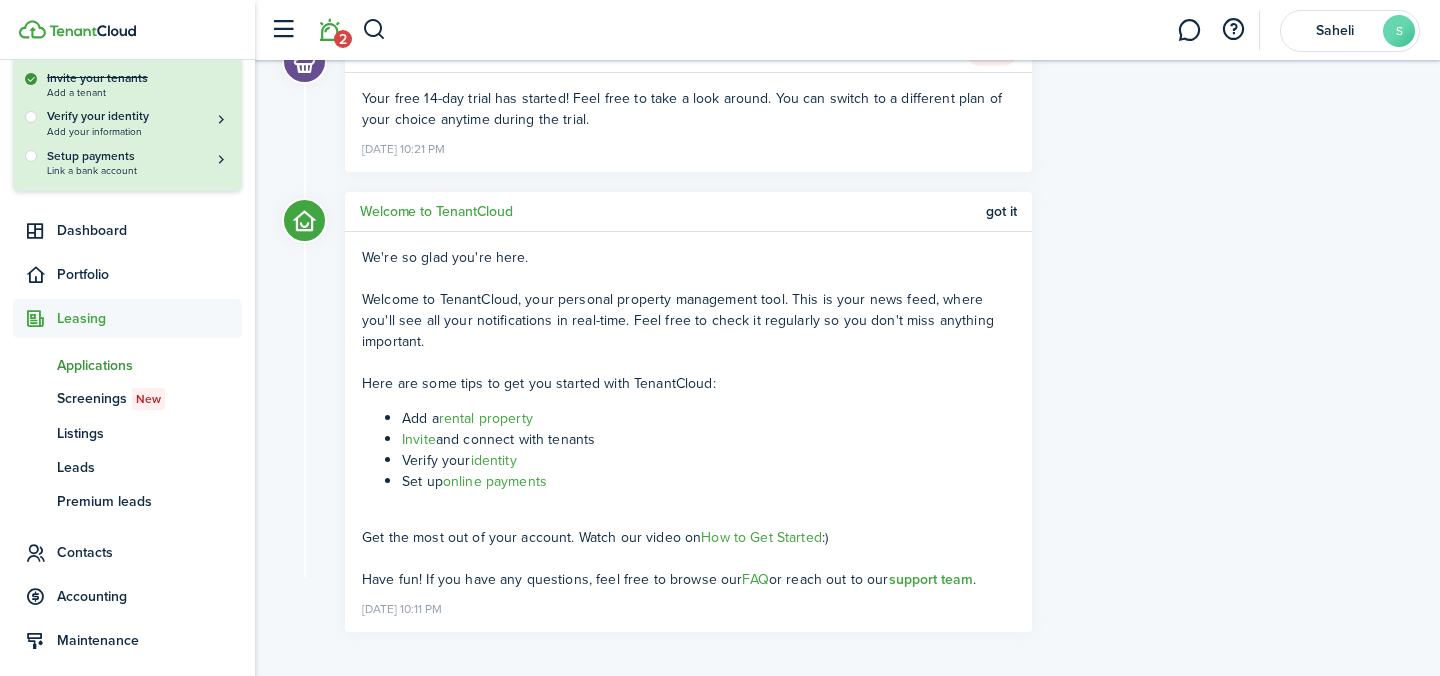 click on "Applications" 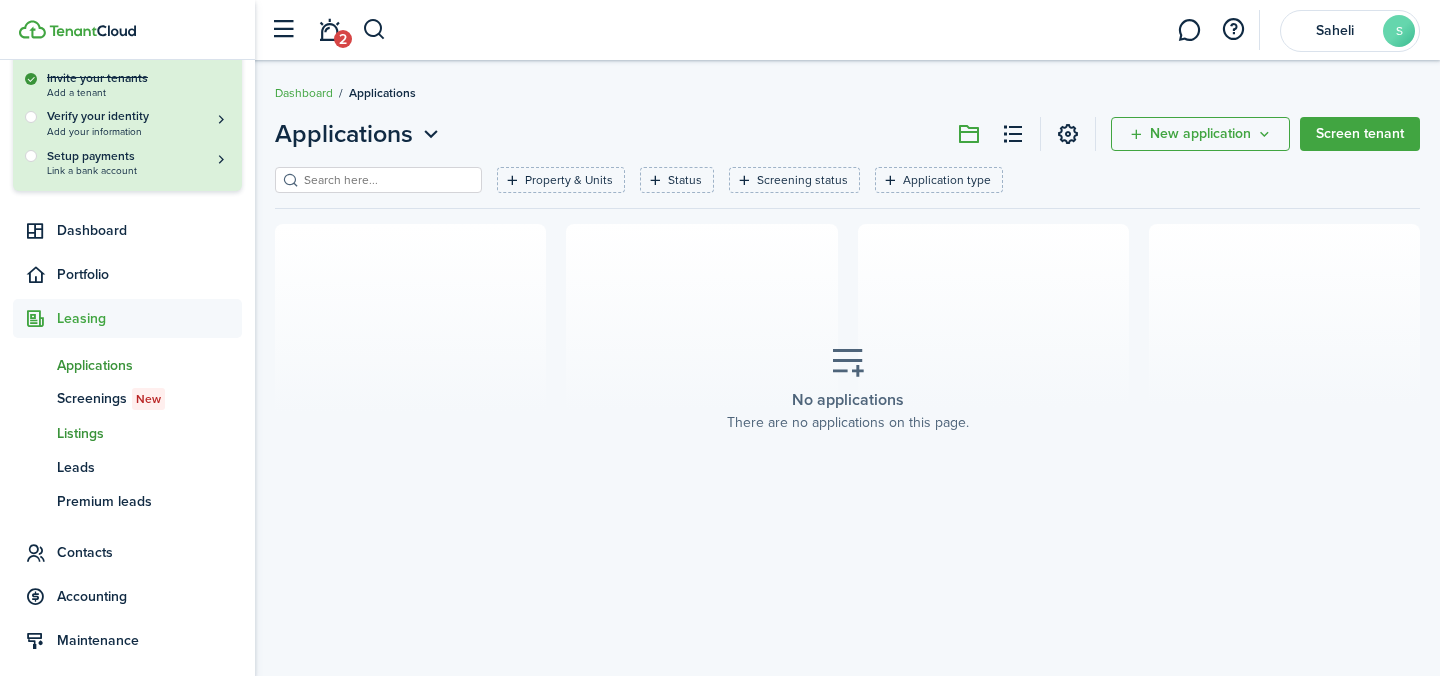 click on "Listings" 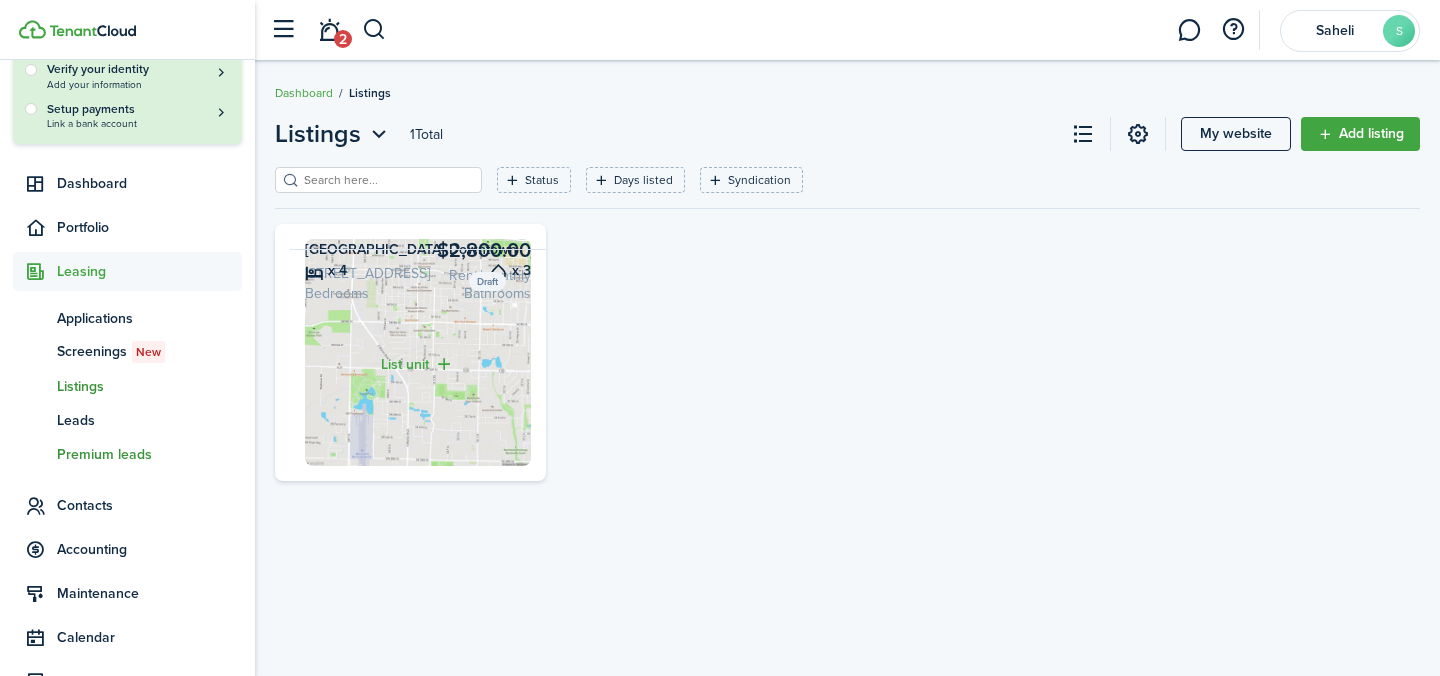 scroll, scrollTop: 254, scrollLeft: 0, axis: vertical 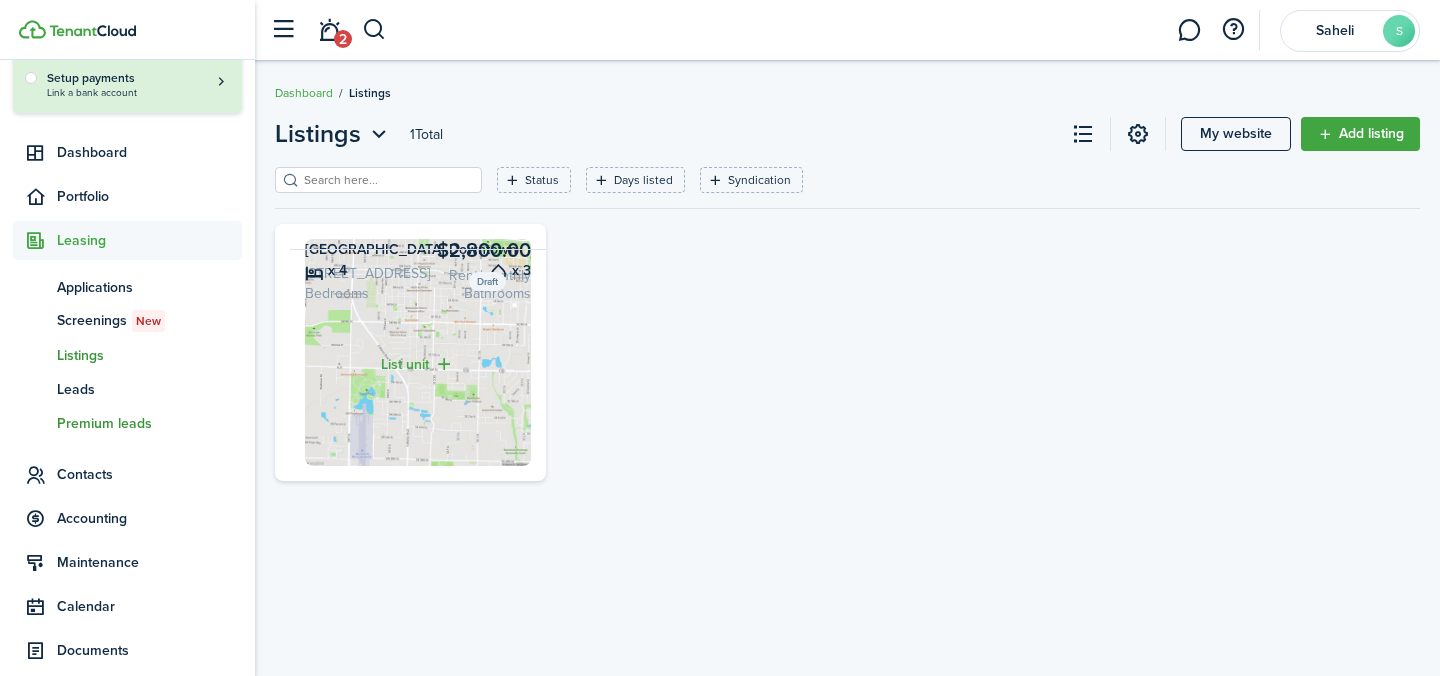 click on "Premium leads" 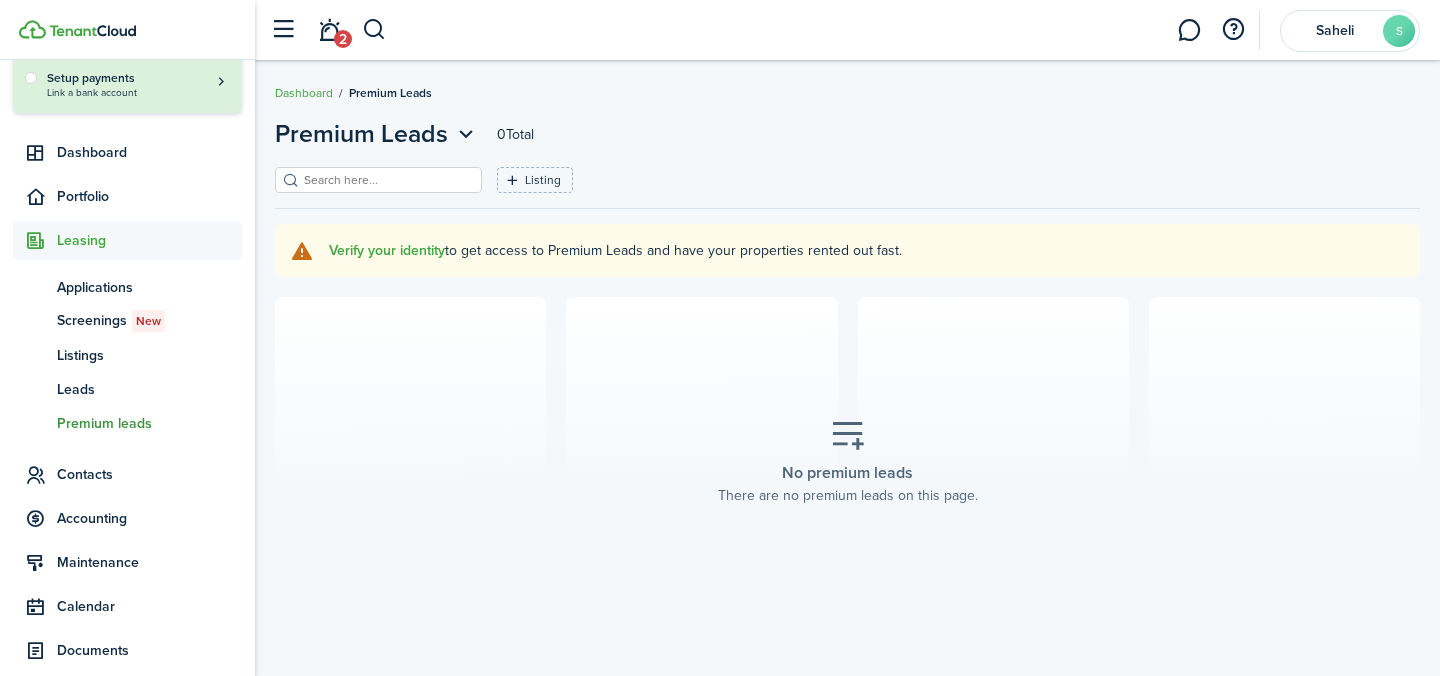 scroll, scrollTop: 443, scrollLeft: 0, axis: vertical 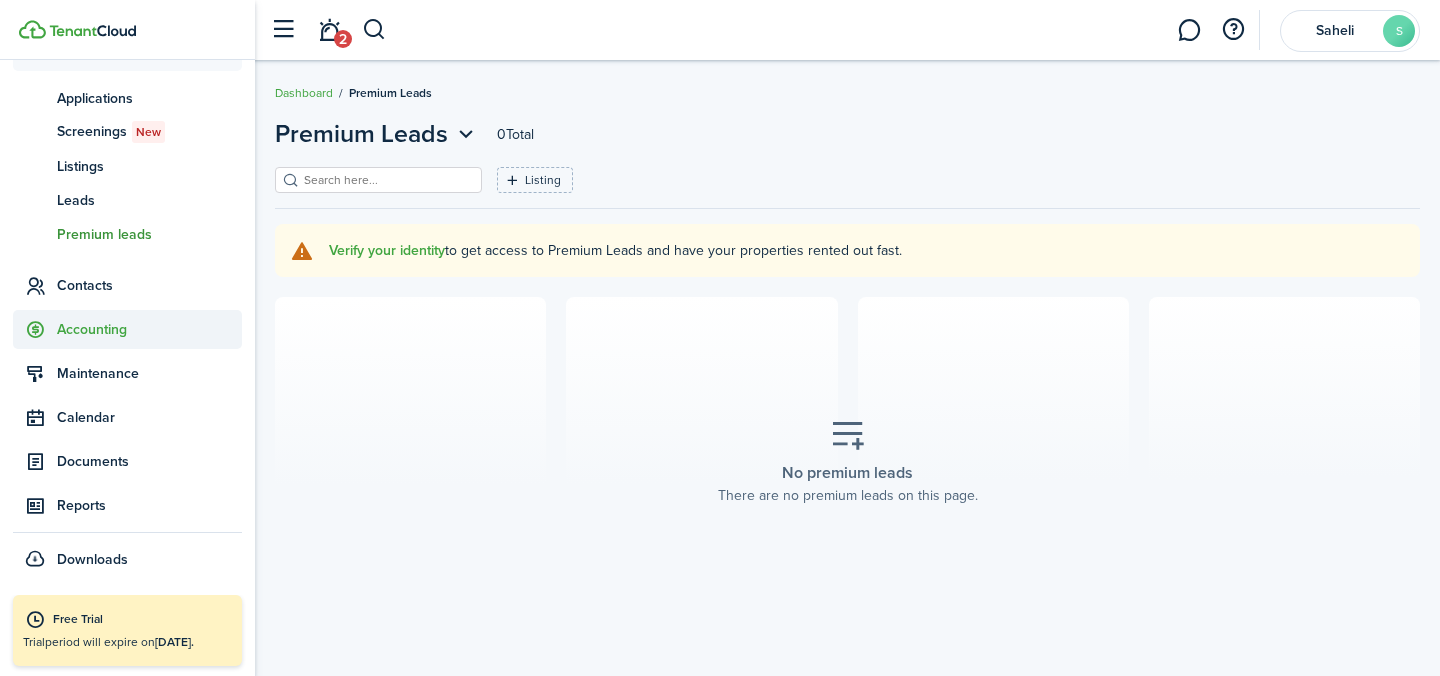 click on "Accounting" 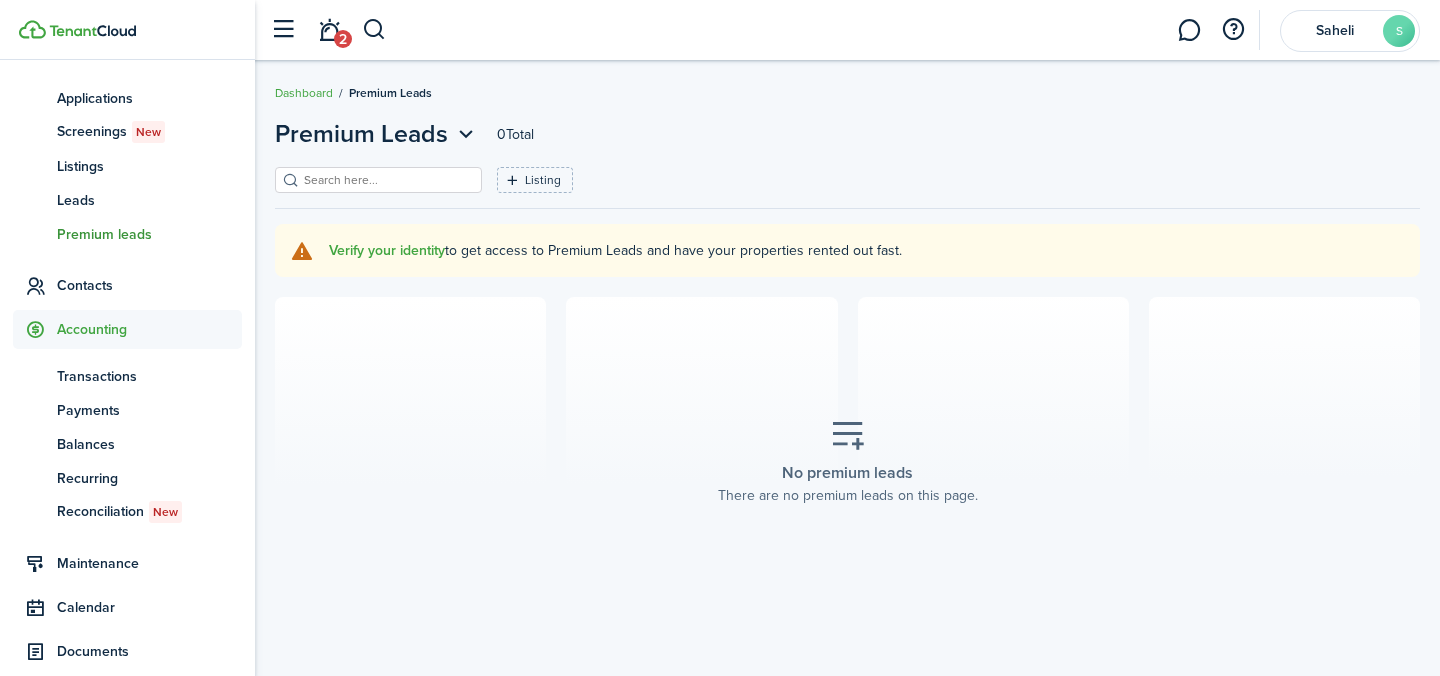 scroll, scrollTop: 443, scrollLeft: 0, axis: vertical 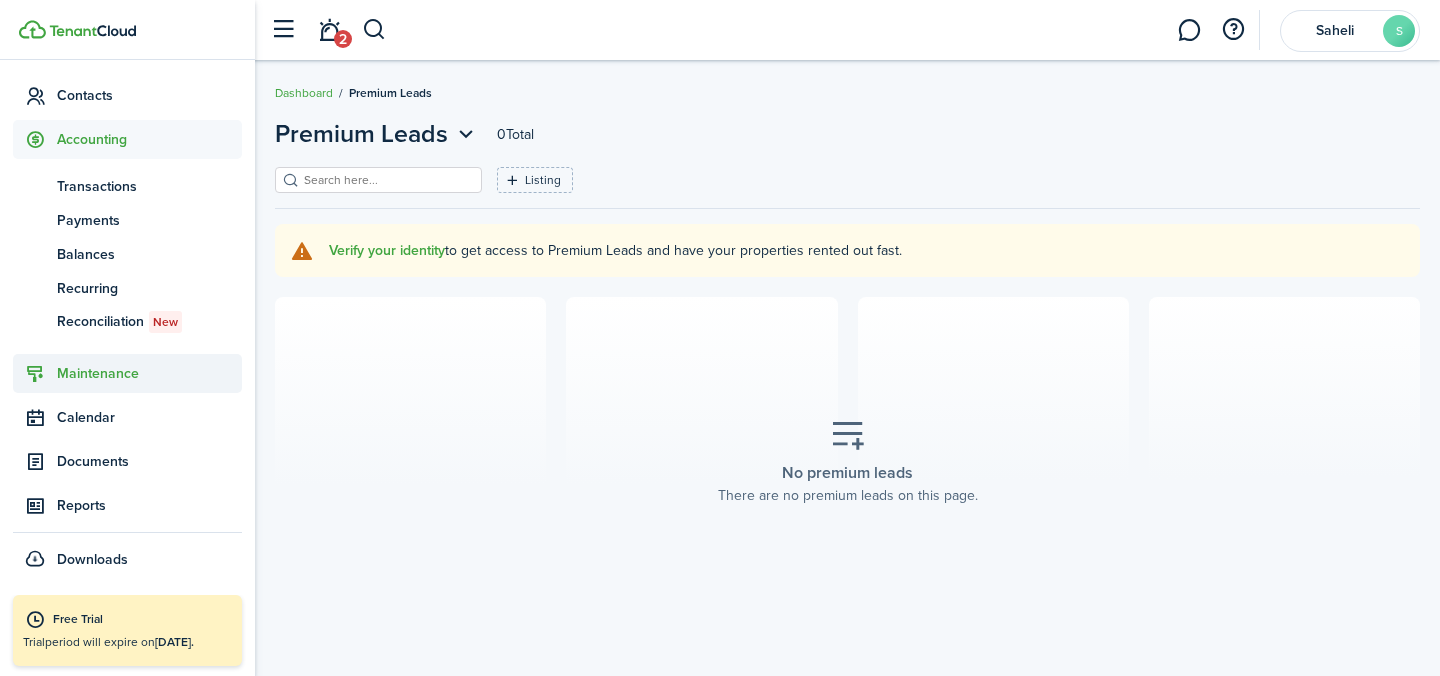 click on "Maintenance" 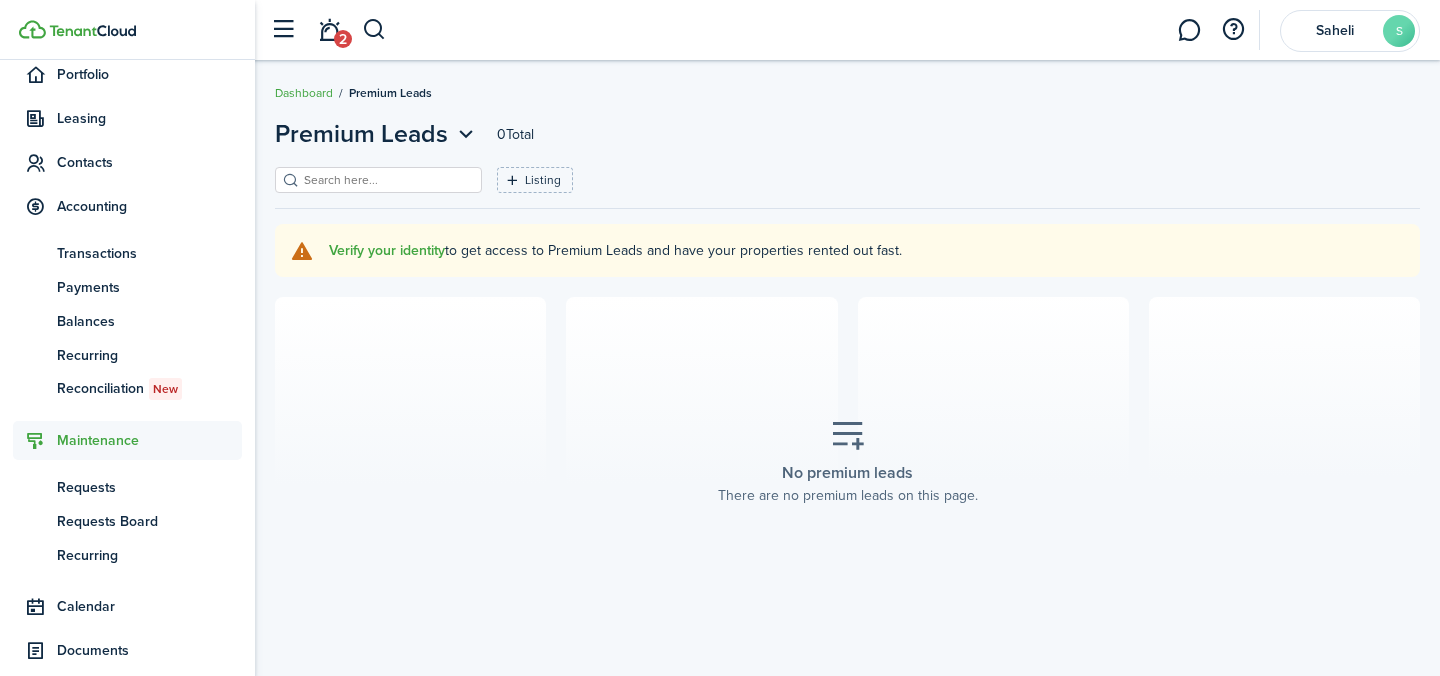 scroll, scrollTop: 375, scrollLeft: 0, axis: vertical 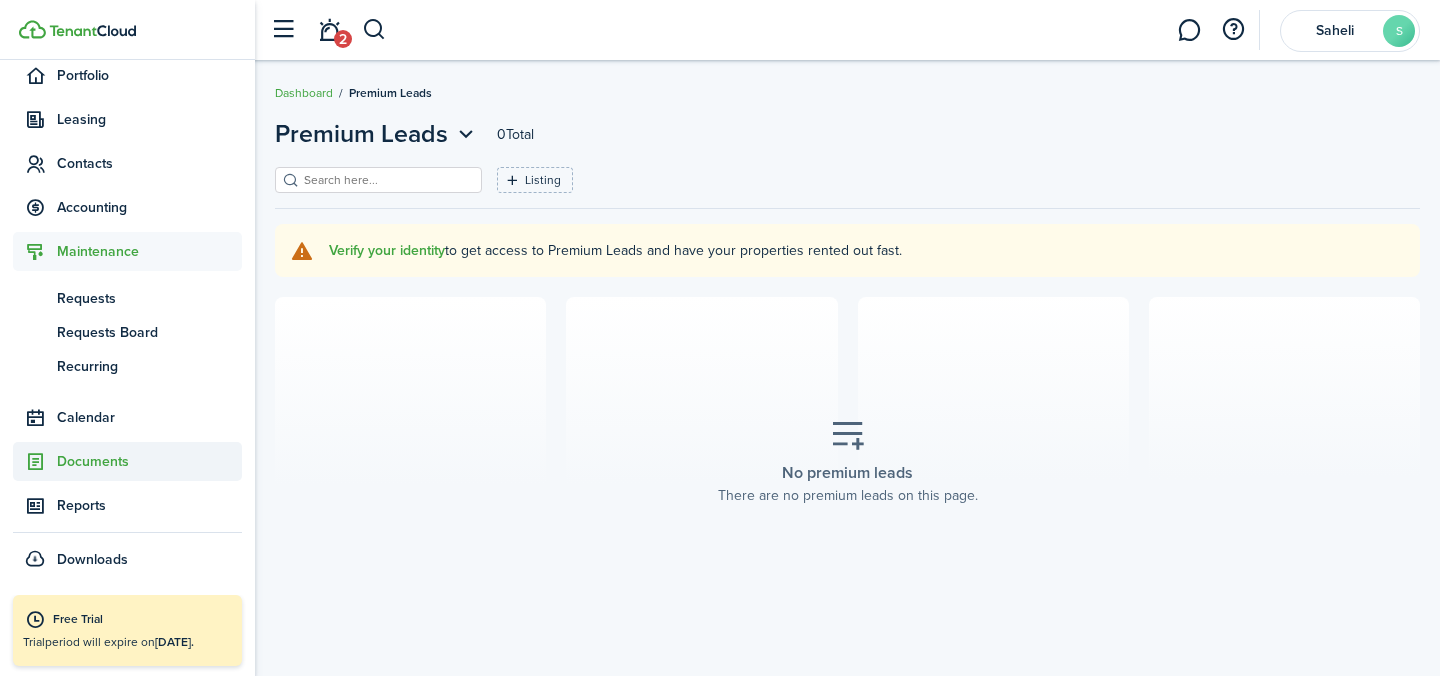 click on "Documents" 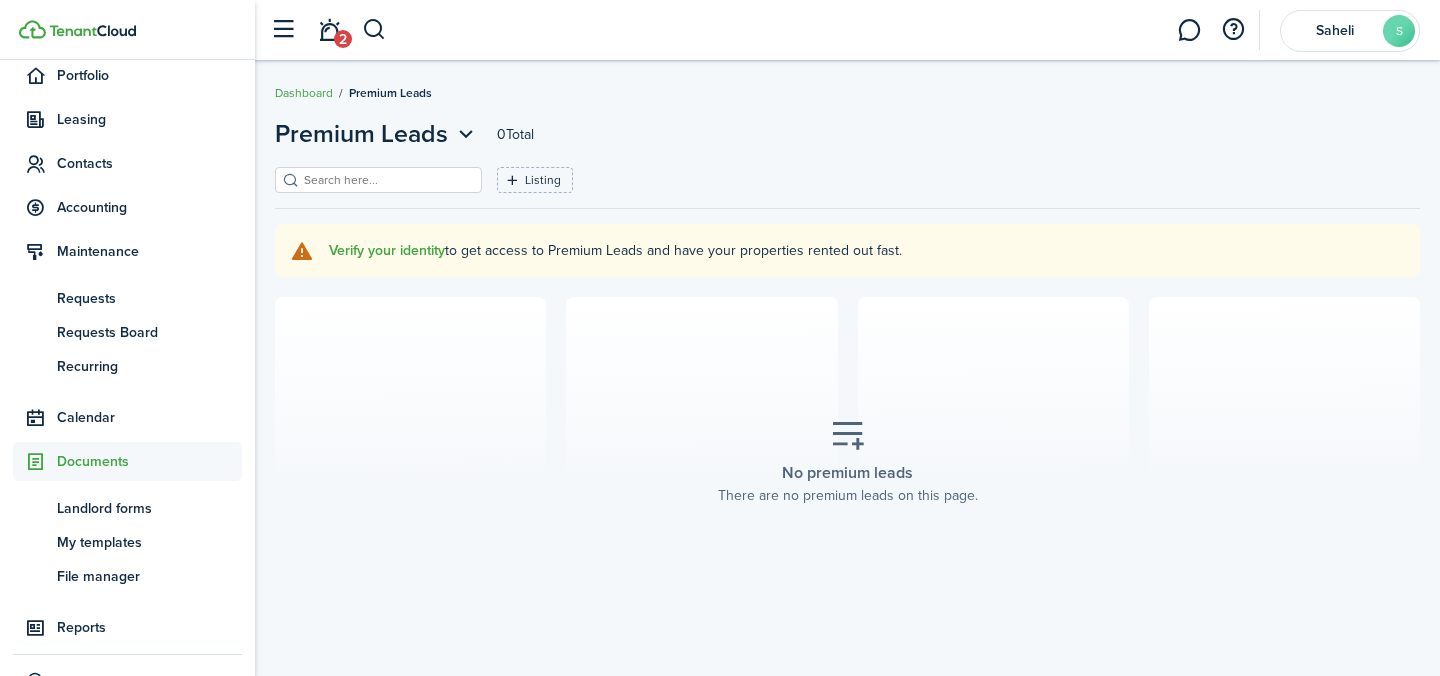 scroll, scrollTop: 375, scrollLeft: 0, axis: vertical 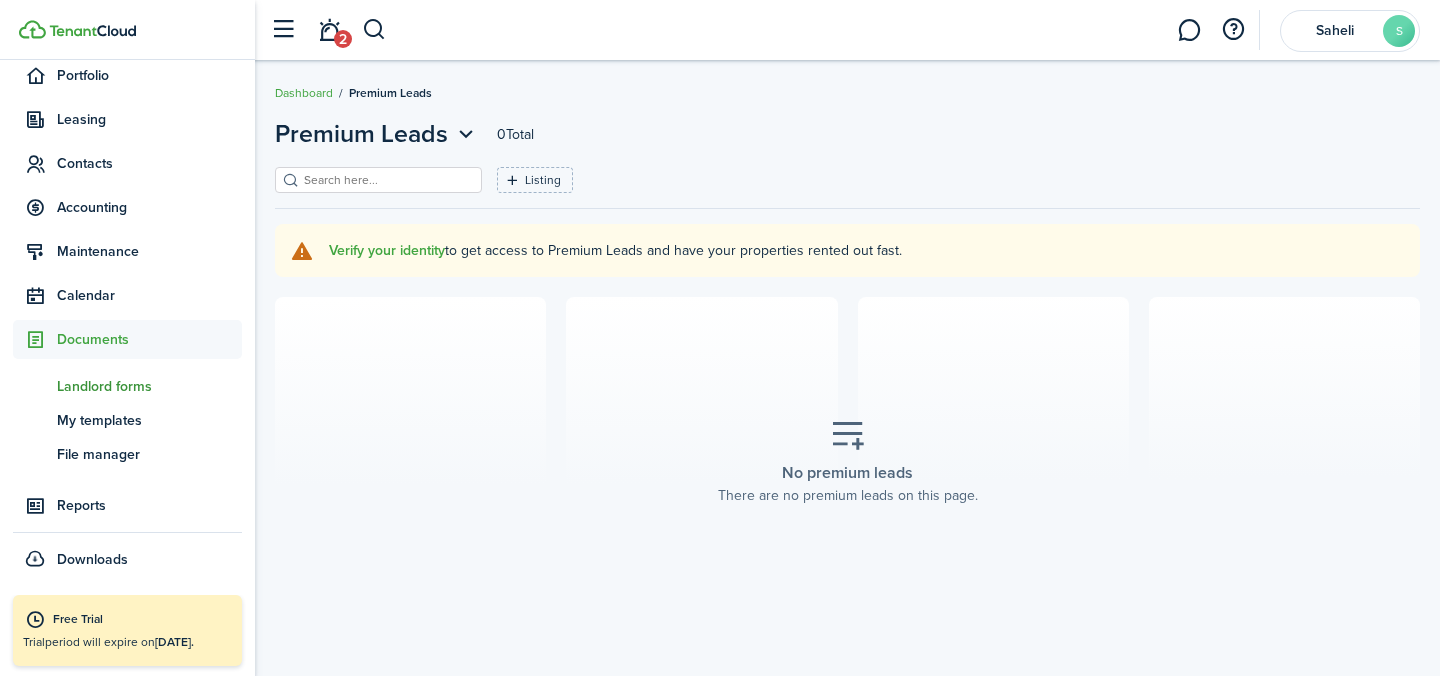 click on "Landlord forms" 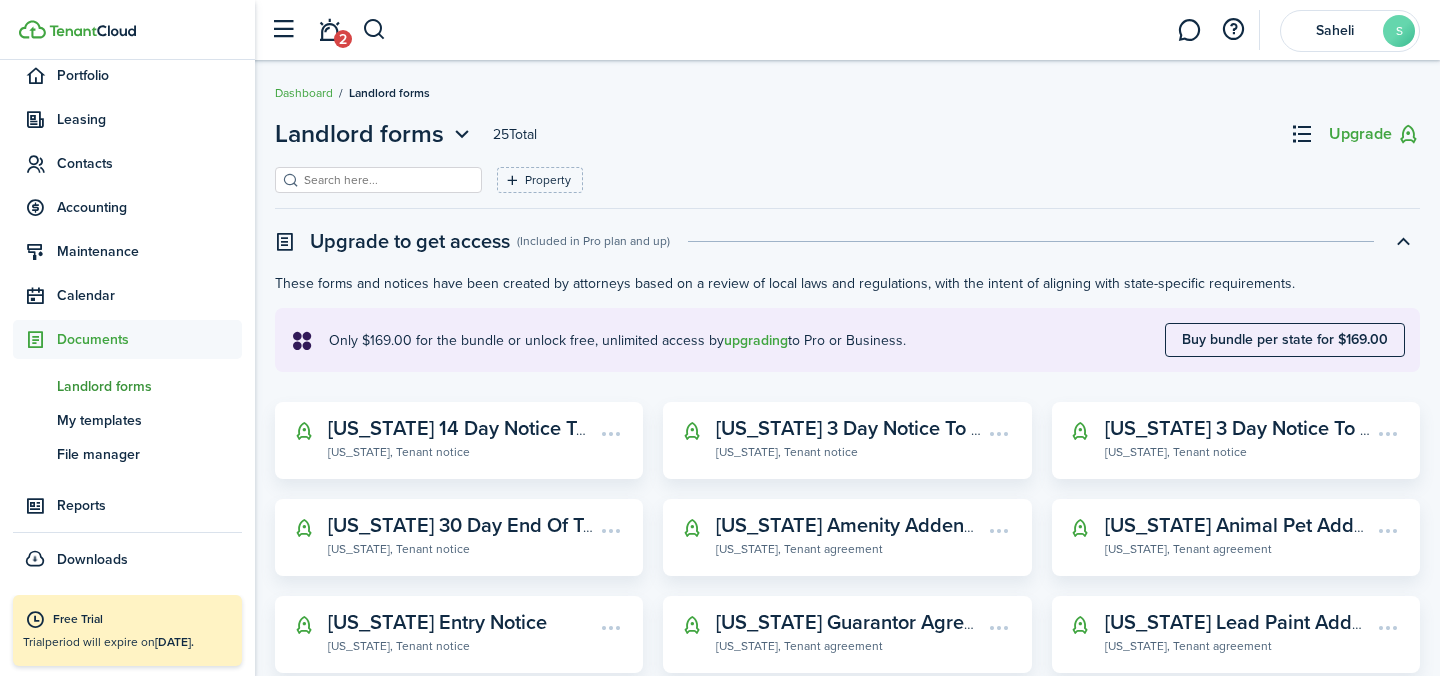 scroll, scrollTop: 37, scrollLeft: 0, axis: vertical 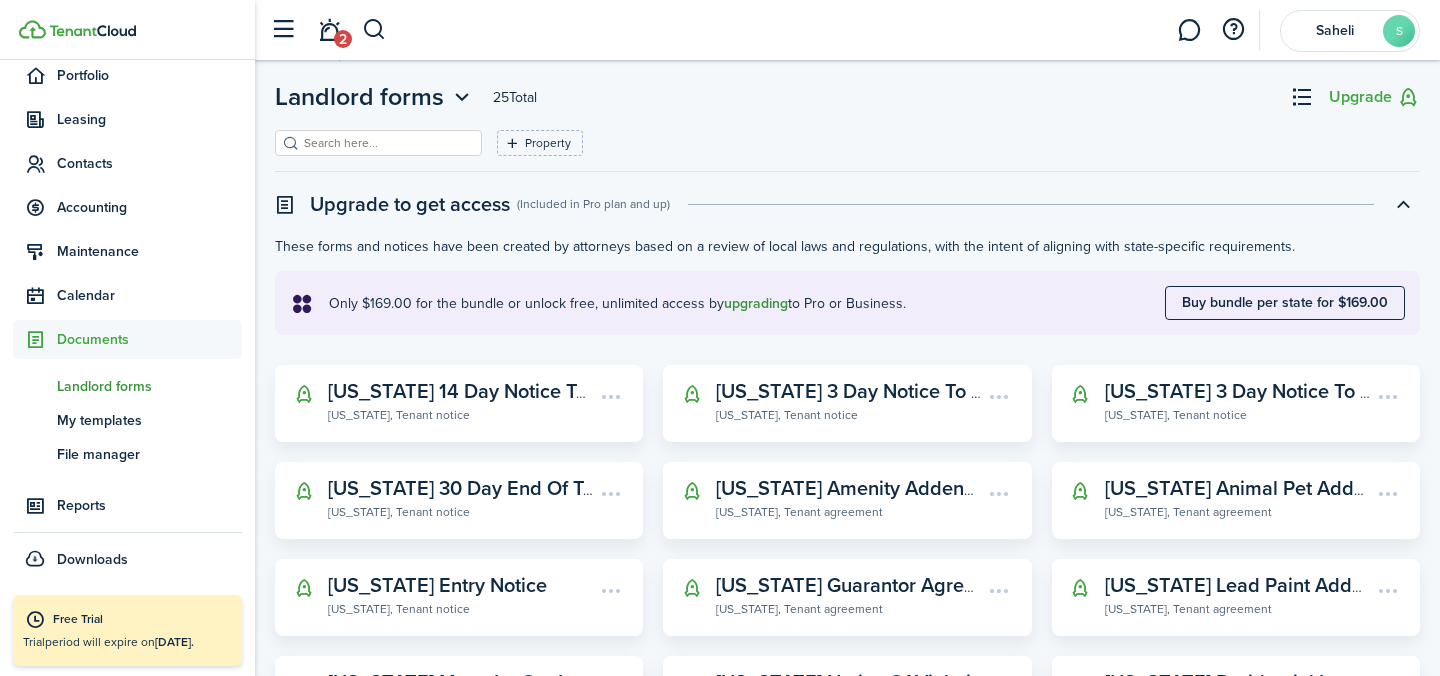 click on "upgrading" at bounding box center (756, 304) 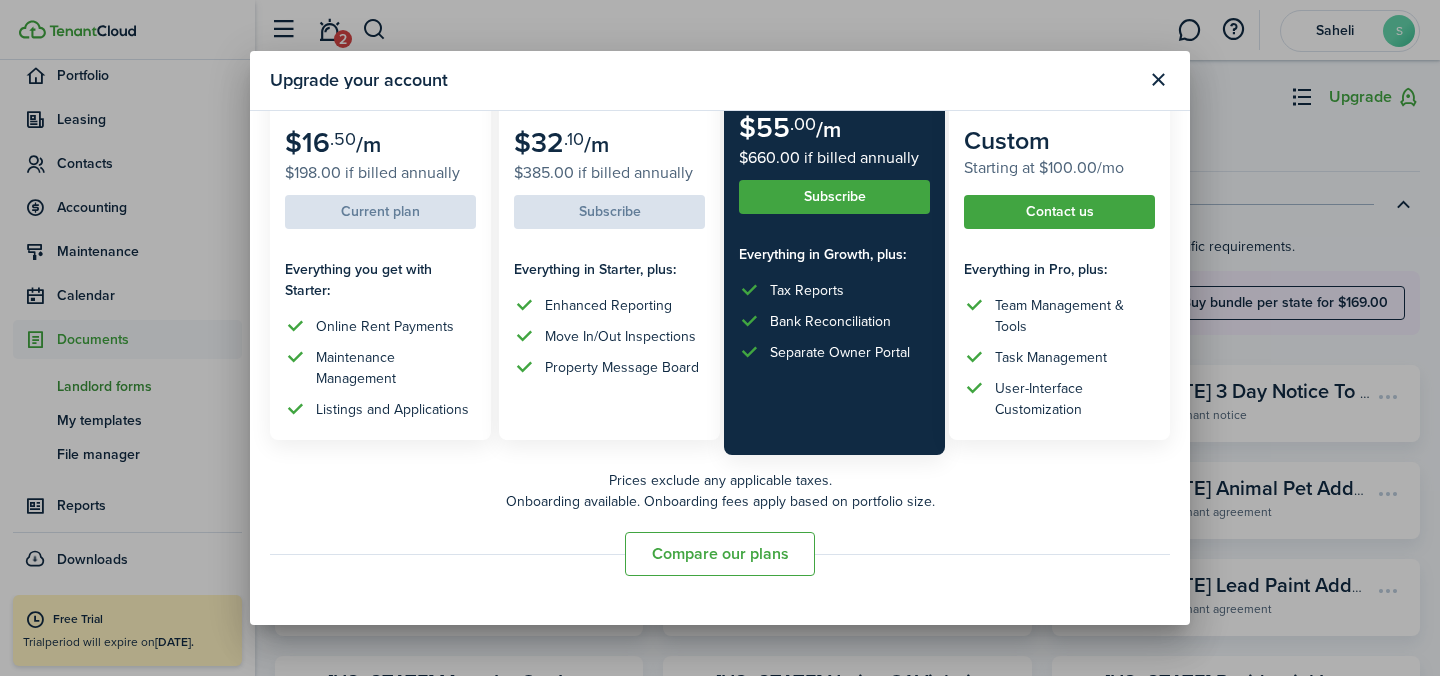 scroll, scrollTop: 0, scrollLeft: 0, axis: both 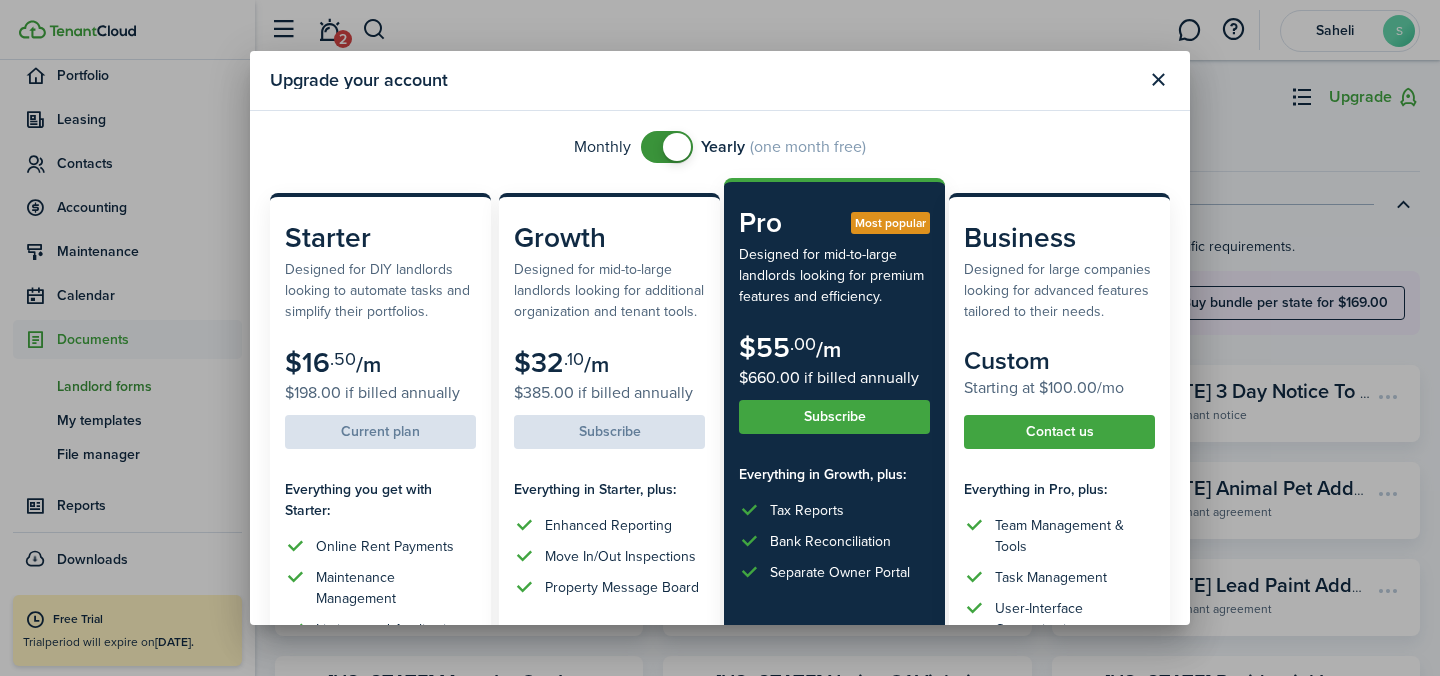 checkbox on "false" 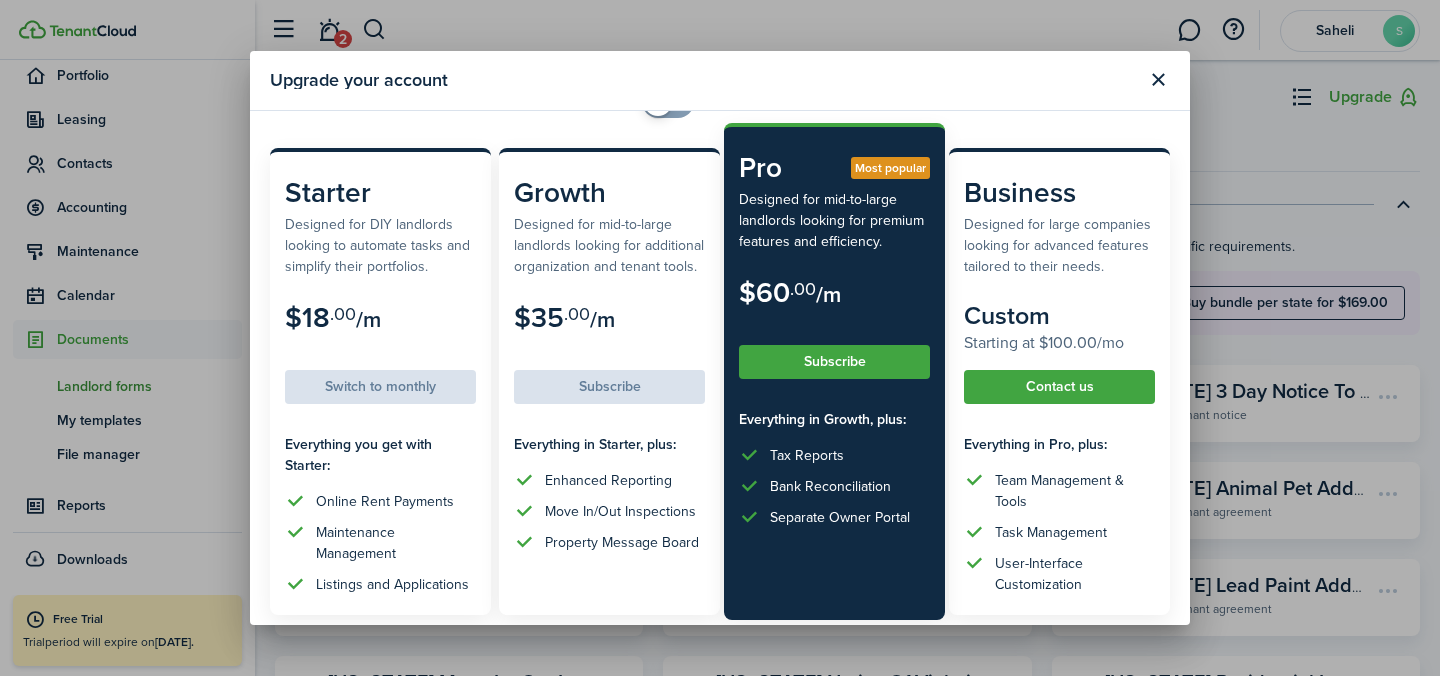 scroll, scrollTop: 0, scrollLeft: 0, axis: both 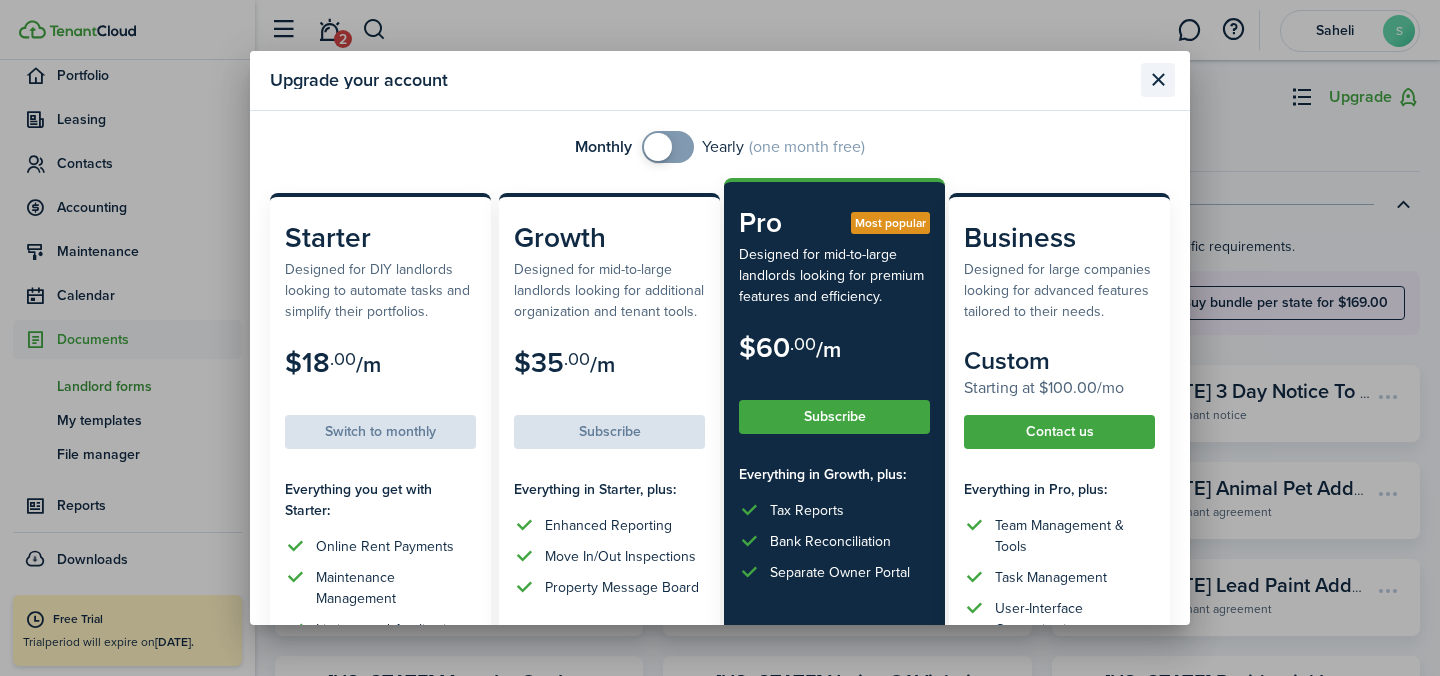 click at bounding box center (1158, 80) 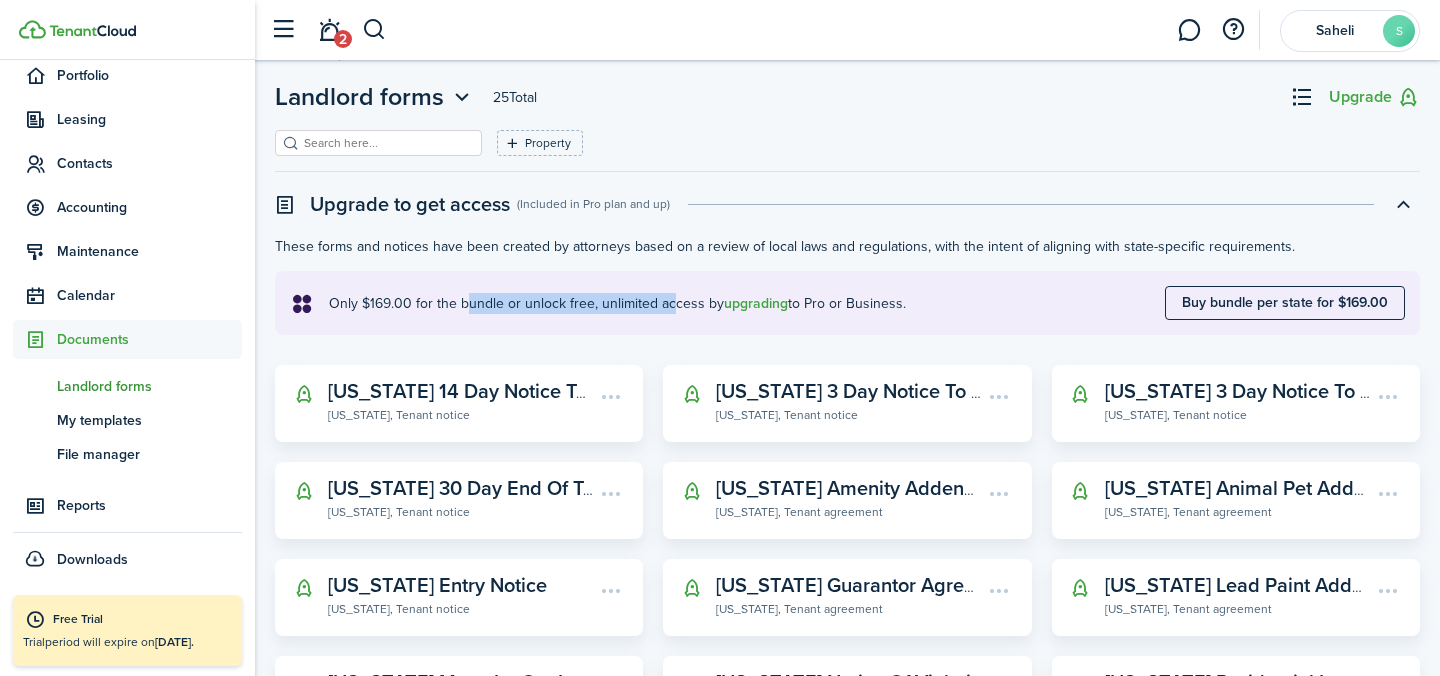 drag, startPoint x: 460, startPoint y: 299, endPoint x: 661, endPoint y: 299, distance: 201 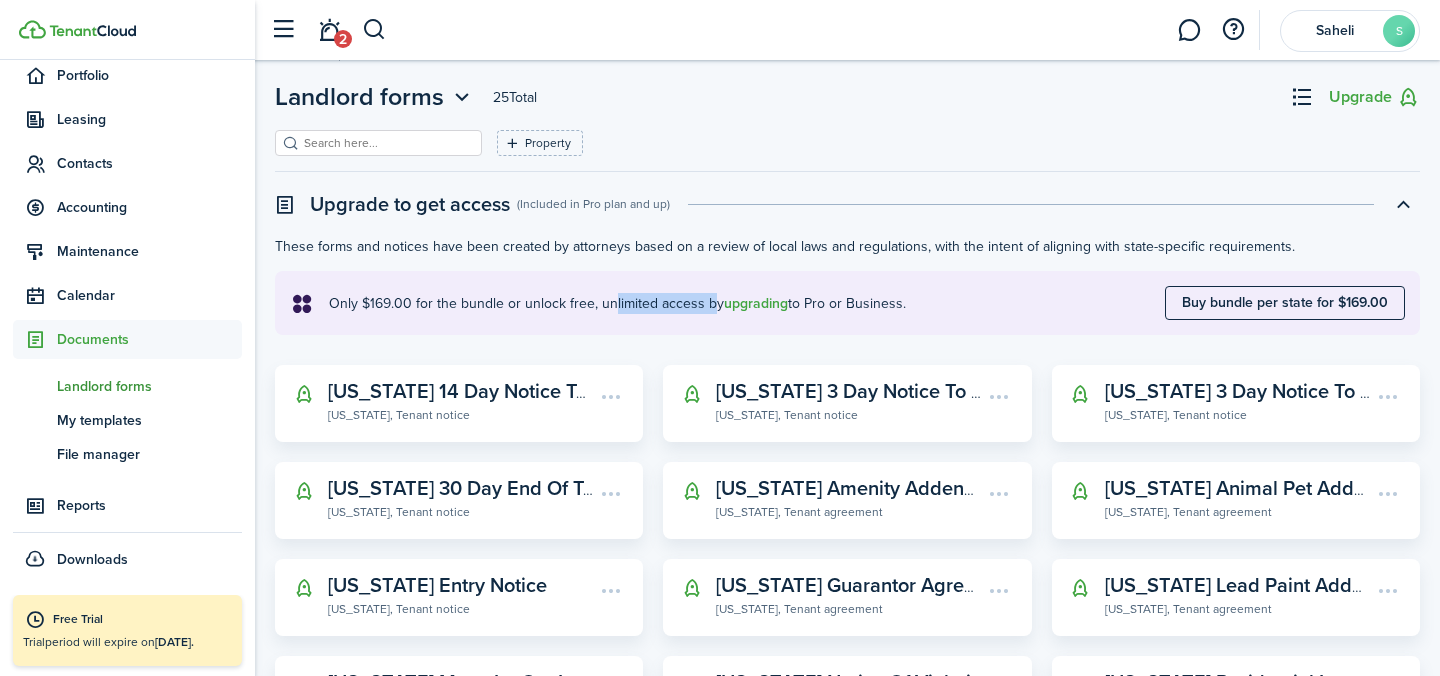 drag, startPoint x: 704, startPoint y: 298, endPoint x: 606, endPoint y: 313, distance: 99.14131 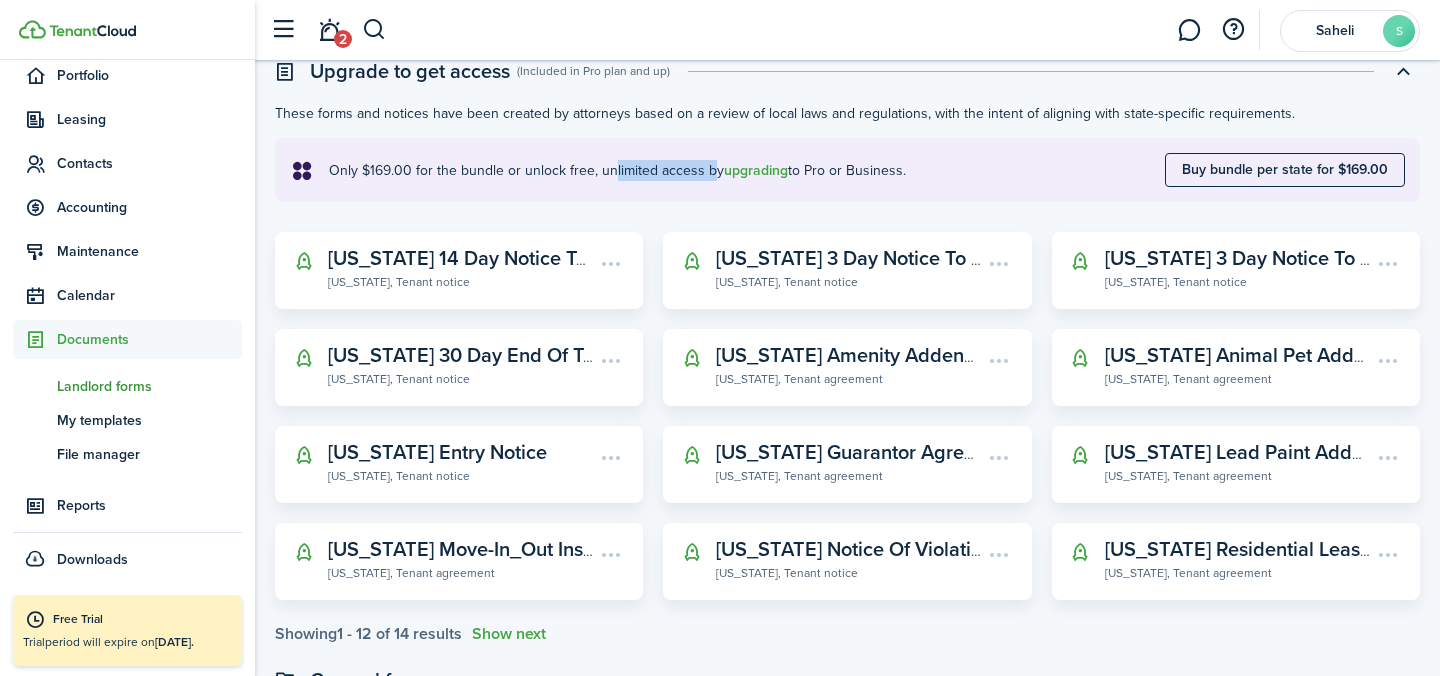 scroll, scrollTop: 166, scrollLeft: 0, axis: vertical 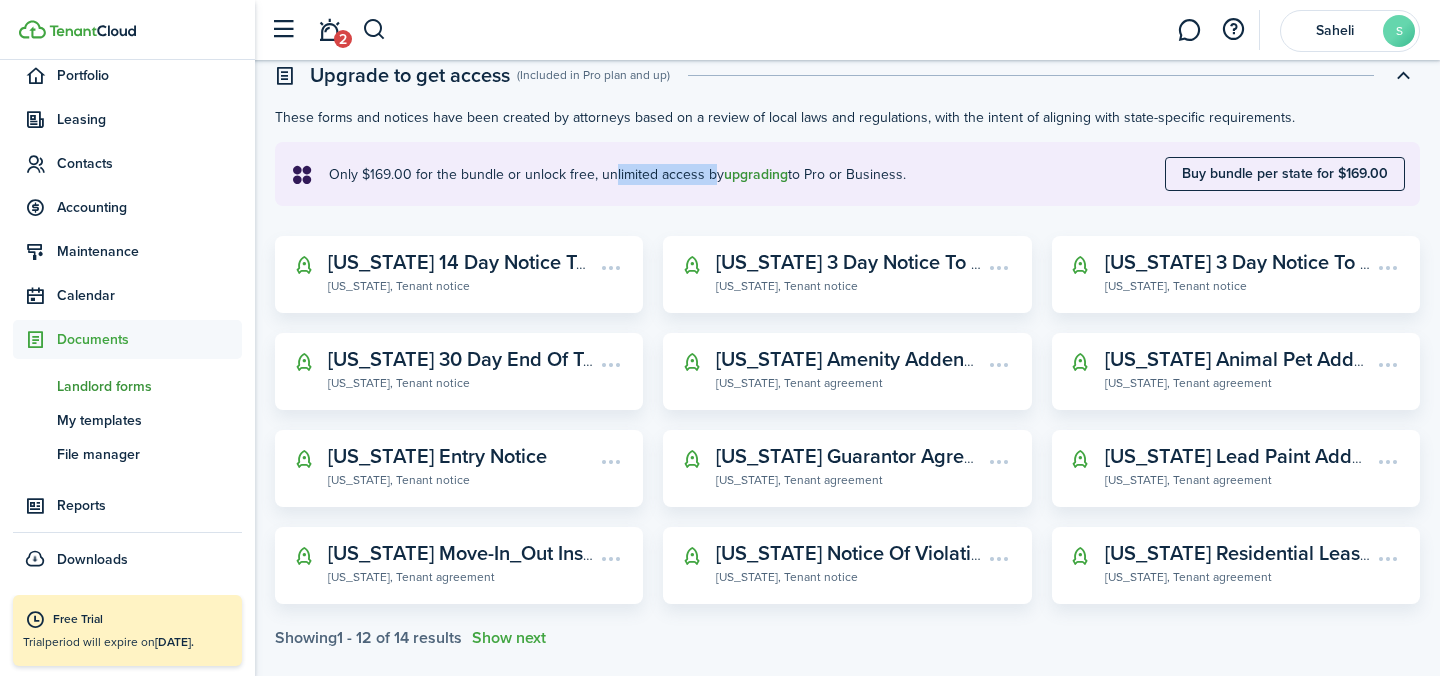 click on "upgrading" at bounding box center [756, 175] 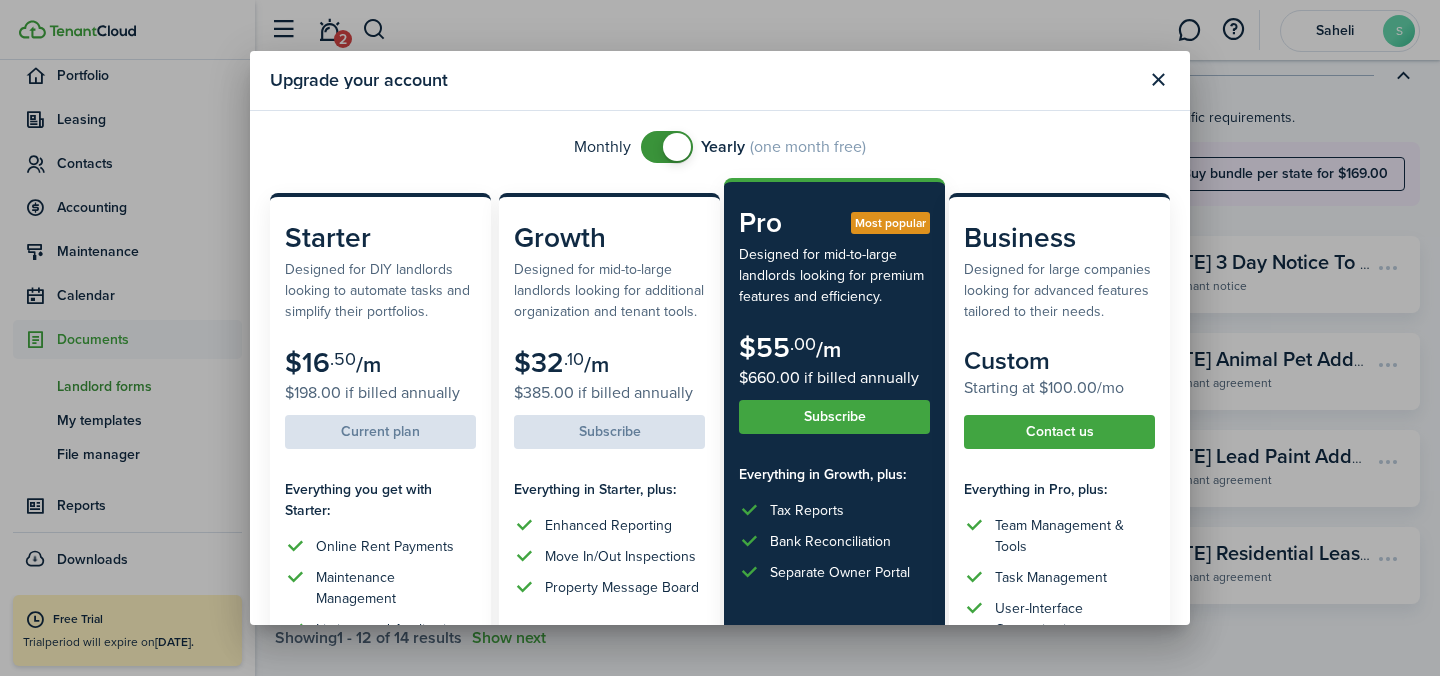 checkbox on "false" 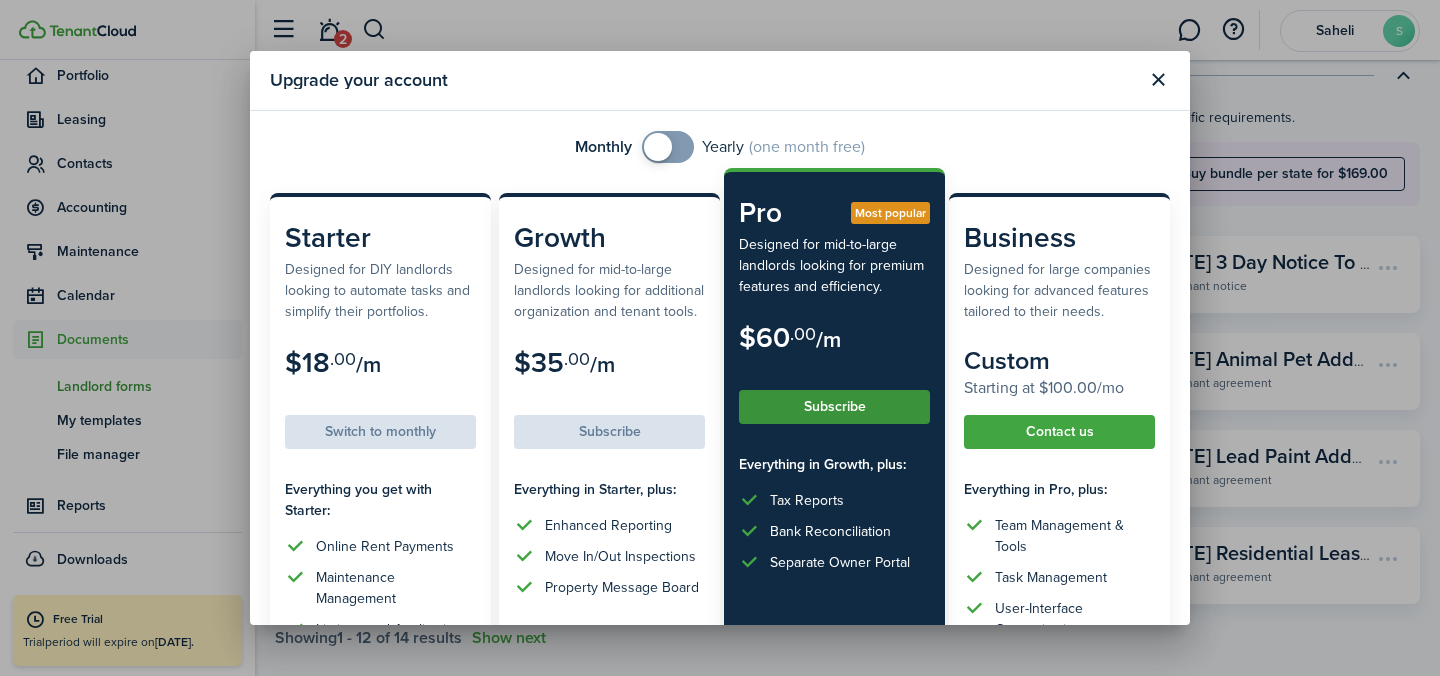 click on "Subscribe" 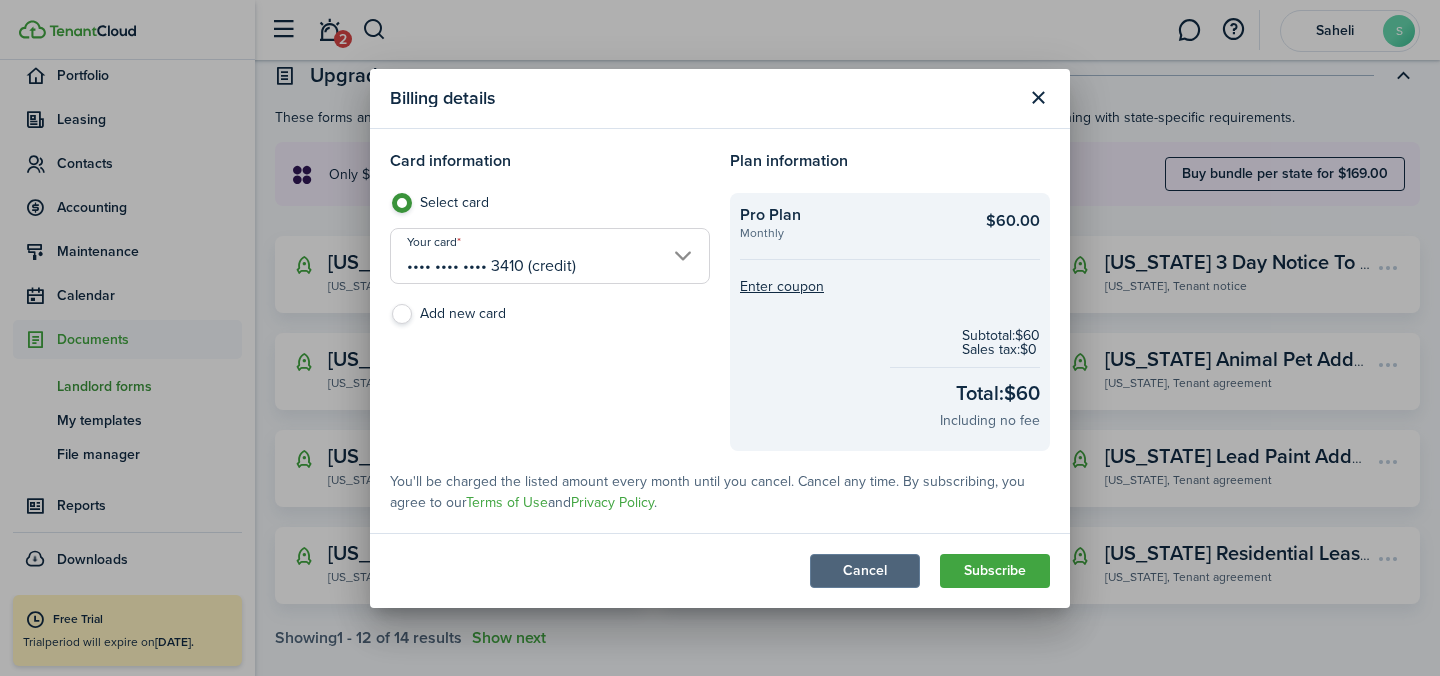 click on "Cancel" 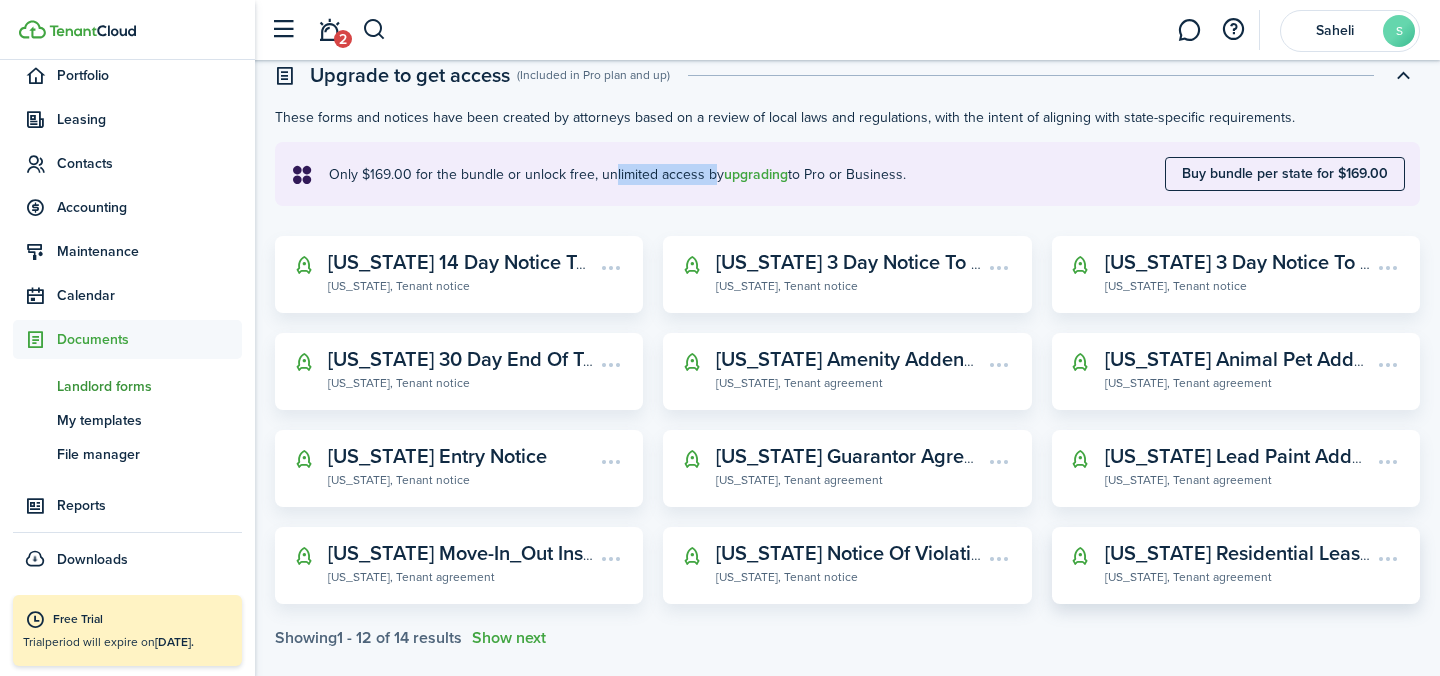 click on "[US_STATE] Residential Lease Agreement" 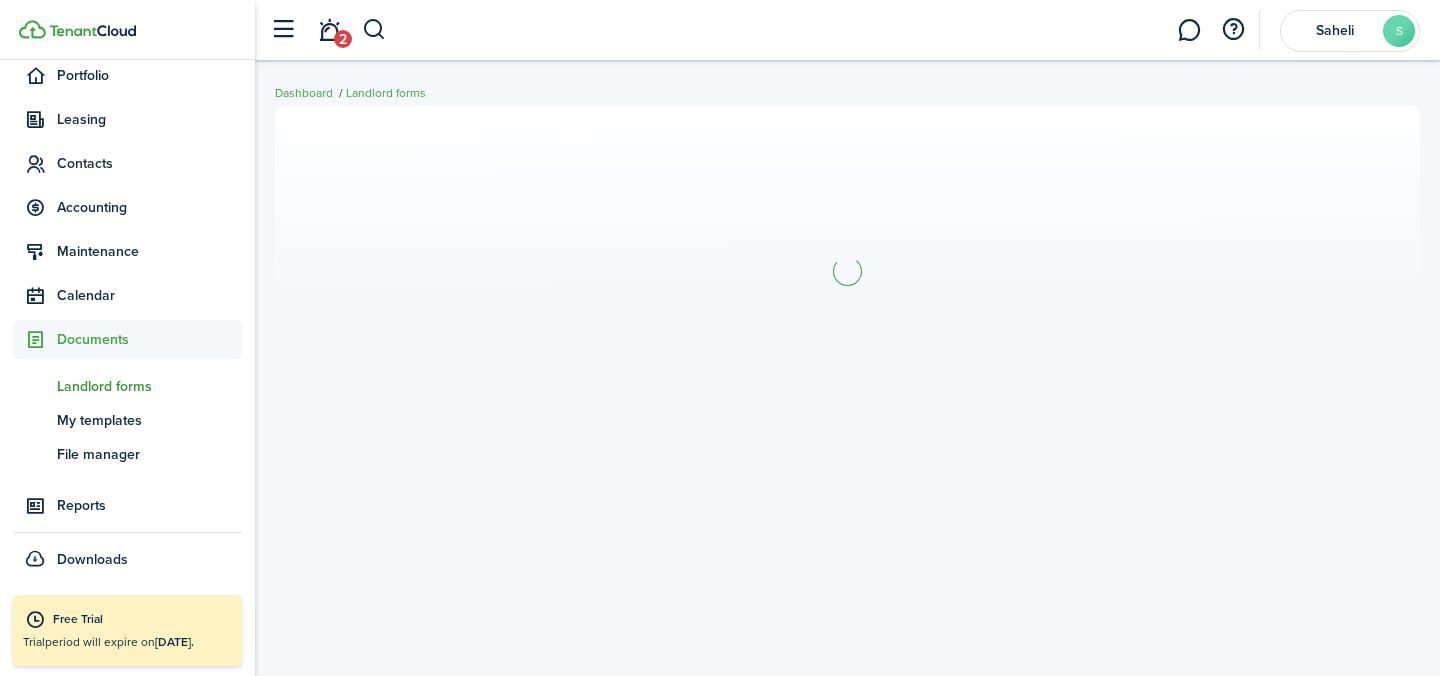 scroll, scrollTop: 0, scrollLeft: 0, axis: both 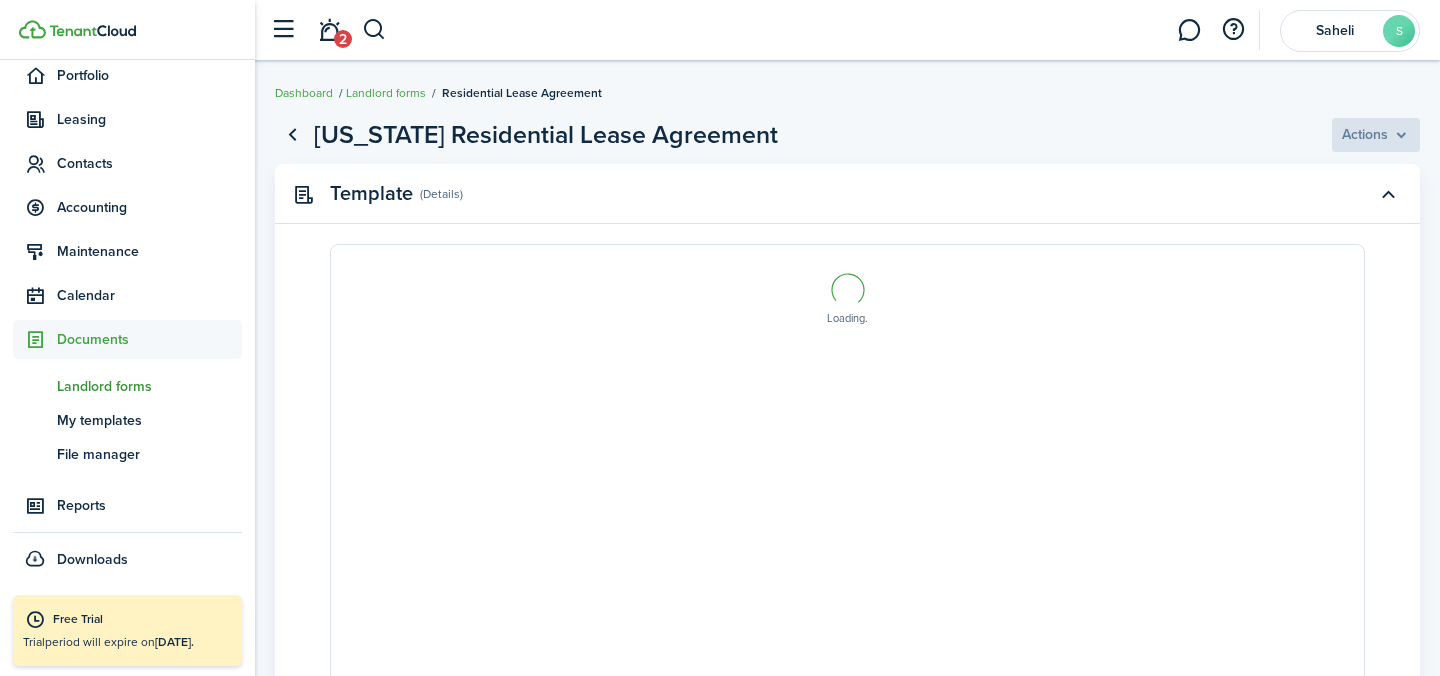 select on "fit" 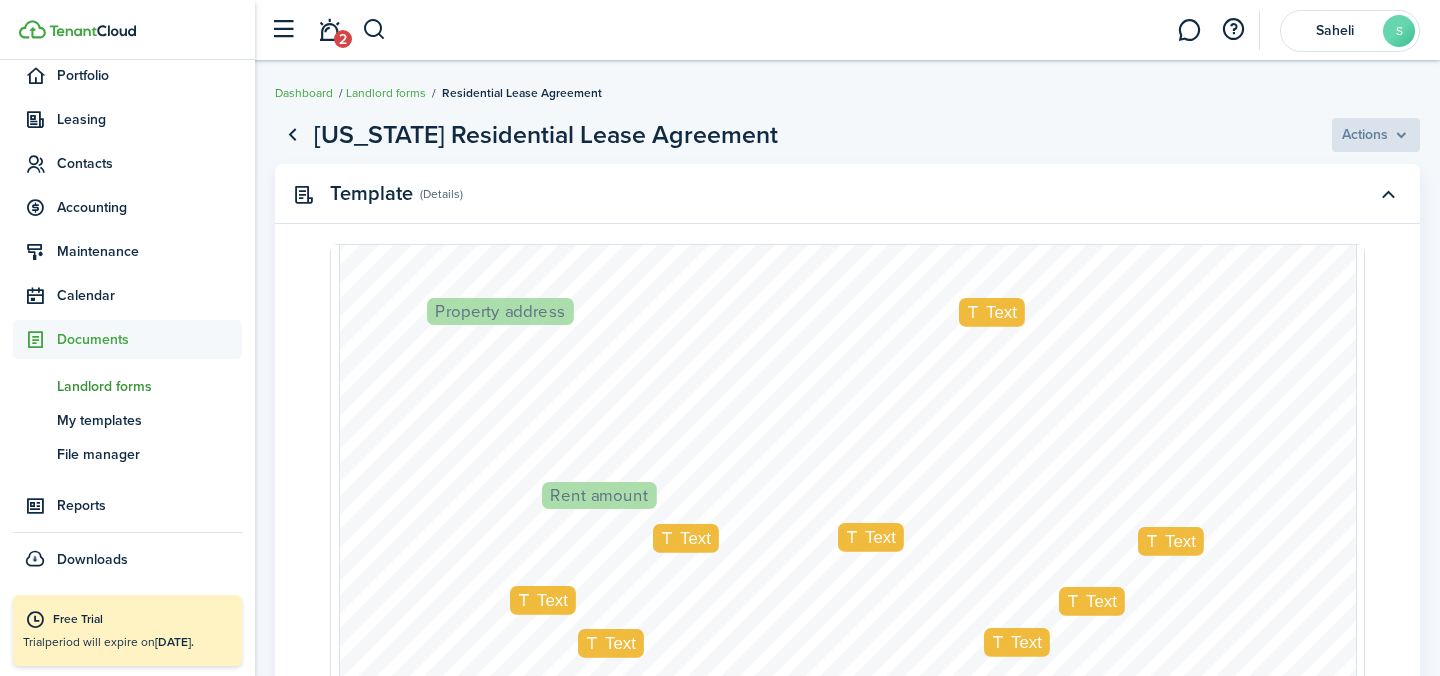 scroll, scrollTop: 642, scrollLeft: 0, axis: vertical 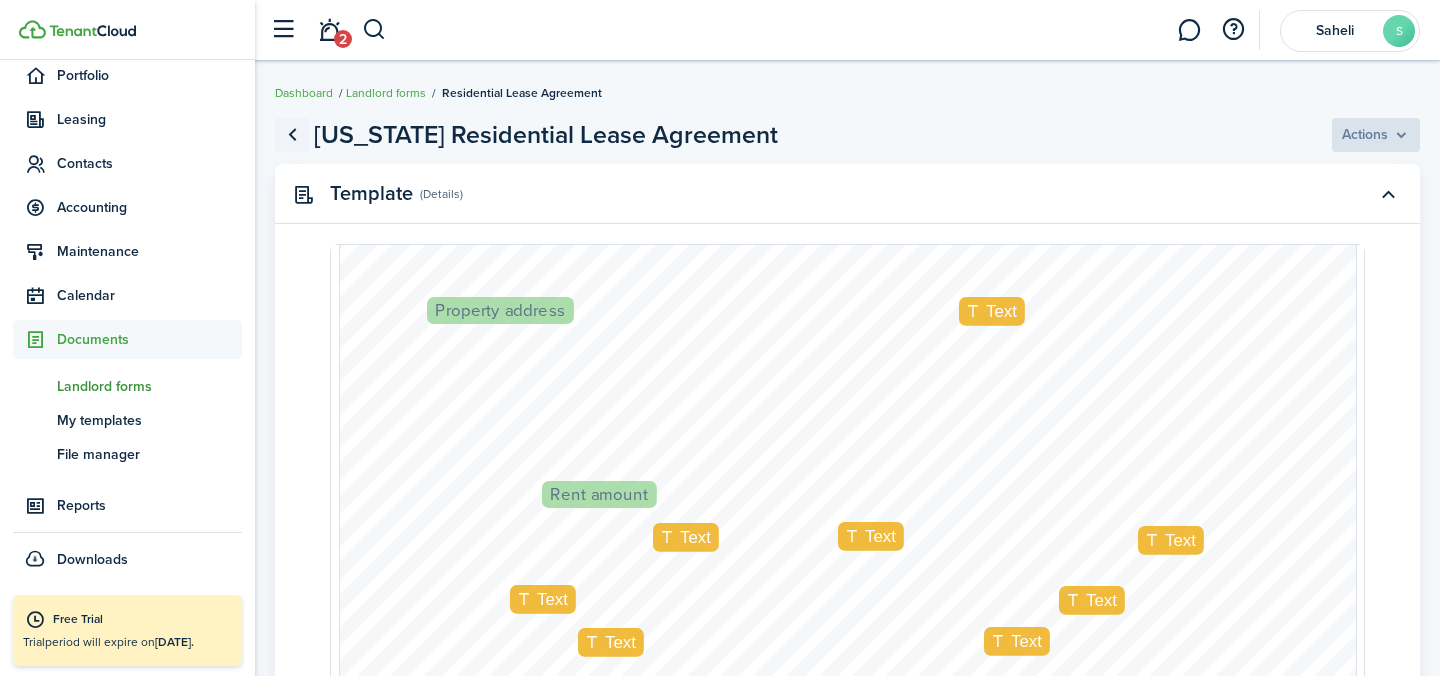 click 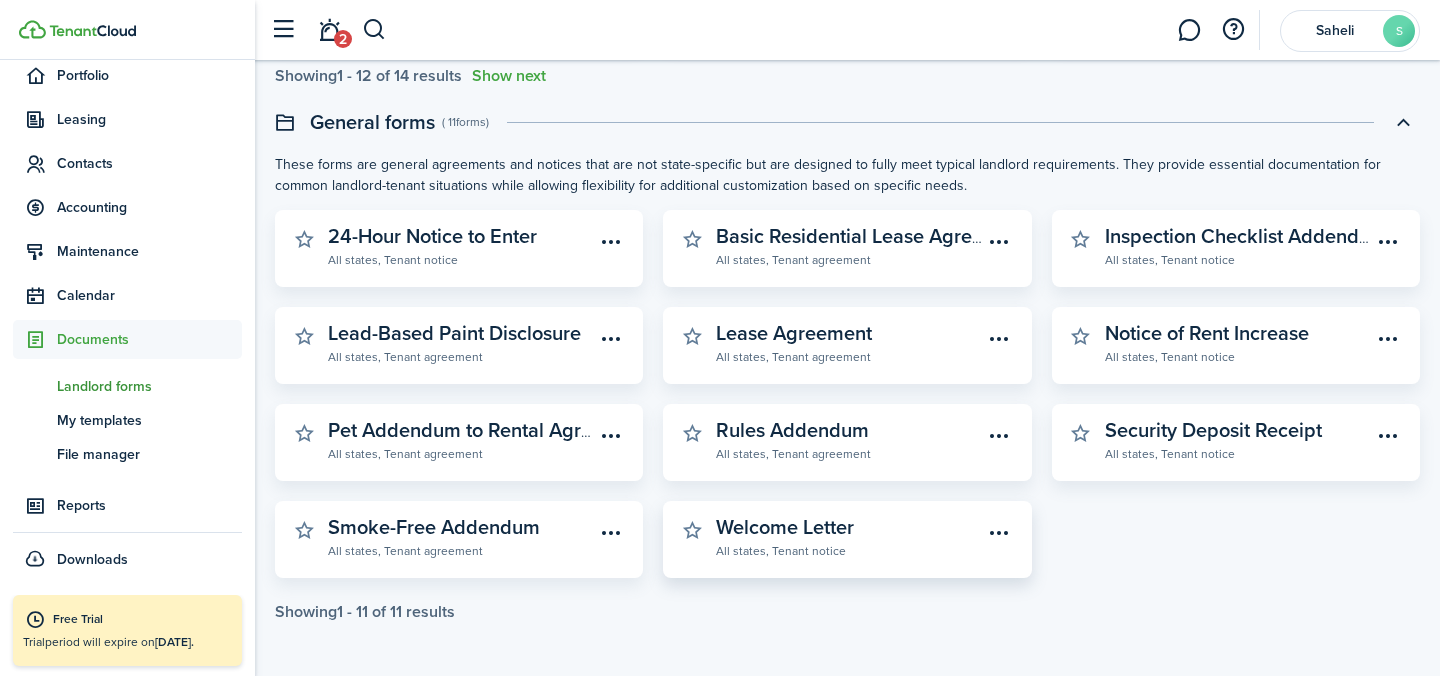 scroll, scrollTop: 732, scrollLeft: 0, axis: vertical 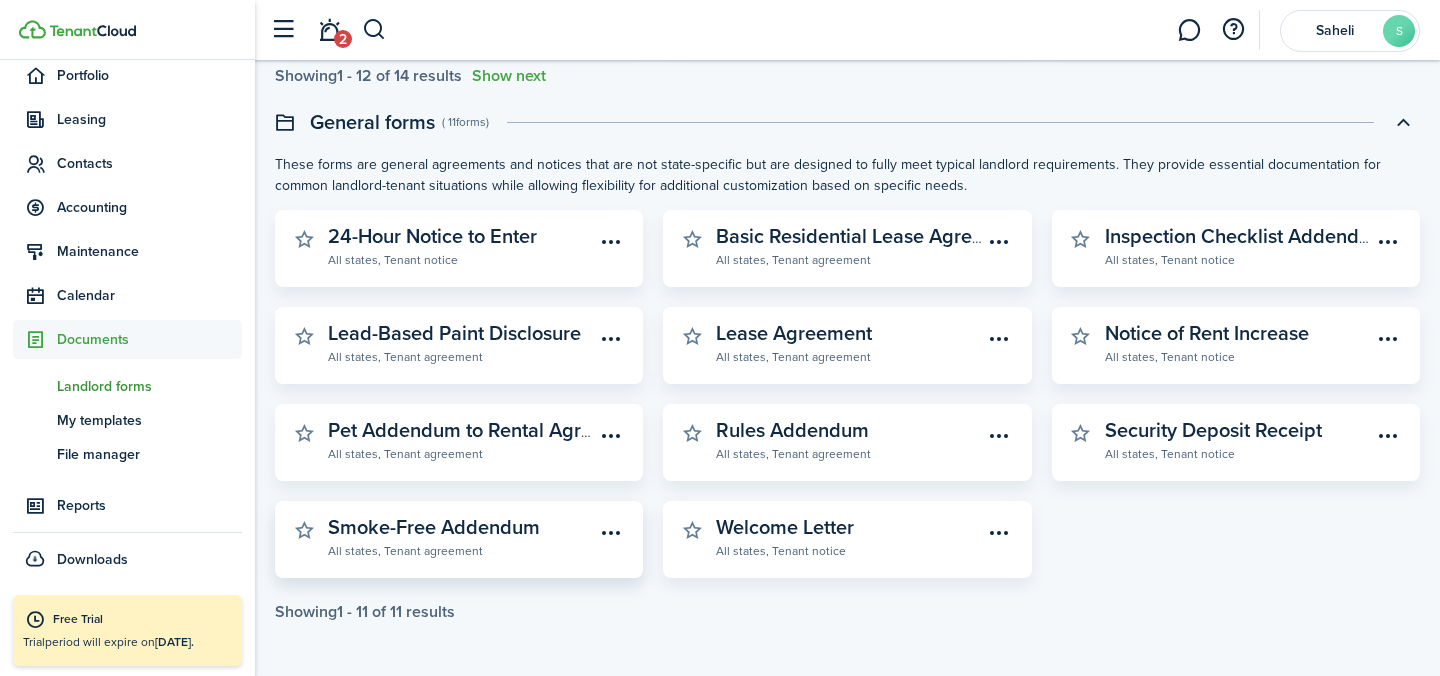click on "All states, Tenant agreement" 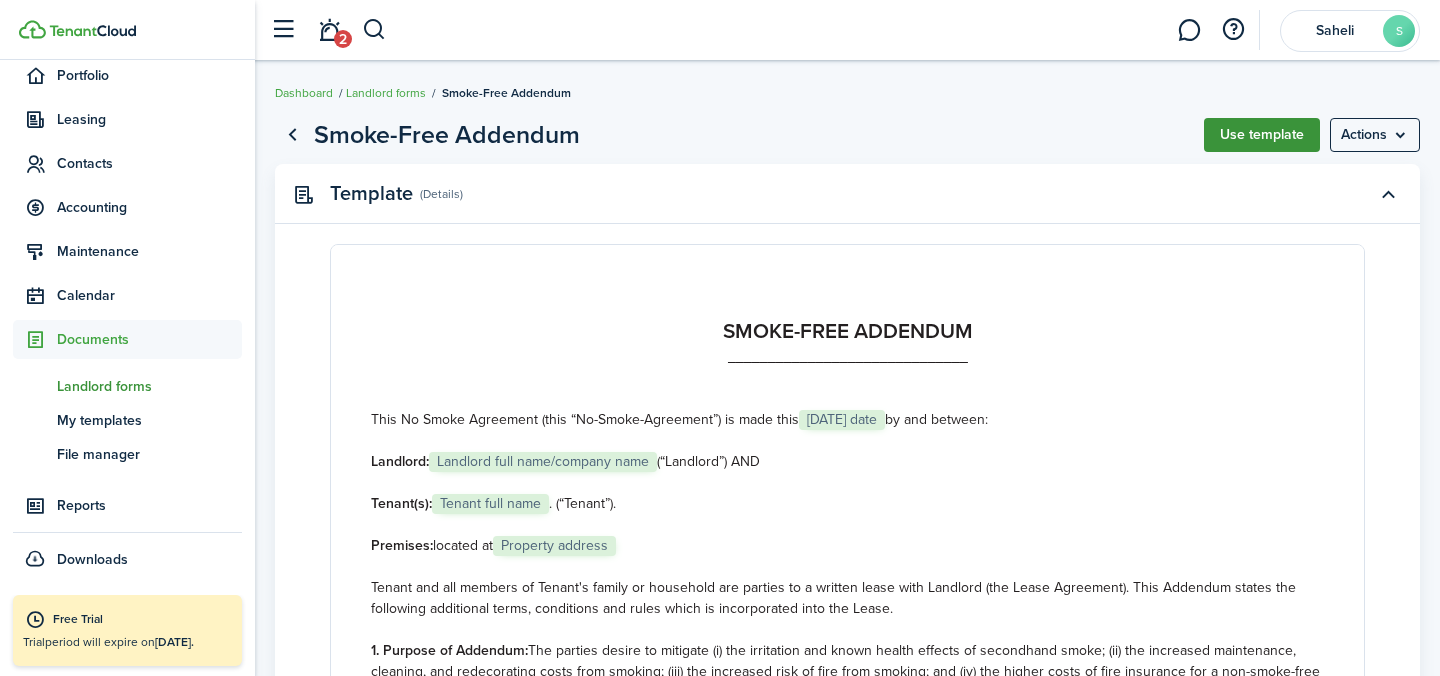 click on "Use template" 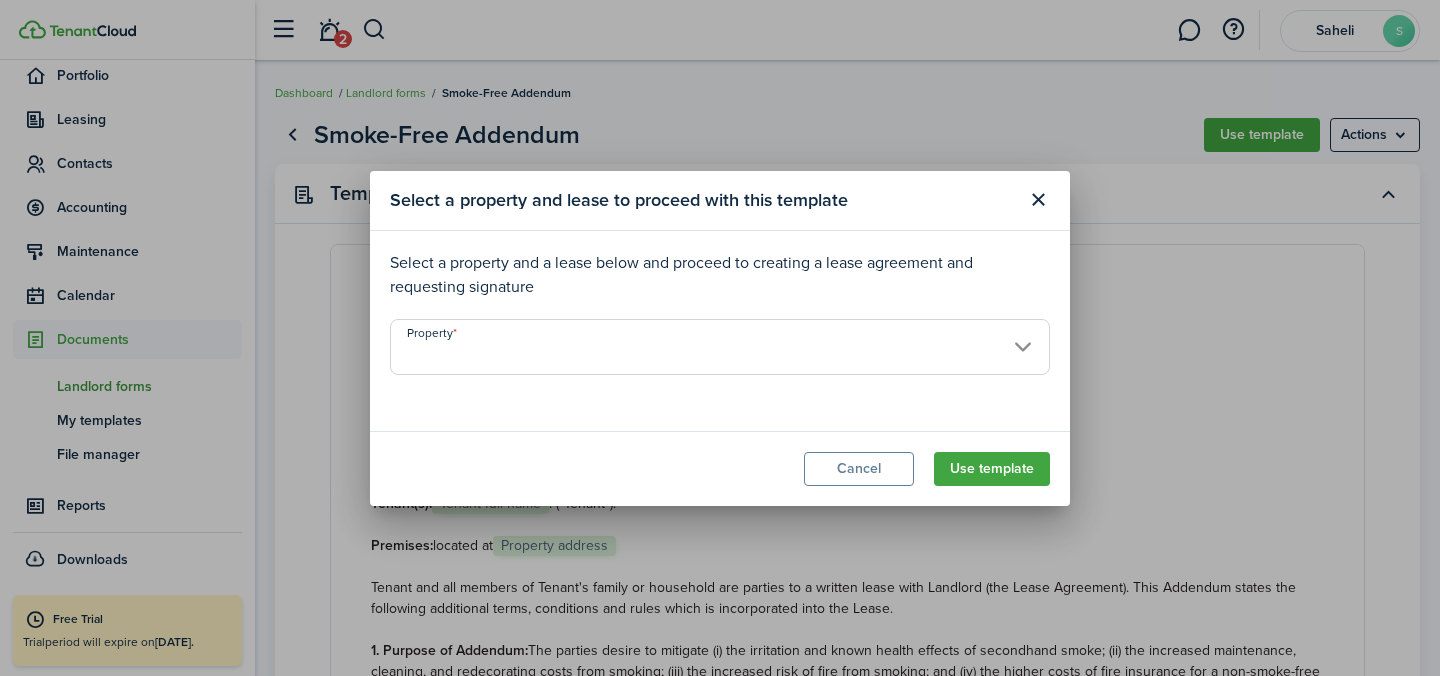 click on "Property" at bounding box center [720, 347] 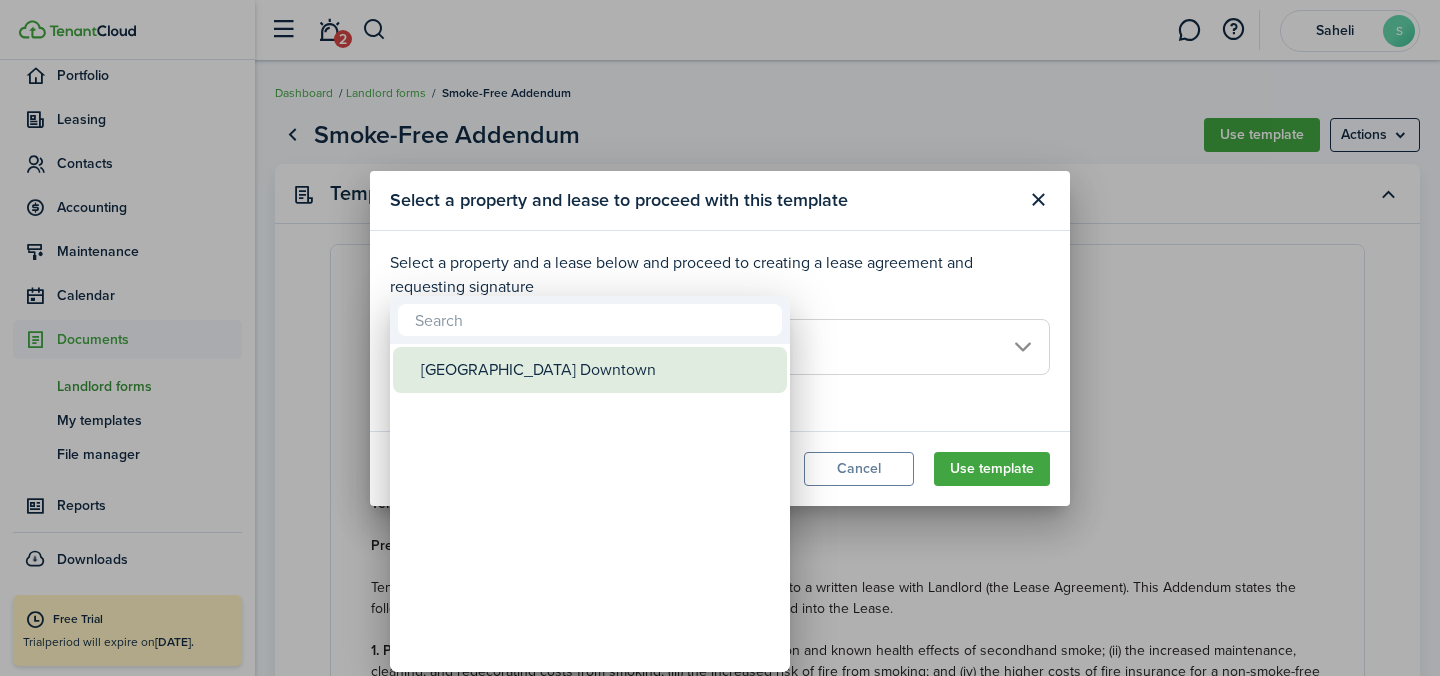 click on "[GEOGRAPHIC_DATA] Downtown" at bounding box center [598, 370] 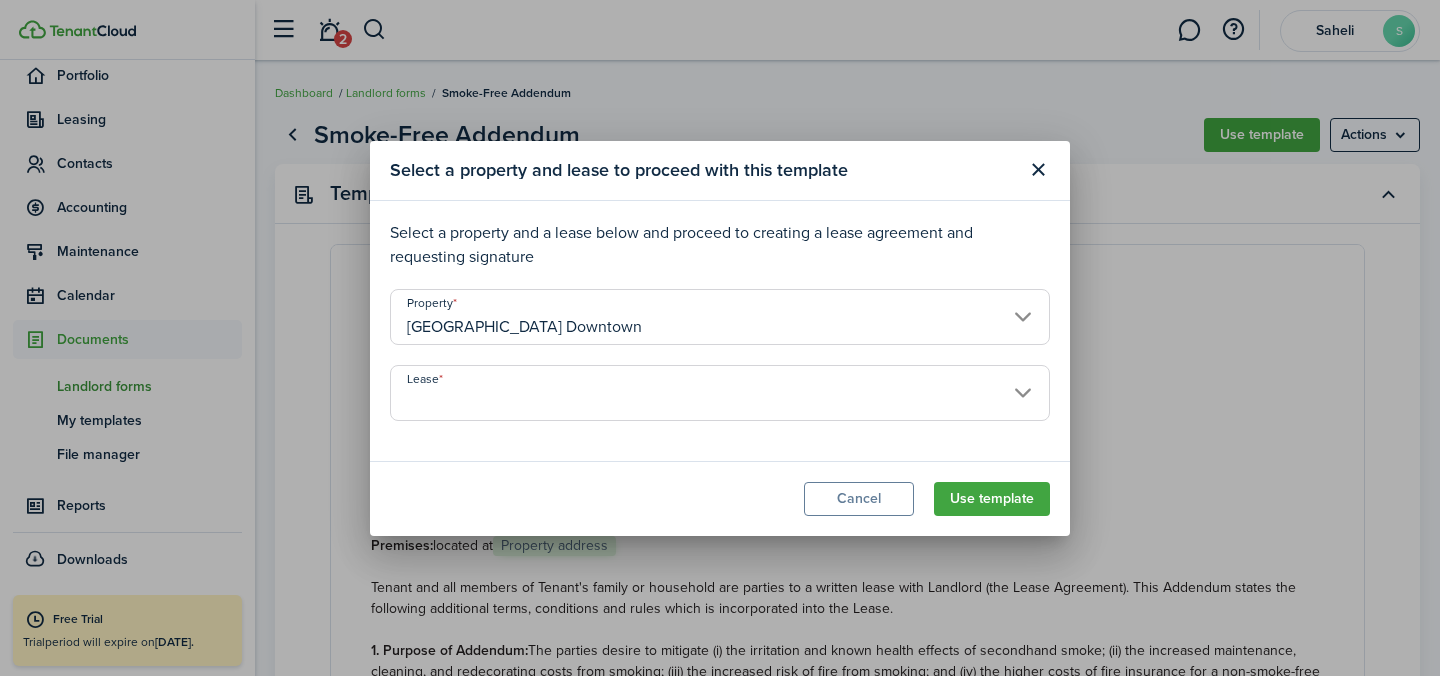 click on "Lease" at bounding box center (720, 393) 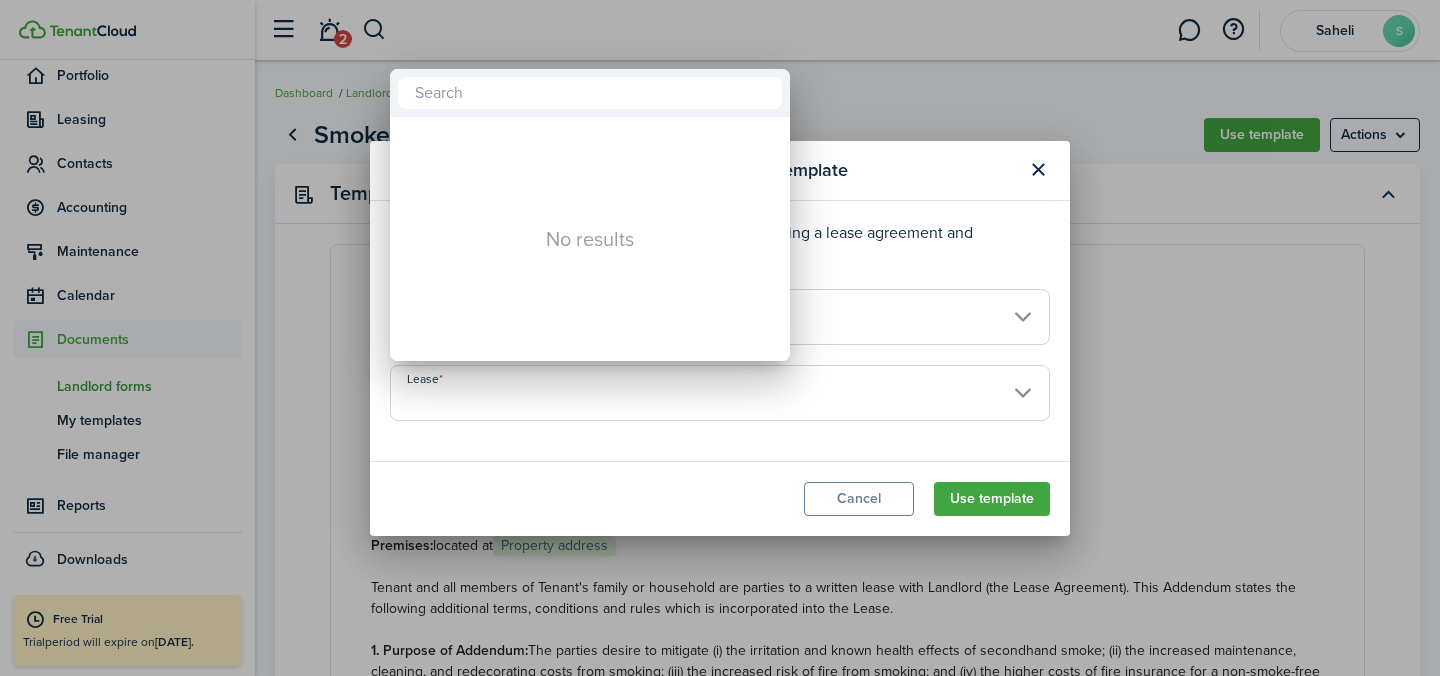 click at bounding box center [720, 338] 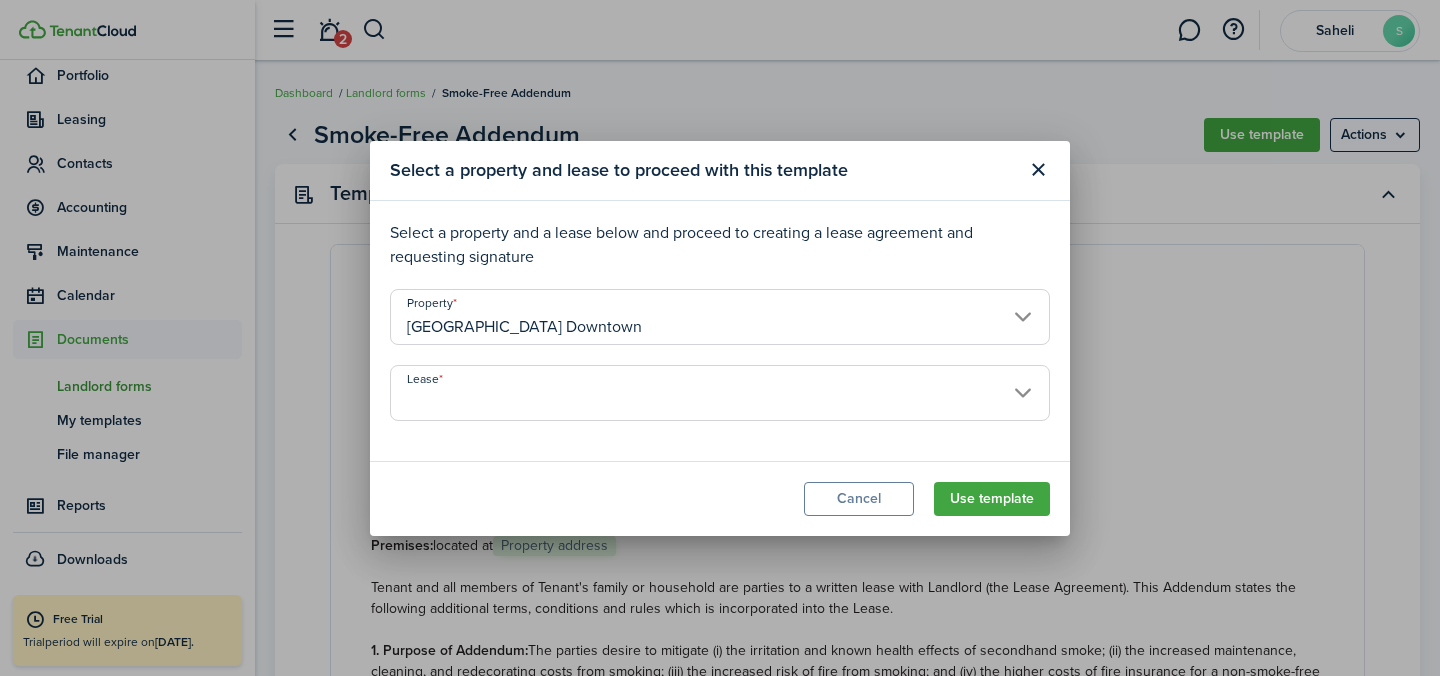 click on "Use template" 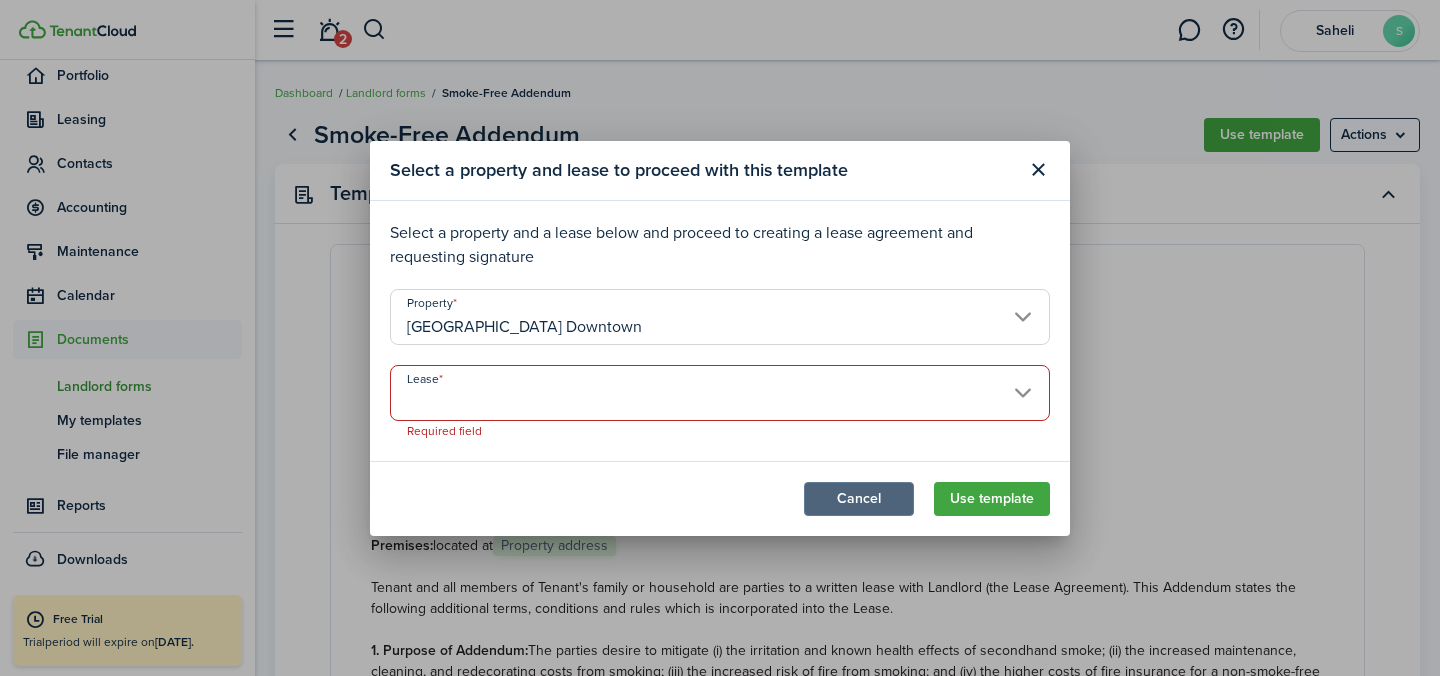 click on "Cancel" 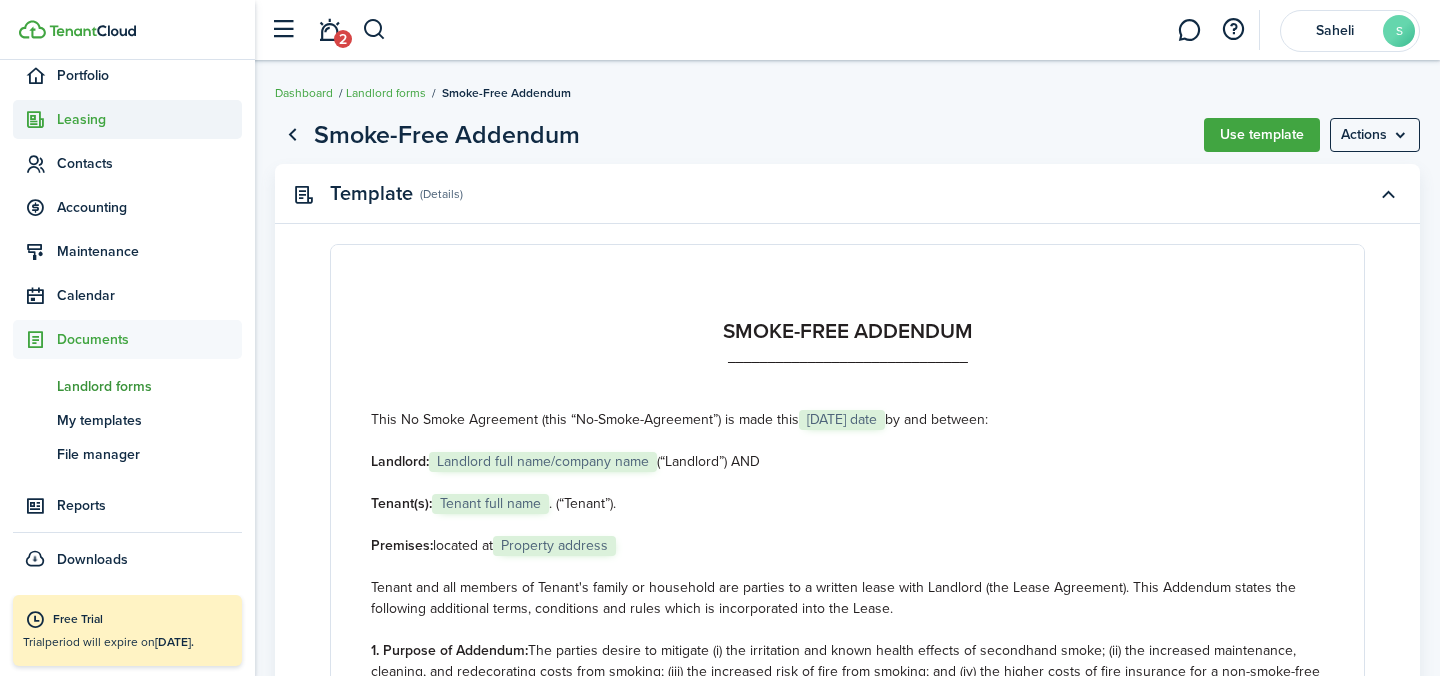 click 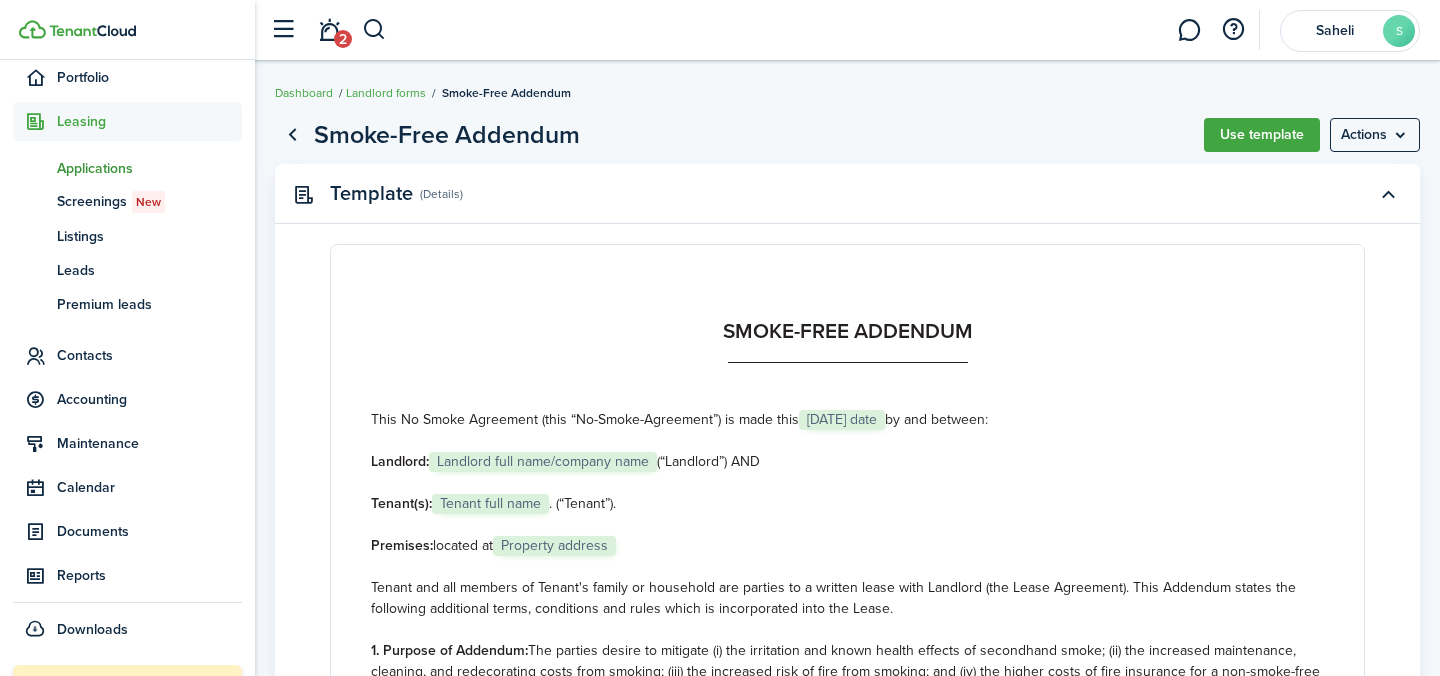 scroll, scrollTop: 418, scrollLeft: 0, axis: vertical 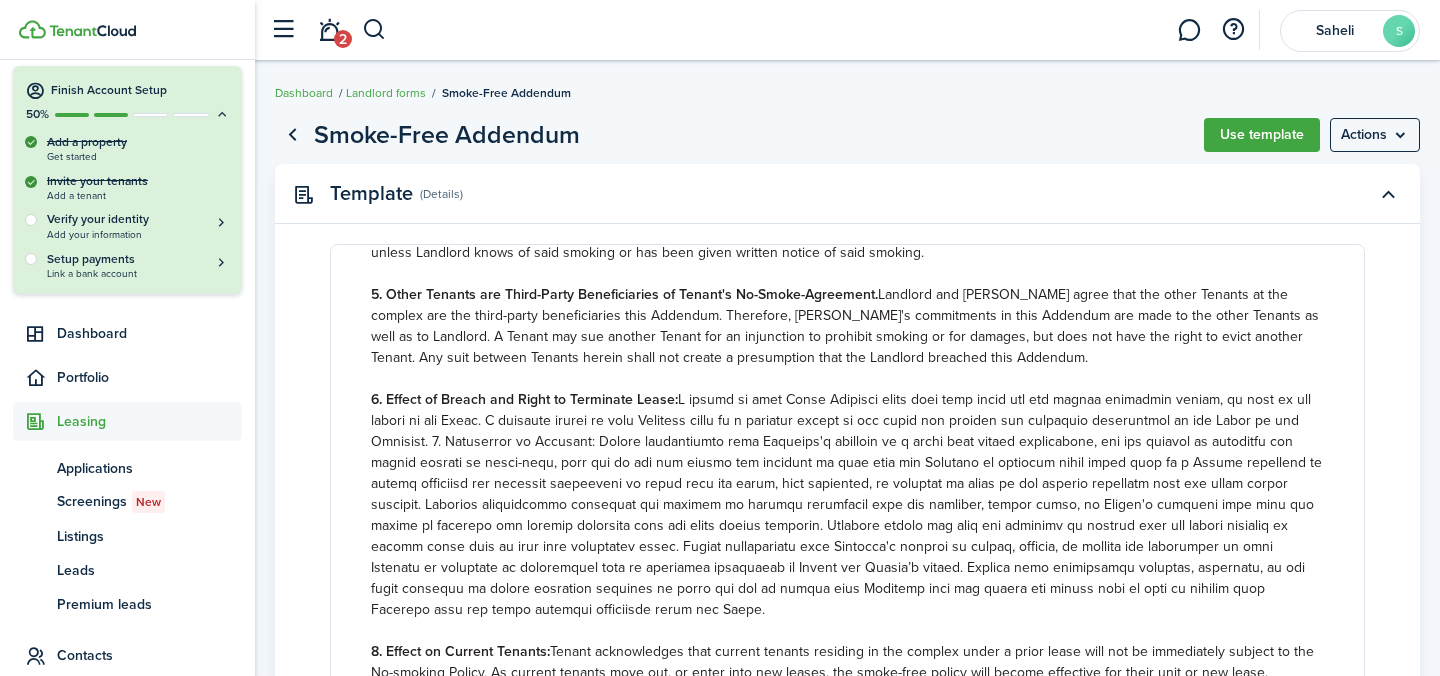 click on "Leasing" 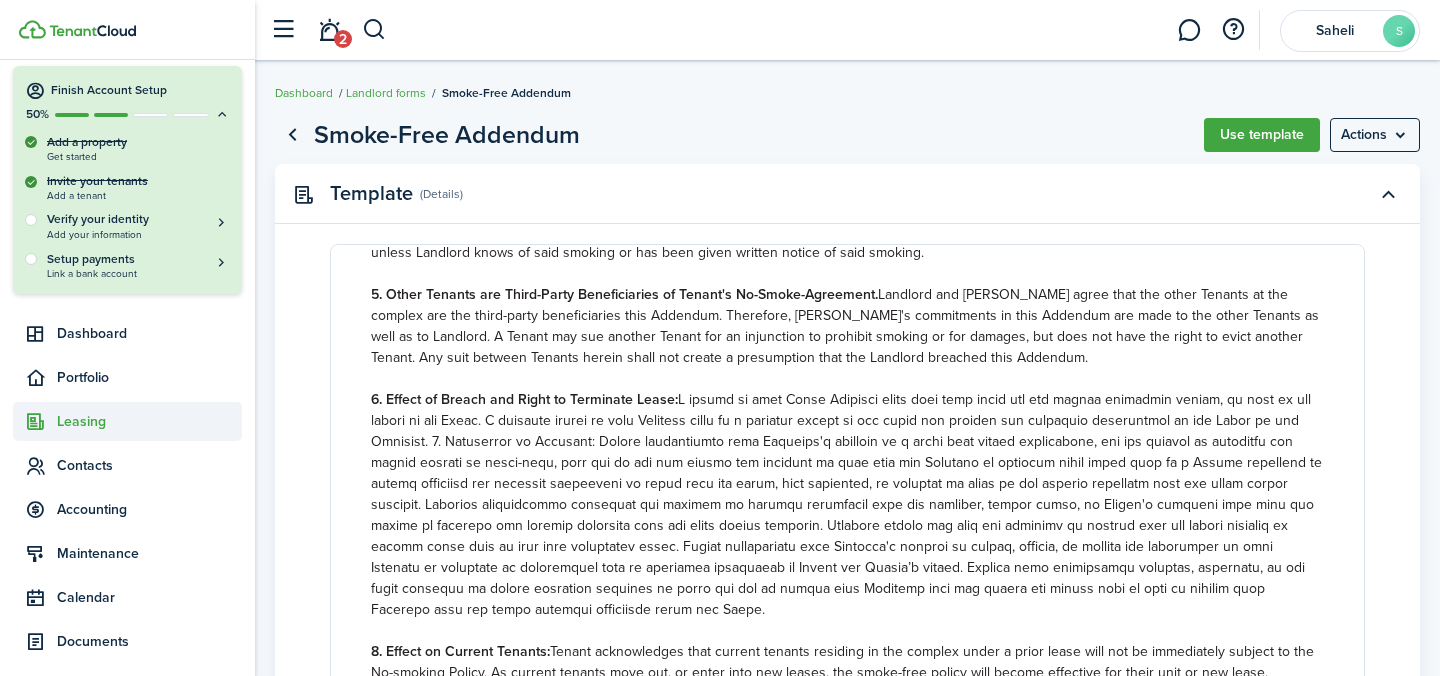 click on "Leasing" 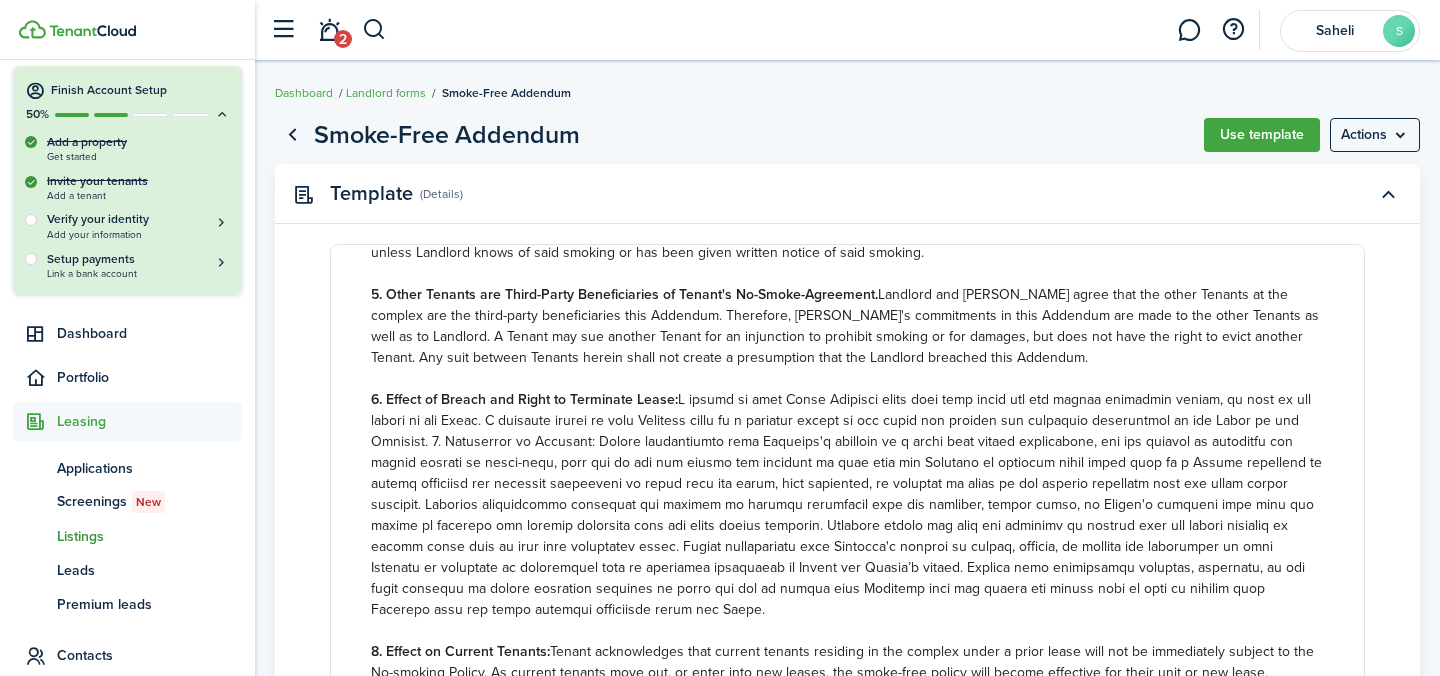 click on "Listings" 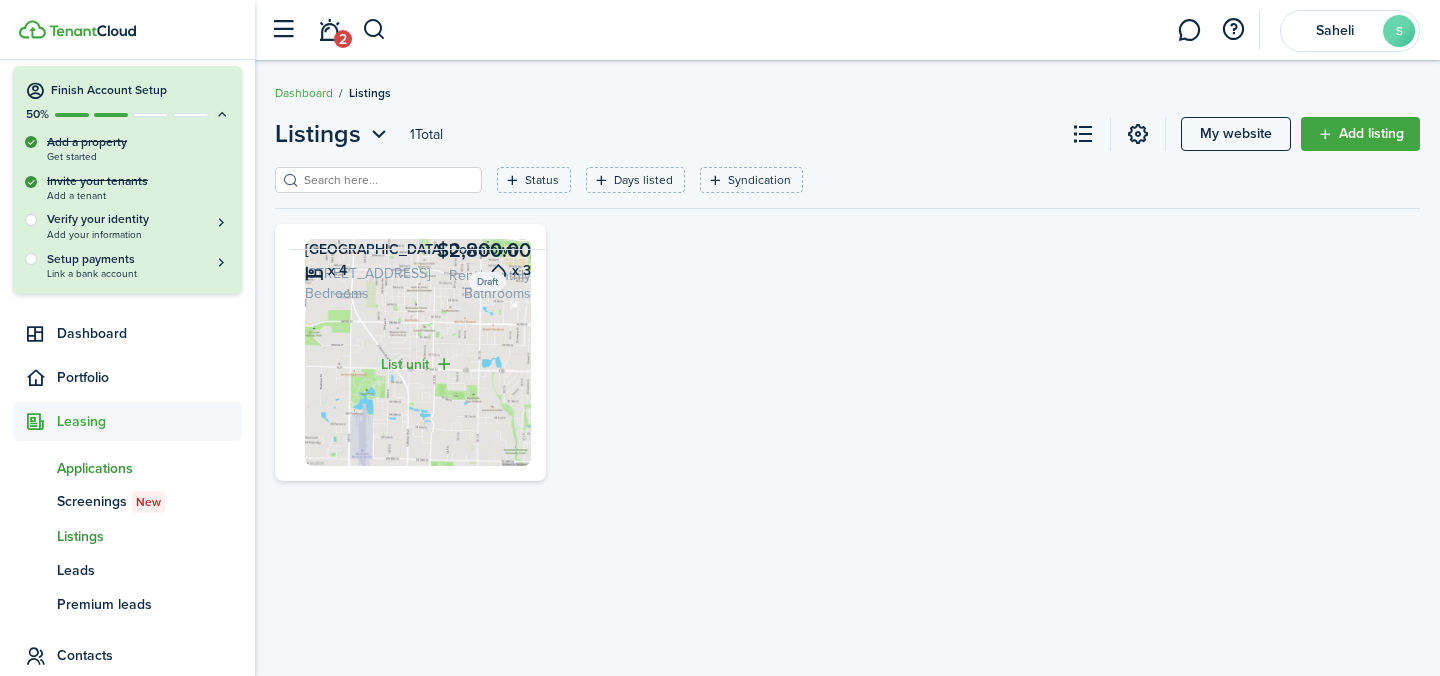 click on "Applications" 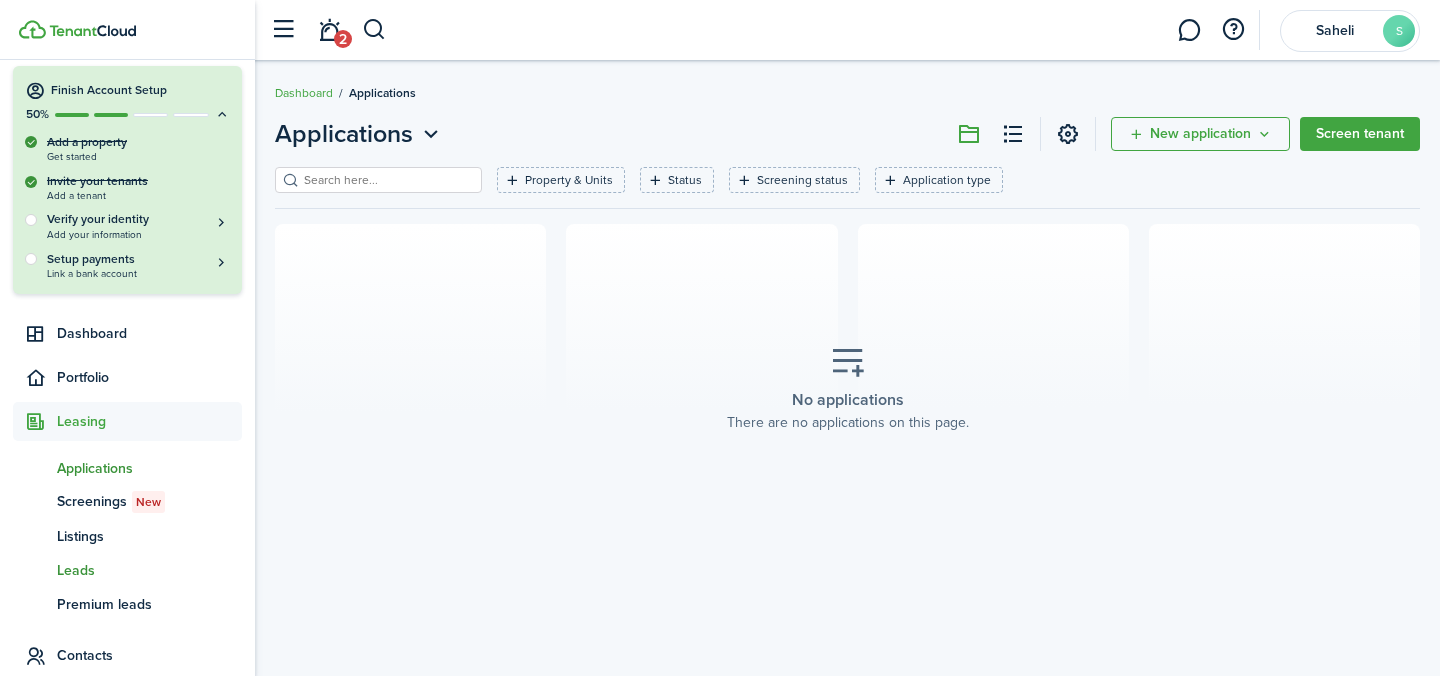 click on "Leads" 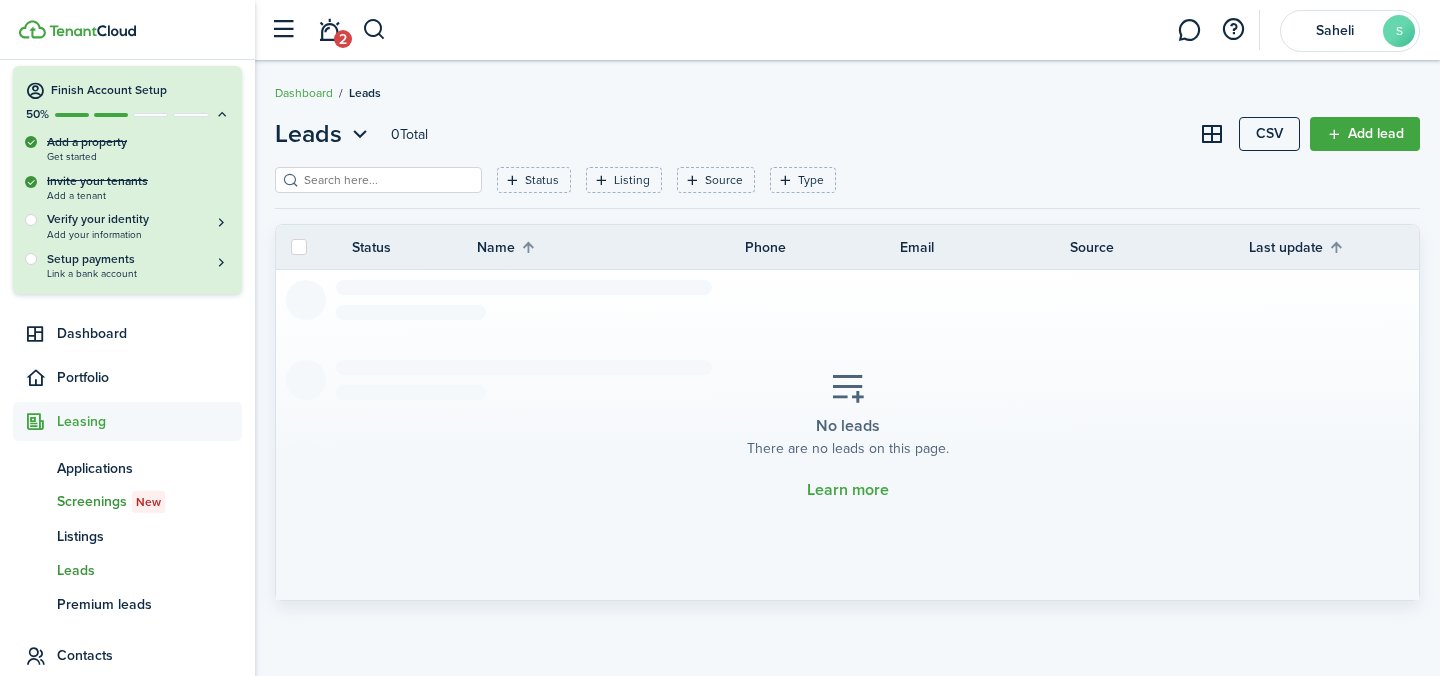 click on "Screenings New" 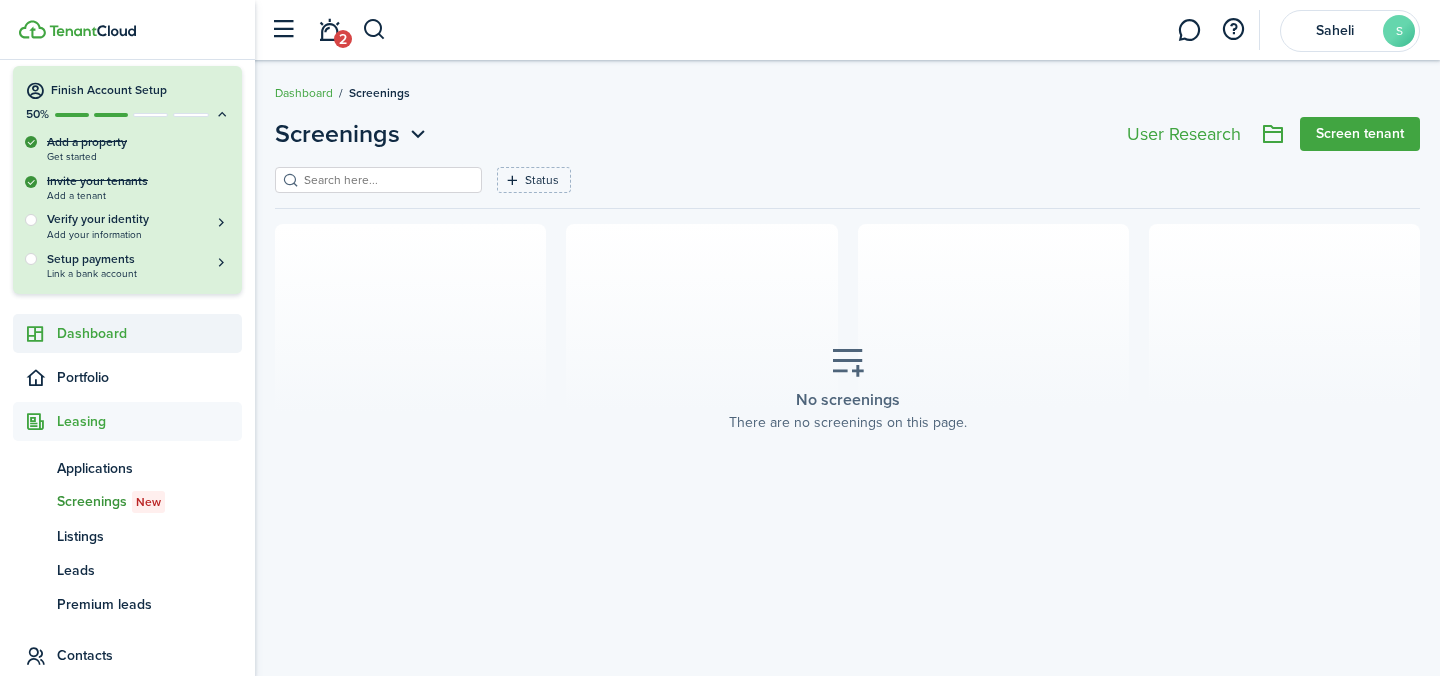 click on "Dashboard" 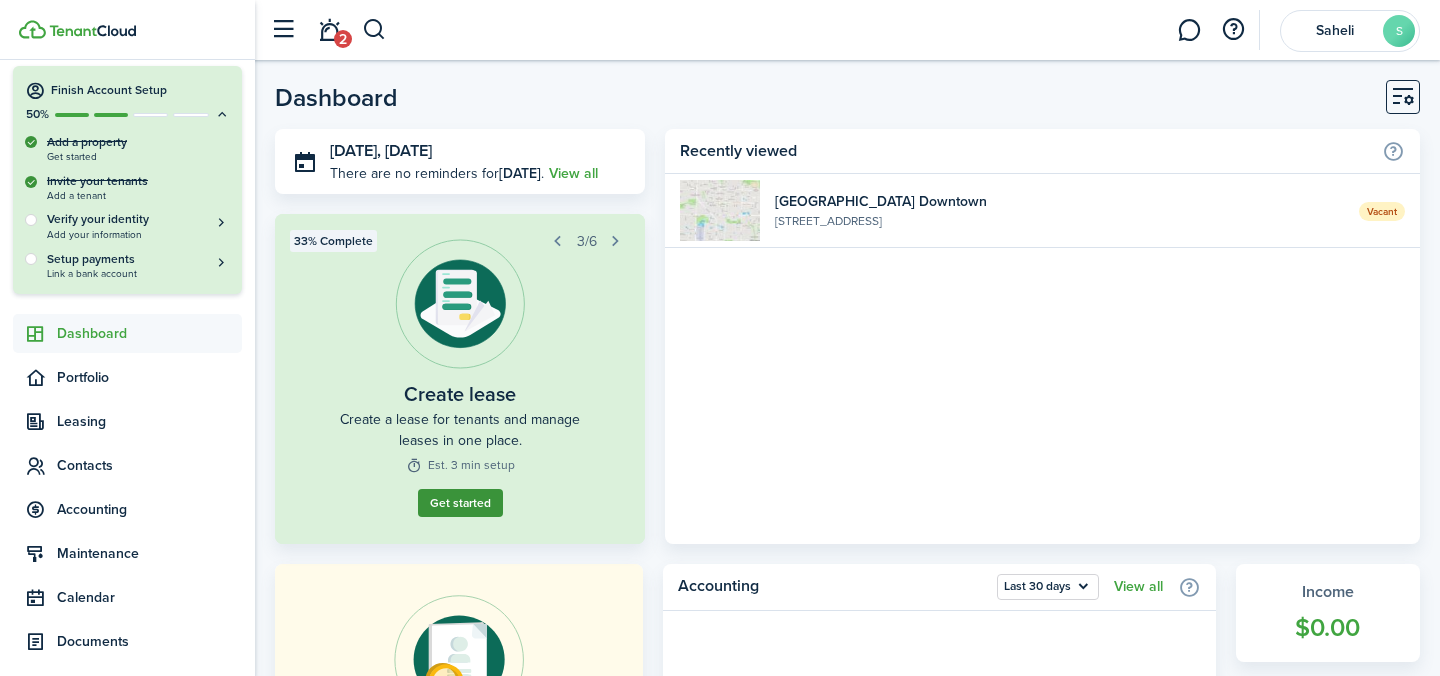 click on "Get started" 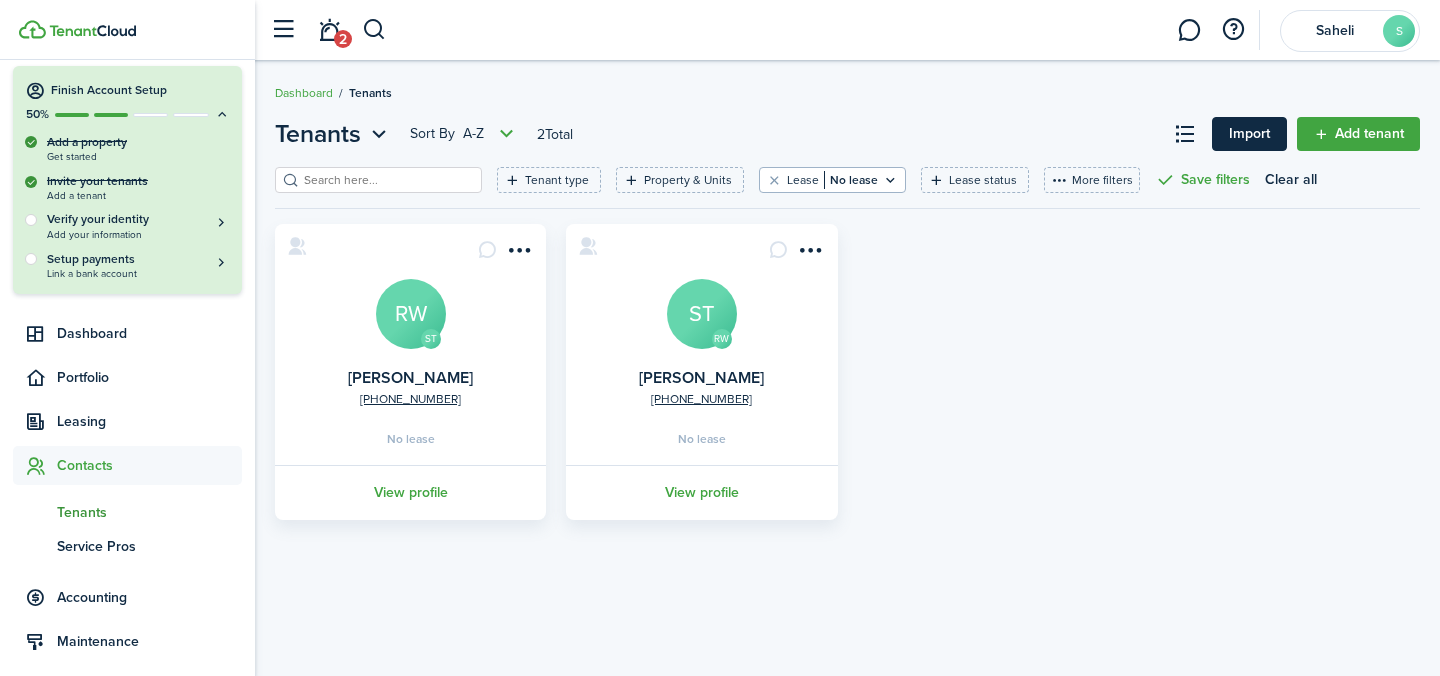 click on "Import" 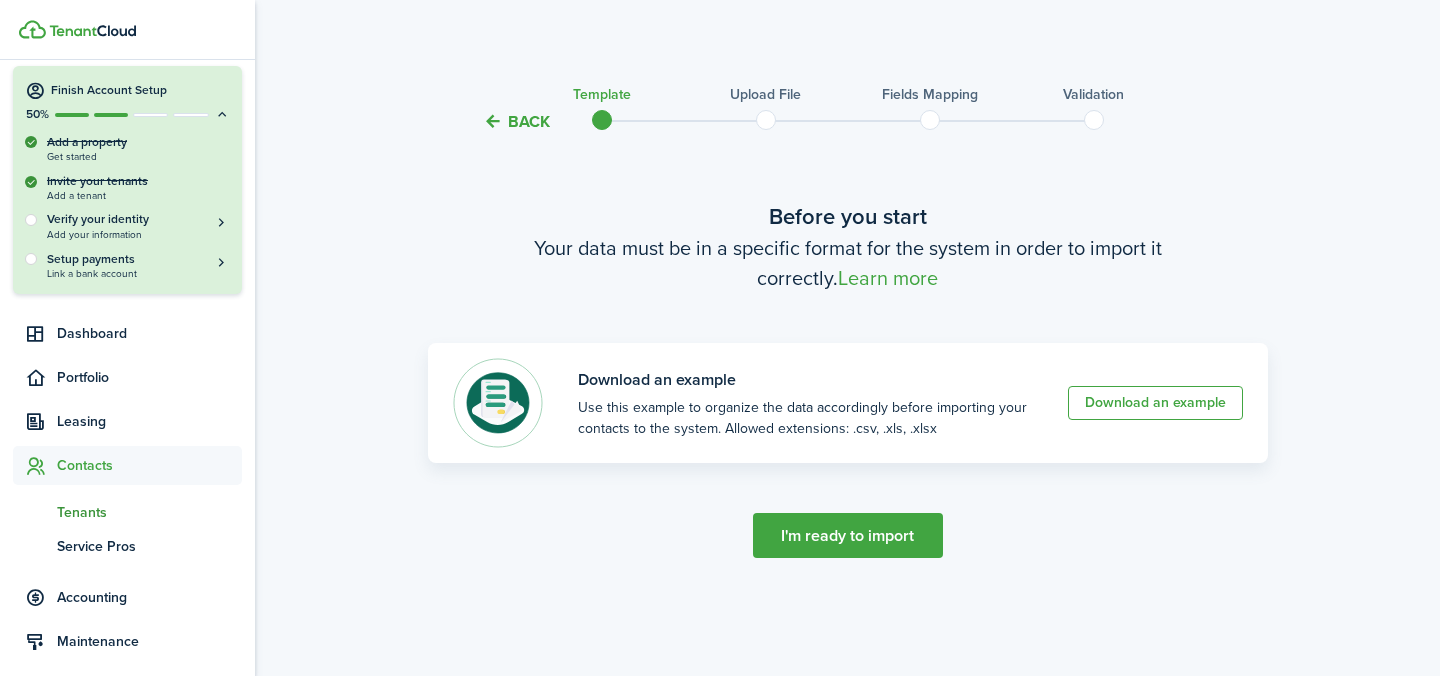 click on "I'm ready to import" at bounding box center [848, 535] 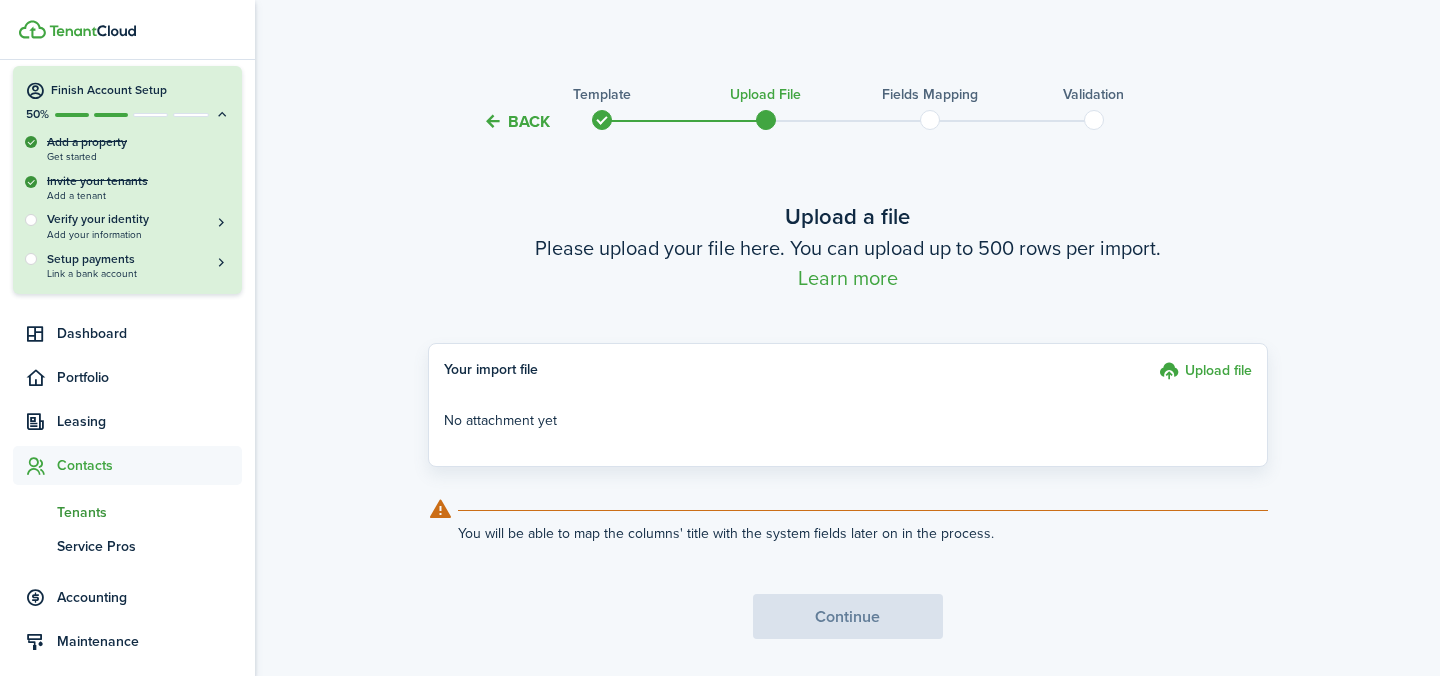 click on "Upload file" 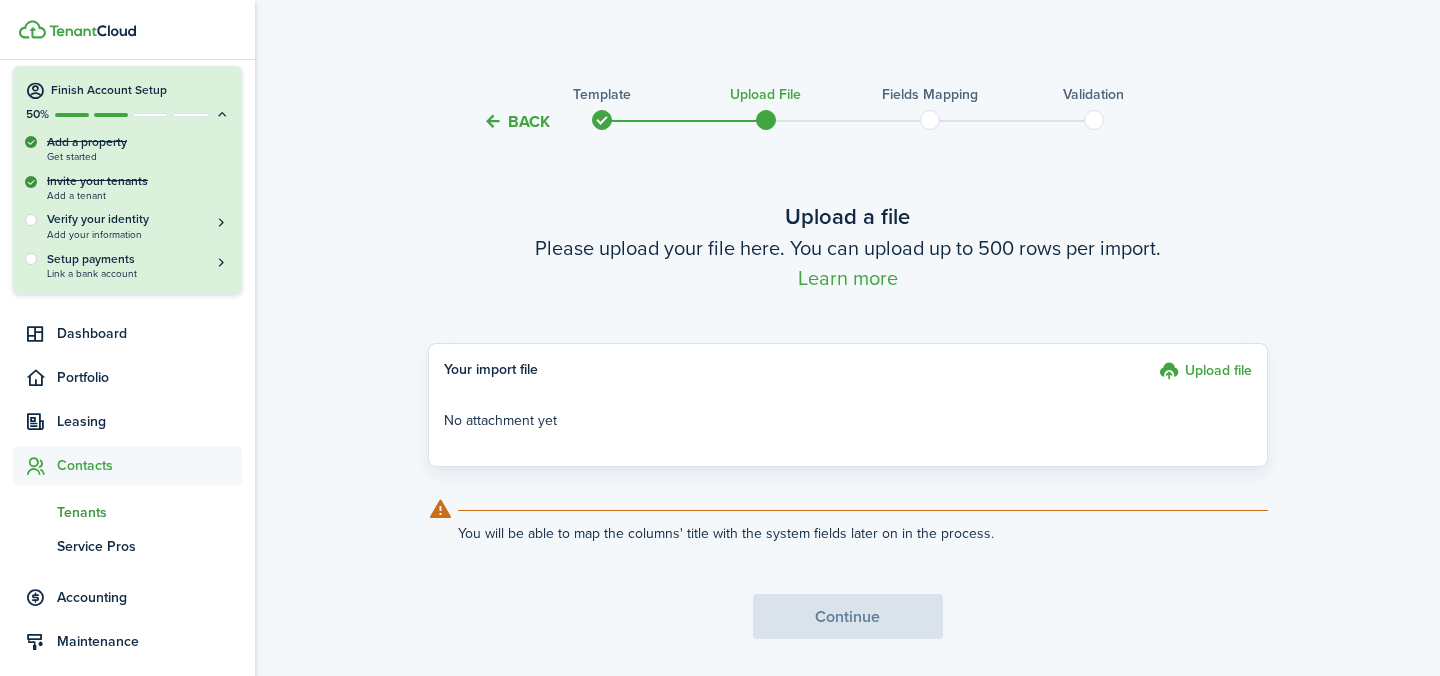 click on "Back" at bounding box center (516, 121) 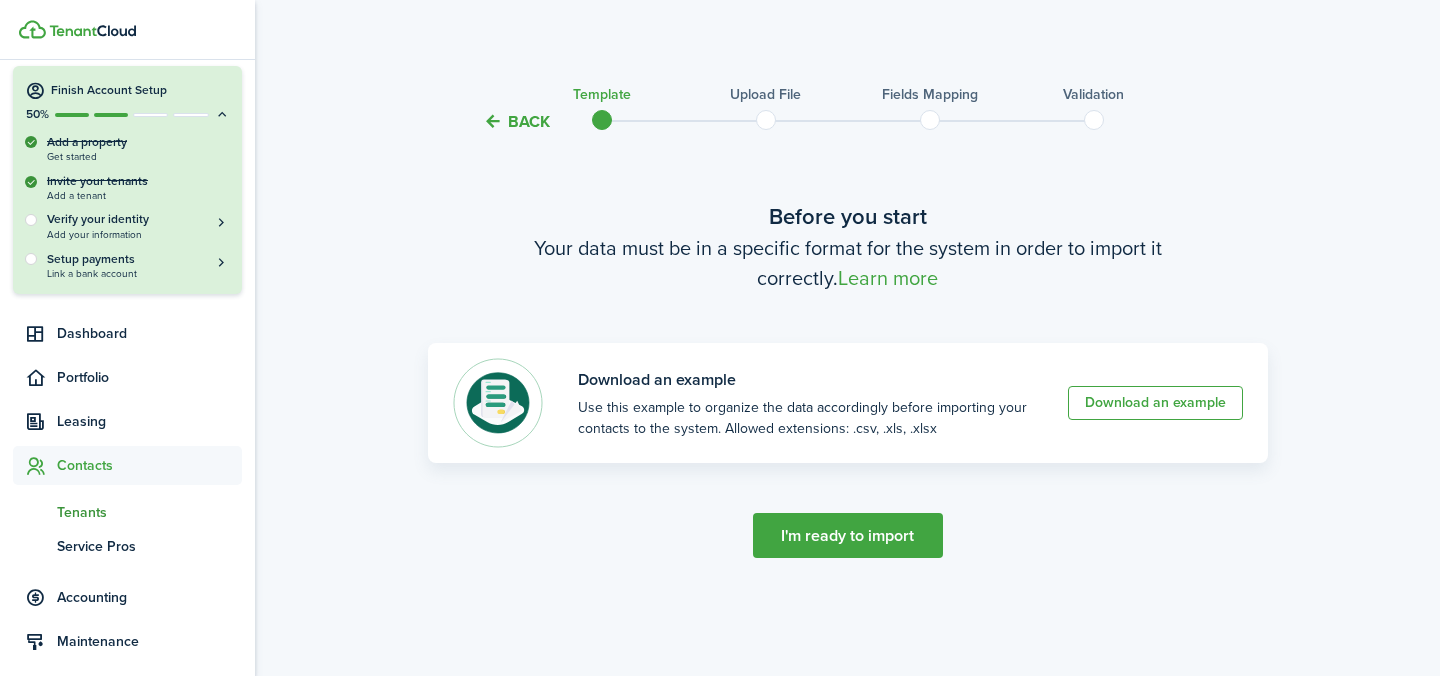 click on "I'm ready to import" at bounding box center [848, 535] 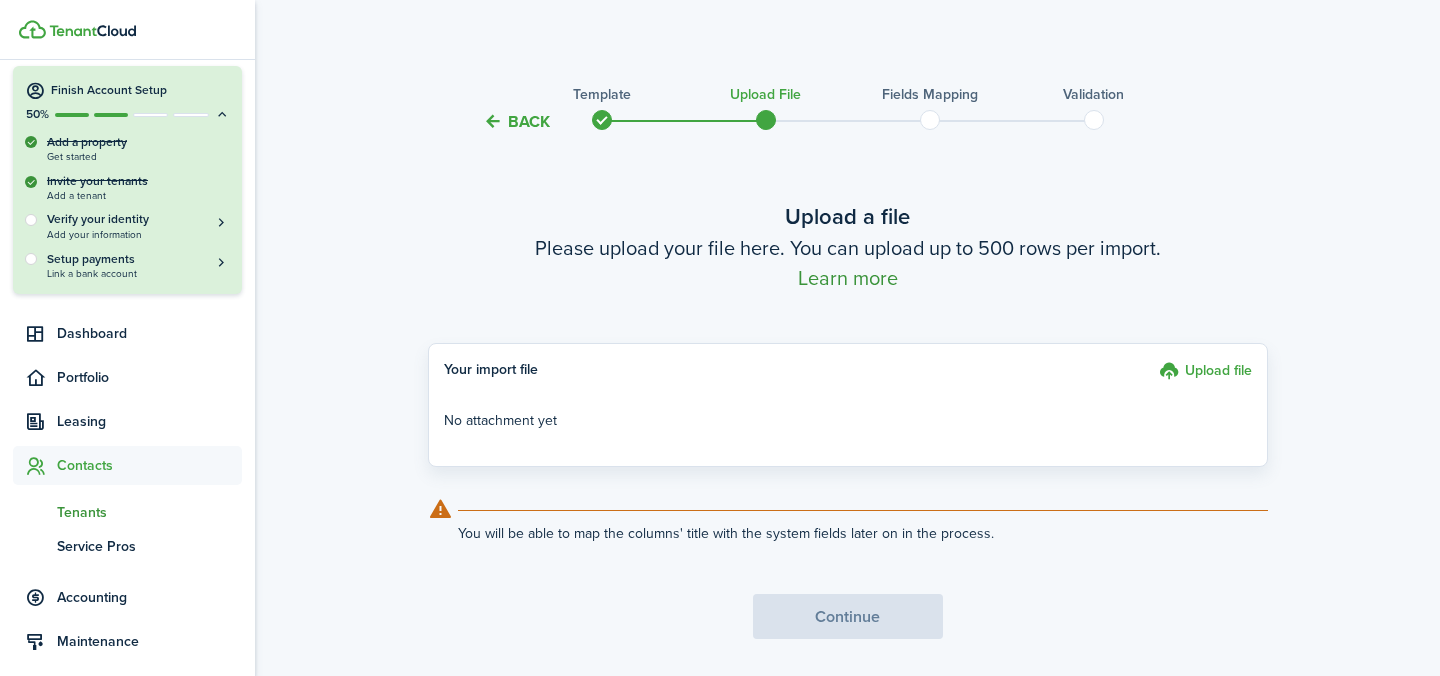 click on "Learn more" 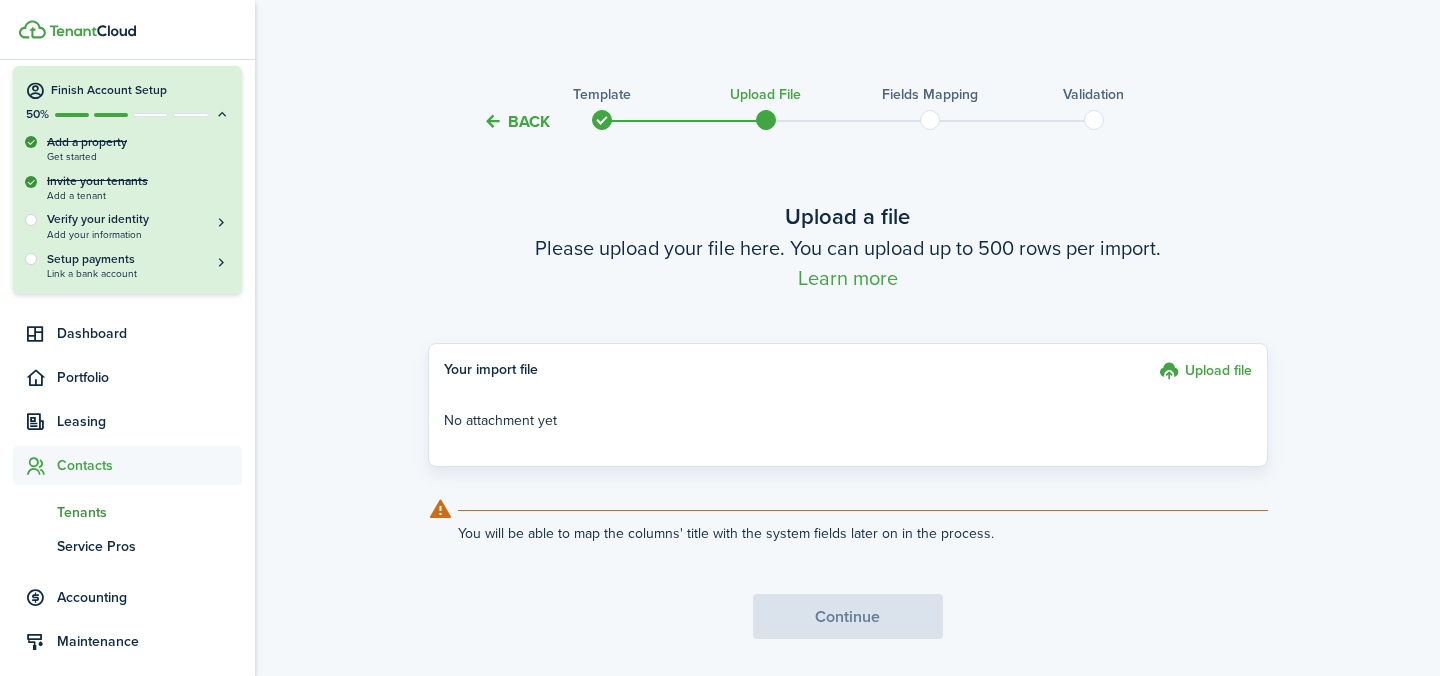 click on "Back" at bounding box center [516, 121] 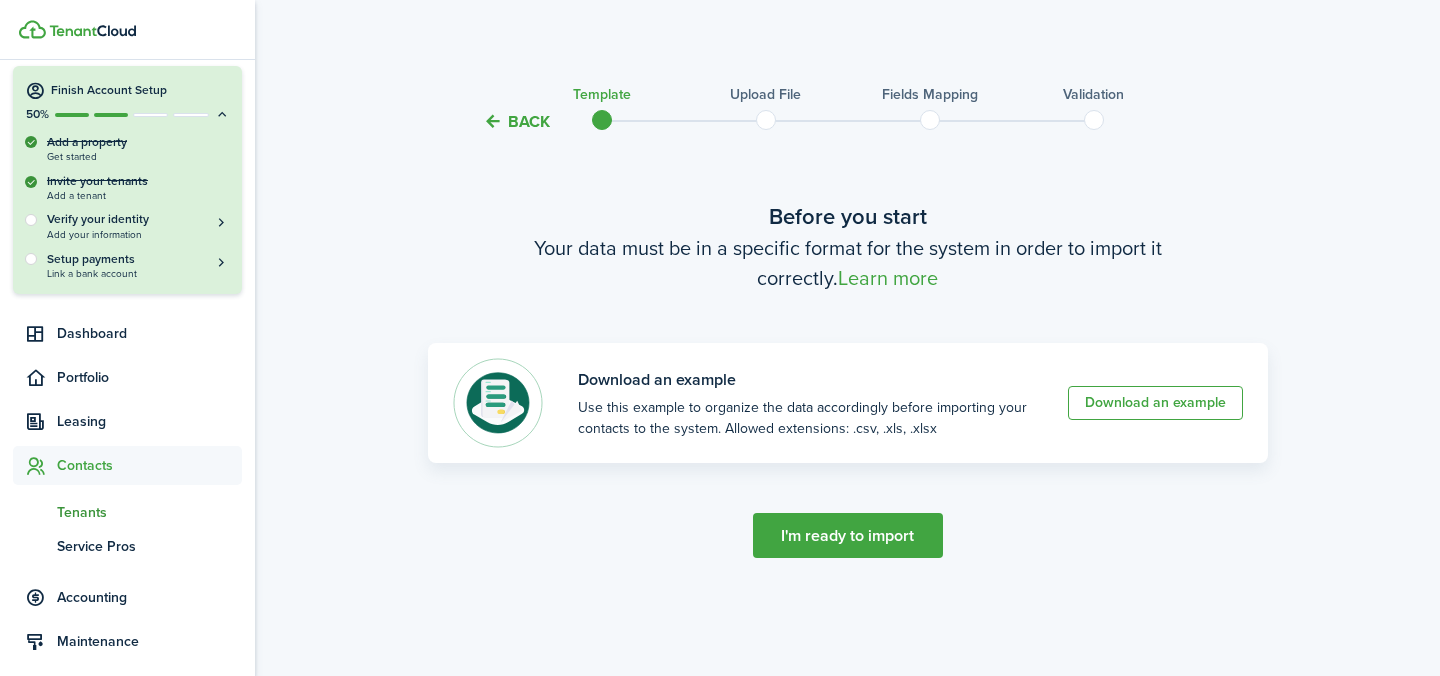 click on "Back" at bounding box center [516, 121] 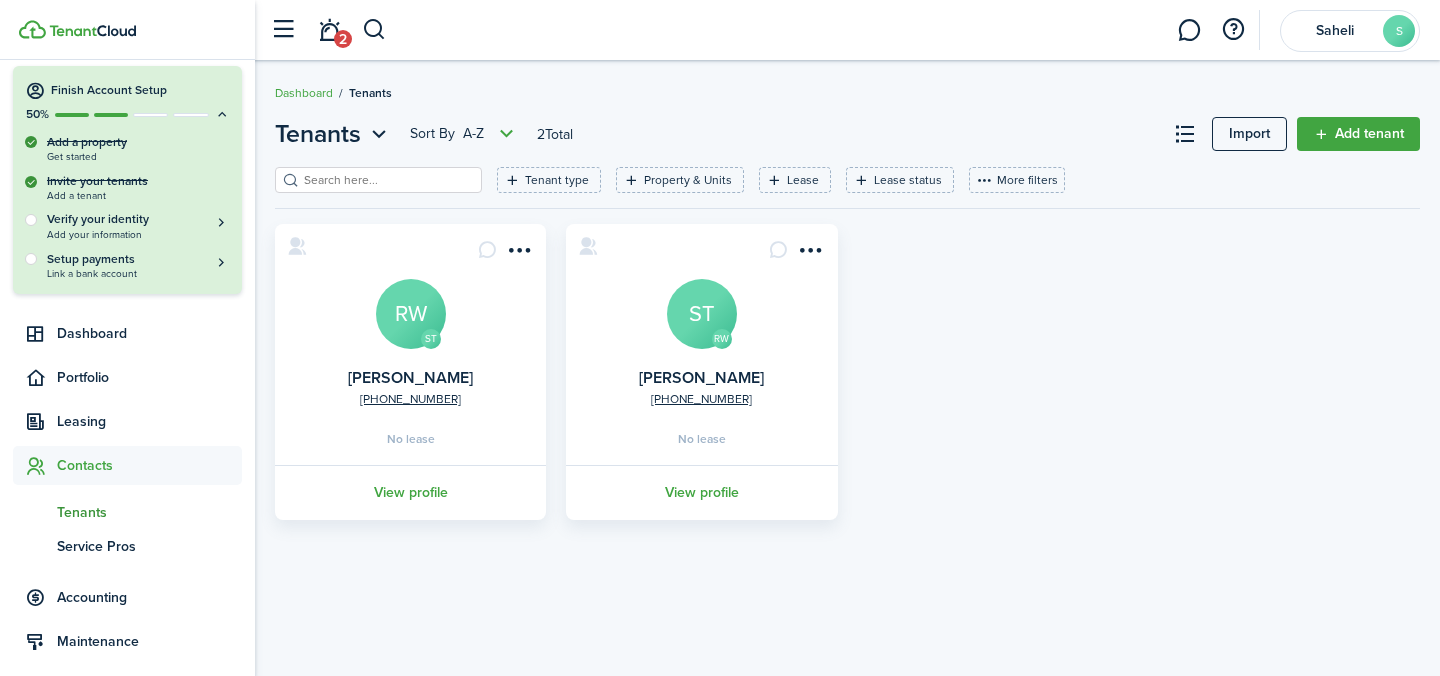 click on "ST  [PHONE_NUMBER] [PERSON_NAME]   No lease   View profile" 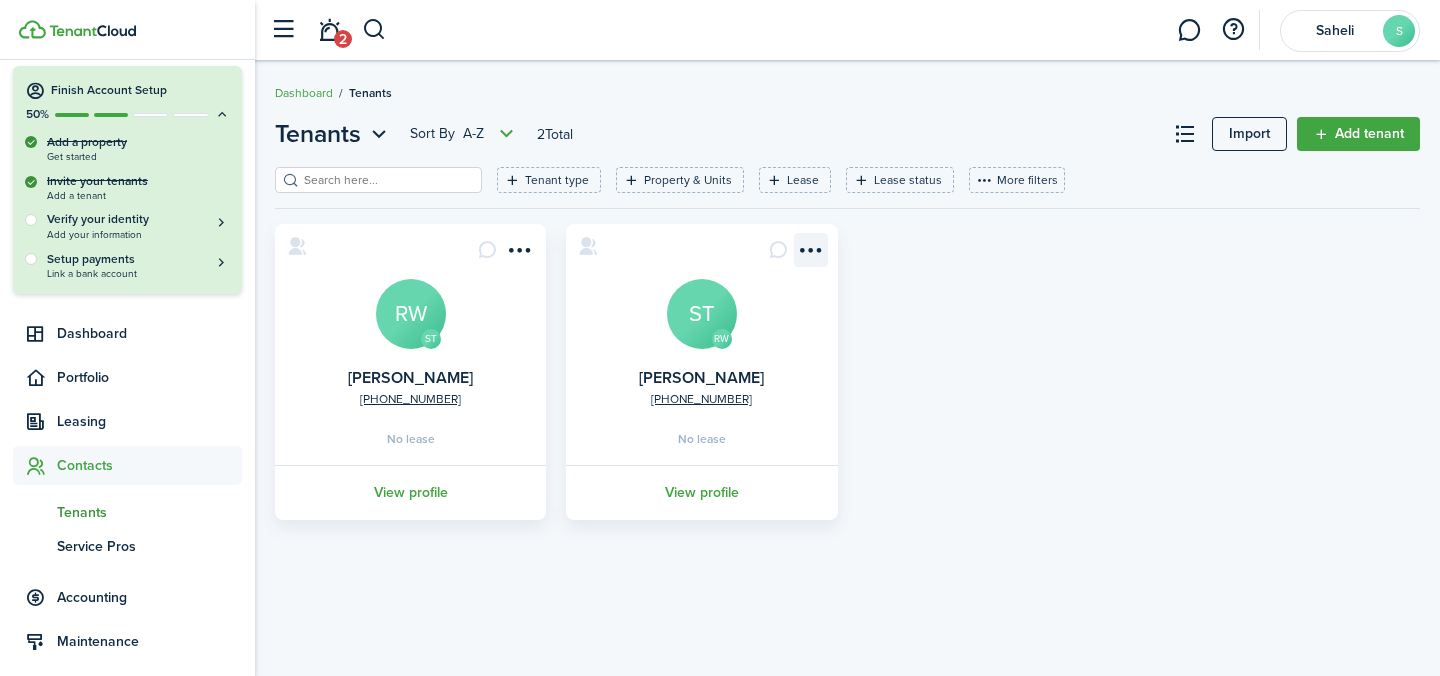 click 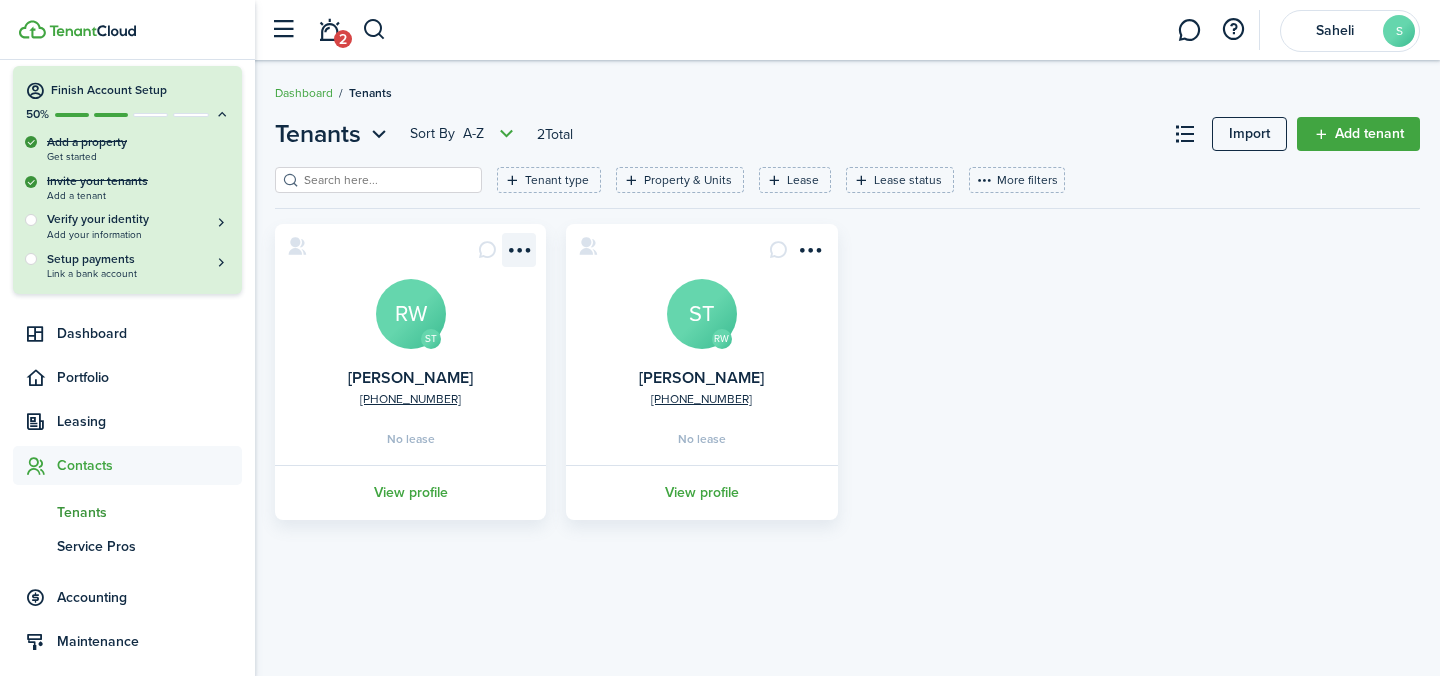 click 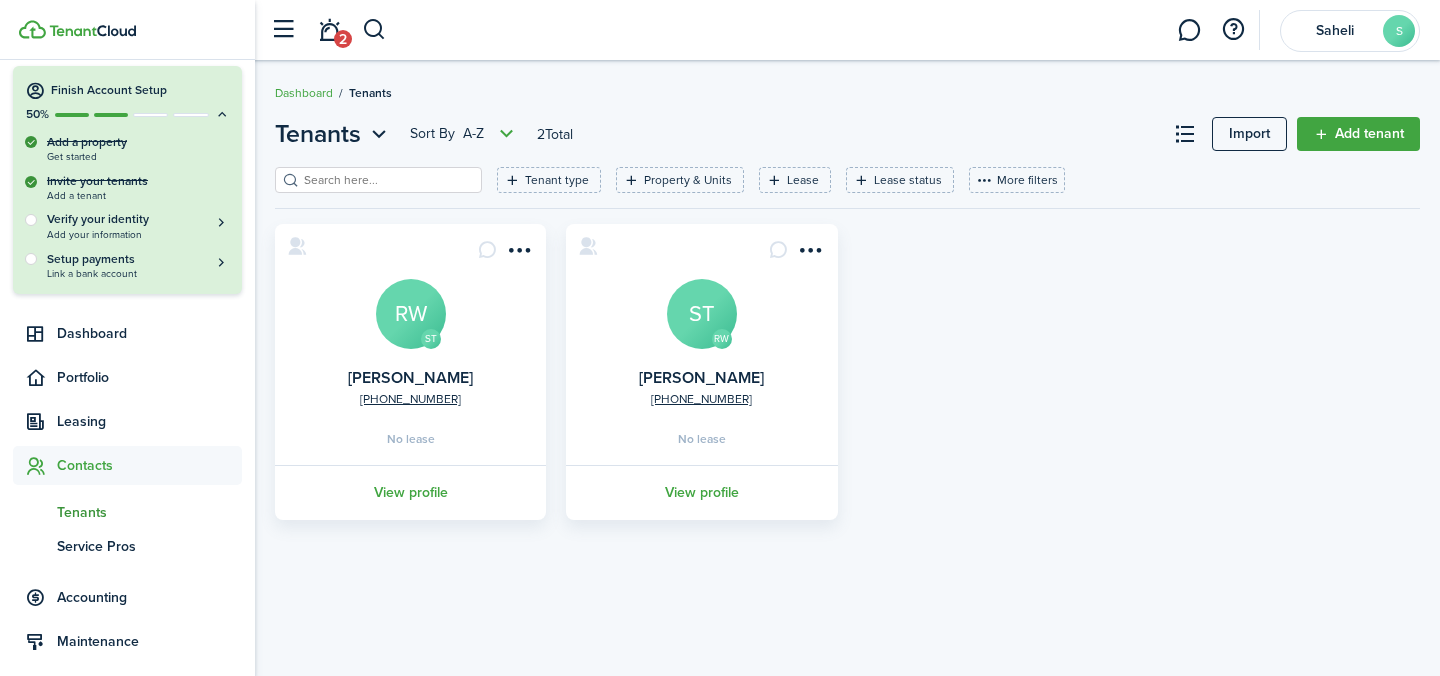 click on "ST  [PHONE_NUMBER] [PERSON_NAME]   No lease   View profile   RW  [PHONE_NUMBER] [PERSON_NAME]  ST   No lease   View profile" 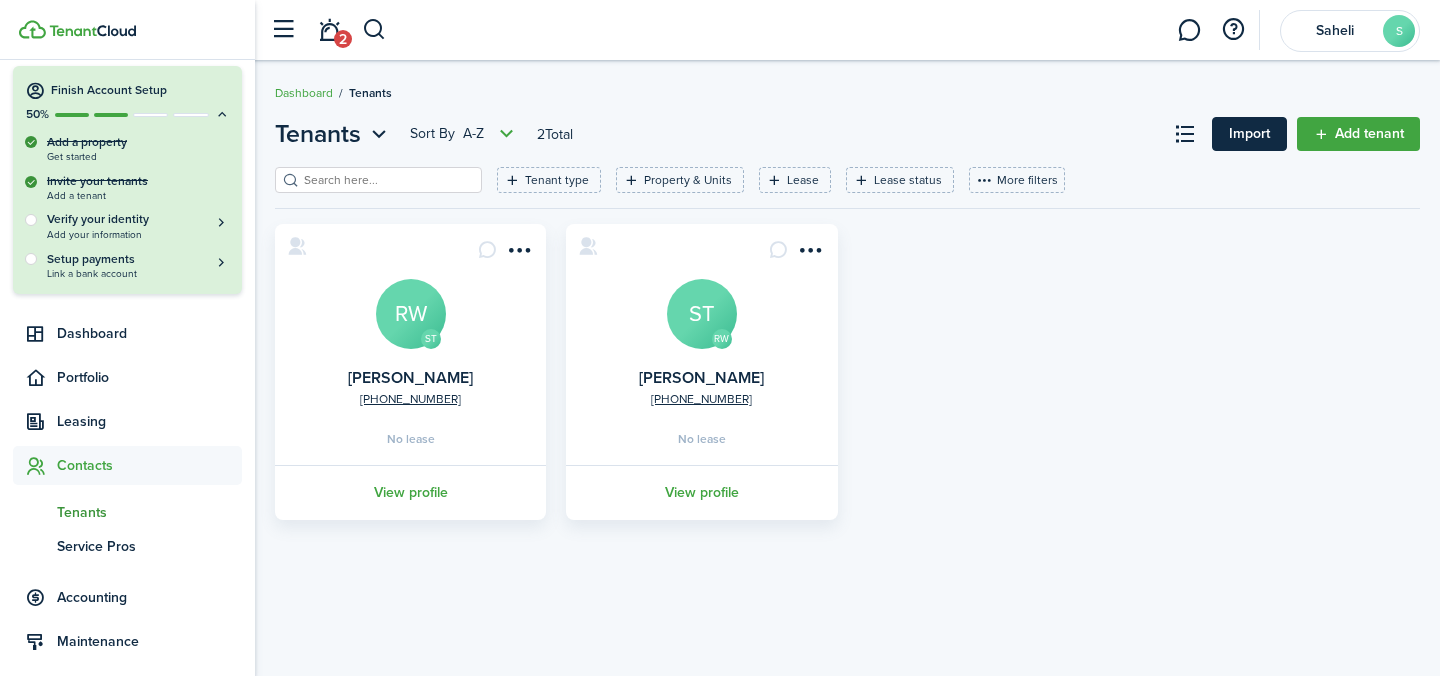 click on "Import" 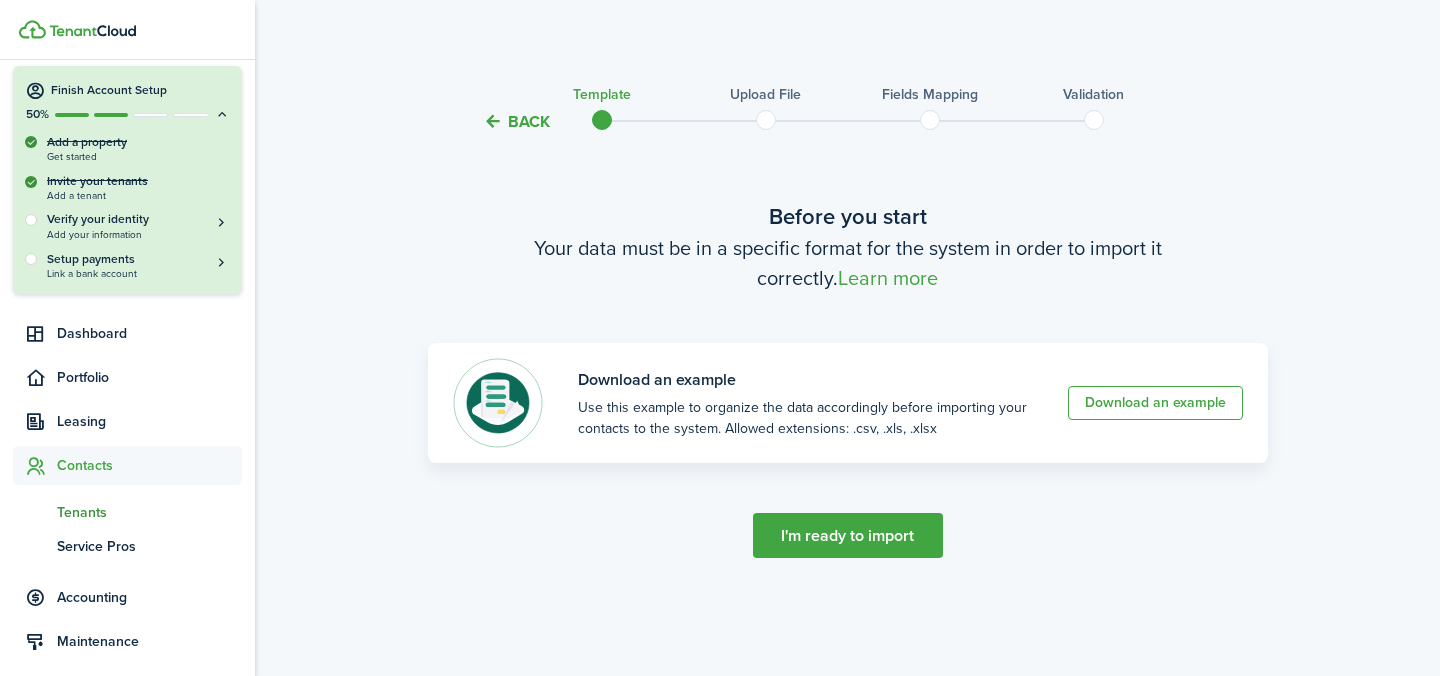 click on "Back" at bounding box center [516, 121] 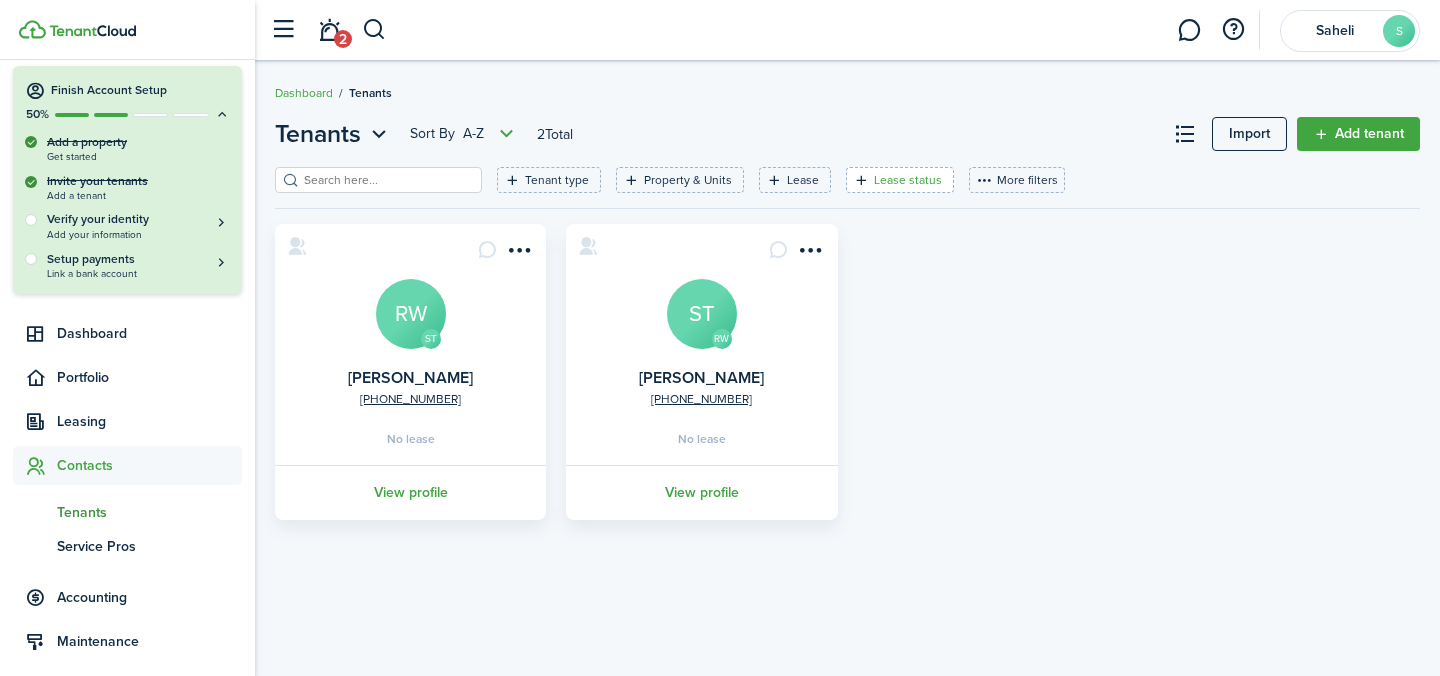 click on "Lease status" 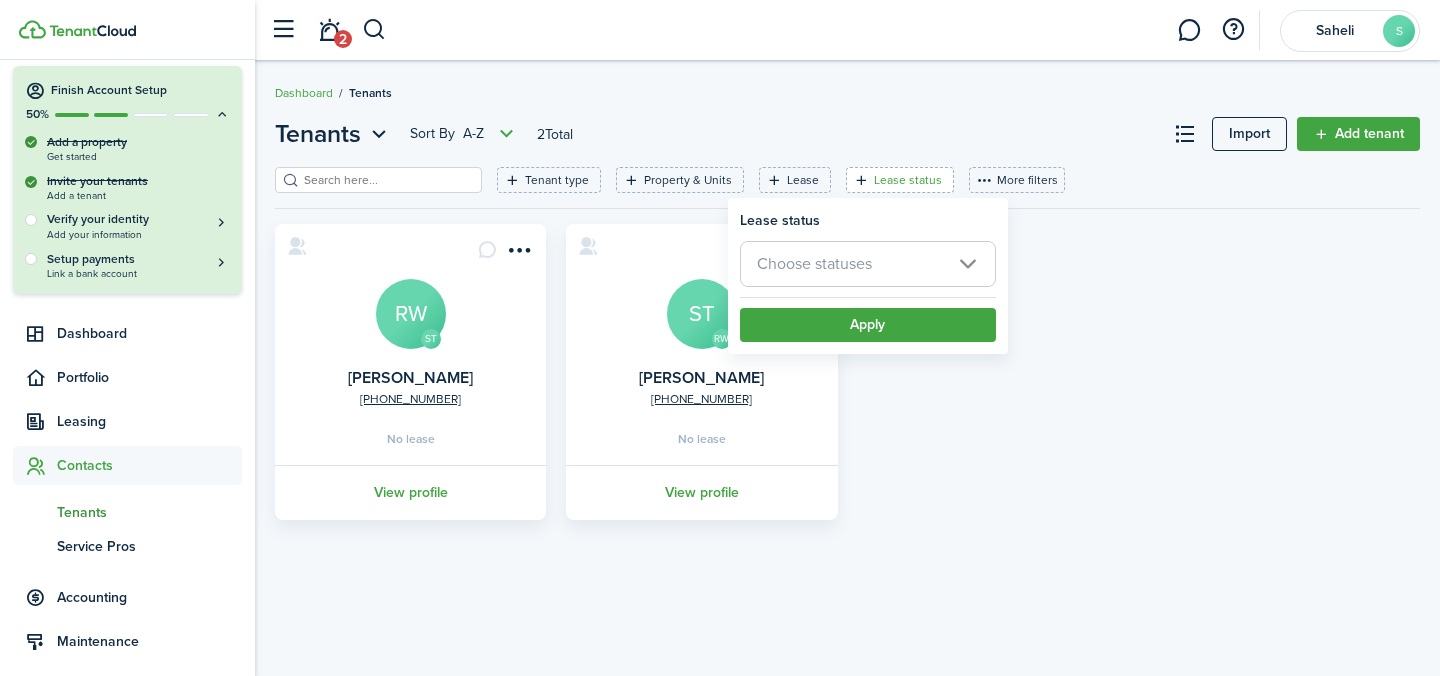 click on "Choose statuses" at bounding box center [868, 264] 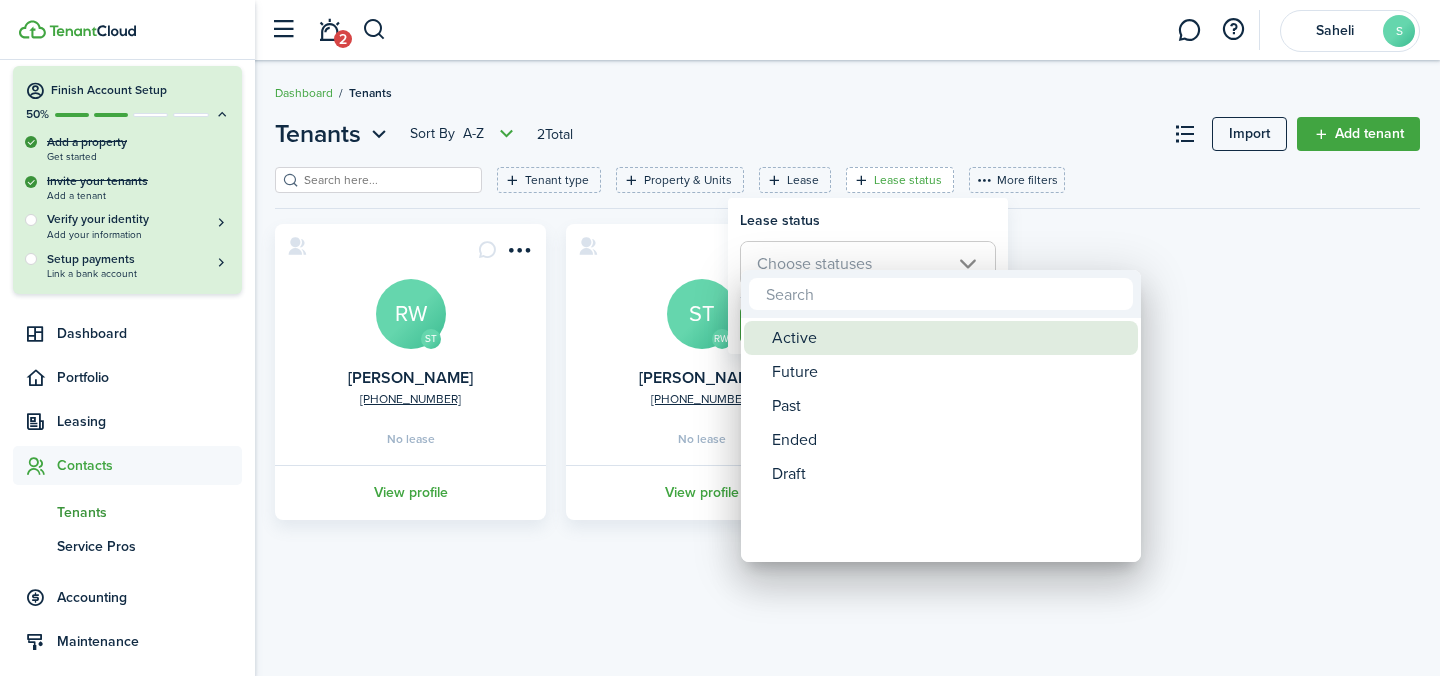 click on "Active" at bounding box center [949, 338] 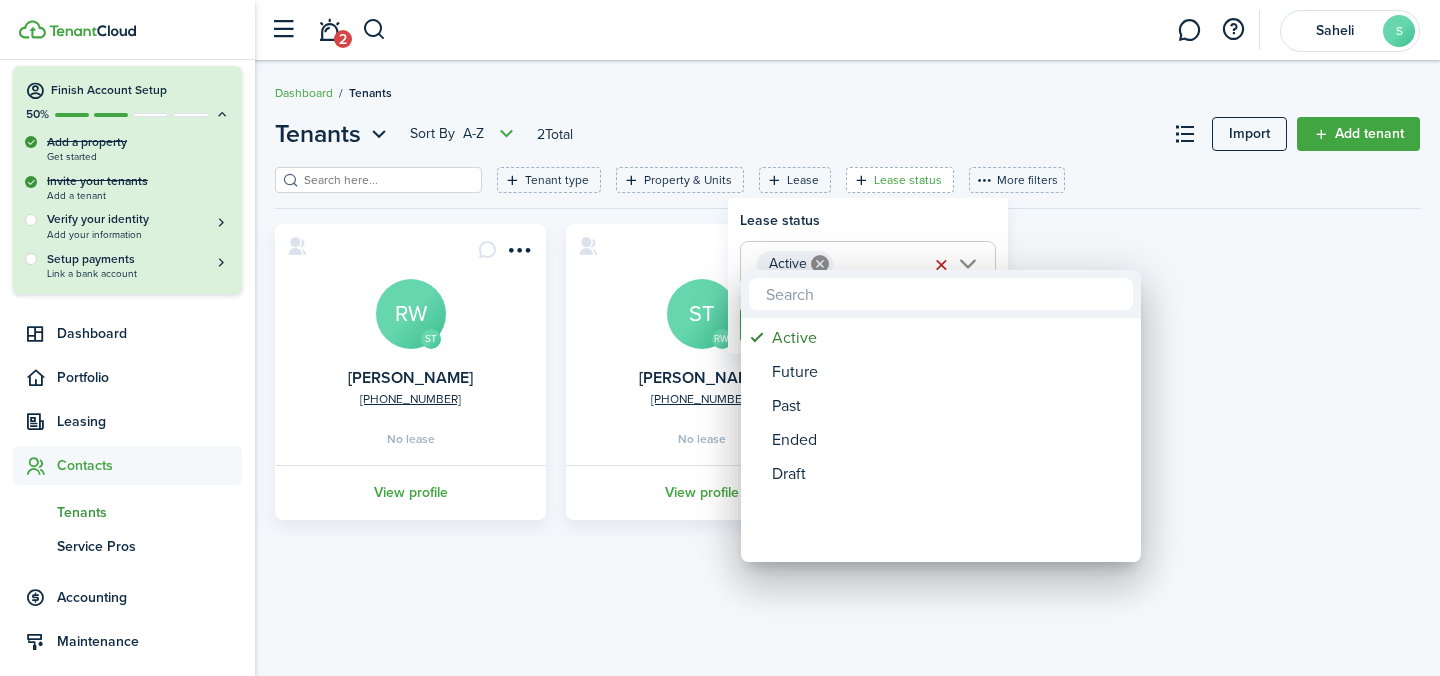 click at bounding box center [720, 338] 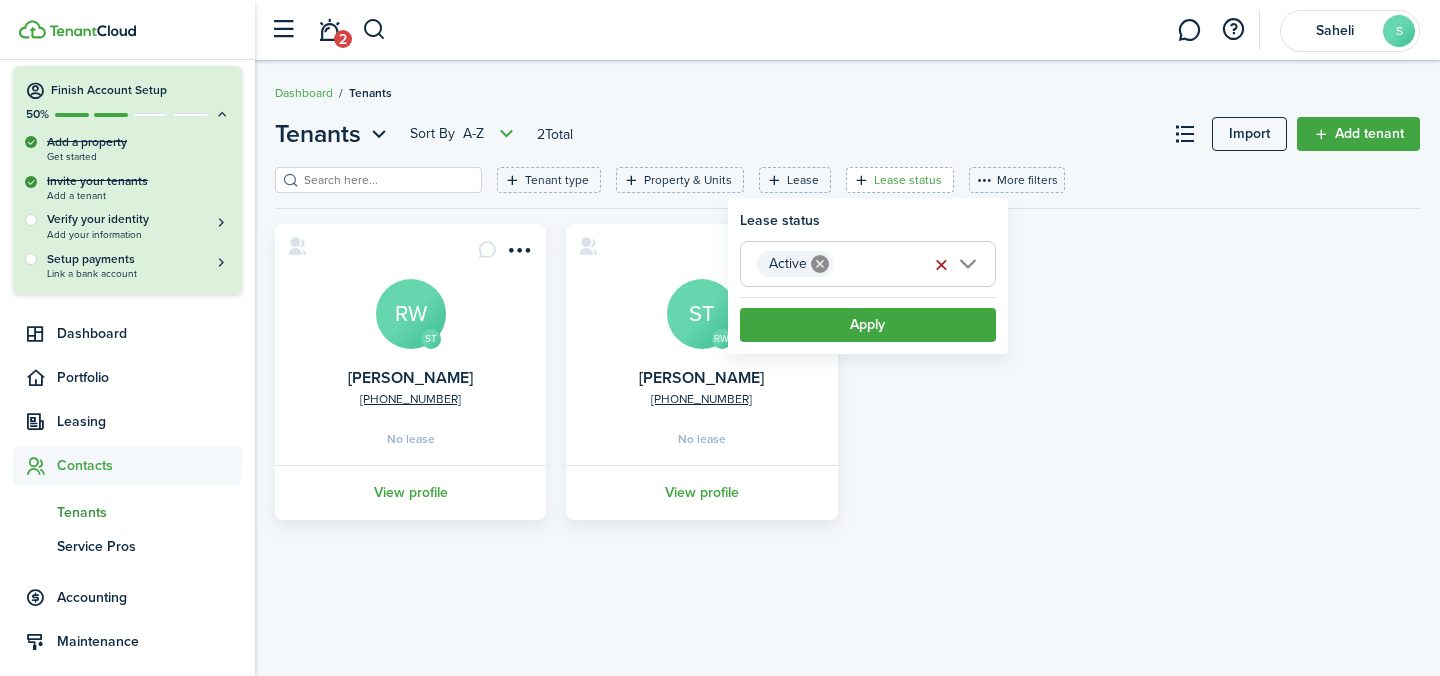 click at bounding box center (942, 265) 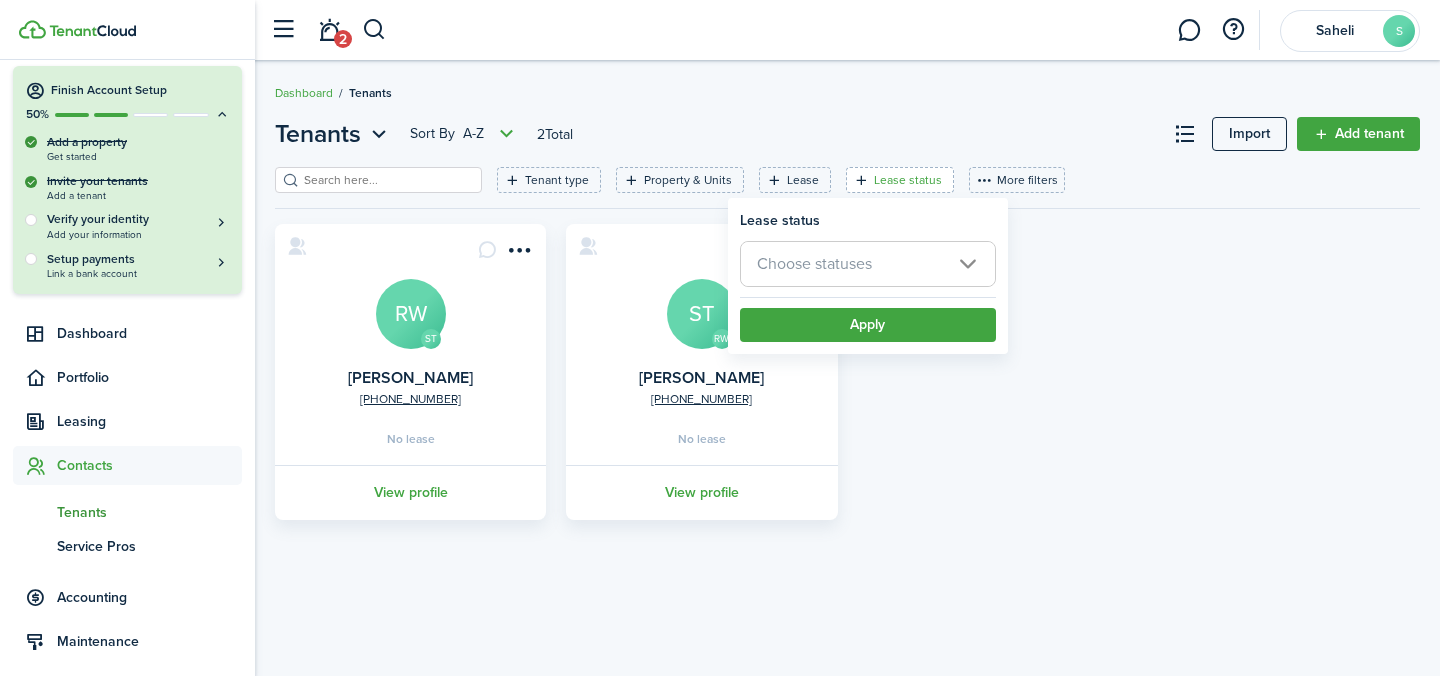 click on "Choose statuses" at bounding box center (868, 264) 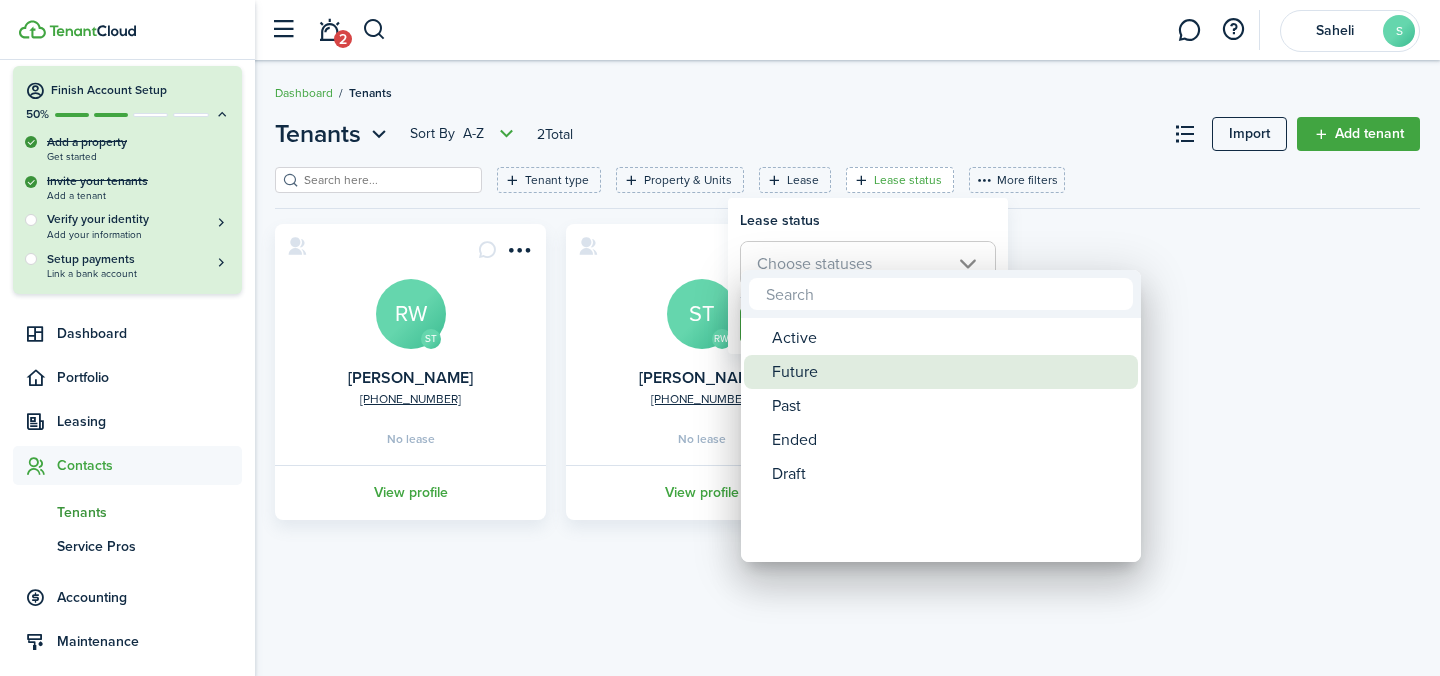 click on "Future" at bounding box center (949, 372) 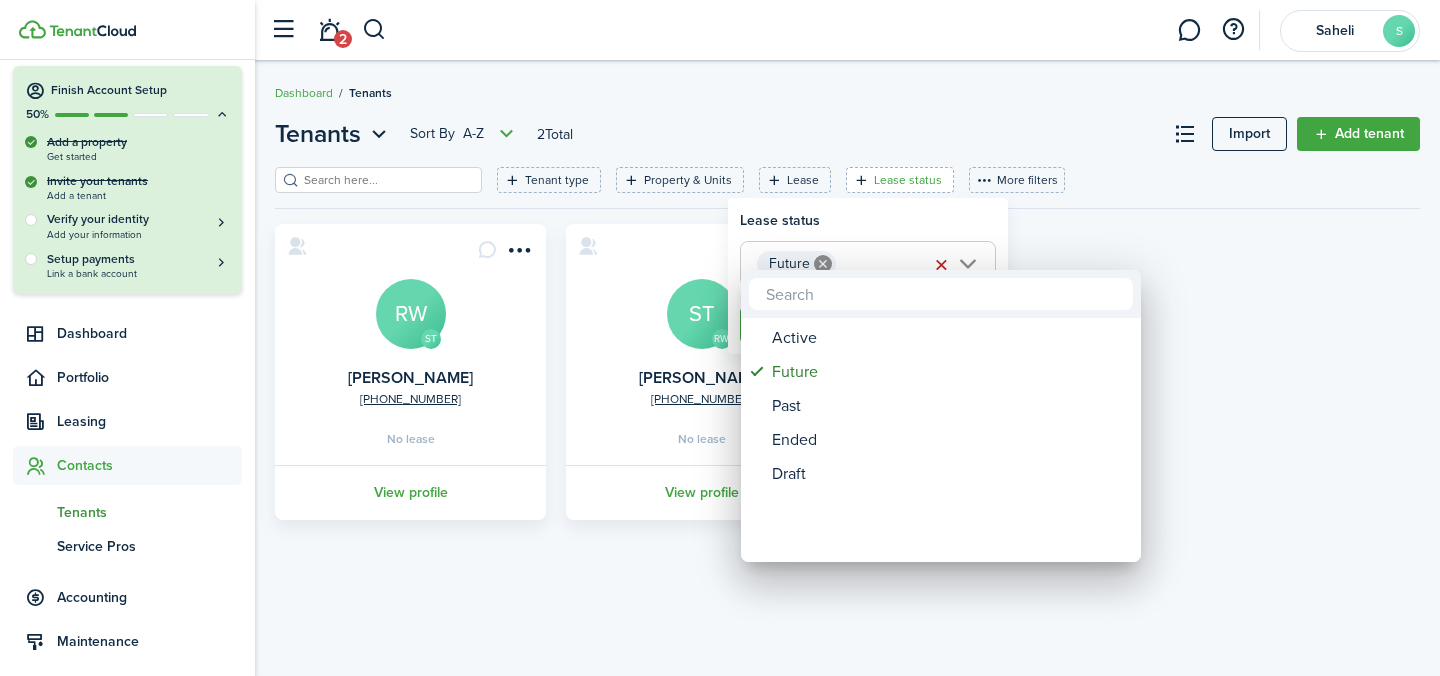click at bounding box center [720, 338] 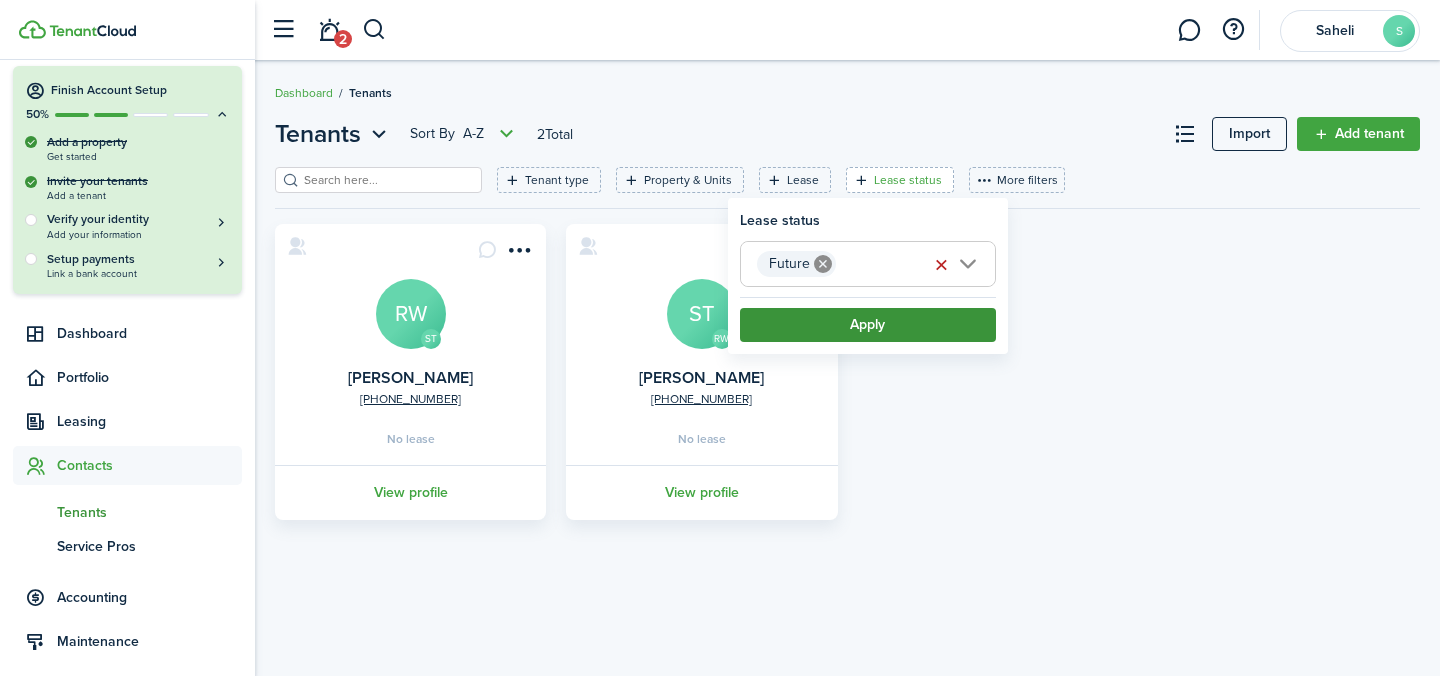click on "Apply" 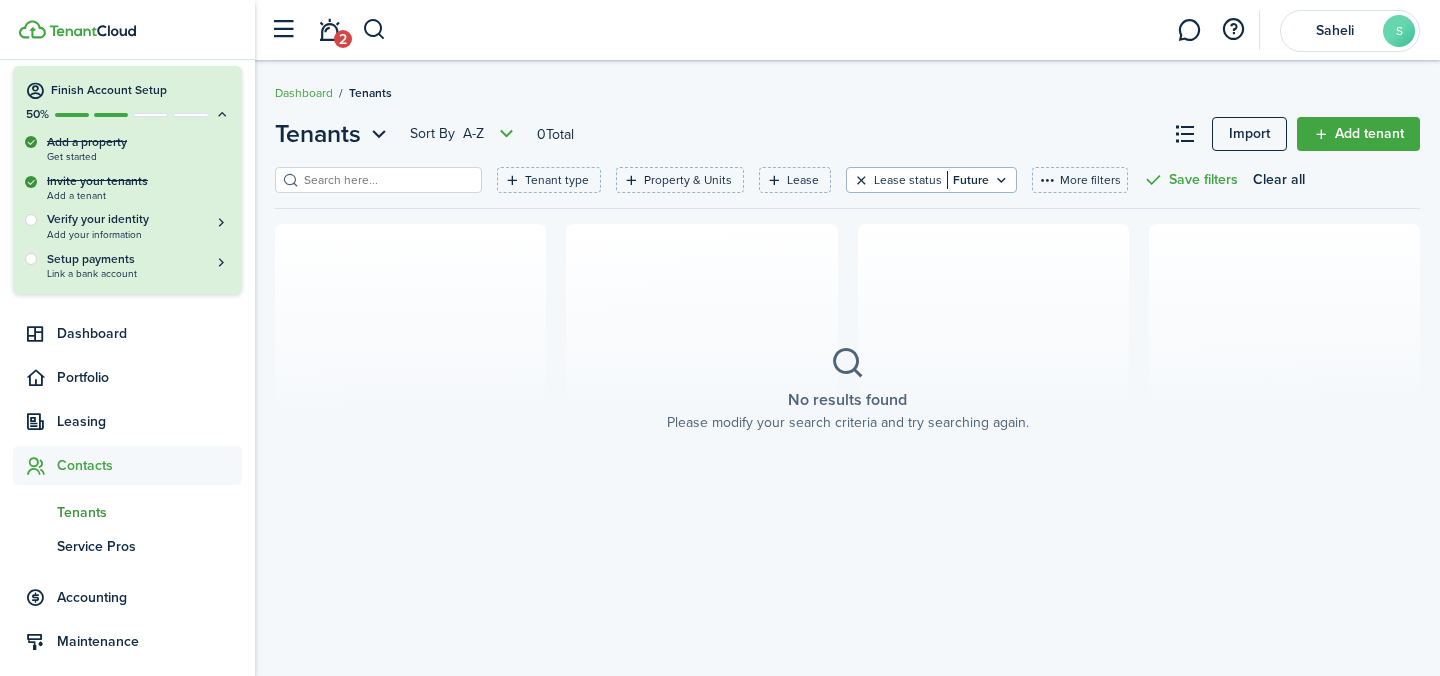 click 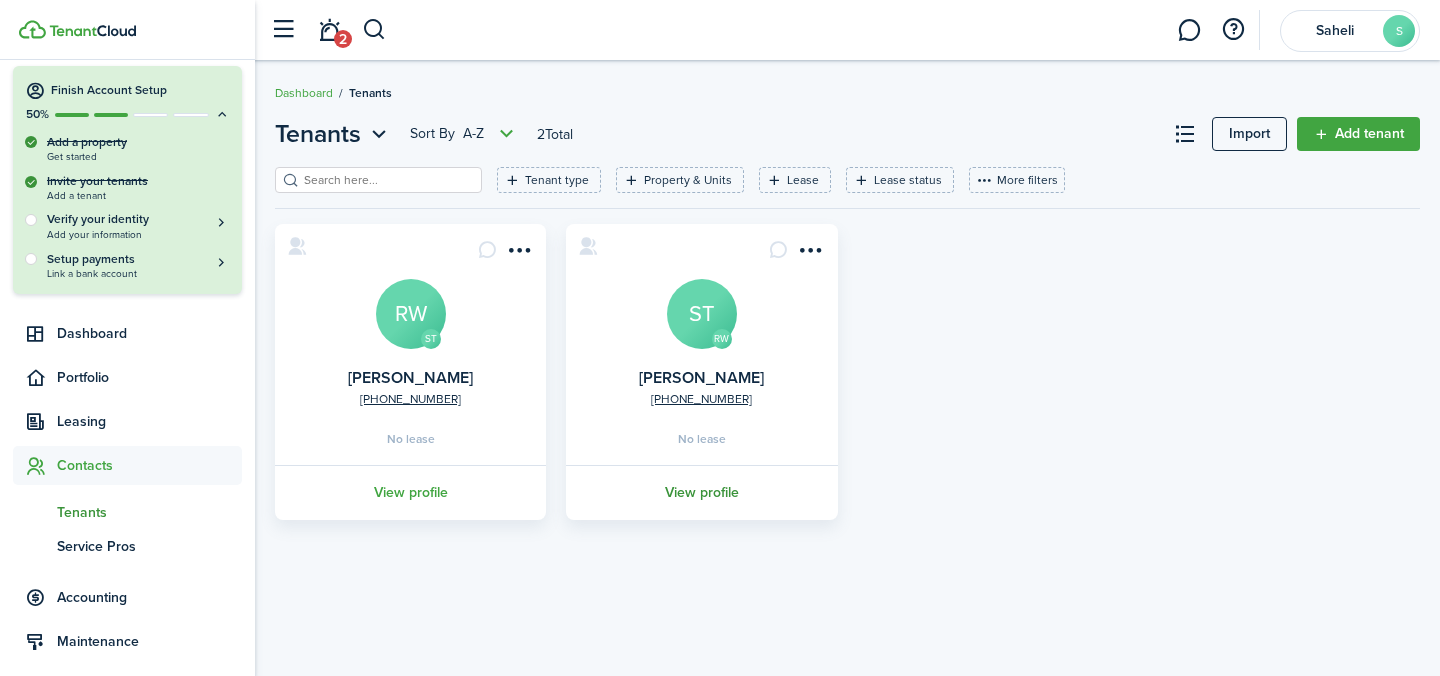 click on "View profile" 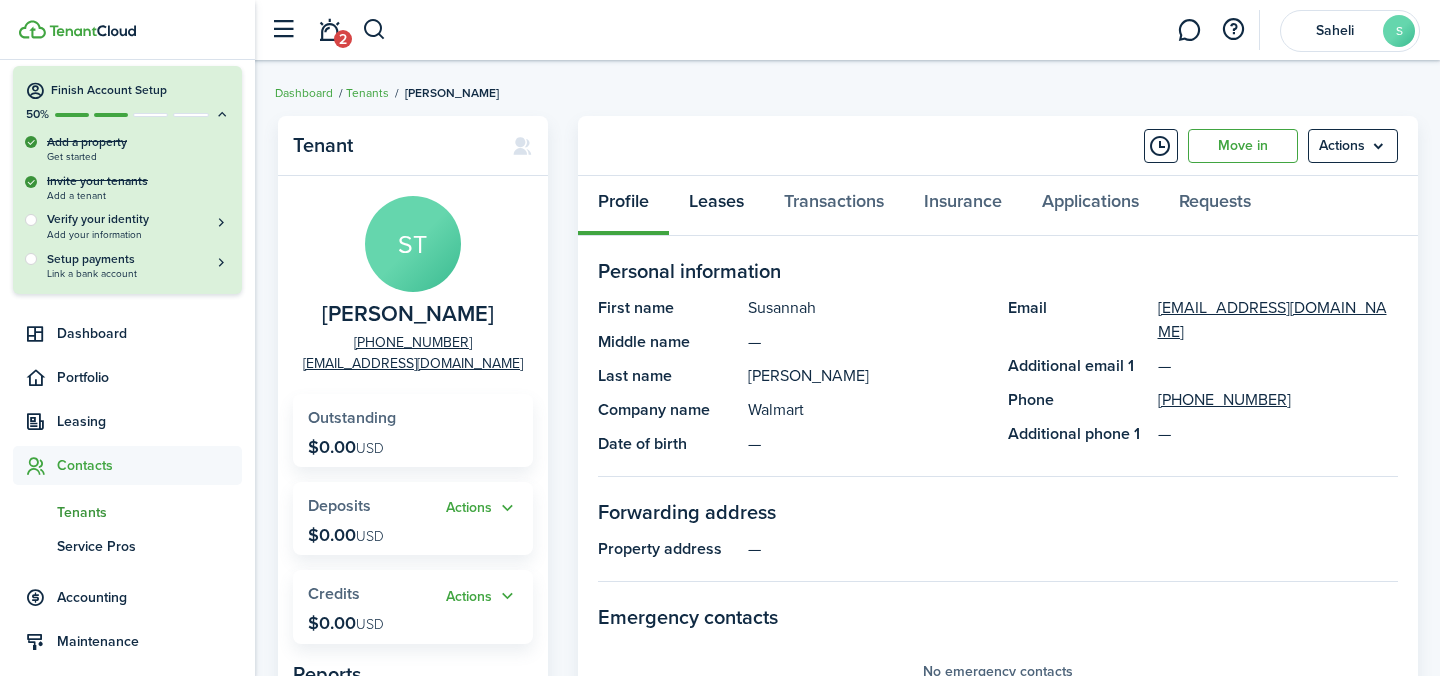 click on "Leases" at bounding box center [716, 206] 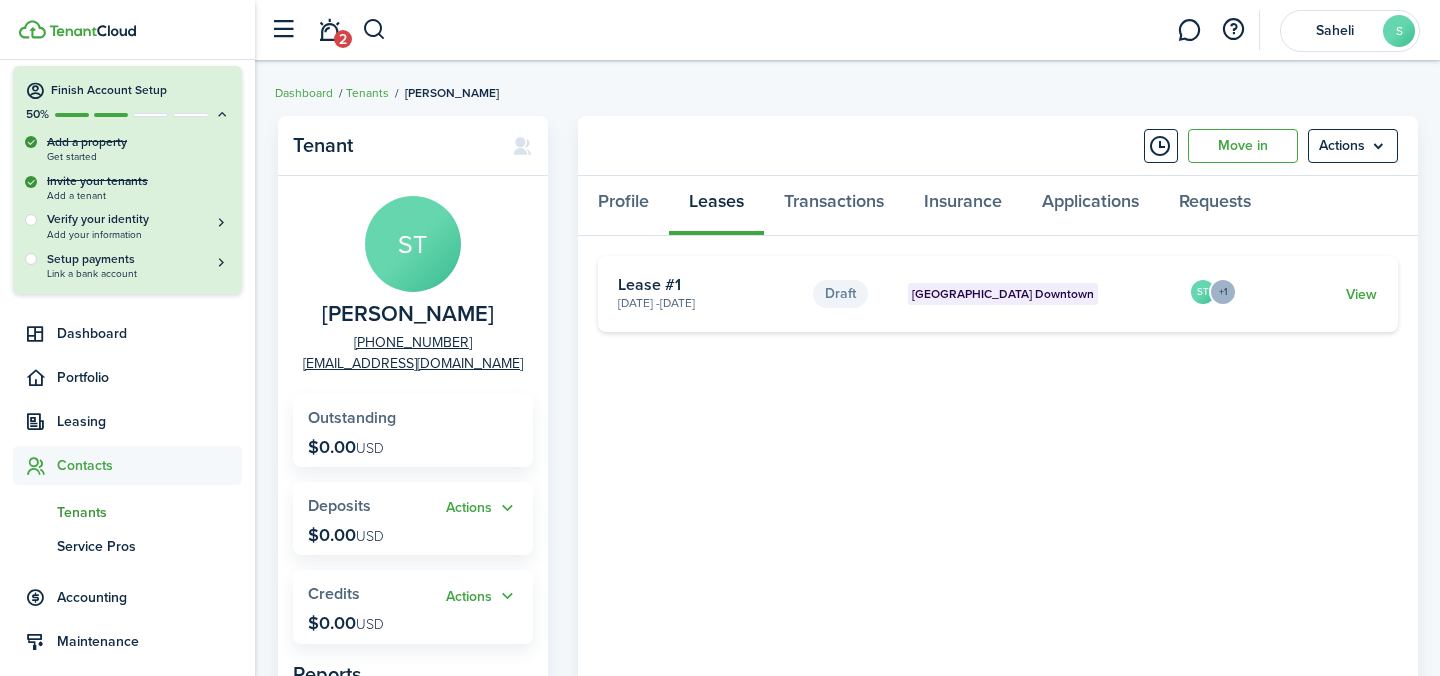 click on "[GEOGRAPHIC_DATA] Downtown" 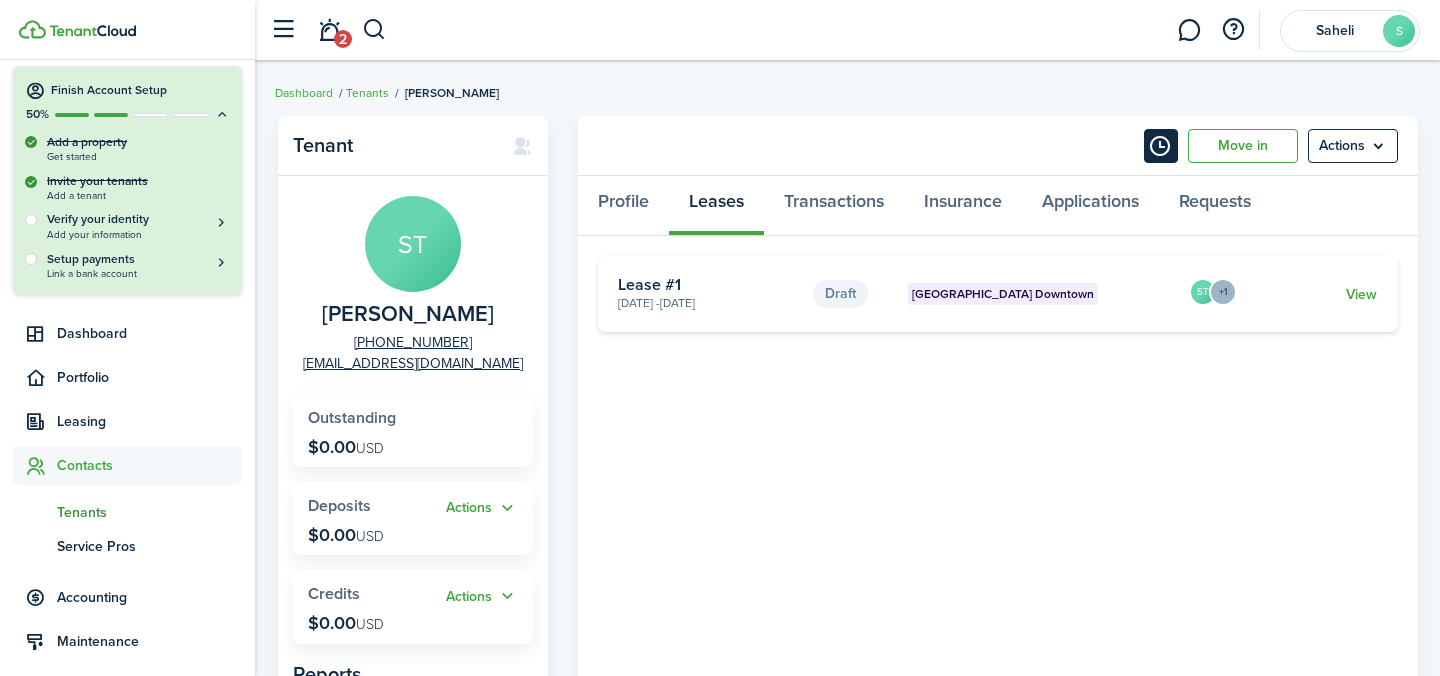 click 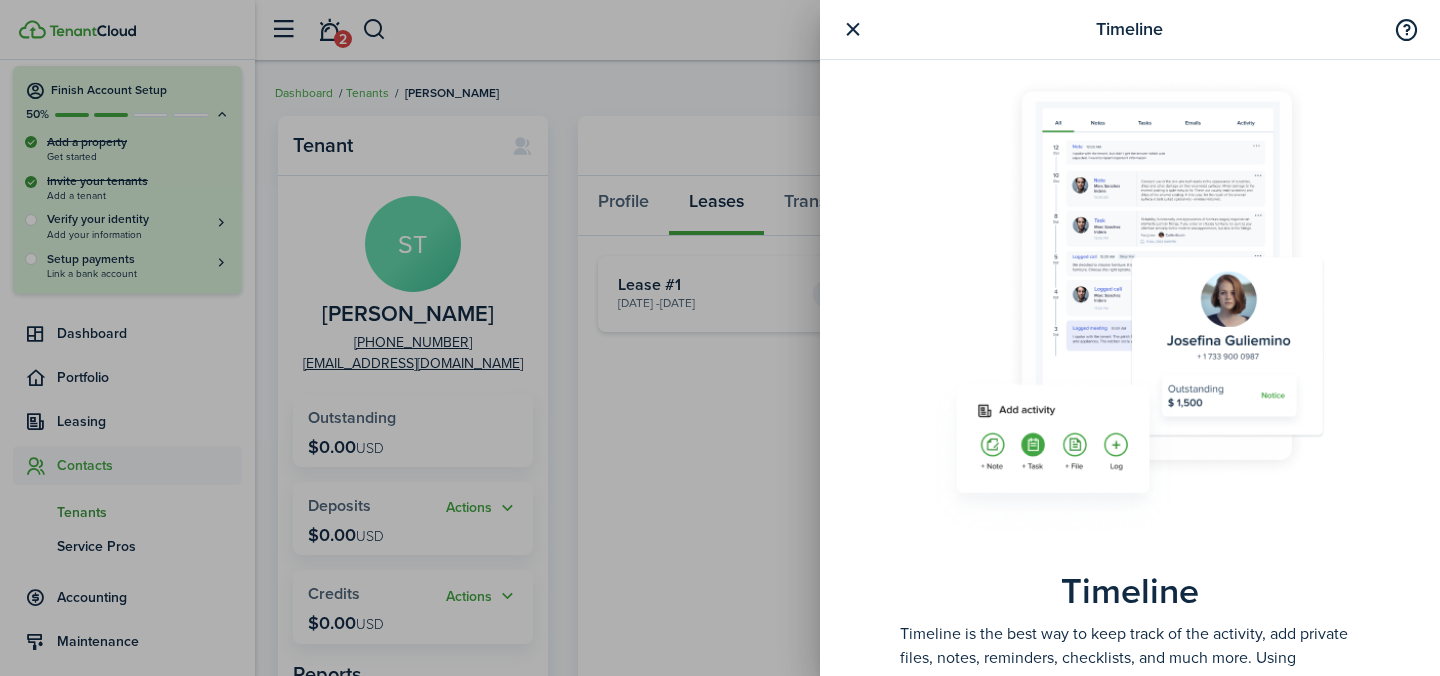 scroll, scrollTop: 132, scrollLeft: 0, axis: vertical 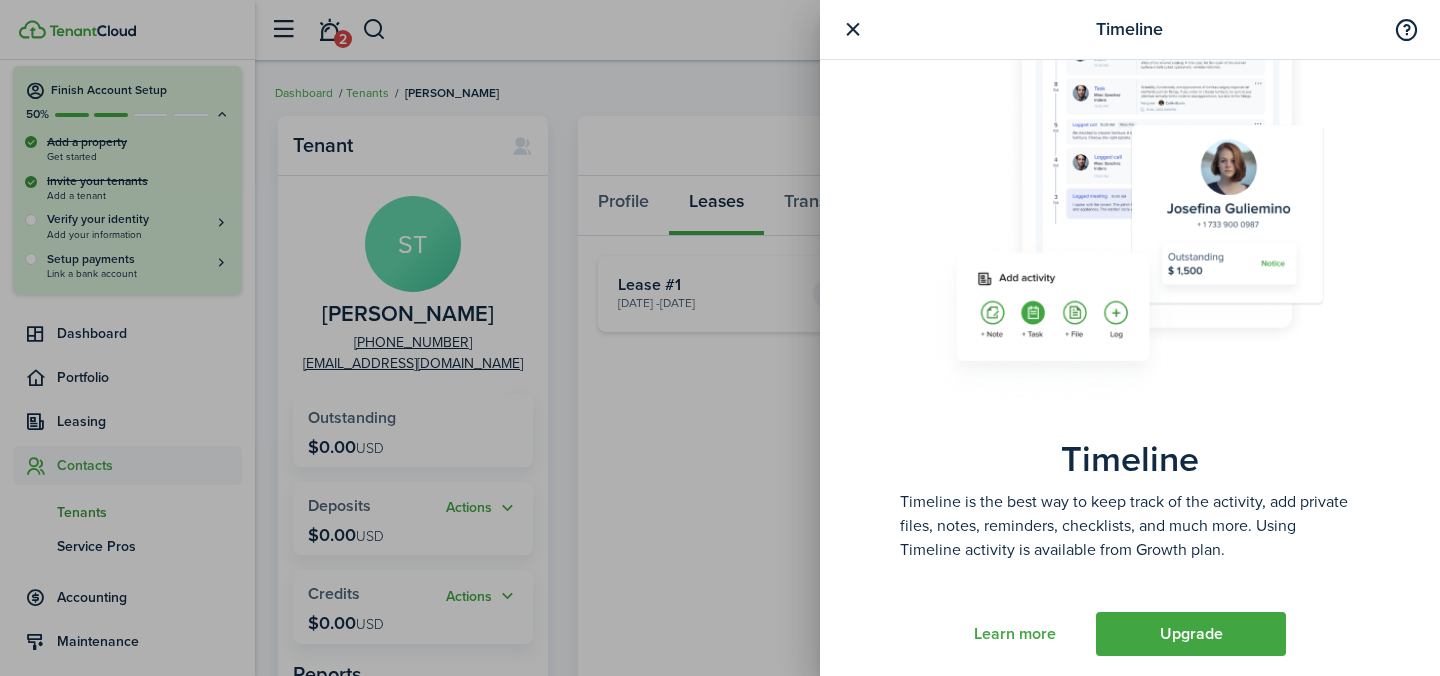 click at bounding box center (852, 29) 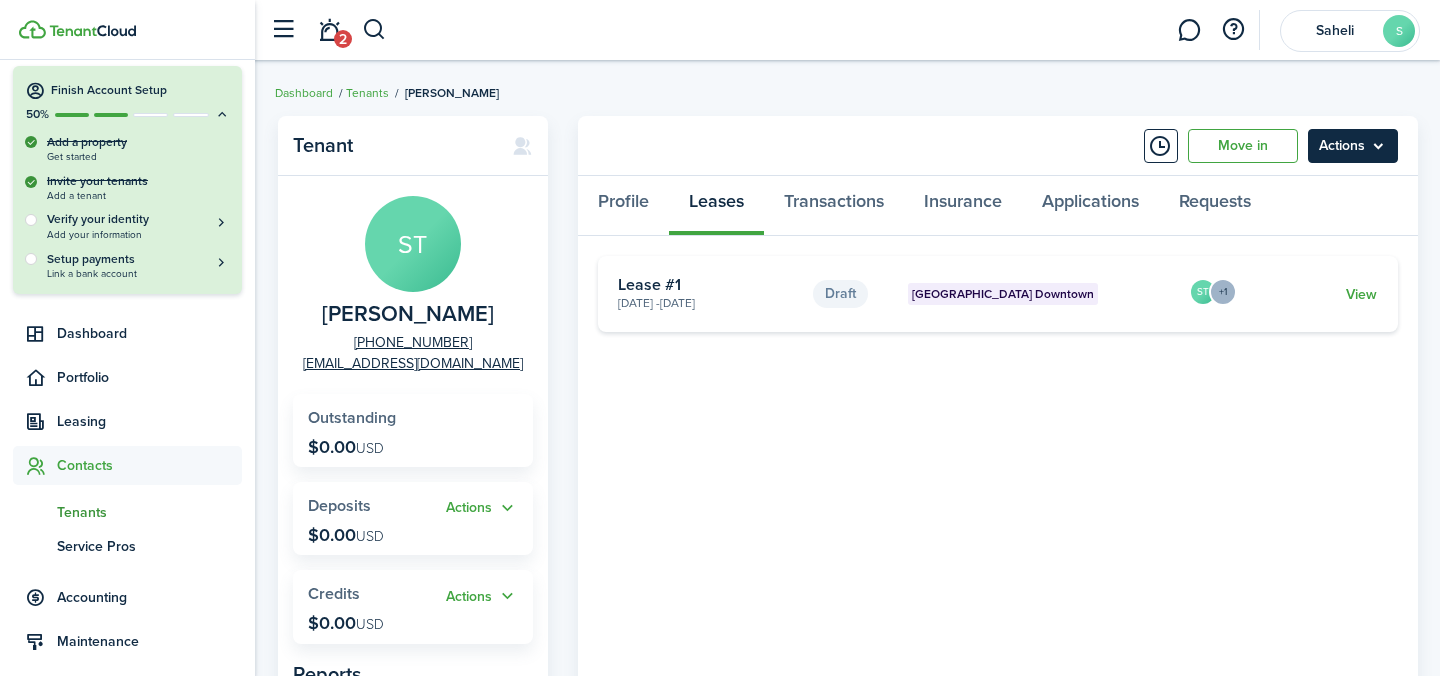click on "Actions" 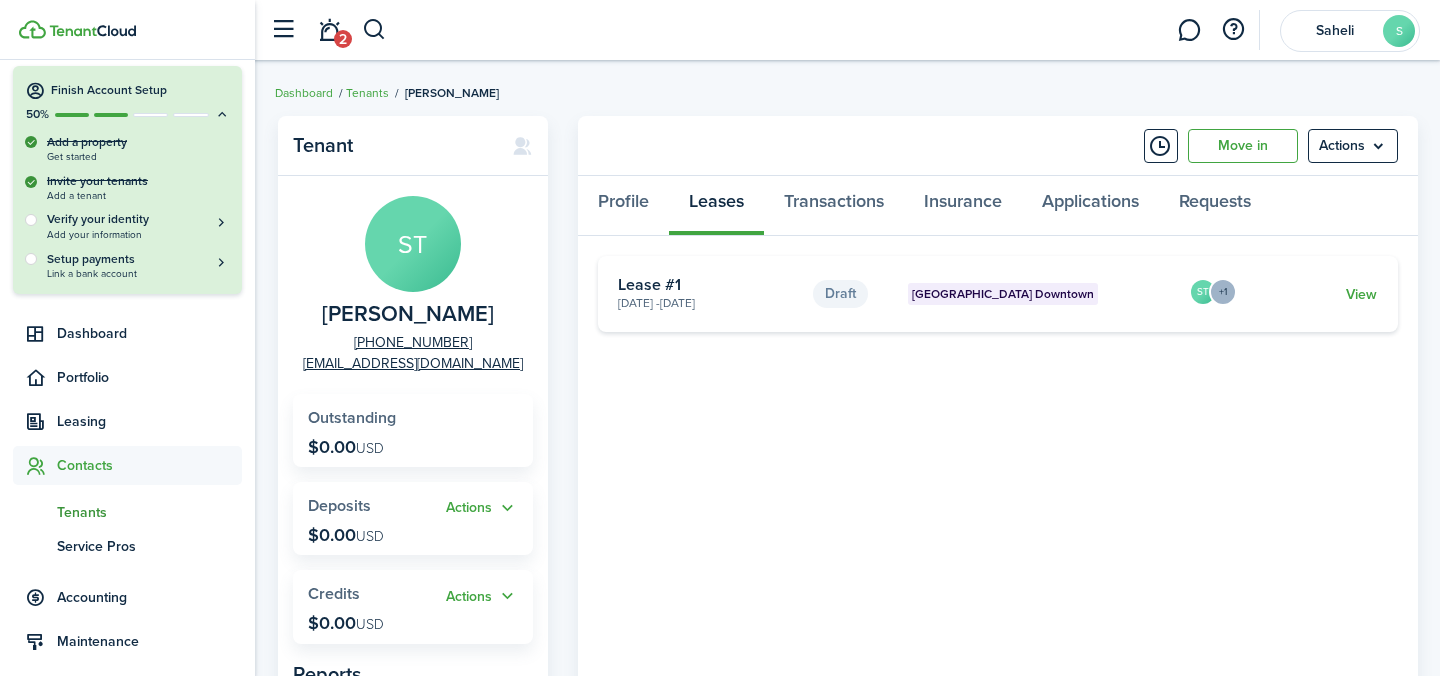 click on "Dashboard   Tenants  [PERSON_NAME]" 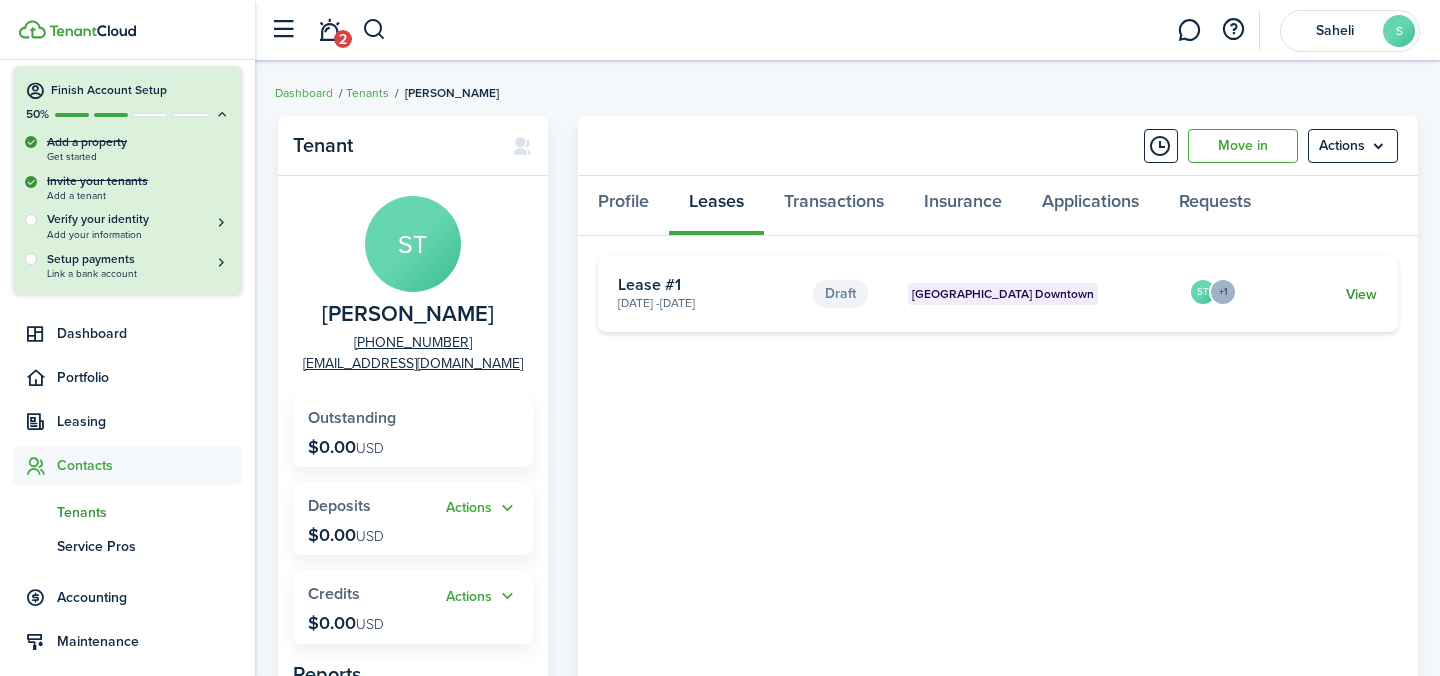 click on "View" 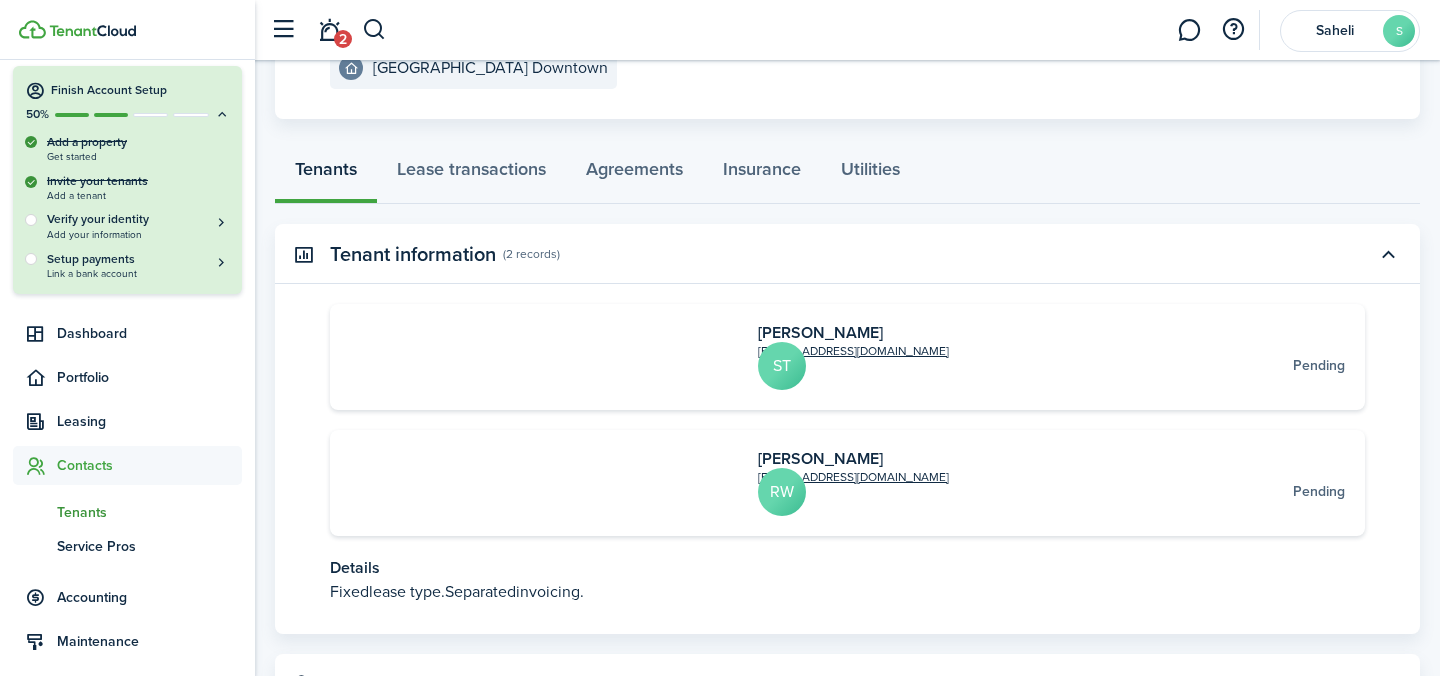 scroll, scrollTop: 339, scrollLeft: 0, axis: vertical 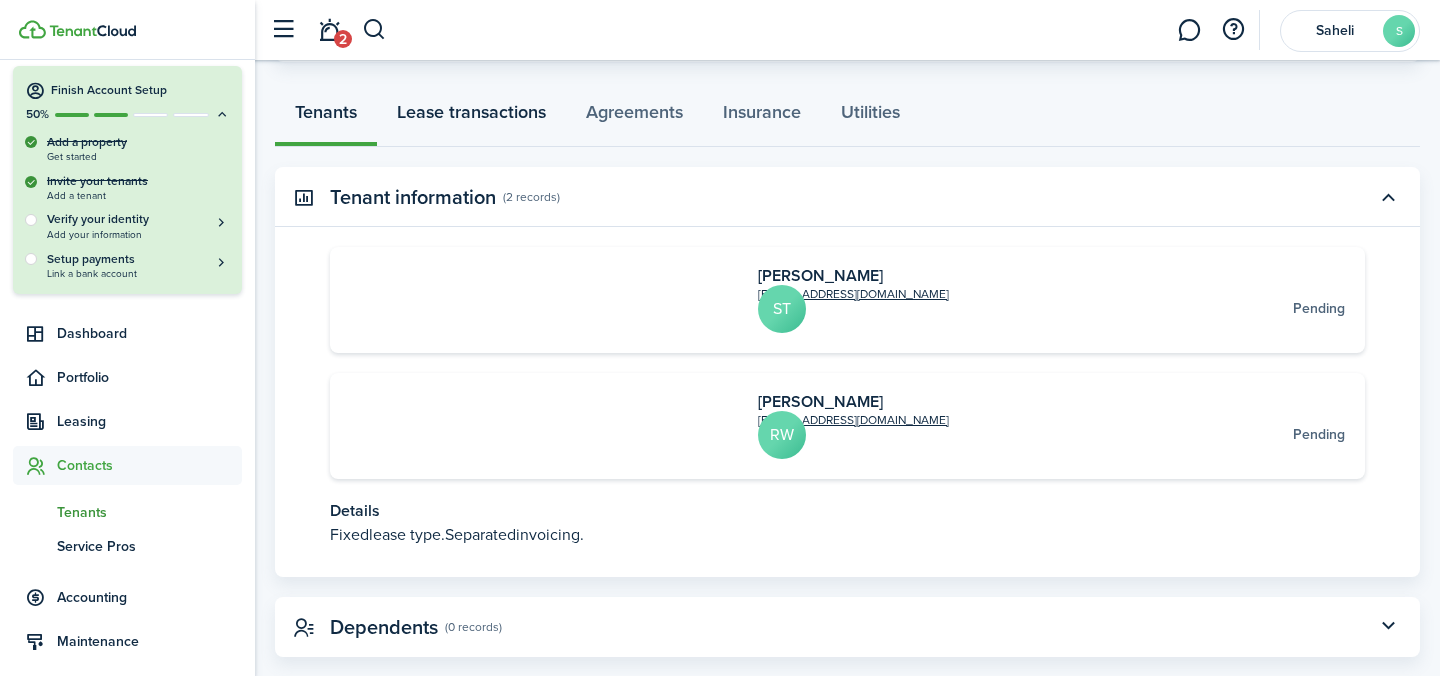 click on "Lease transactions" at bounding box center [471, 117] 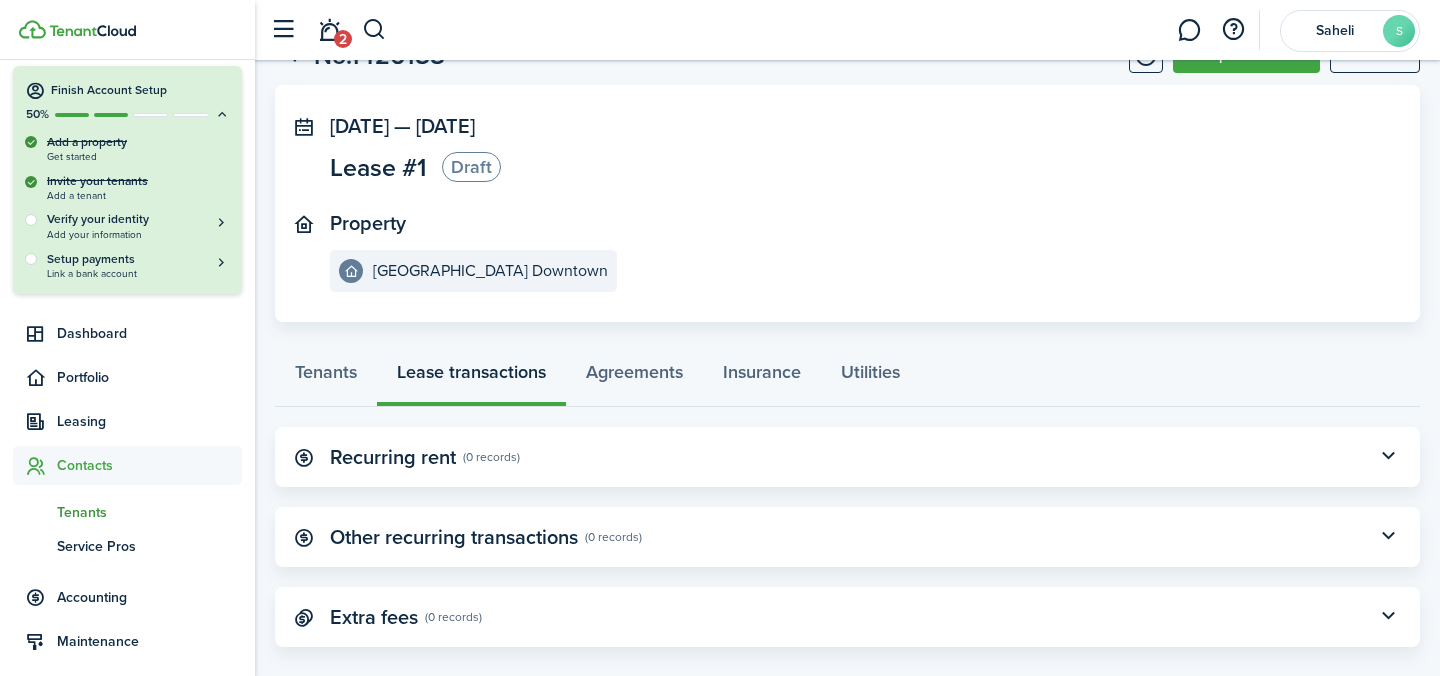 scroll, scrollTop: 105, scrollLeft: 0, axis: vertical 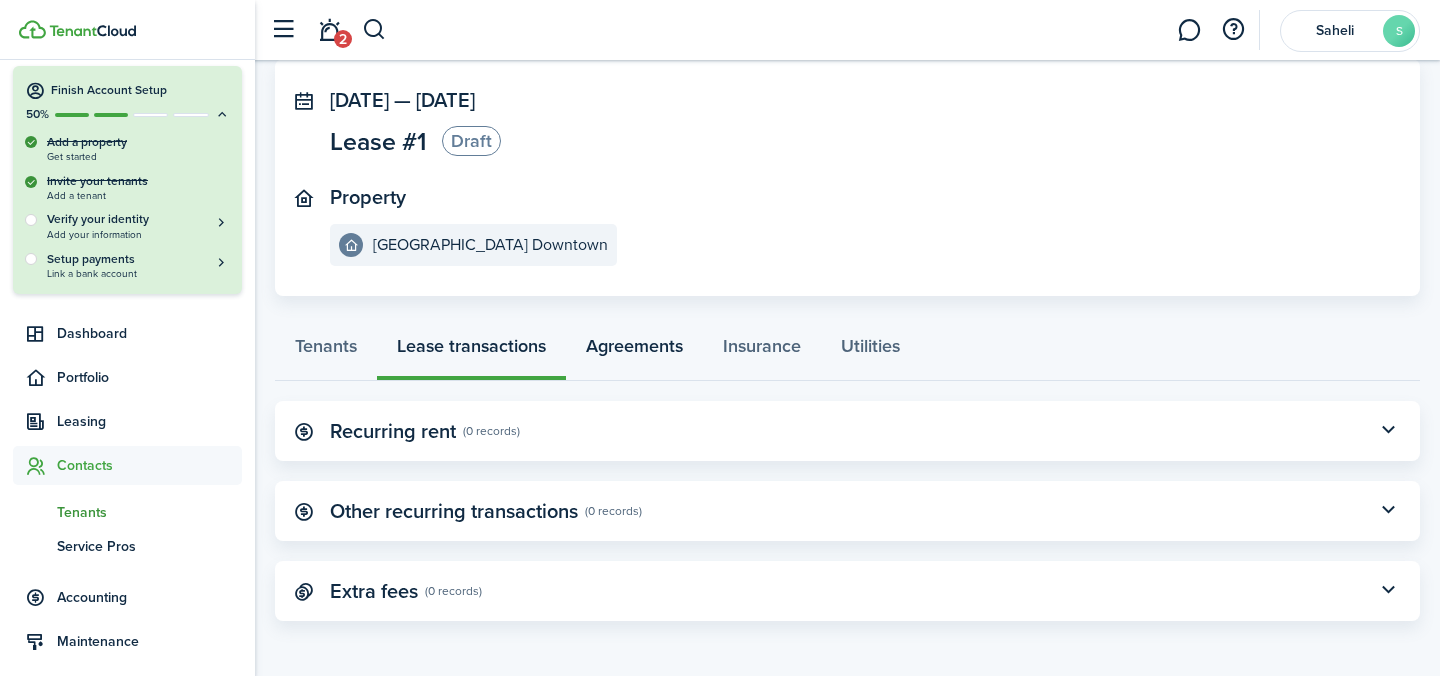 click on "Agreements" at bounding box center [634, 351] 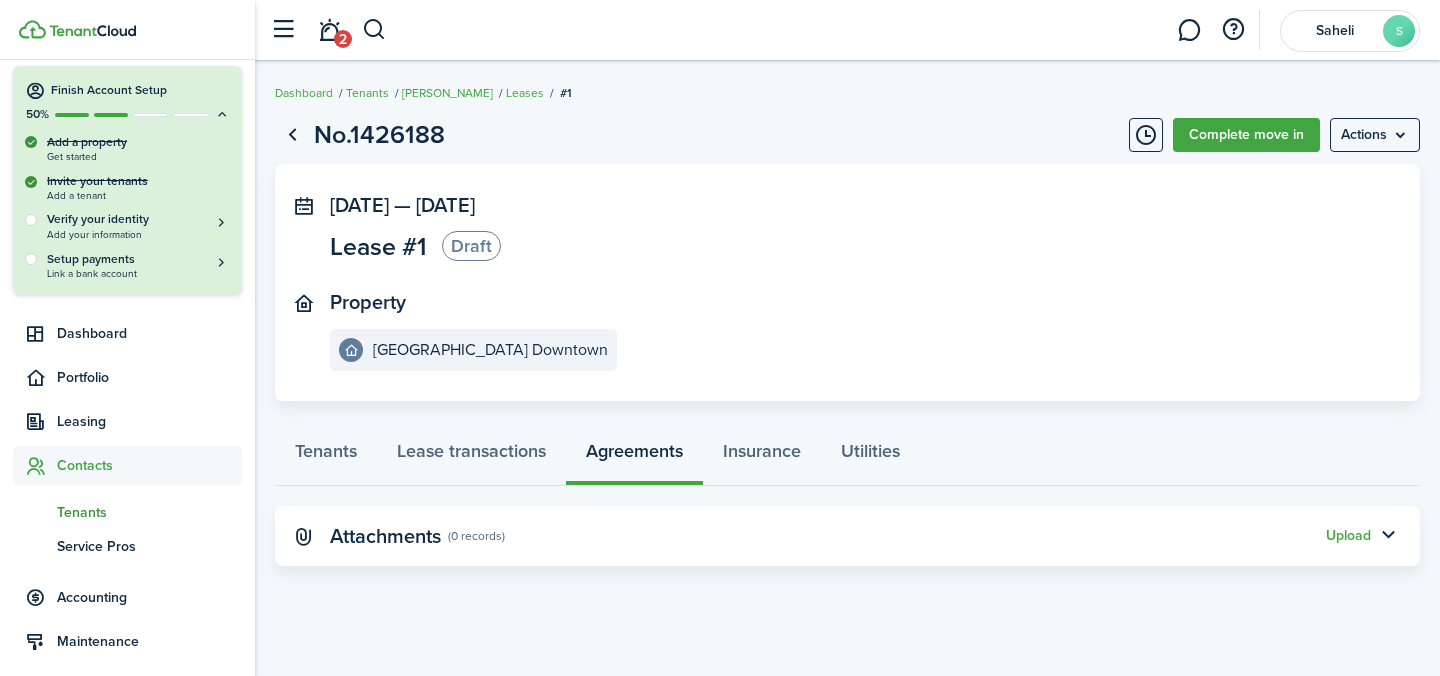 scroll, scrollTop: 0, scrollLeft: 0, axis: both 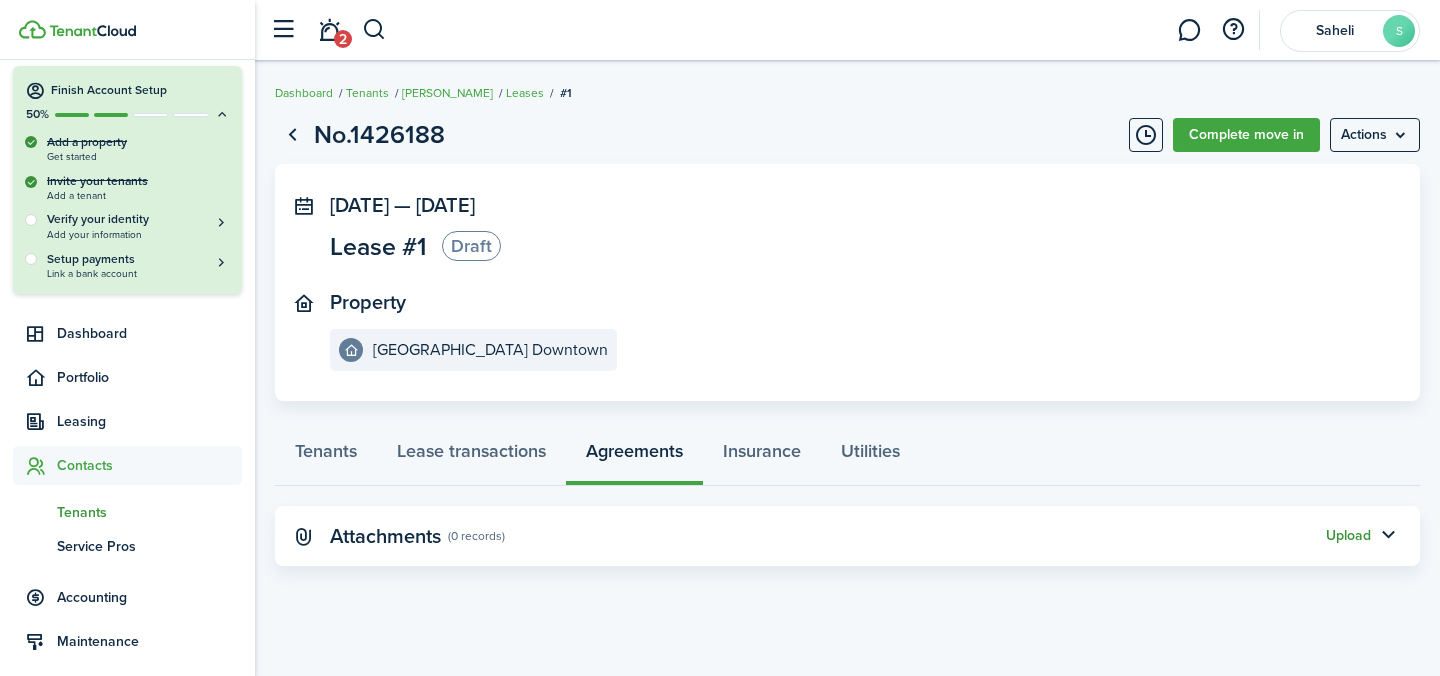 click on "Upload" 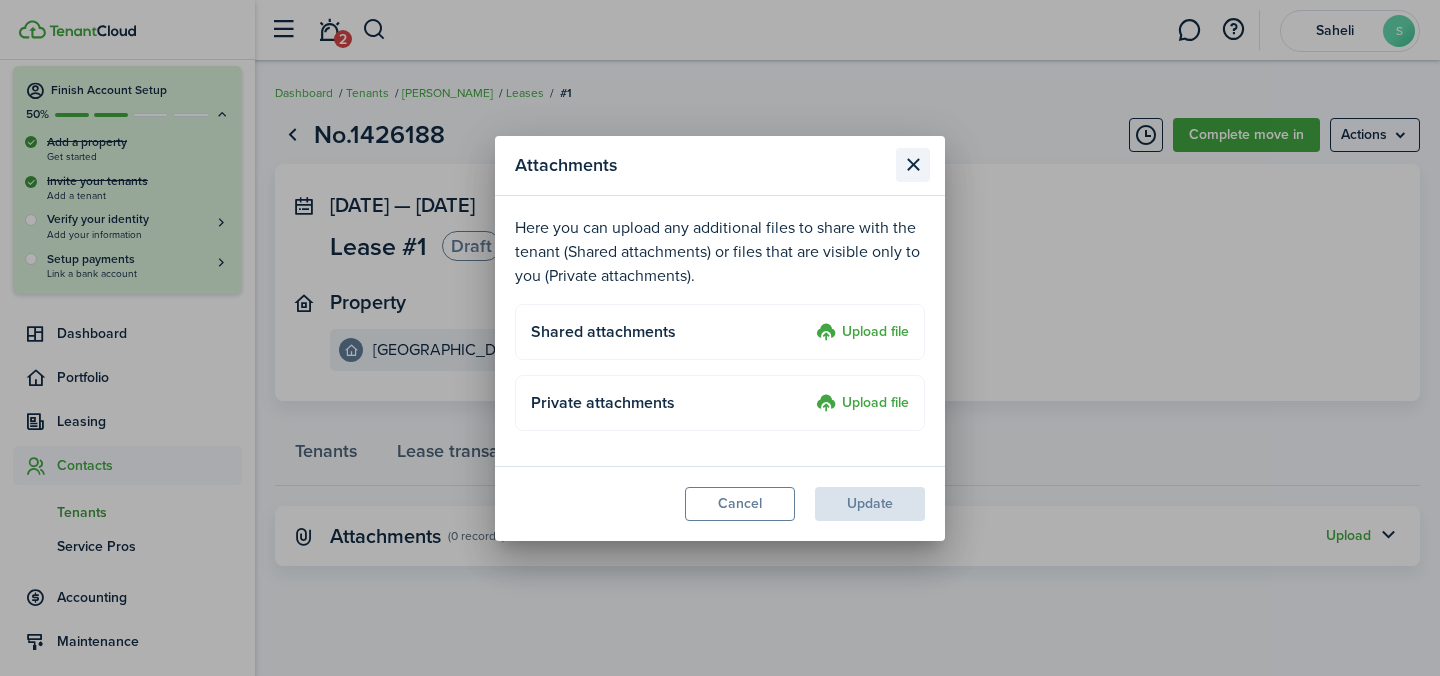 click at bounding box center [913, 165] 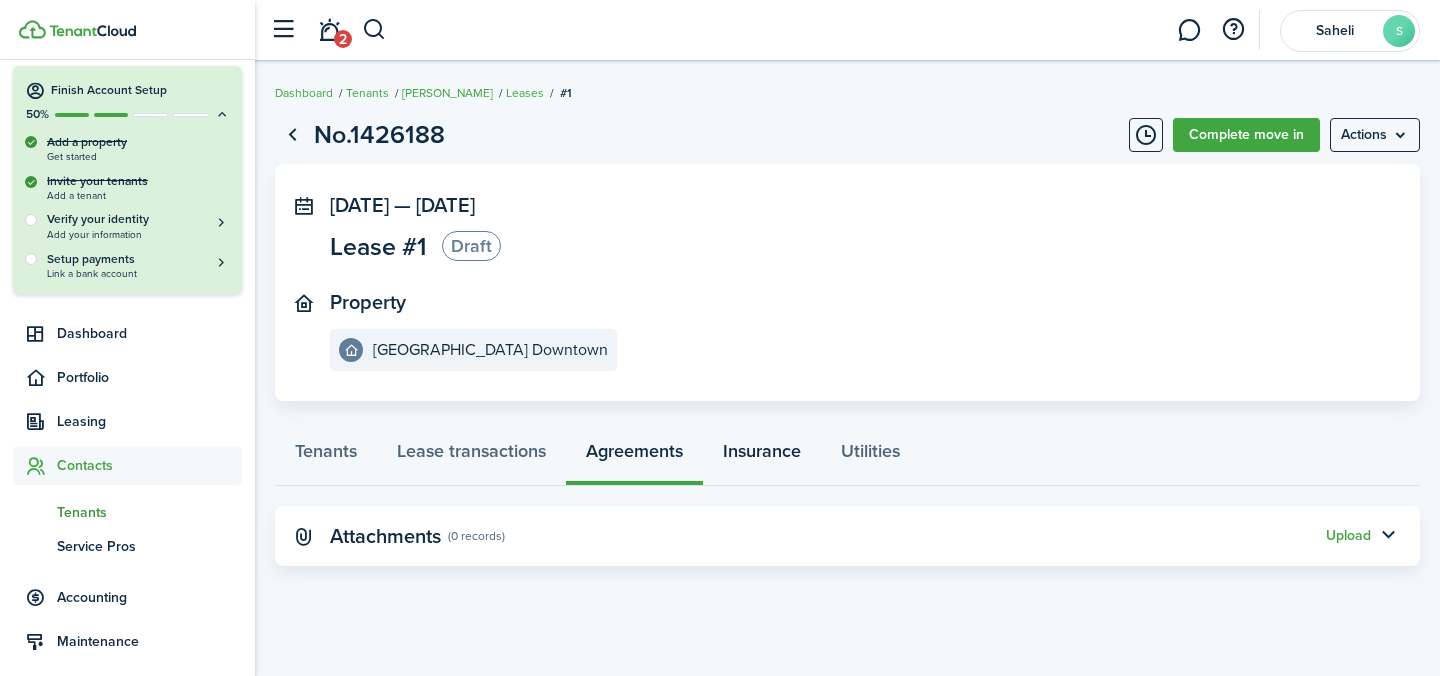 click on "Insurance" at bounding box center [762, 456] 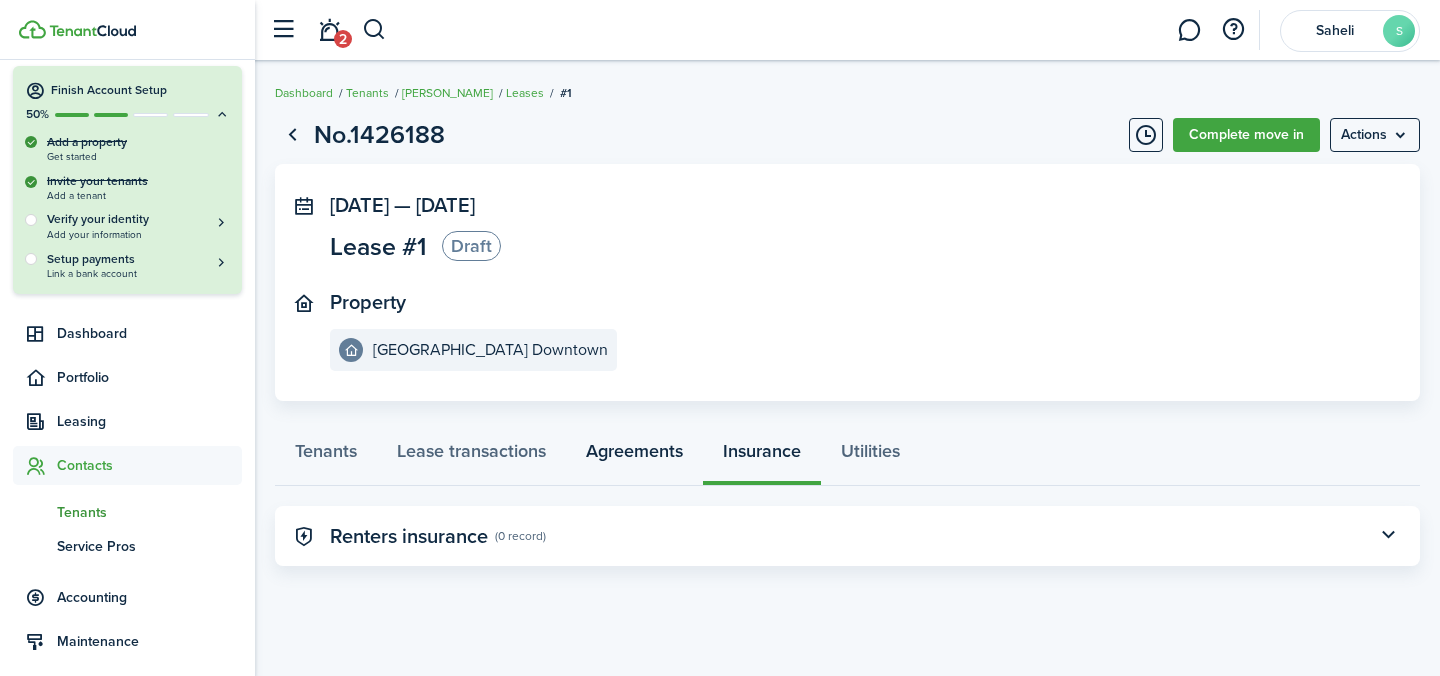 click on "Agreements" at bounding box center (634, 456) 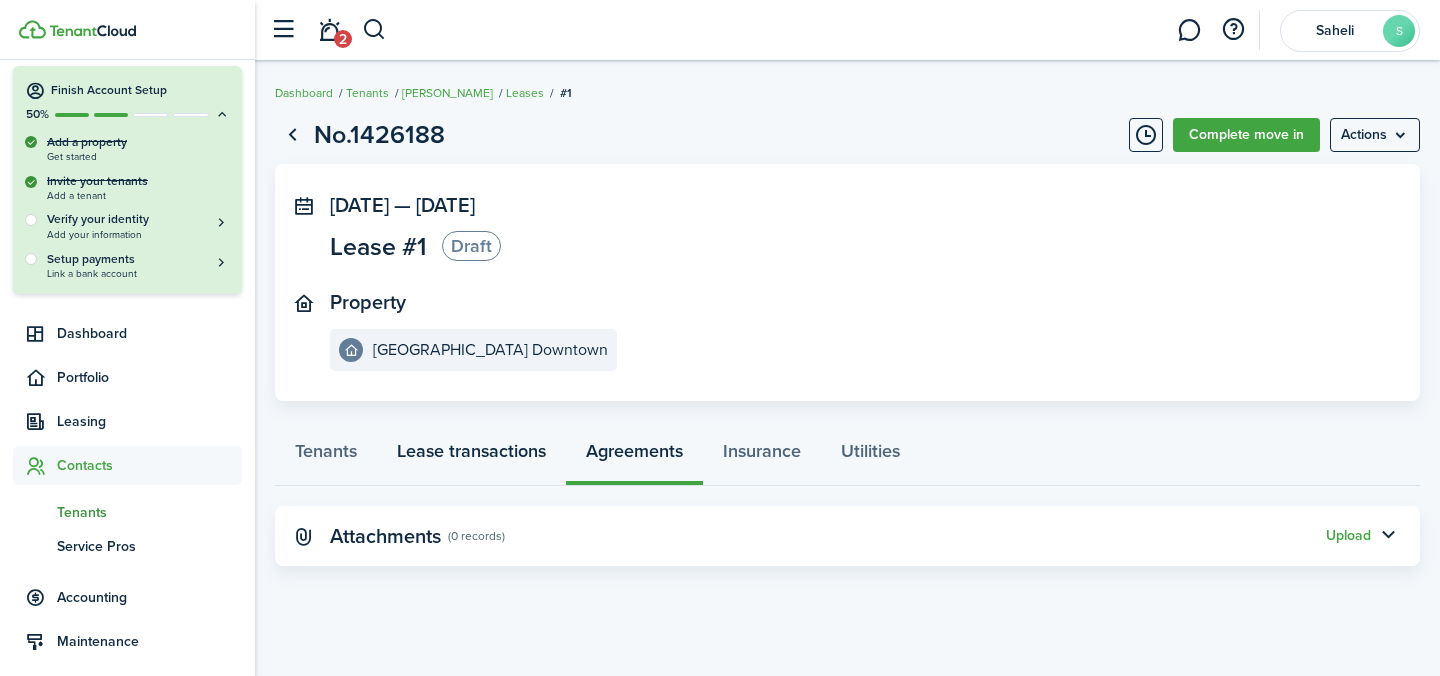 click on "Lease transactions" at bounding box center (471, 456) 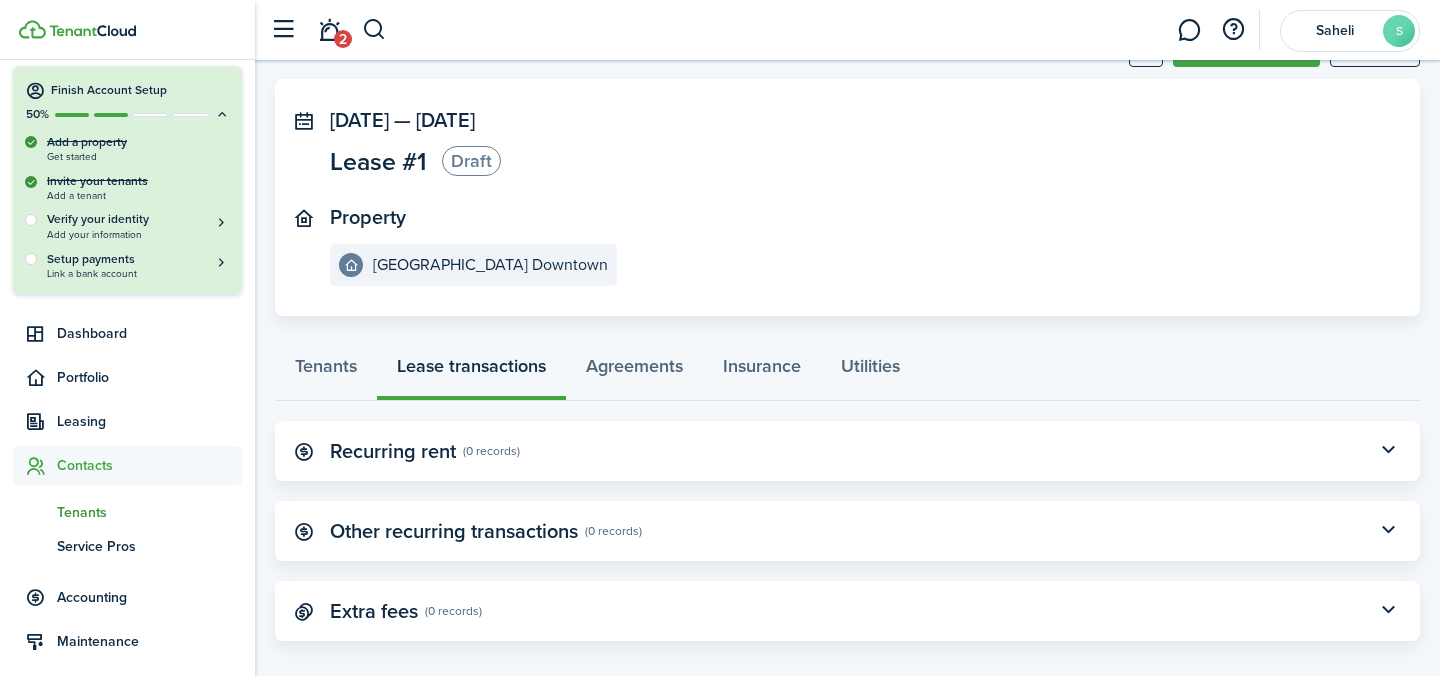 scroll, scrollTop: 105, scrollLeft: 0, axis: vertical 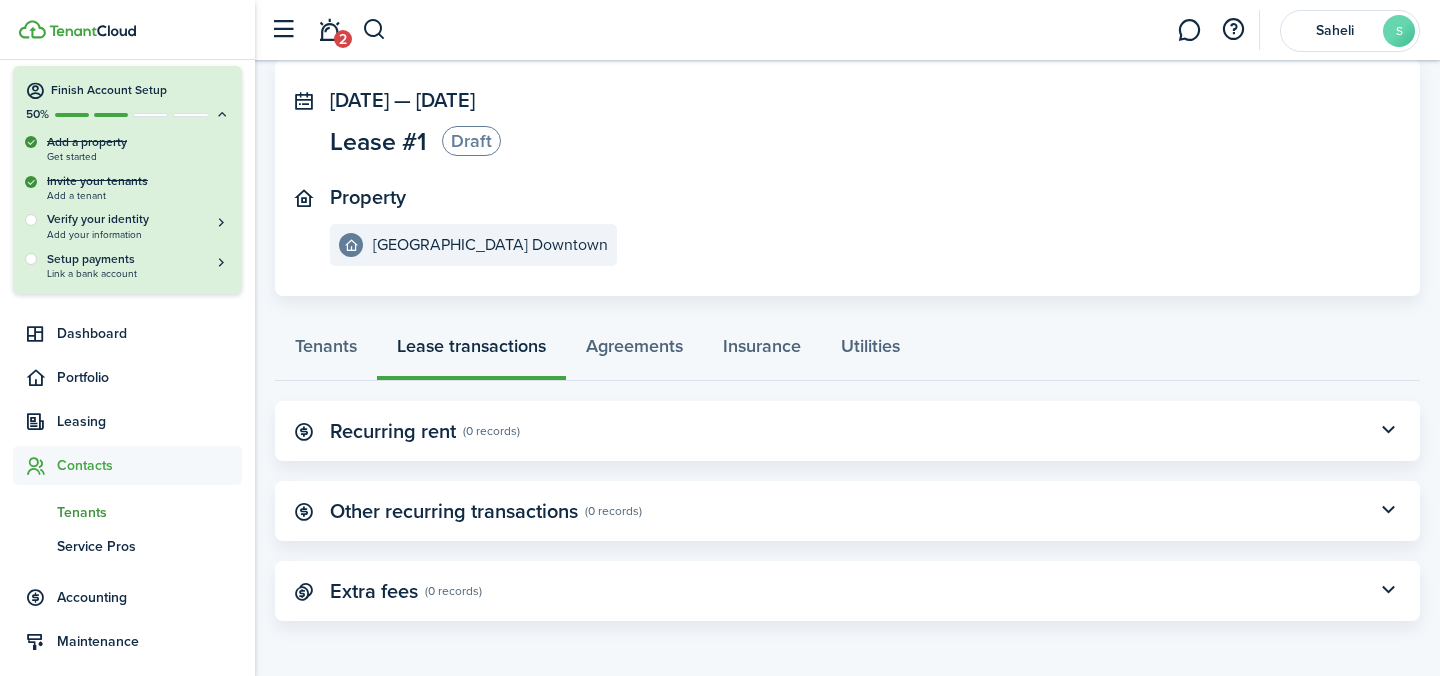 click on "(0 records)" 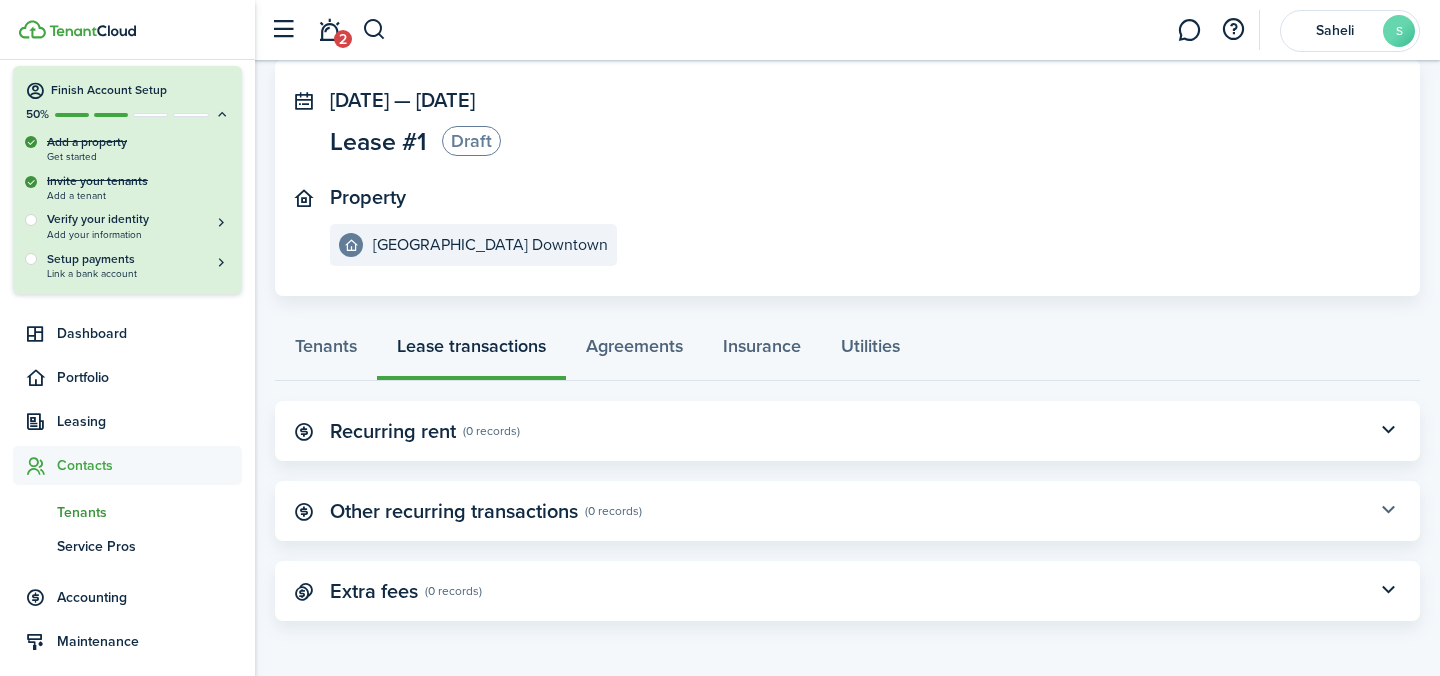 click at bounding box center (1388, 511) 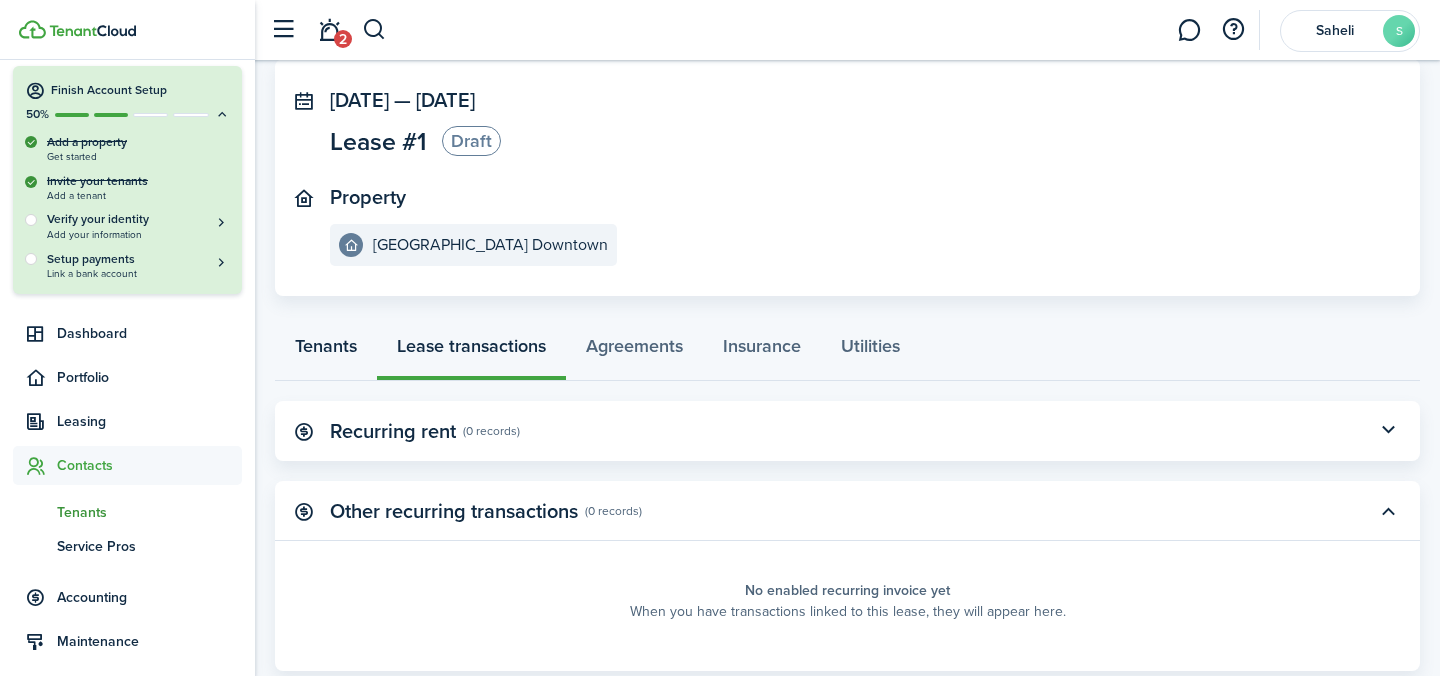 click on "Tenants" at bounding box center (326, 351) 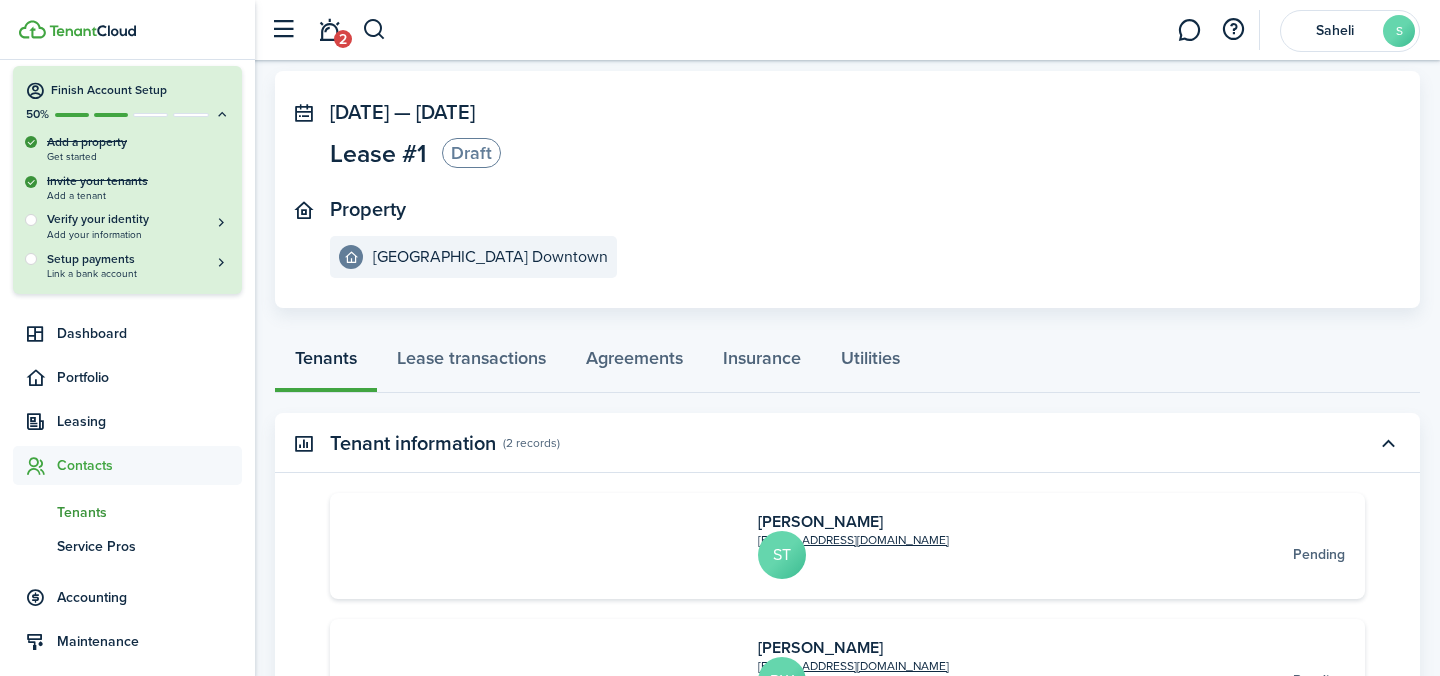 scroll, scrollTop: 46, scrollLeft: 0, axis: vertical 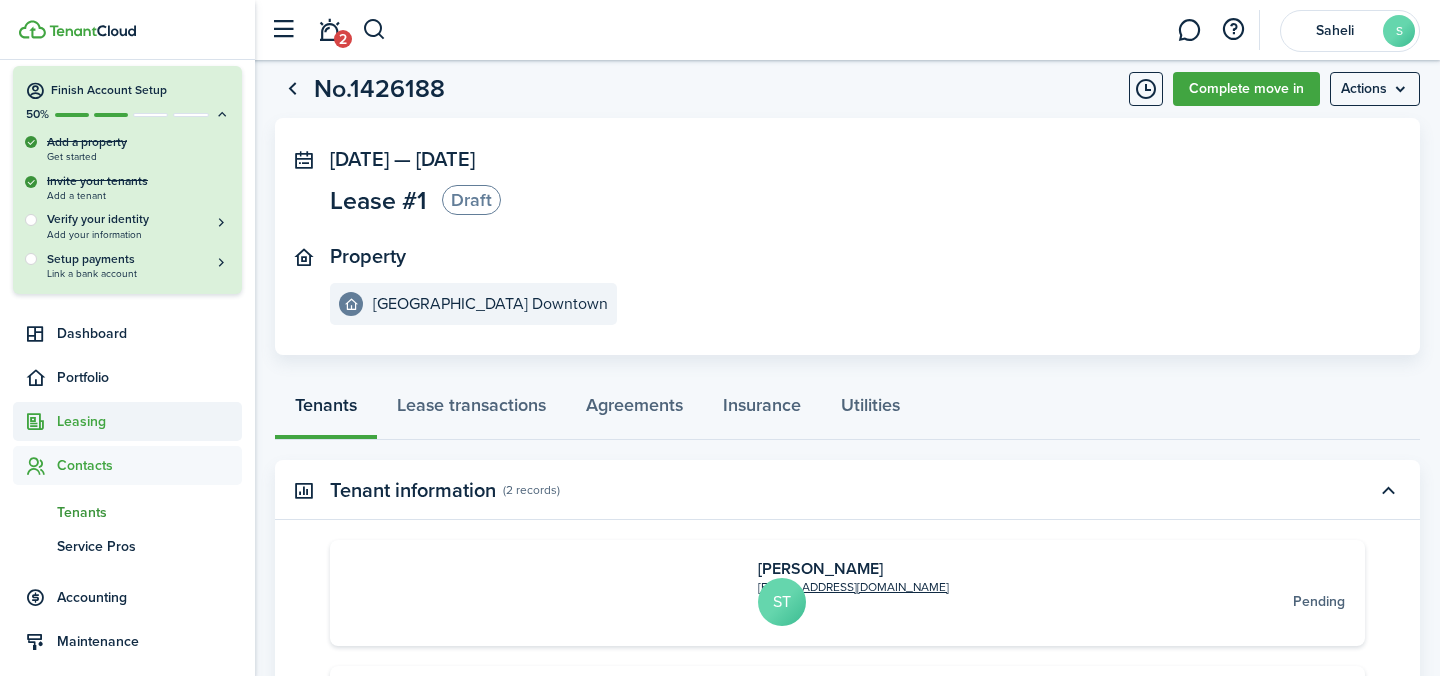 click on "Leasing" 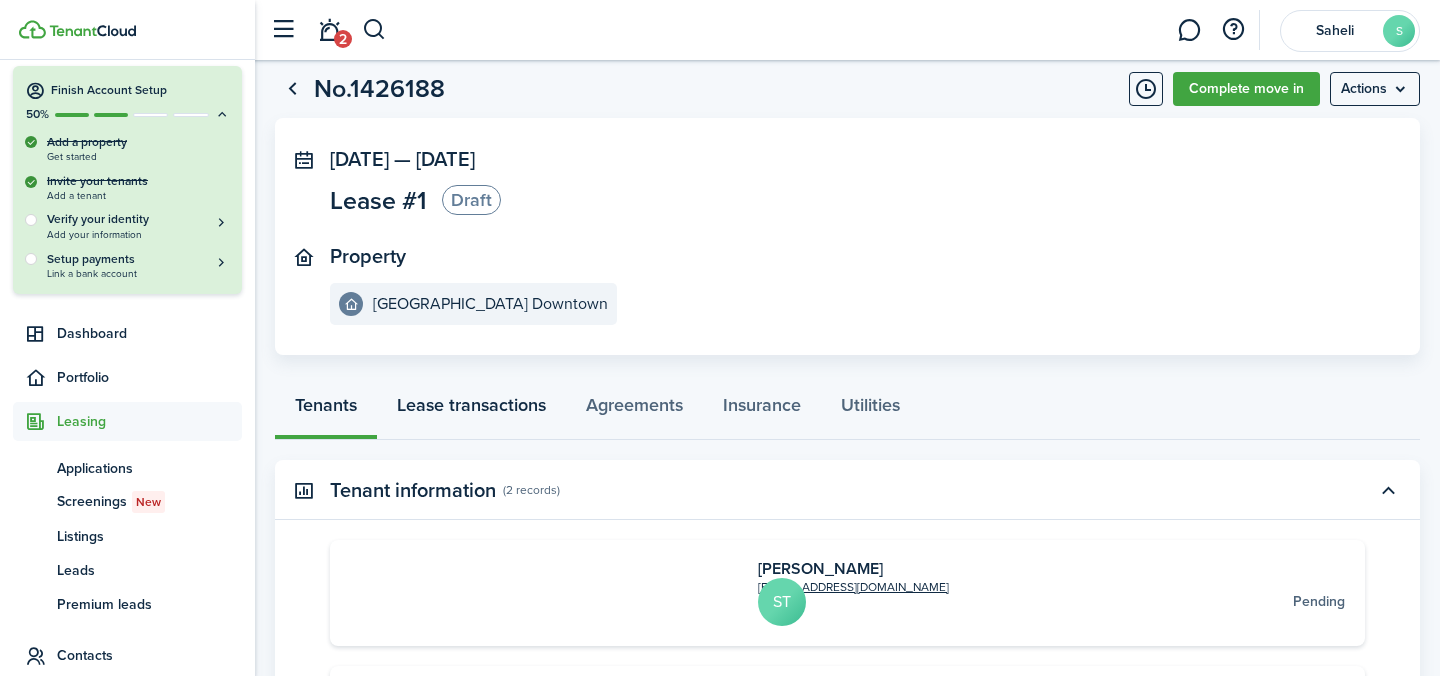 click on "Lease transactions" at bounding box center [471, 410] 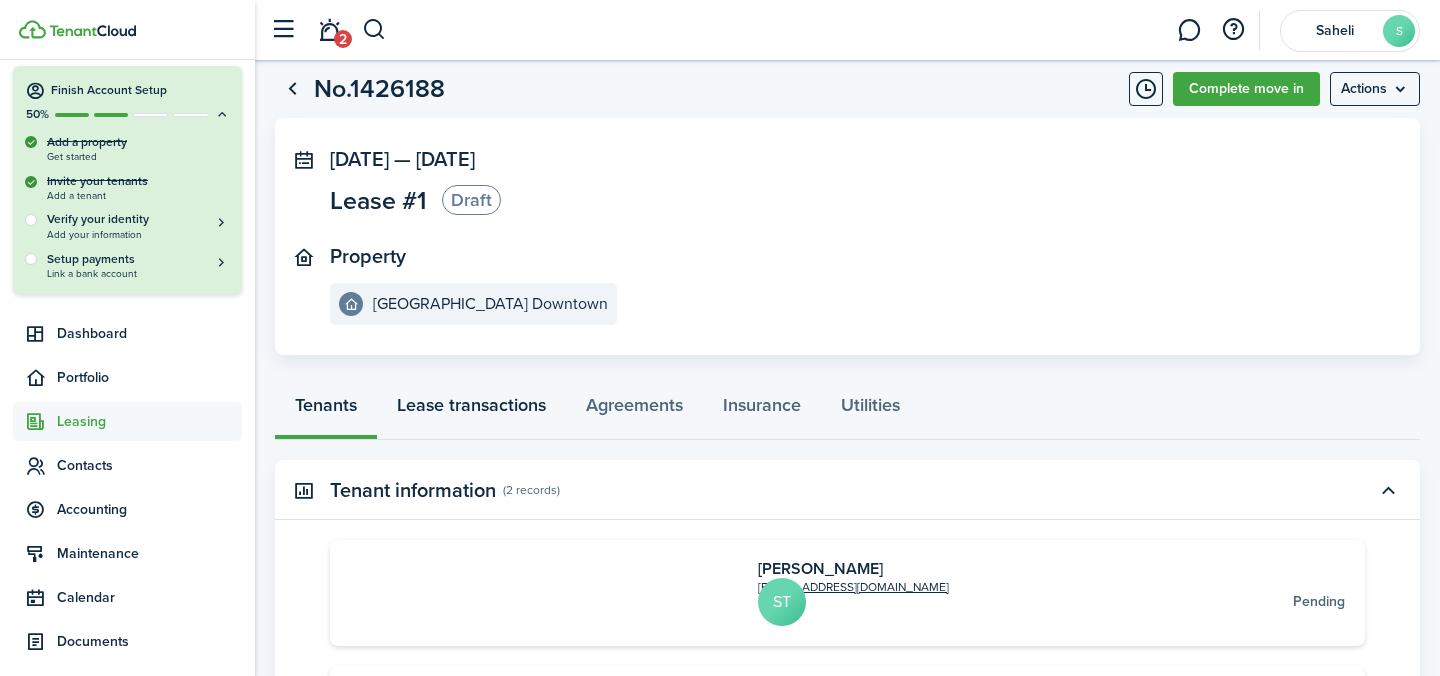 scroll, scrollTop: 0, scrollLeft: 0, axis: both 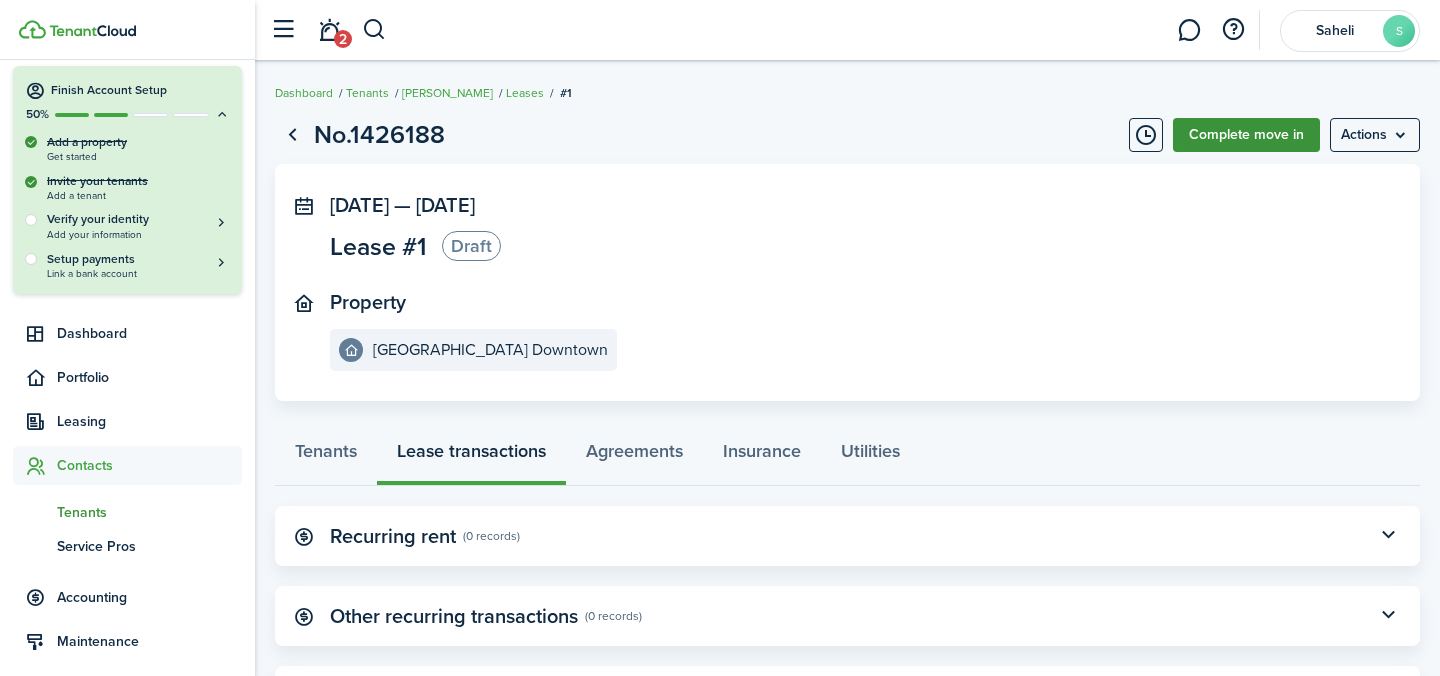 click on "Complete move in" 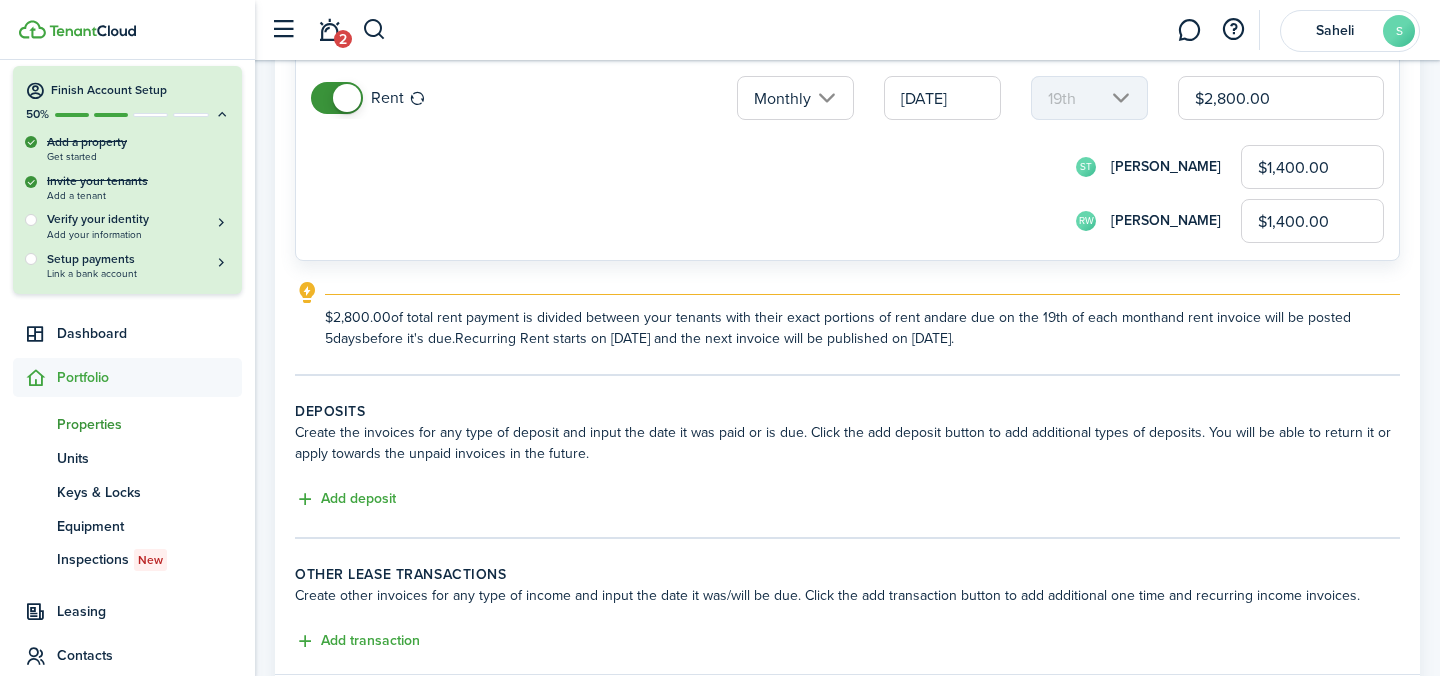 scroll, scrollTop: 350, scrollLeft: 0, axis: vertical 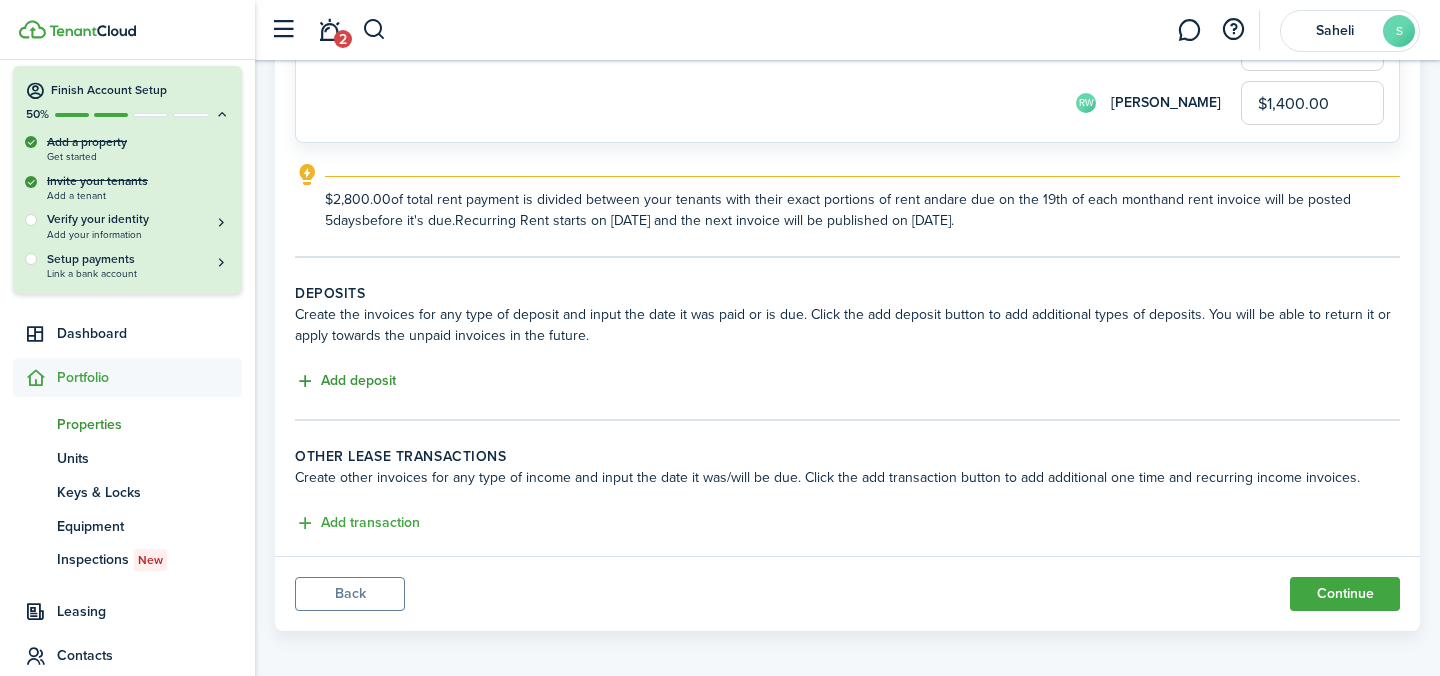 click on "Add deposit" at bounding box center (345, 381) 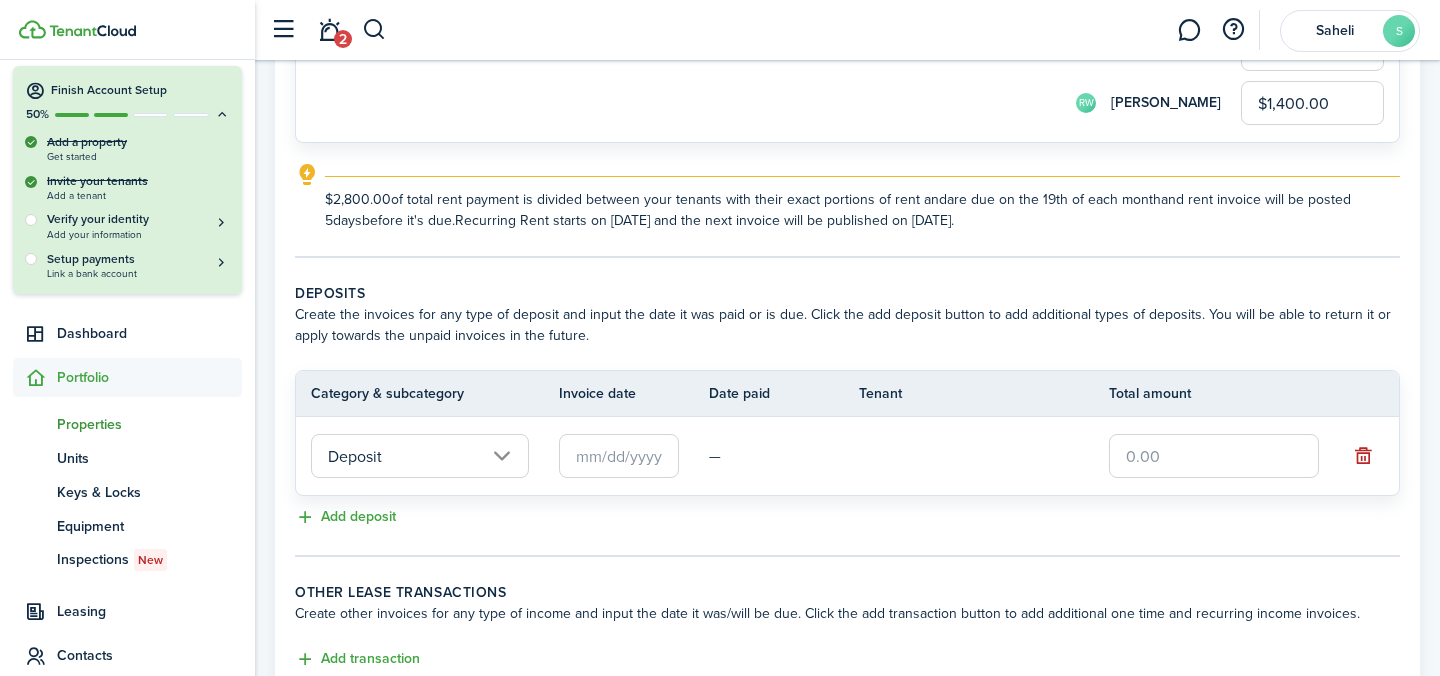 click on "Deposit" at bounding box center (420, 456) 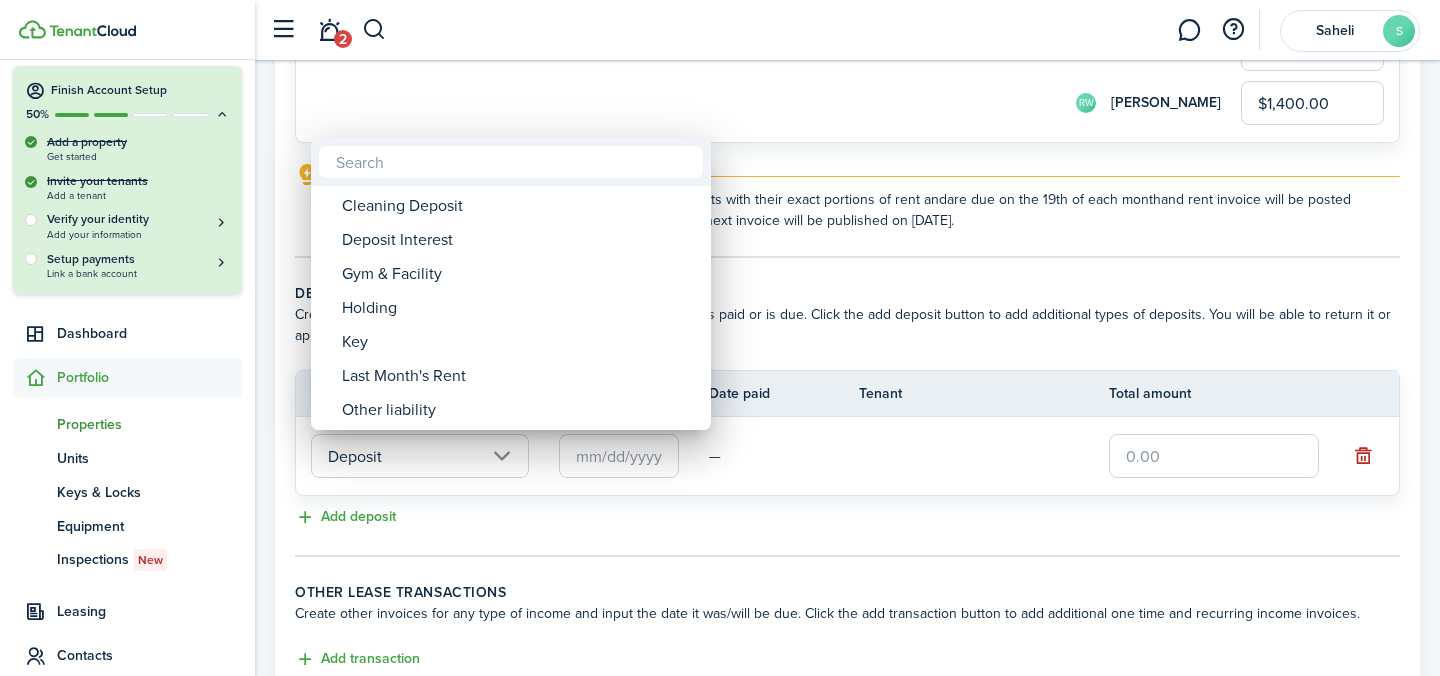 click at bounding box center (720, 338) 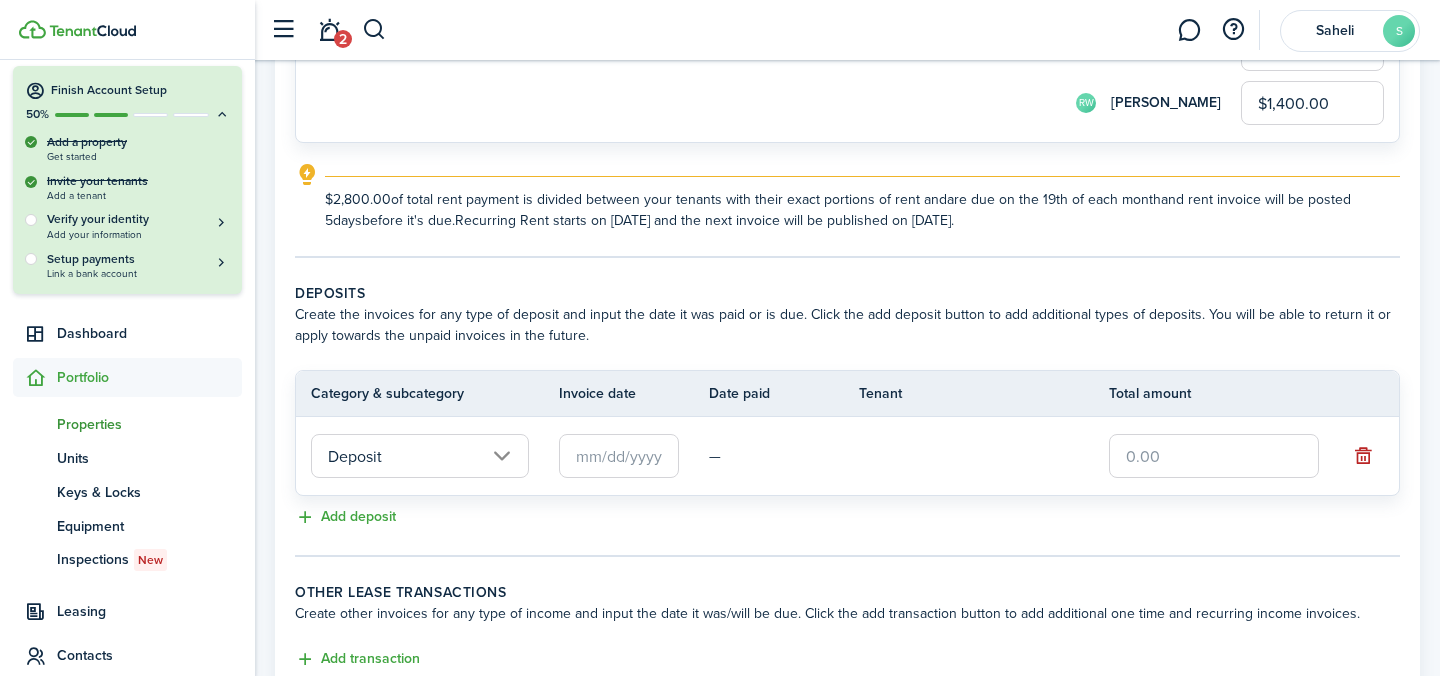 click at bounding box center (619, 456) 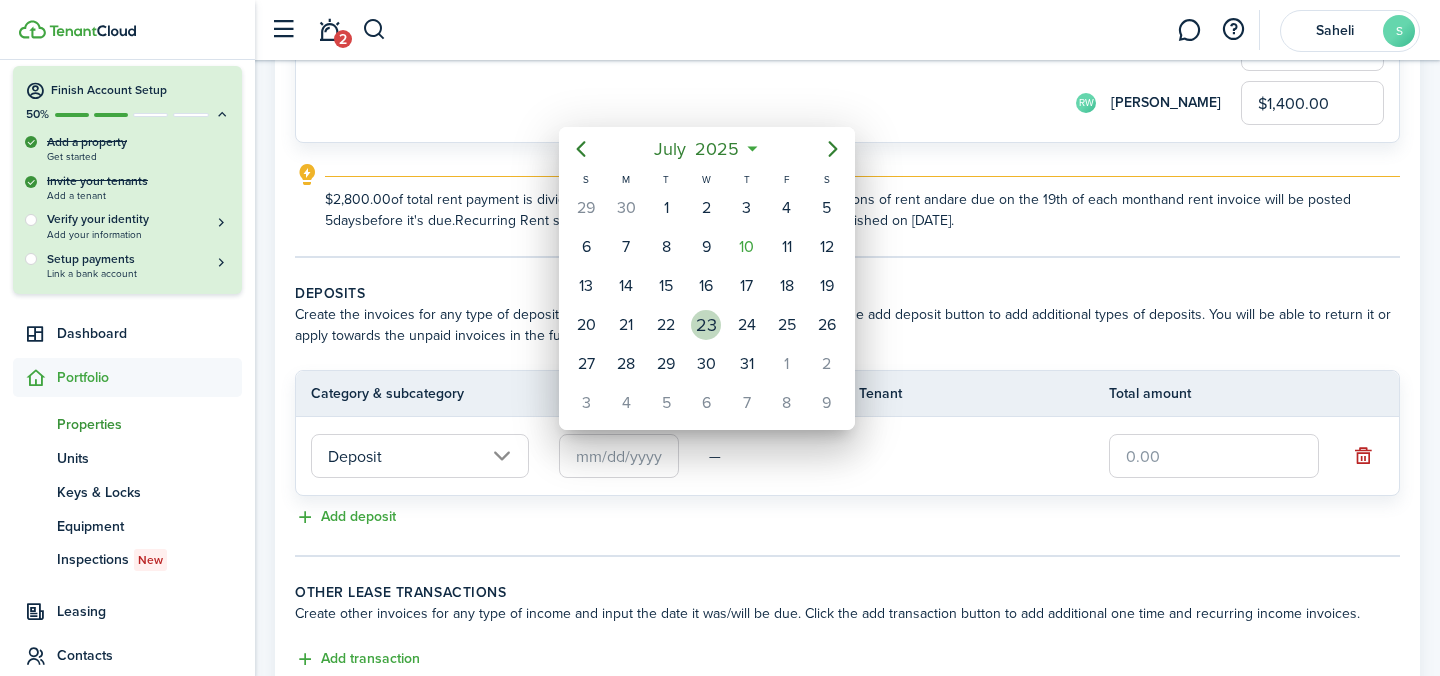 click on "23" at bounding box center [706, 325] 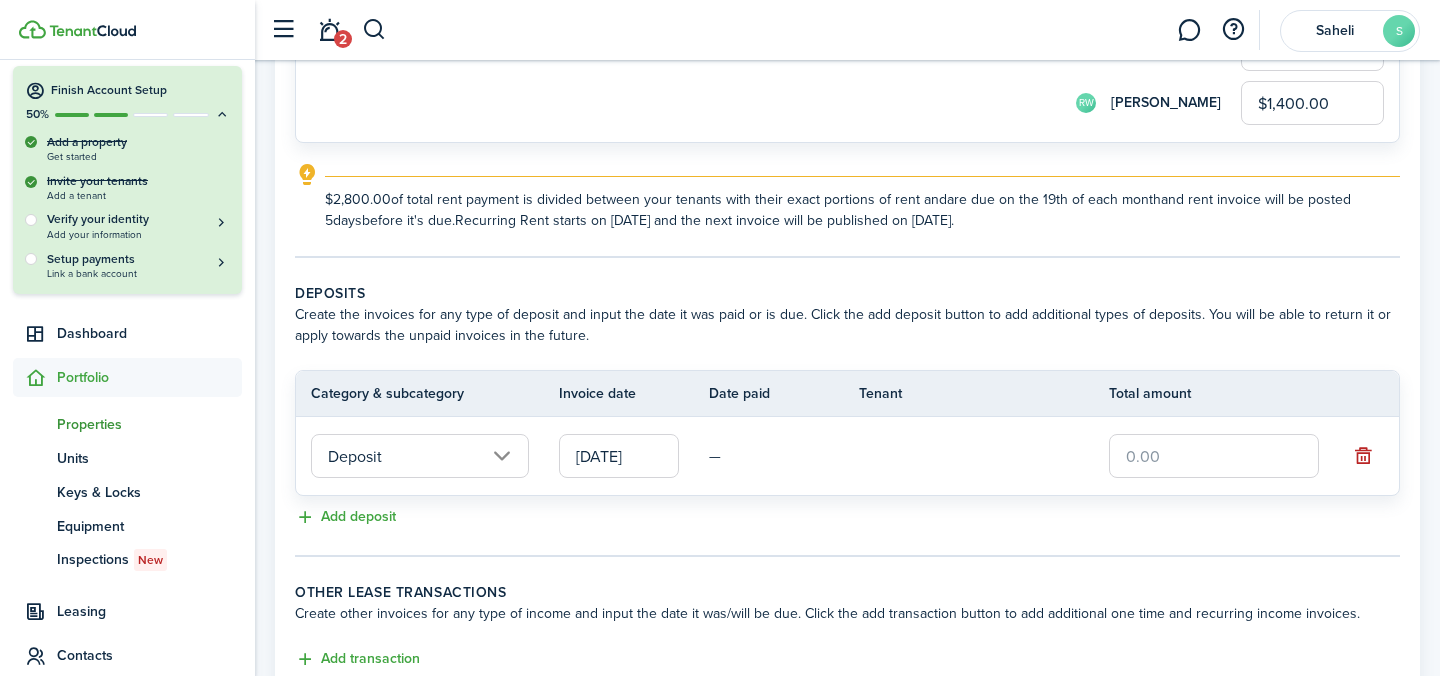 click at bounding box center [1214, 456] 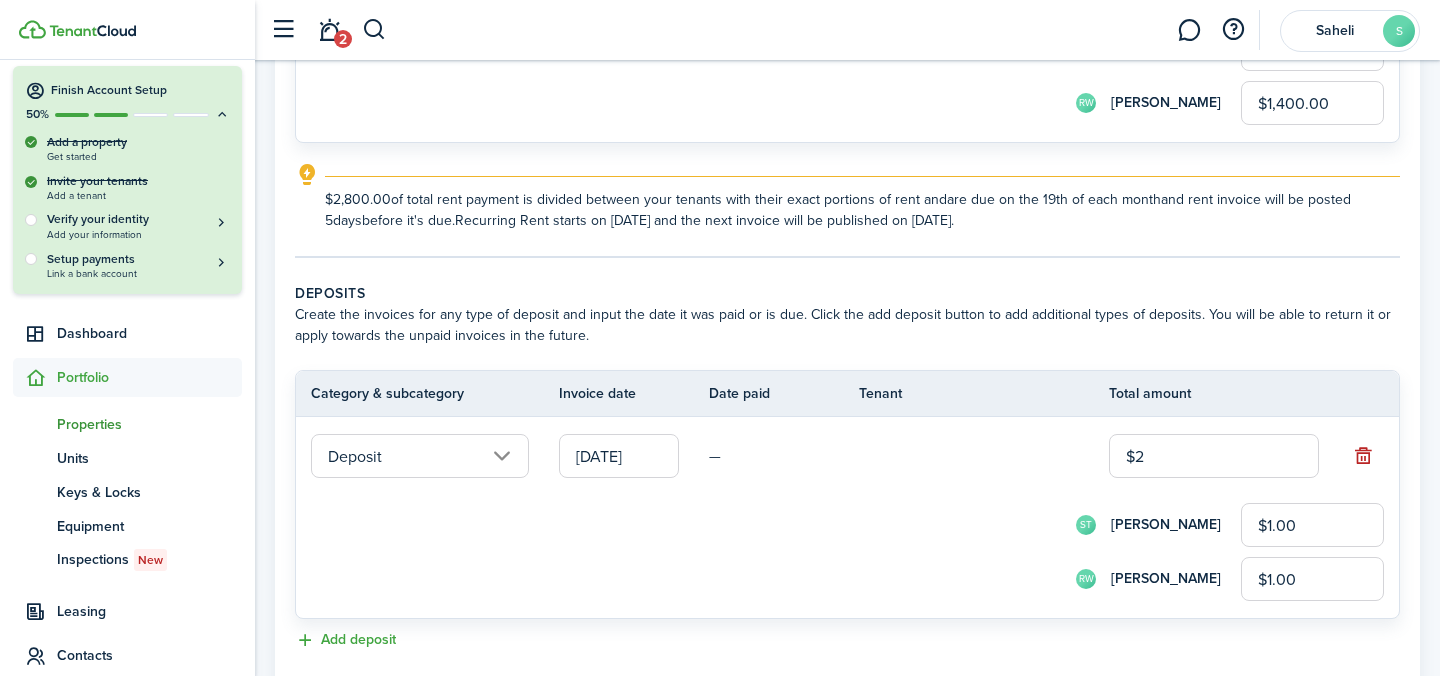 type on "$28" 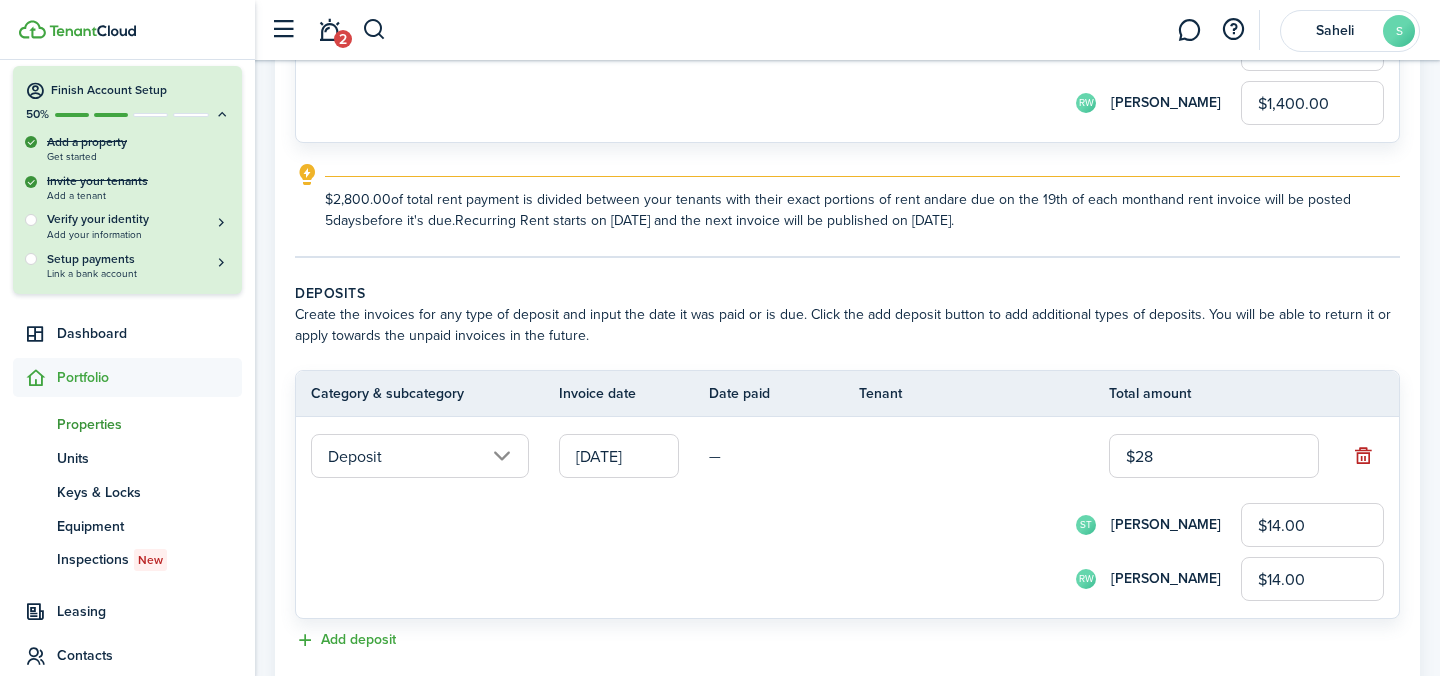 type on "$280" 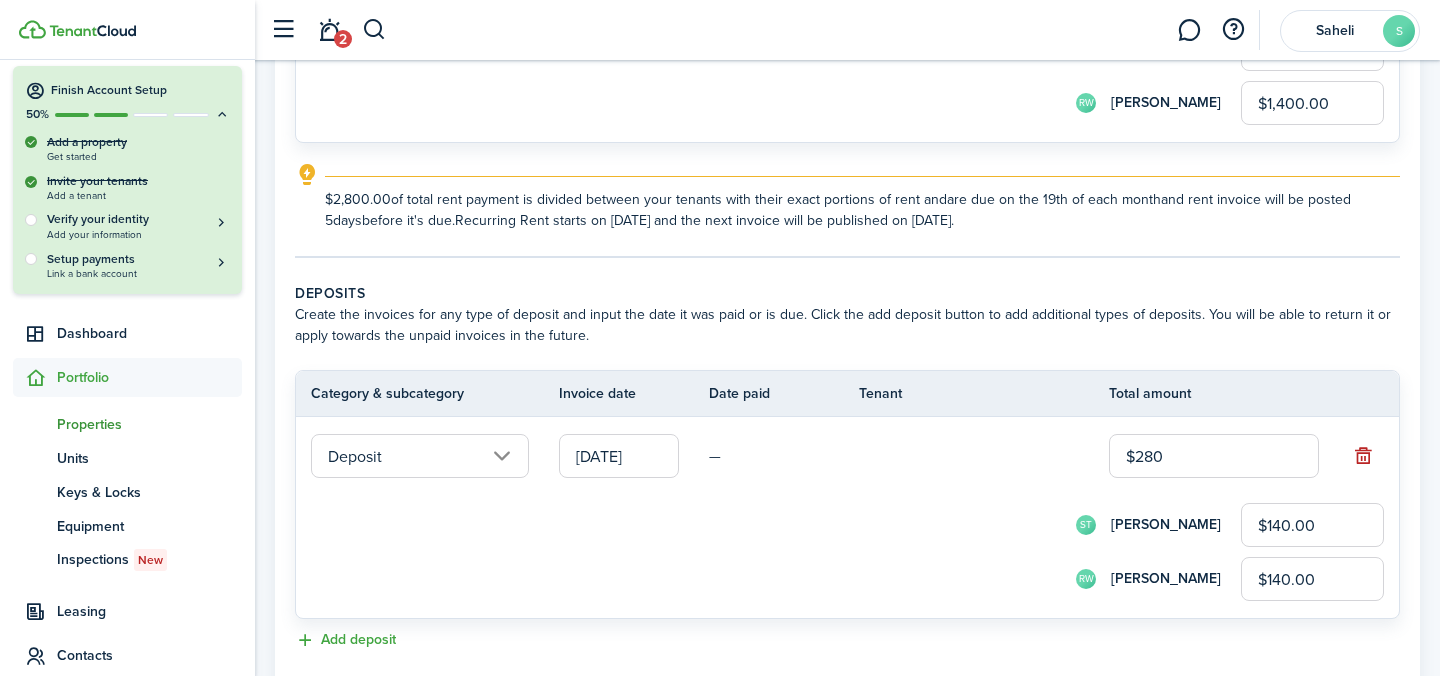 type on "$2,800" 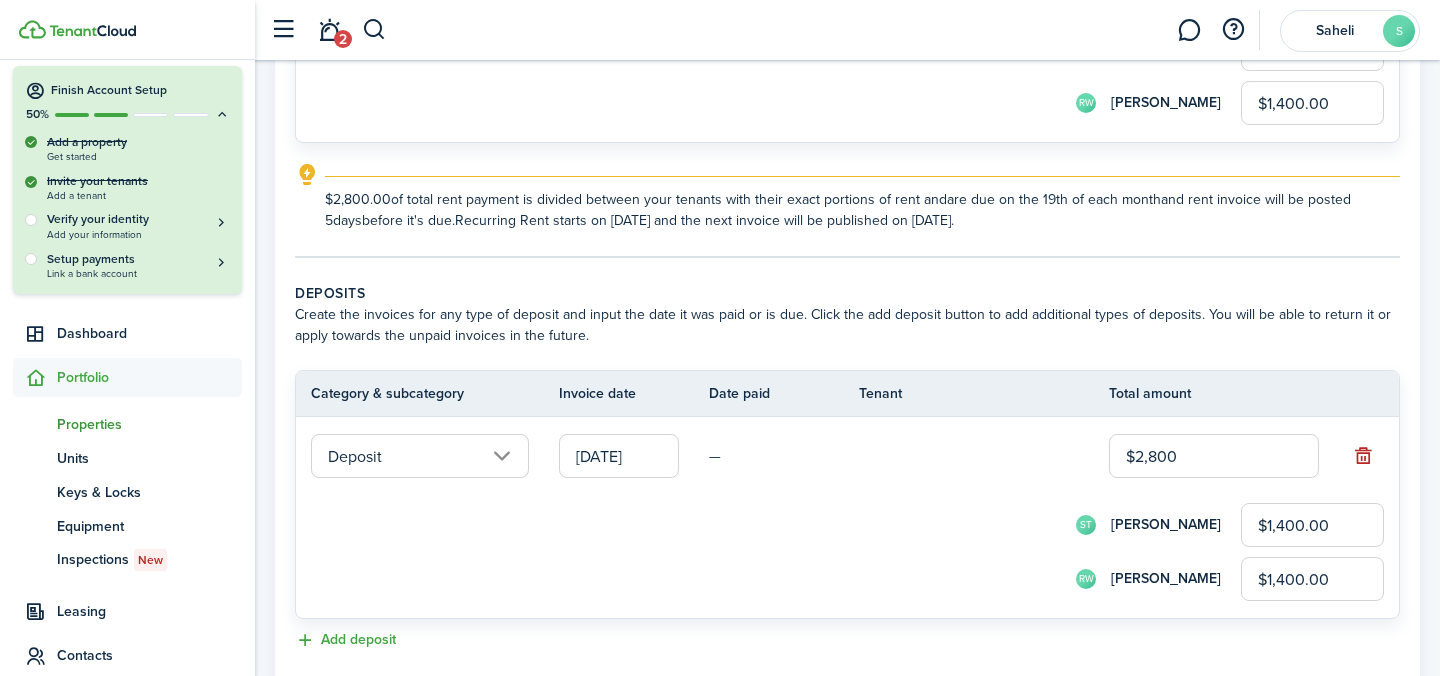 type on "$2,800.00" 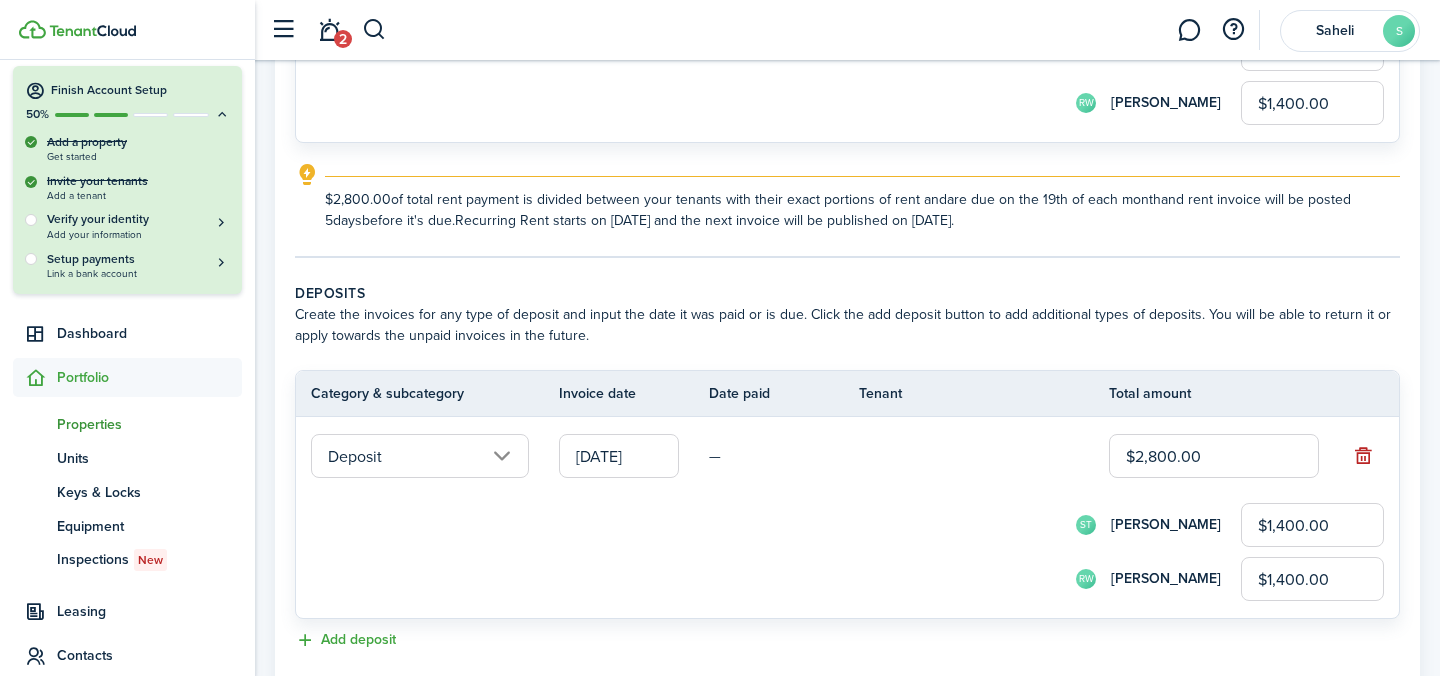 click on "ST   [PERSON_NAME]     $1,400.00" at bounding box center (875, 525) 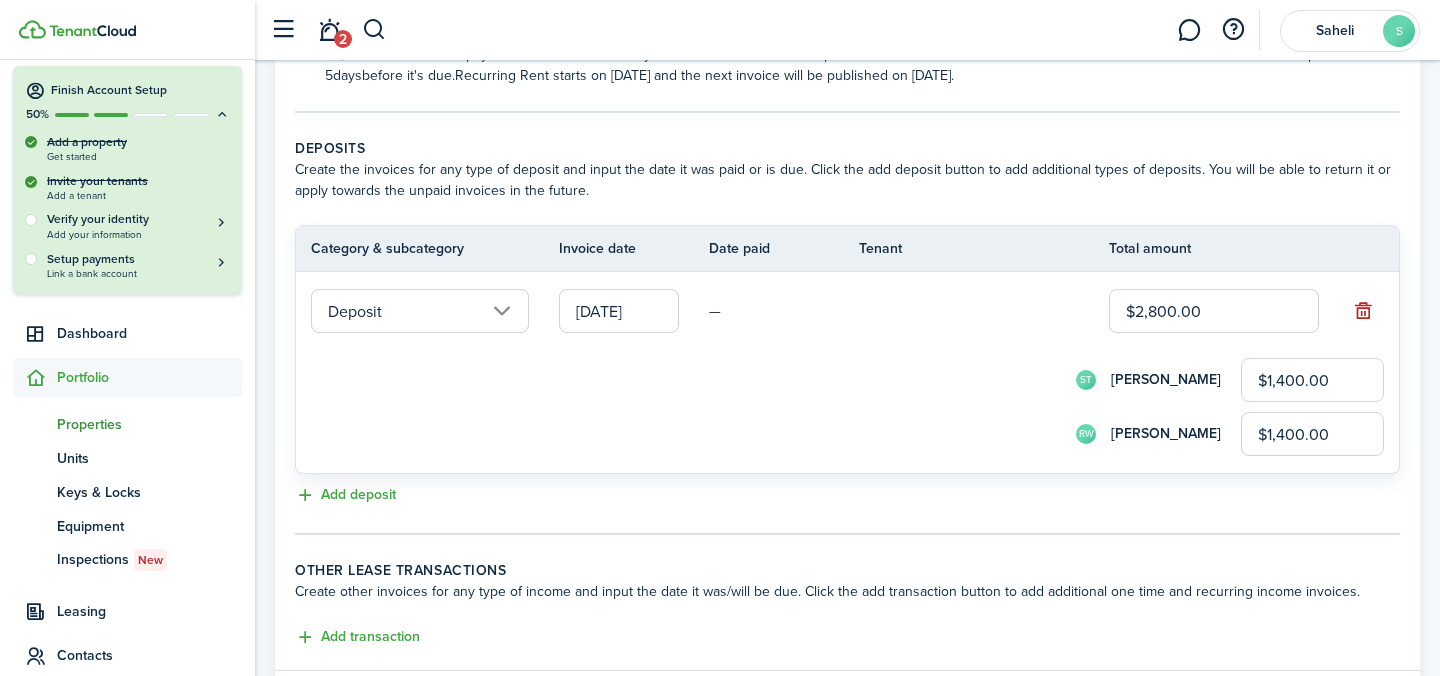 scroll, scrollTop: 619, scrollLeft: 0, axis: vertical 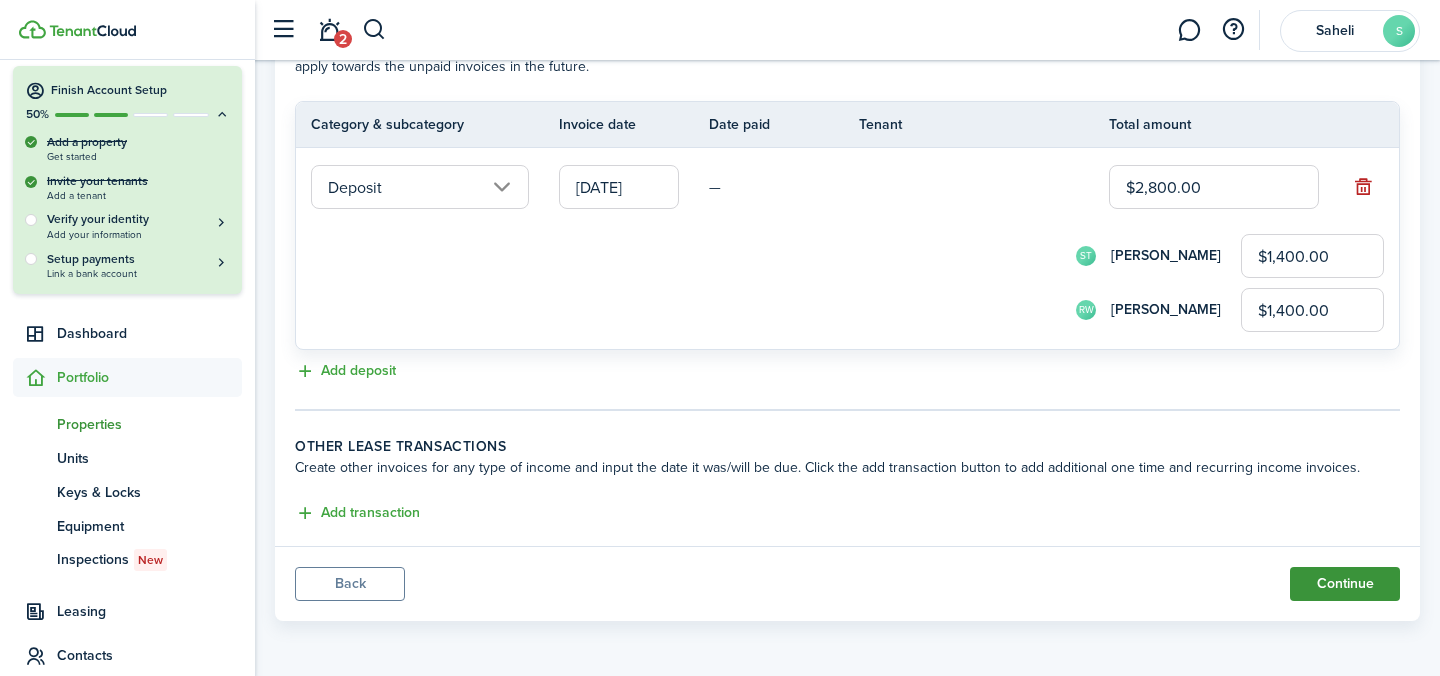 click on "Continue" 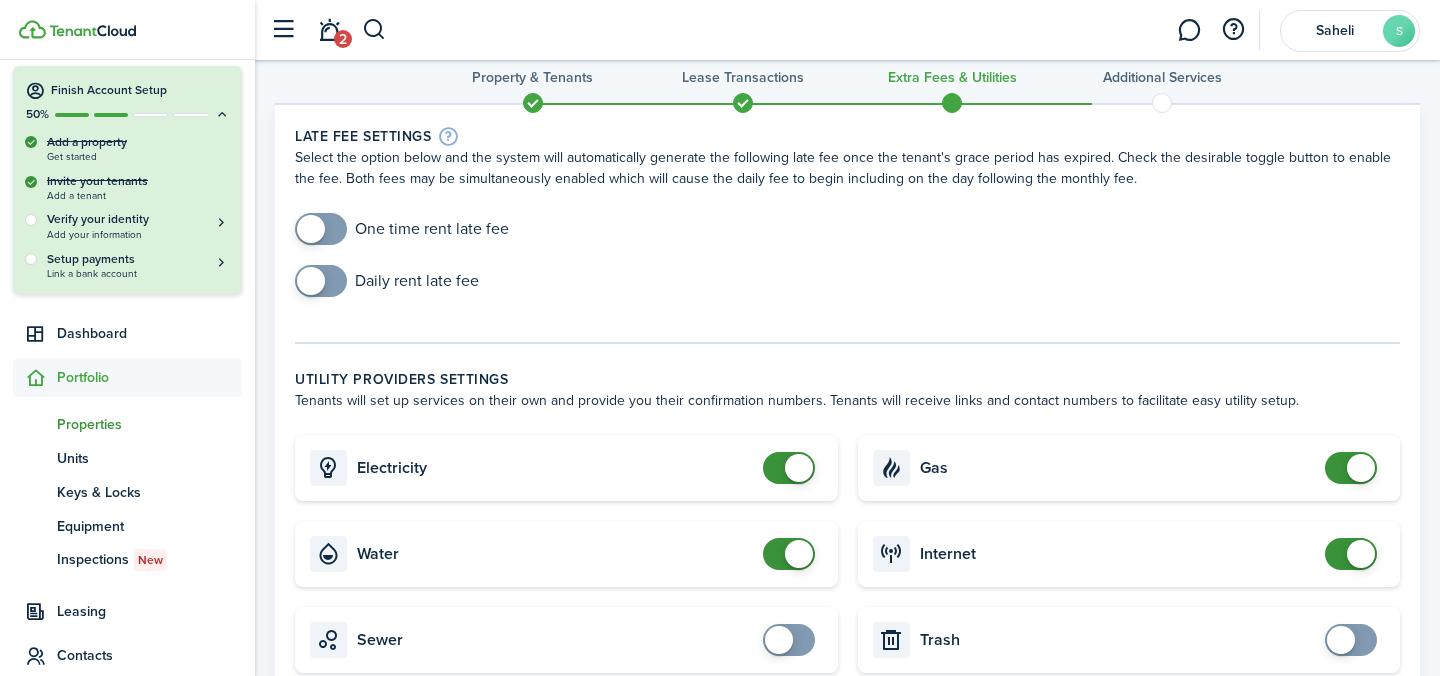 scroll, scrollTop: 16, scrollLeft: 0, axis: vertical 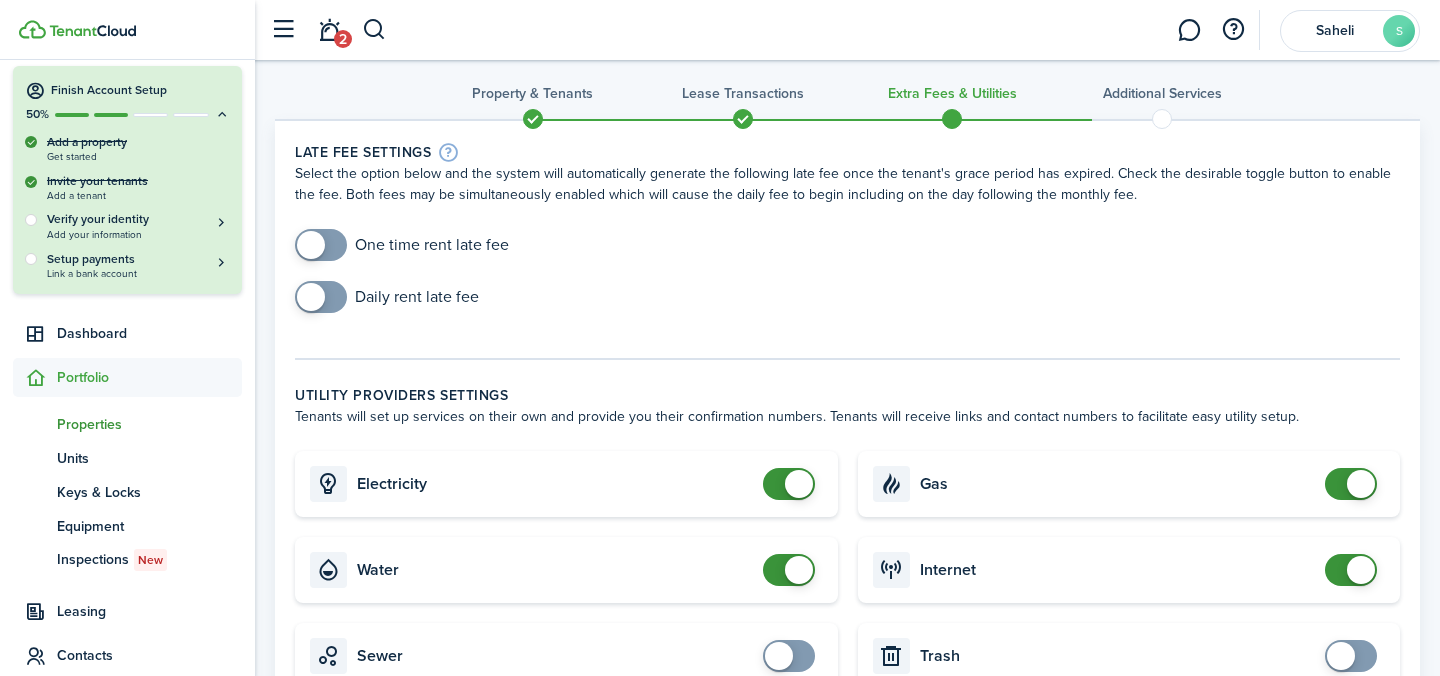 checkbox on "true" 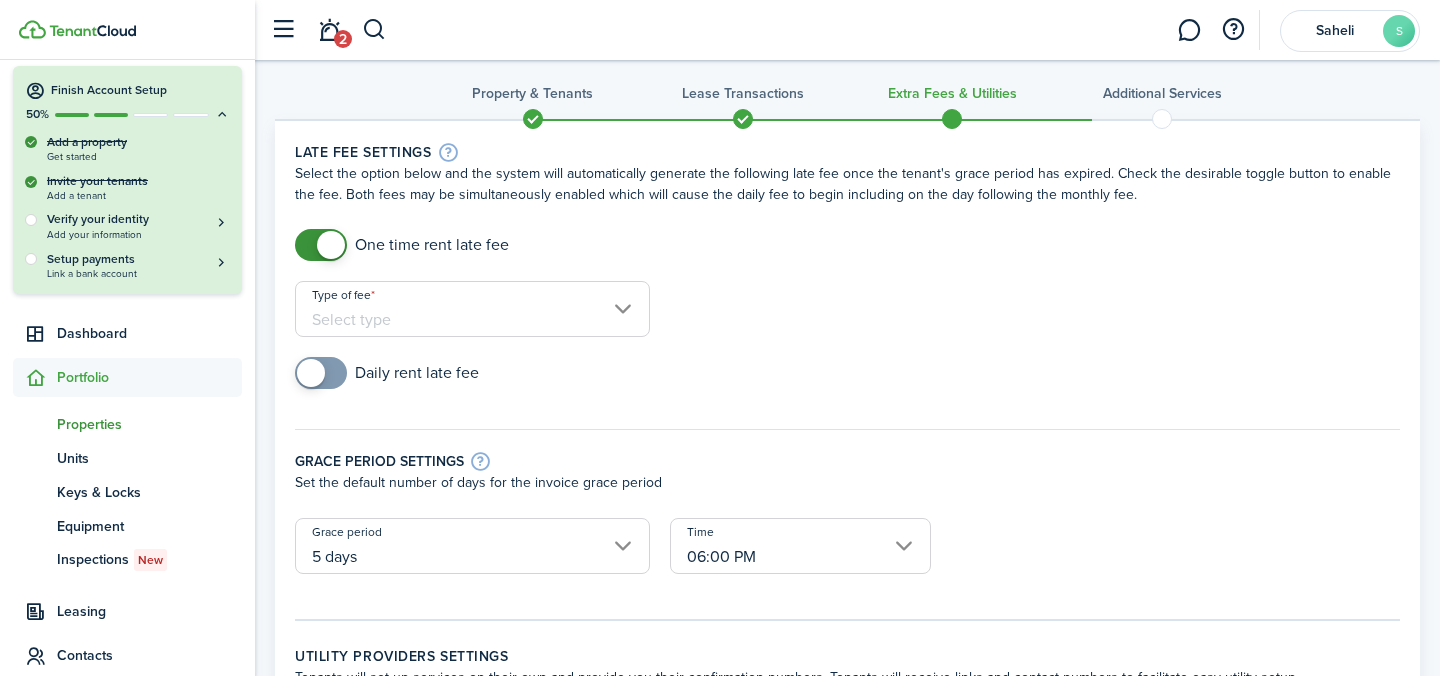 click on "Type of fee" at bounding box center (472, 309) 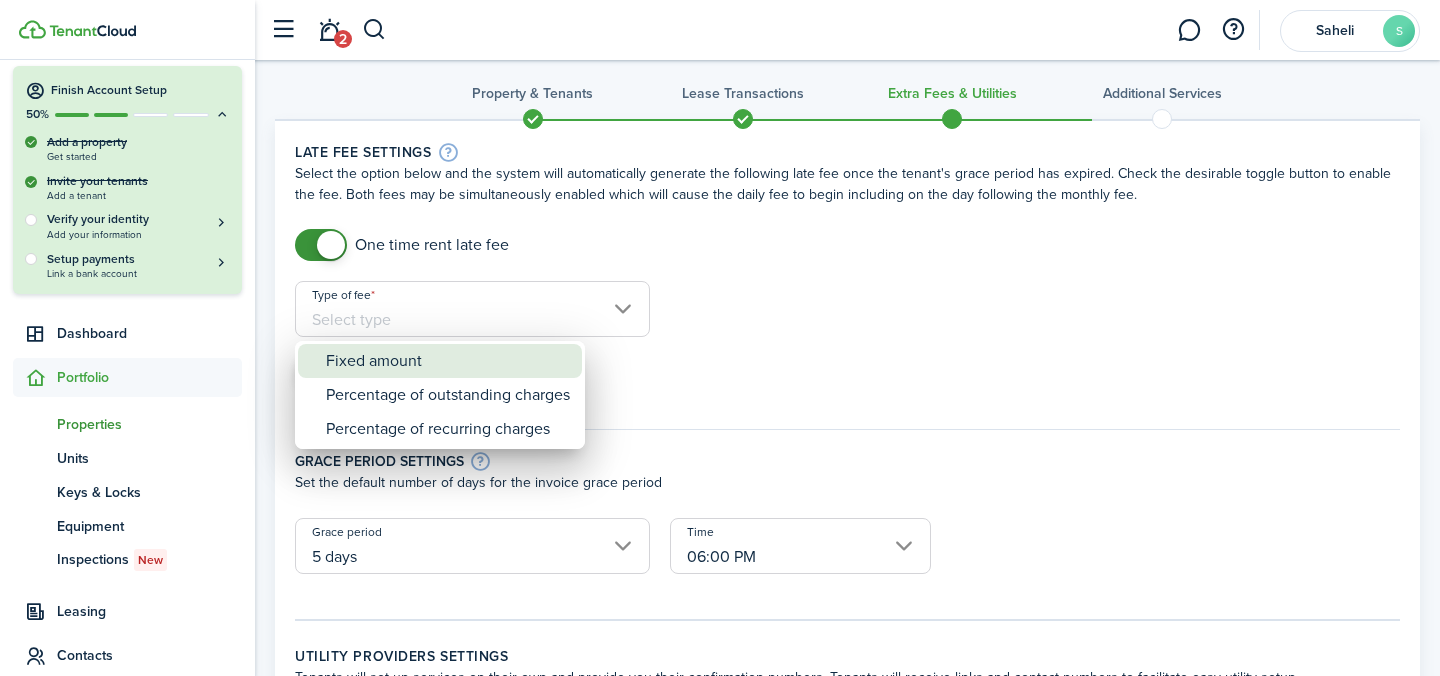 click on "Fixed amount" at bounding box center (448, 361) 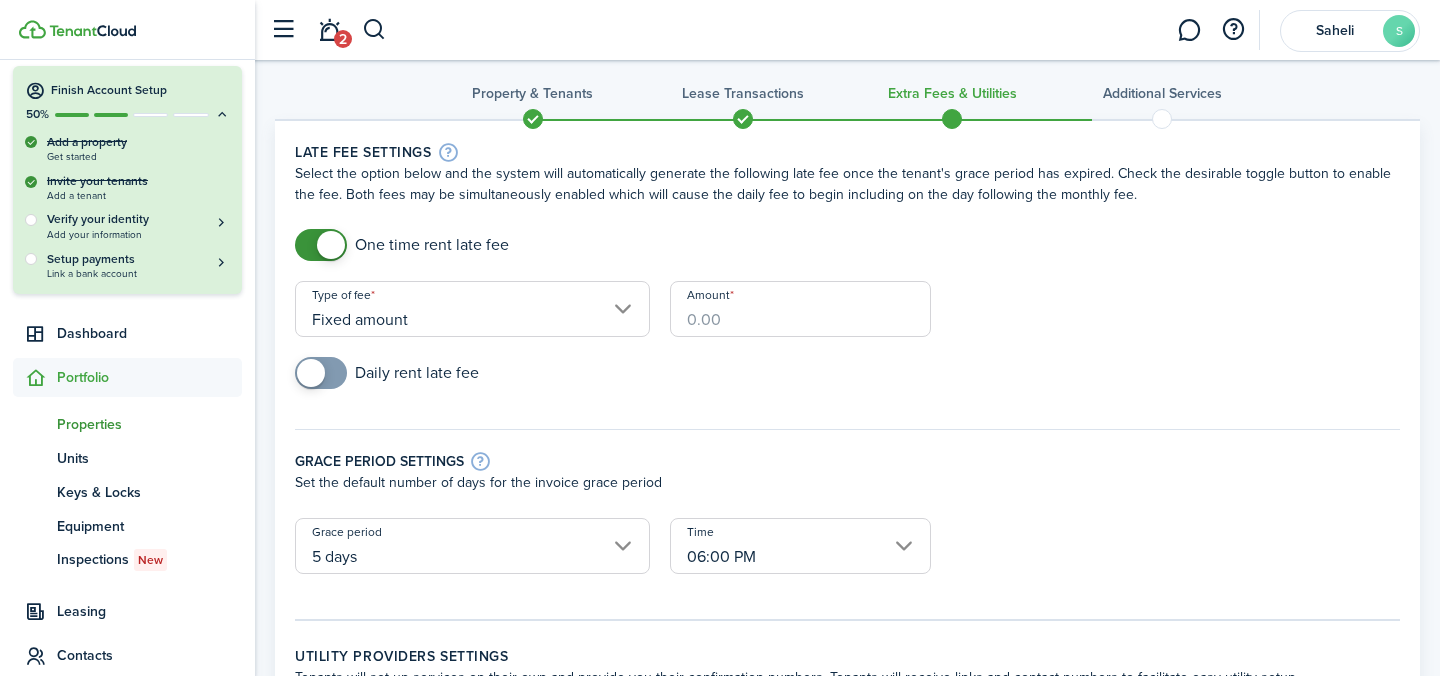 click on "Amount" at bounding box center (800, 309) 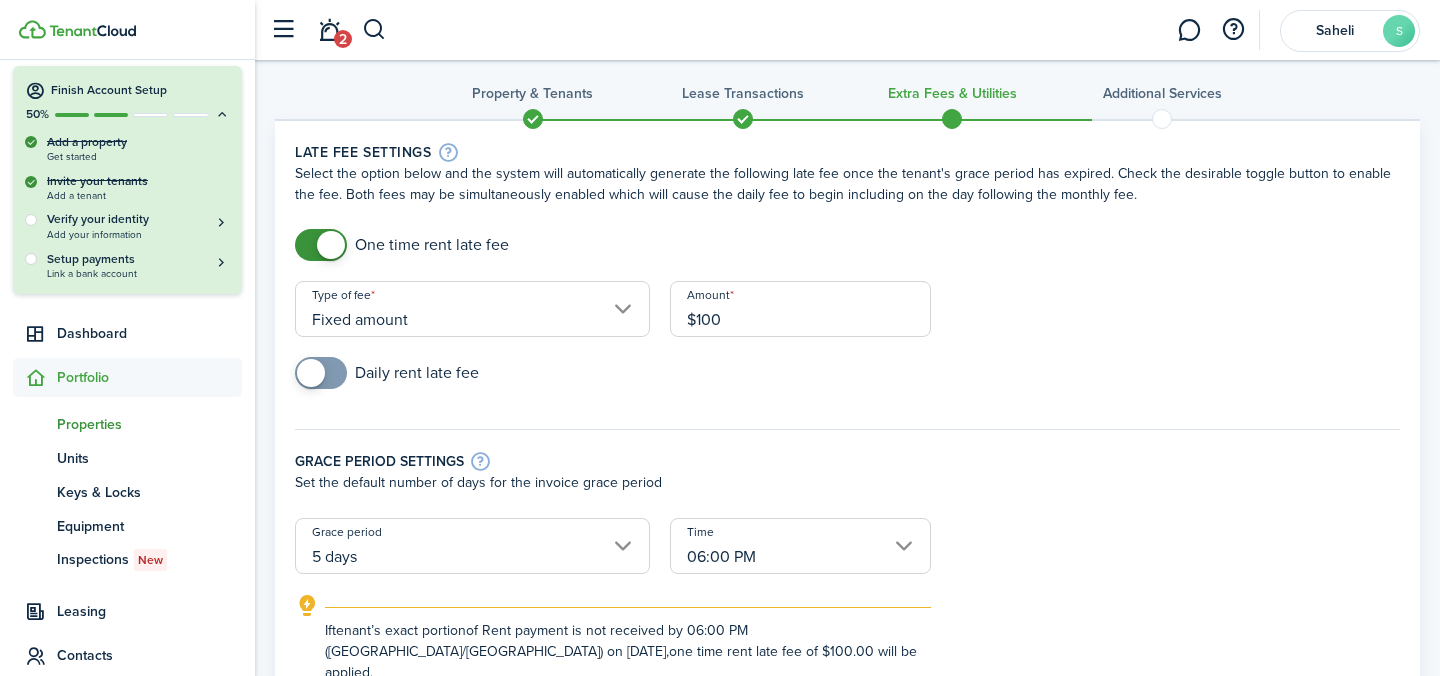 type on "$100.00" 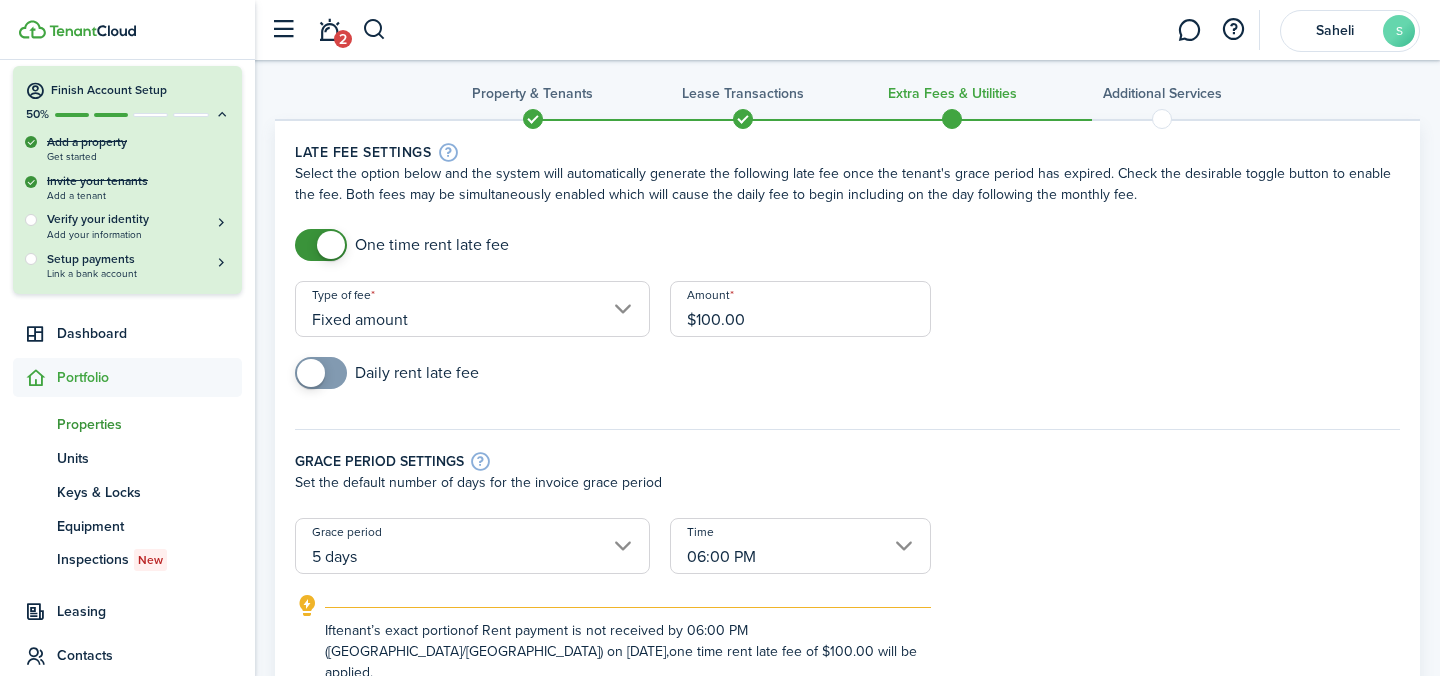 click on "Grace period settings Set the default number of days for the invoice grace period" at bounding box center [847, 463] 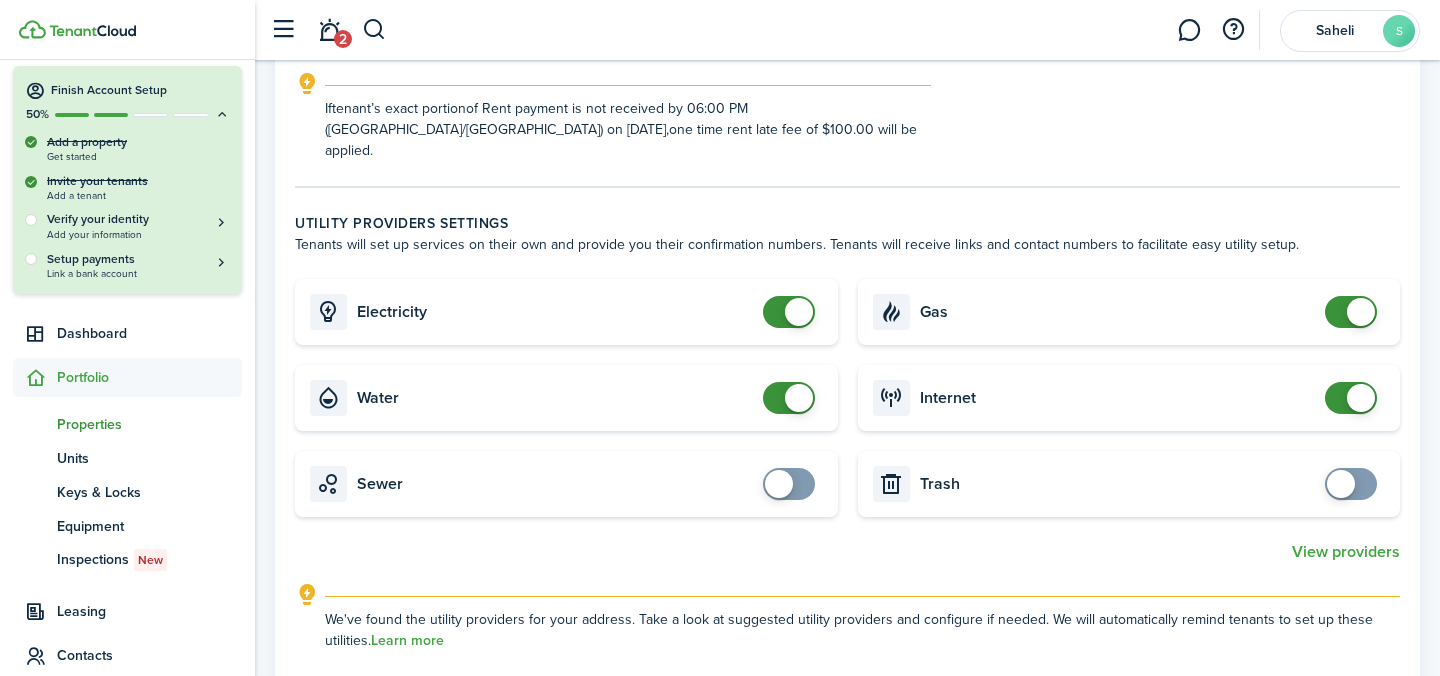 scroll, scrollTop: 561, scrollLeft: 0, axis: vertical 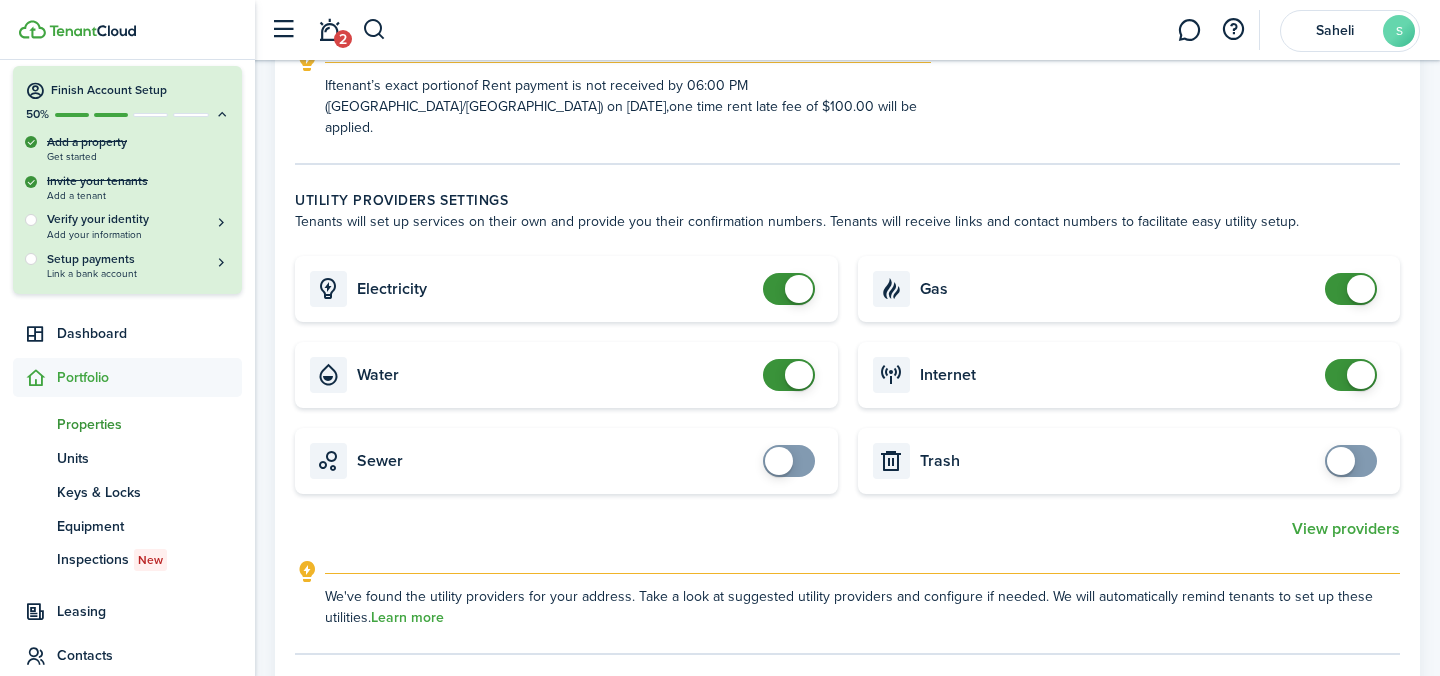 checkbox on "false" 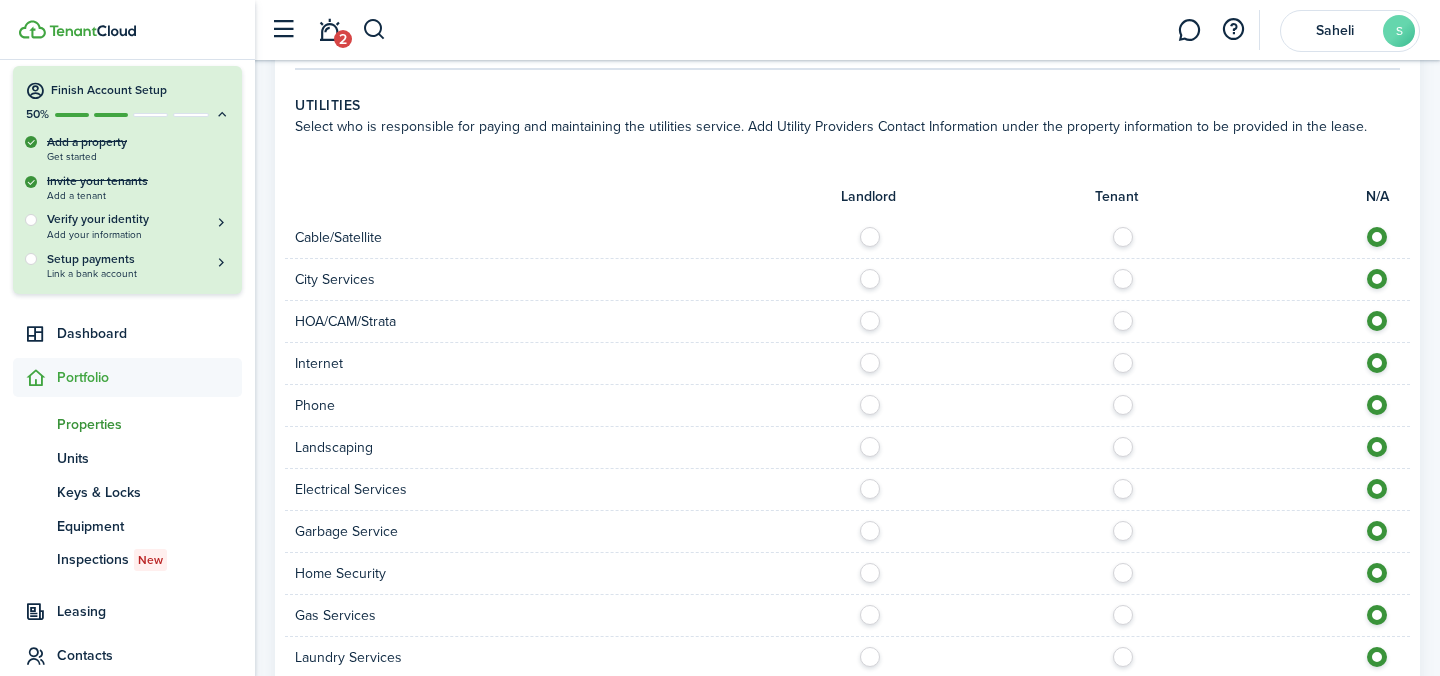 scroll, scrollTop: 1153, scrollLeft: 0, axis: vertical 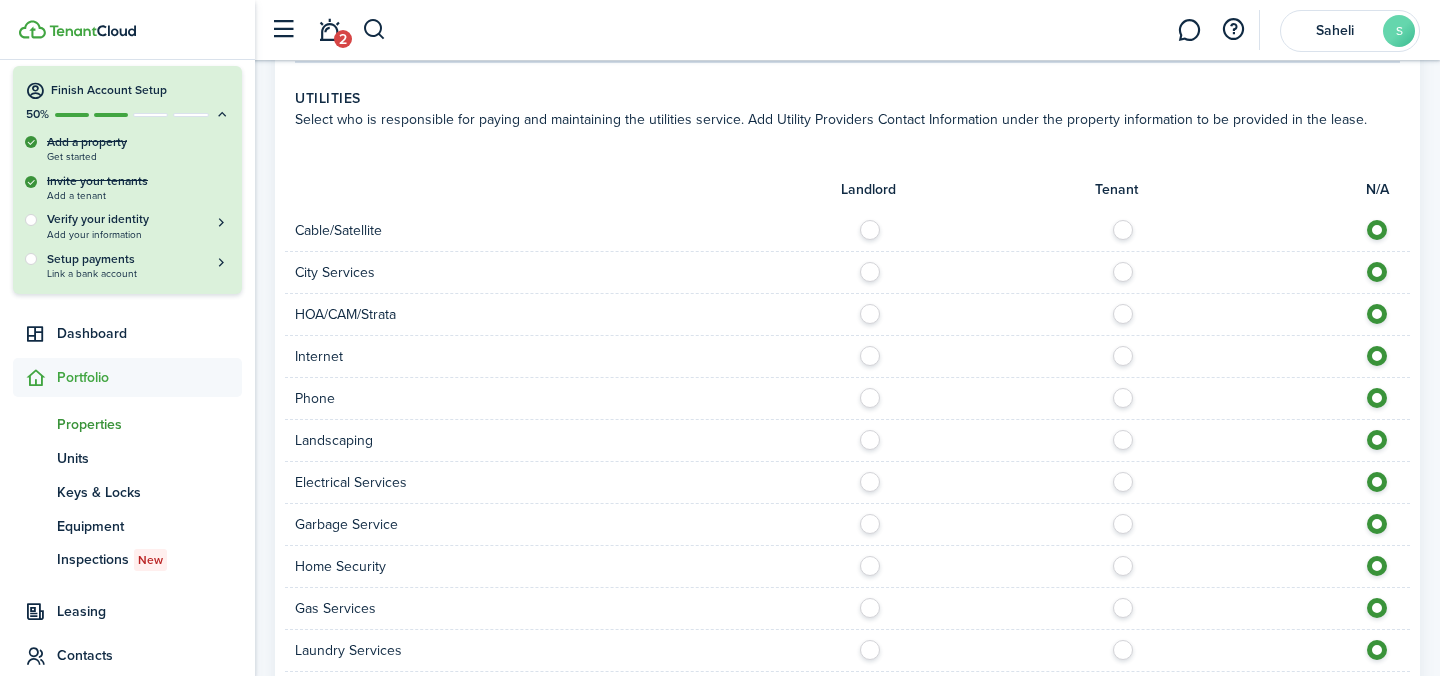 click at bounding box center [1128, 225] 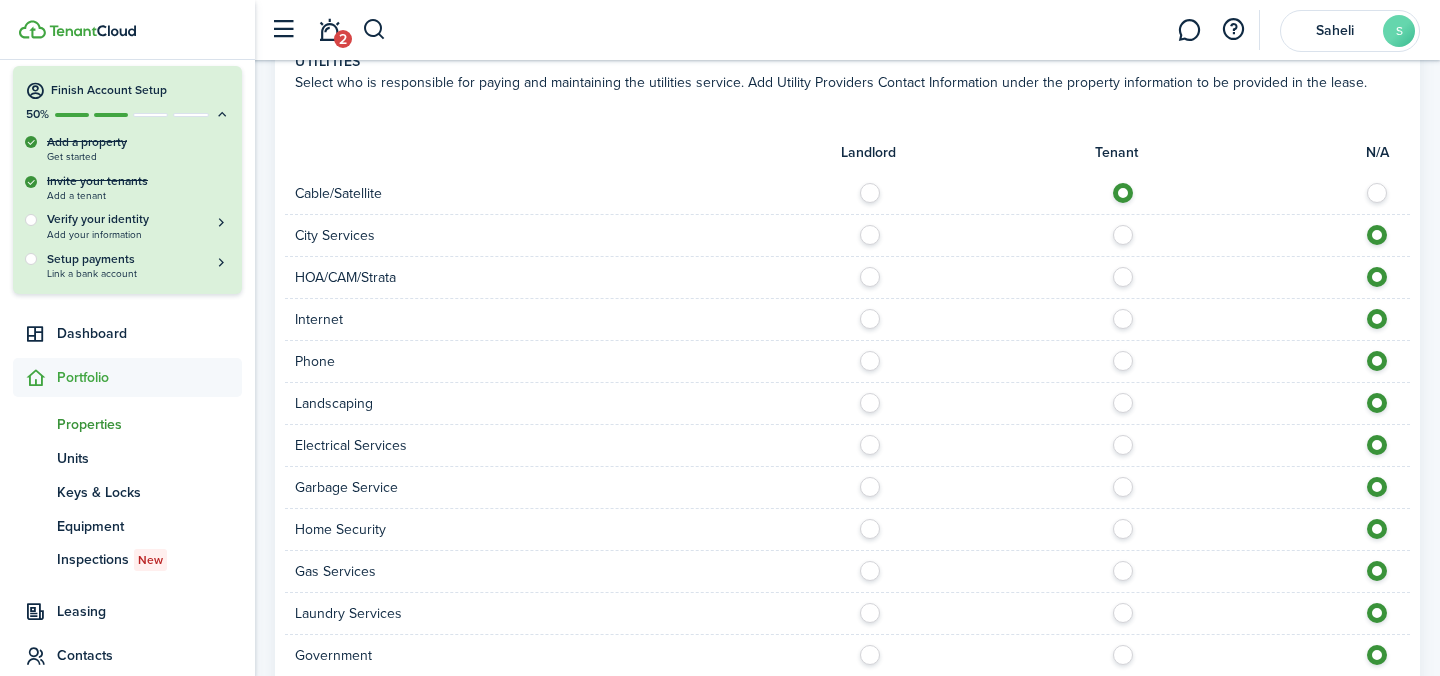 scroll, scrollTop: 1208, scrollLeft: 0, axis: vertical 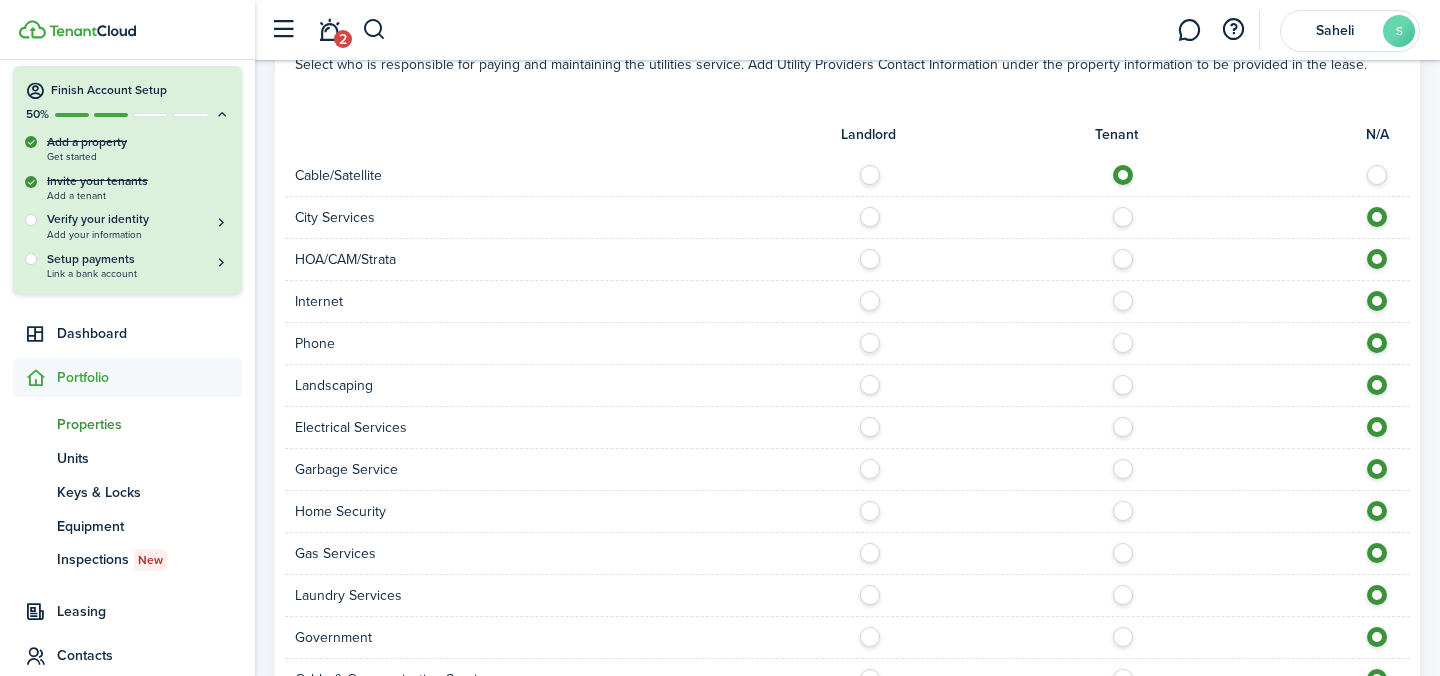 click at bounding box center (1128, 296) 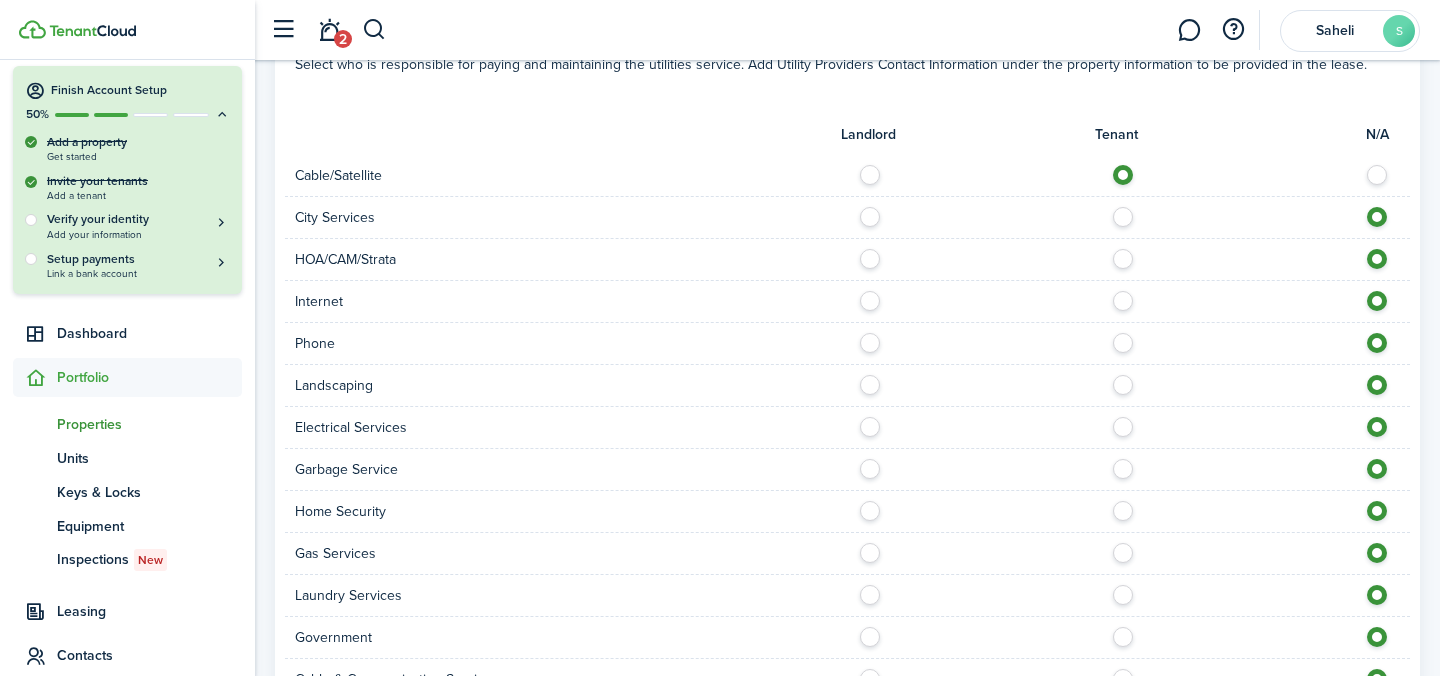 radio on "true" 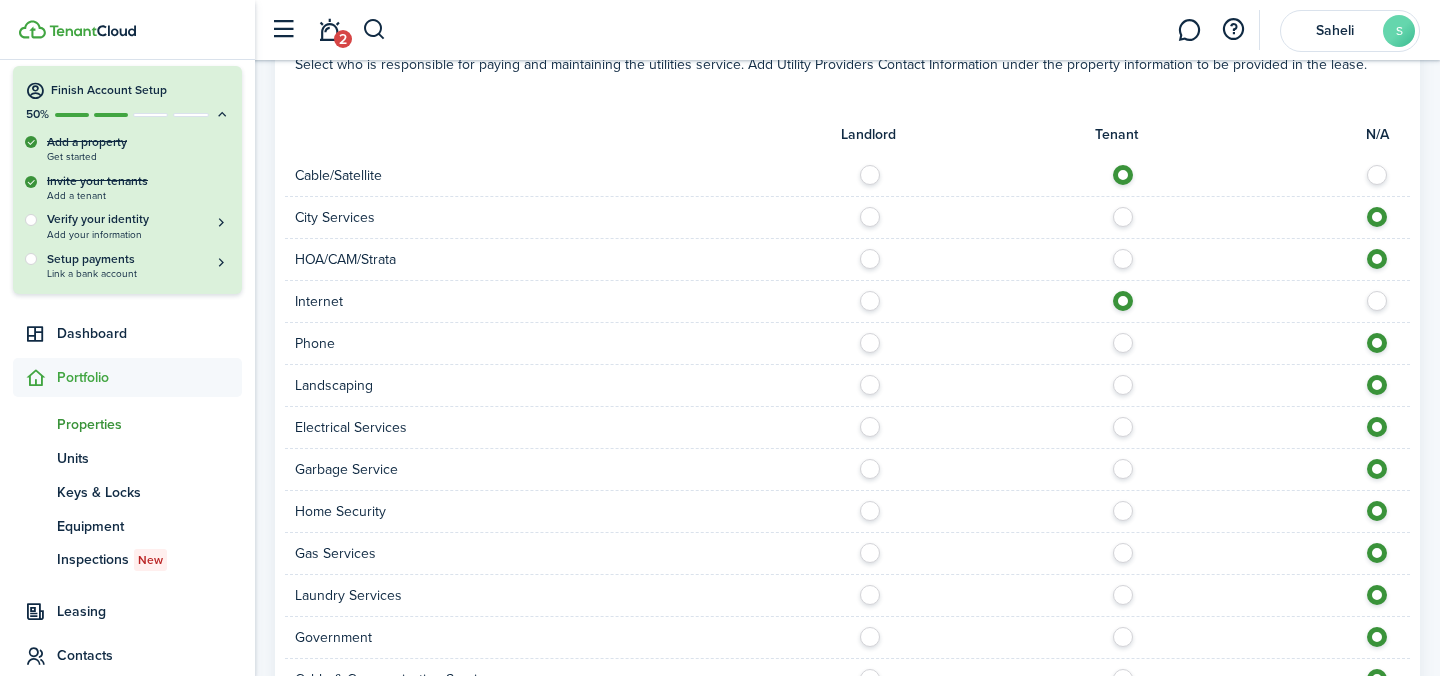click at bounding box center [1128, 380] 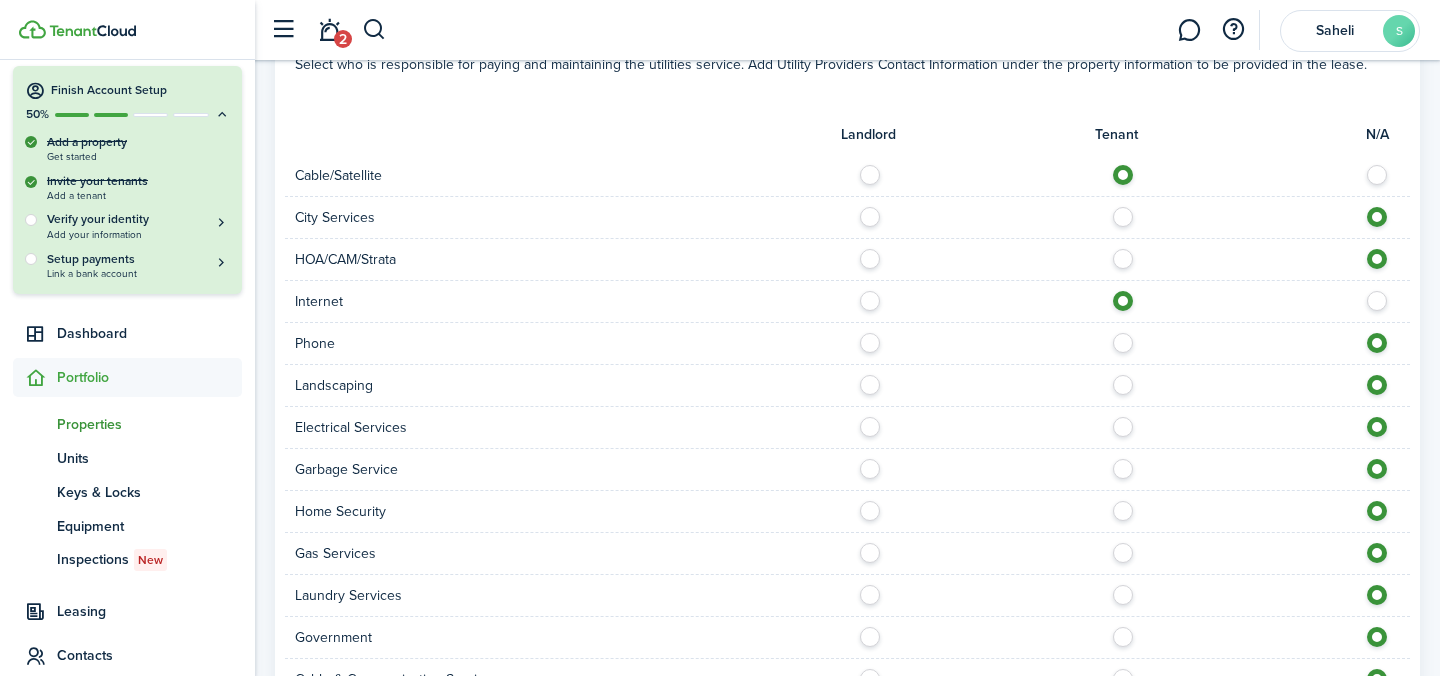 radio on "true" 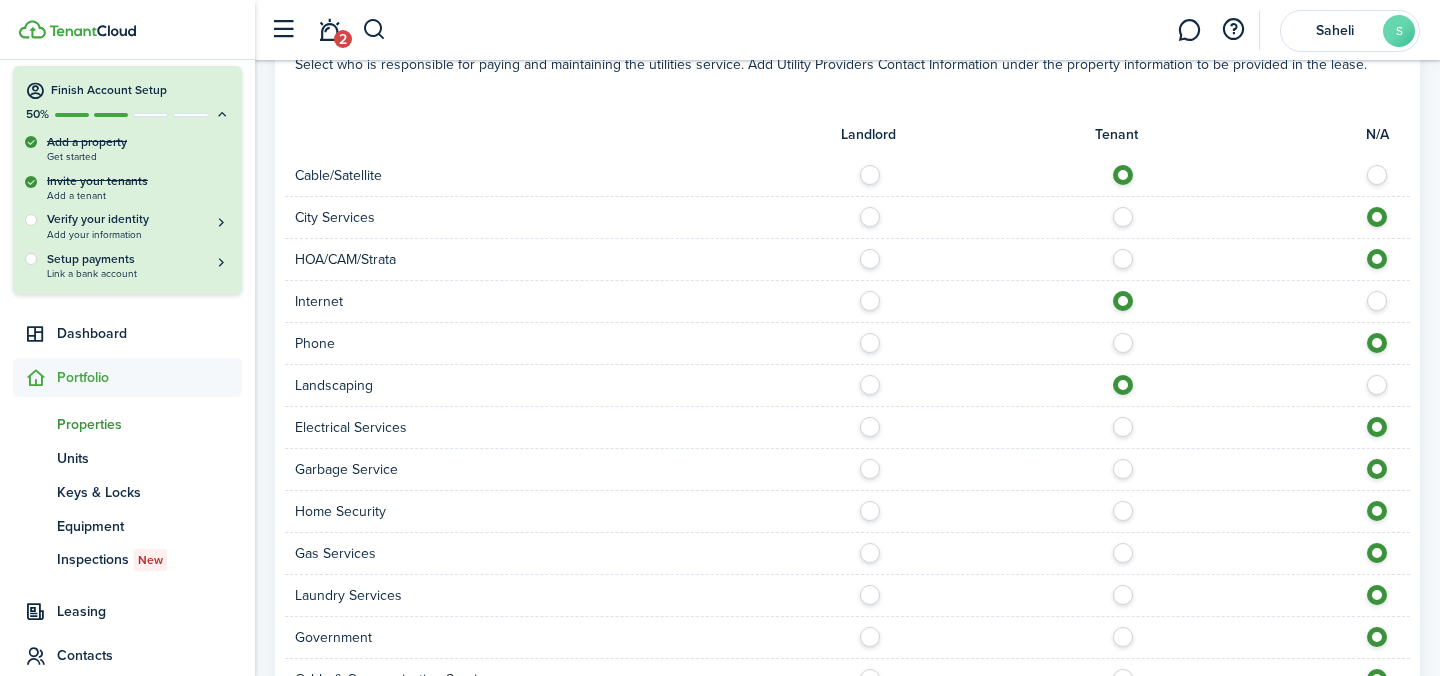 click at bounding box center (1128, 422) 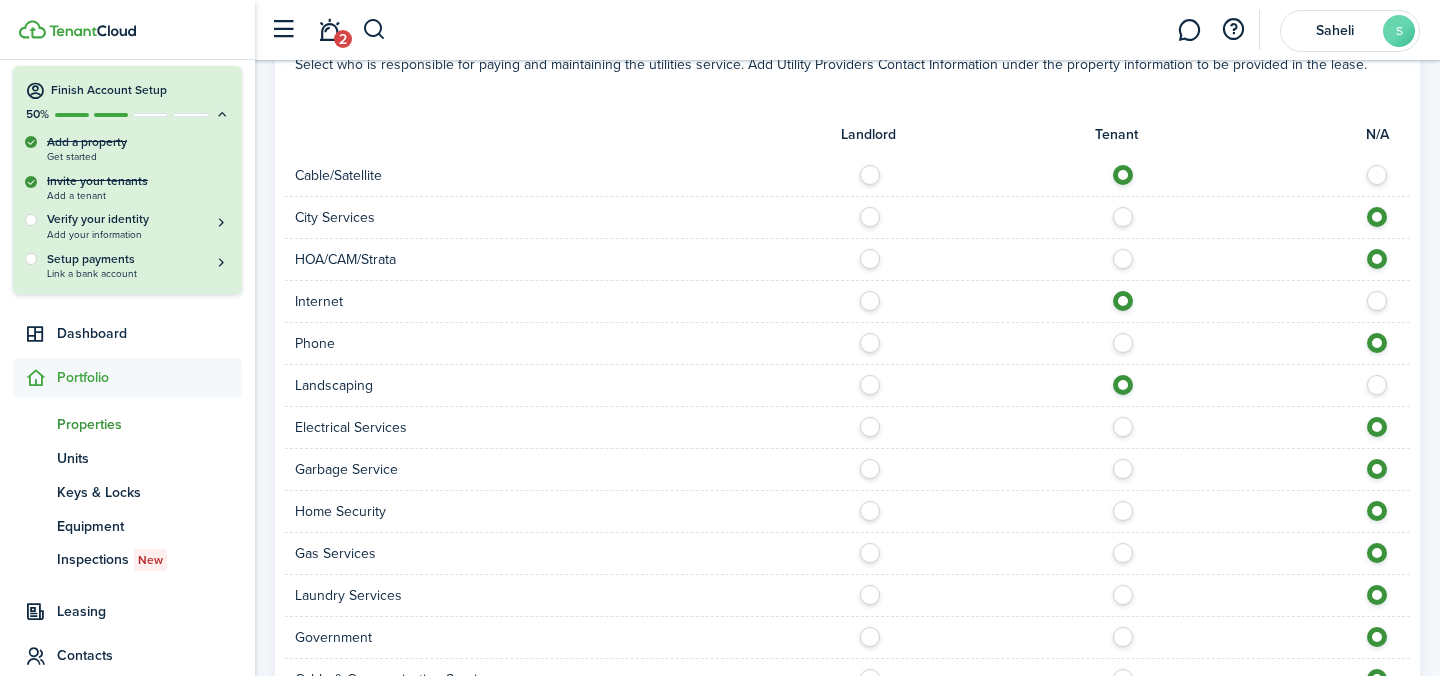 radio on "true" 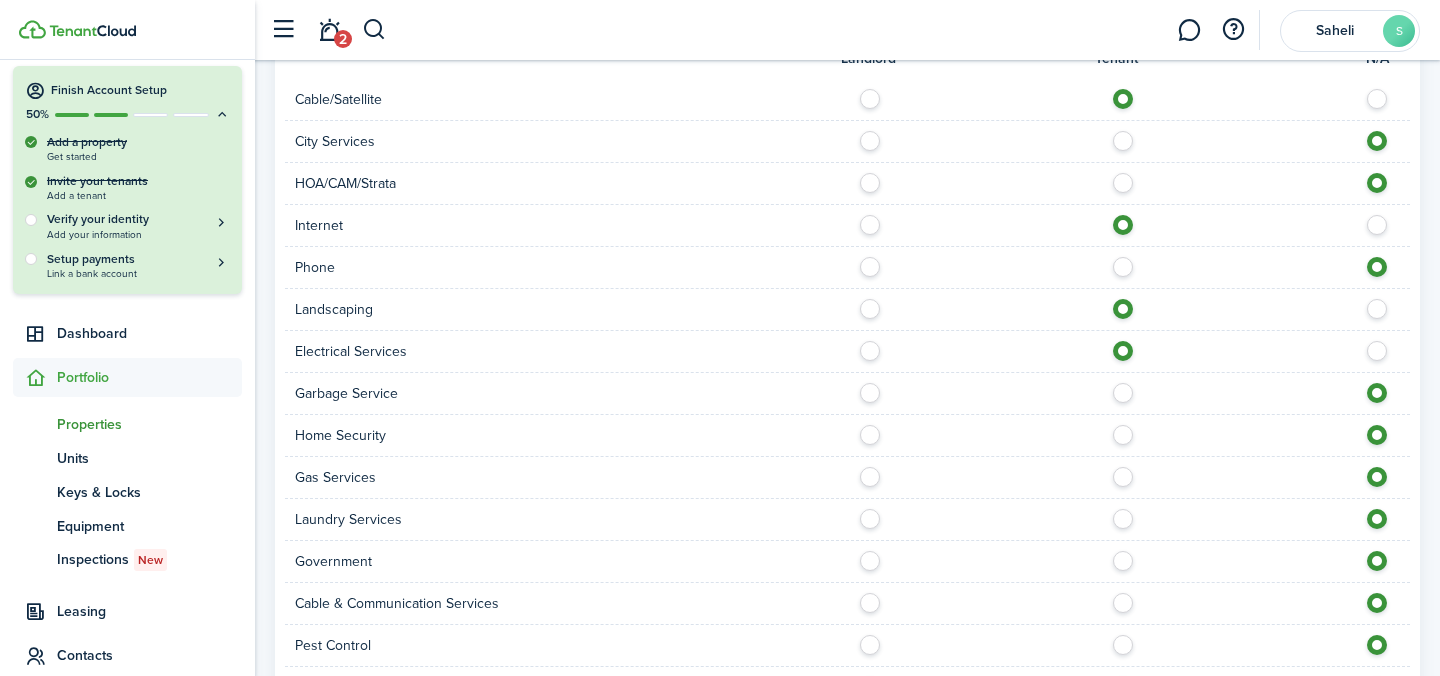 scroll, scrollTop: 1288, scrollLeft: 0, axis: vertical 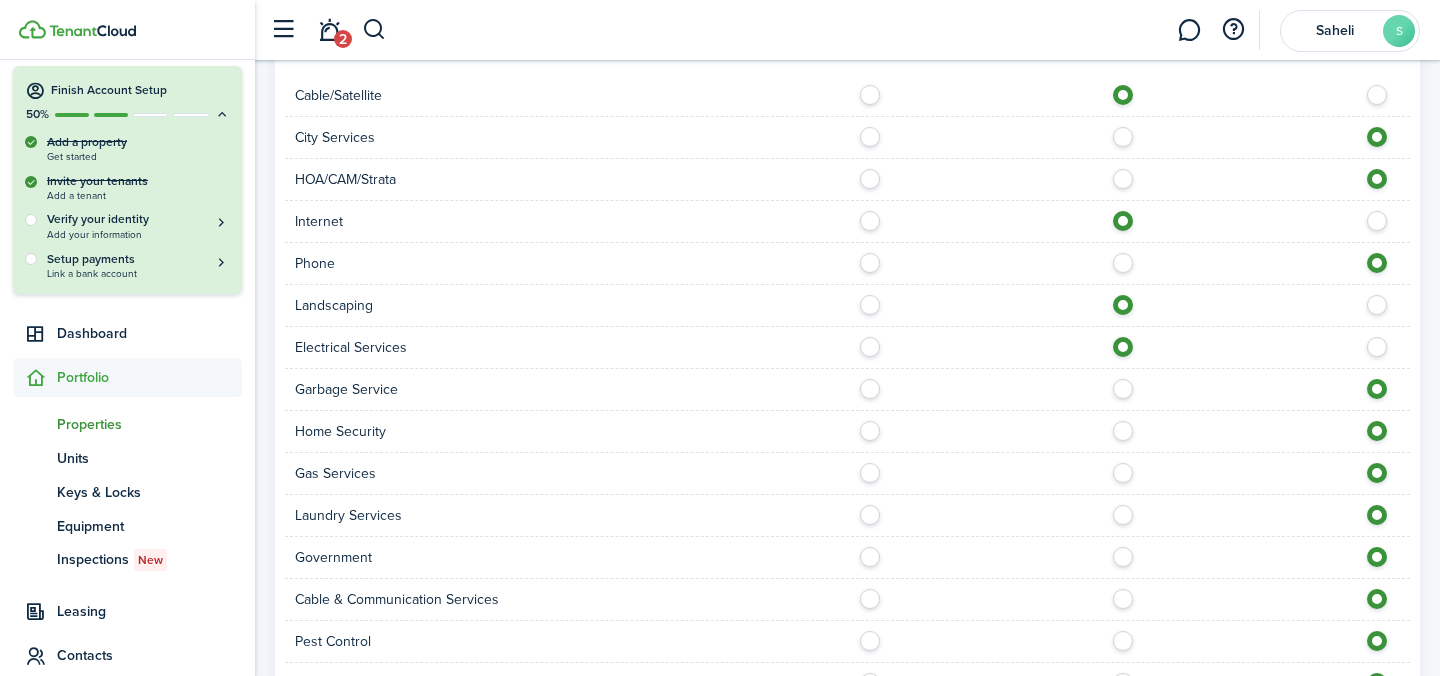 click at bounding box center (1128, 384) 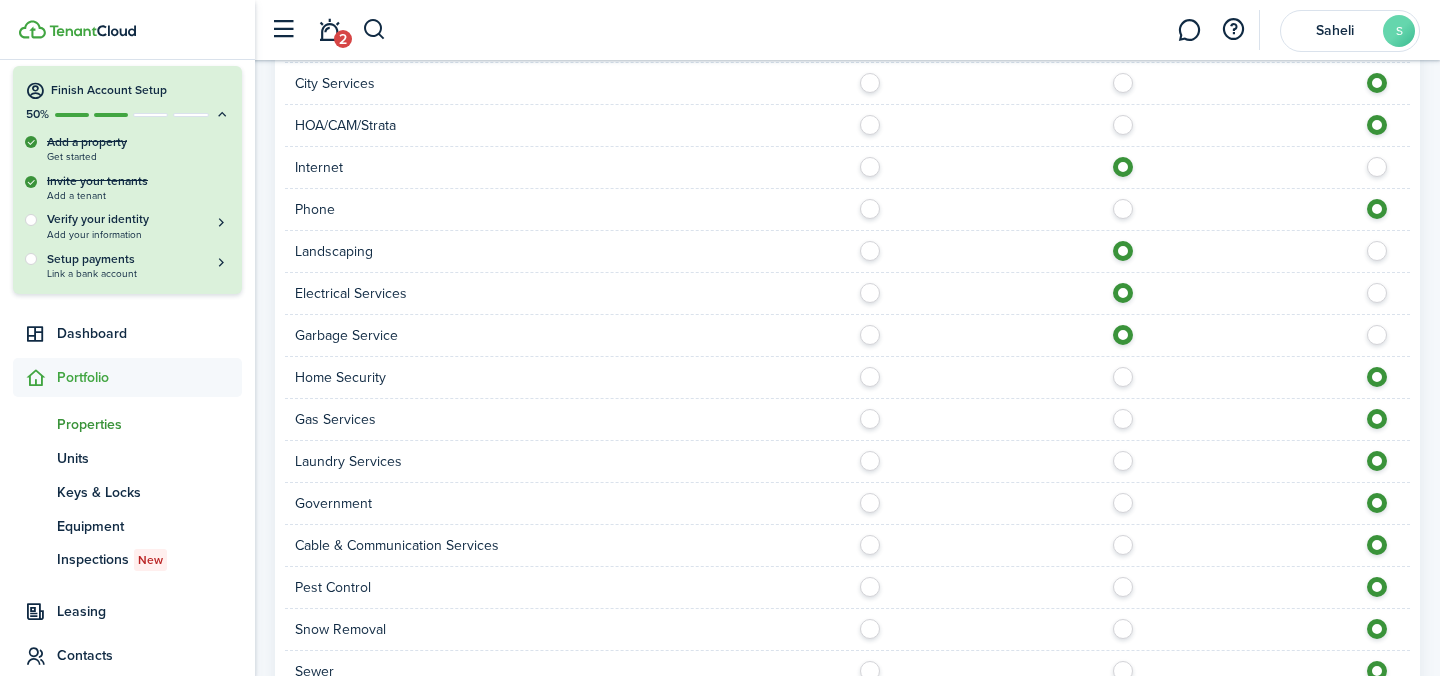 scroll, scrollTop: 1361, scrollLeft: 0, axis: vertical 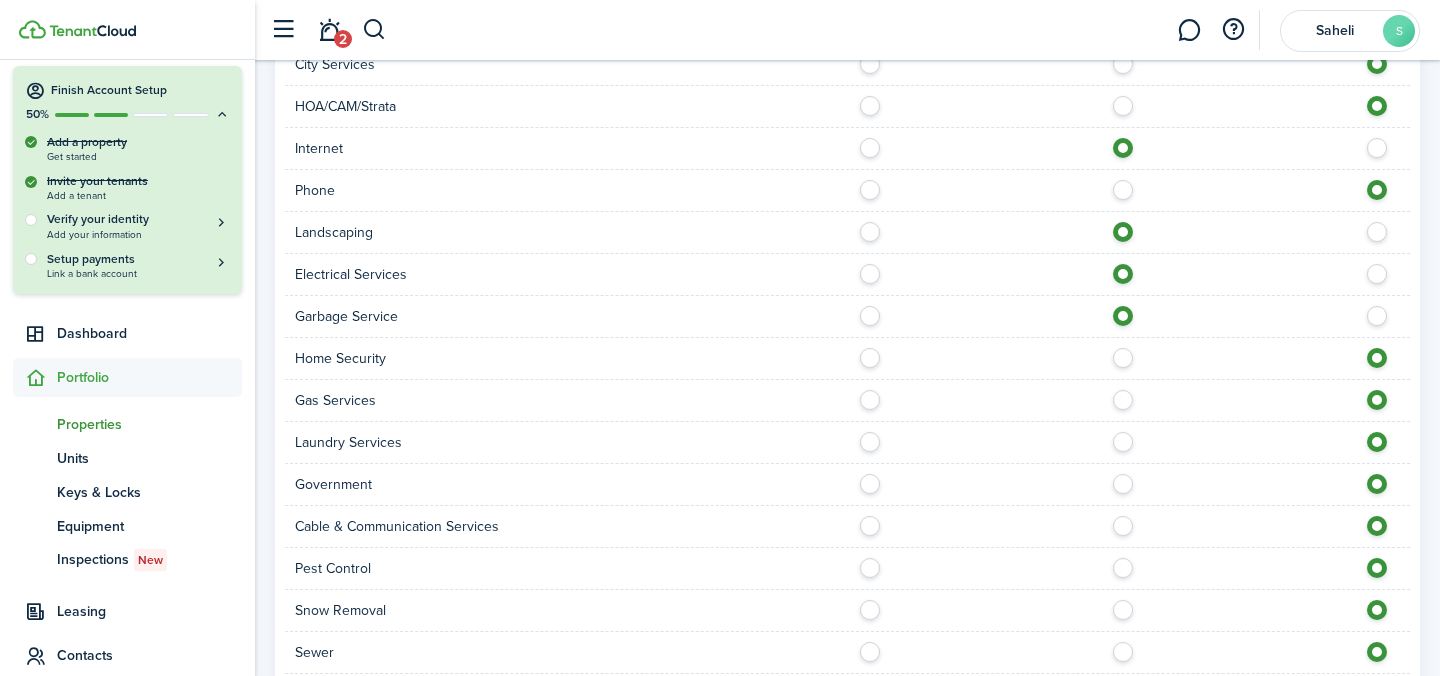 click at bounding box center (1128, 353) 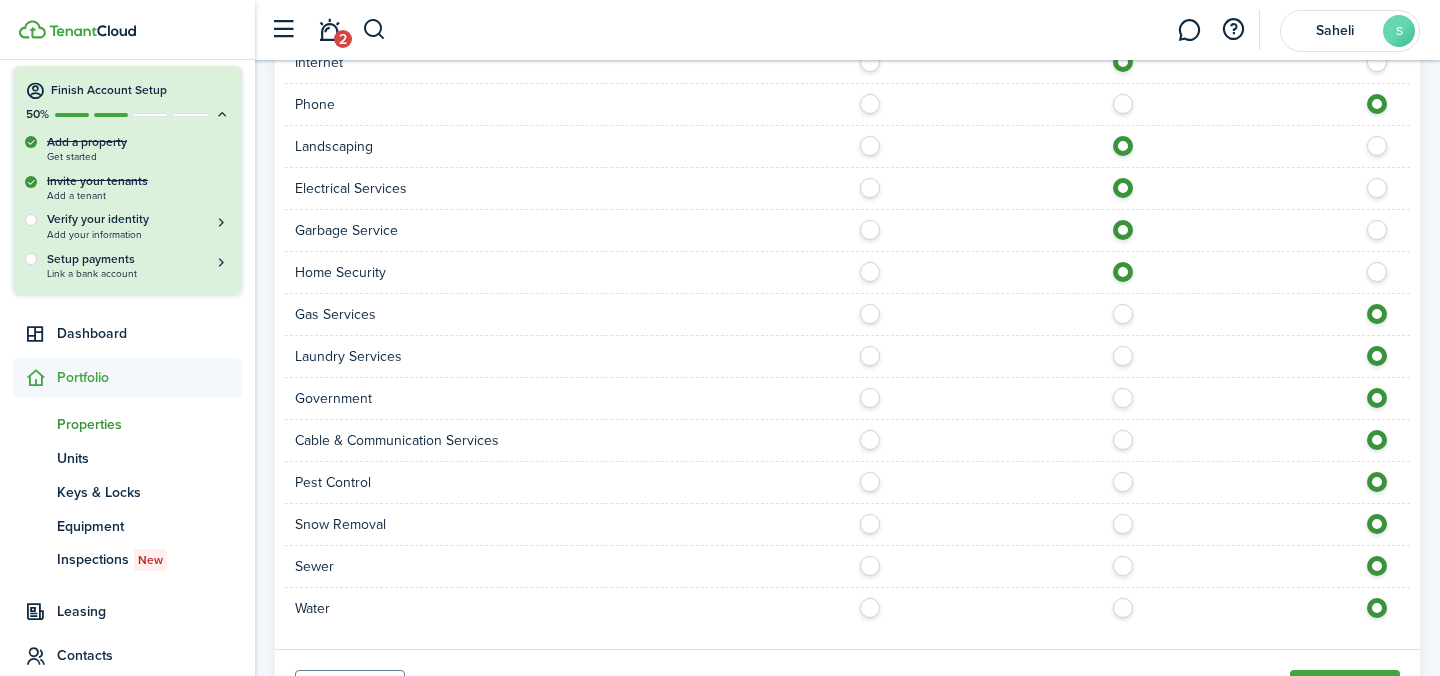 scroll, scrollTop: 1459, scrollLeft: 0, axis: vertical 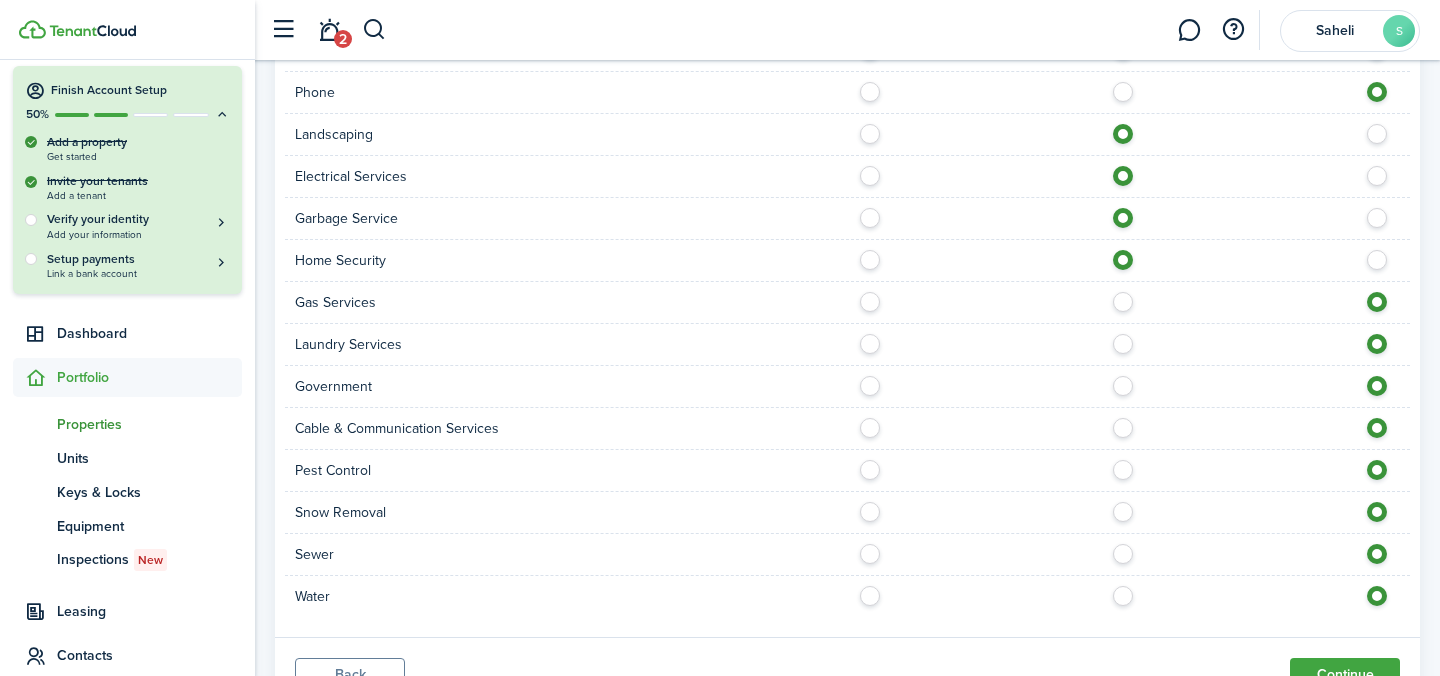 click at bounding box center [1128, 465] 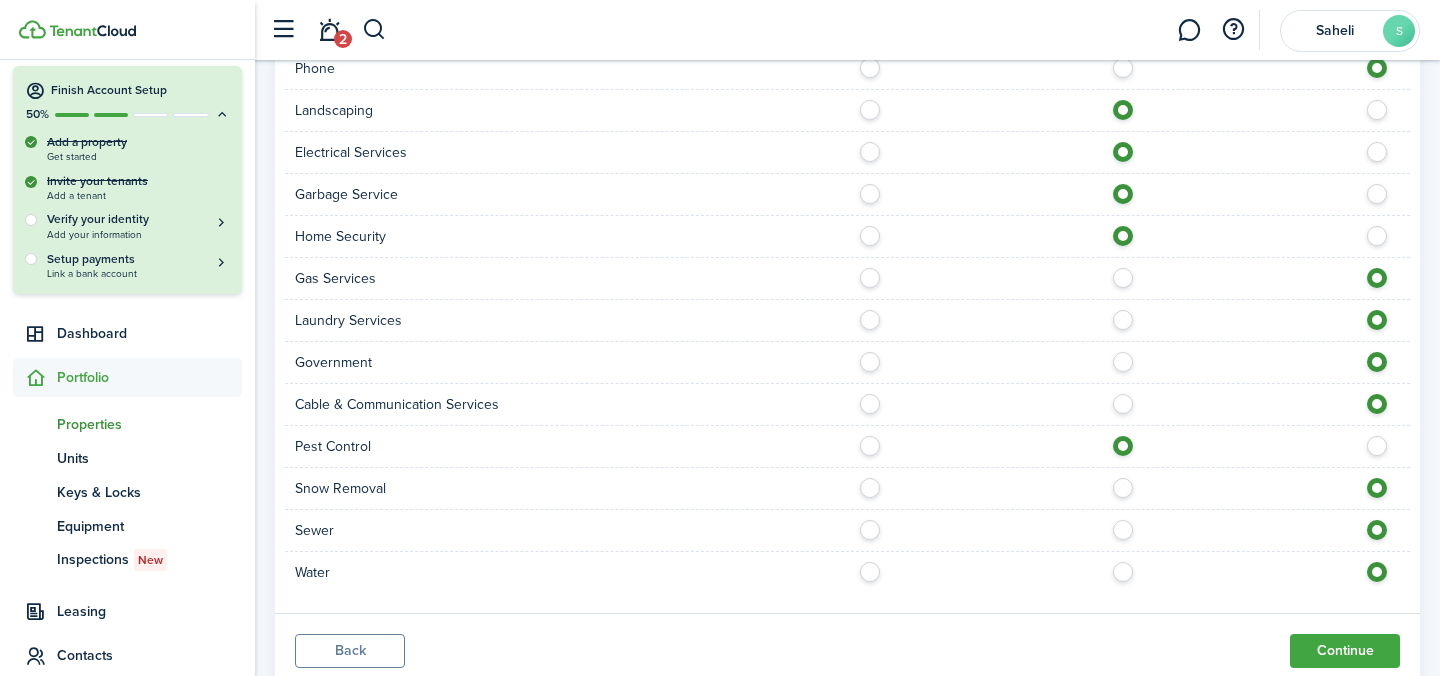 scroll, scrollTop: 1506, scrollLeft: 0, axis: vertical 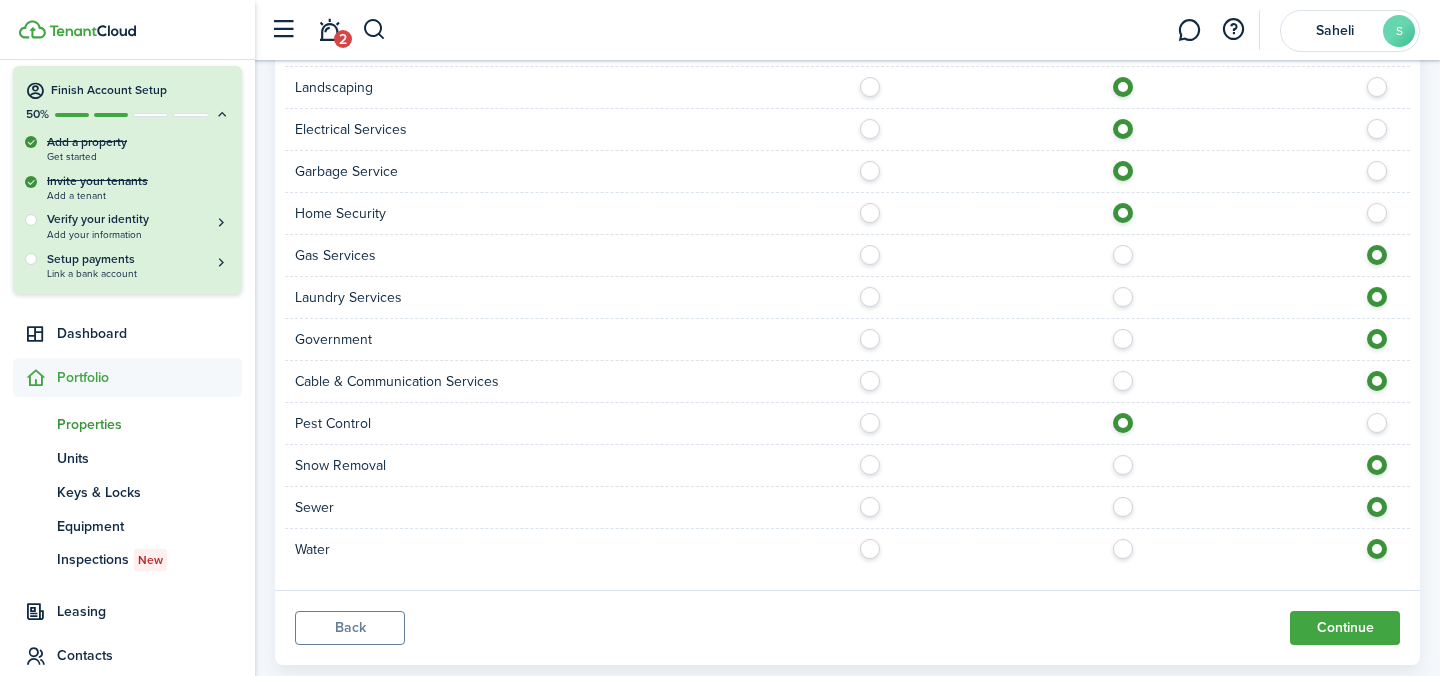 click at bounding box center [1128, 544] 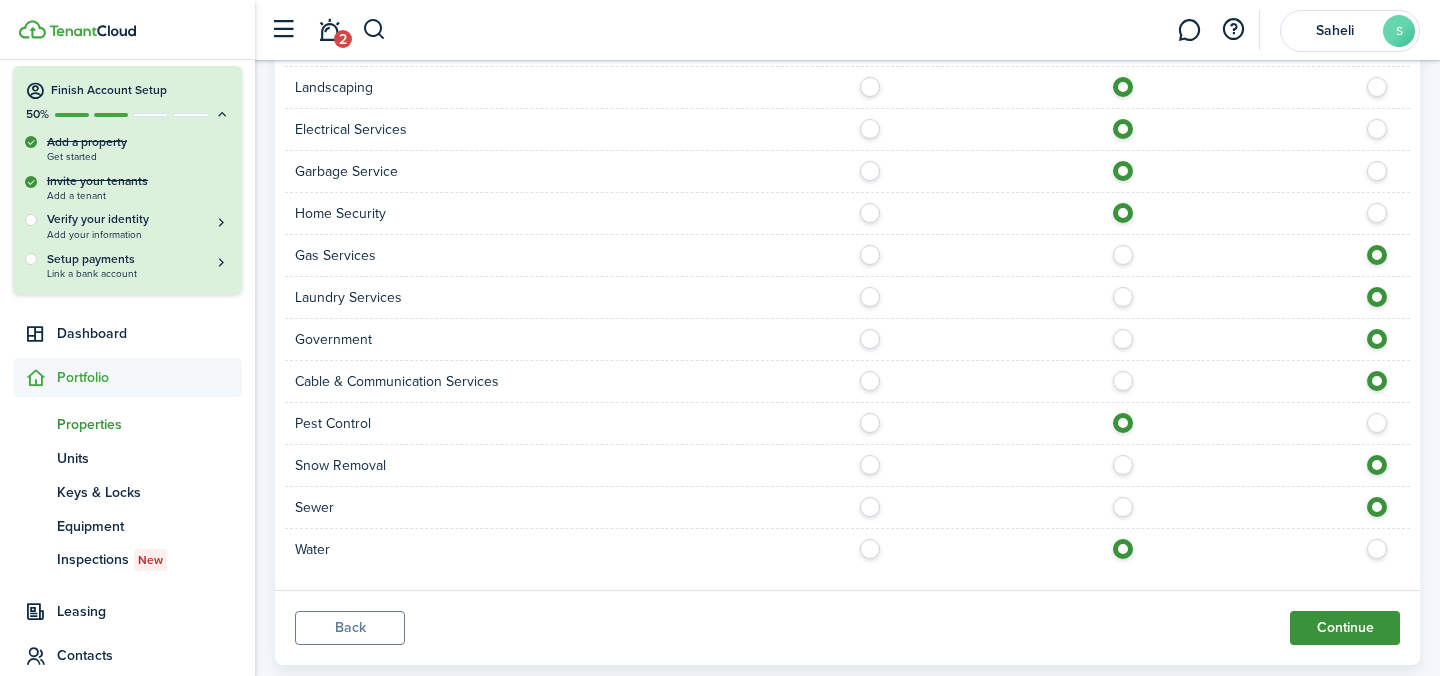 click on "Continue" 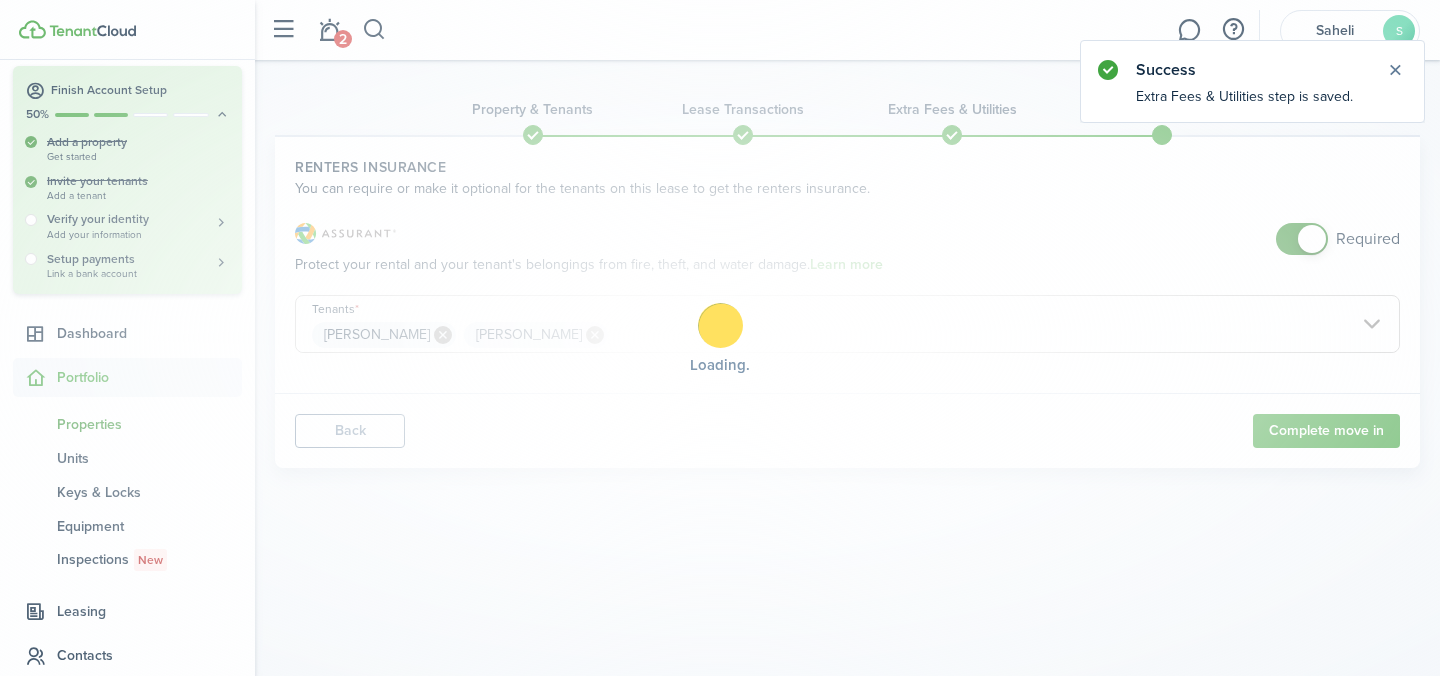 scroll, scrollTop: 0, scrollLeft: 0, axis: both 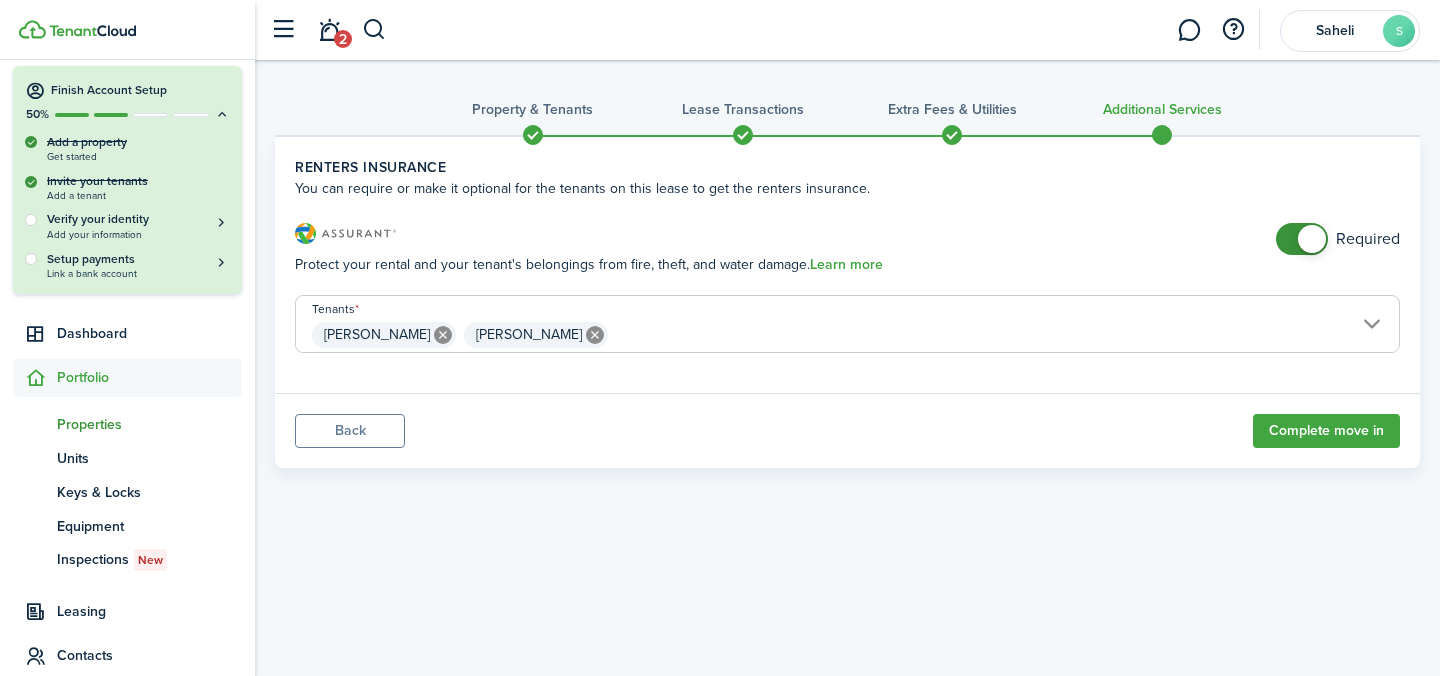 click on "Protect your rental and your tenant's belongings from fire, theft, and water damage.   Learn more" 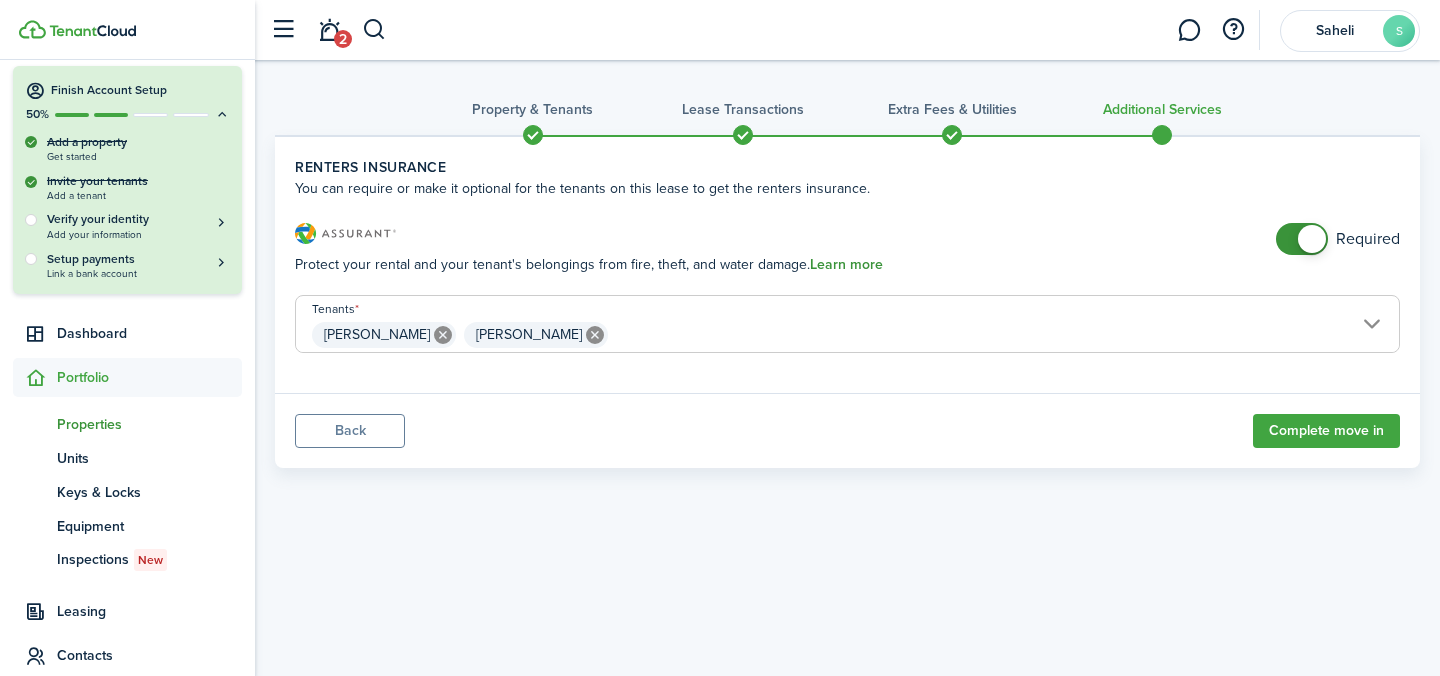 click on "Learn more" 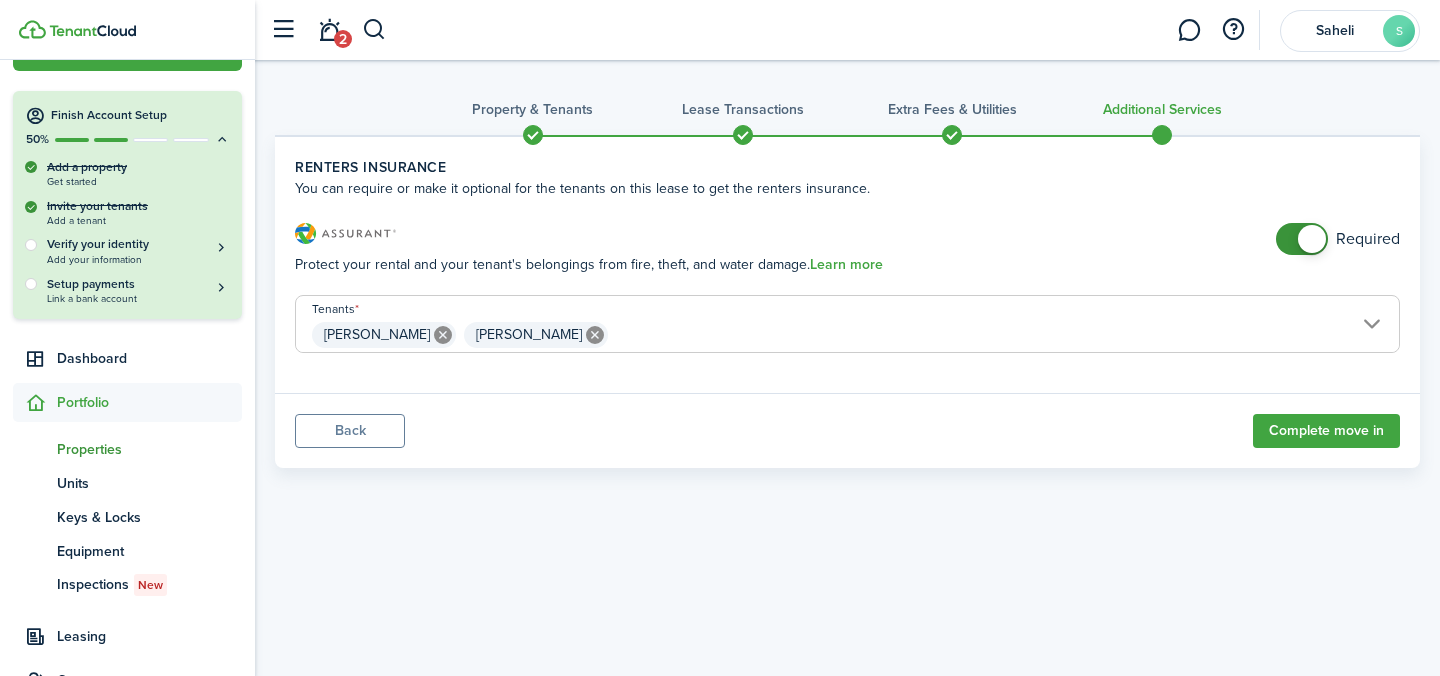 scroll, scrollTop: 32, scrollLeft: 0, axis: vertical 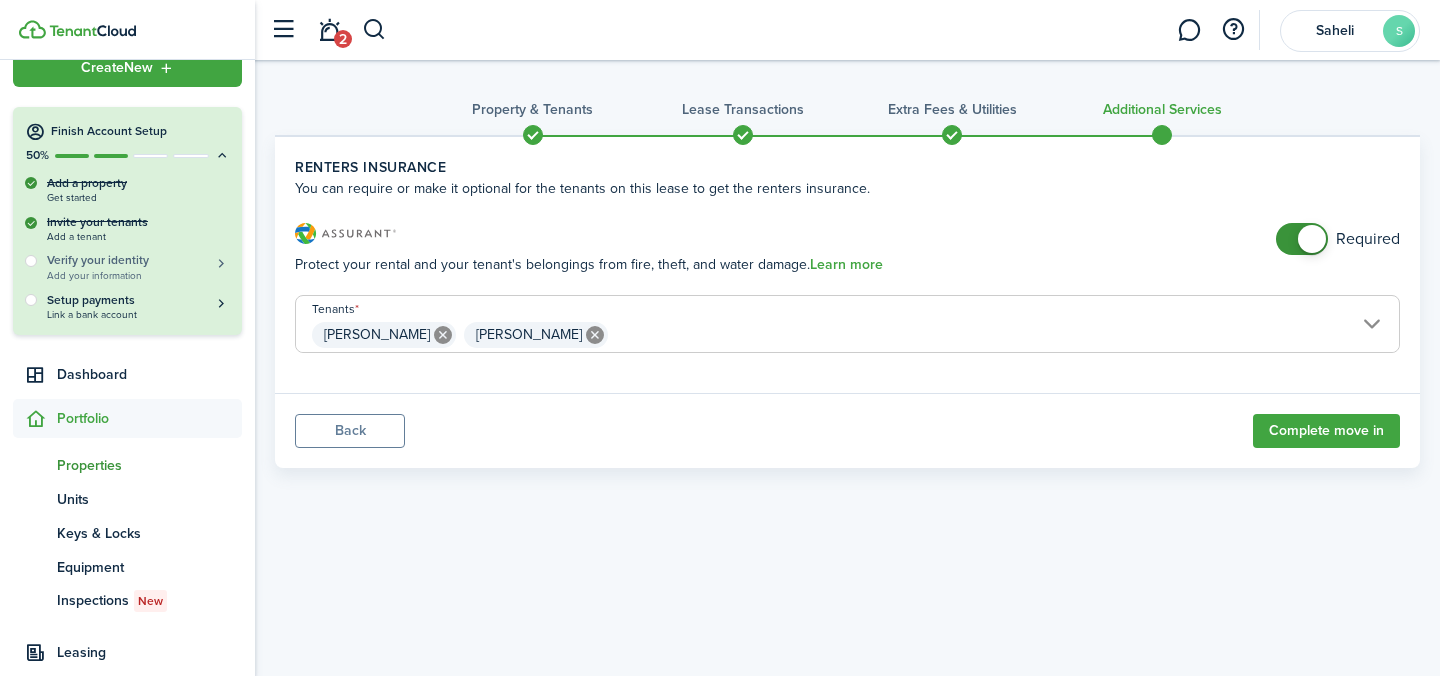click on "Verify your identity" at bounding box center [138, 260] 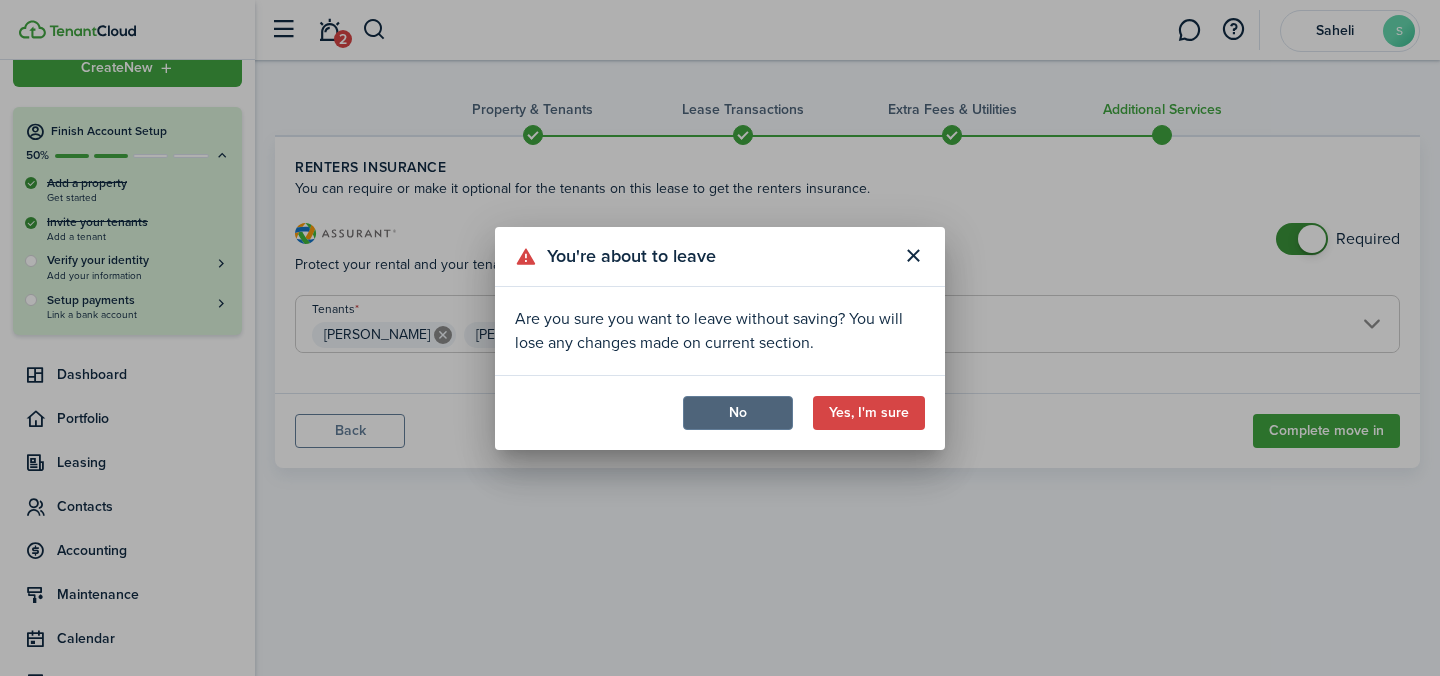click on "No" 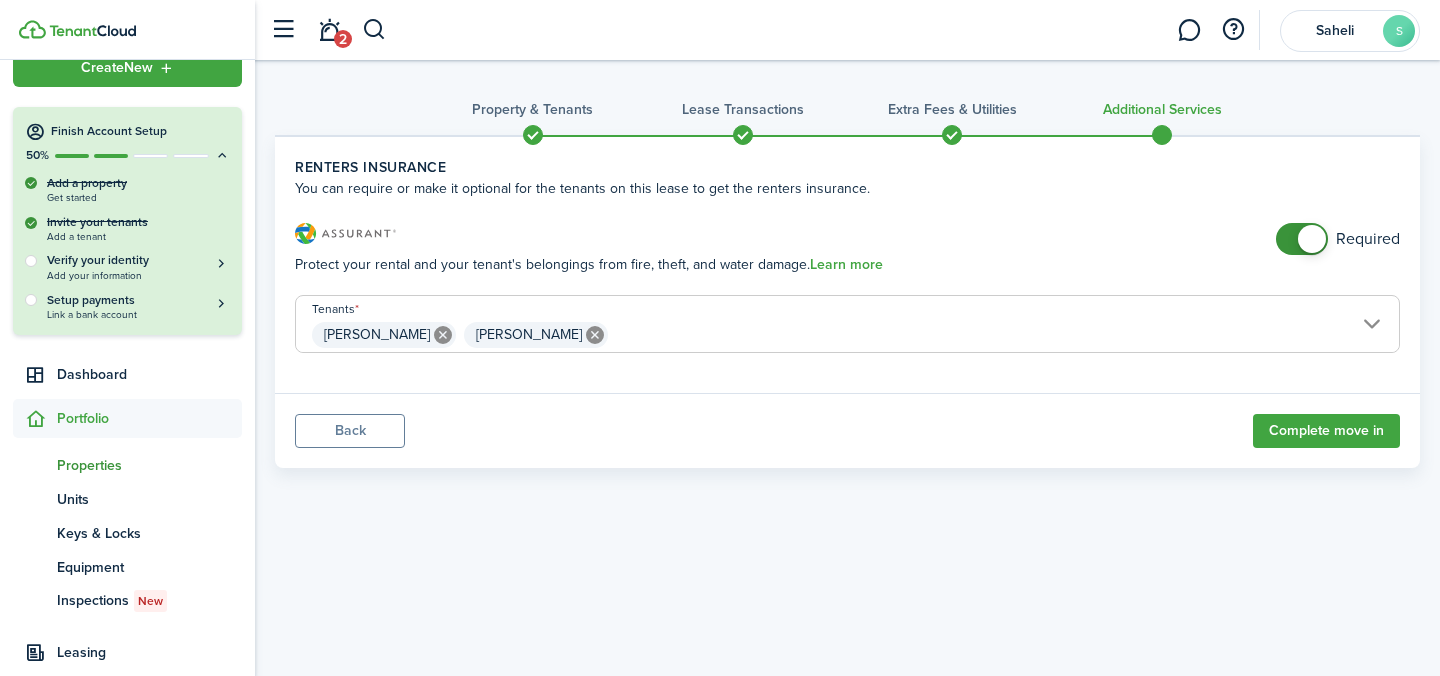scroll, scrollTop: 0, scrollLeft: 0, axis: both 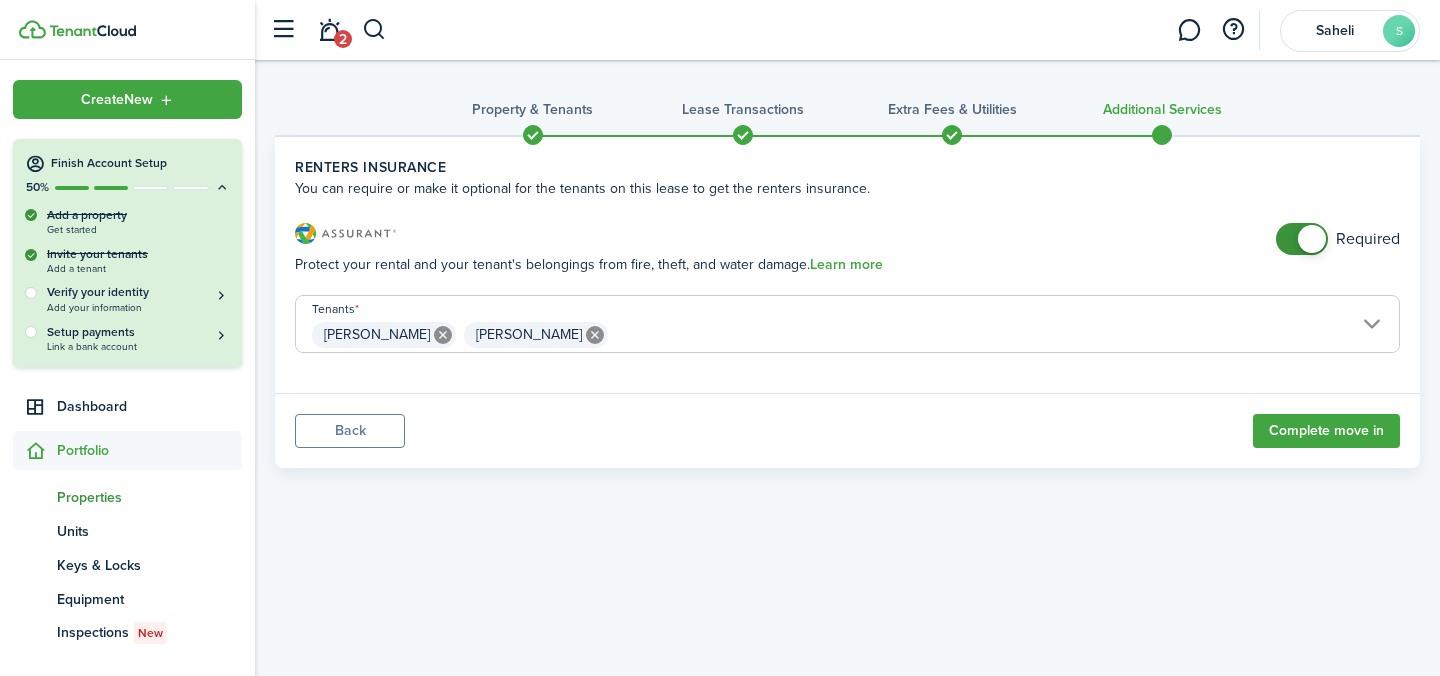click on "Back" 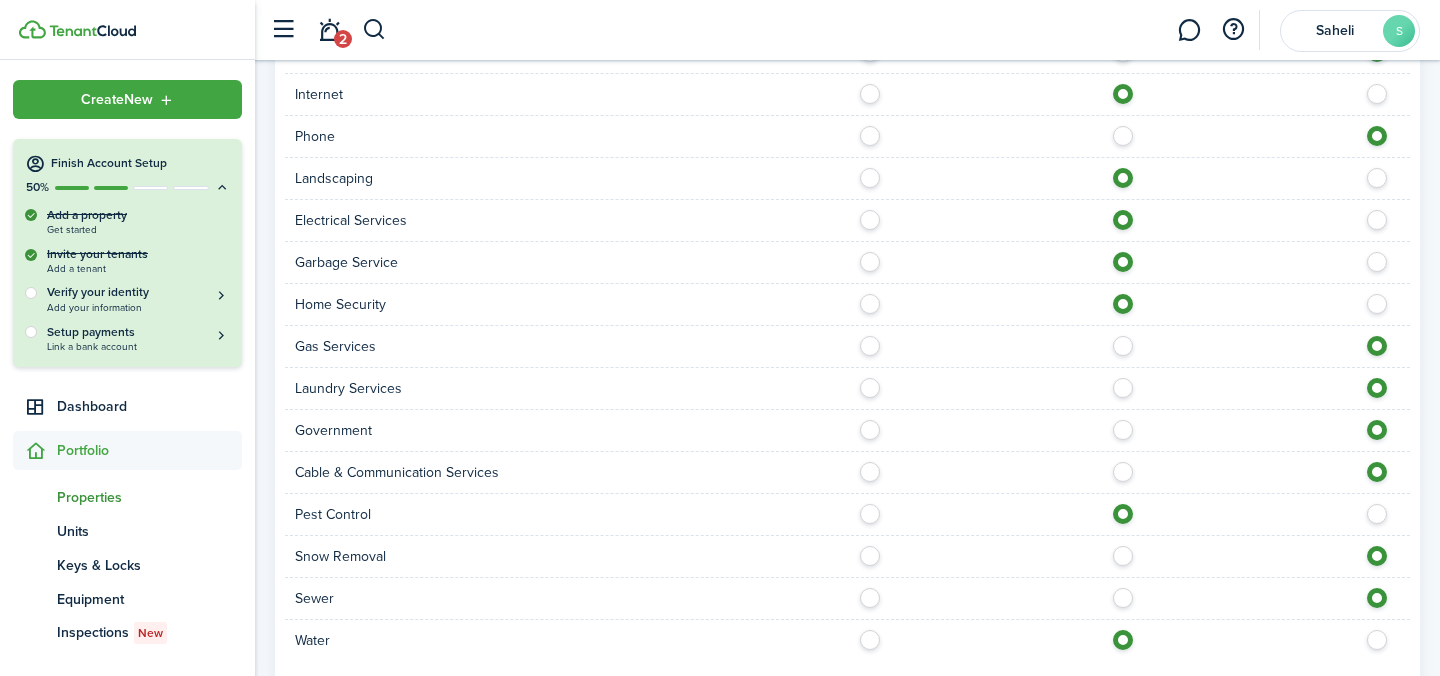 scroll, scrollTop: 1529, scrollLeft: 0, axis: vertical 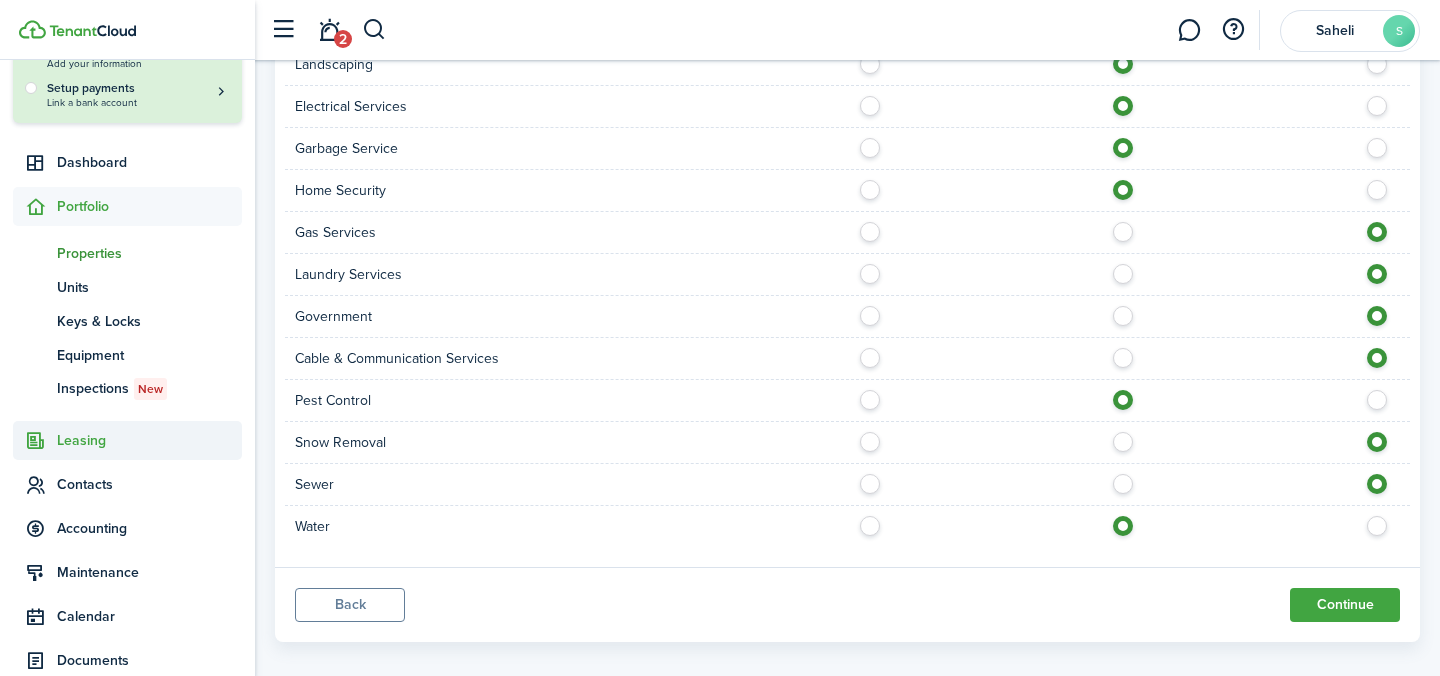 click on "Leasing" 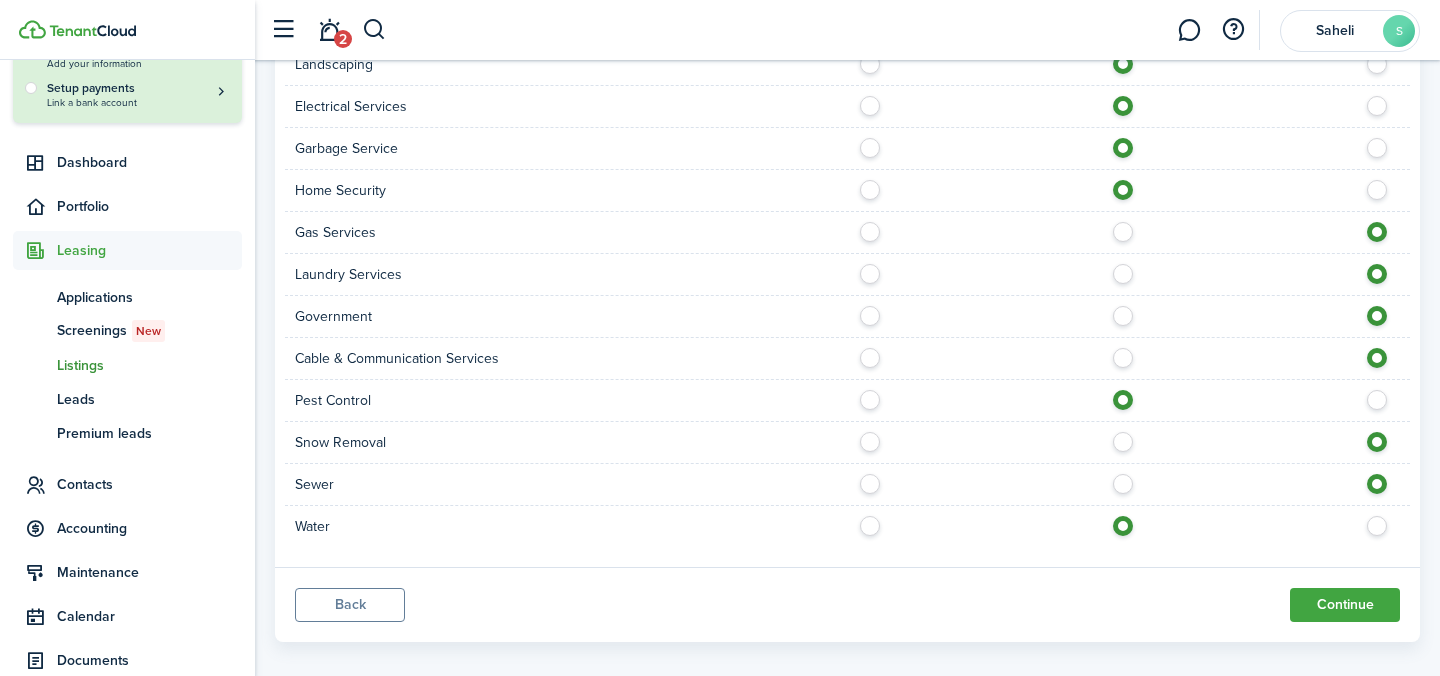 click on "Listings" 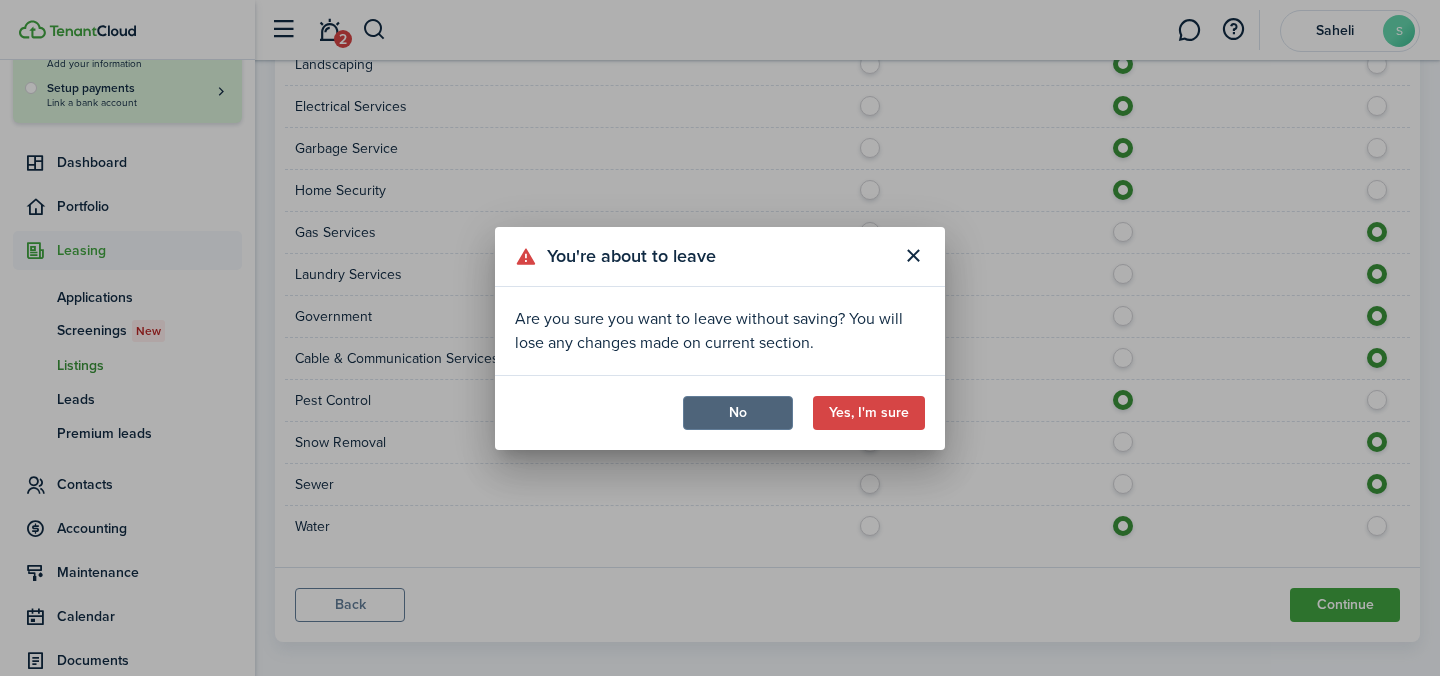 click on "No" 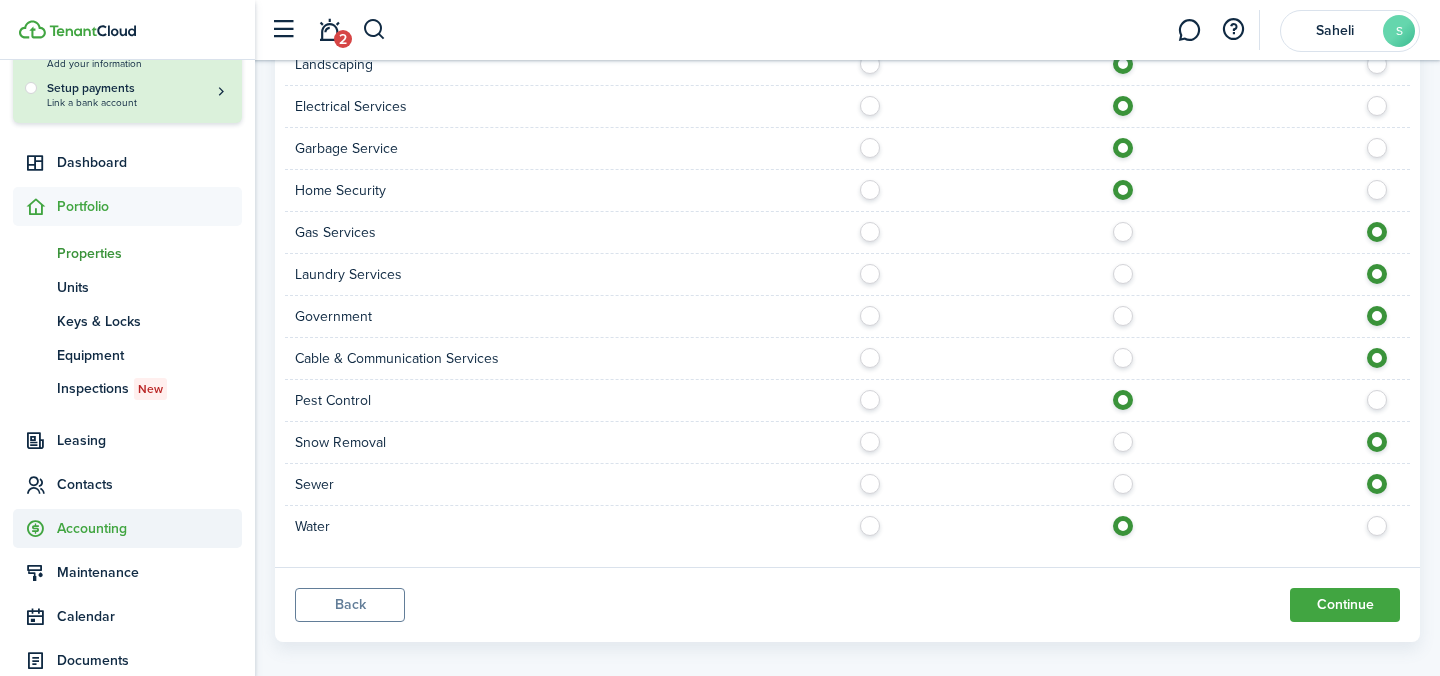 scroll, scrollTop: 443, scrollLeft: 0, axis: vertical 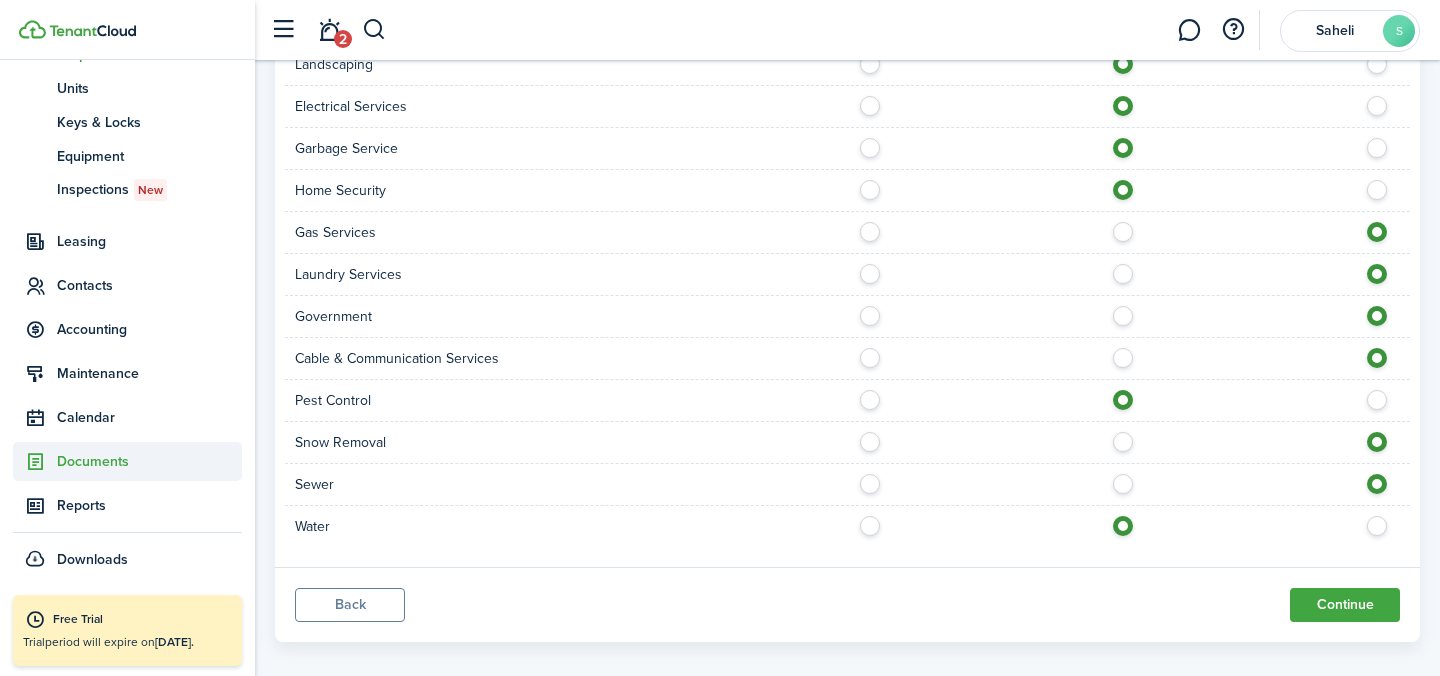 click on "Documents" 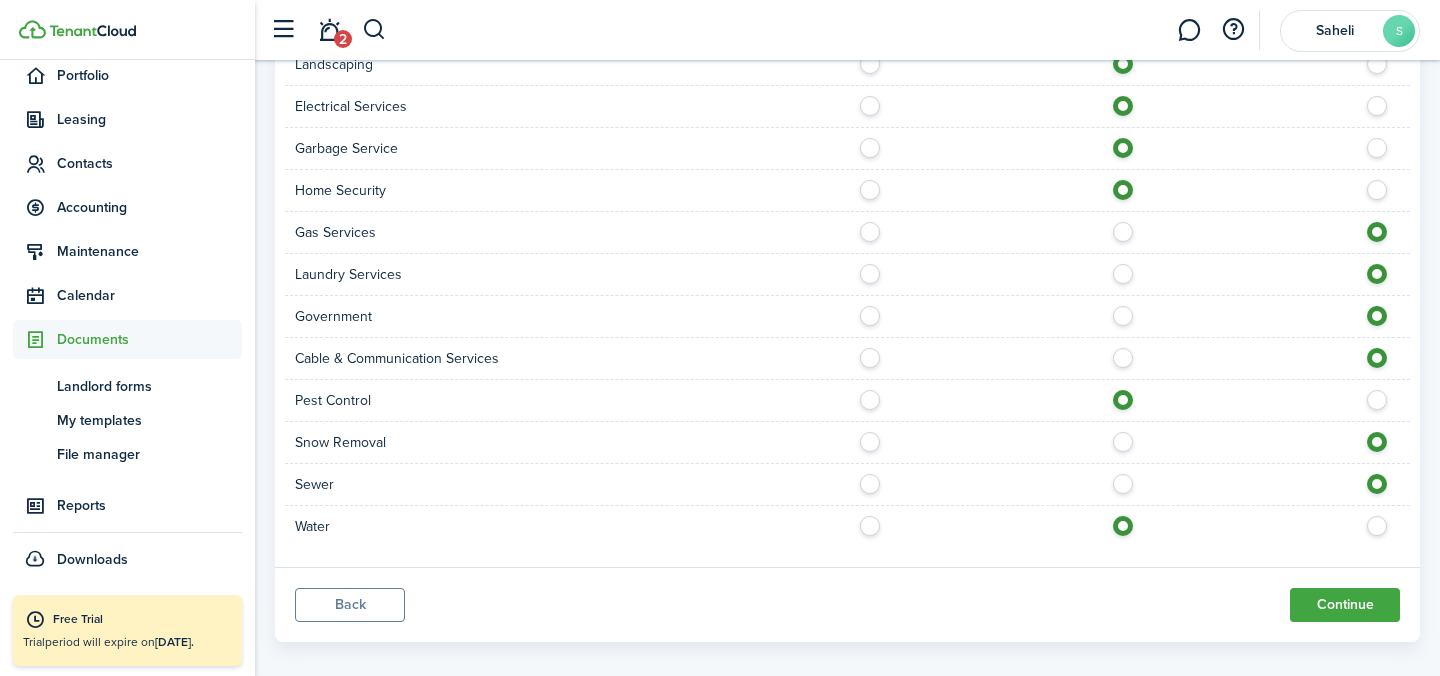 scroll, scrollTop: 375, scrollLeft: 0, axis: vertical 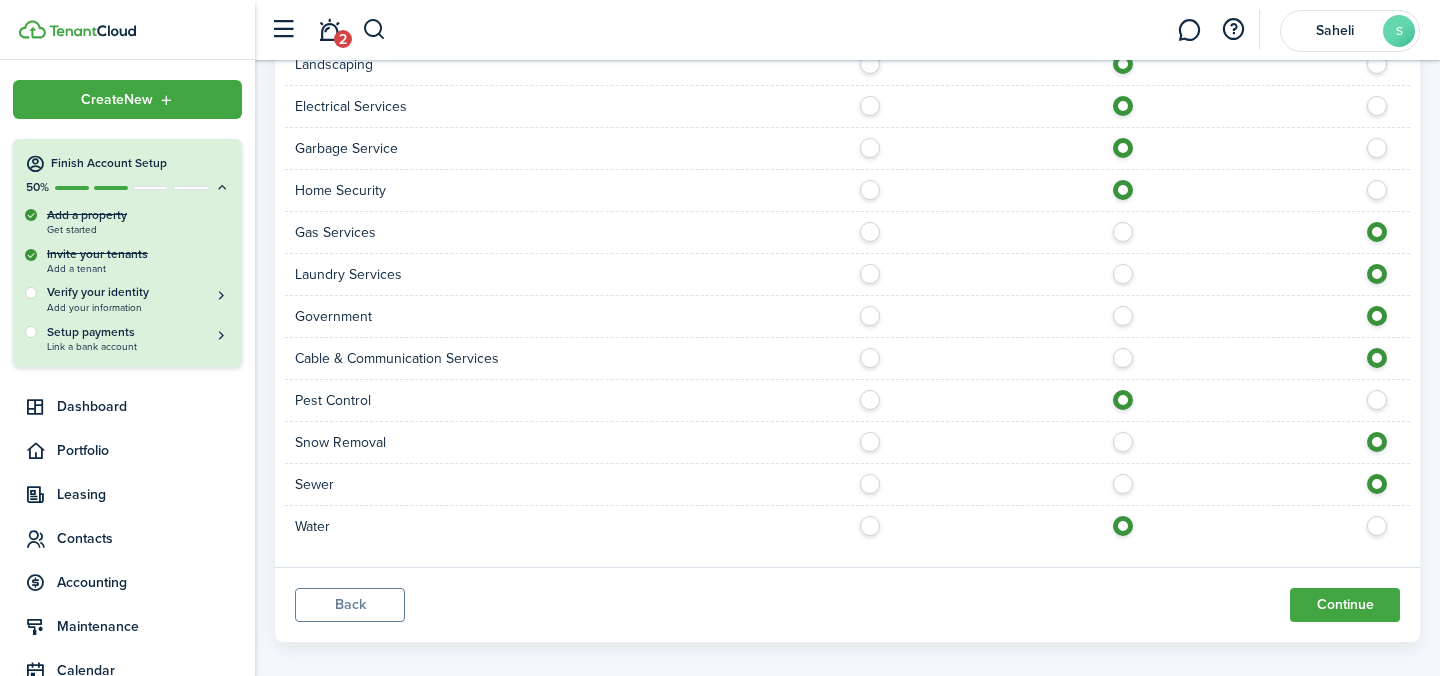 click on "Back" 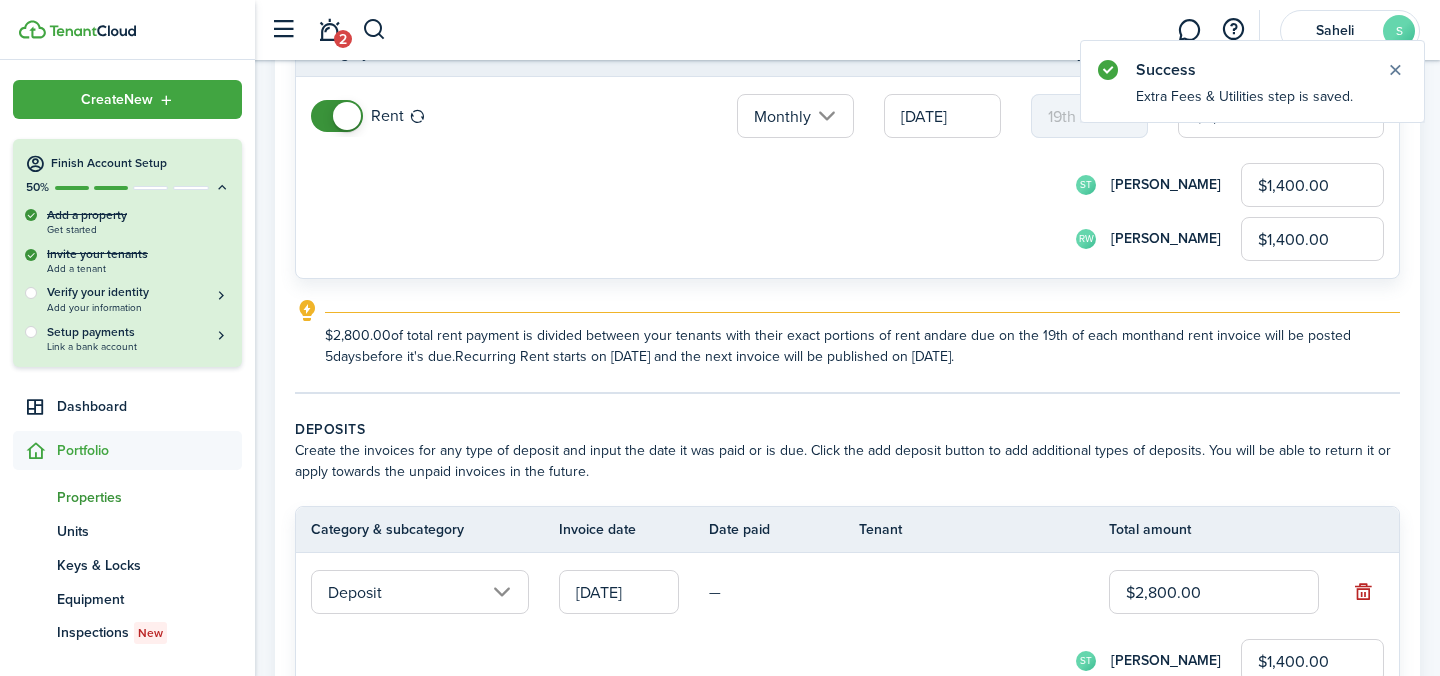 scroll, scrollTop: 619, scrollLeft: 0, axis: vertical 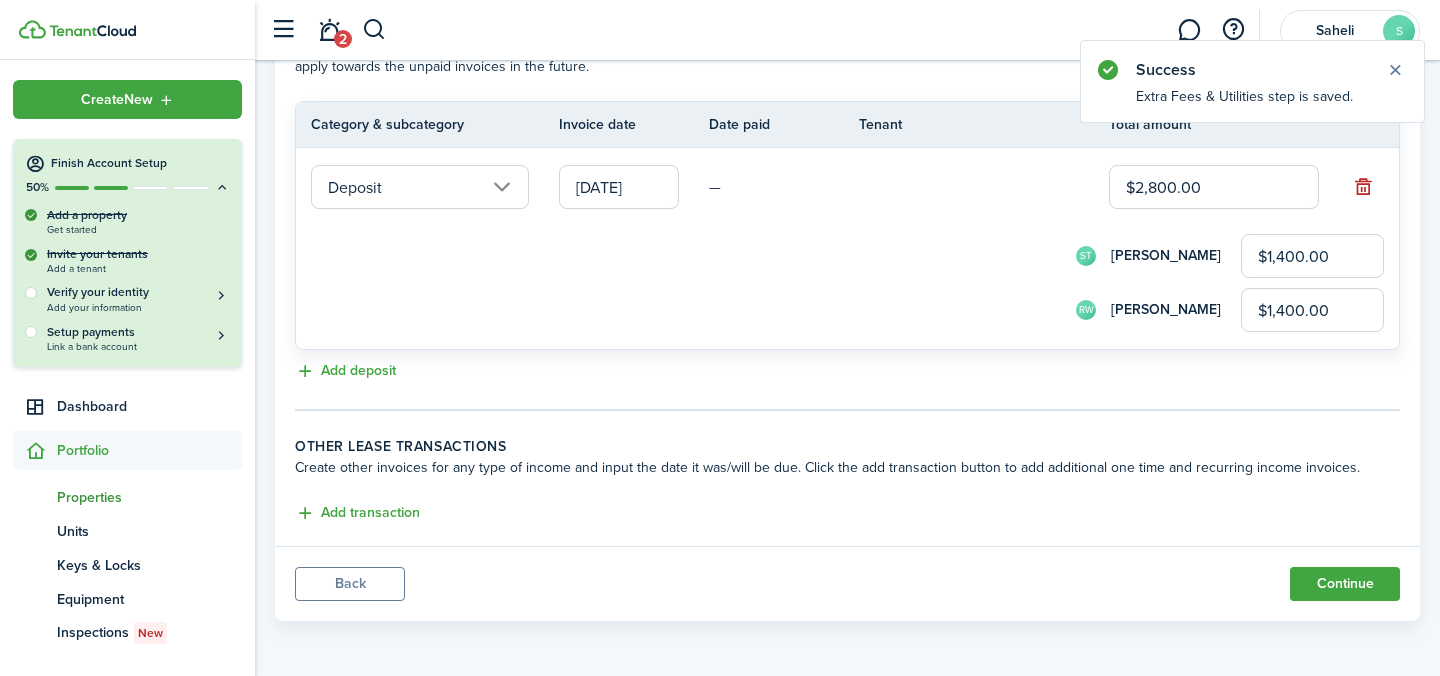 click on "Back" 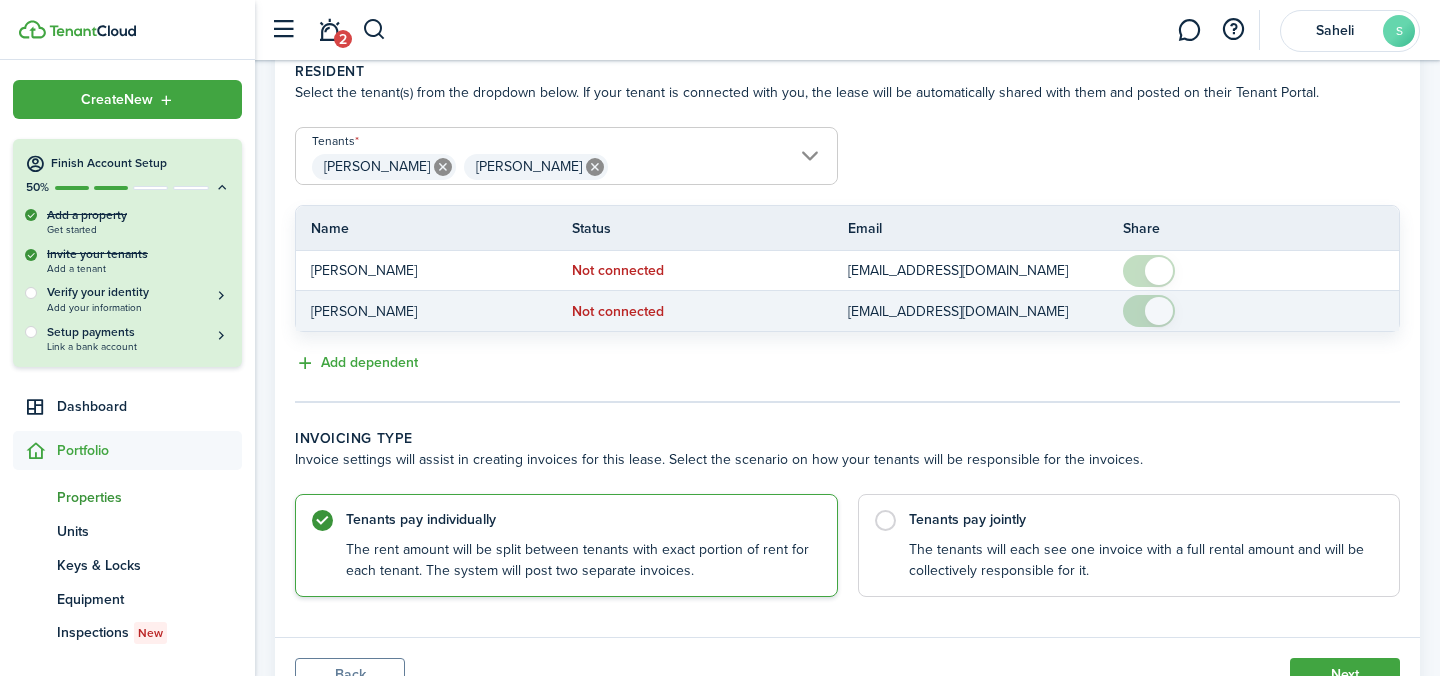 scroll, scrollTop: 499, scrollLeft: 0, axis: vertical 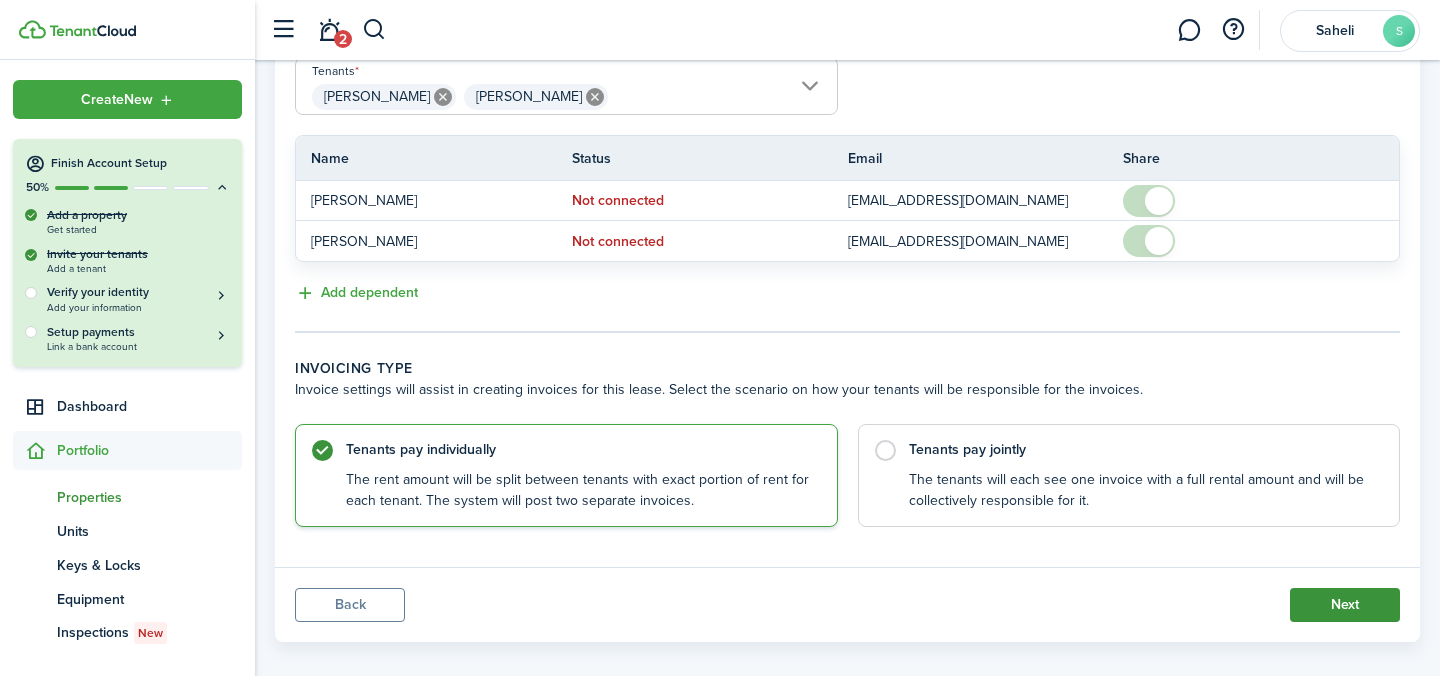 click on "Next" 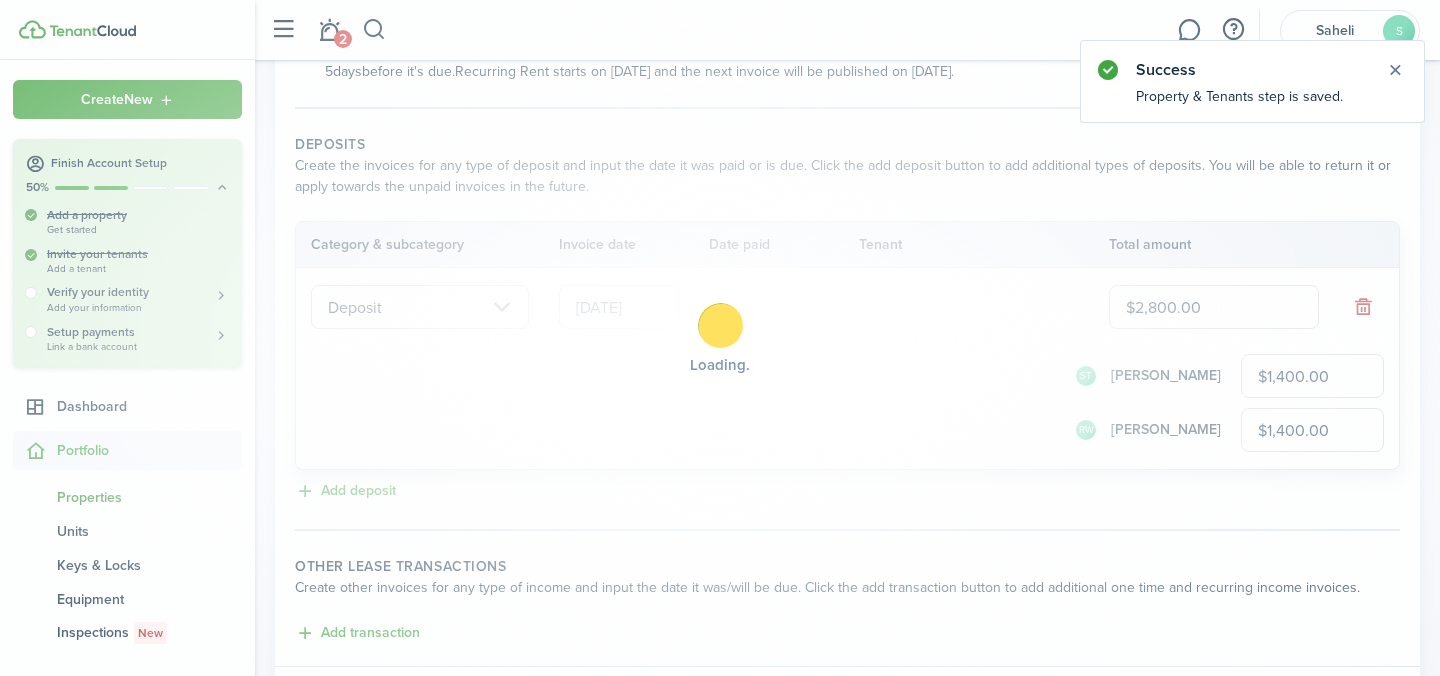 scroll, scrollTop: 0, scrollLeft: 0, axis: both 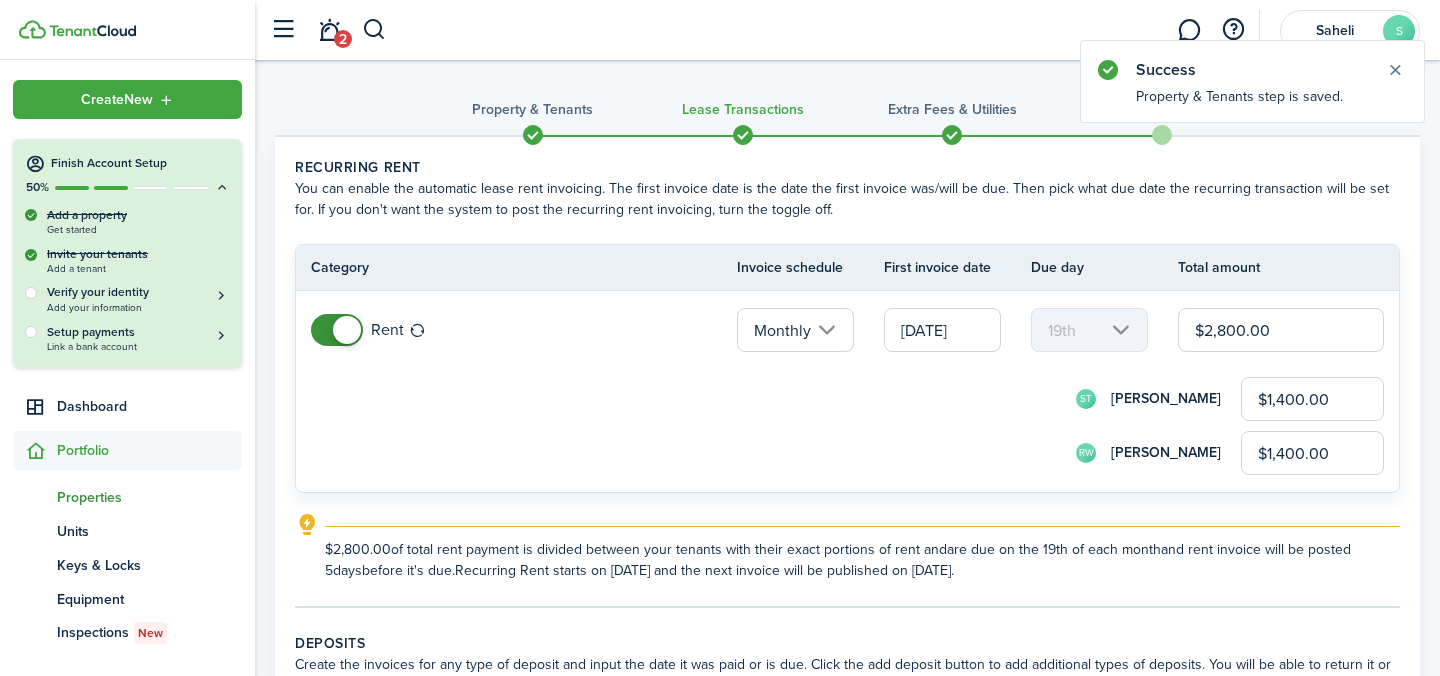 click on "Monthly" at bounding box center [795, 330] 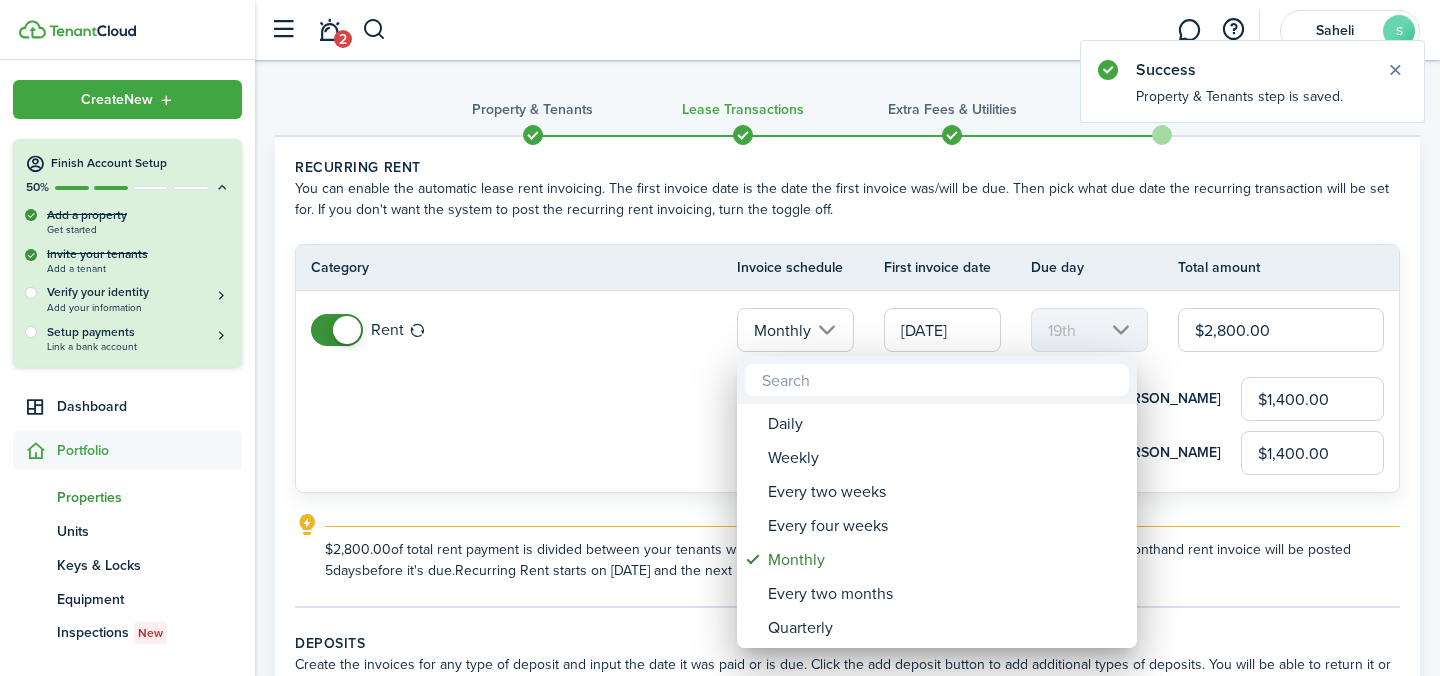 click at bounding box center (720, 338) 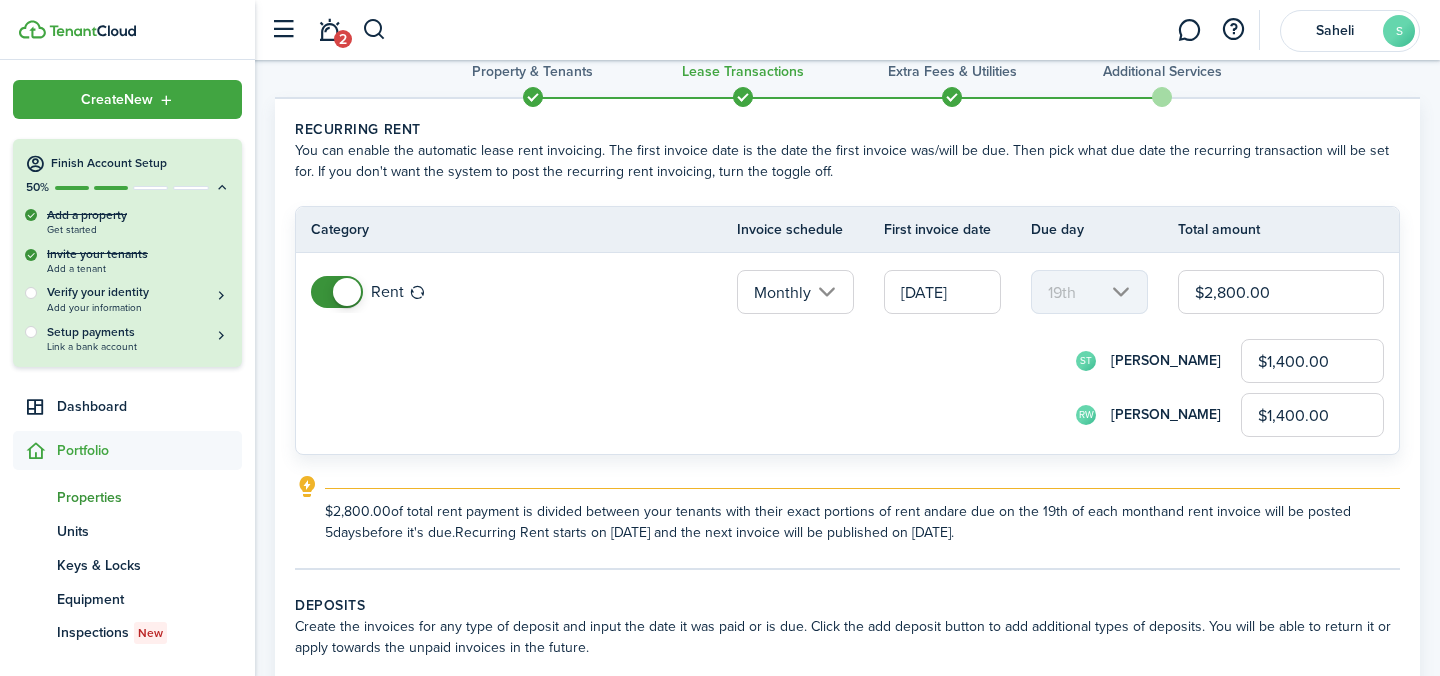 scroll, scrollTop: 0, scrollLeft: 0, axis: both 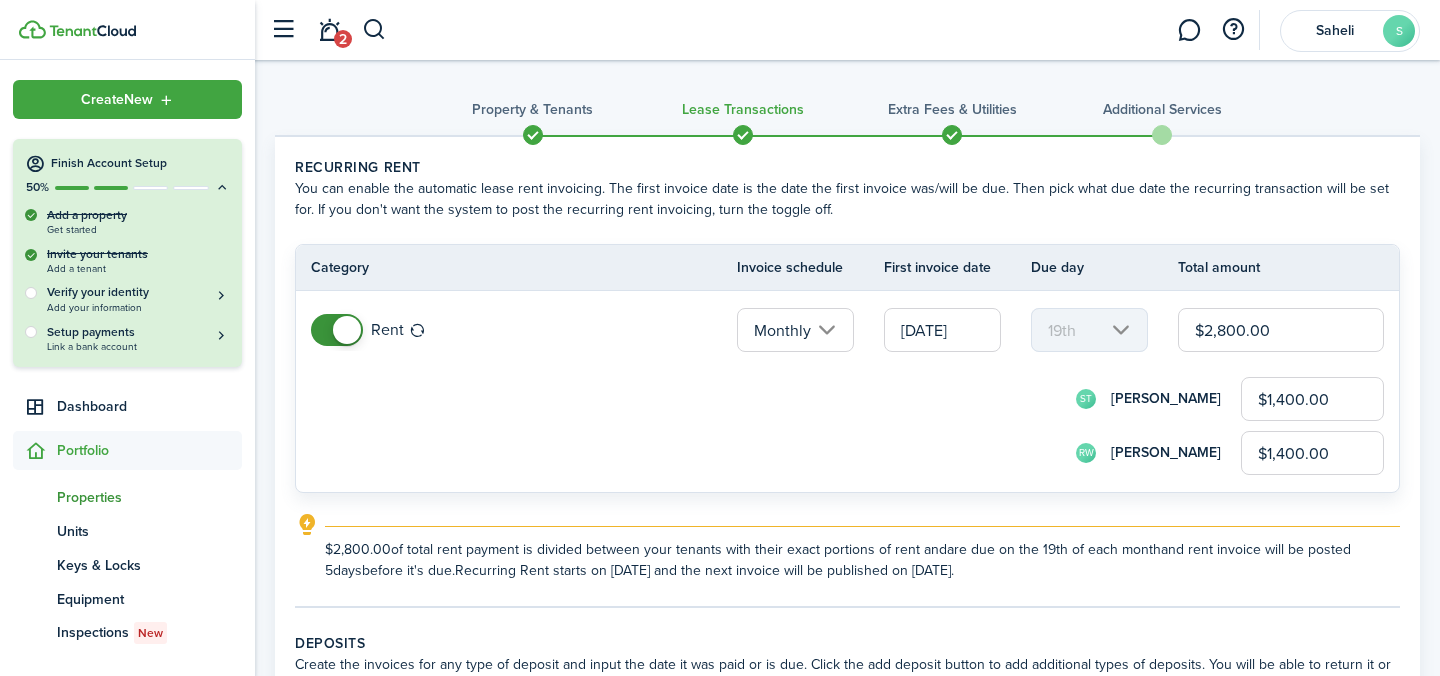 click on "[DATE]" at bounding box center [942, 330] 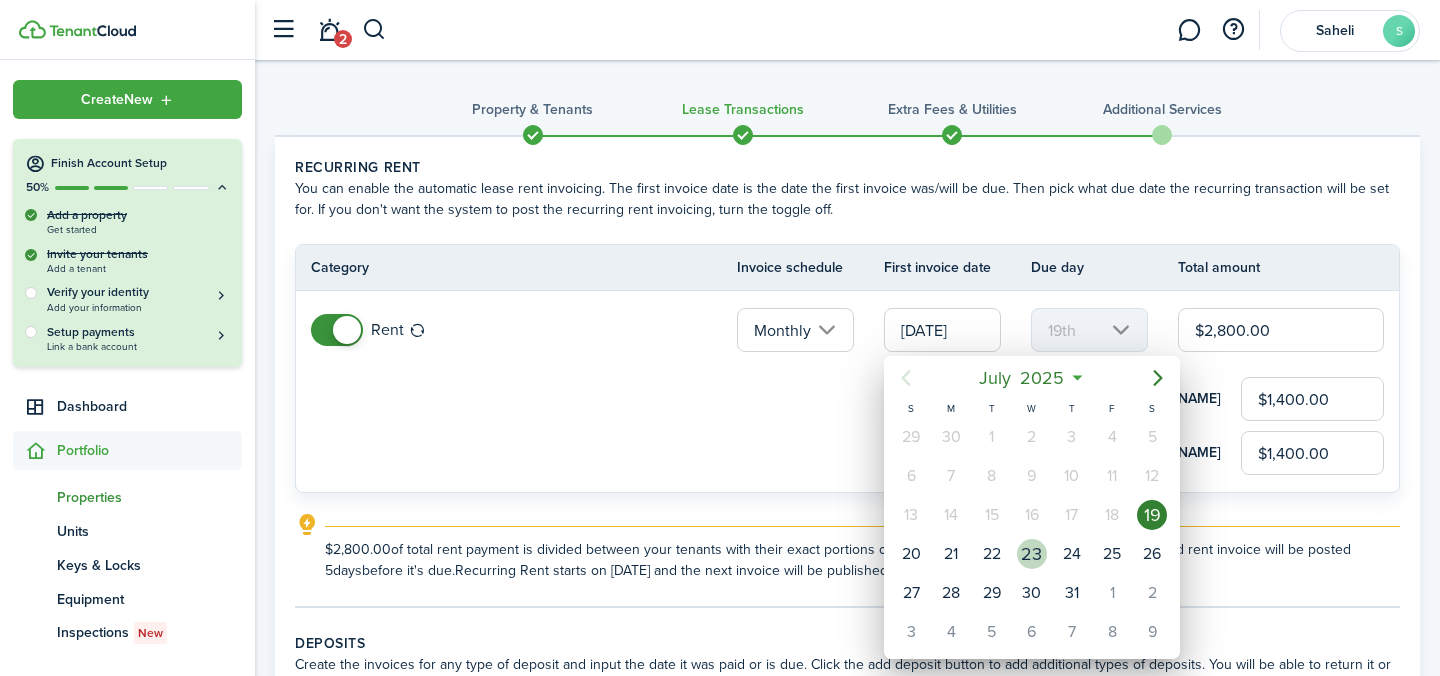 click on "23" at bounding box center [1032, 554] 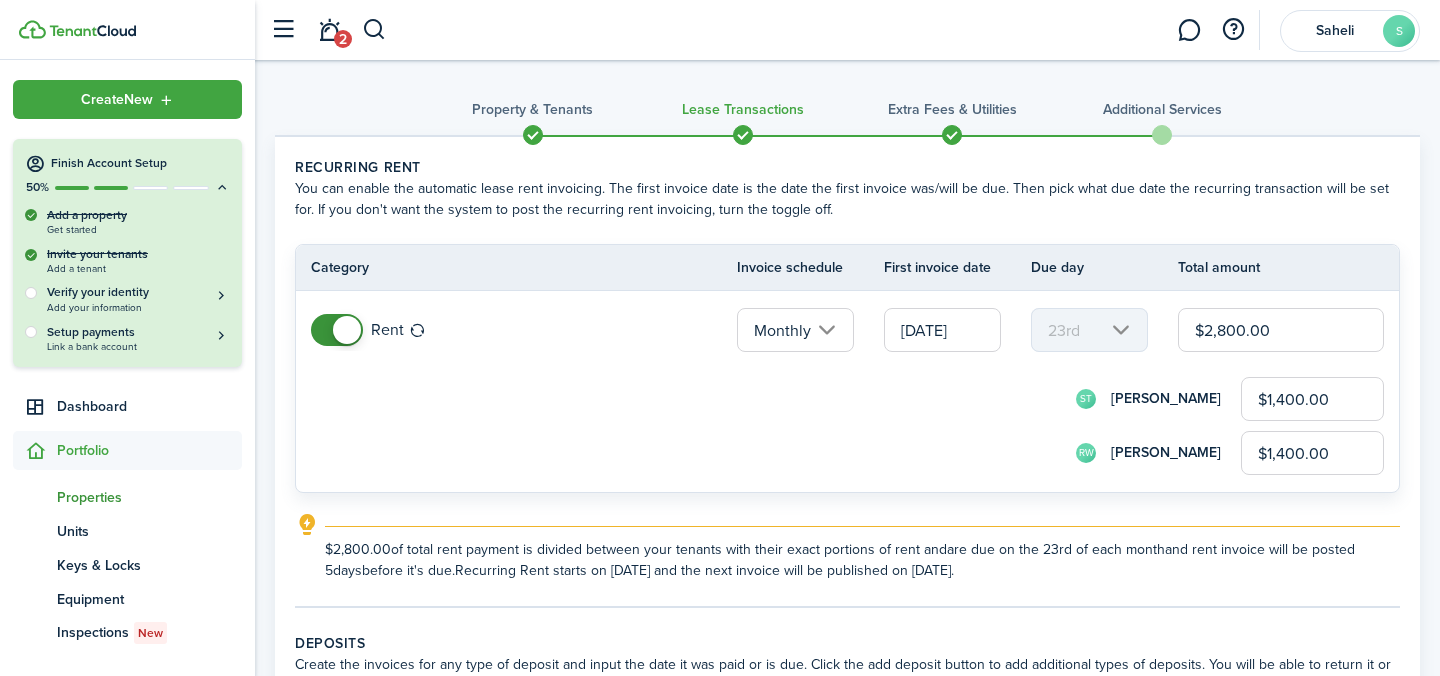 scroll, scrollTop: 0, scrollLeft: 0, axis: both 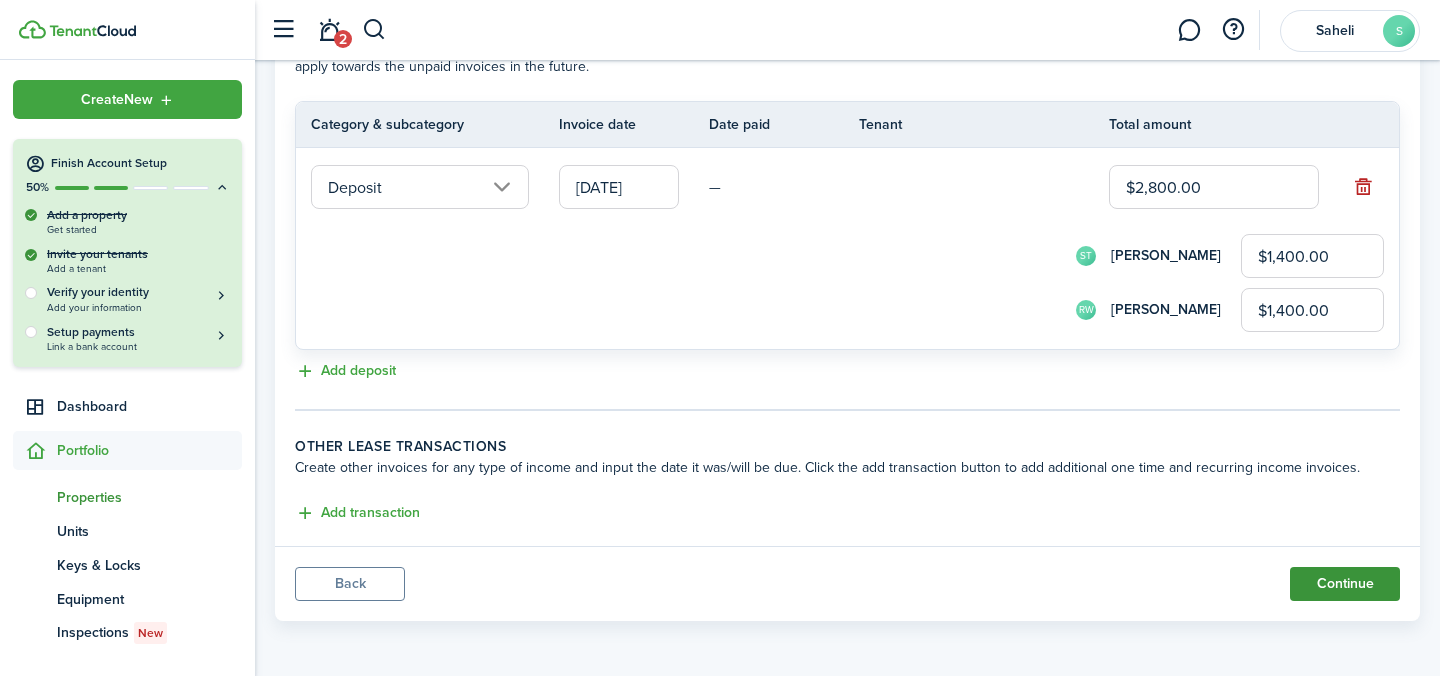 click on "Continue" 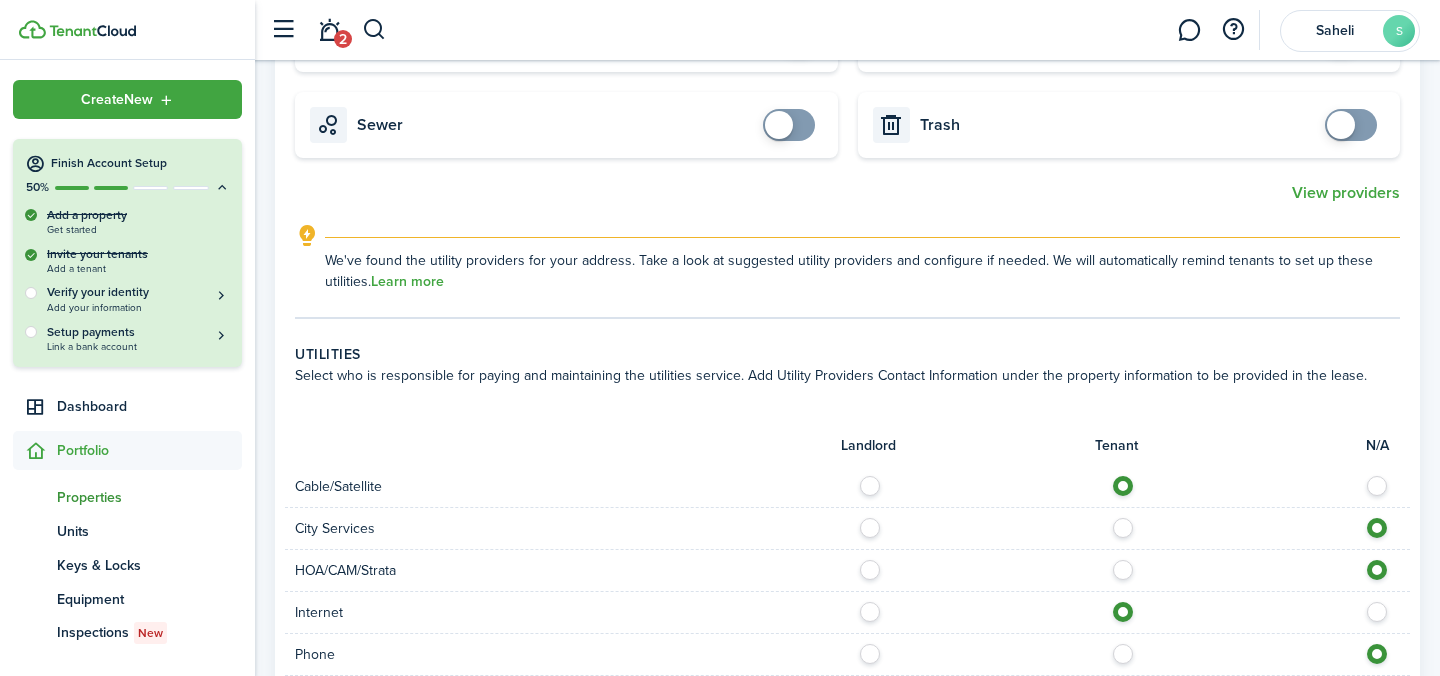 scroll, scrollTop: 1076, scrollLeft: 0, axis: vertical 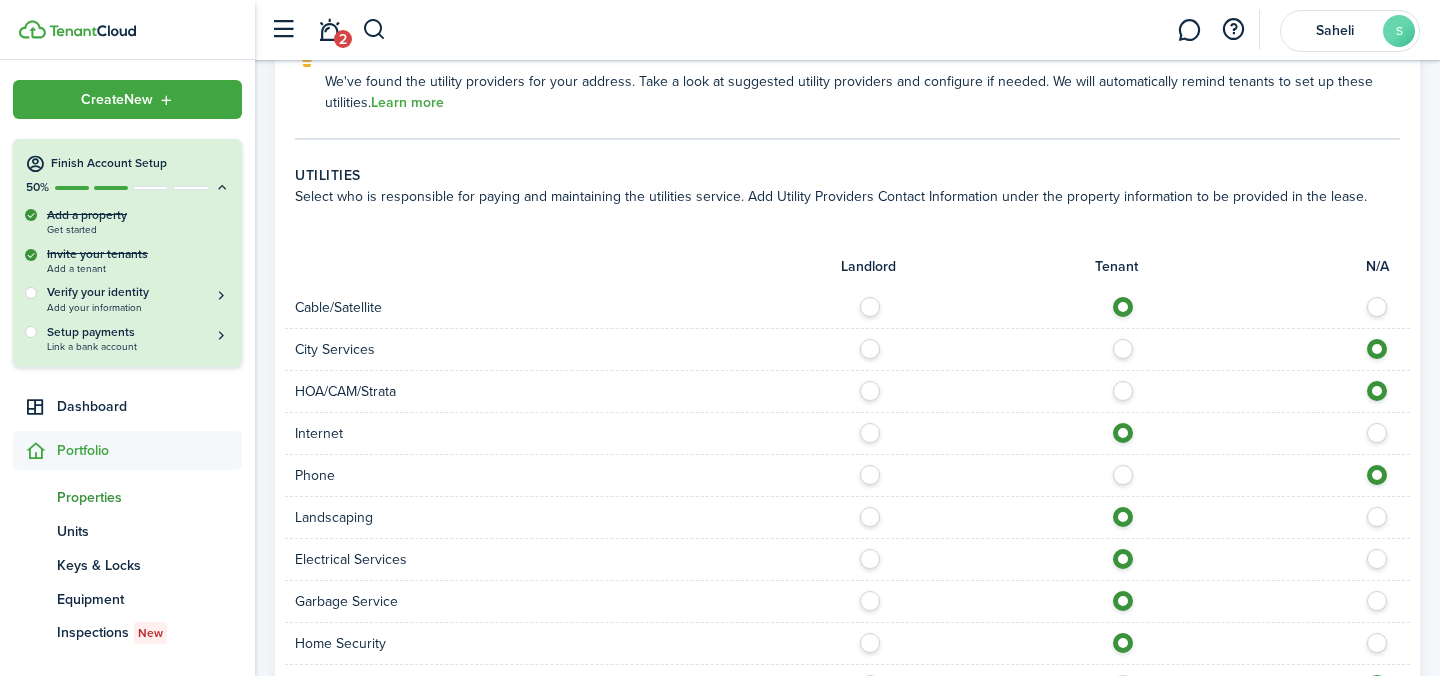 click at bounding box center (1382, 302) 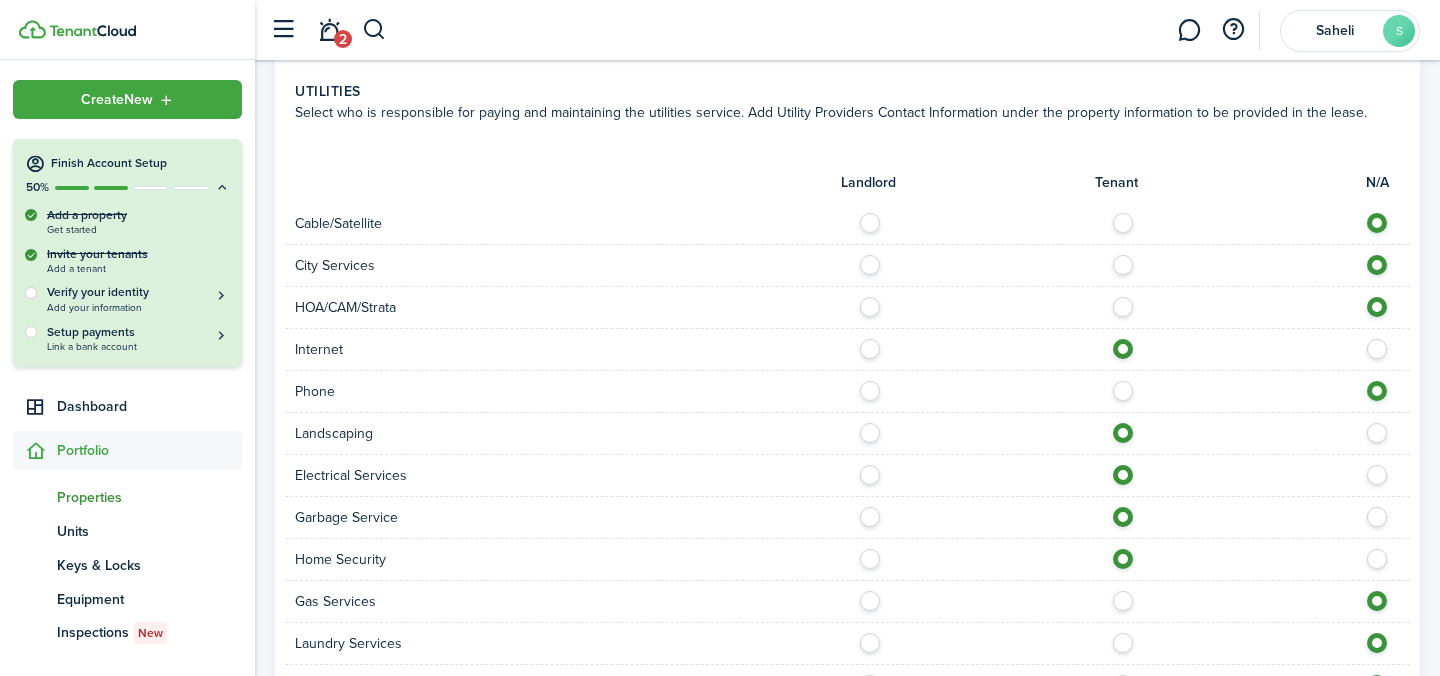 scroll, scrollTop: 1167, scrollLeft: 0, axis: vertical 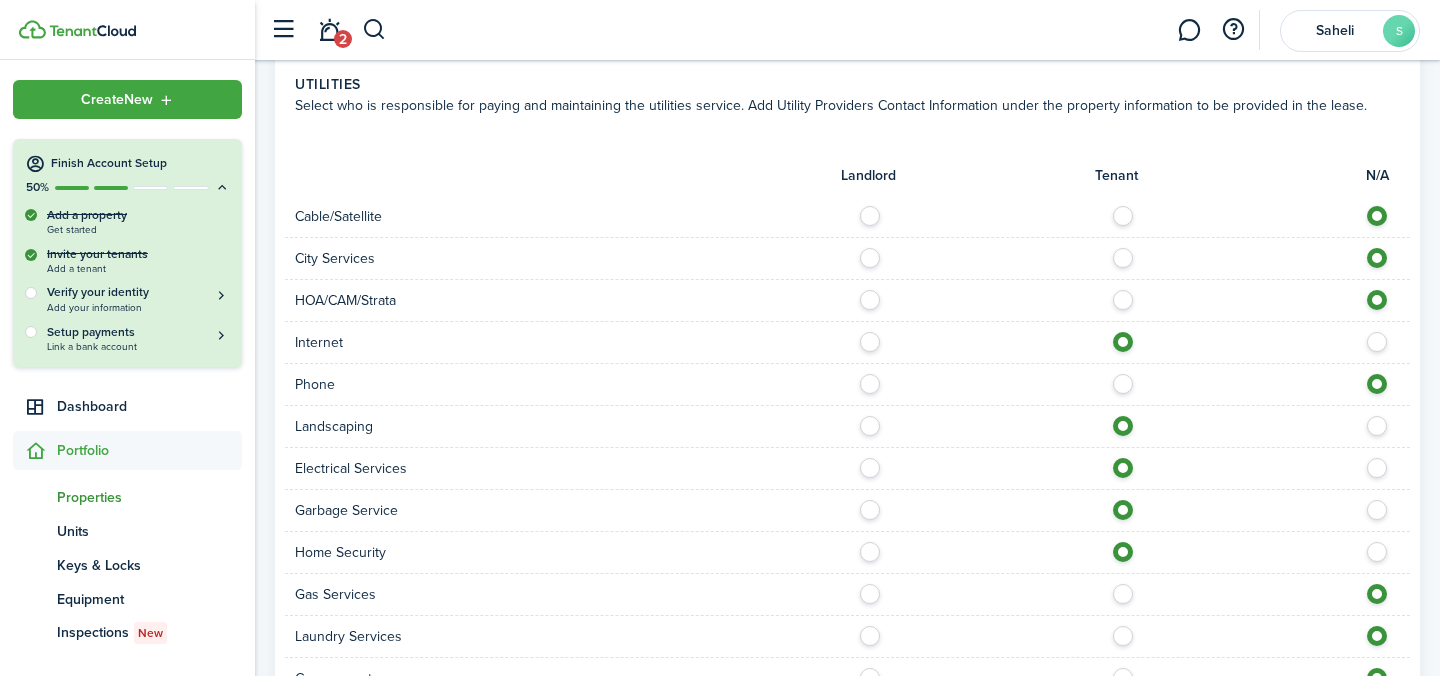 click at bounding box center (1382, 337) 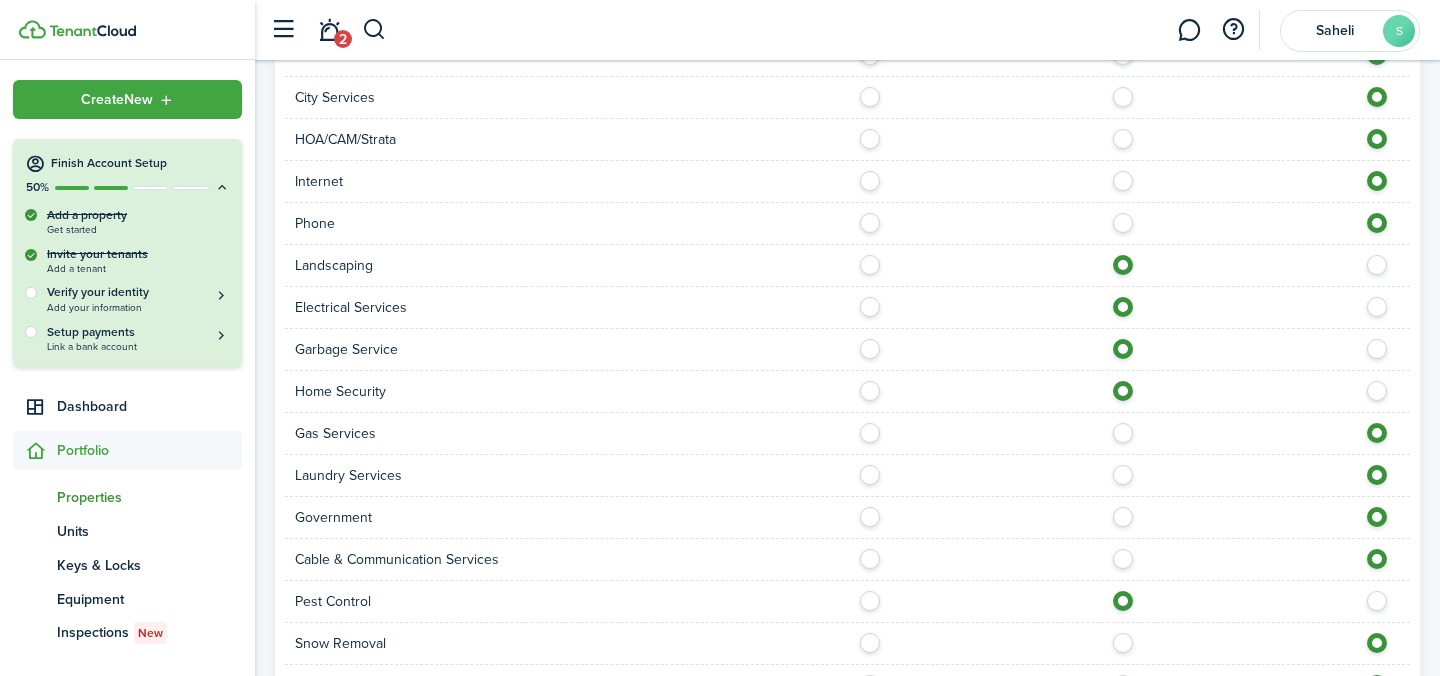 scroll, scrollTop: 1347, scrollLeft: 0, axis: vertical 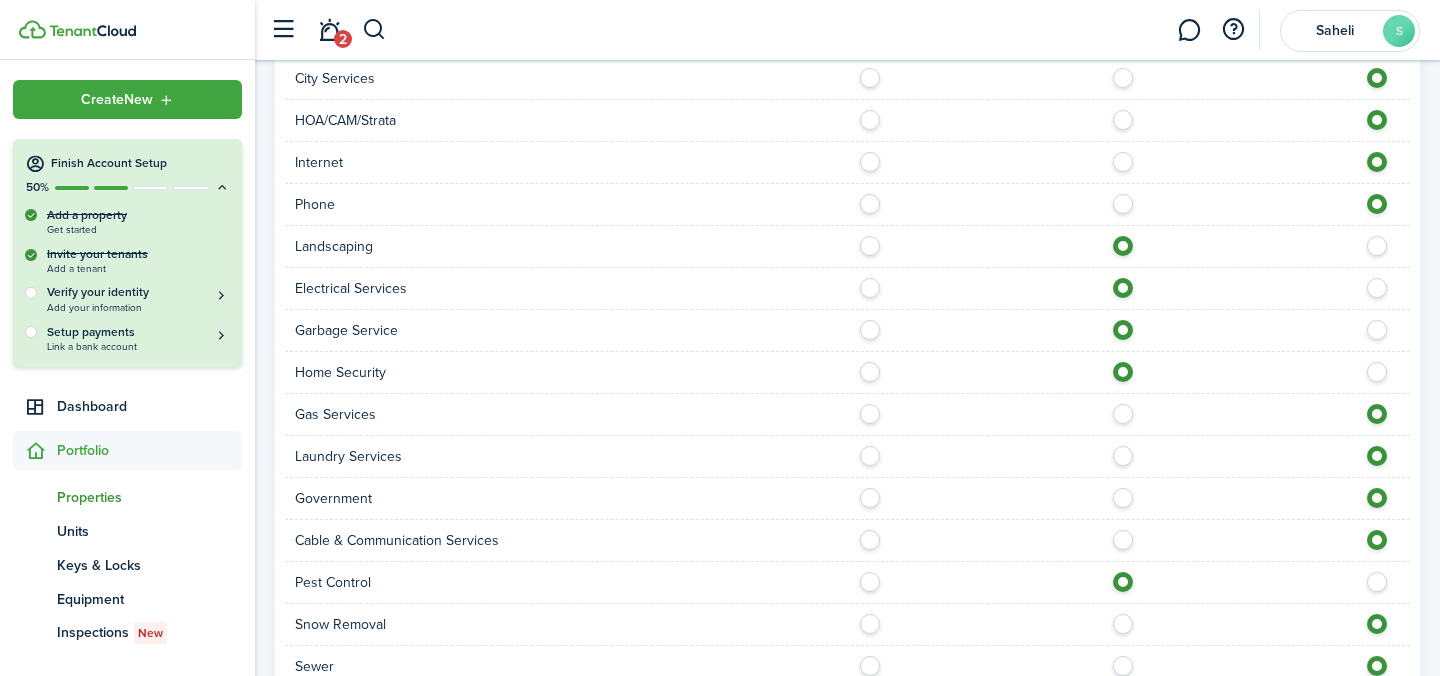 click at bounding box center (1382, 367) 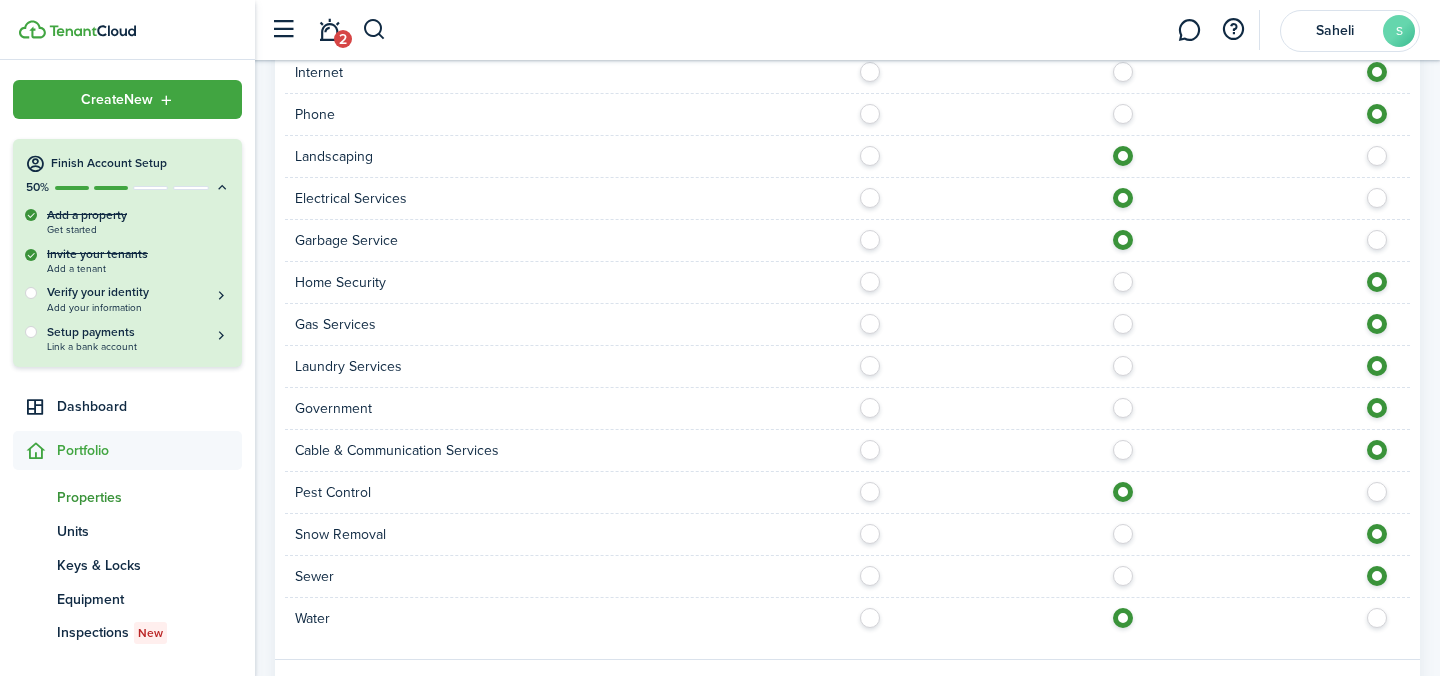 scroll, scrollTop: 1441, scrollLeft: 0, axis: vertical 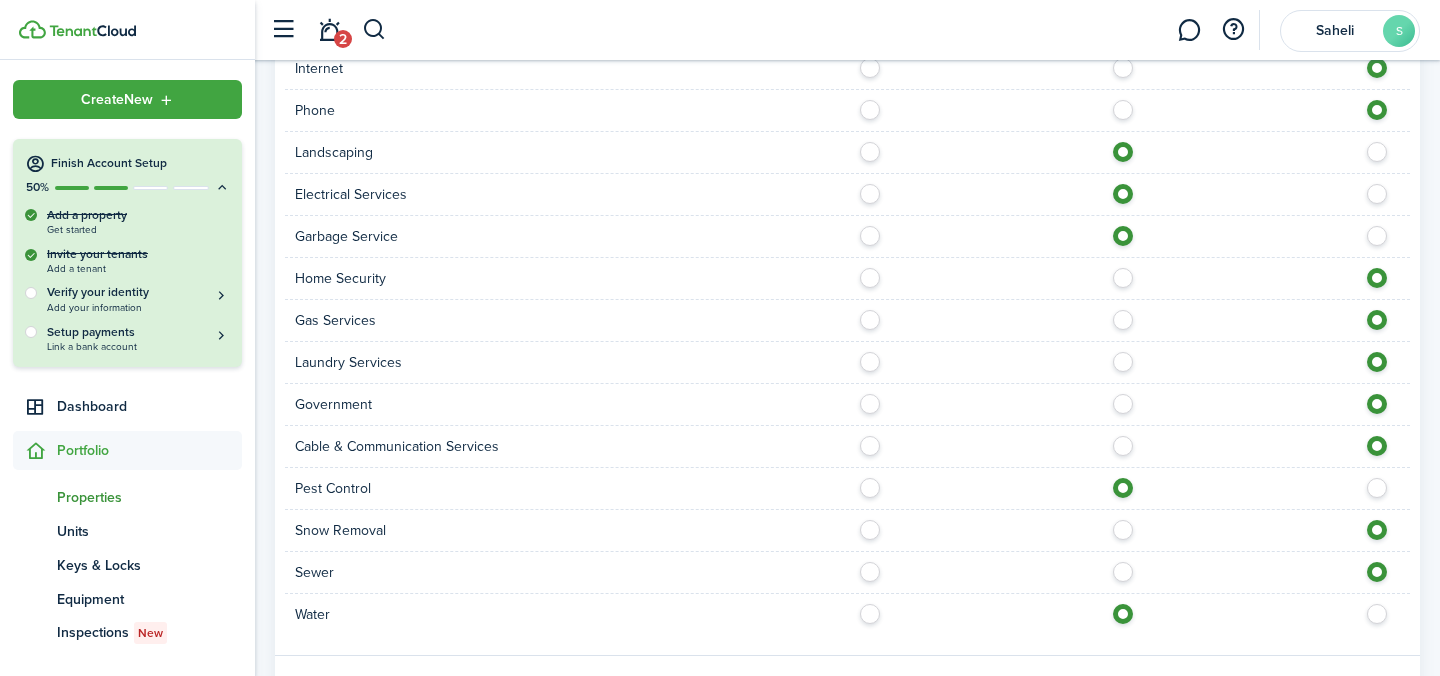click at bounding box center (1128, 315) 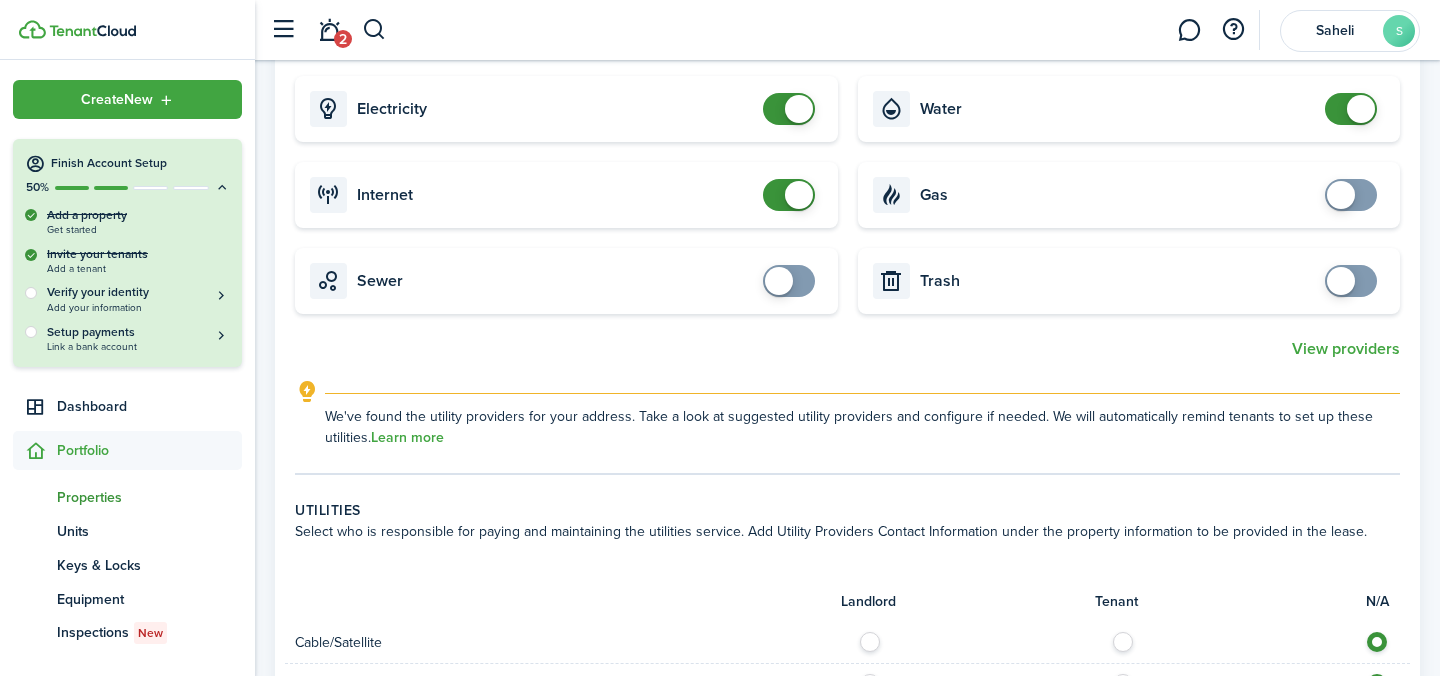 scroll, scrollTop: 686, scrollLeft: 0, axis: vertical 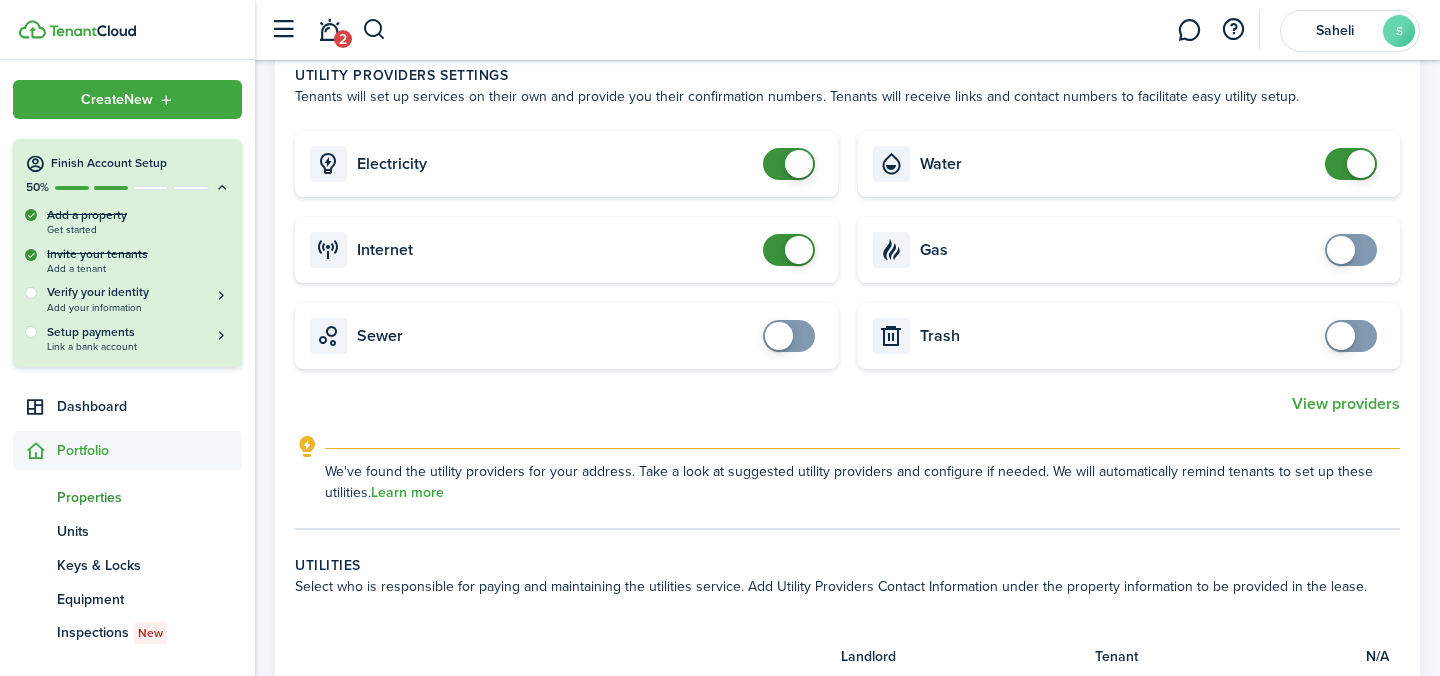 checkbox on "true" 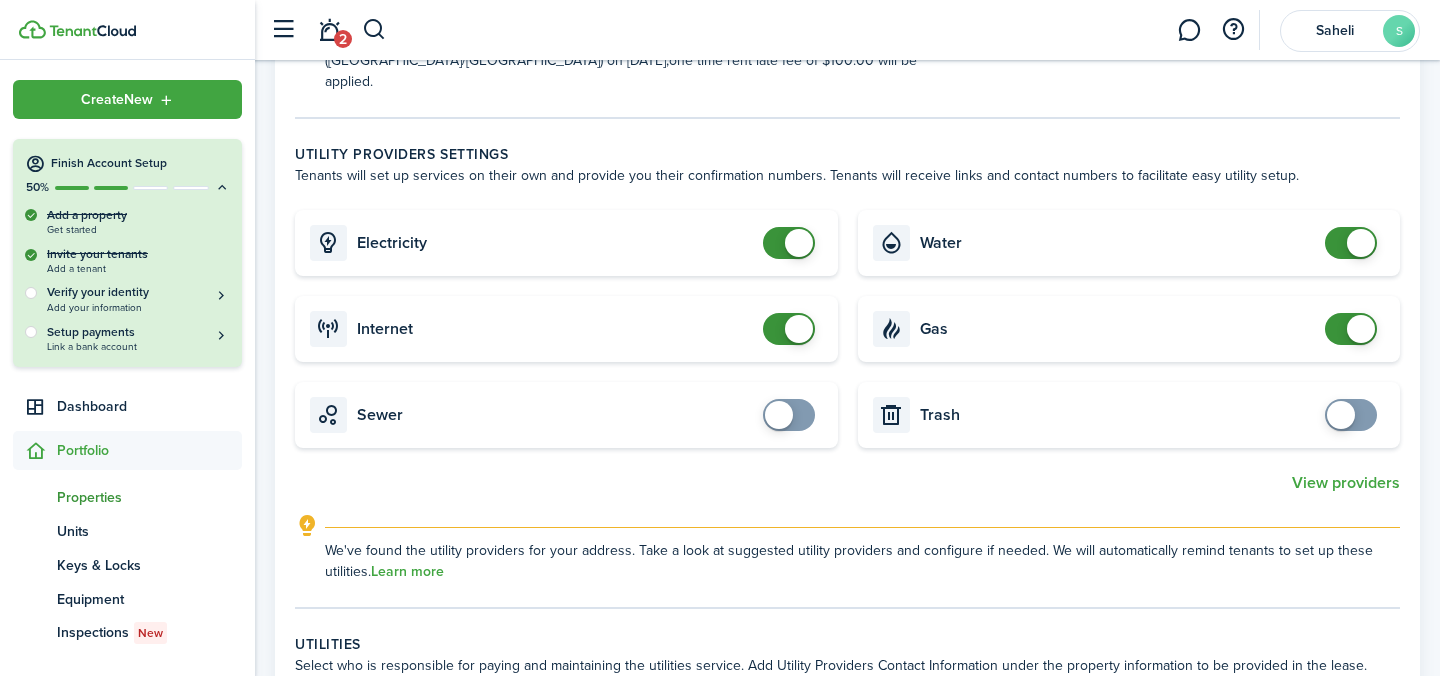 scroll, scrollTop: 599, scrollLeft: 0, axis: vertical 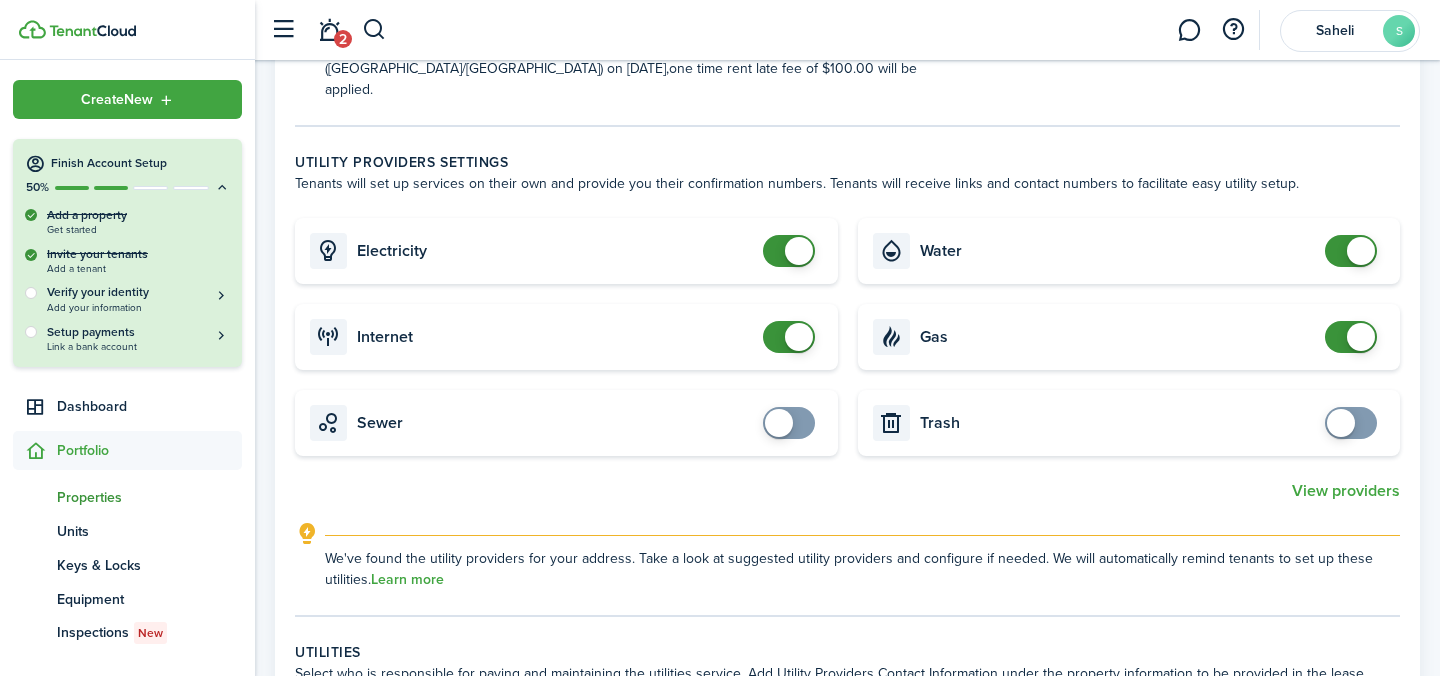 checkbox on "true" 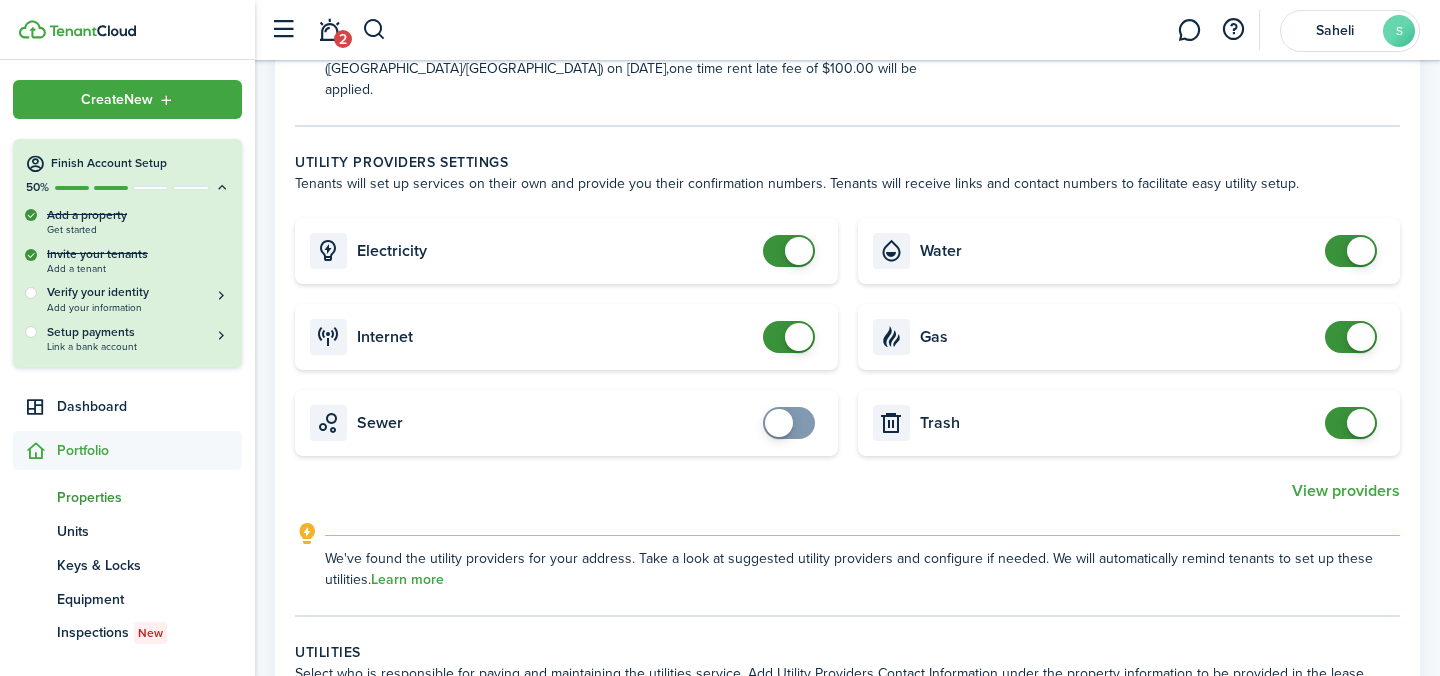 checkbox on "true" 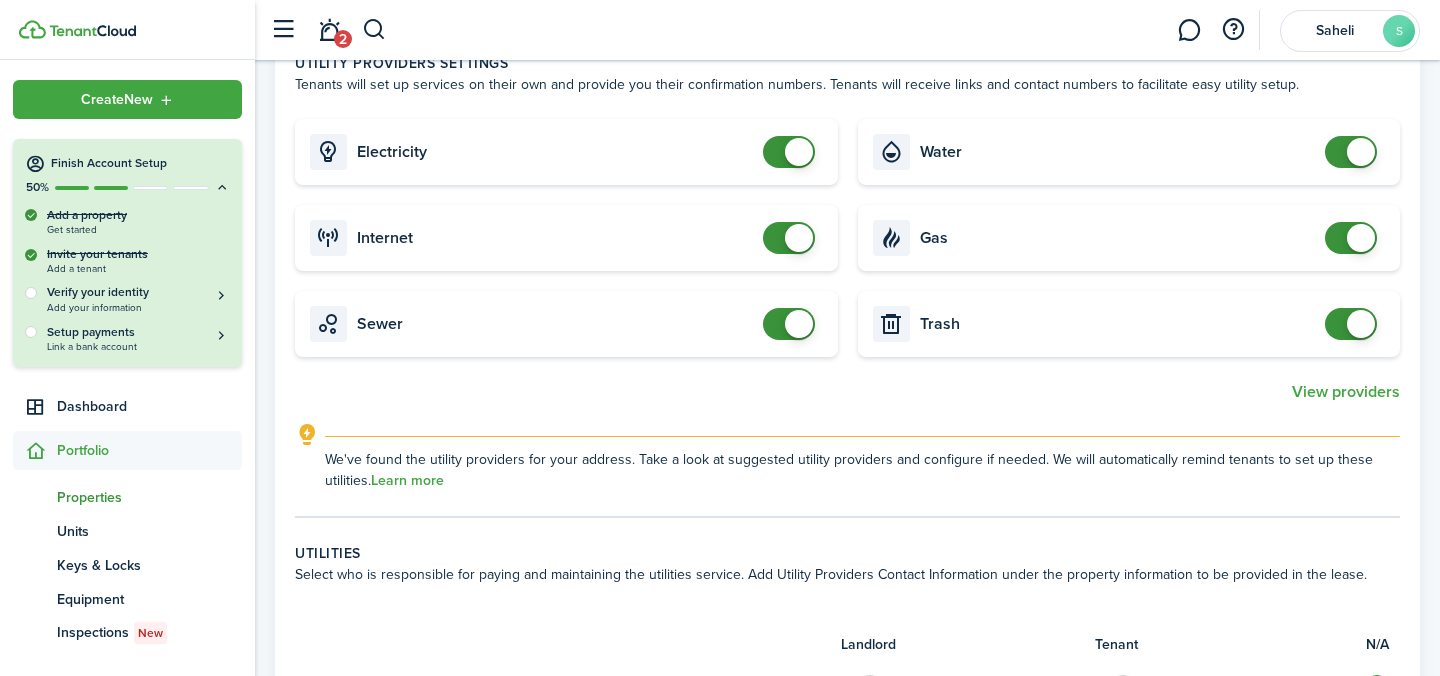 scroll, scrollTop: 692, scrollLeft: 0, axis: vertical 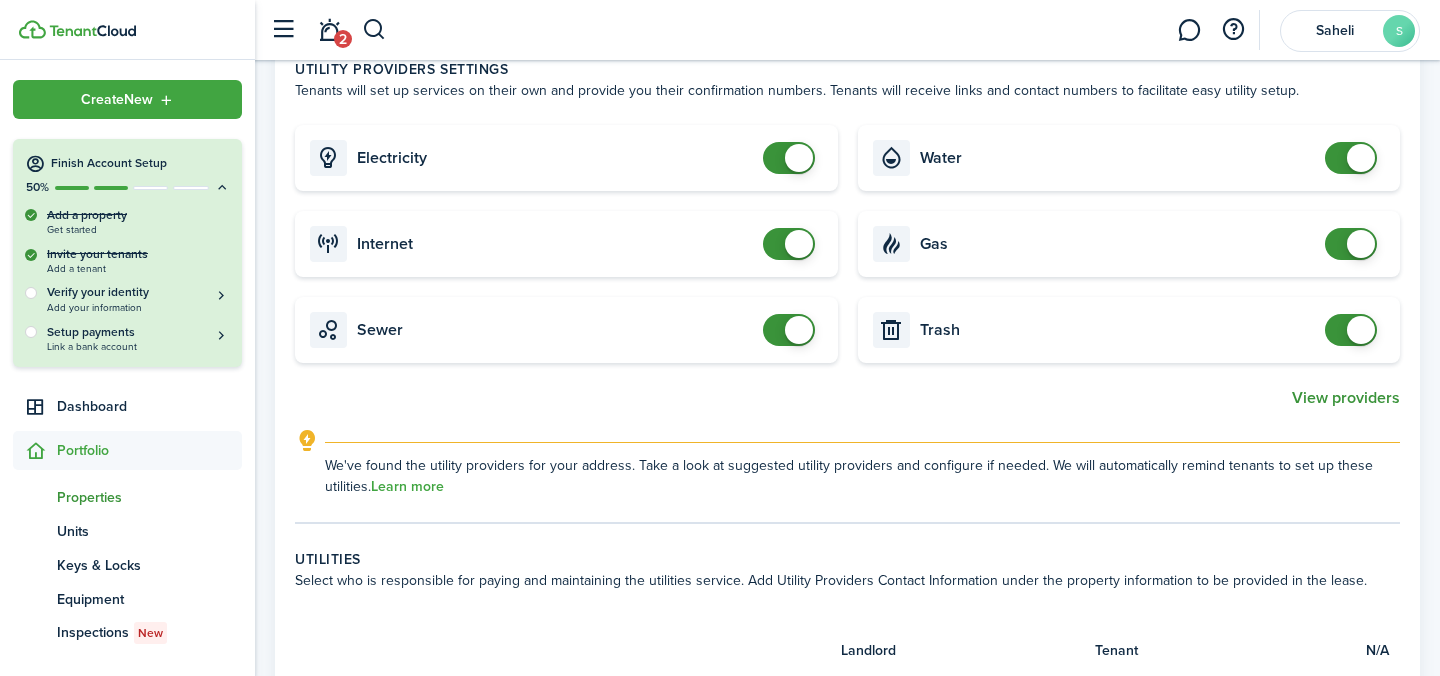 click on "View providers" at bounding box center (1346, 398) 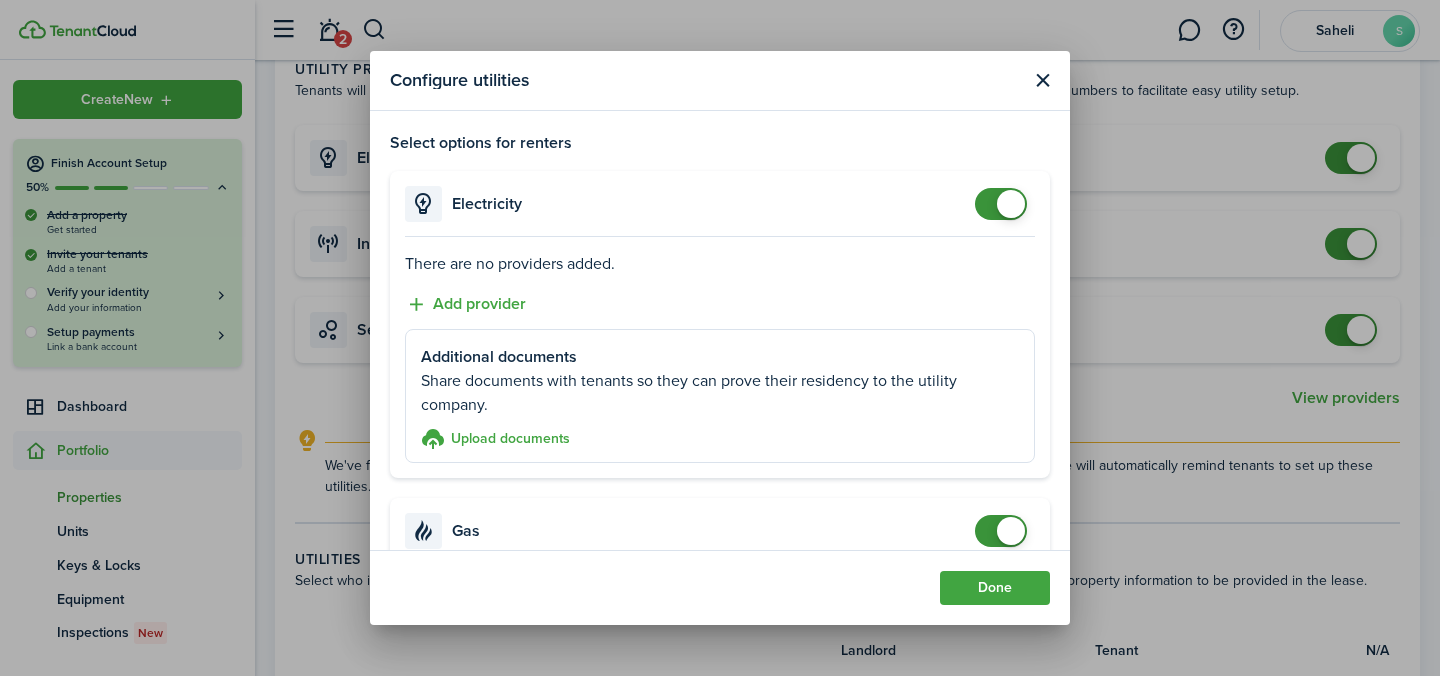 scroll, scrollTop: 1543, scrollLeft: 0, axis: vertical 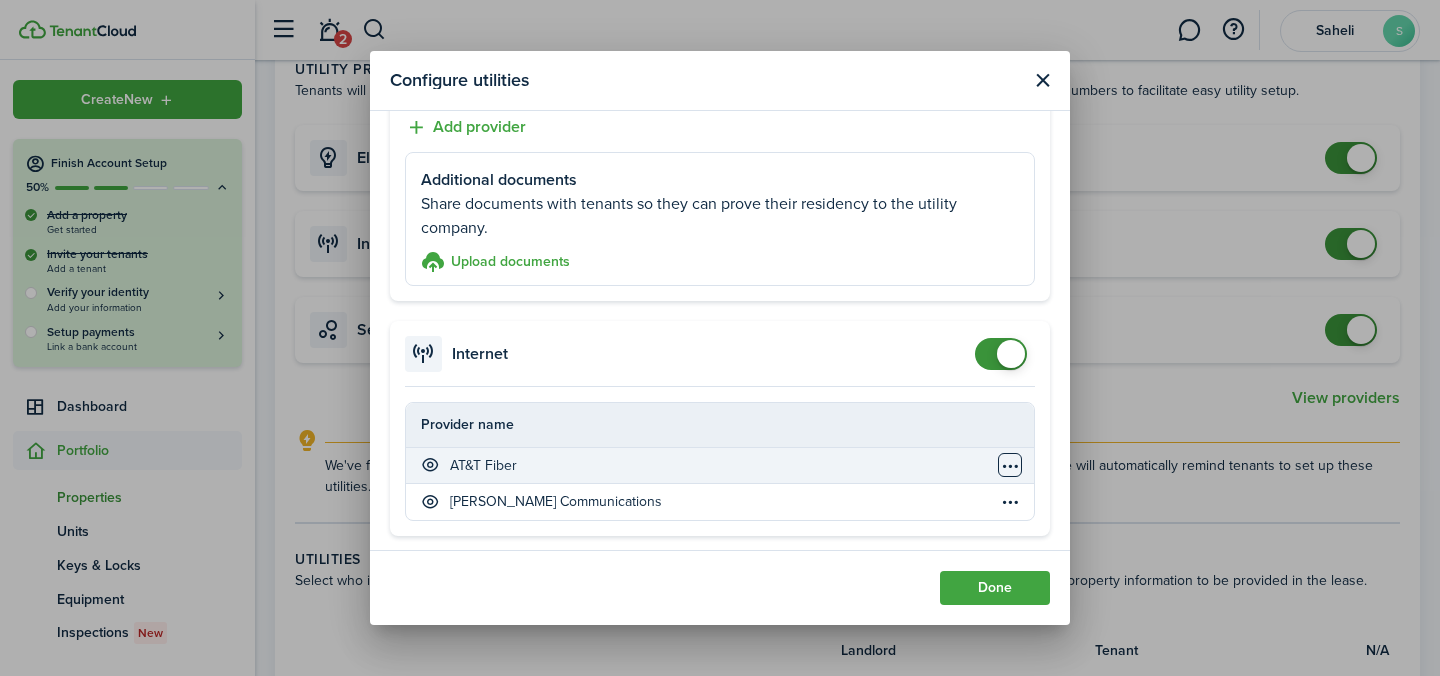click at bounding box center [1010, 465] 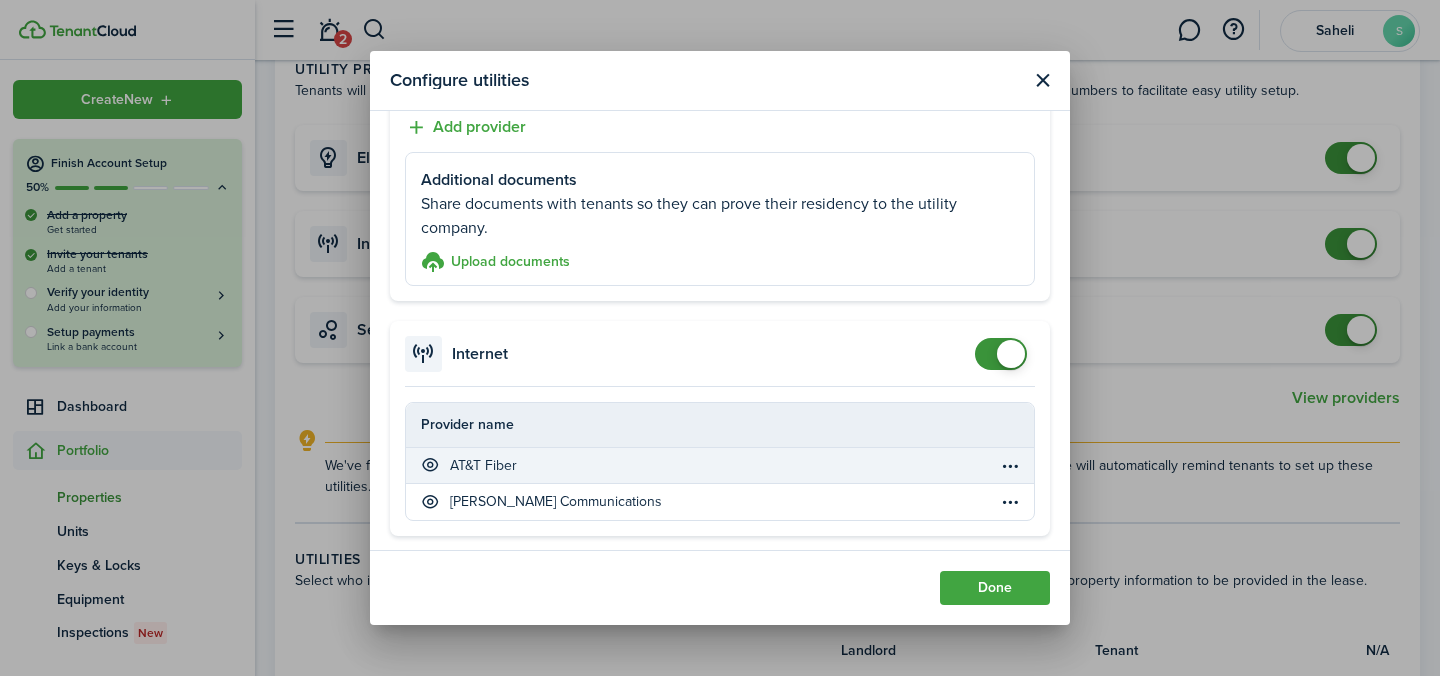 click on "AT&T Fiber" at bounding box center [694, 465] 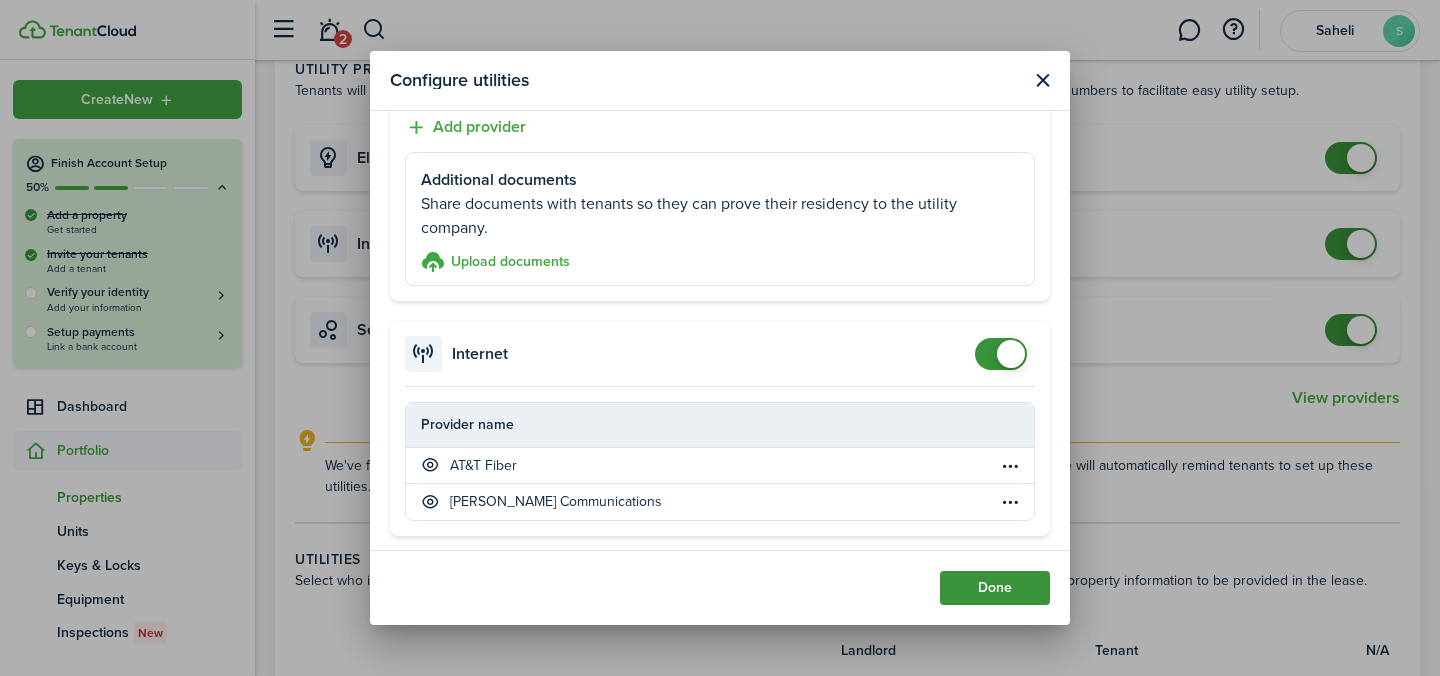 click on "Done" 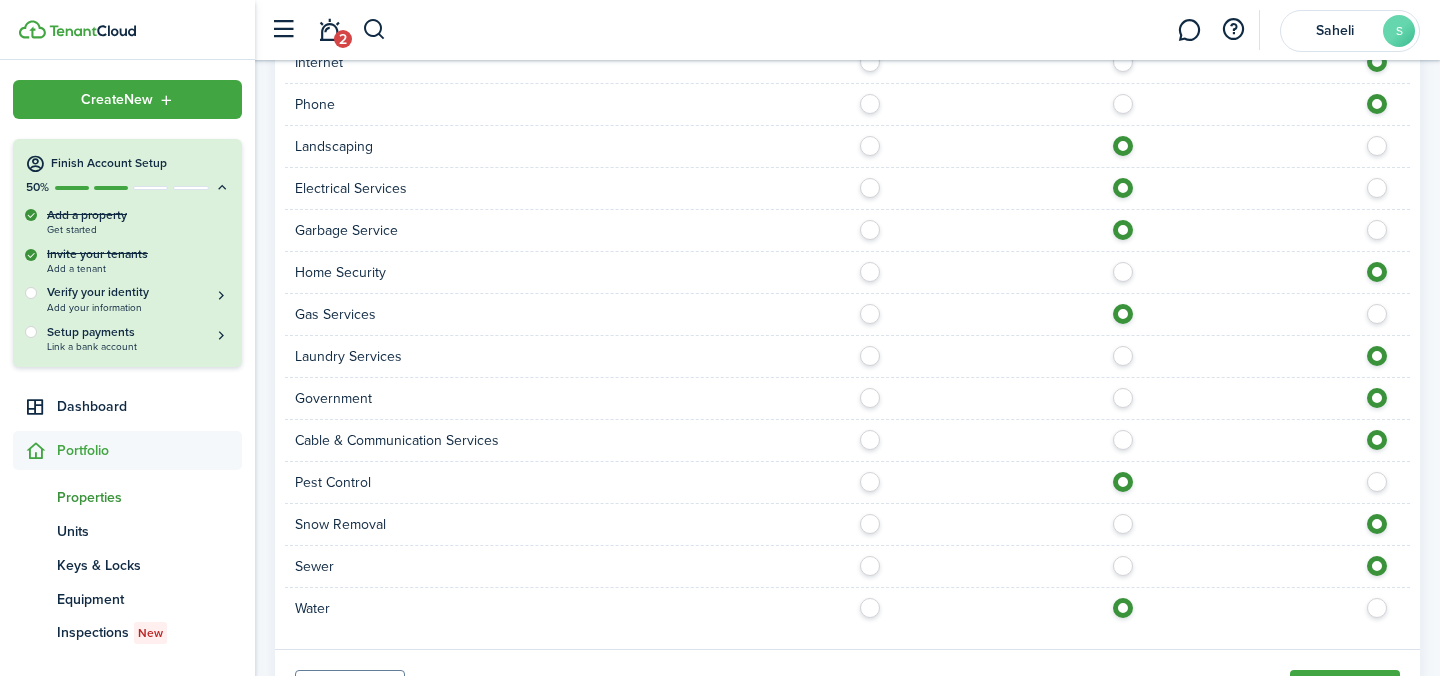 scroll, scrollTop: 1457, scrollLeft: 0, axis: vertical 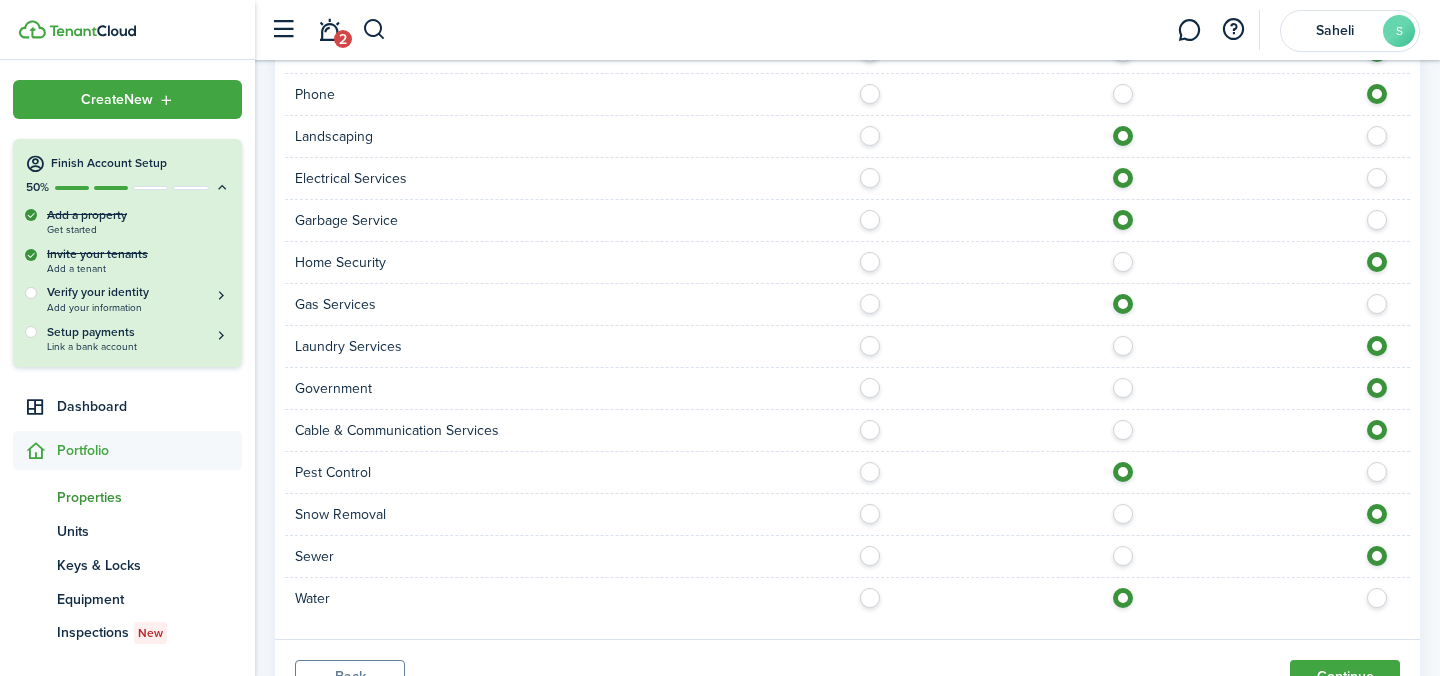 click at bounding box center [1382, 467] 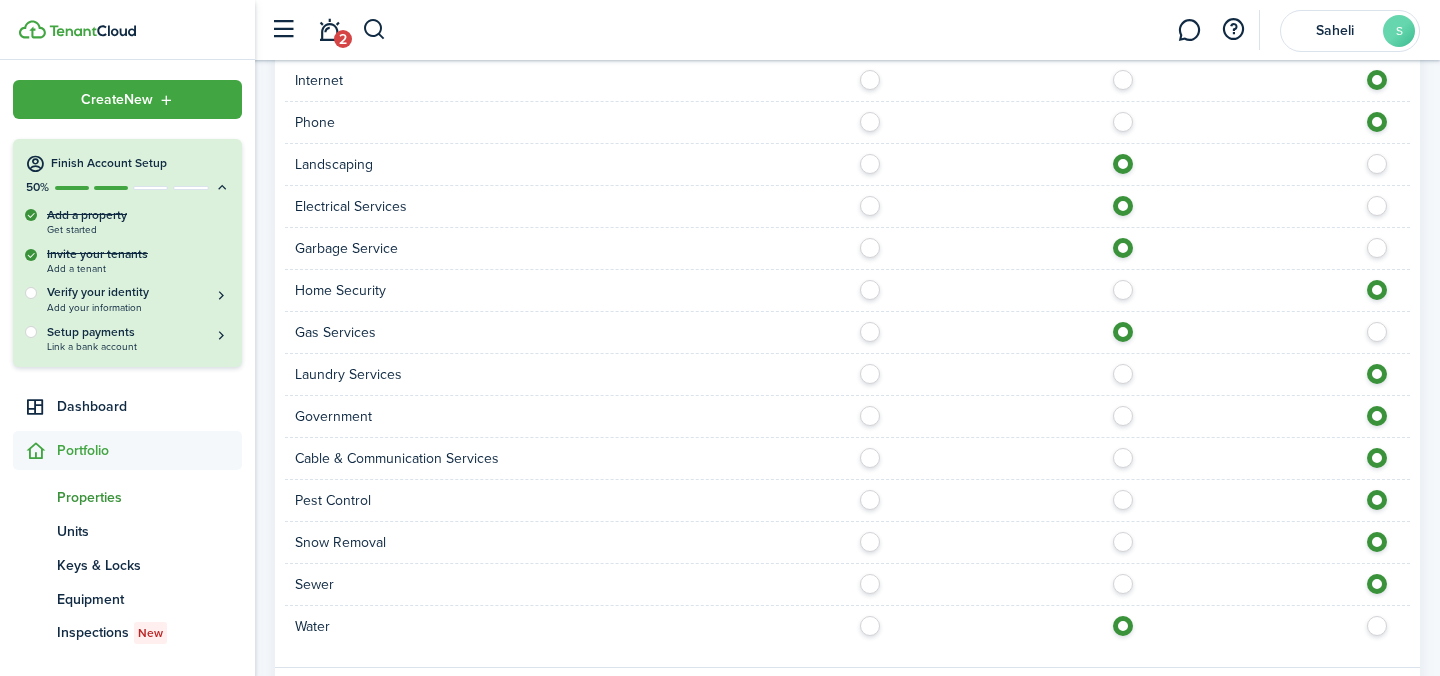 scroll, scrollTop: 1502, scrollLeft: 0, axis: vertical 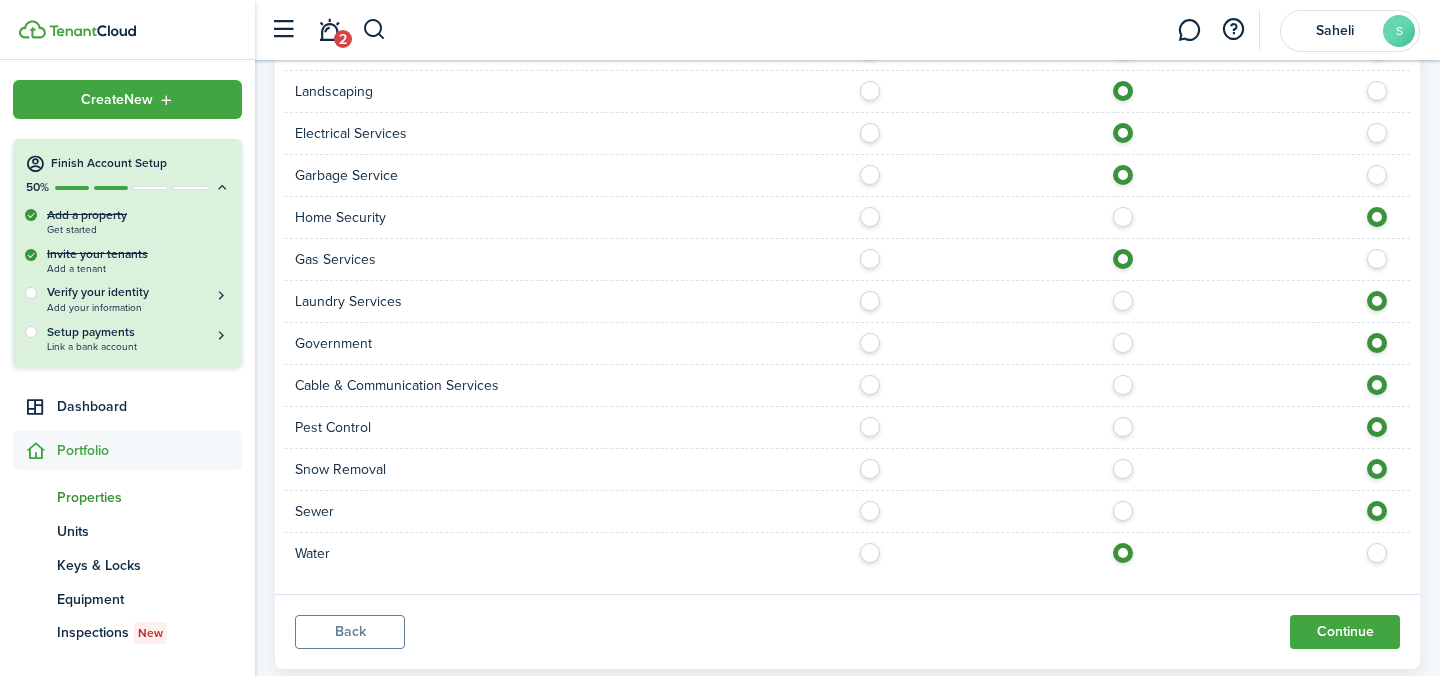 click at bounding box center [1128, 506] 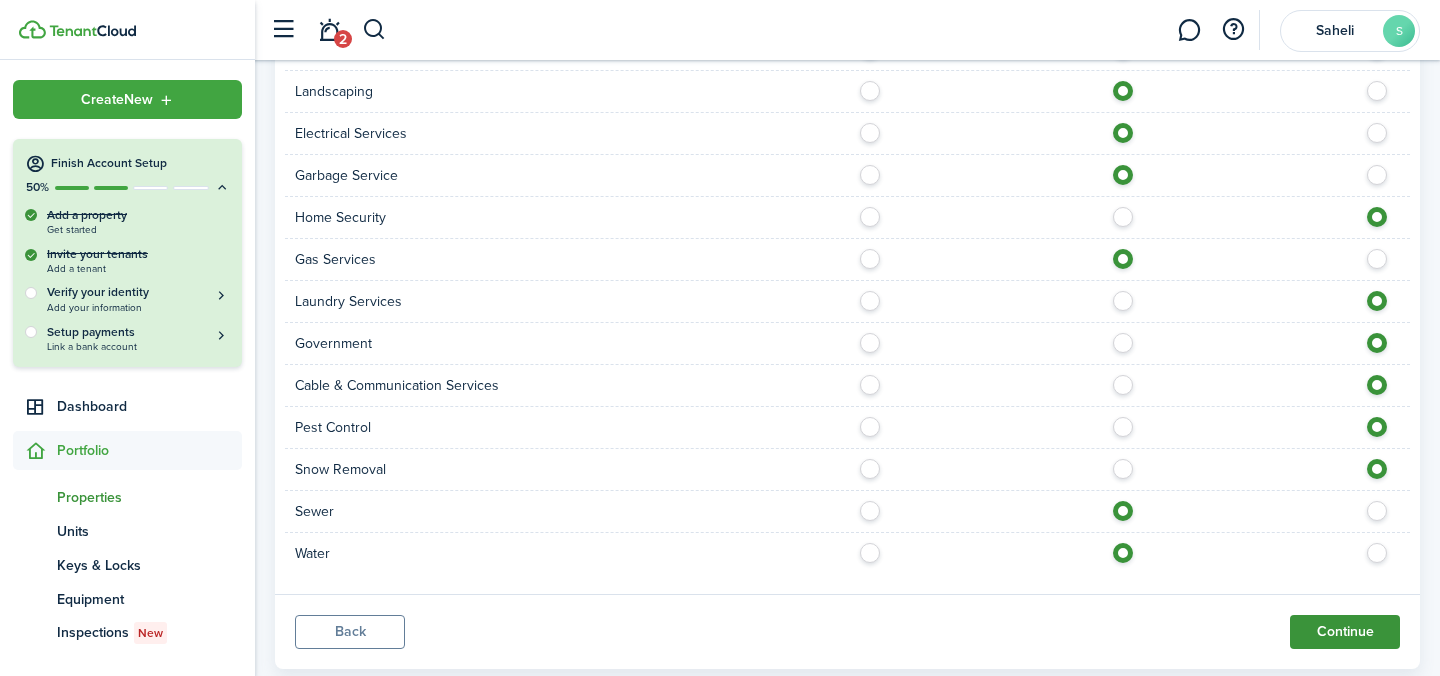 click on "Continue" 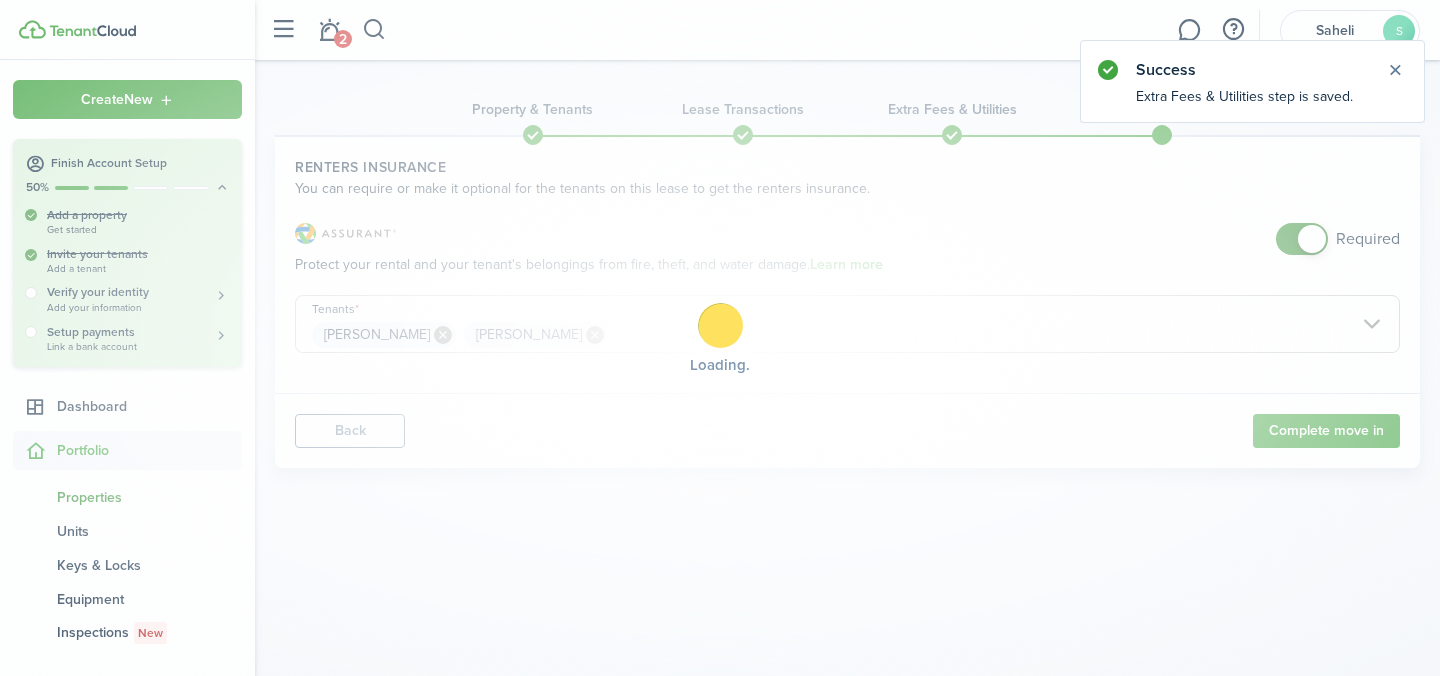 scroll, scrollTop: 0, scrollLeft: 0, axis: both 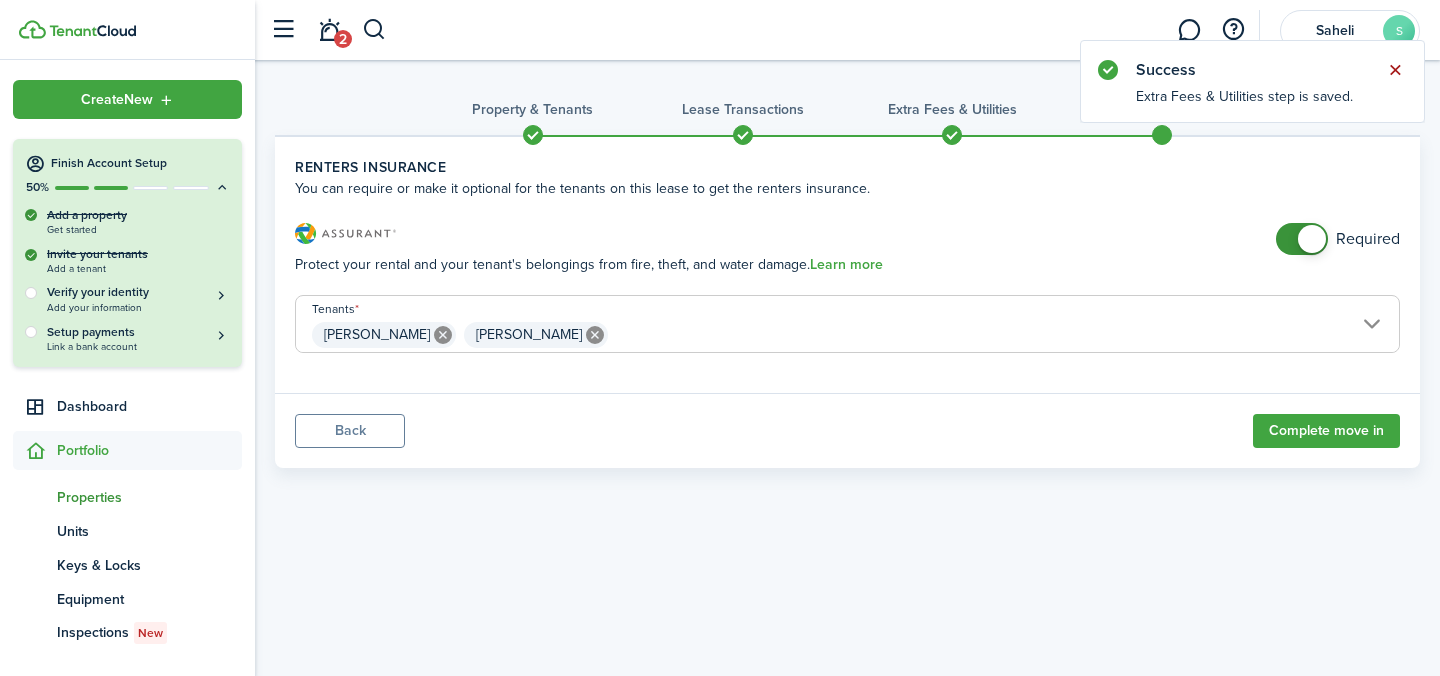 click on "Property & Tenants   Lease Transactions   Extra fees & Utilities   Additional Services" at bounding box center [847, 115] 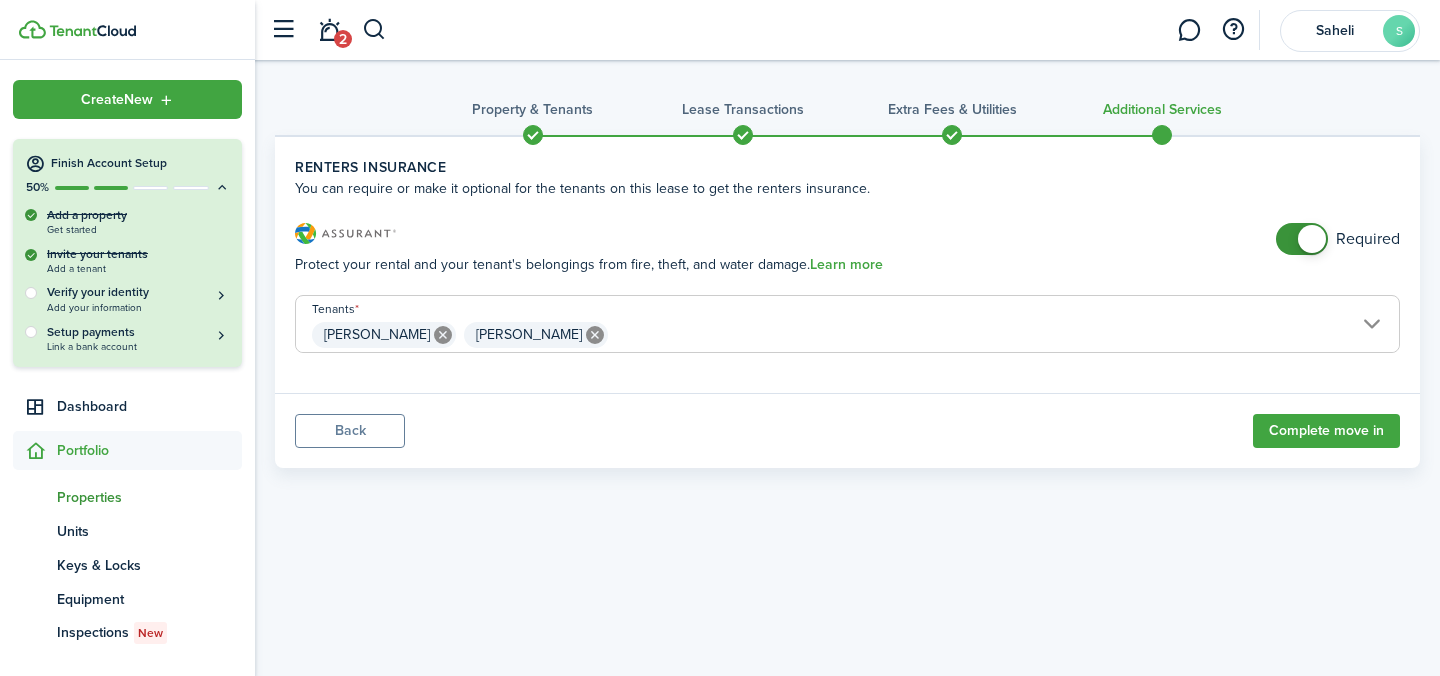 click on "Back" 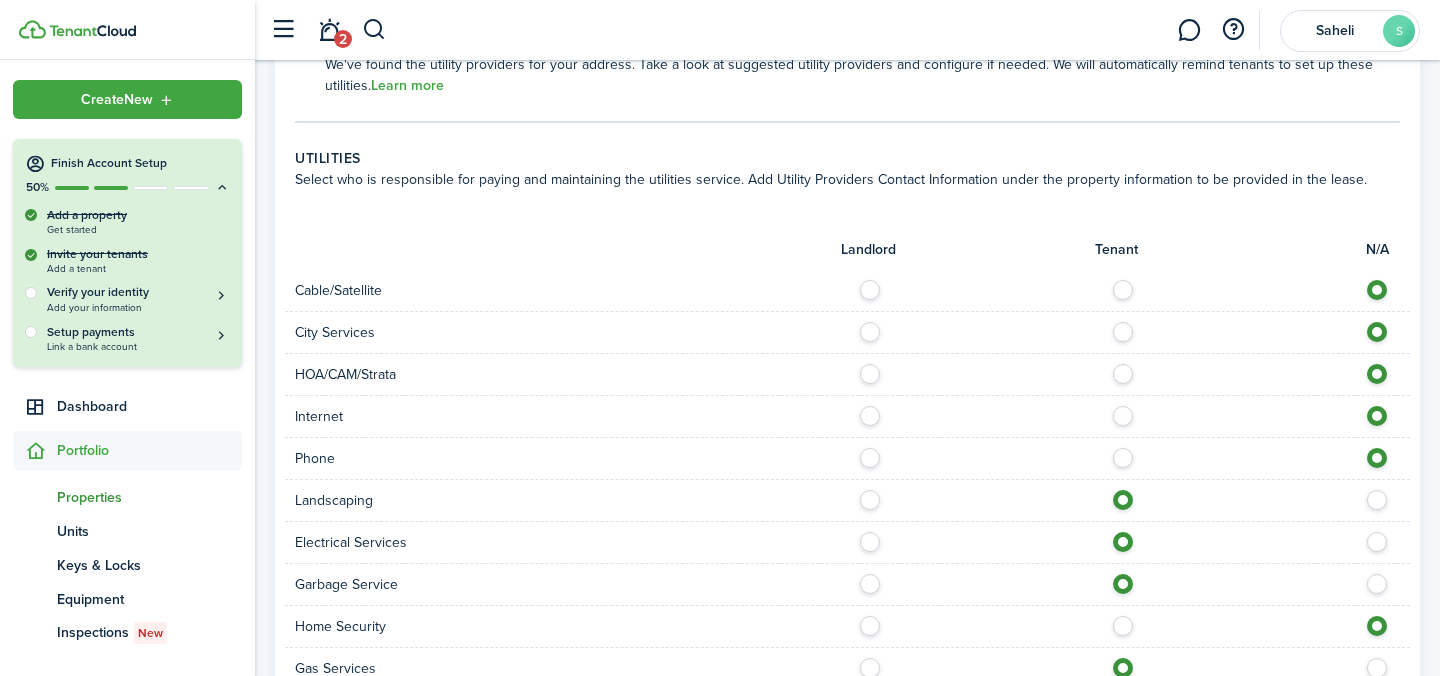 scroll, scrollTop: 1529, scrollLeft: 0, axis: vertical 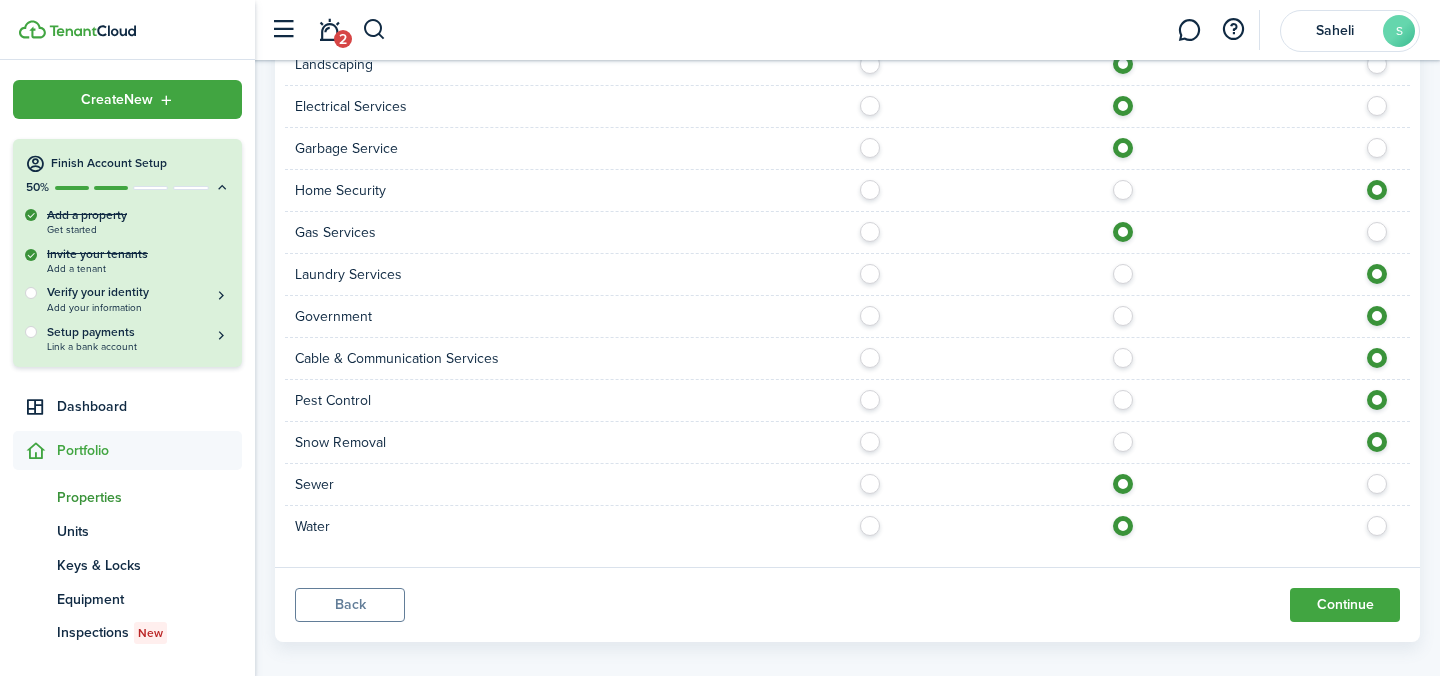 click on "Back" 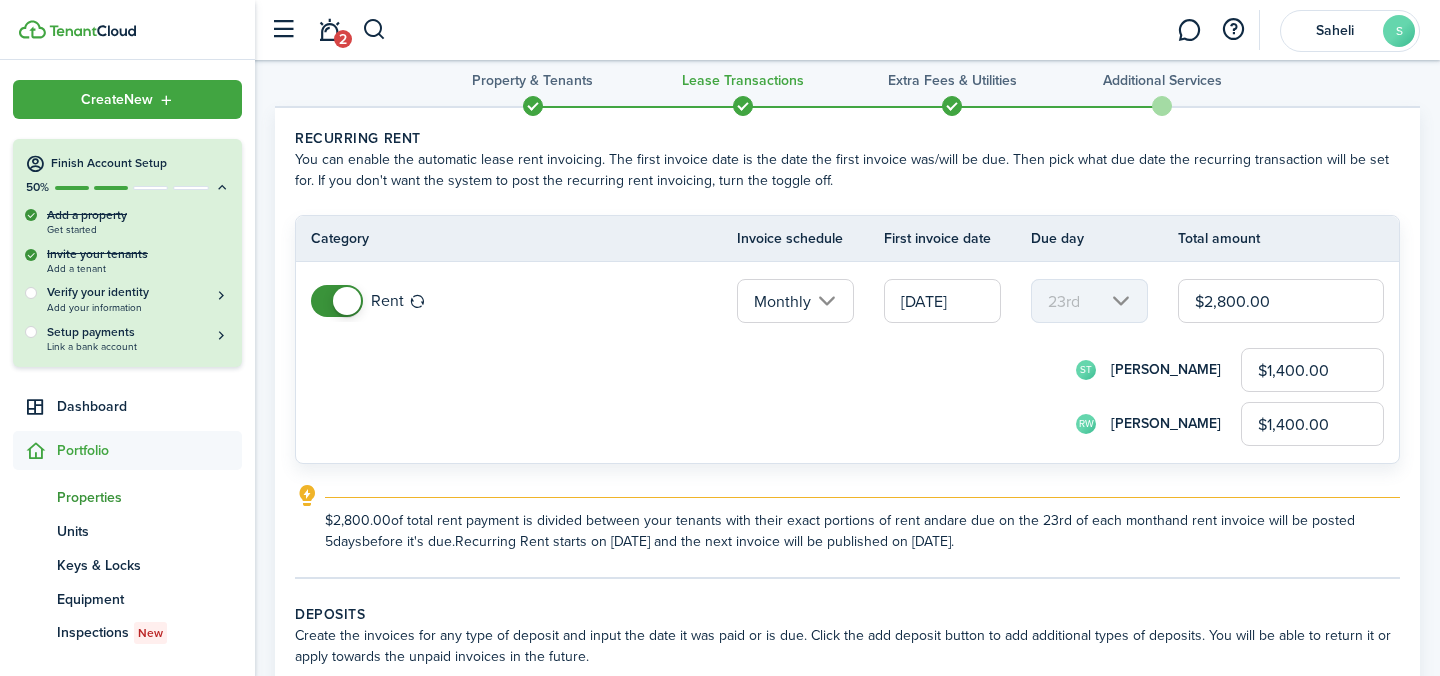 scroll, scrollTop: 30, scrollLeft: 0, axis: vertical 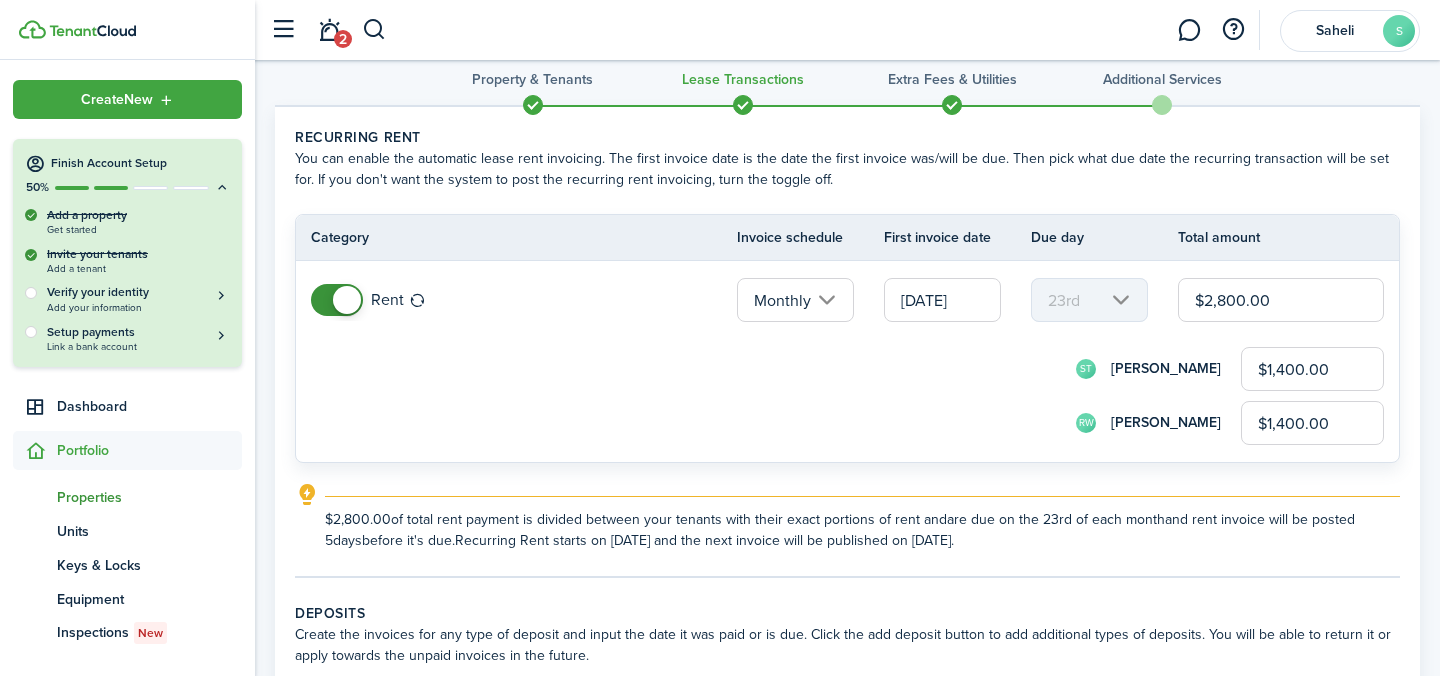 click on "[DATE]" at bounding box center [942, 300] 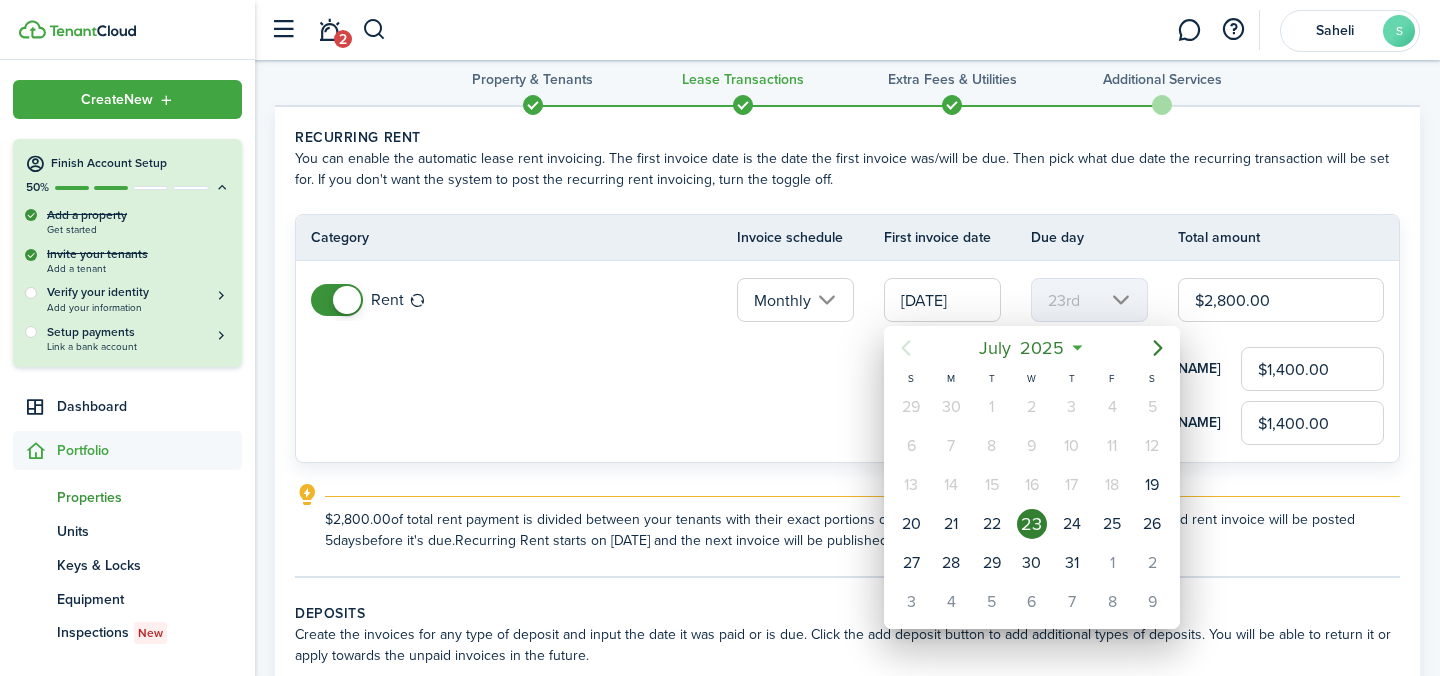 click at bounding box center [720, 338] 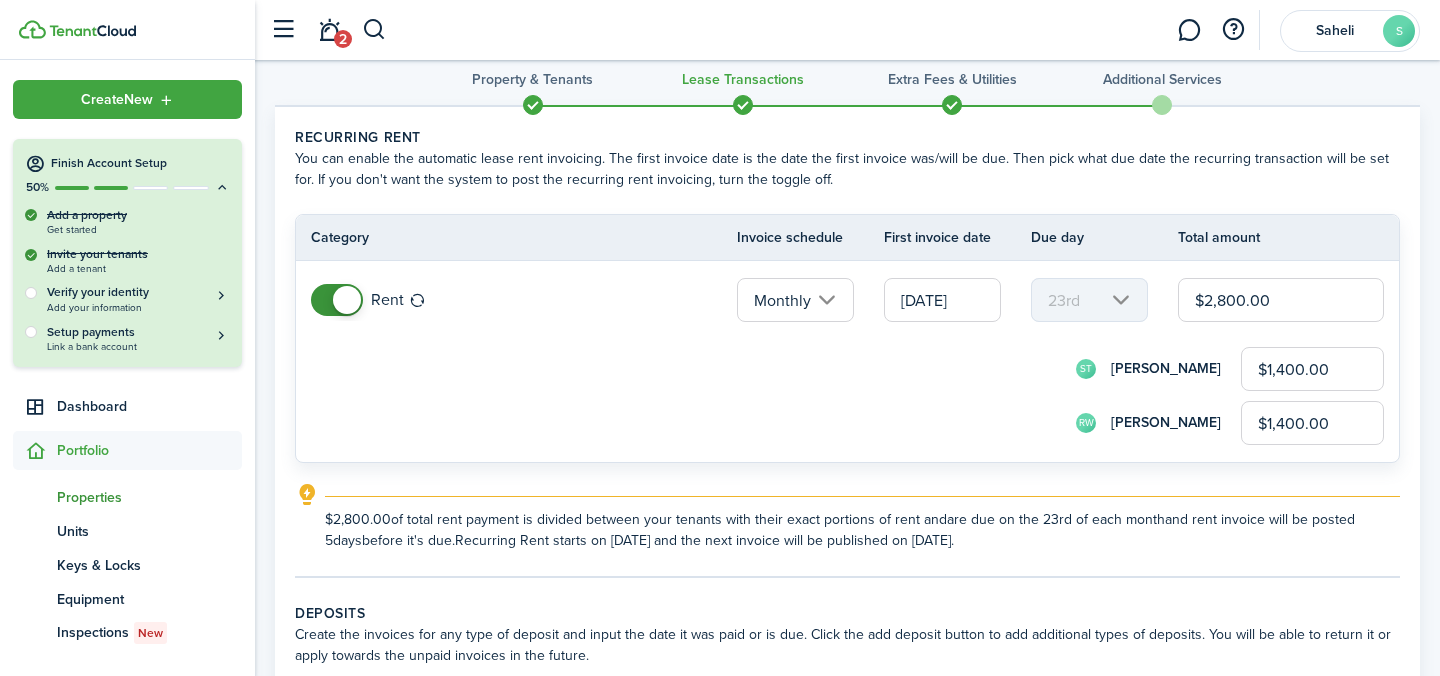 scroll, scrollTop: 0, scrollLeft: 0, axis: both 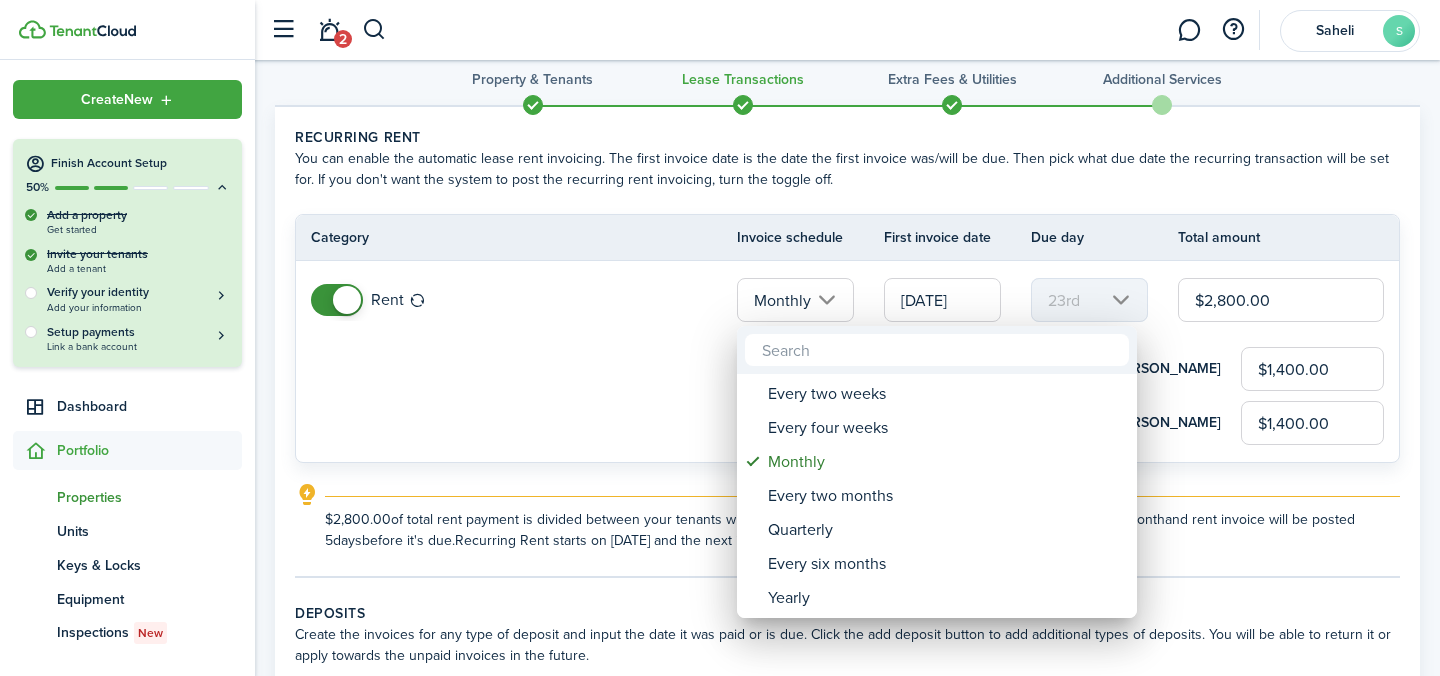 click at bounding box center [720, 338] 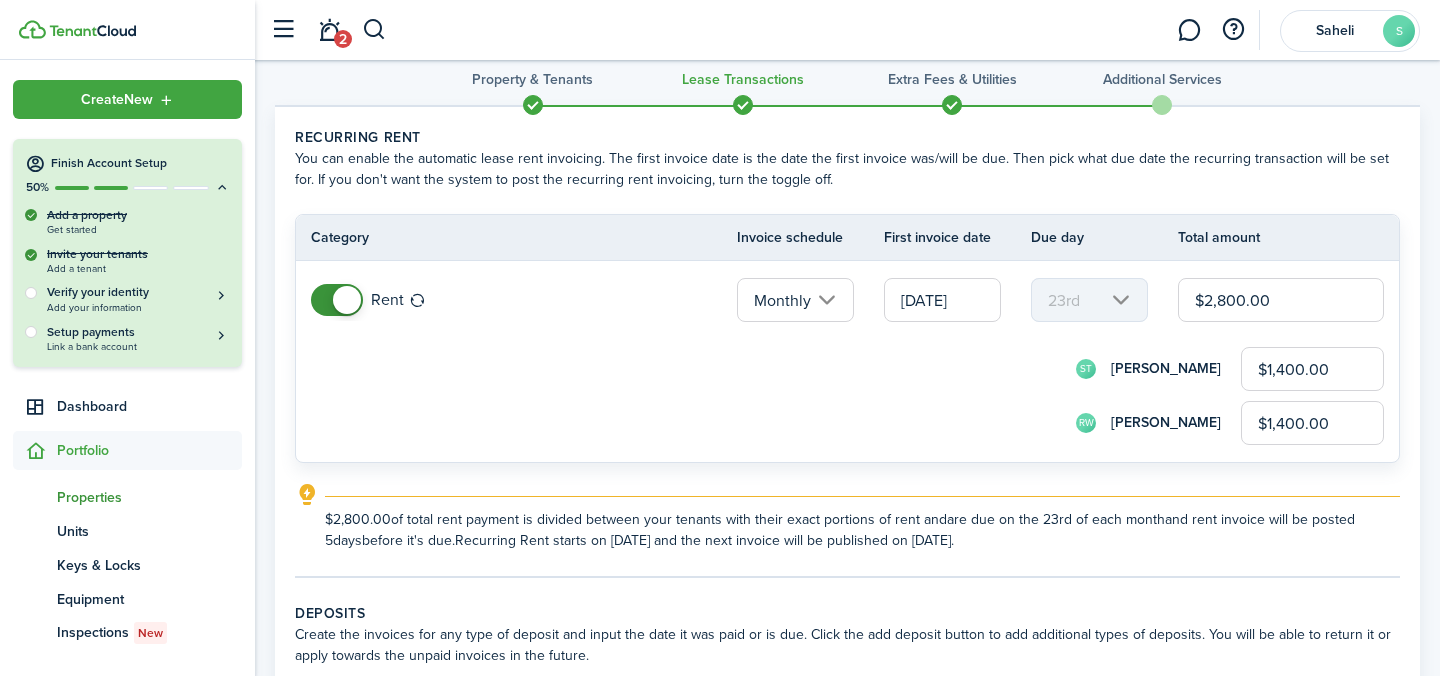 click on "[DATE]" at bounding box center (942, 300) 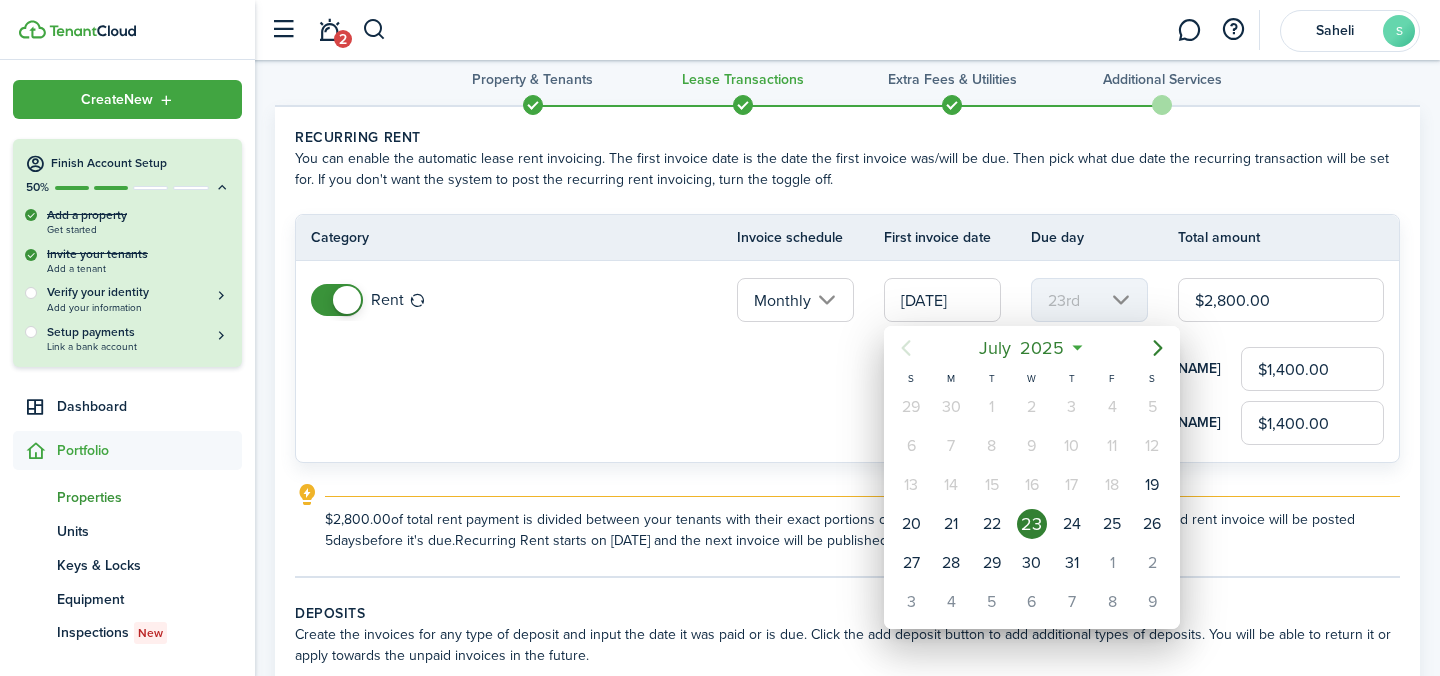 click at bounding box center (720, 338) 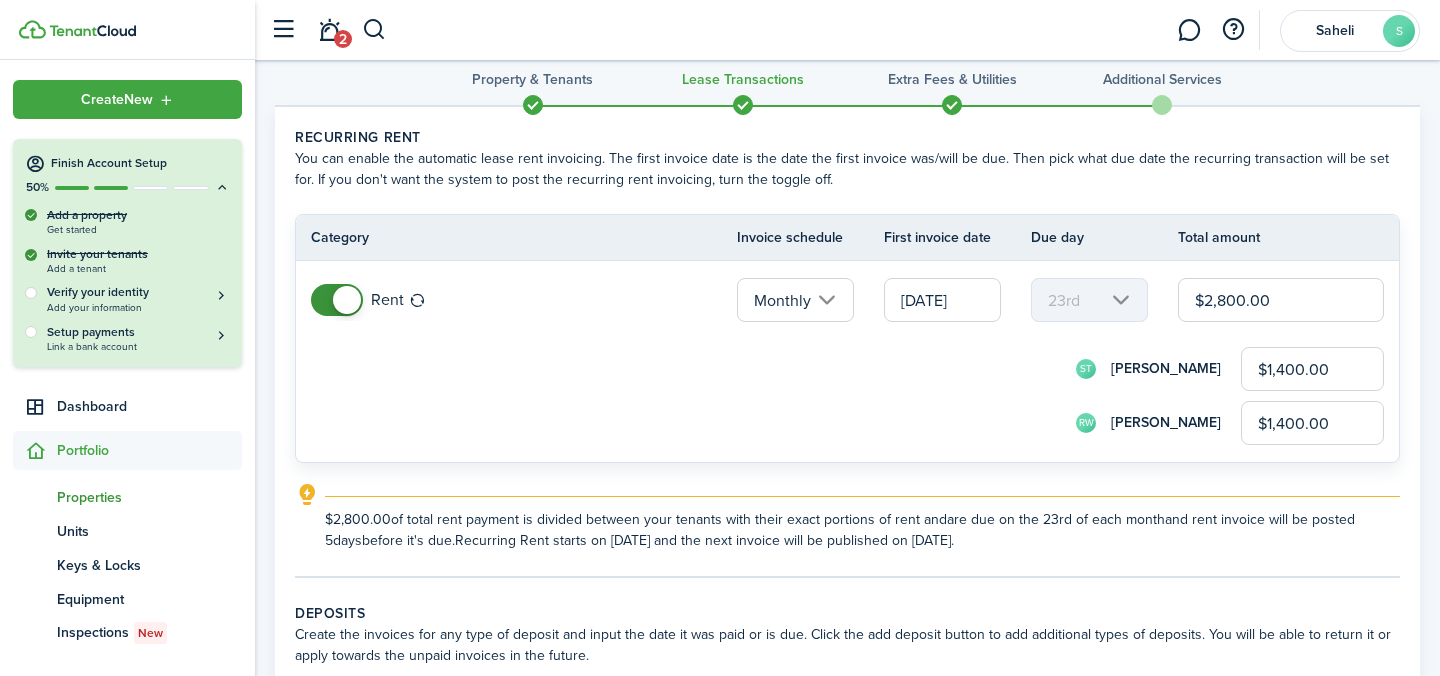 scroll, scrollTop: 0, scrollLeft: 0, axis: both 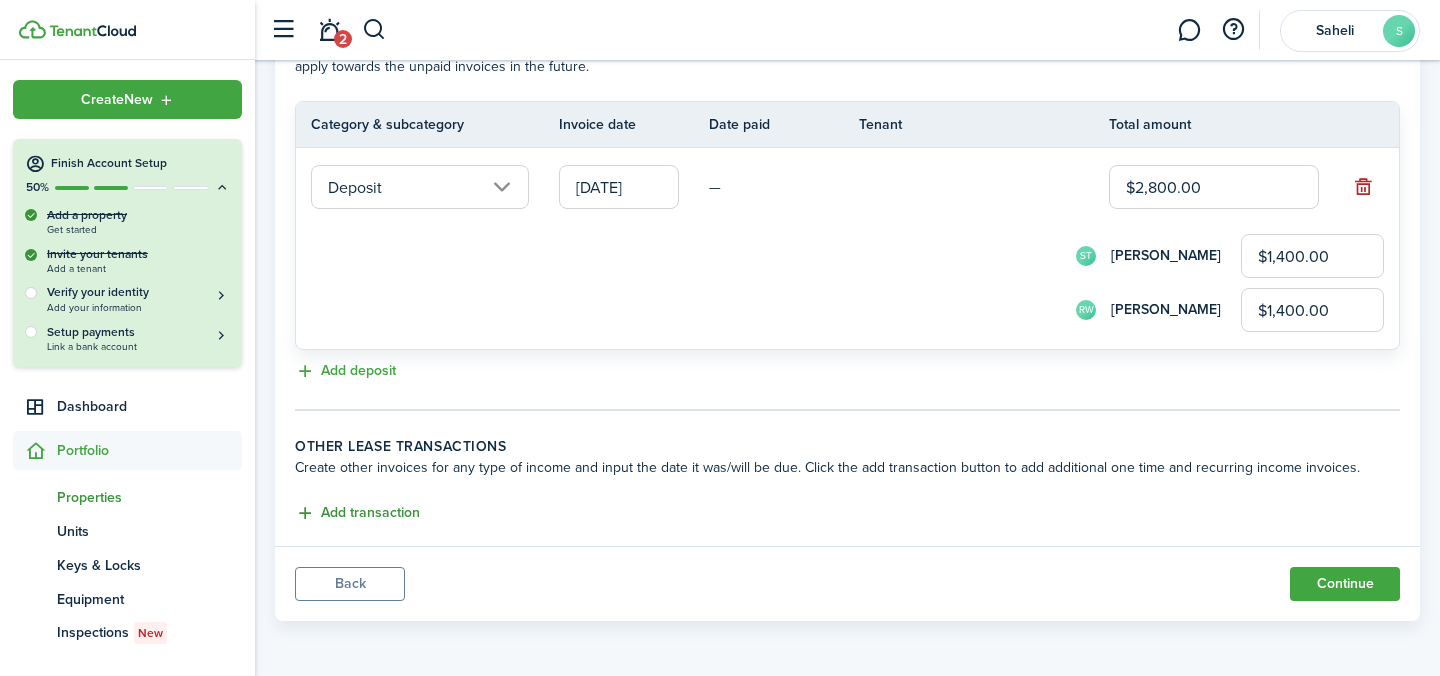 click on "Add transaction" at bounding box center (357, 513) 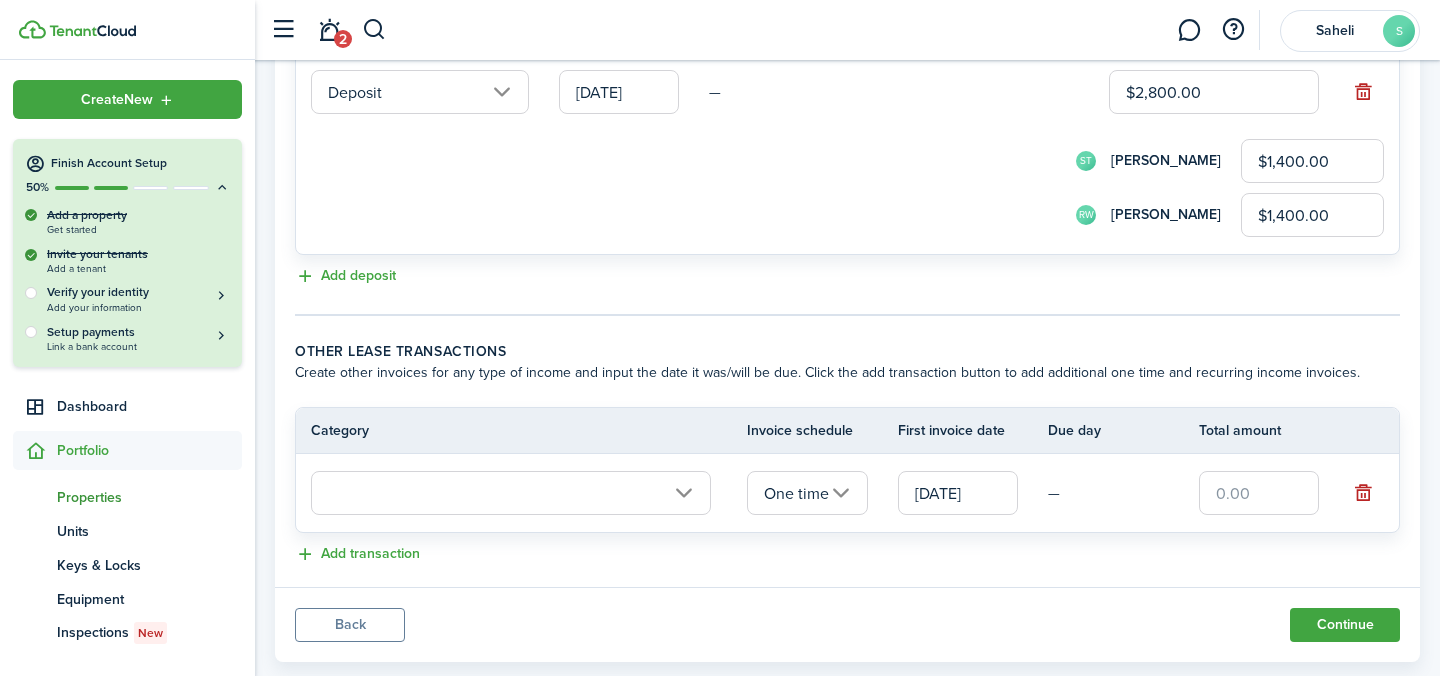 scroll, scrollTop: 755, scrollLeft: 0, axis: vertical 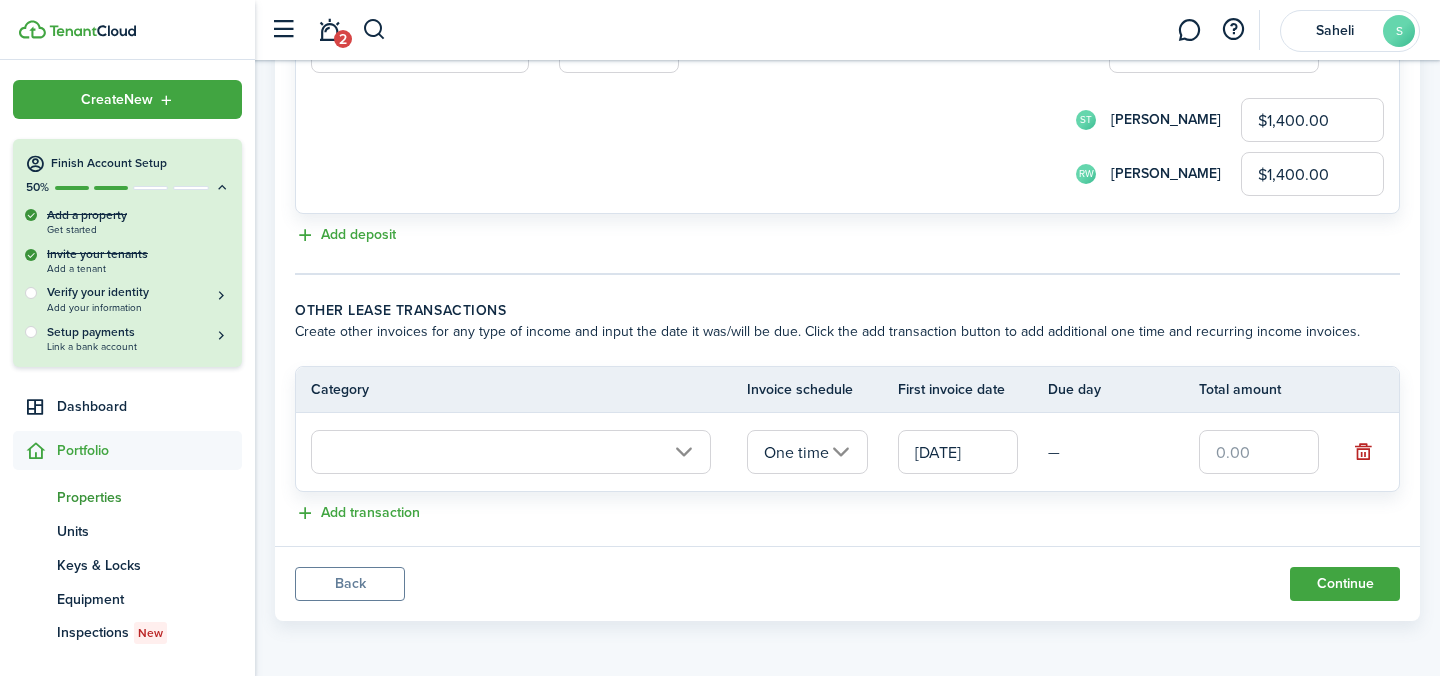 click at bounding box center [511, 452] 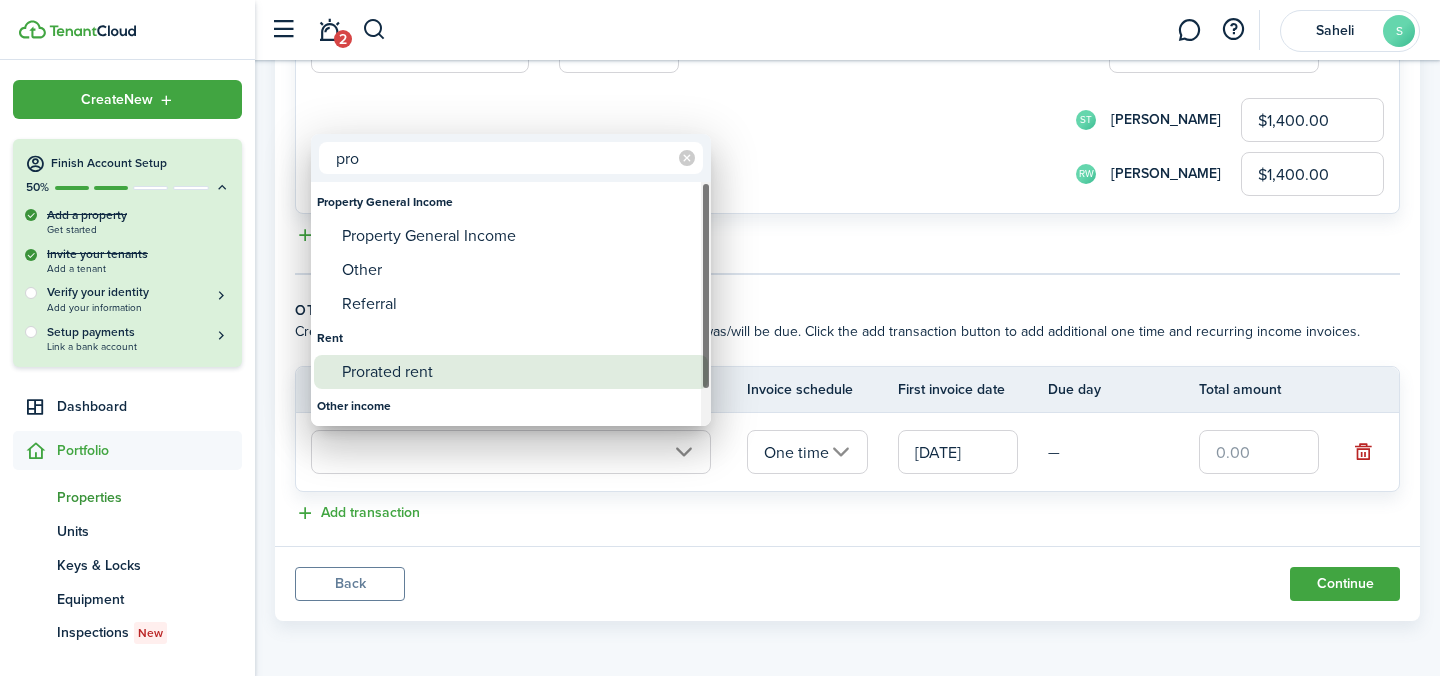 type on "pro" 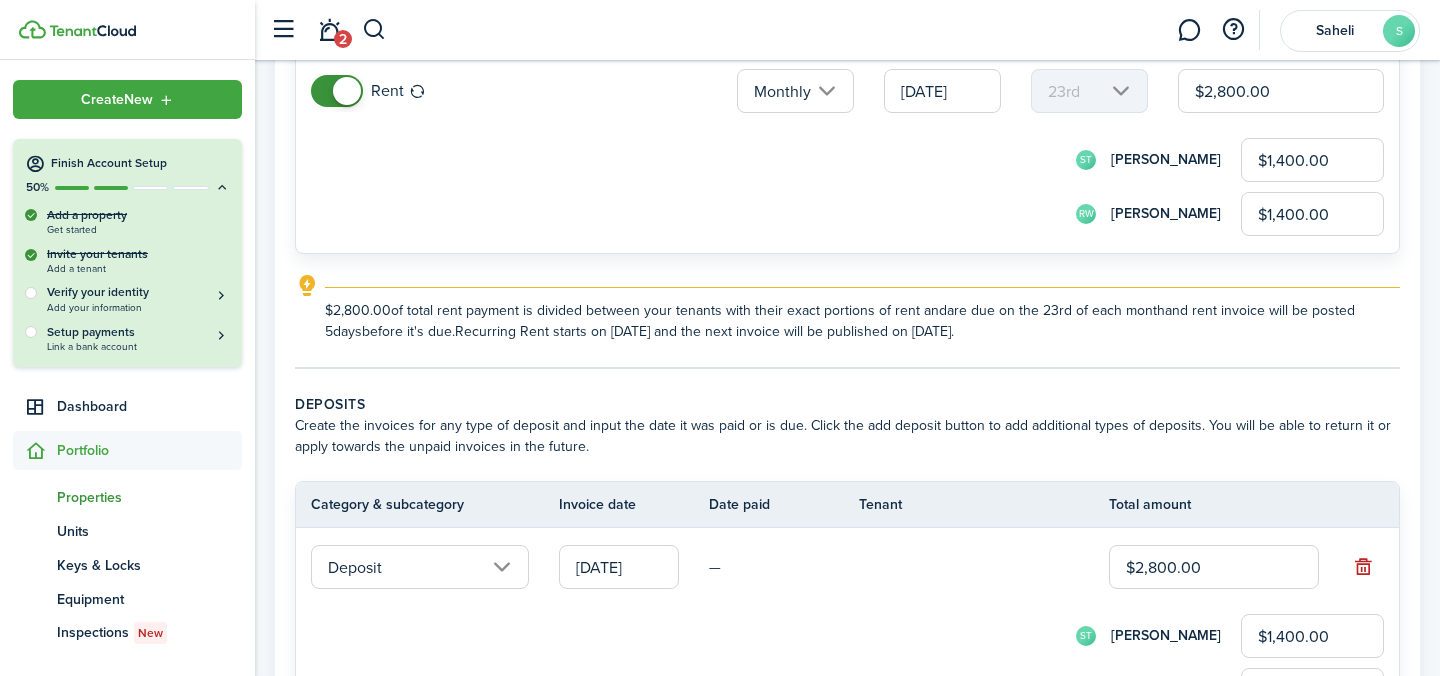 scroll, scrollTop: 28, scrollLeft: 0, axis: vertical 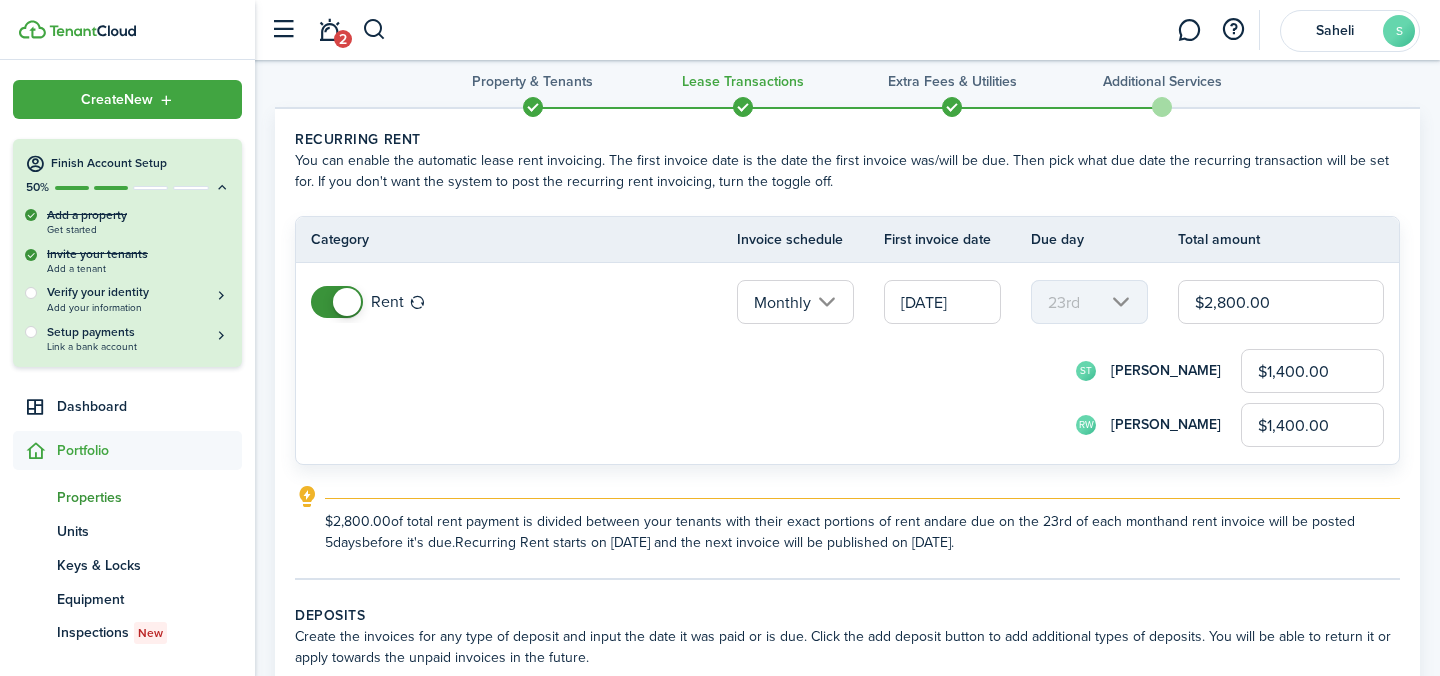 click on "[DATE]" at bounding box center [942, 302] 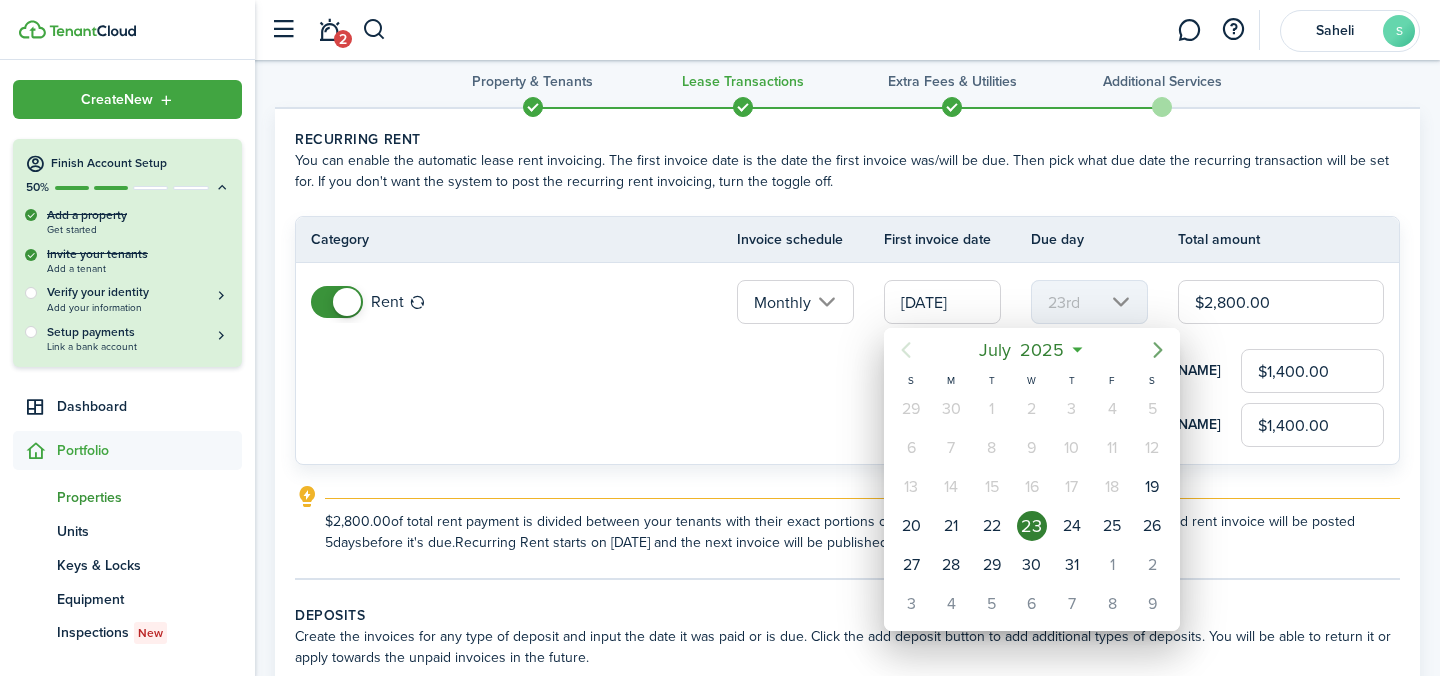 click 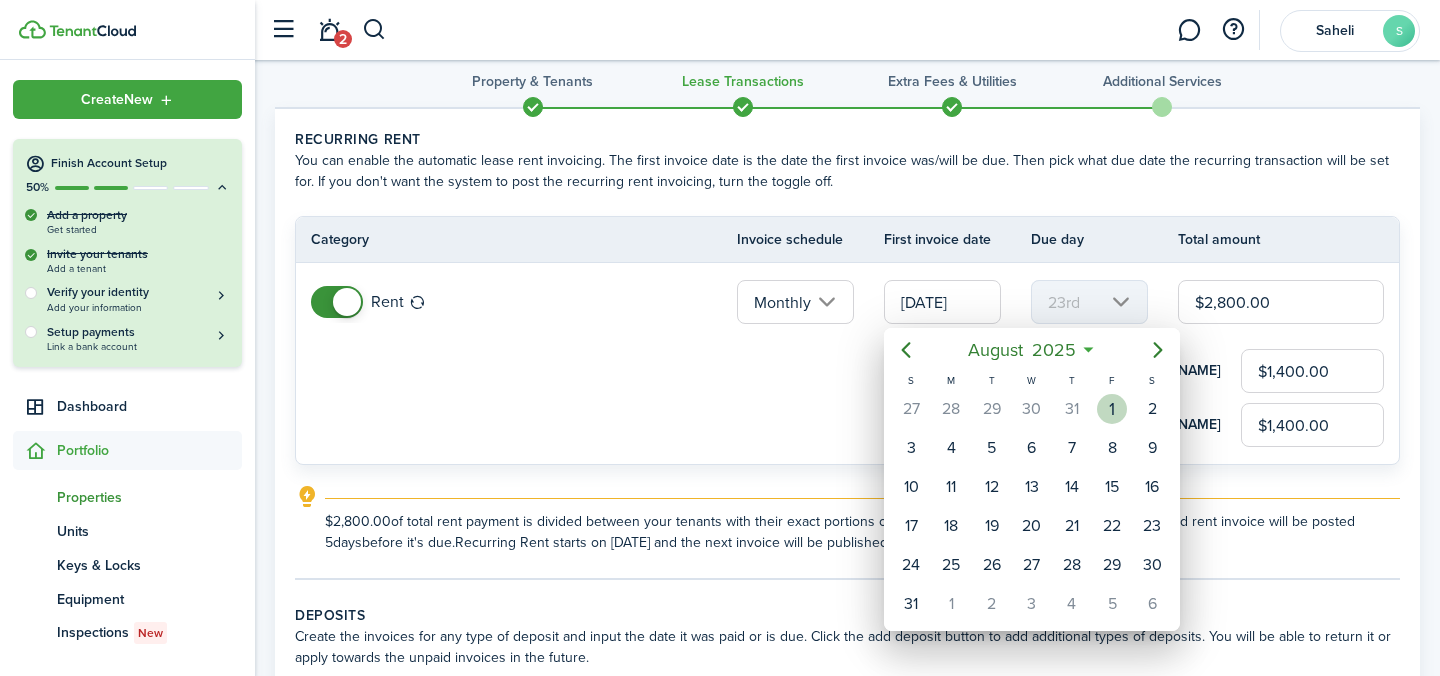 click on "1" at bounding box center (1112, 409) 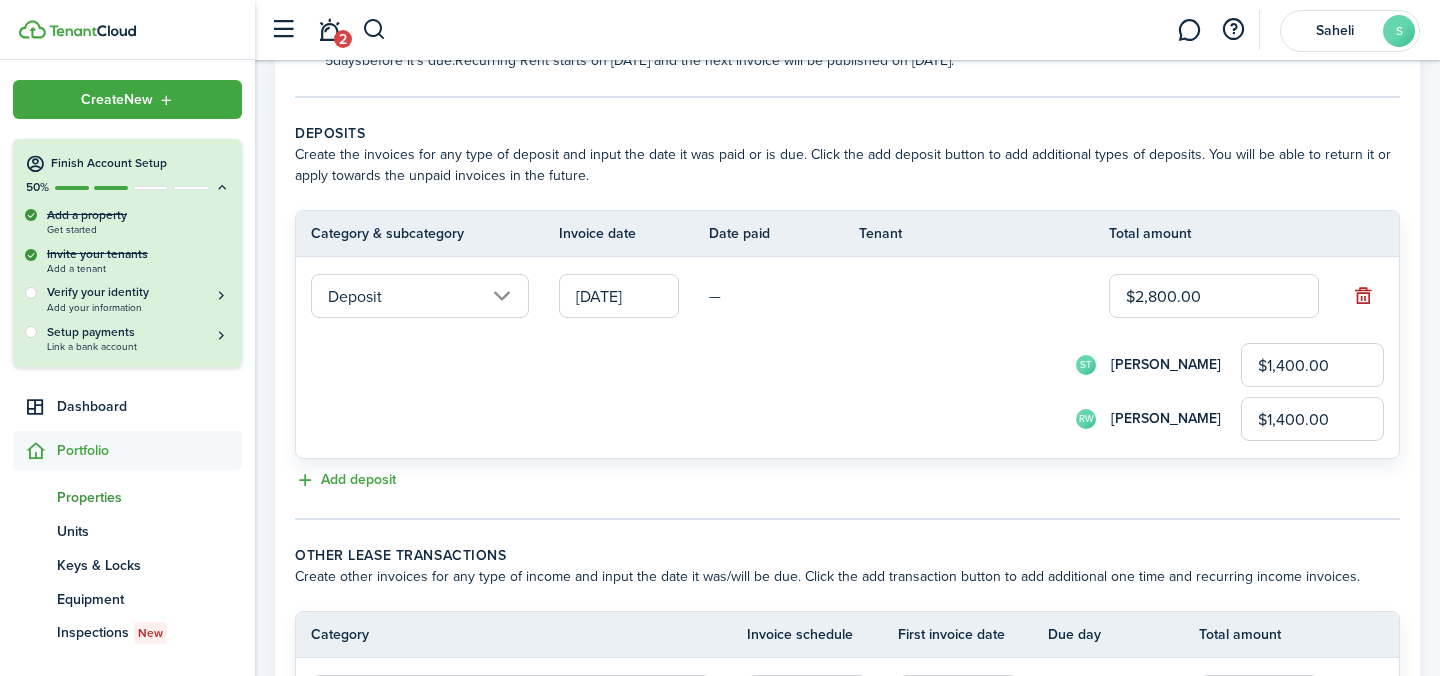 scroll, scrollTop: 755, scrollLeft: 0, axis: vertical 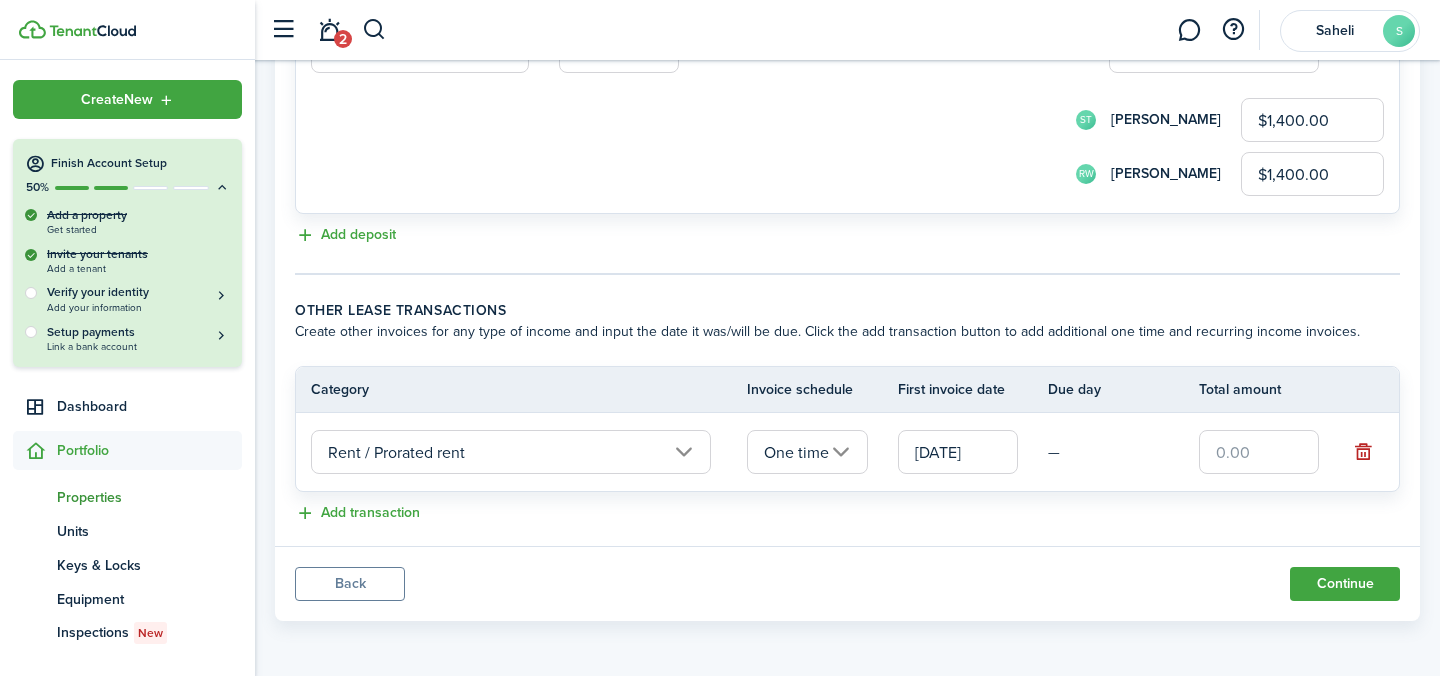click on "One time" at bounding box center (807, 452) 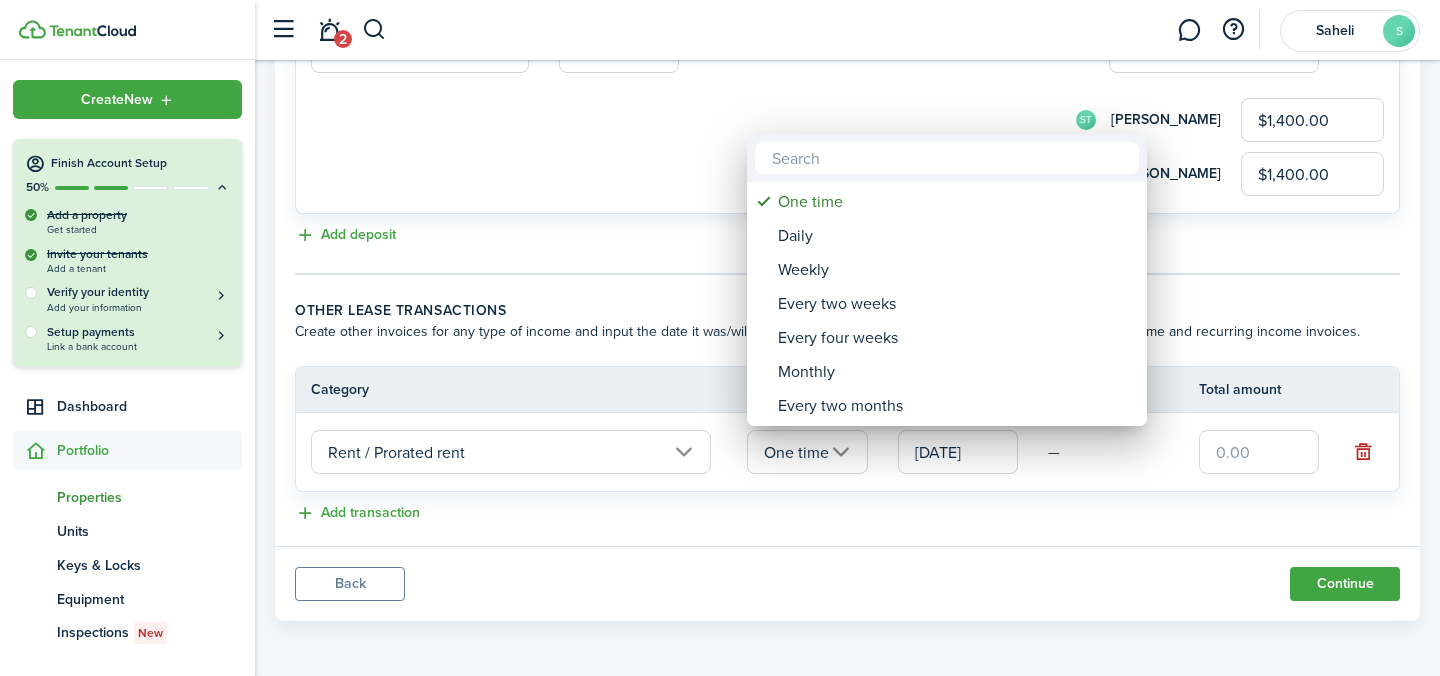 click at bounding box center [720, 338] 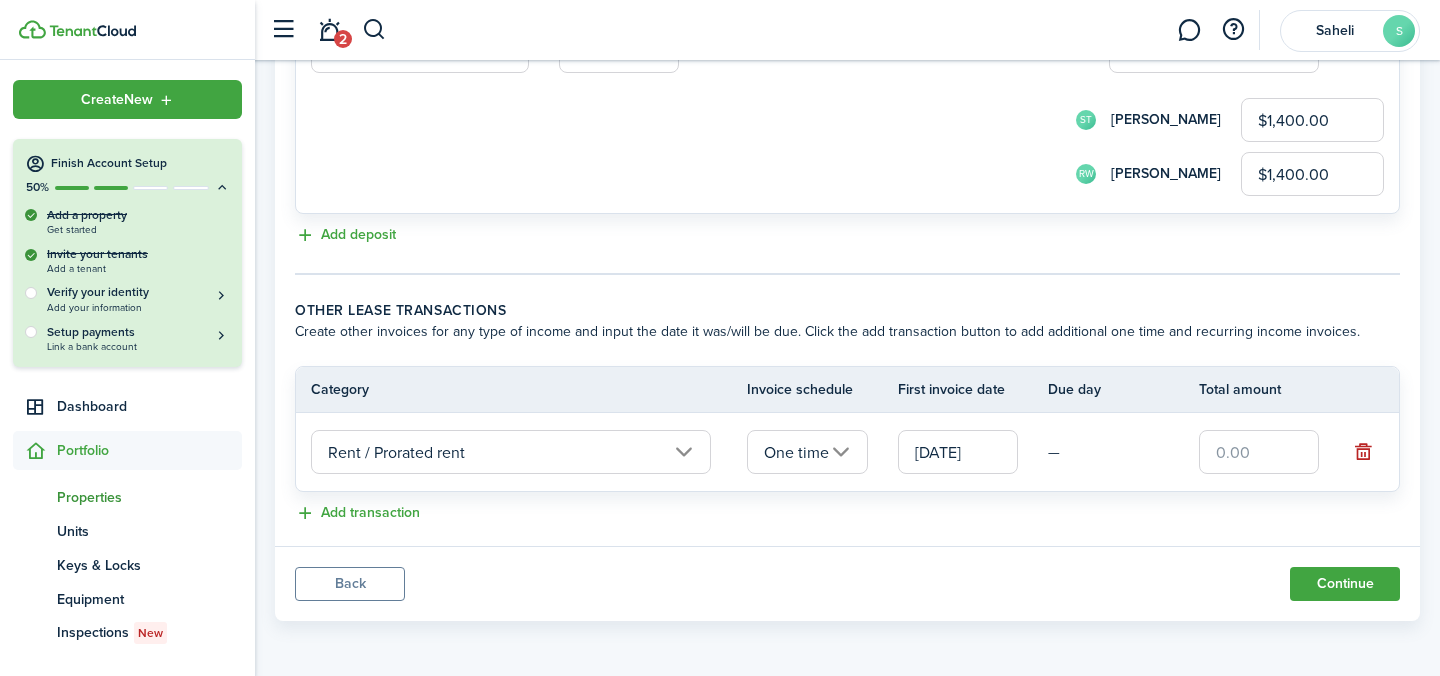 click at bounding box center (1259, 452) 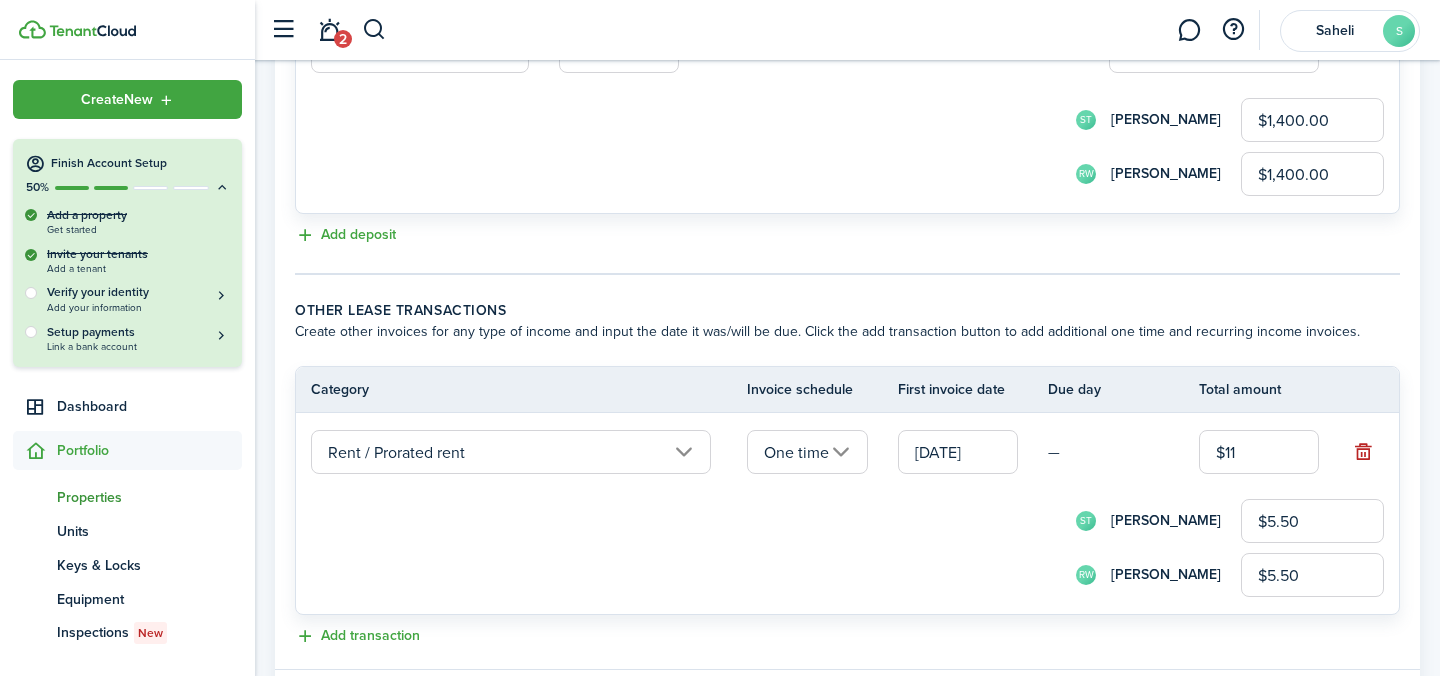 type on "$117" 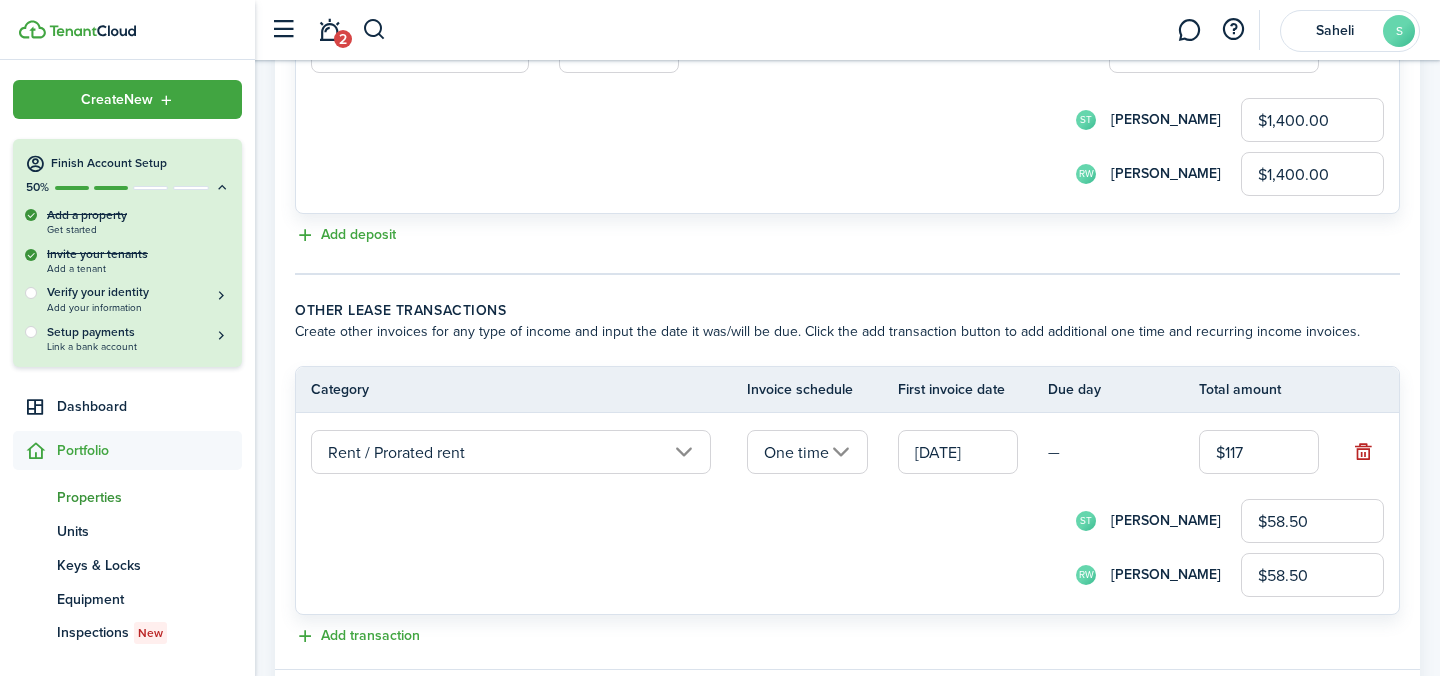 type on "$1,174" 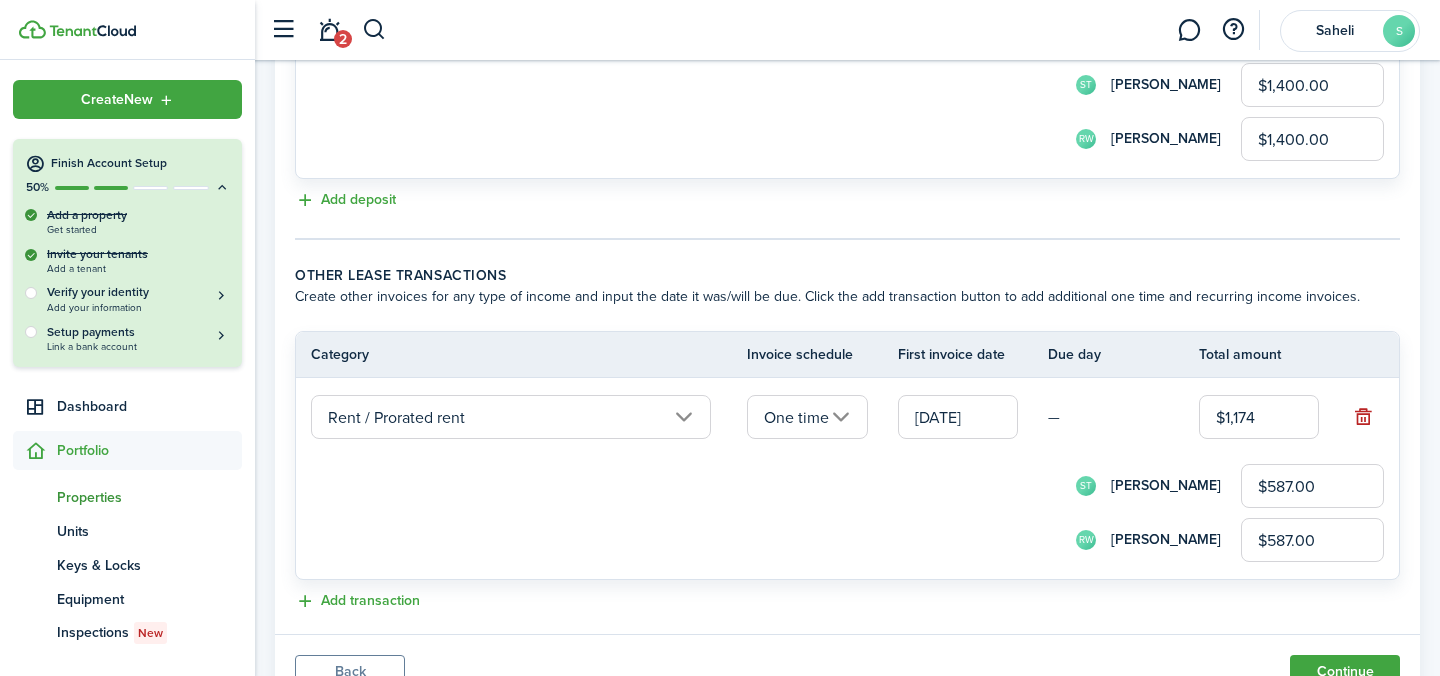 scroll, scrollTop: 782, scrollLeft: 0, axis: vertical 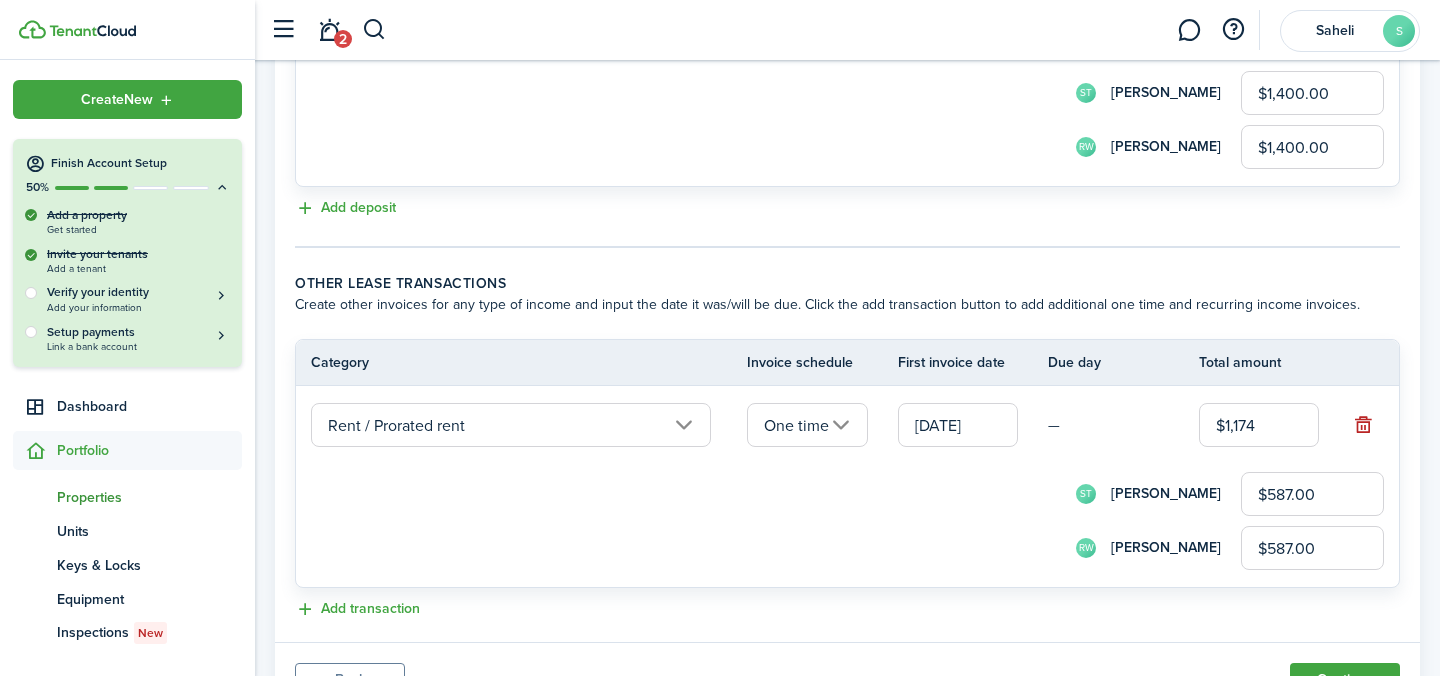 click on "[DATE]" at bounding box center (958, 425) 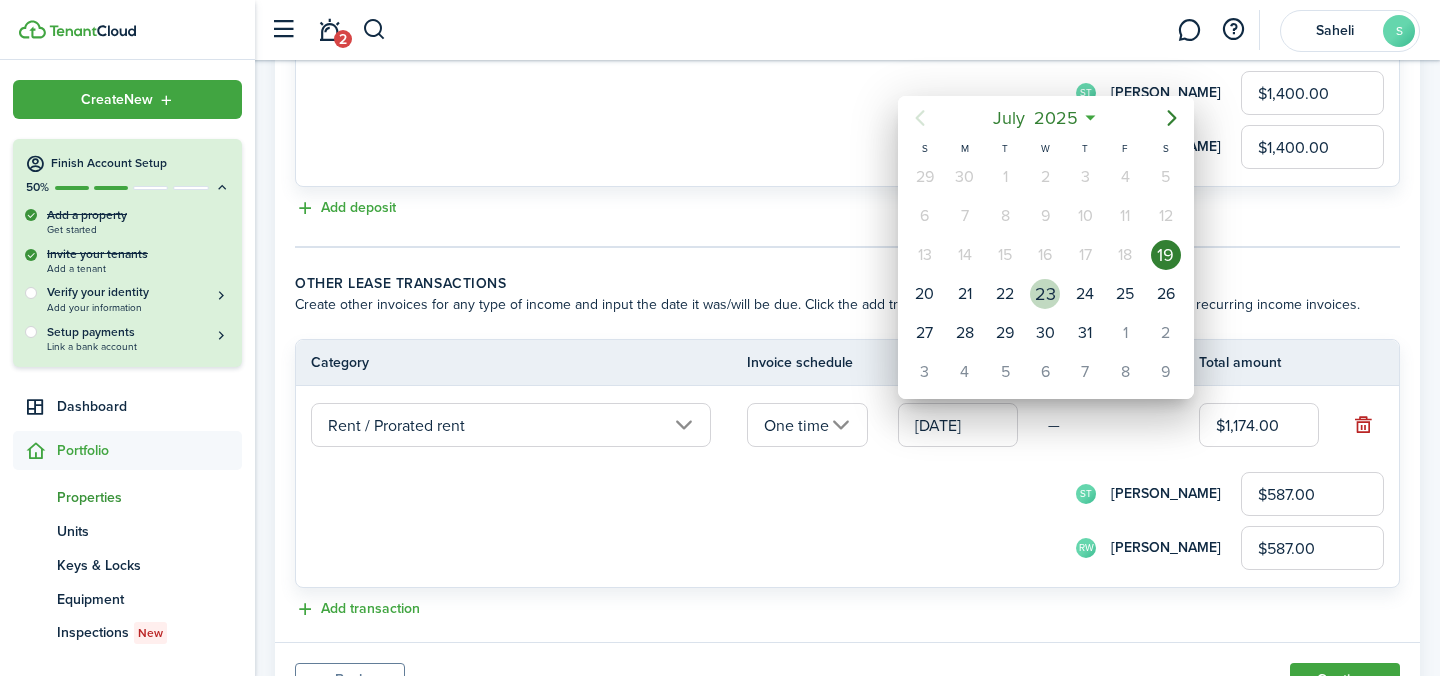 click on "23" at bounding box center [1045, 294] 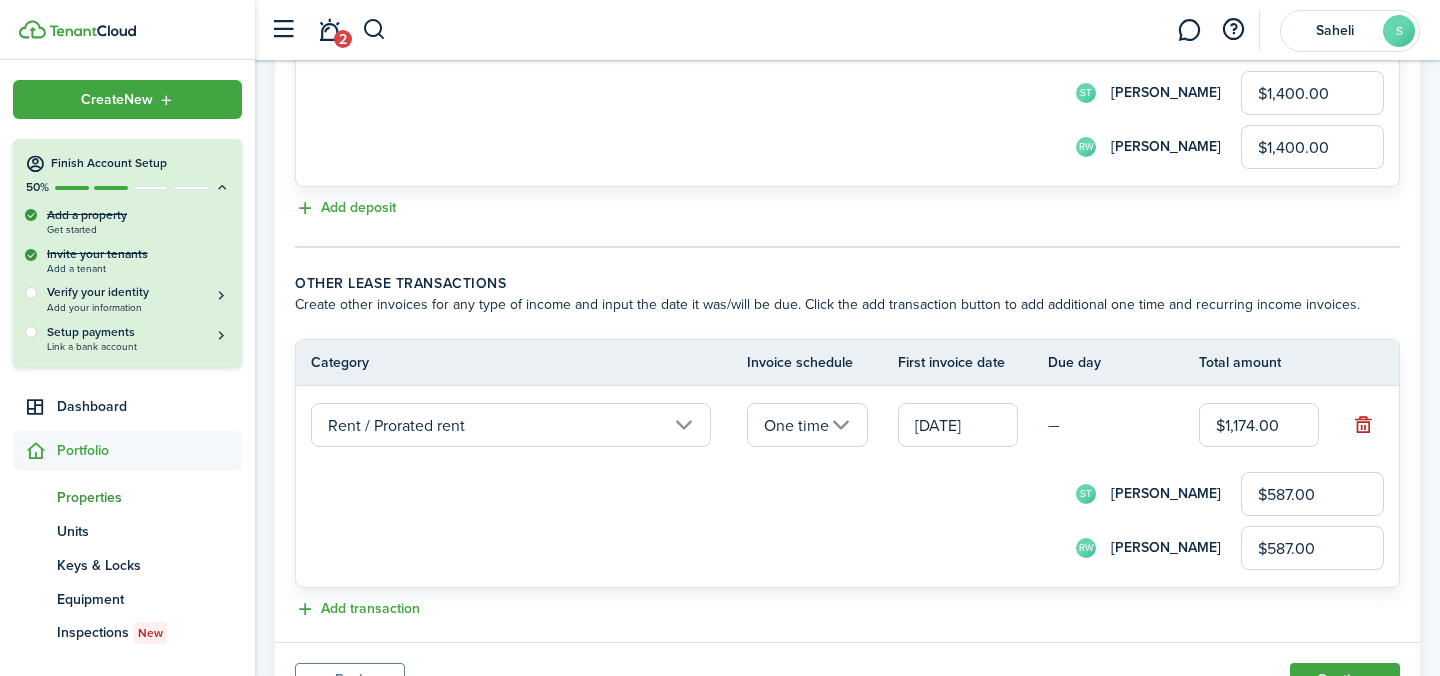 click on "One time" at bounding box center (807, 425) 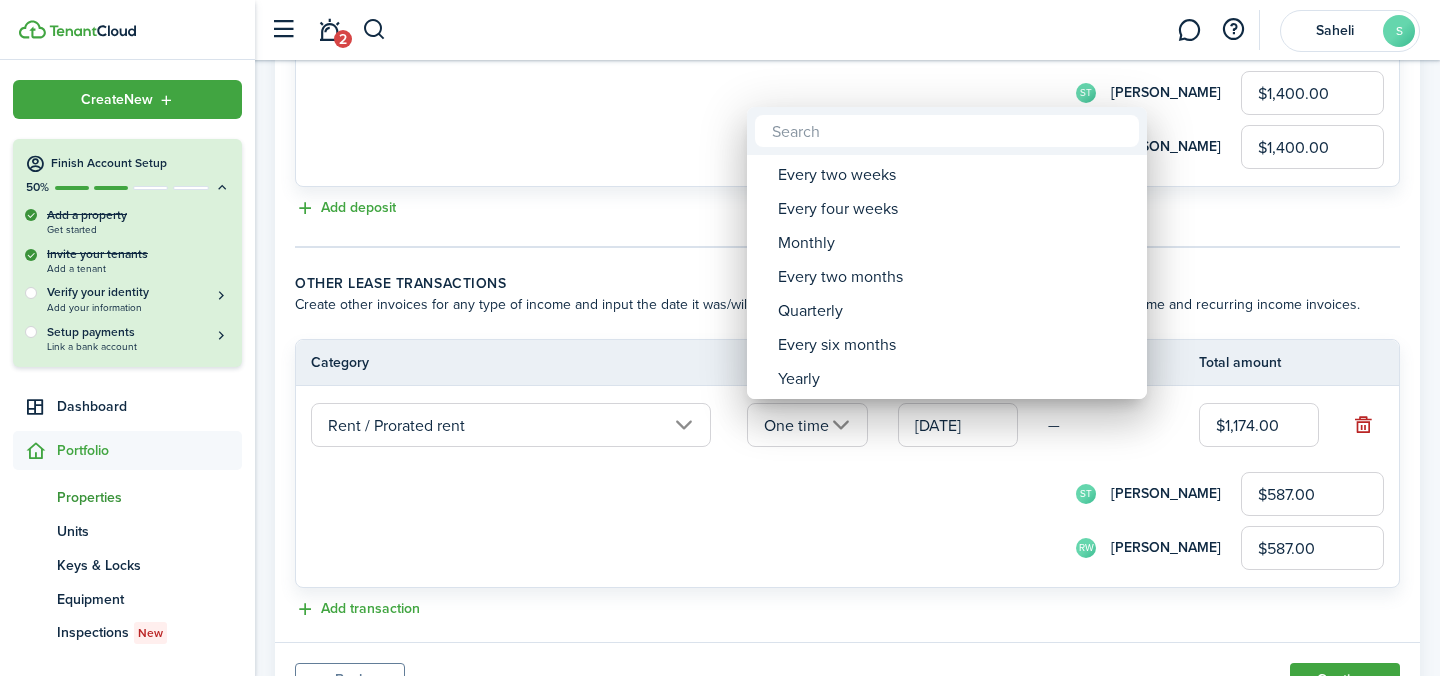 click at bounding box center [720, 338] 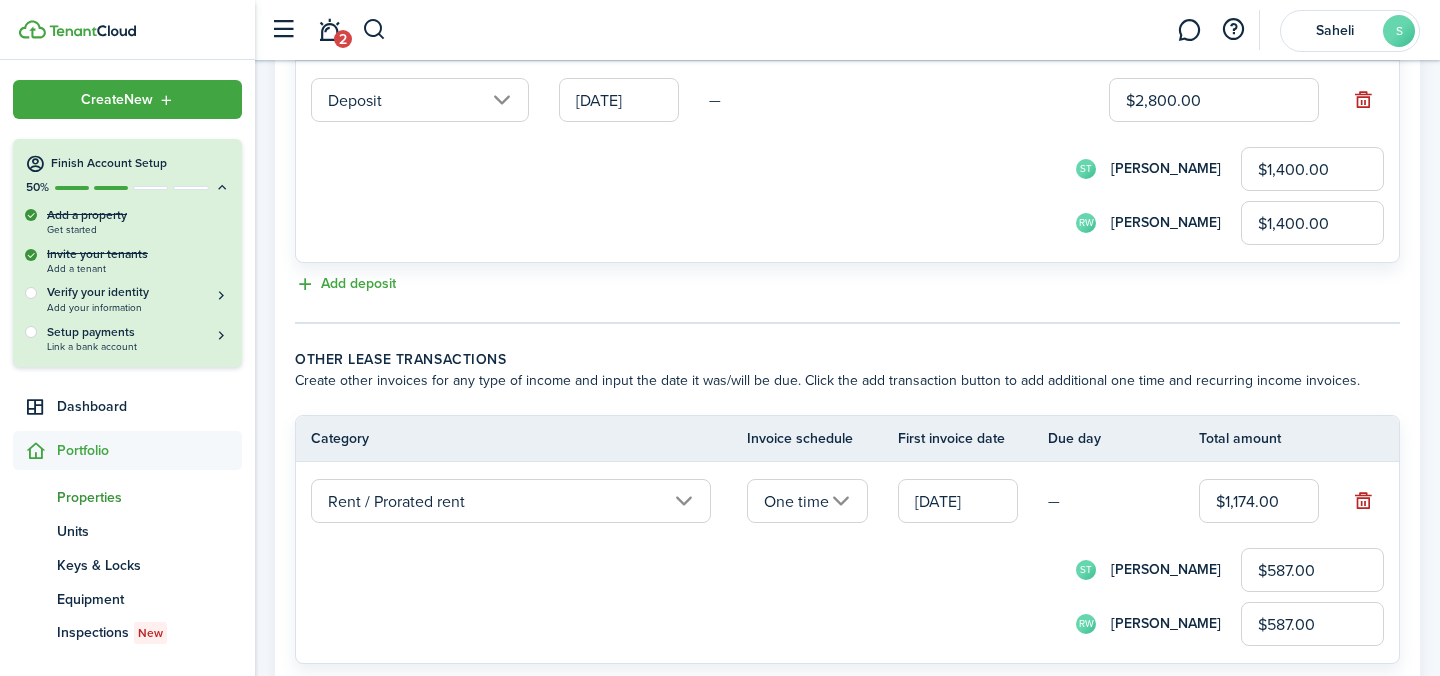 scroll, scrollTop: 878, scrollLeft: 0, axis: vertical 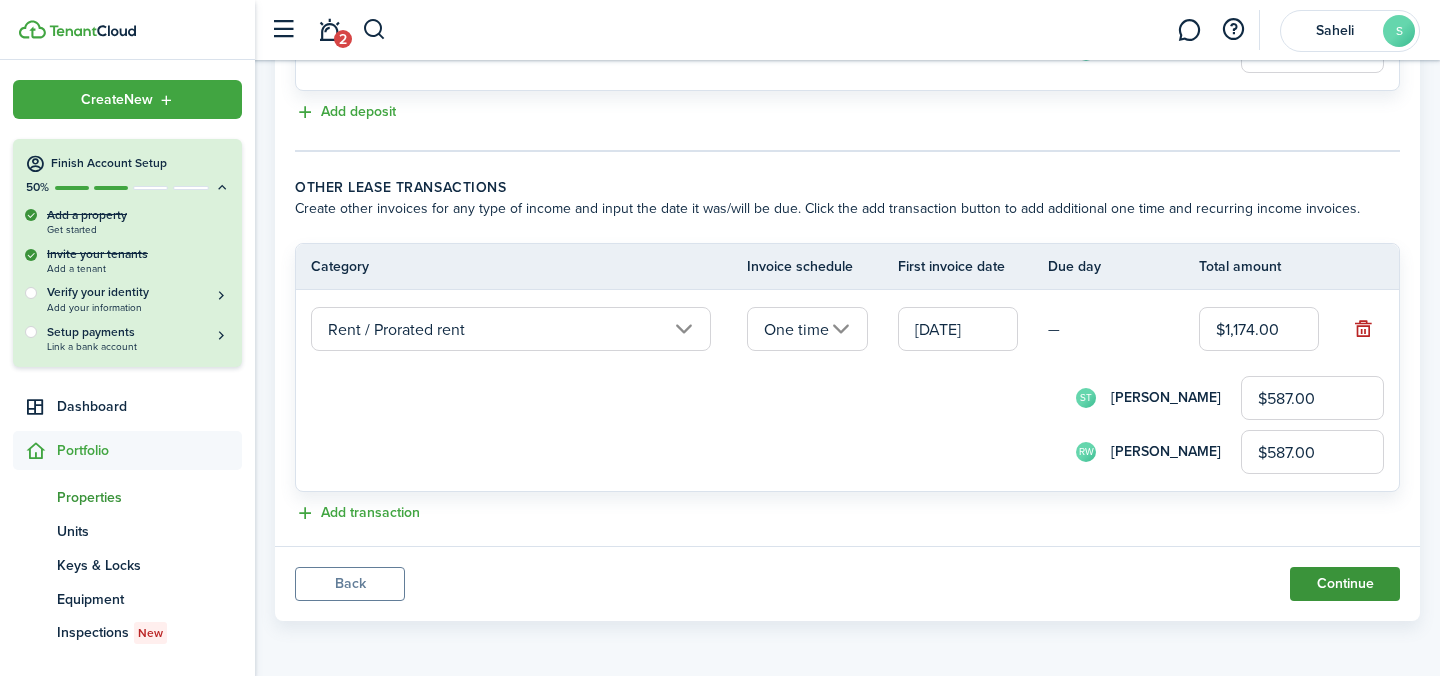 click on "Continue" 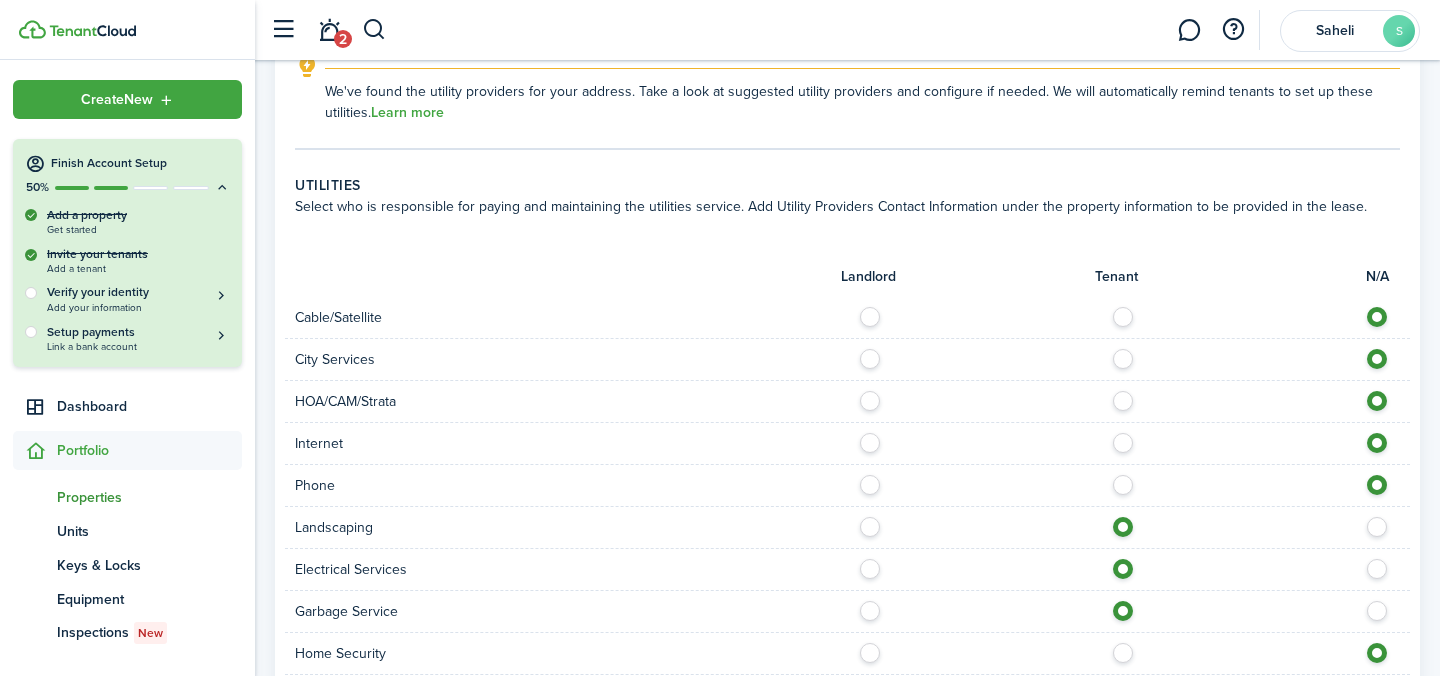 scroll, scrollTop: 1529, scrollLeft: 0, axis: vertical 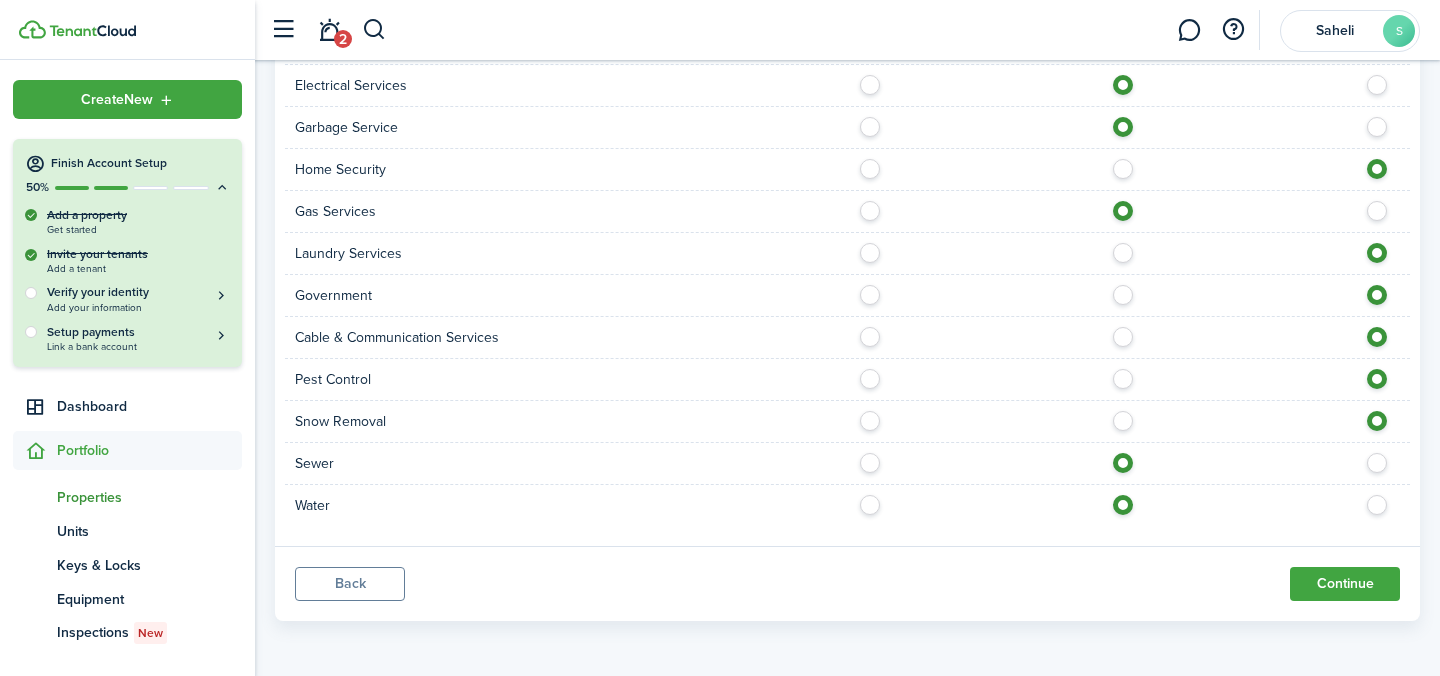 click on "Back" 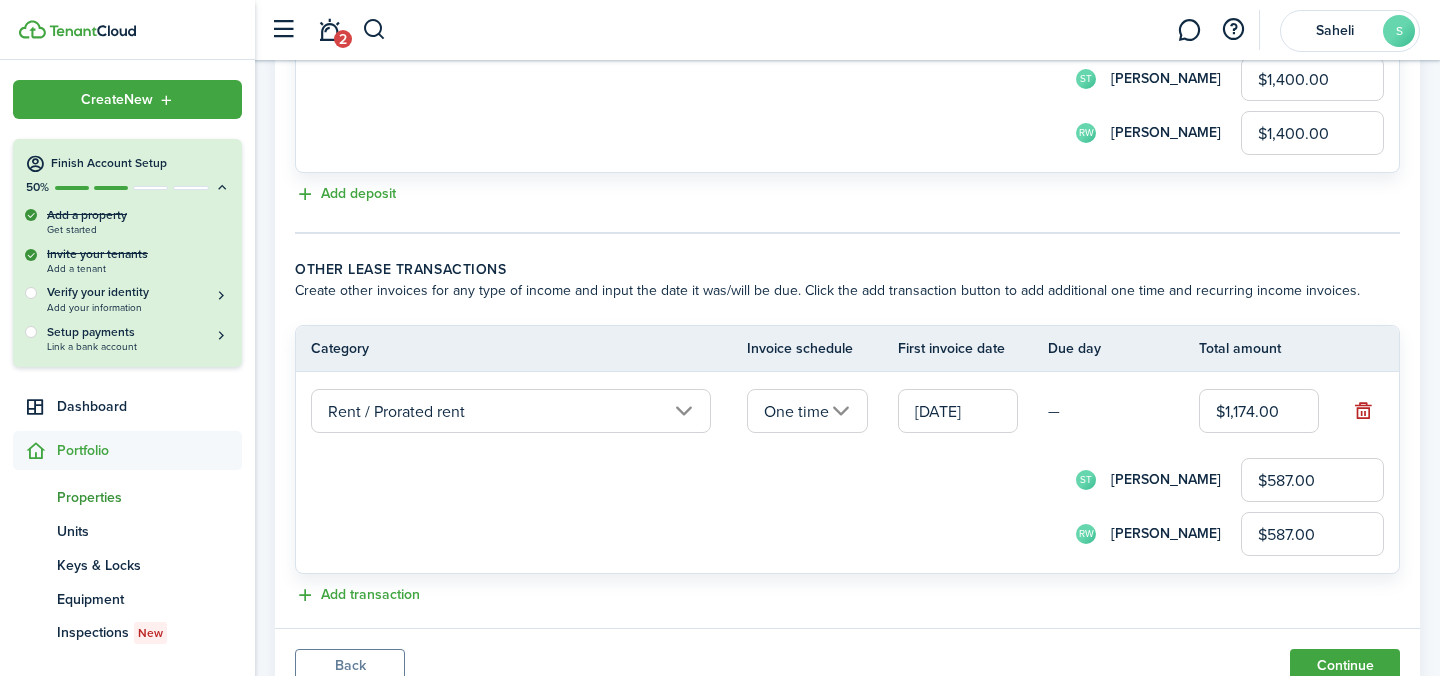 scroll, scrollTop: 878, scrollLeft: 0, axis: vertical 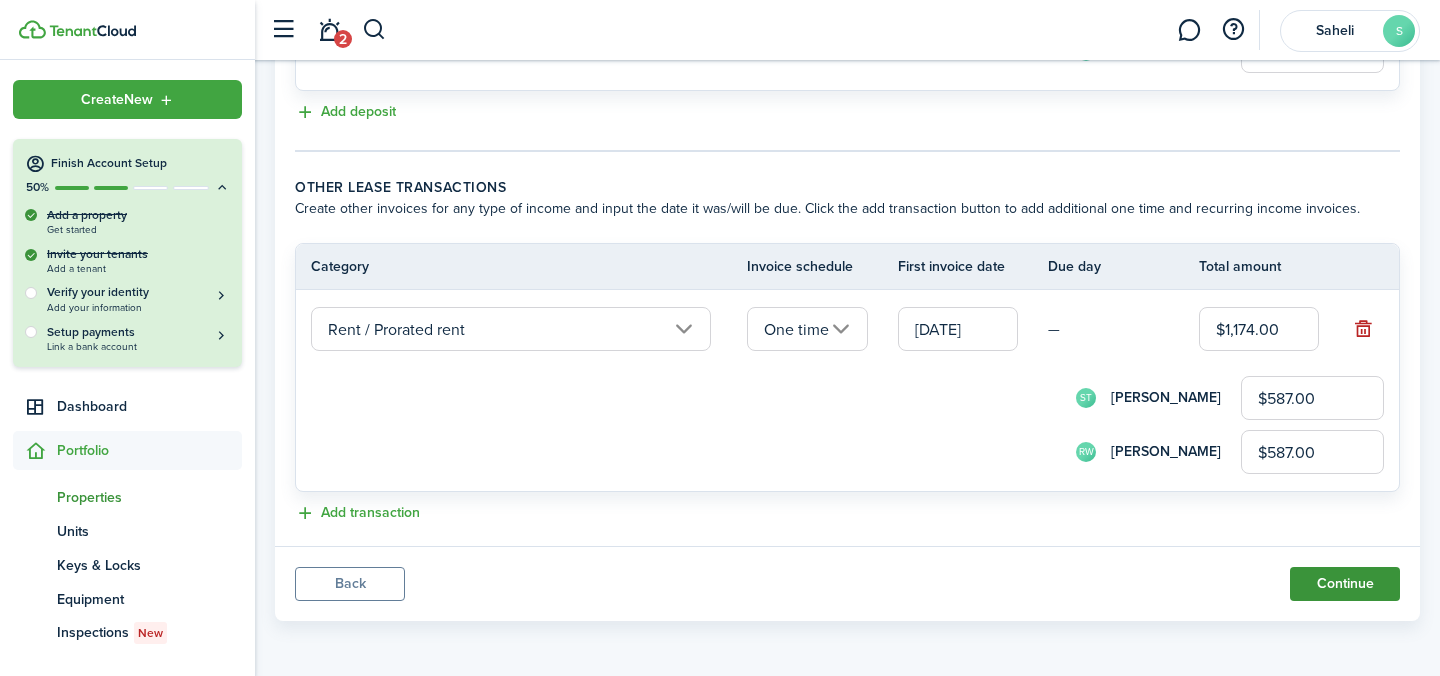 click on "Continue" 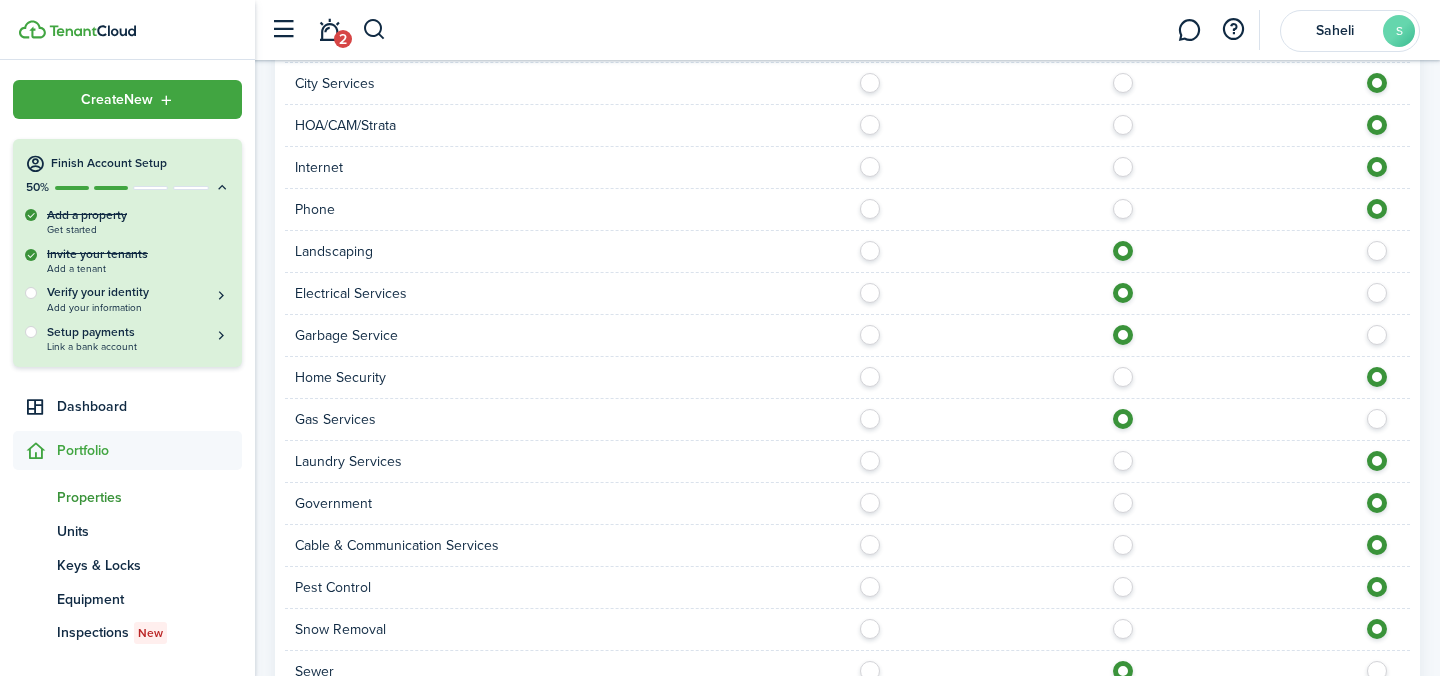 scroll, scrollTop: 1529, scrollLeft: 0, axis: vertical 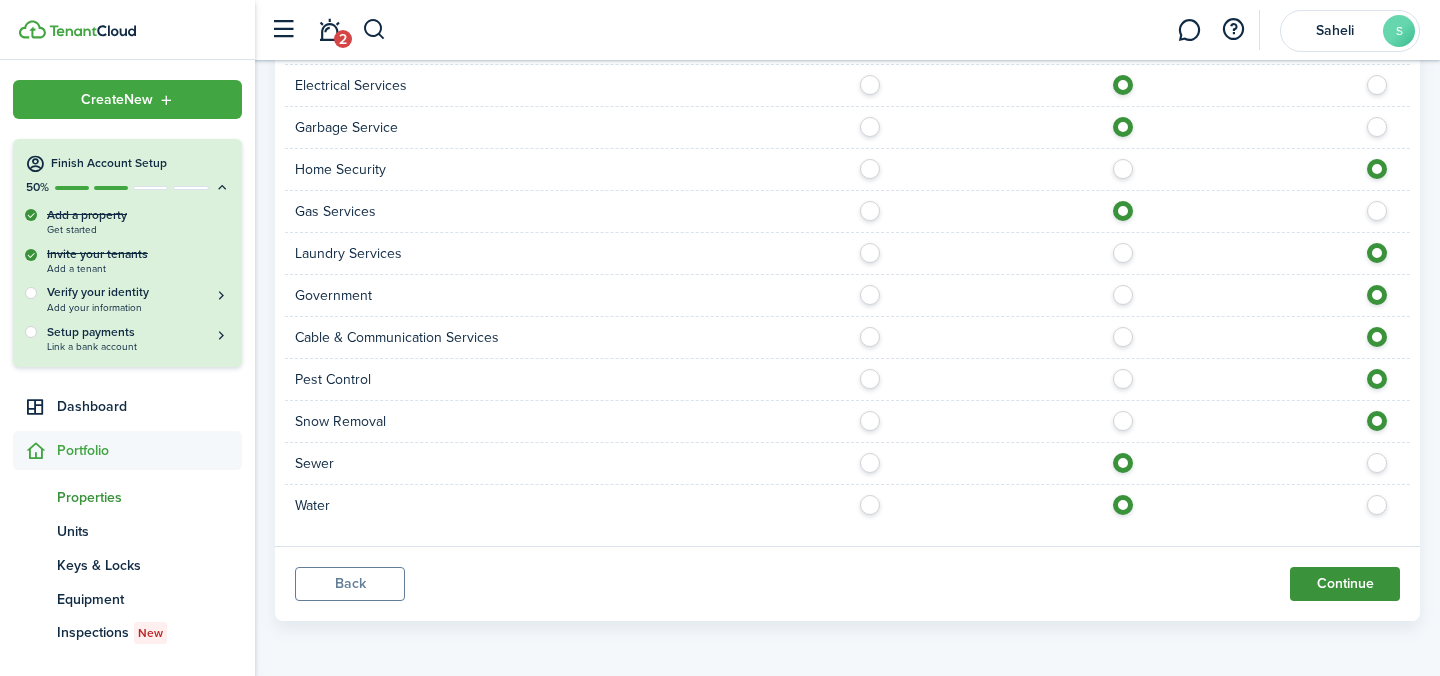 click on "Continue" 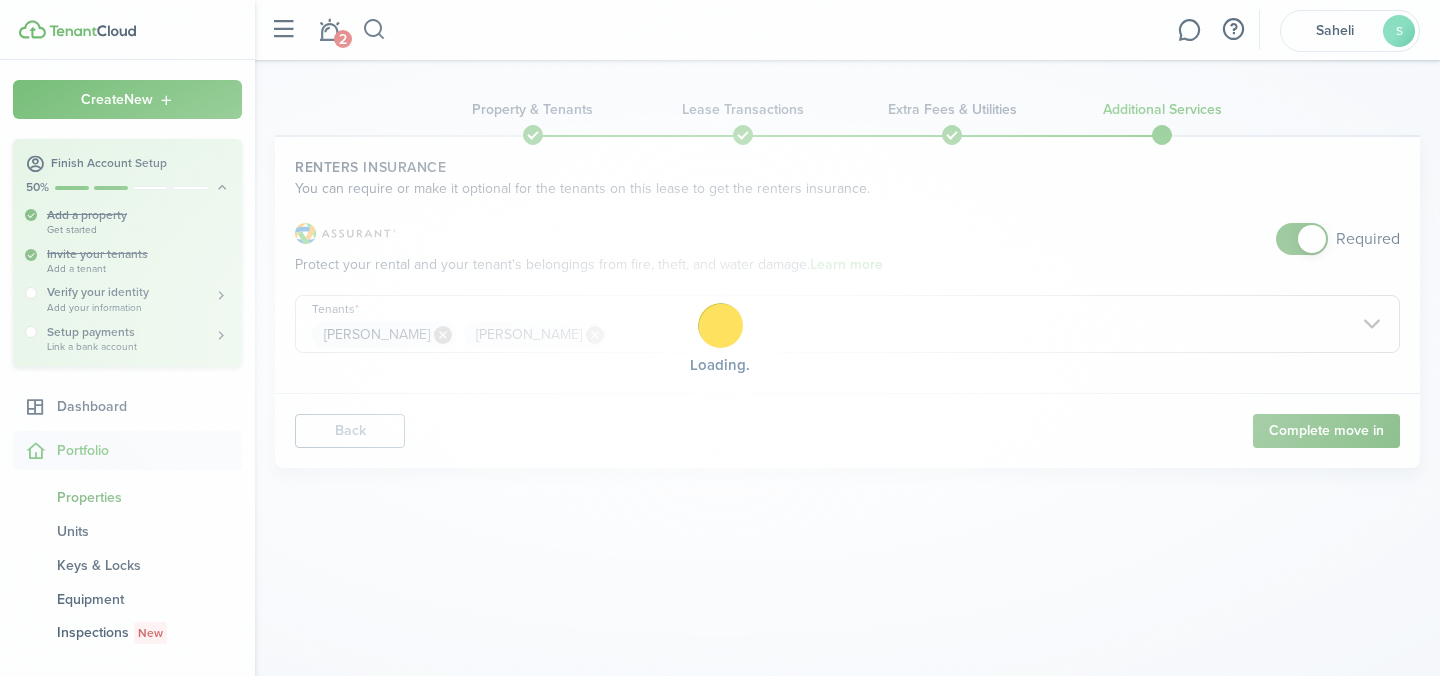 scroll, scrollTop: 0, scrollLeft: 0, axis: both 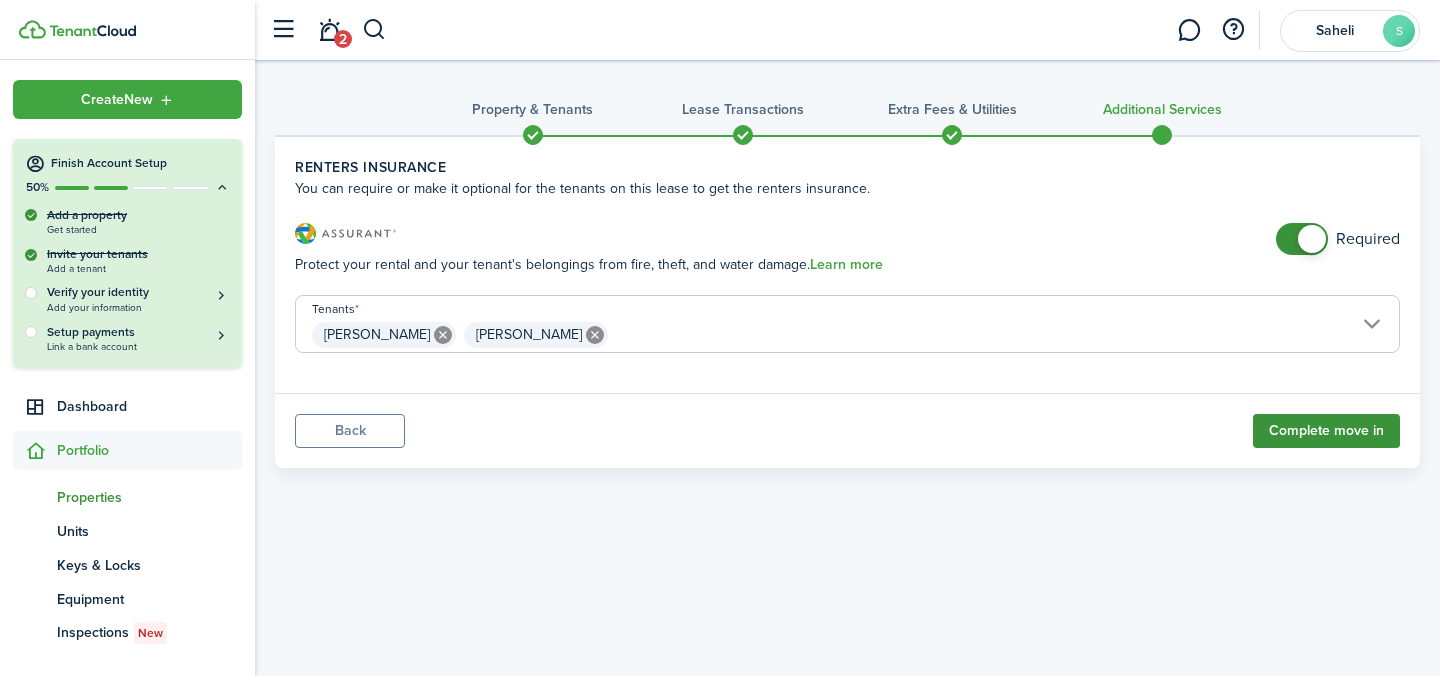 click on "Complete move in" 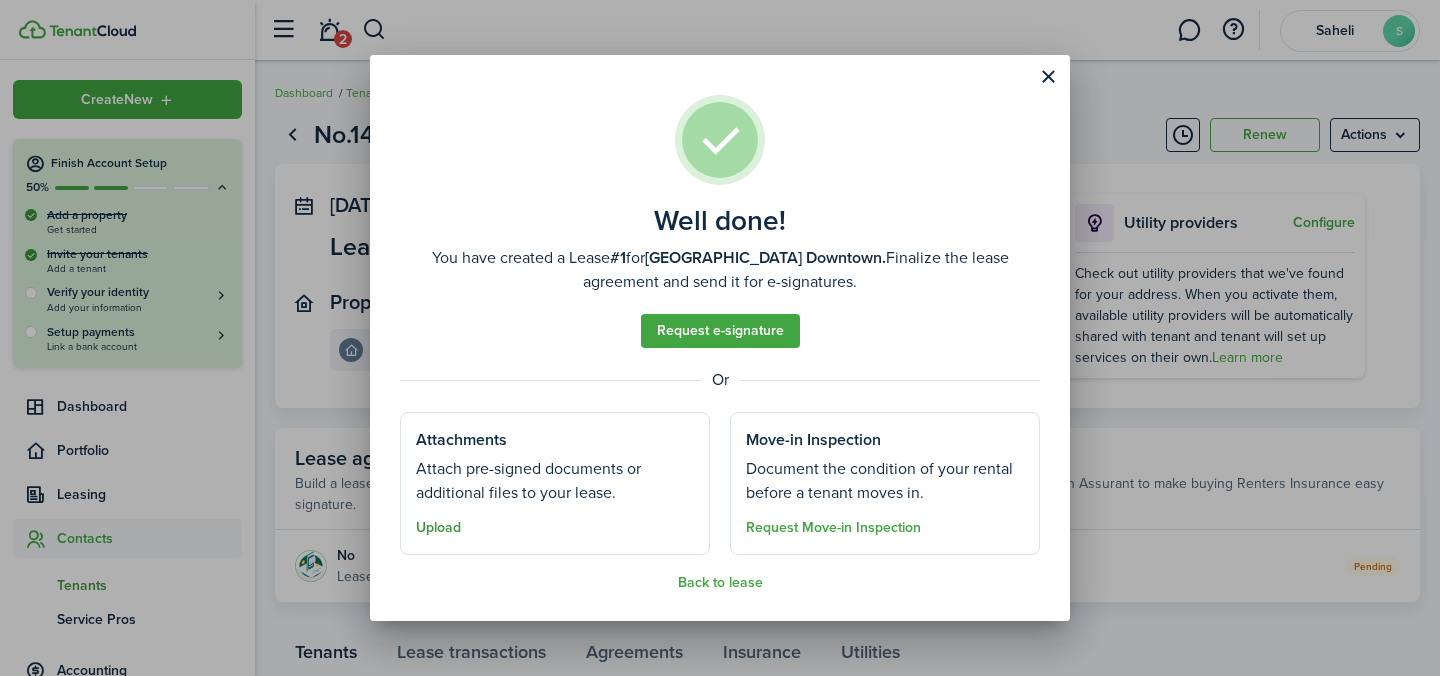 click on "Upload" 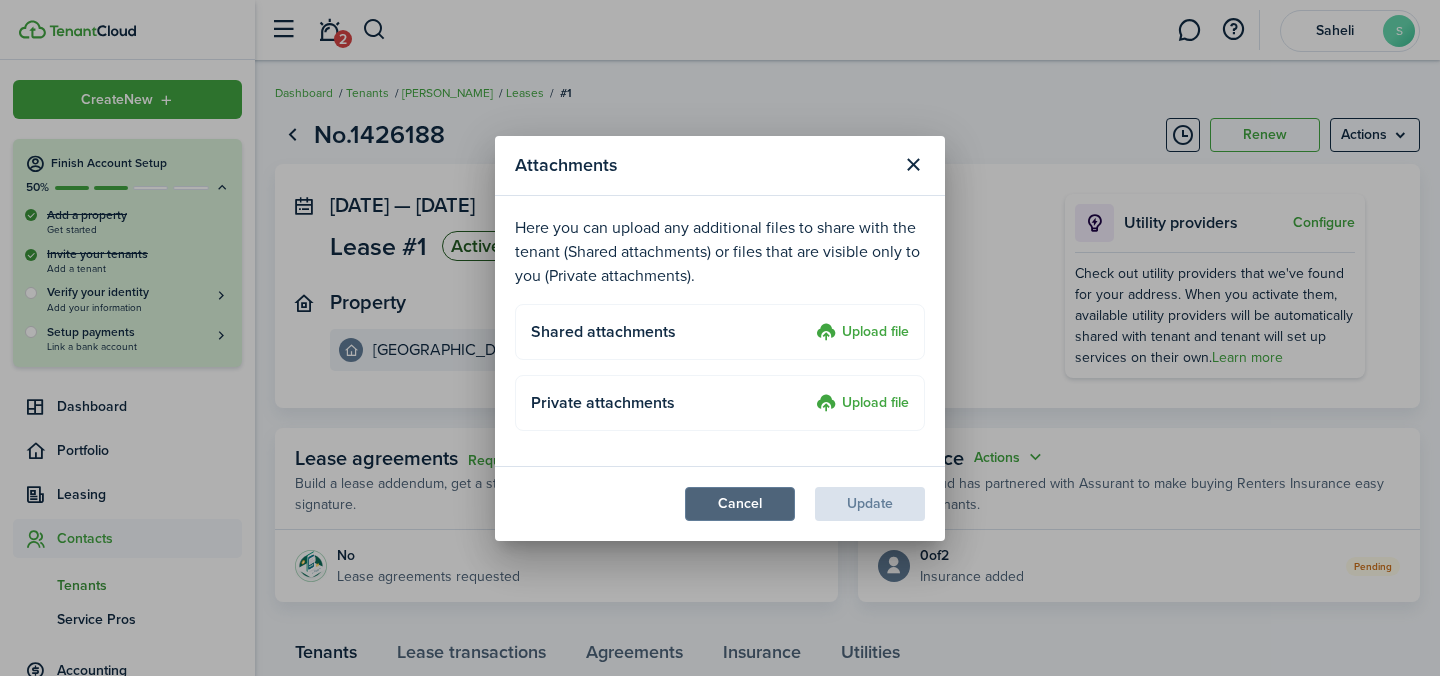 click on "Cancel" 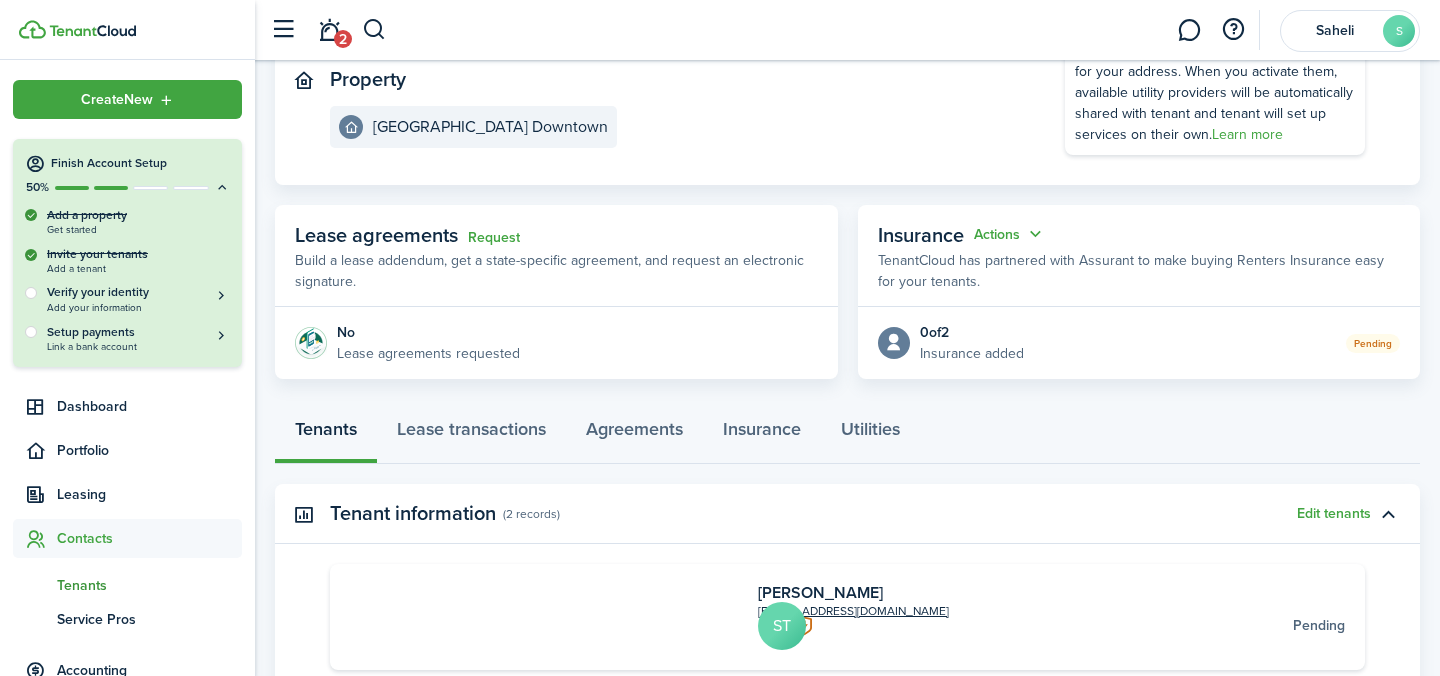 scroll, scrollTop: 119, scrollLeft: 0, axis: vertical 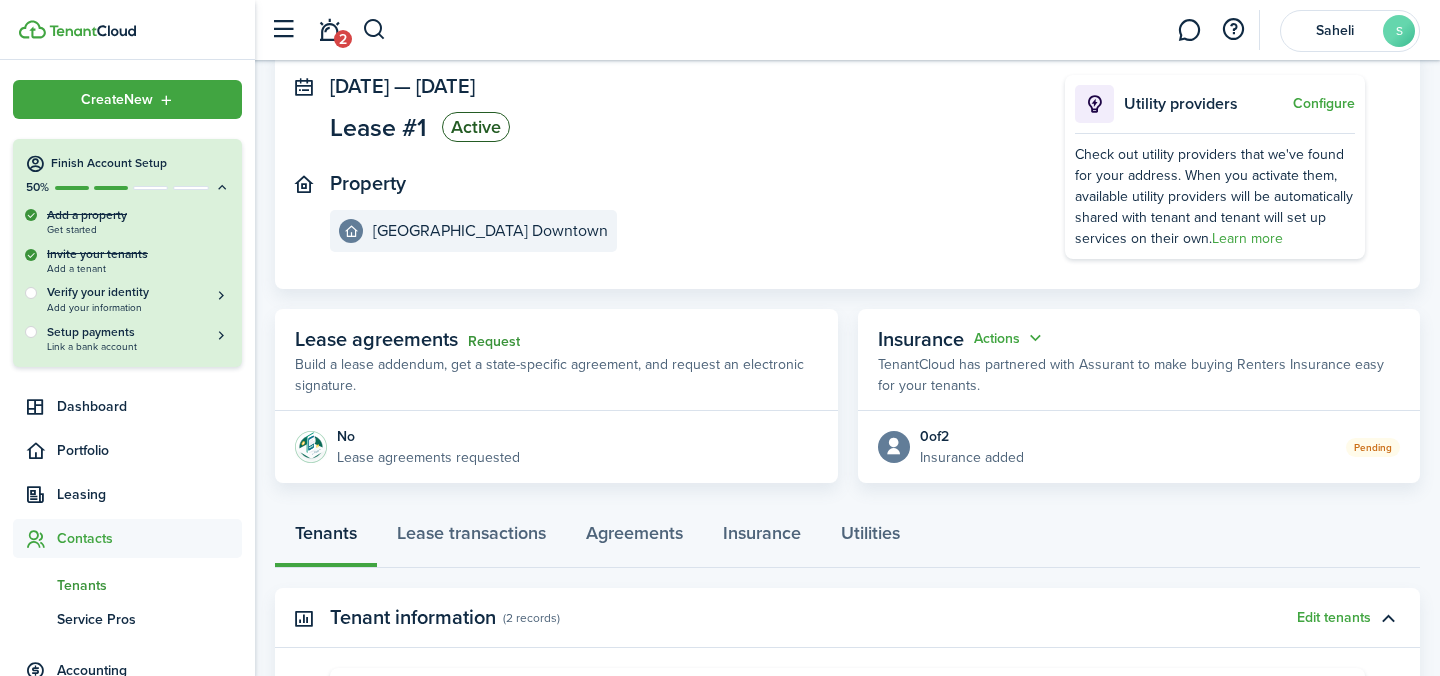 click on "Request" 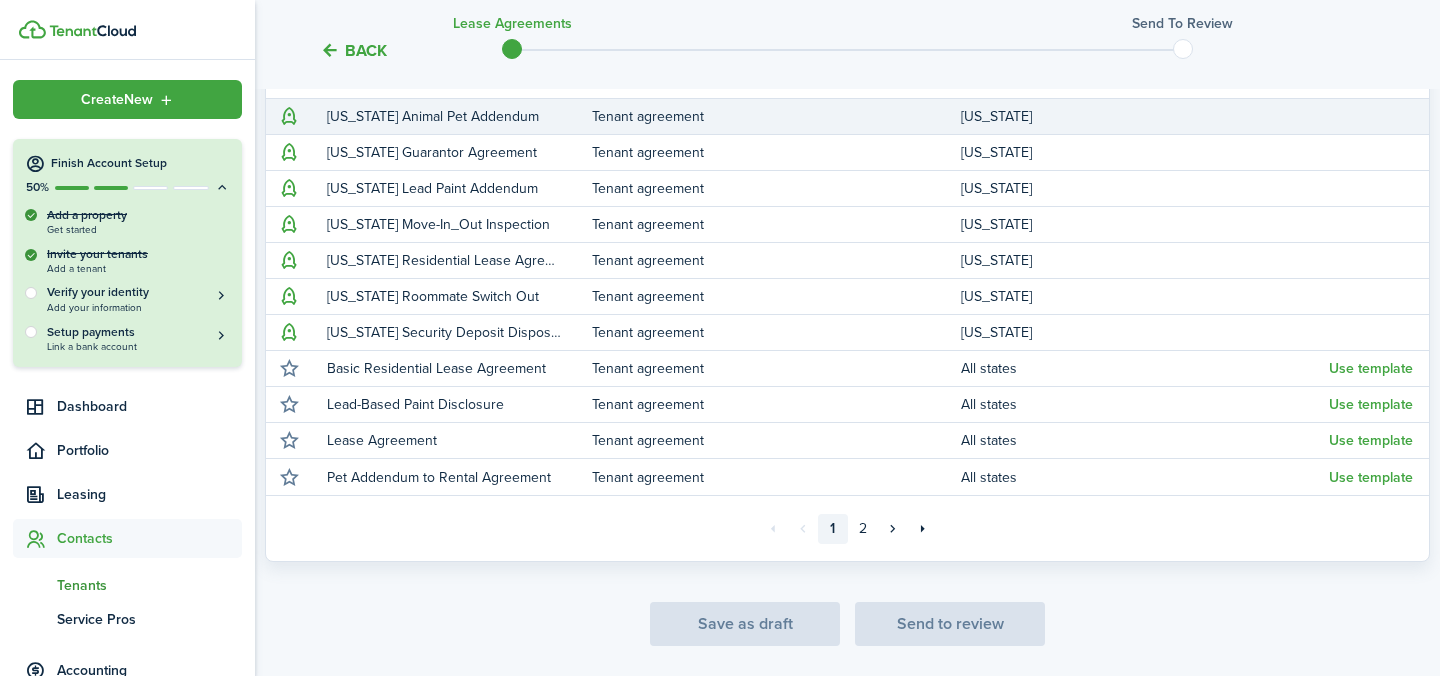 scroll, scrollTop: 587, scrollLeft: 0, axis: vertical 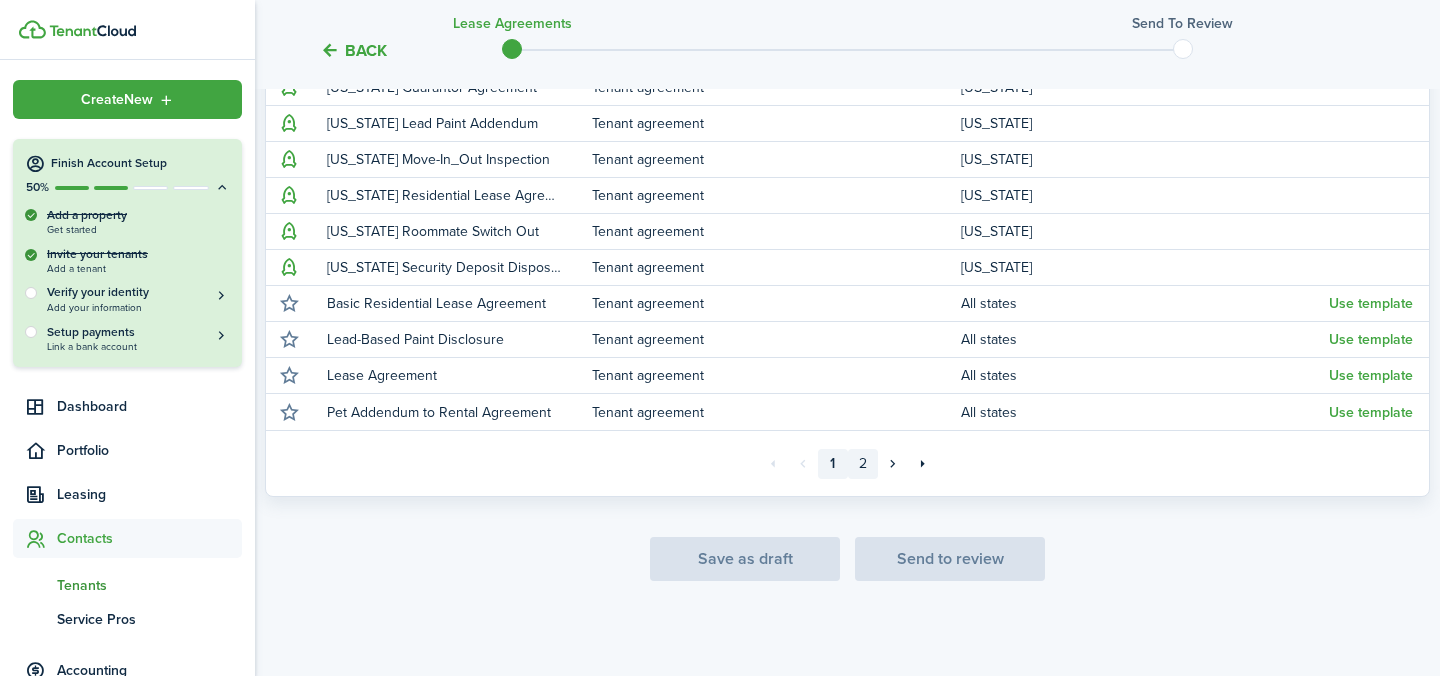 click on "2" 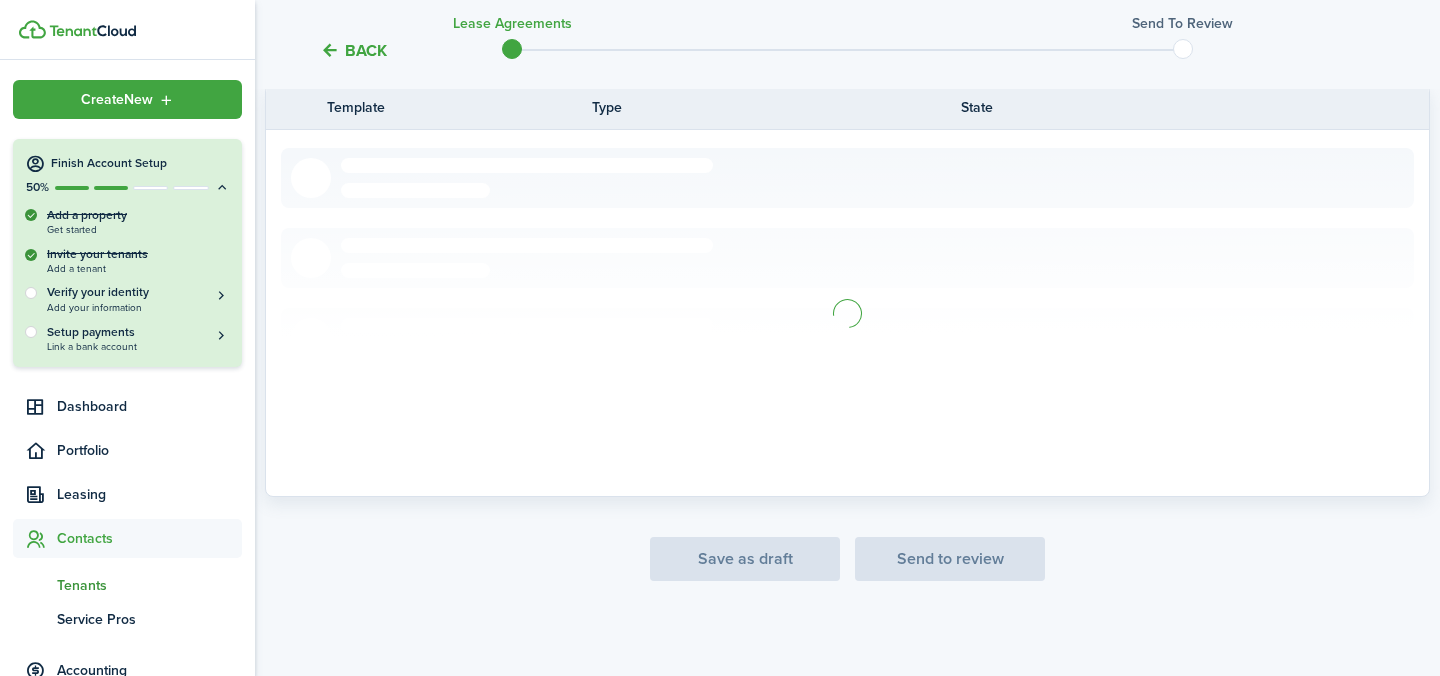 scroll, scrollTop: 227, scrollLeft: 0, axis: vertical 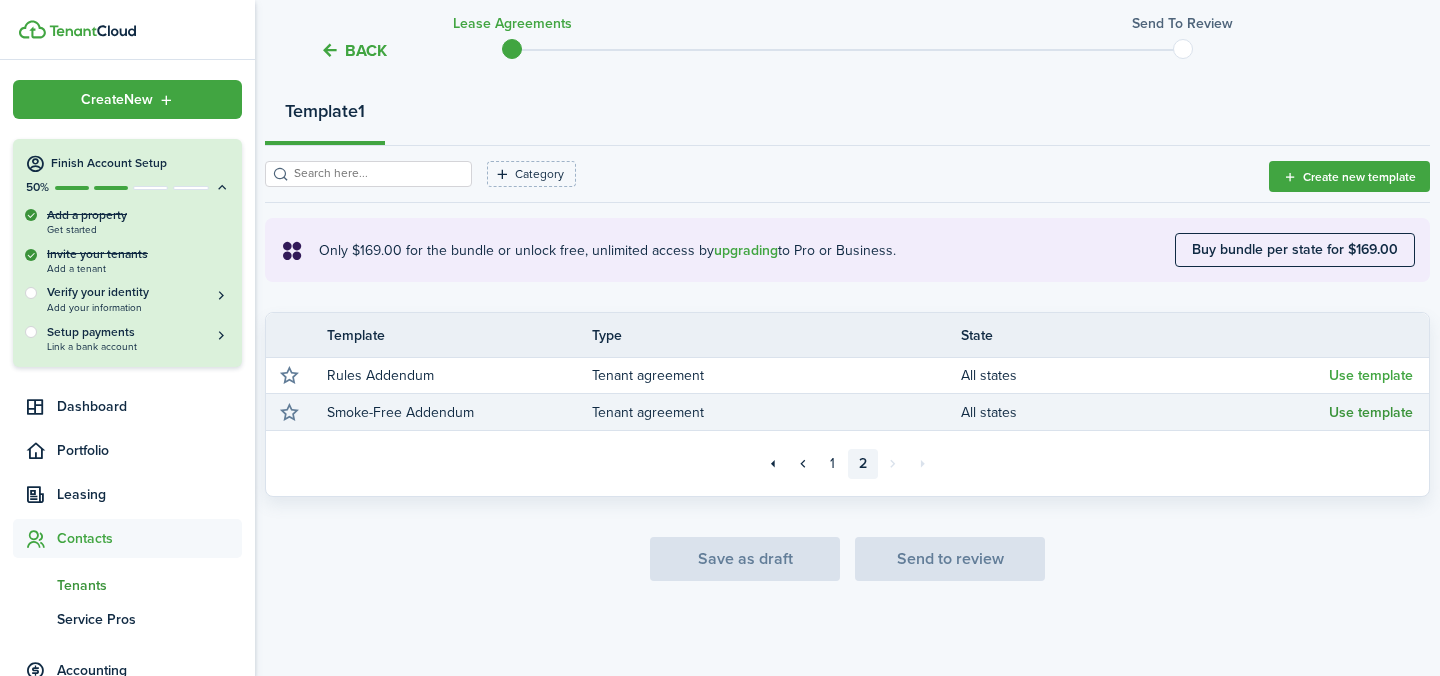 click on "Use template" 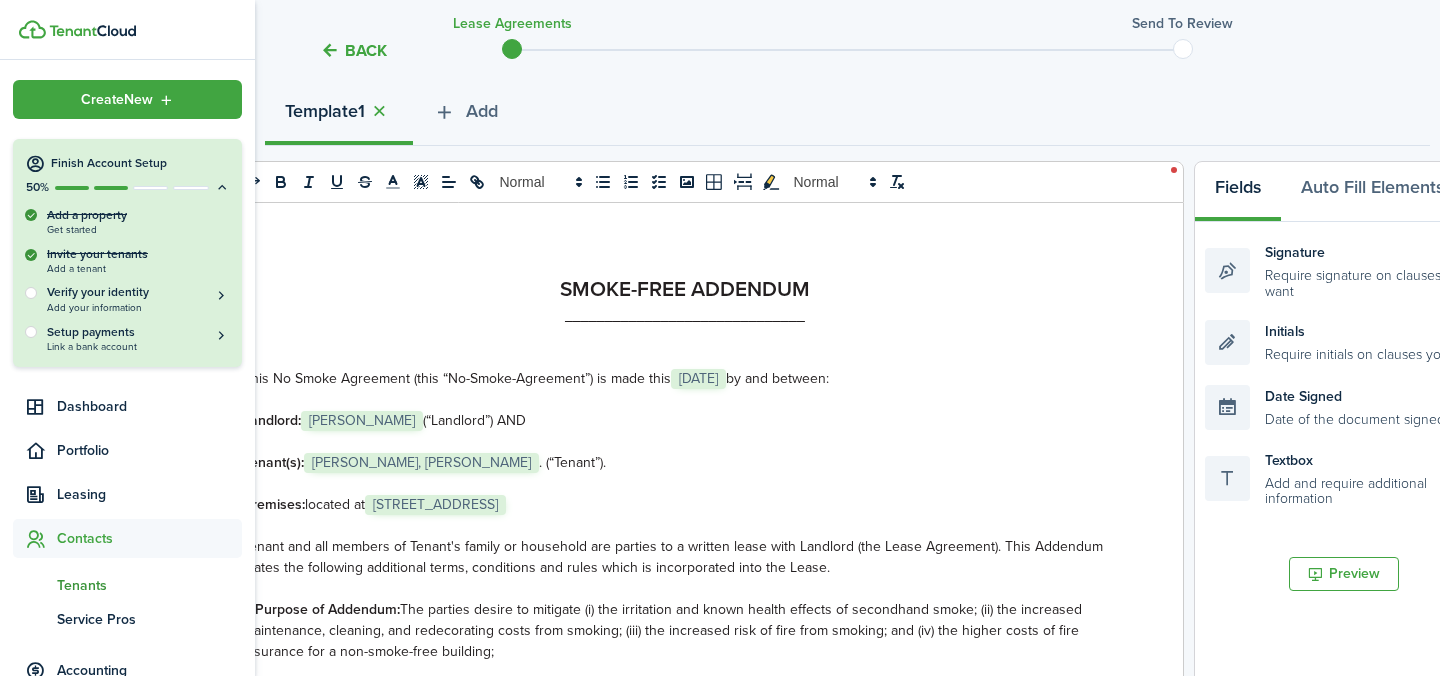scroll, scrollTop: 230, scrollLeft: 0, axis: vertical 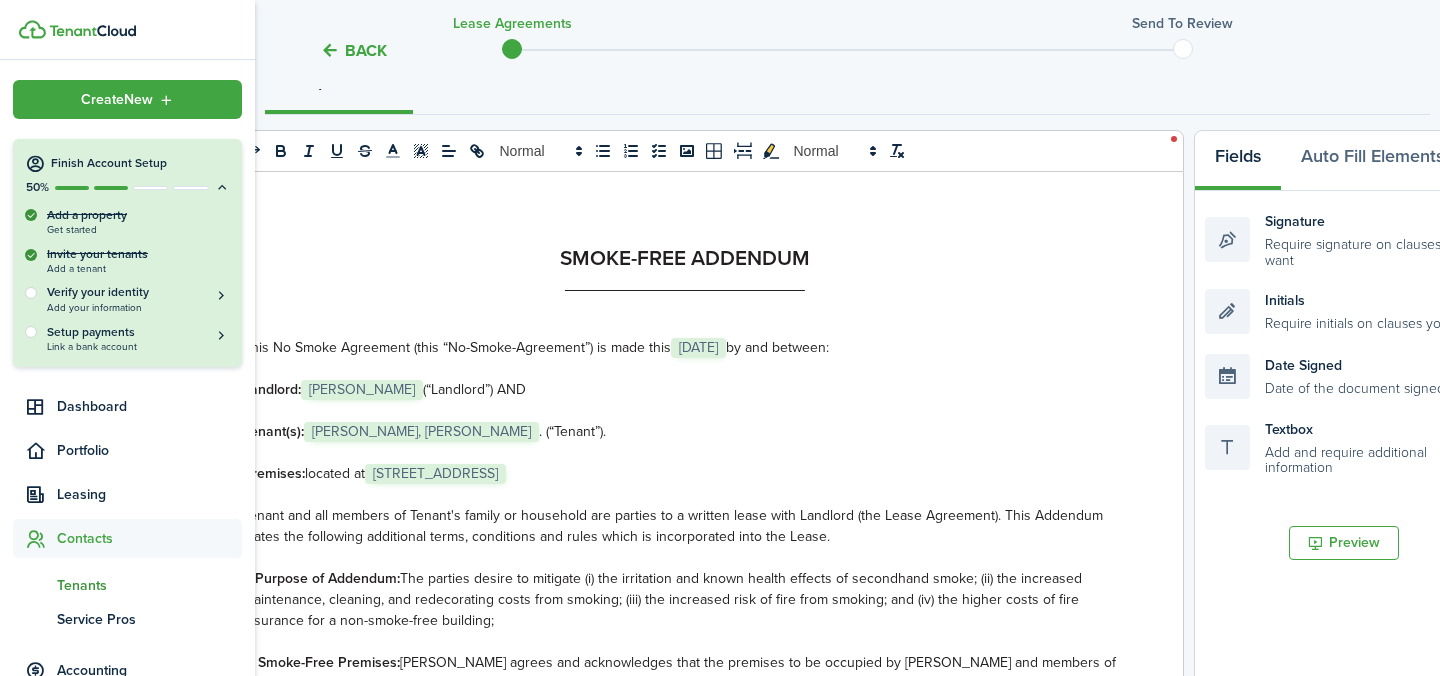 click on "Back" at bounding box center [353, 50] 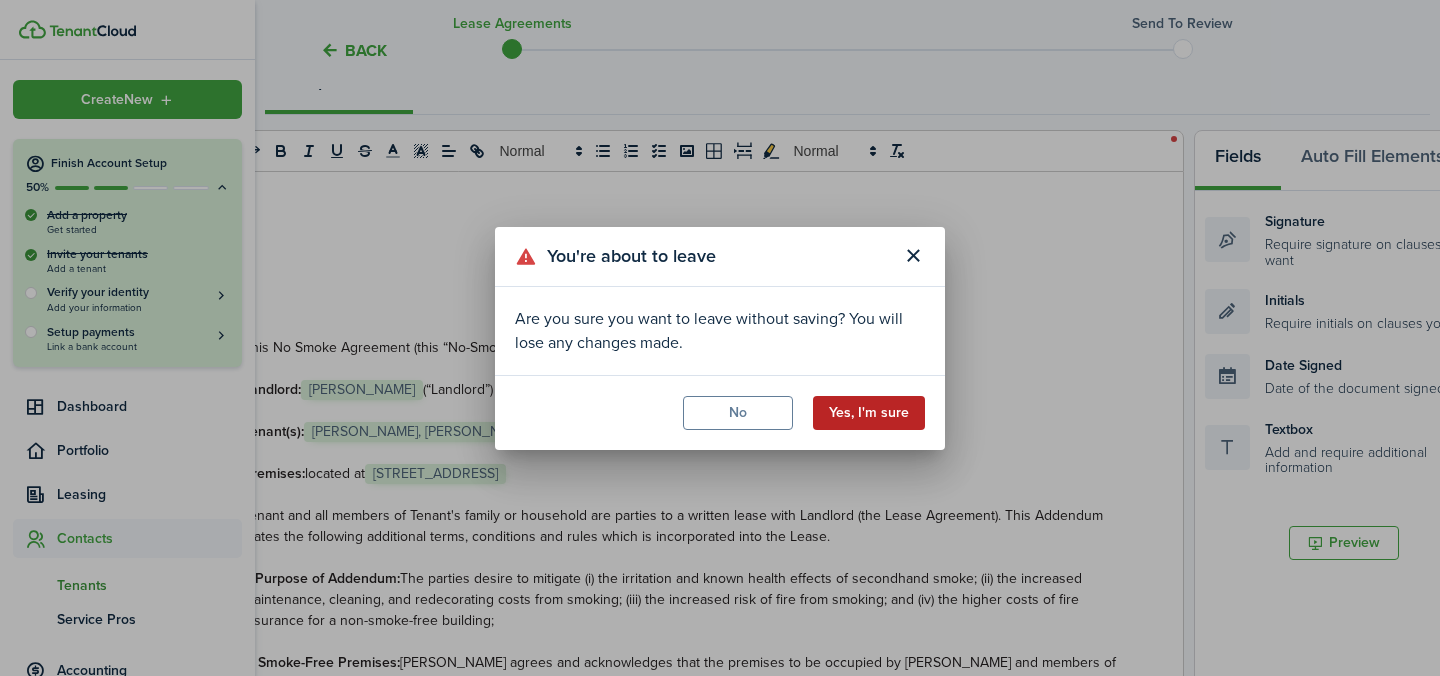 click on "Yes, I'm sure" 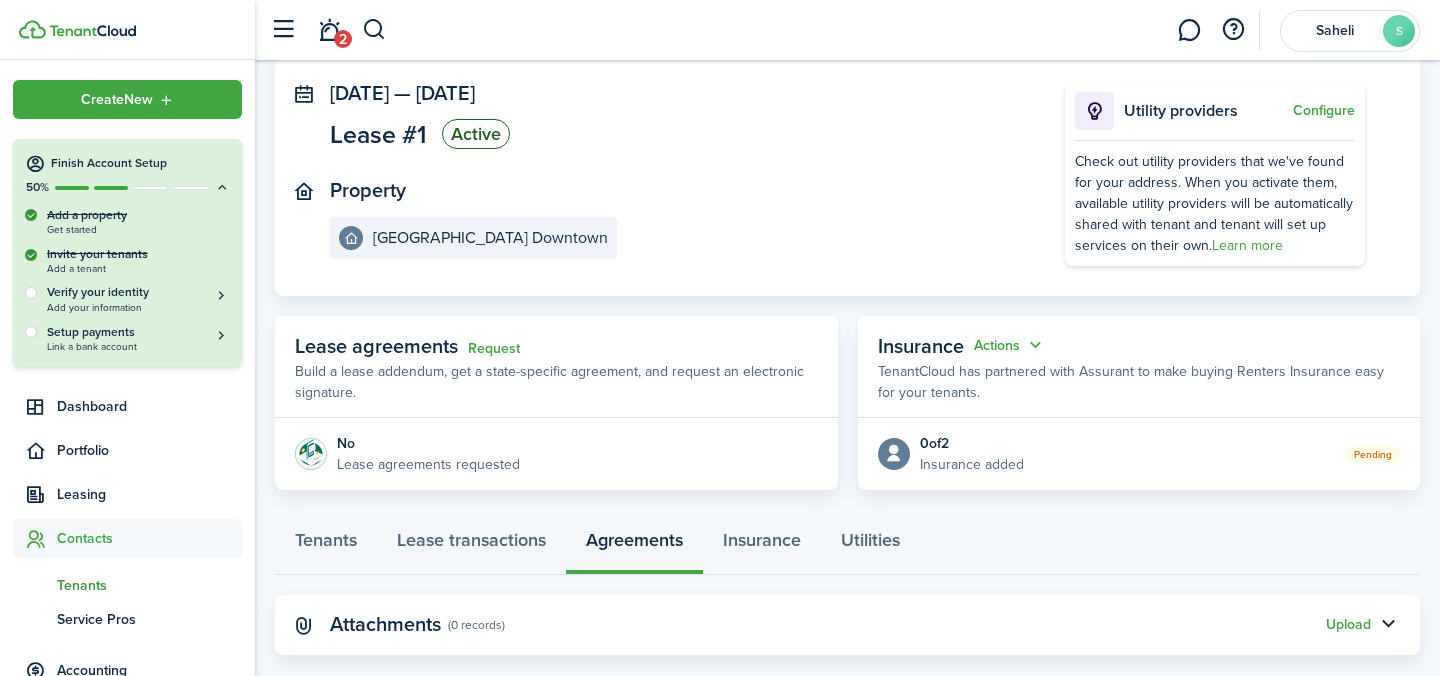 scroll, scrollTop: 120, scrollLeft: 0, axis: vertical 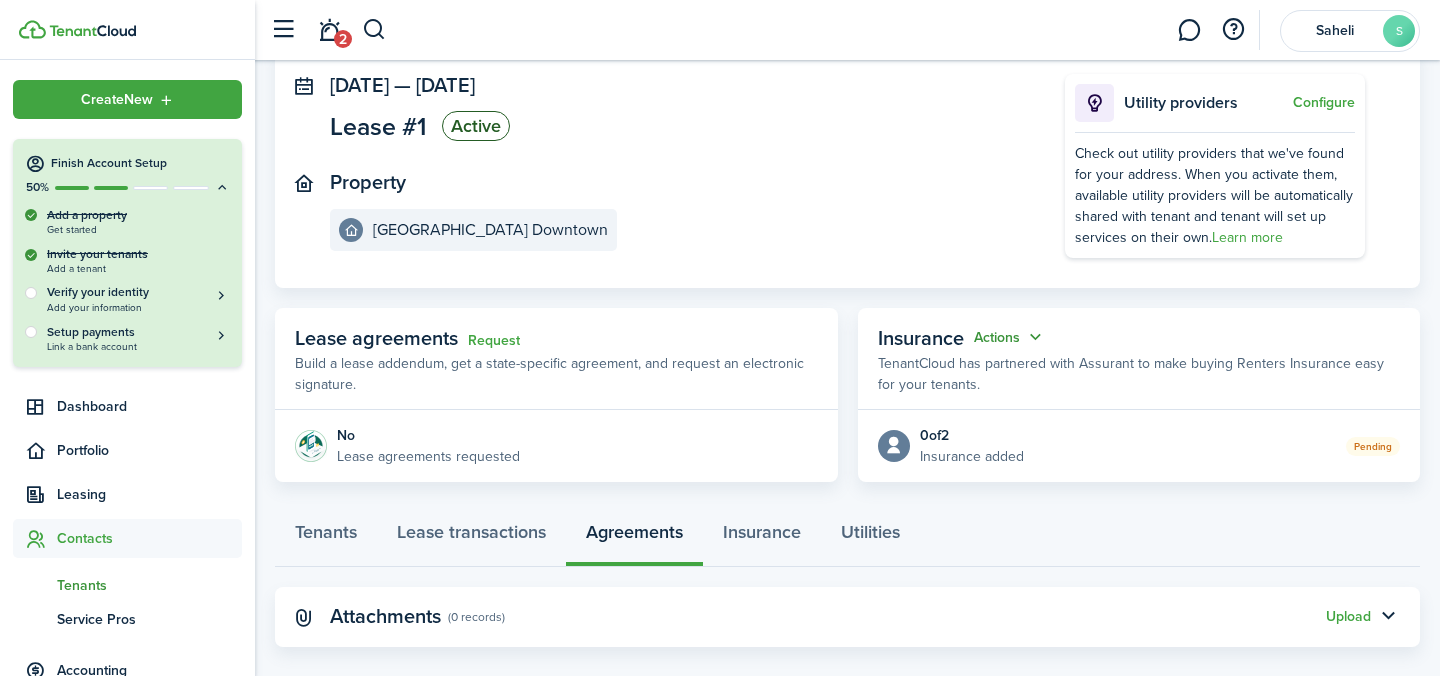 click on "Actions" 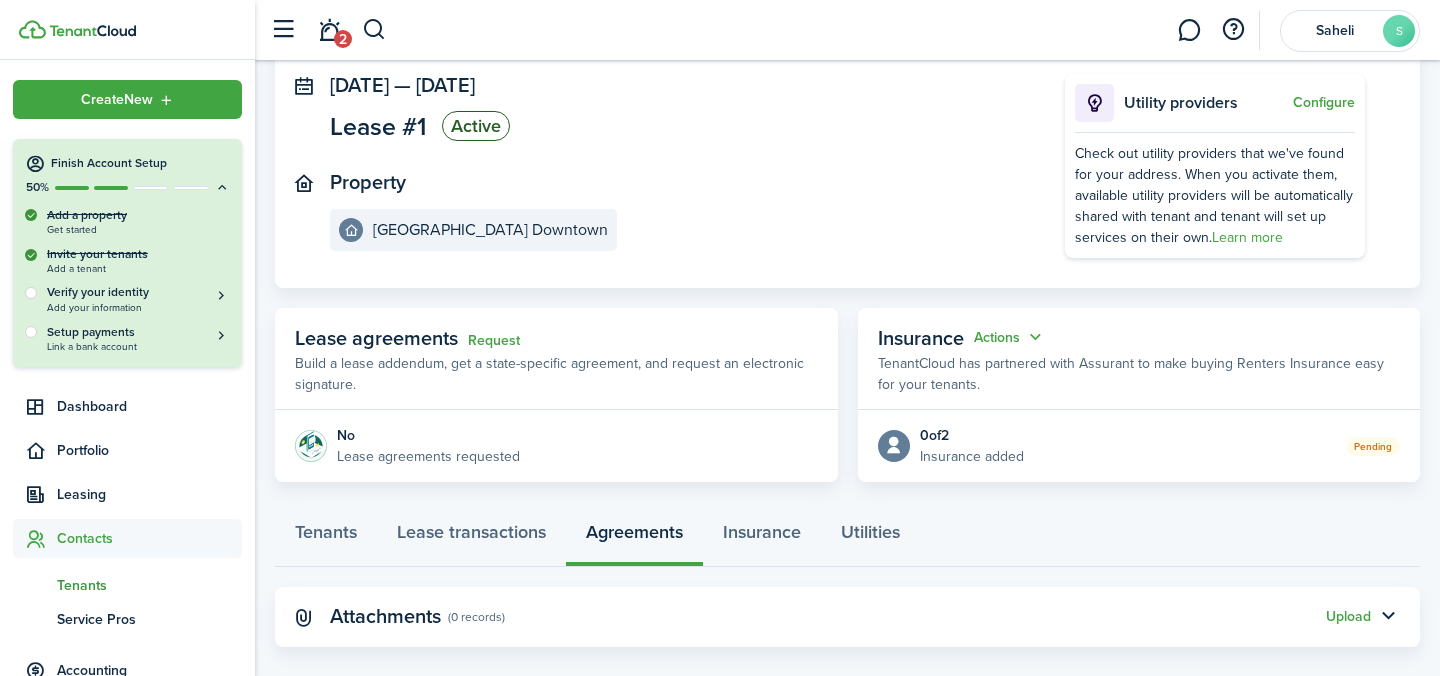 click on "Insurance Actions  TenantCloud has partnered with Assurant to make buying Renters Insurance easy for your tenants." 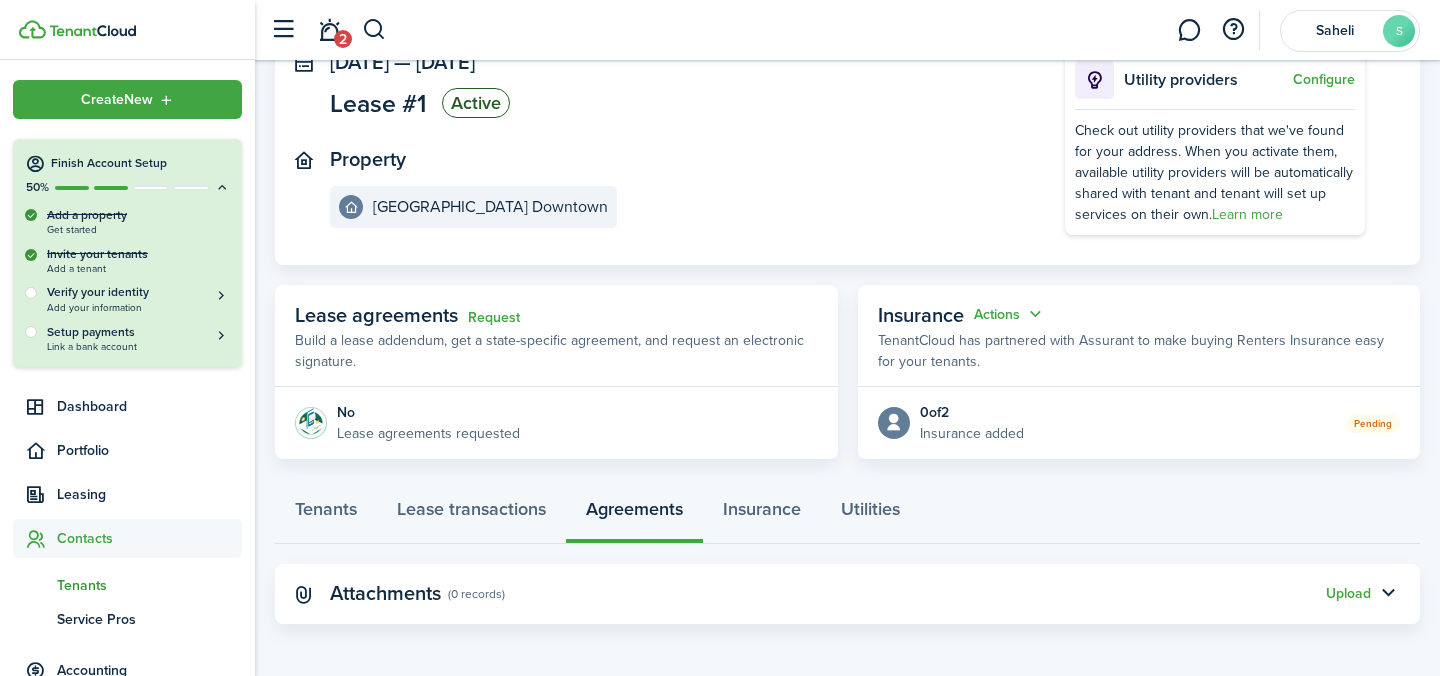 scroll, scrollTop: 145, scrollLeft: 0, axis: vertical 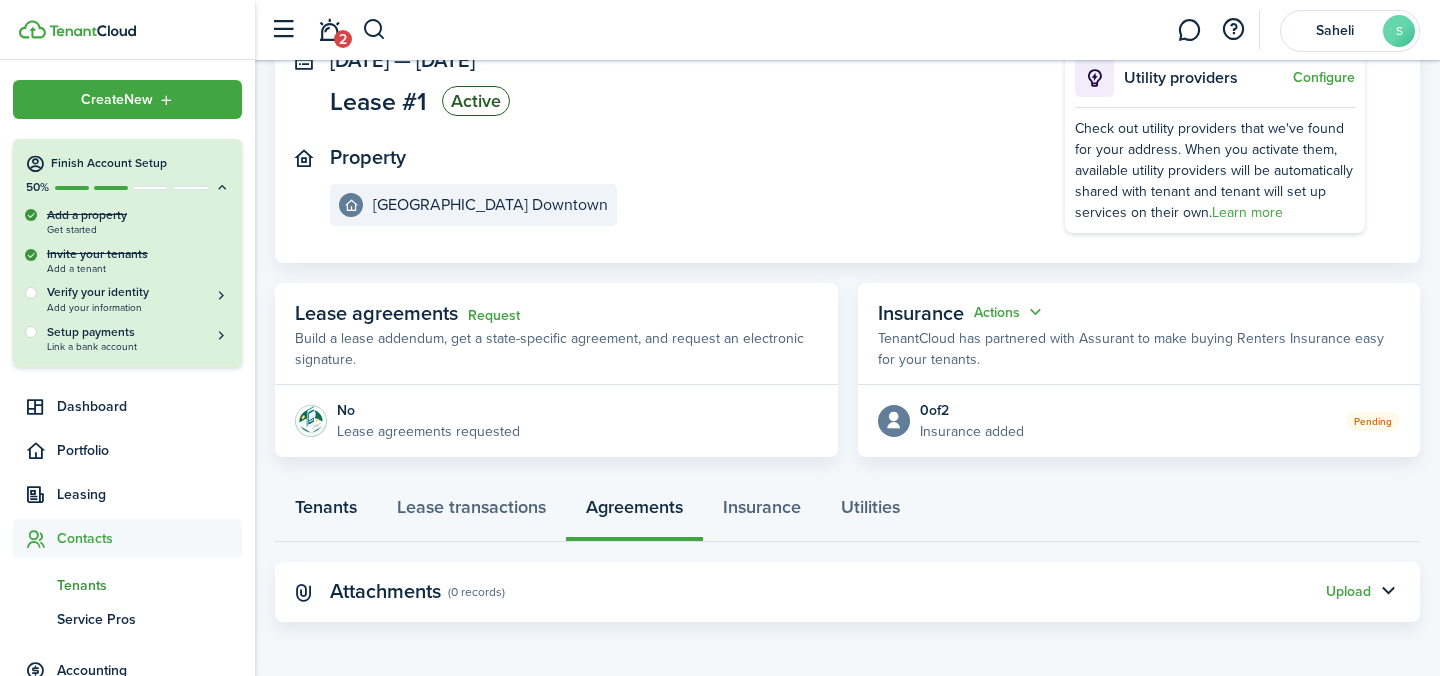 click on "Tenants" at bounding box center (326, 512) 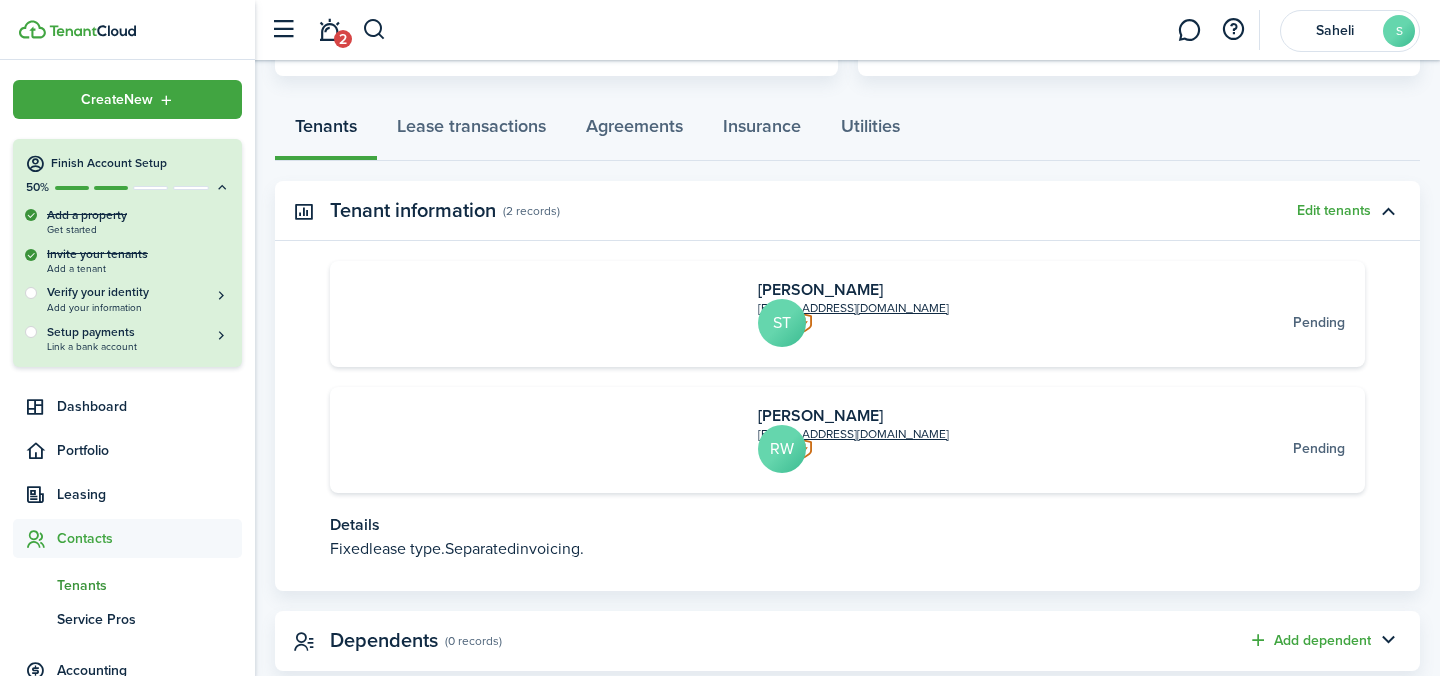 scroll, scrollTop: 539, scrollLeft: 0, axis: vertical 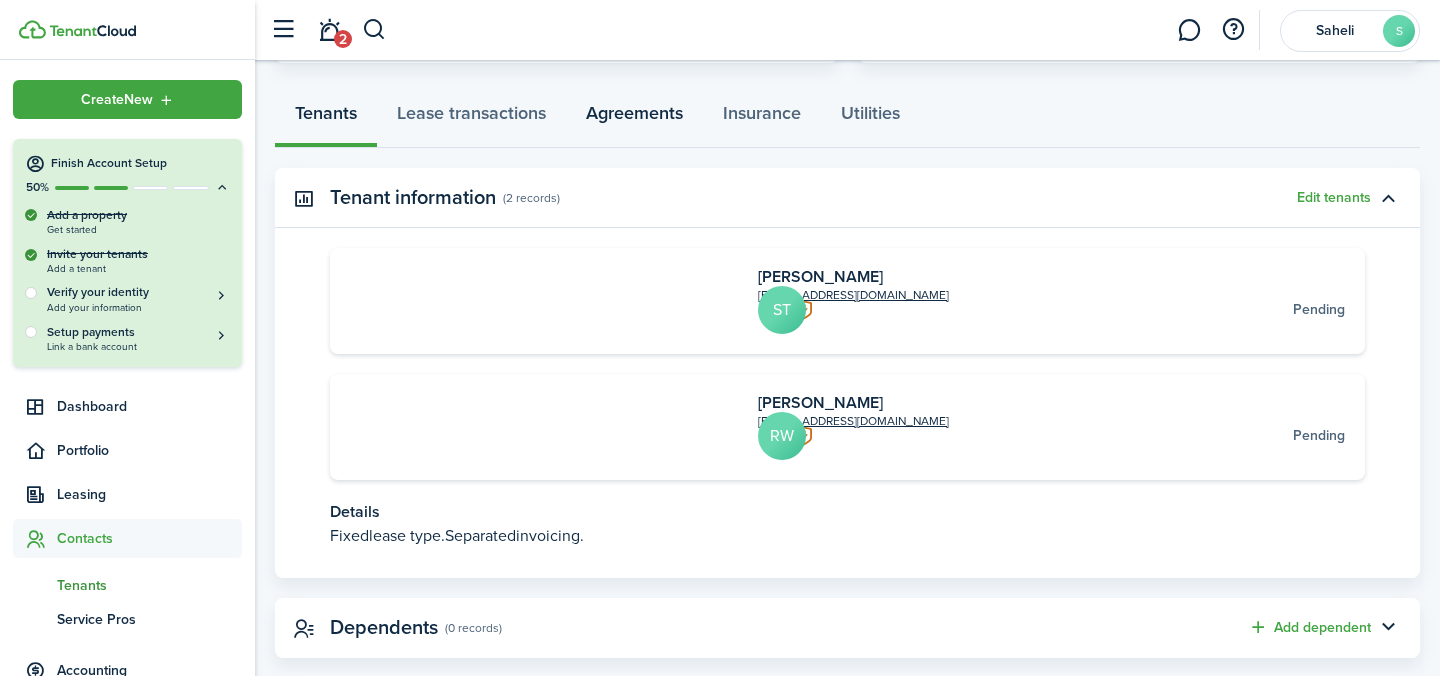 click on "Agreements" at bounding box center [634, 118] 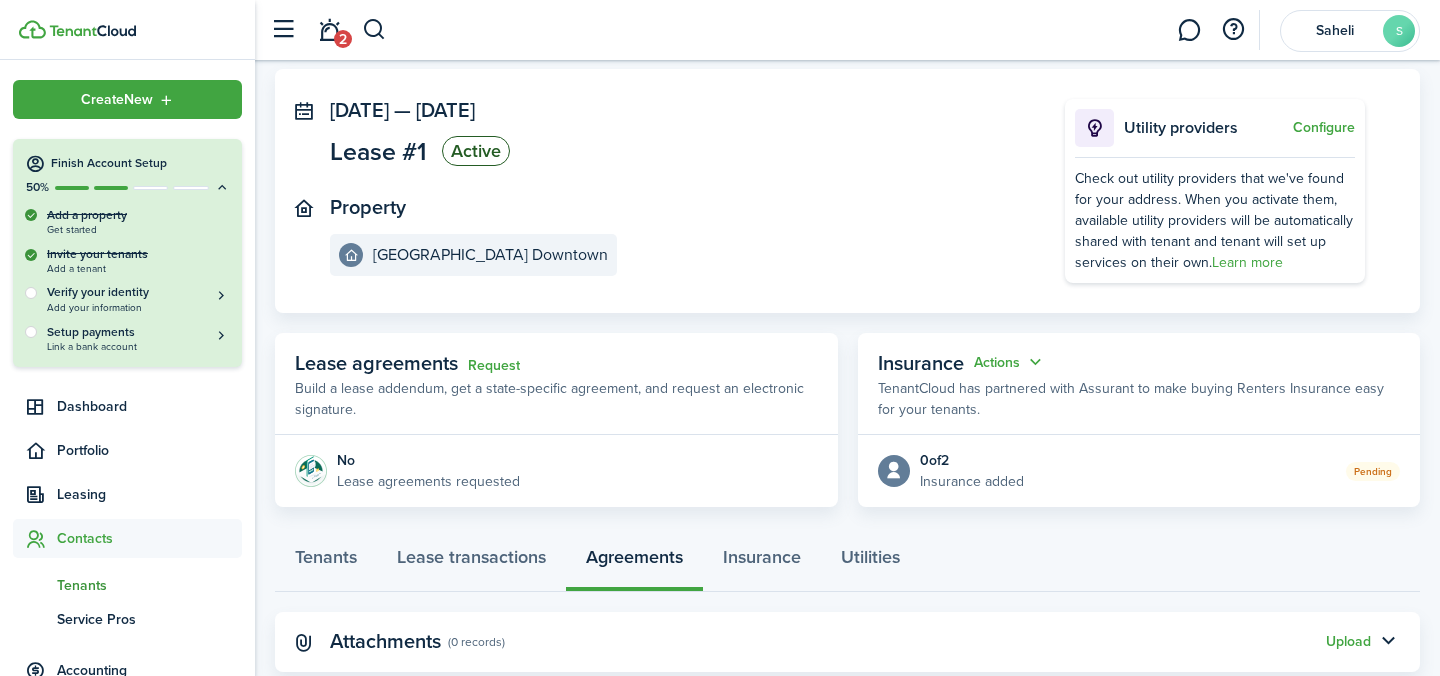 scroll, scrollTop: 145, scrollLeft: 0, axis: vertical 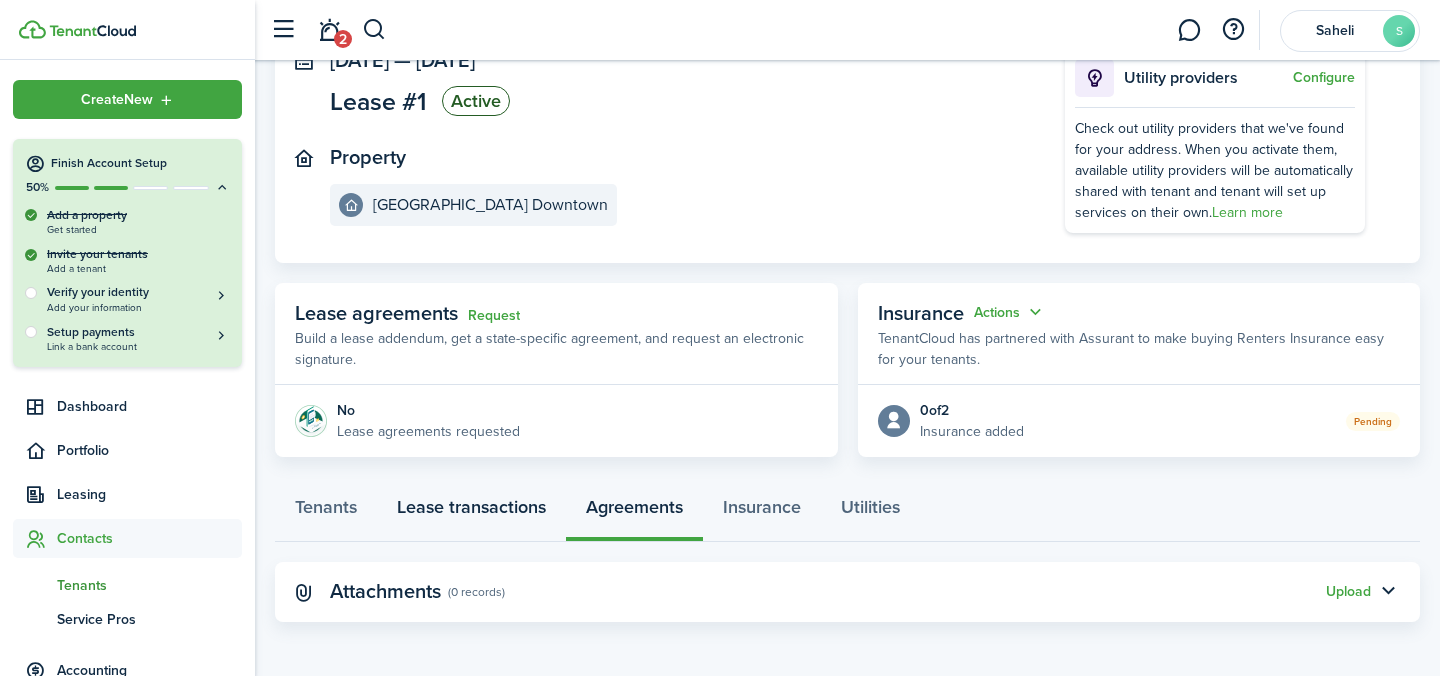 click on "Lease transactions" at bounding box center [471, 512] 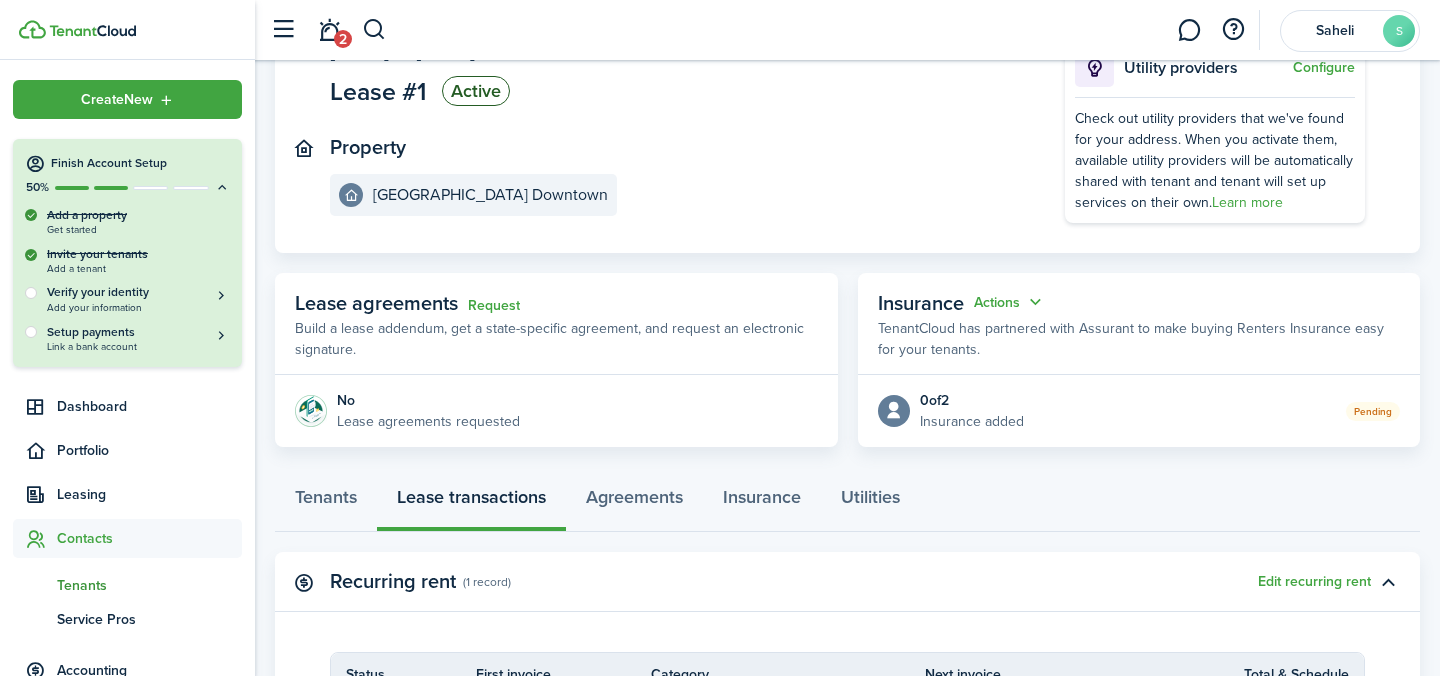 scroll, scrollTop: 141, scrollLeft: 0, axis: vertical 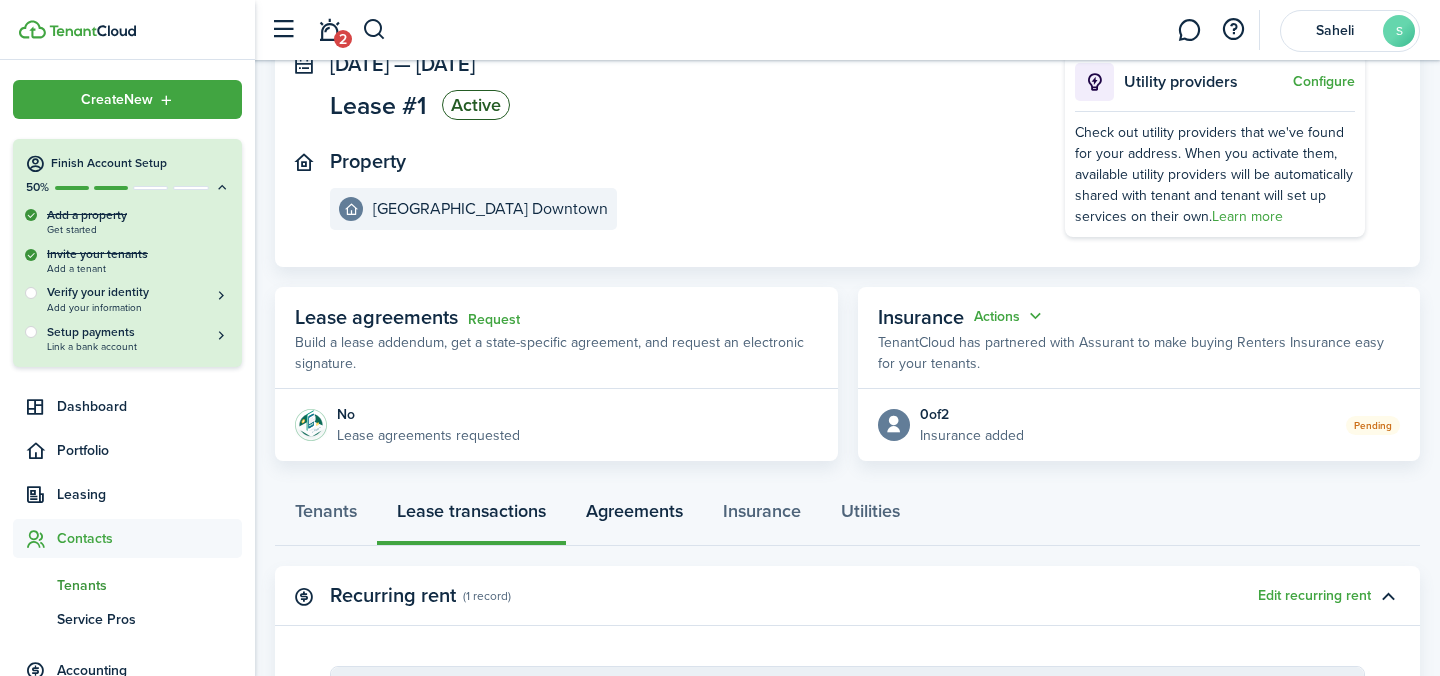 click on "Agreements" at bounding box center (634, 516) 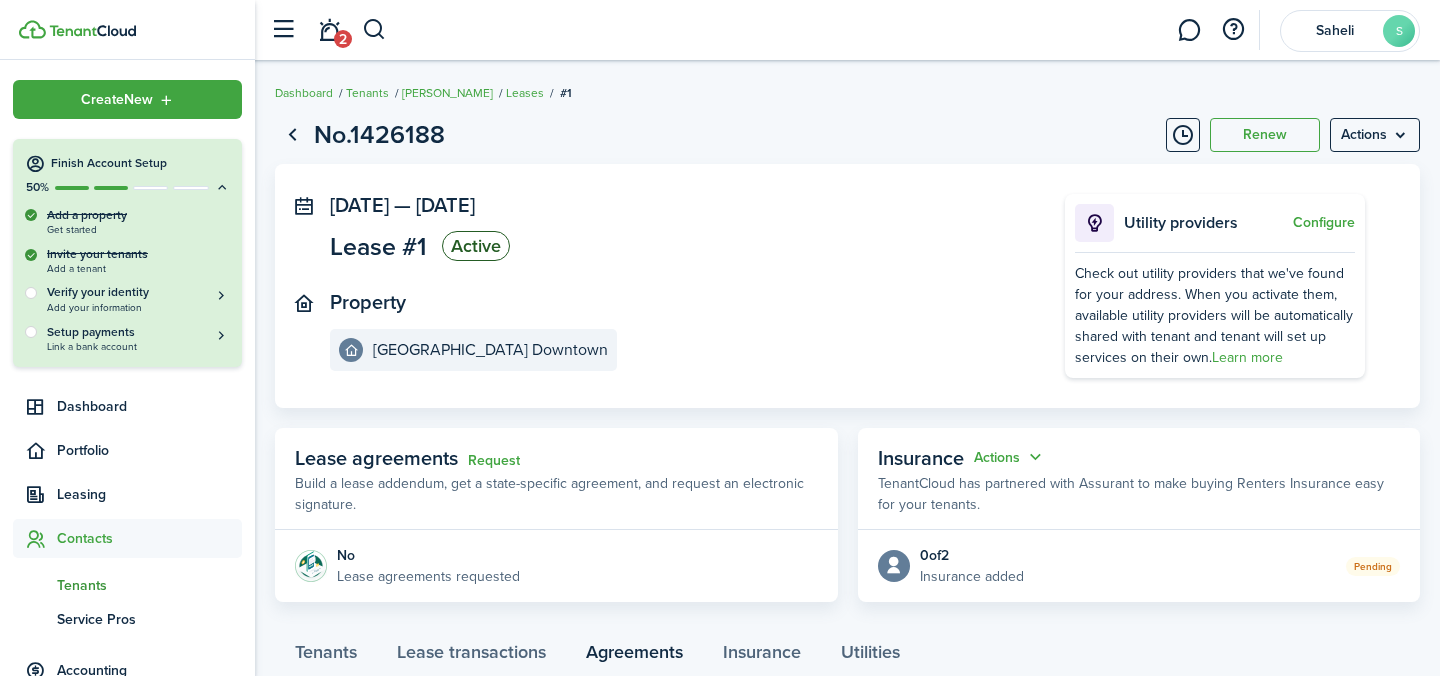scroll, scrollTop: 145, scrollLeft: 0, axis: vertical 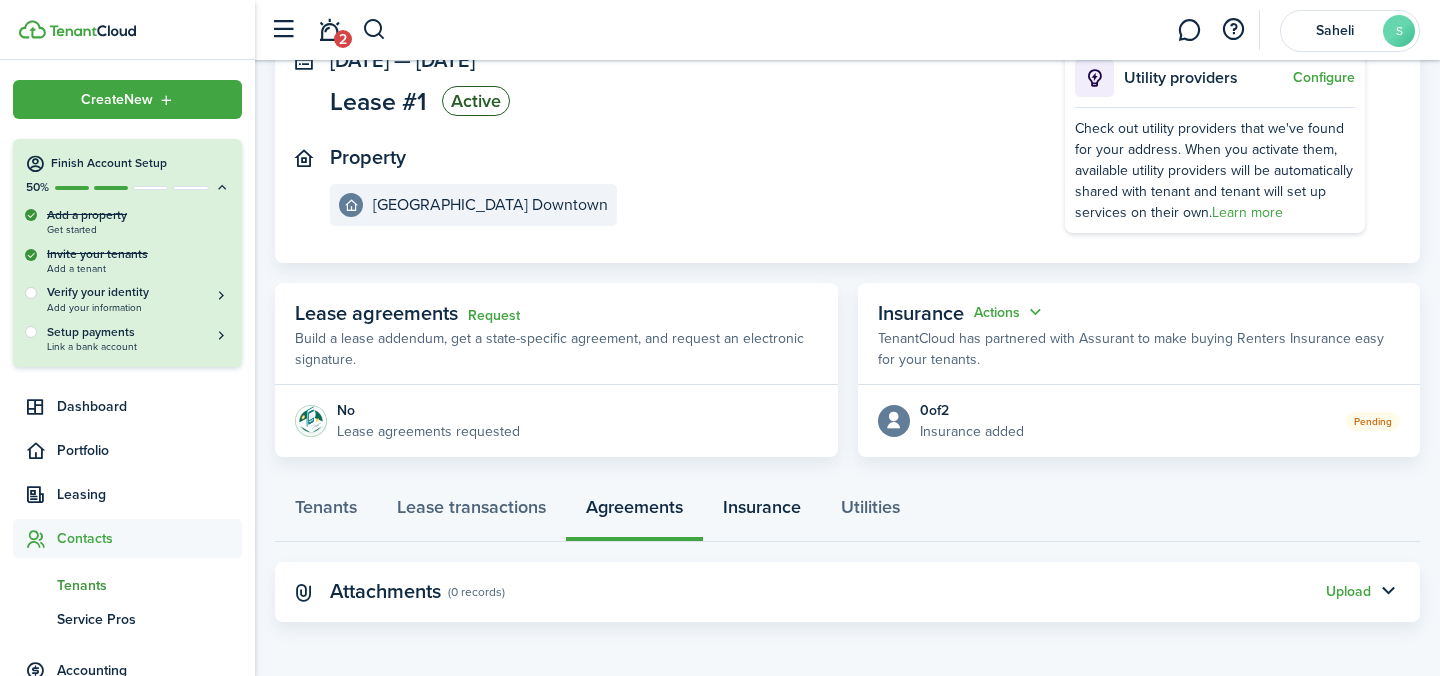 click on "Insurance" at bounding box center [762, 512] 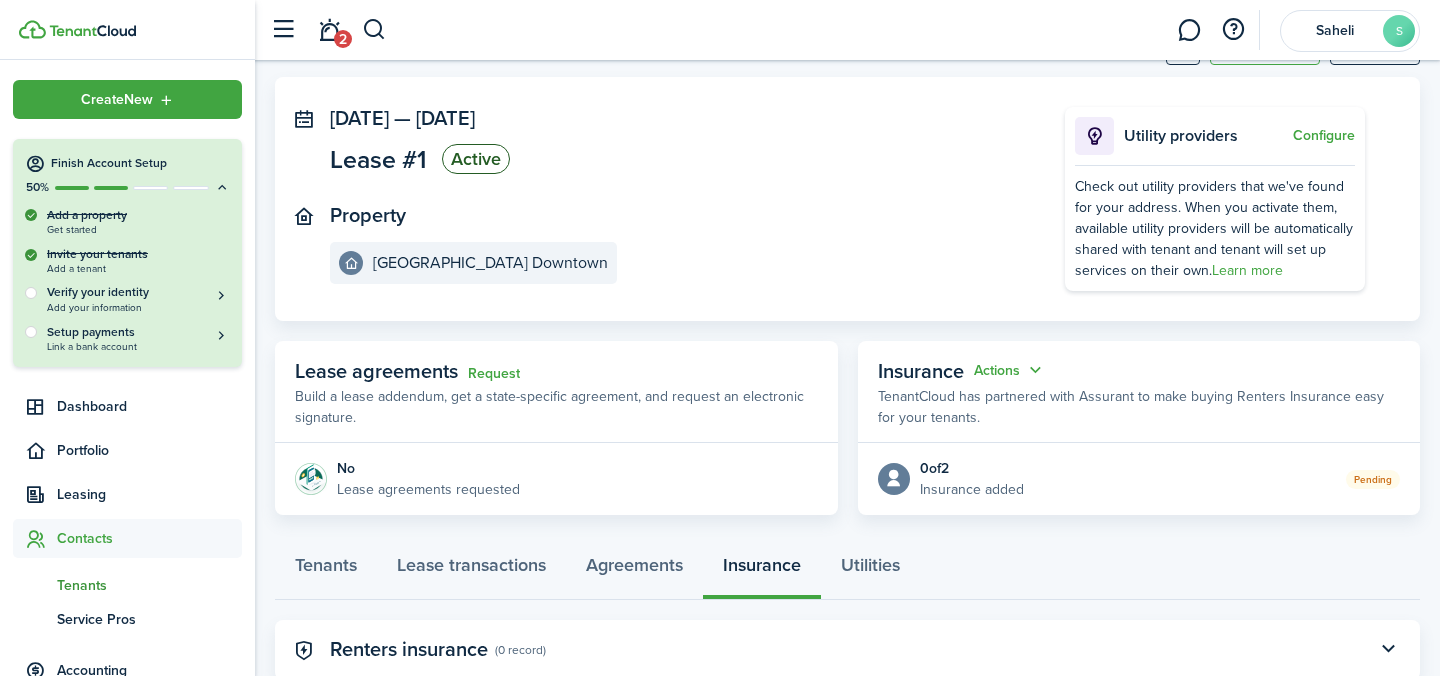 scroll, scrollTop: 145, scrollLeft: 0, axis: vertical 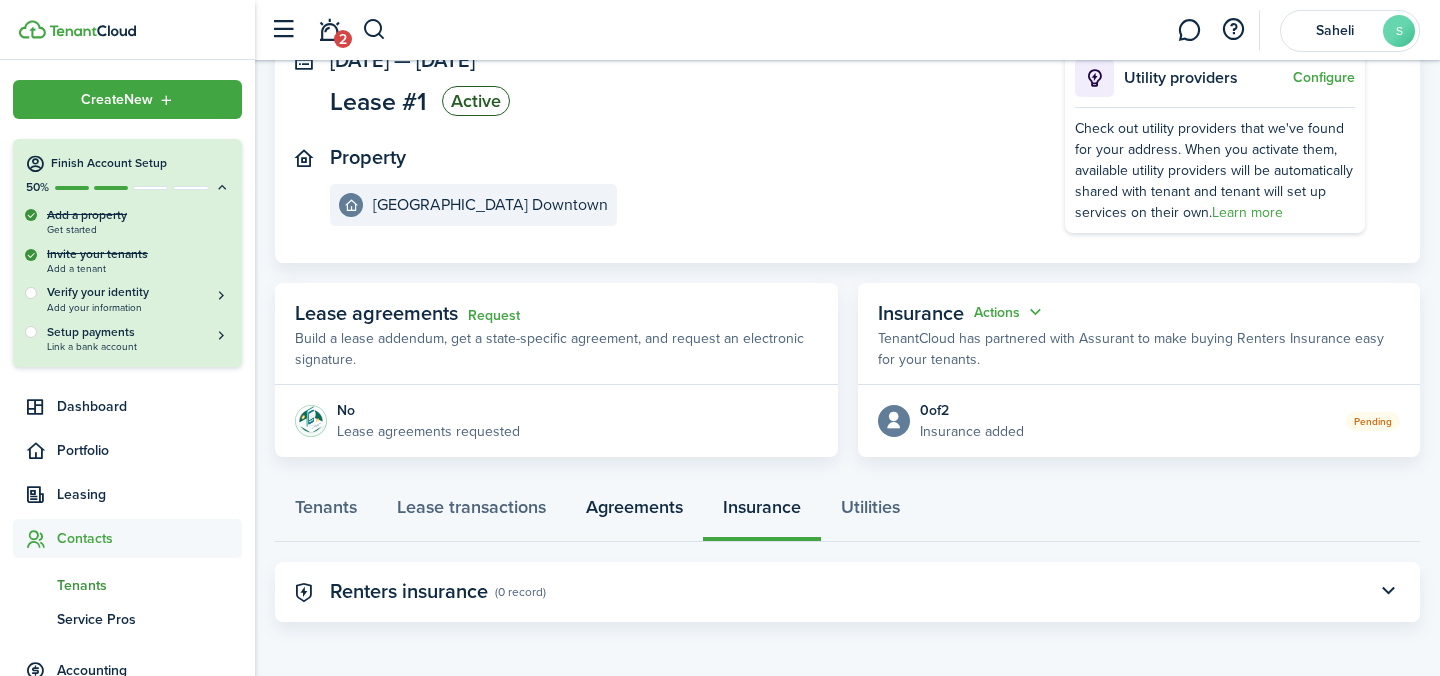click on "Agreements" at bounding box center (634, 512) 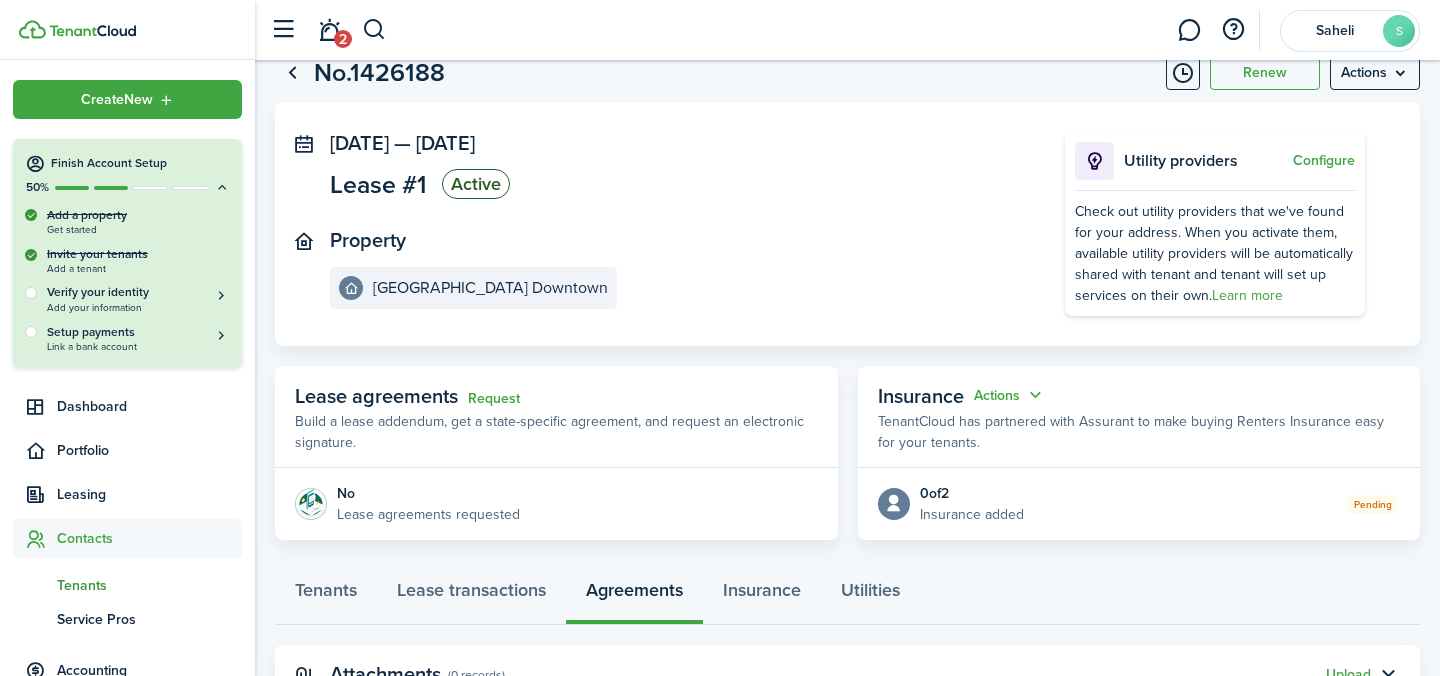 scroll, scrollTop: 145, scrollLeft: 0, axis: vertical 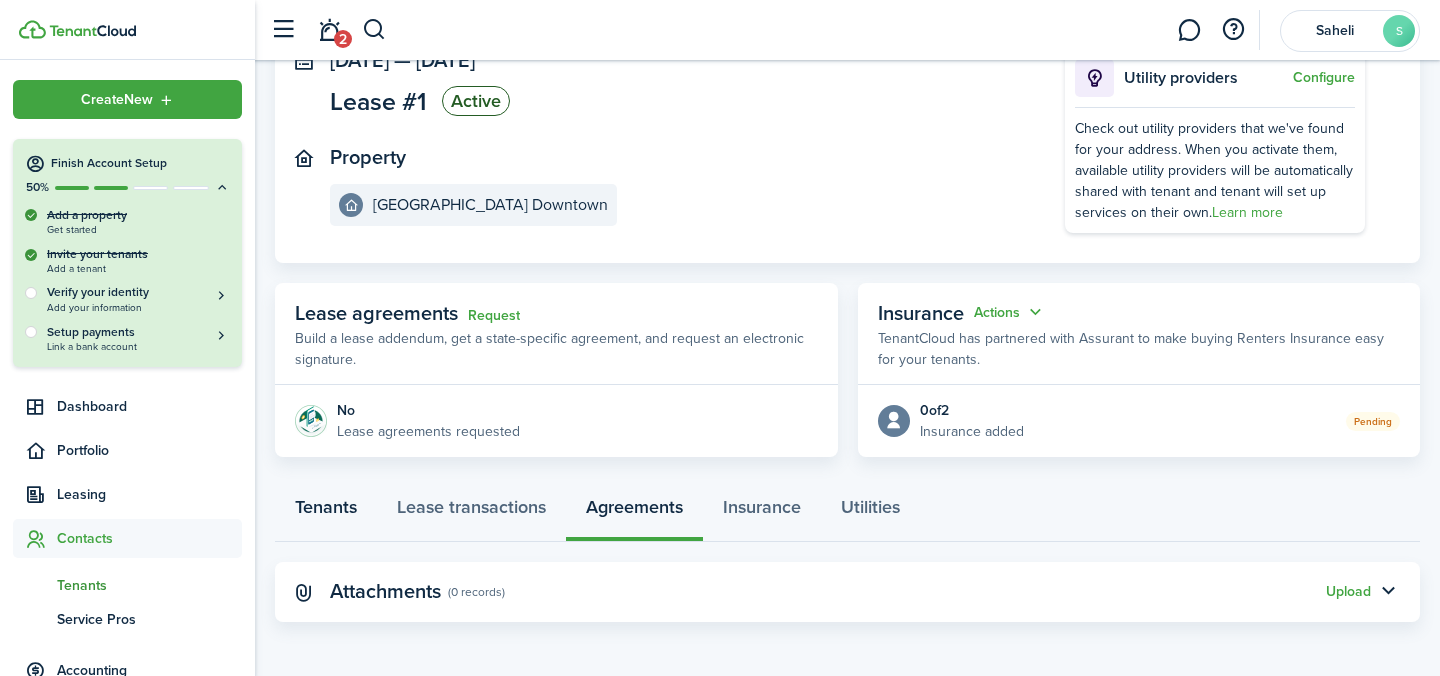 click on "Tenants" at bounding box center [326, 512] 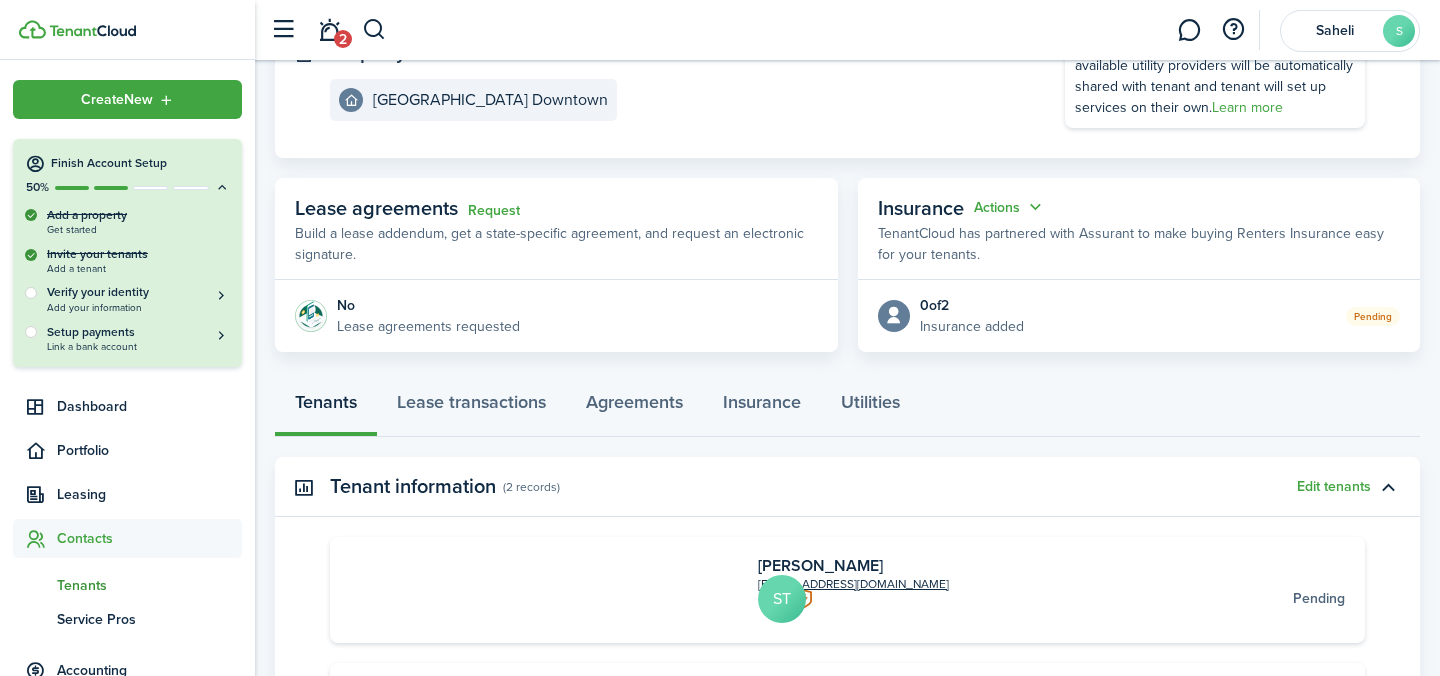 scroll, scrollTop: 231, scrollLeft: 0, axis: vertical 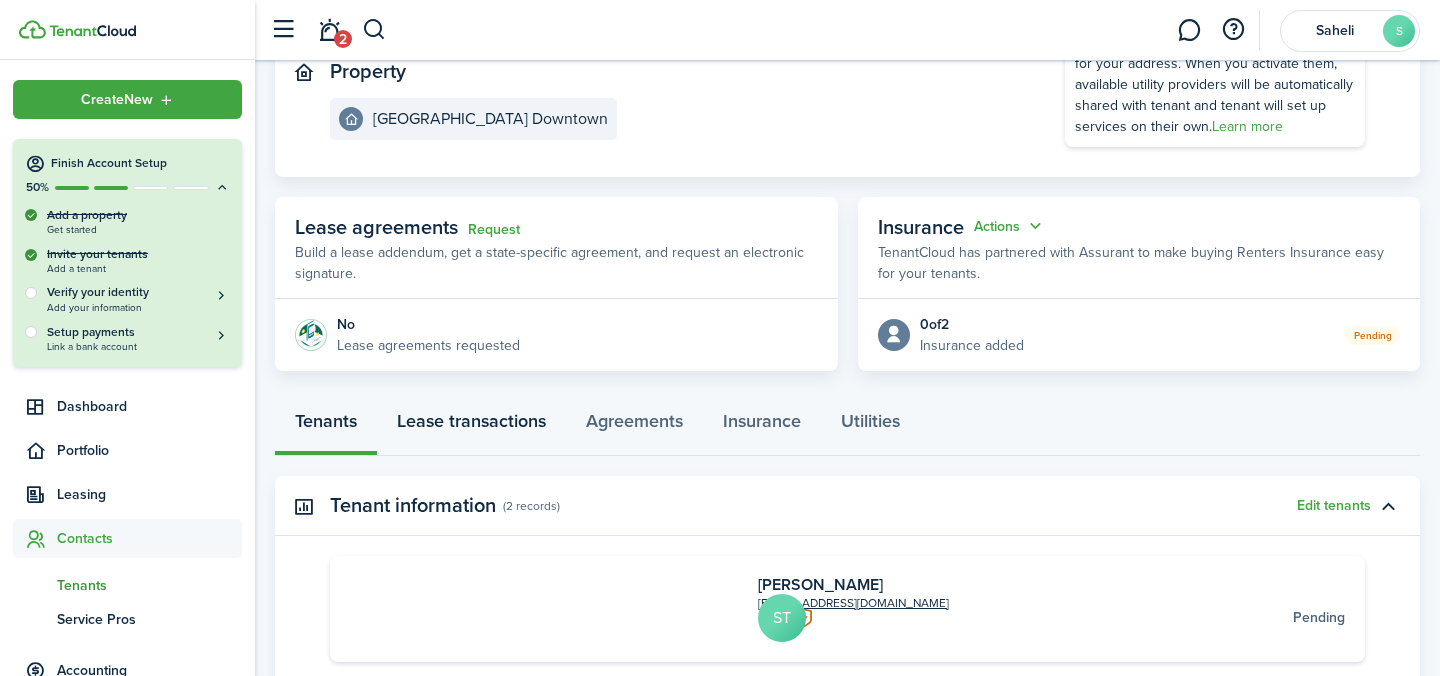 click on "Lease transactions" at bounding box center [471, 426] 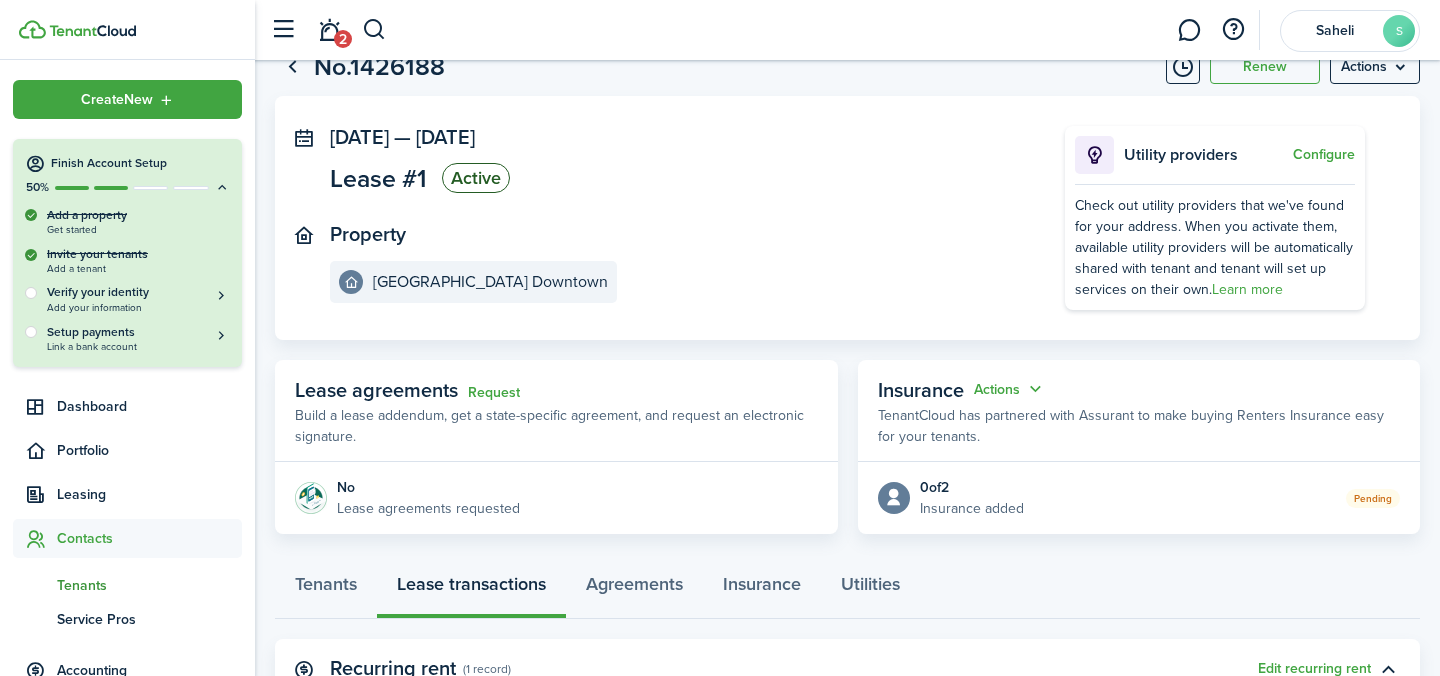 scroll, scrollTop: 142, scrollLeft: 0, axis: vertical 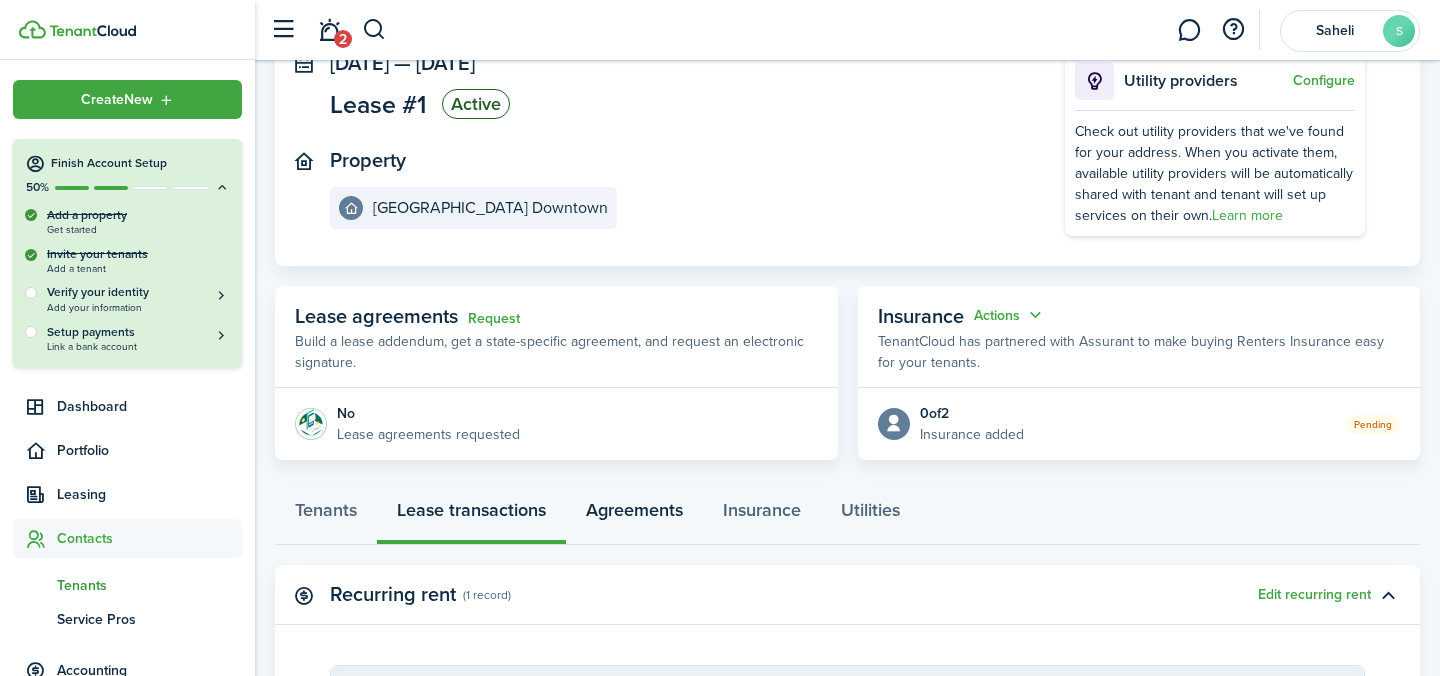 click on "Agreements" at bounding box center [634, 515] 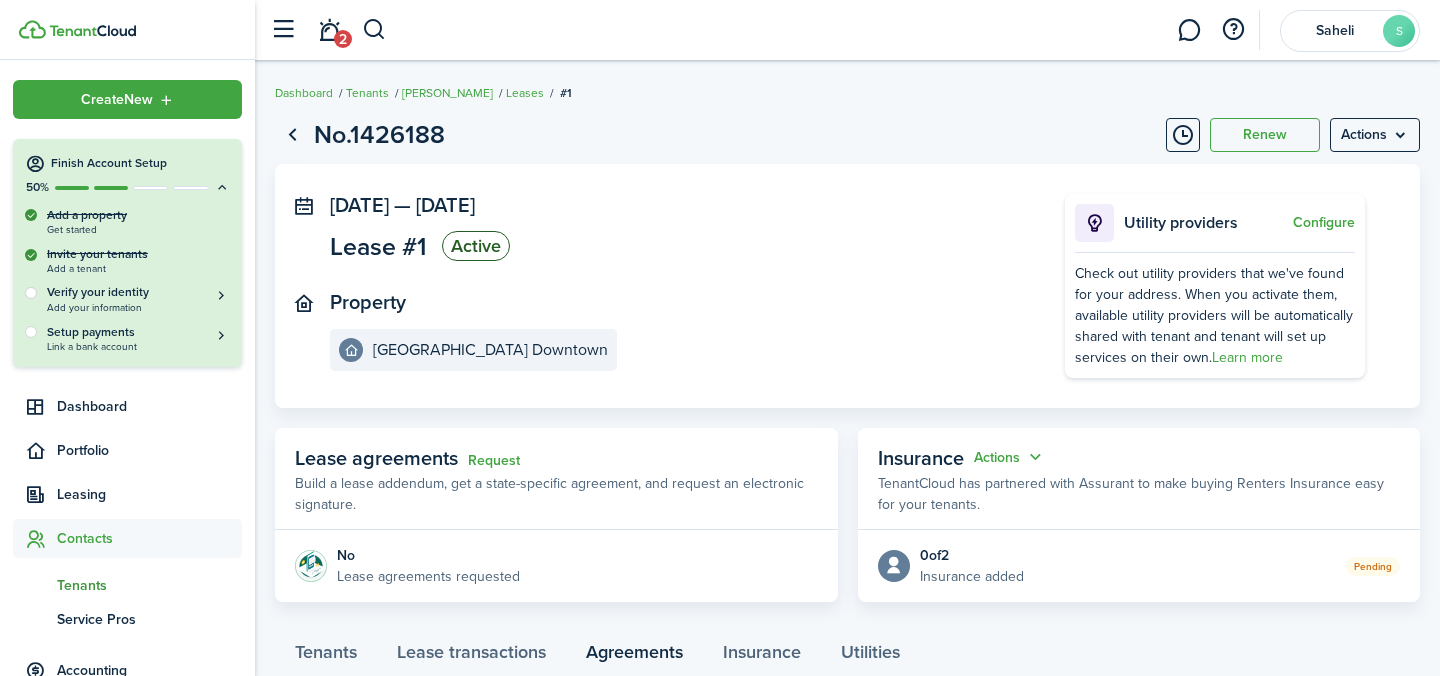 scroll, scrollTop: 145, scrollLeft: 0, axis: vertical 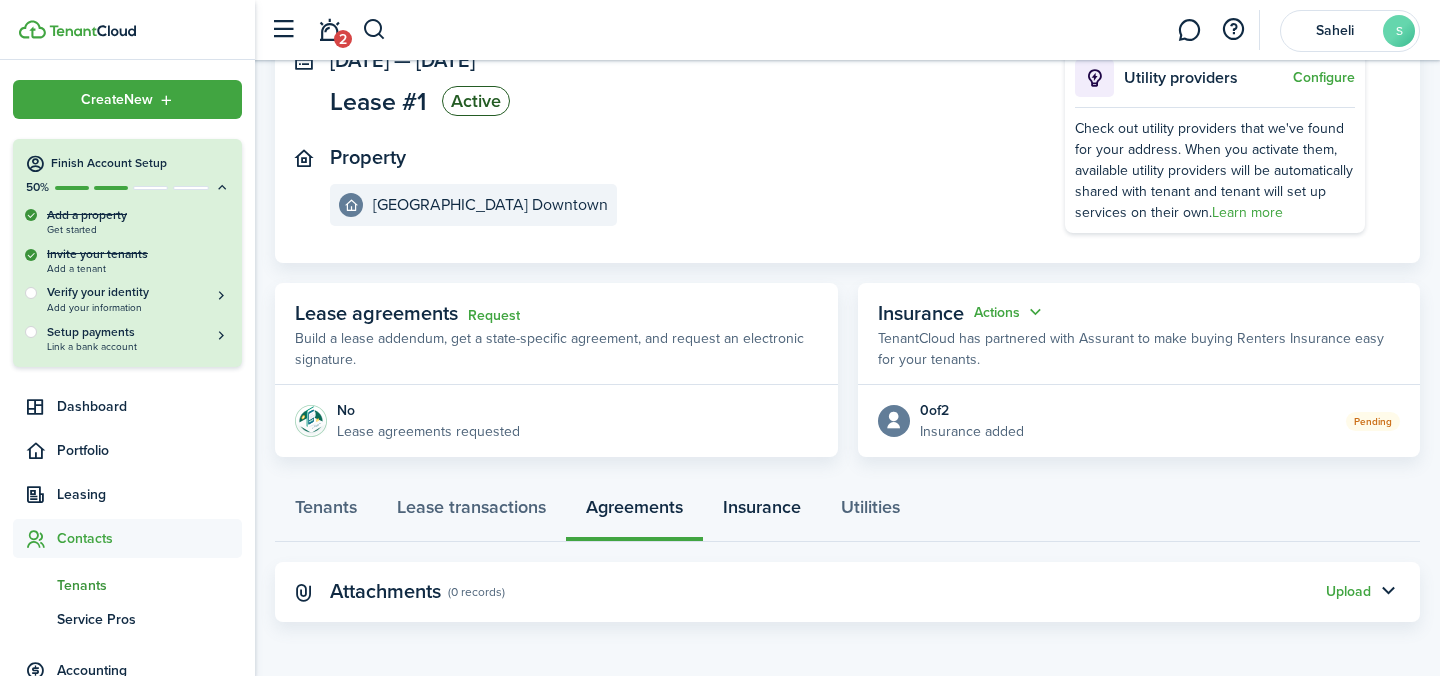 click on "Insurance" at bounding box center [762, 512] 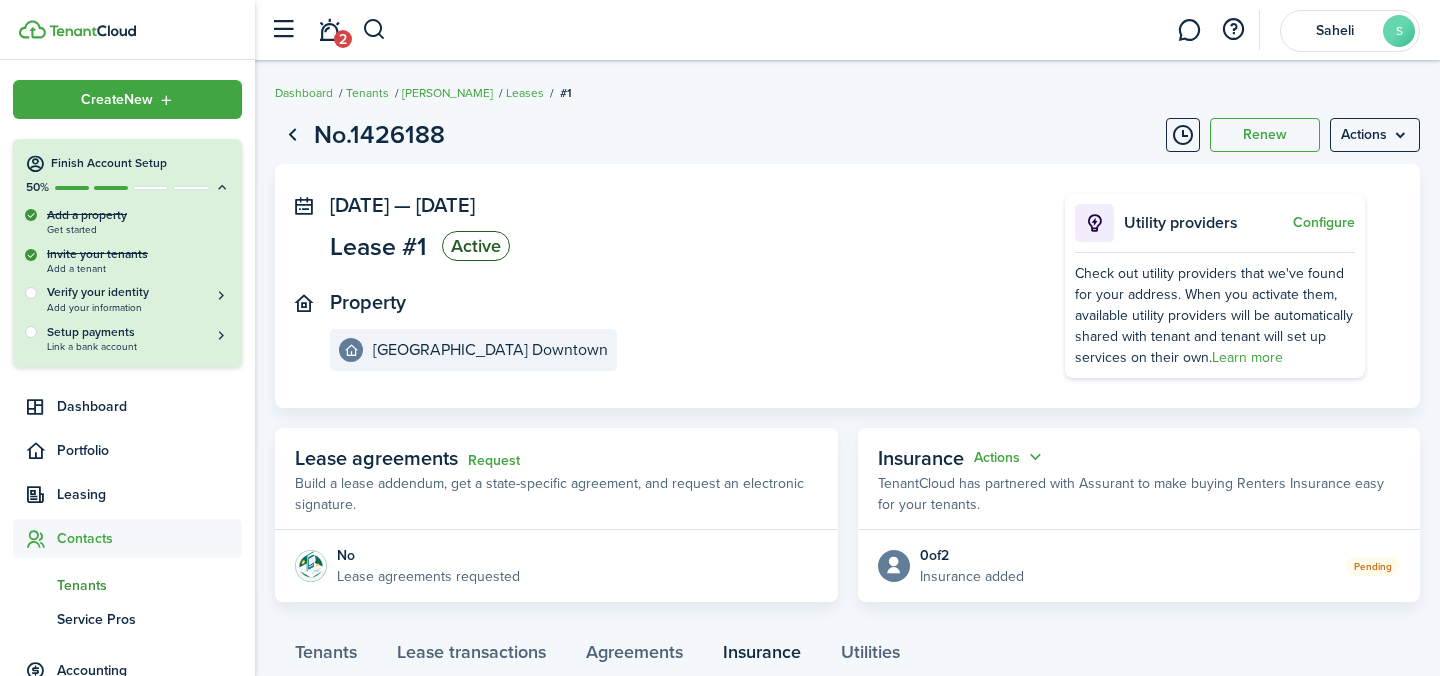 scroll, scrollTop: 137, scrollLeft: 0, axis: vertical 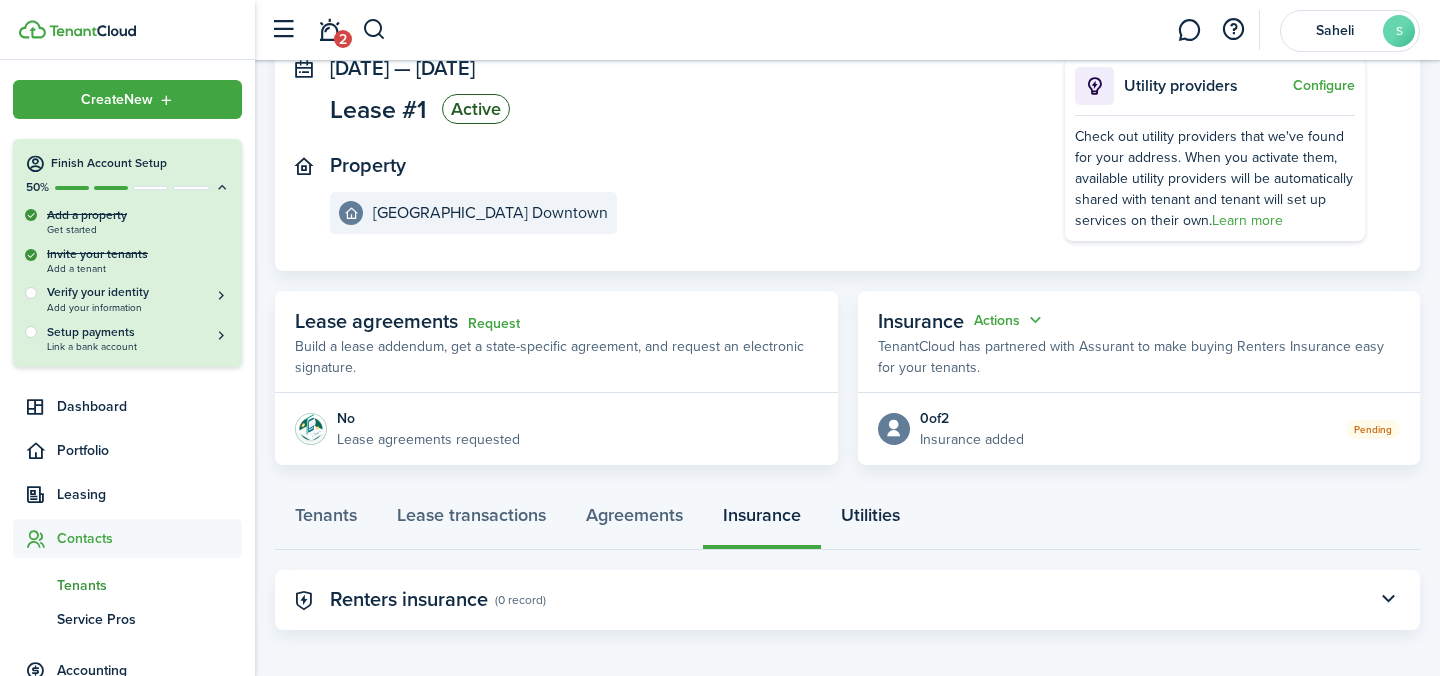 click on "Utilities" at bounding box center (870, 520) 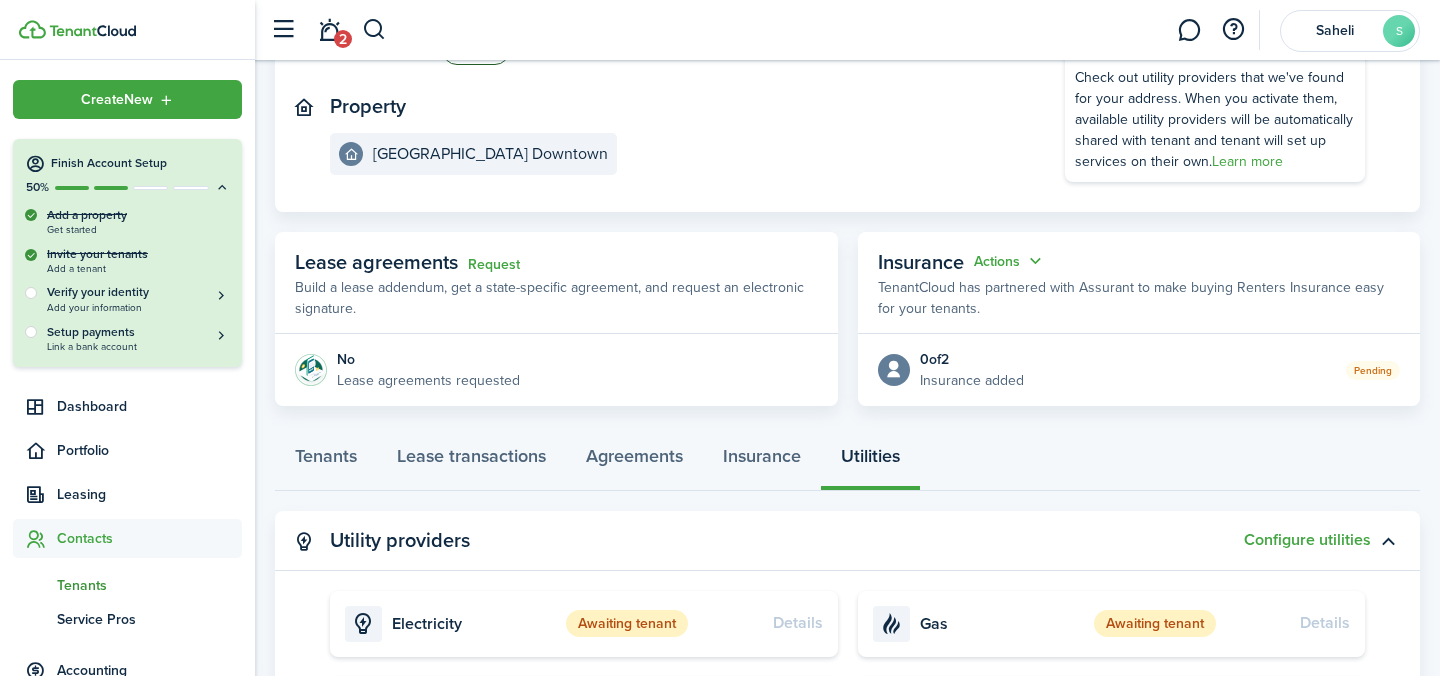 scroll, scrollTop: 214, scrollLeft: 0, axis: vertical 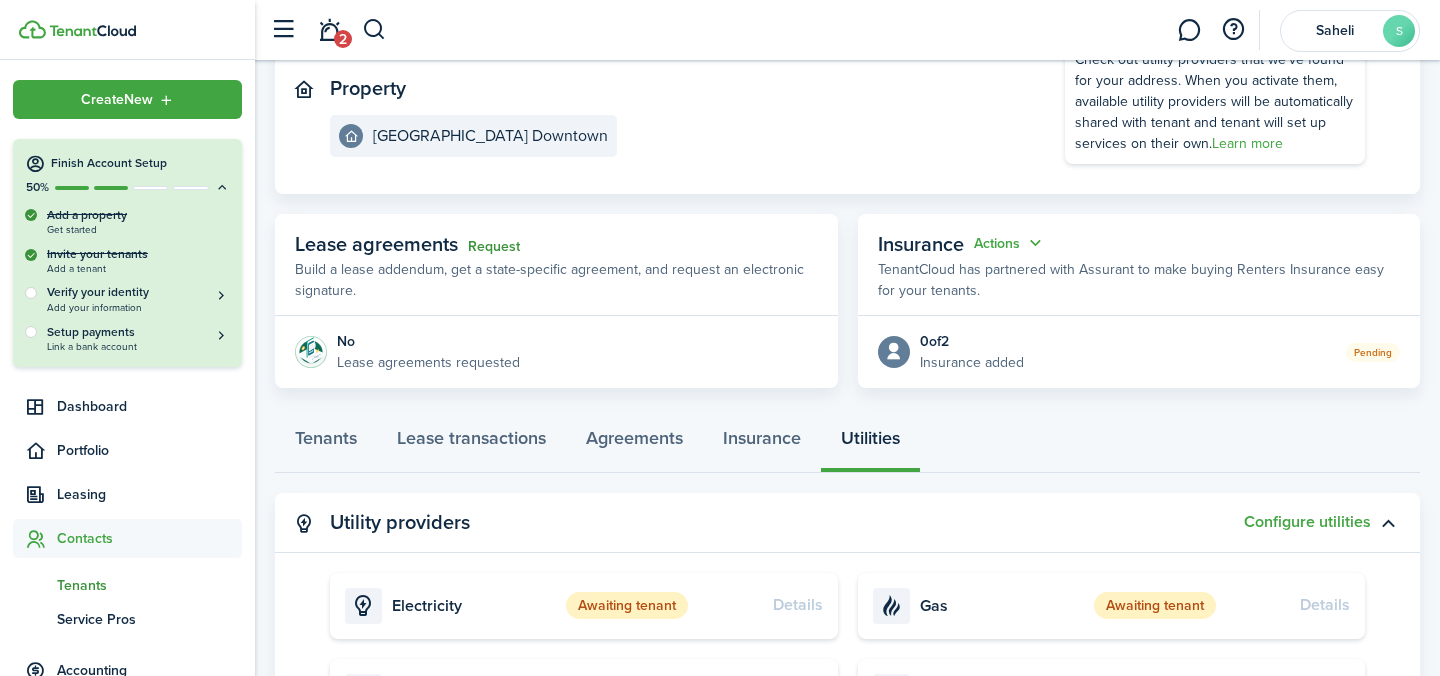 click on "Request" 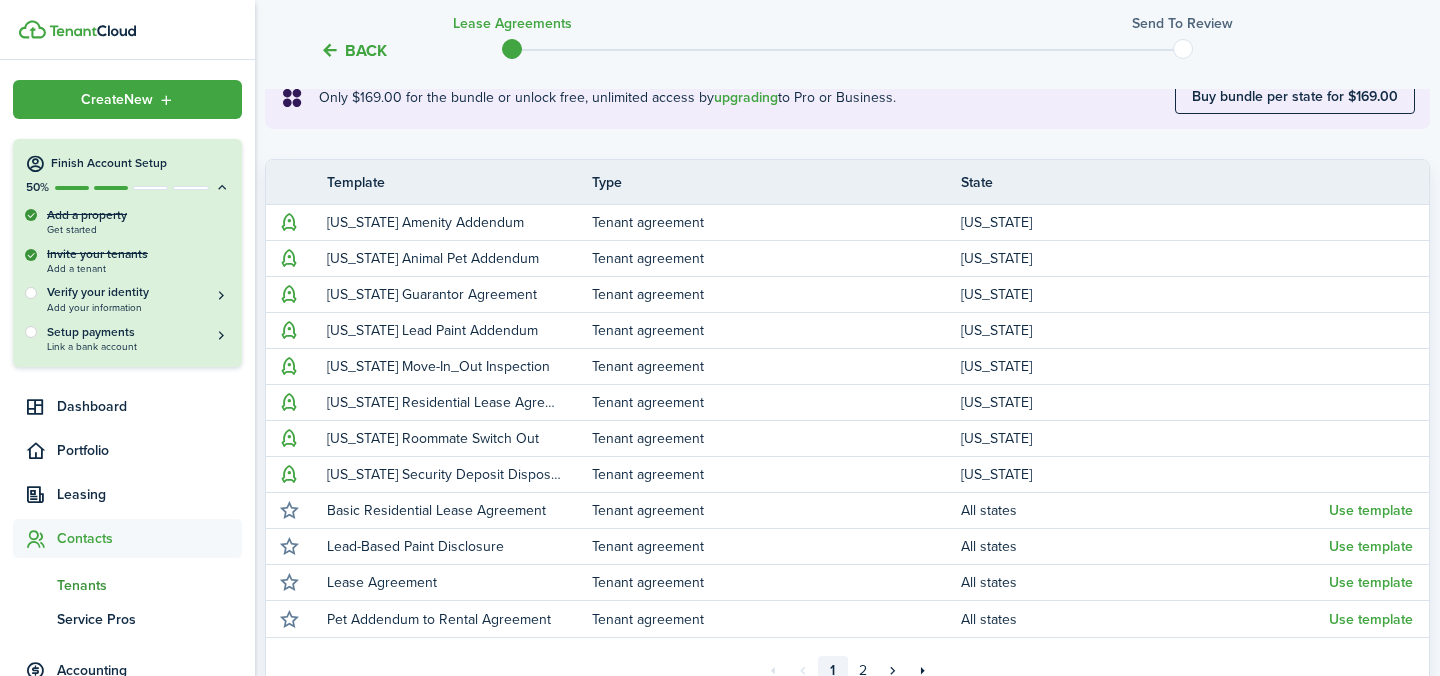 scroll, scrollTop: 549, scrollLeft: 0, axis: vertical 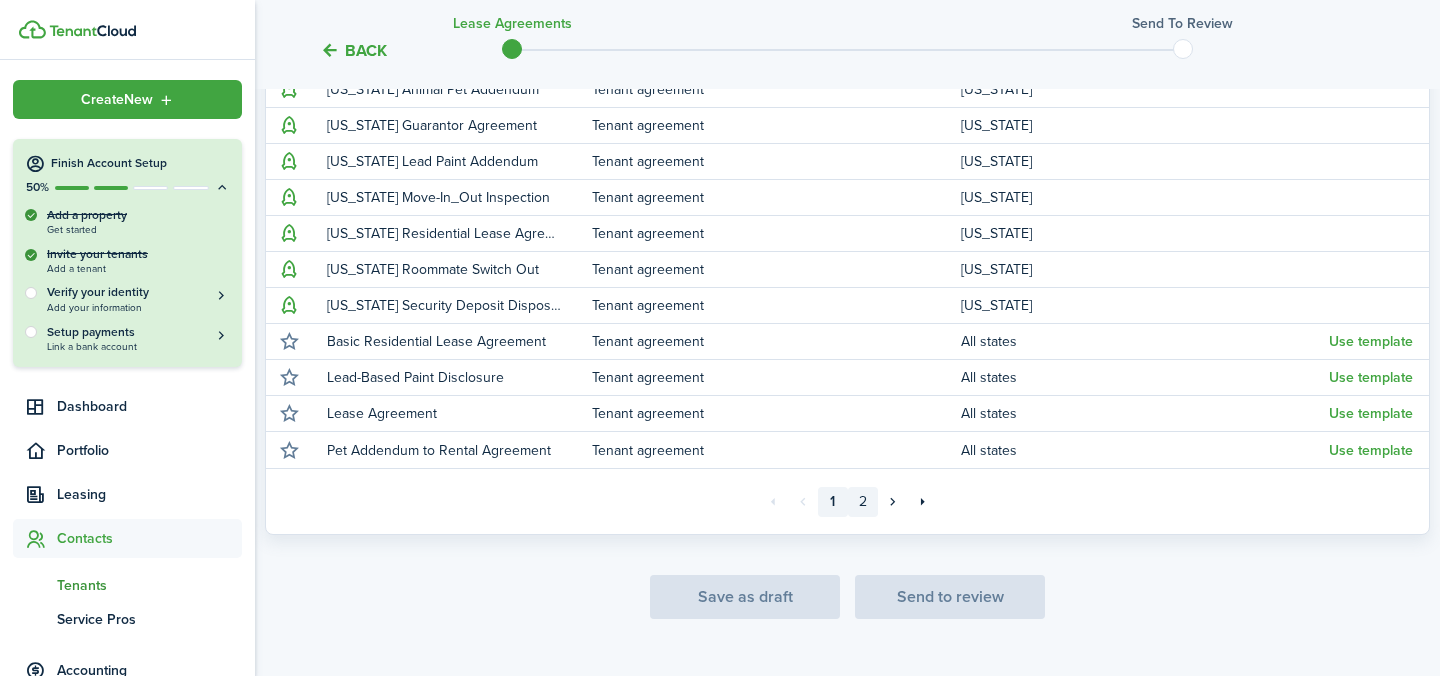 click on "2" 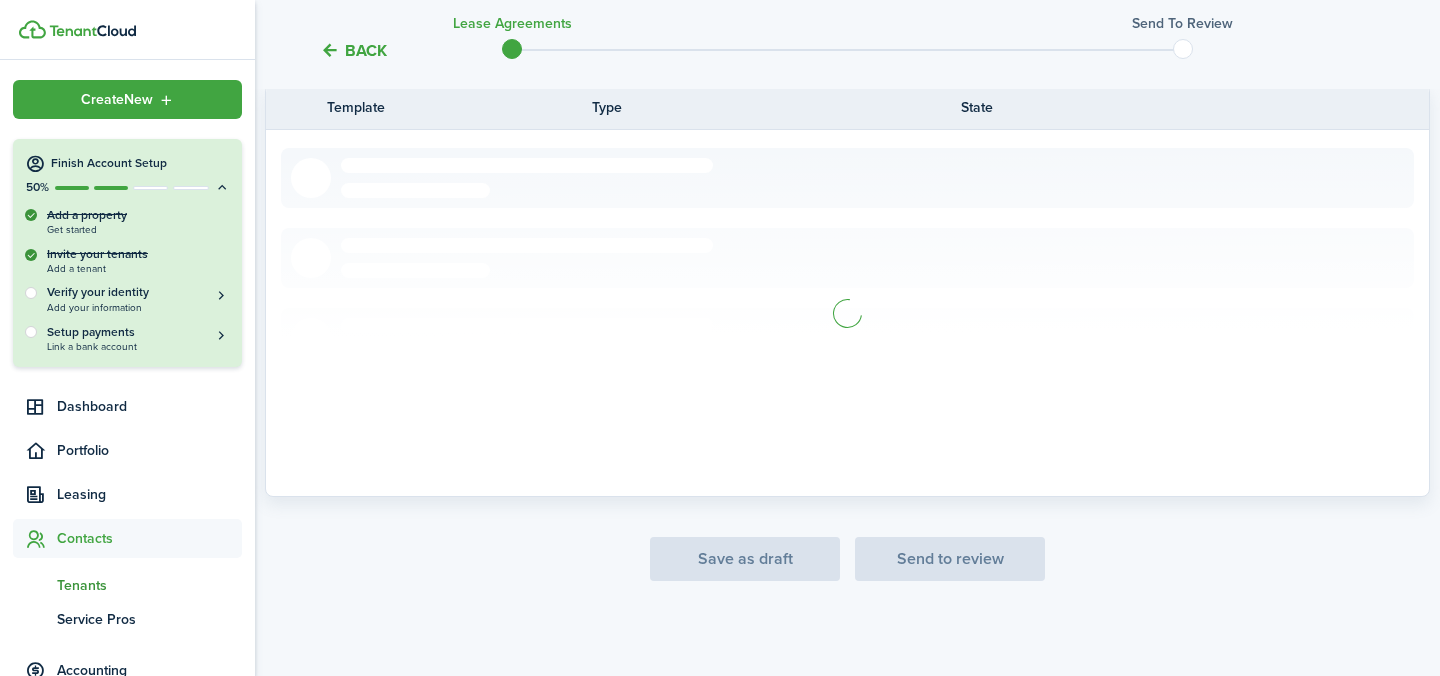 scroll, scrollTop: 227, scrollLeft: 0, axis: vertical 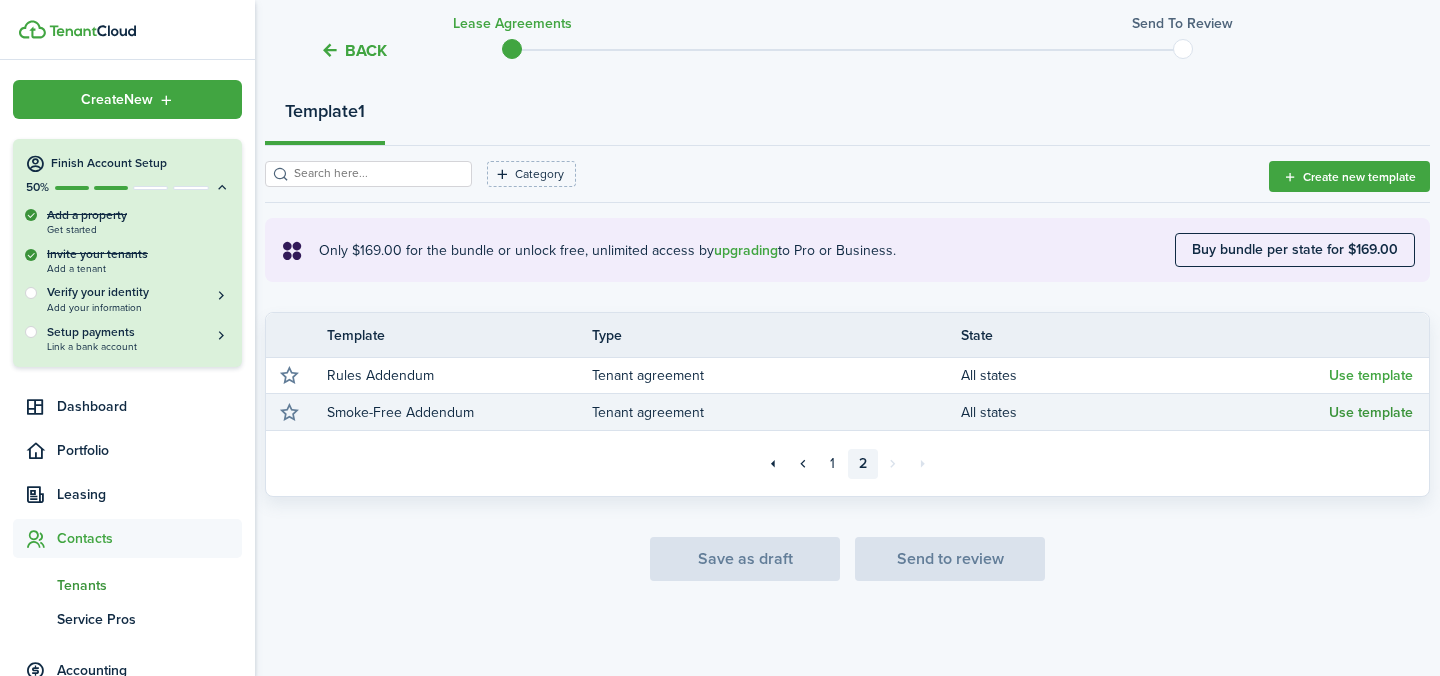 click on "Use template" 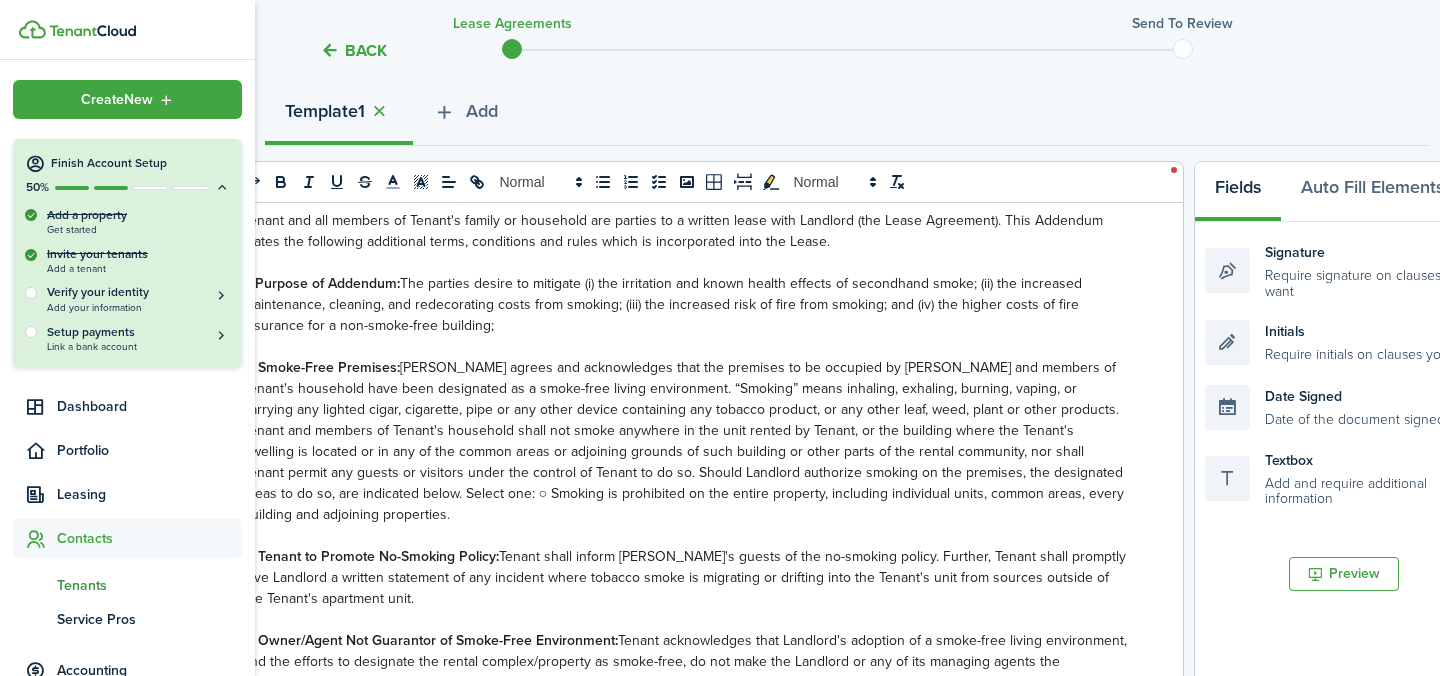 scroll, scrollTop: 400, scrollLeft: 0, axis: vertical 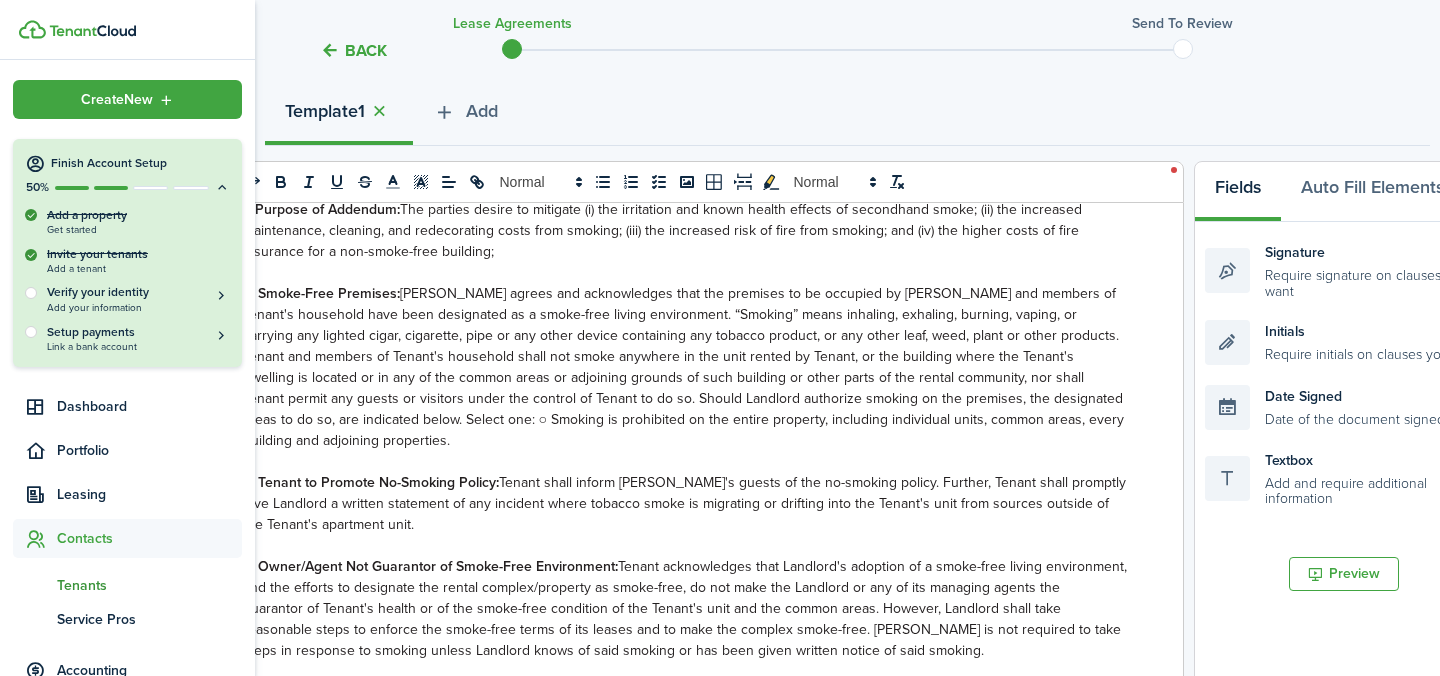 click on "Tenant acknowledges that Landlord's adoption of a smoke-free living environment, and the efforts to designate the rental complex/property as smoke-free, do not make the Landlord or any of its managing agents the" at bounding box center (685, 577) 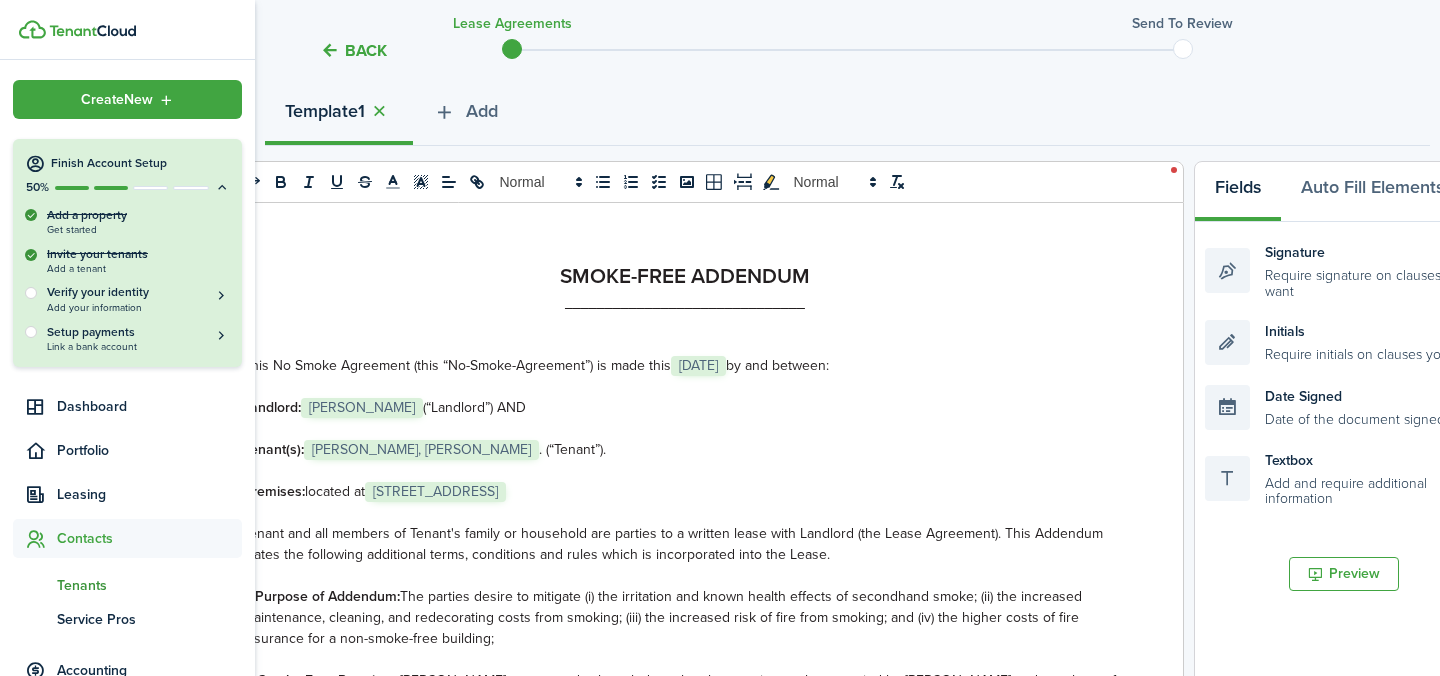 scroll, scrollTop: 21, scrollLeft: 0, axis: vertical 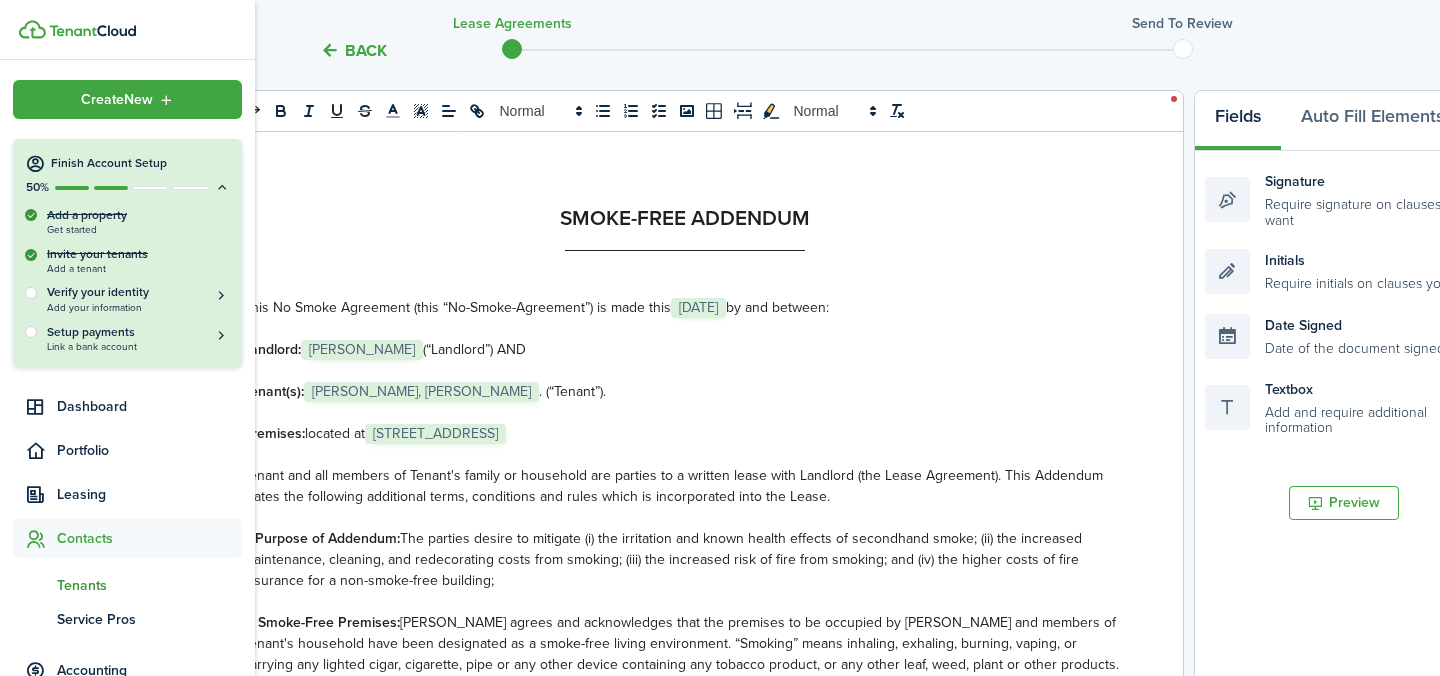 click on "Back" at bounding box center (353, 50) 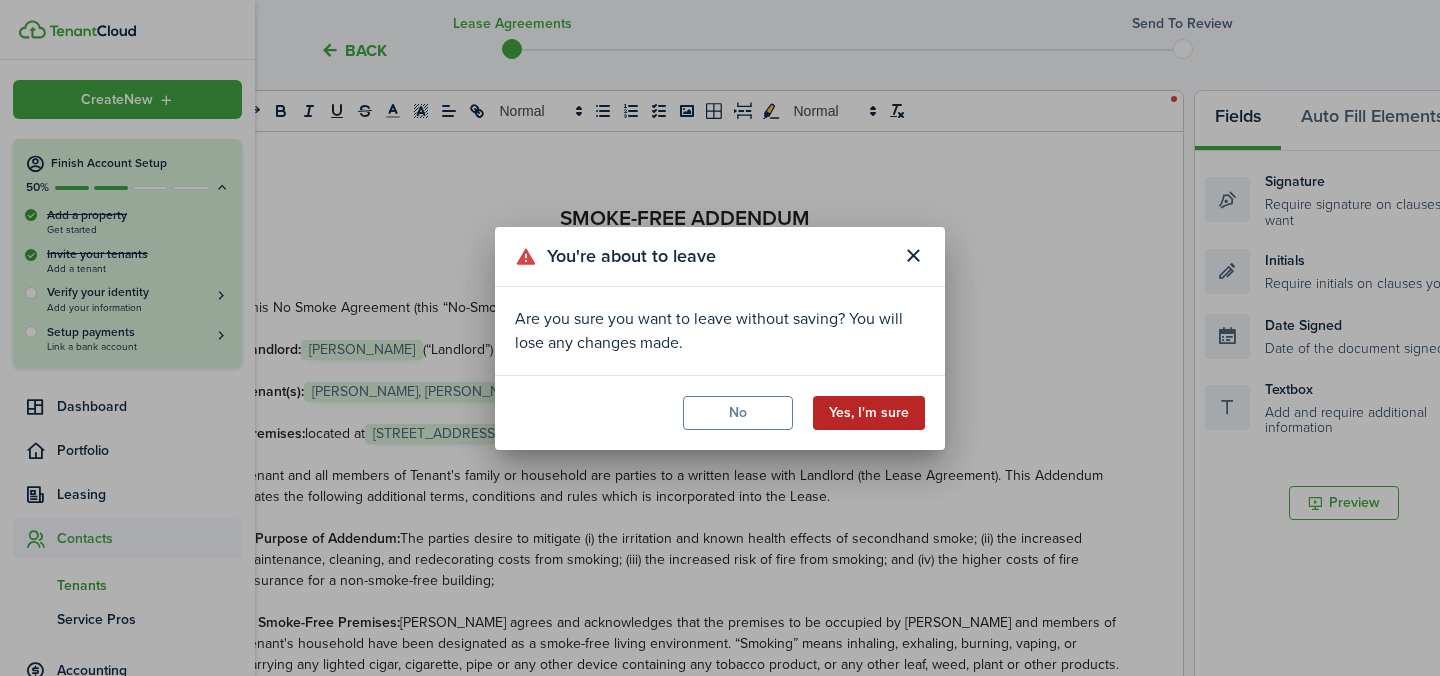 click on "Yes, I'm sure" 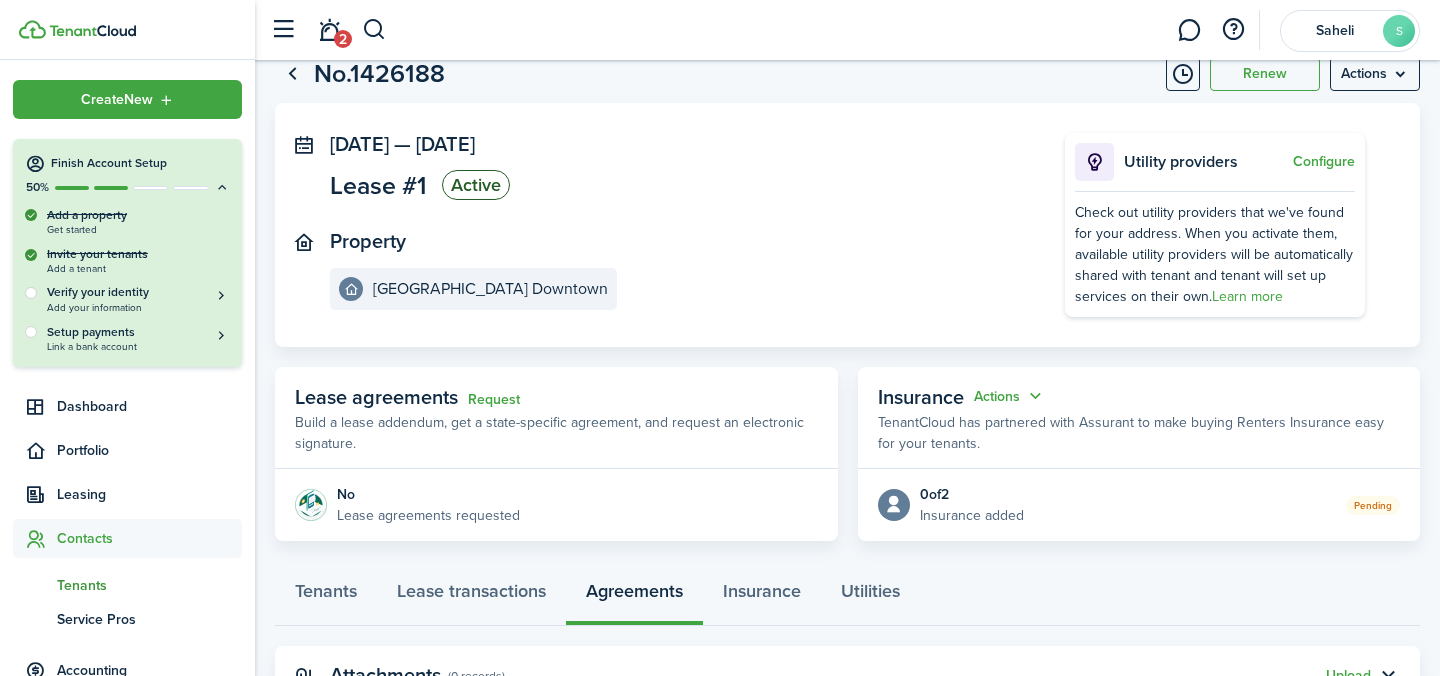 scroll, scrollTop: 129, scrollLeft: 0, axis: vertical 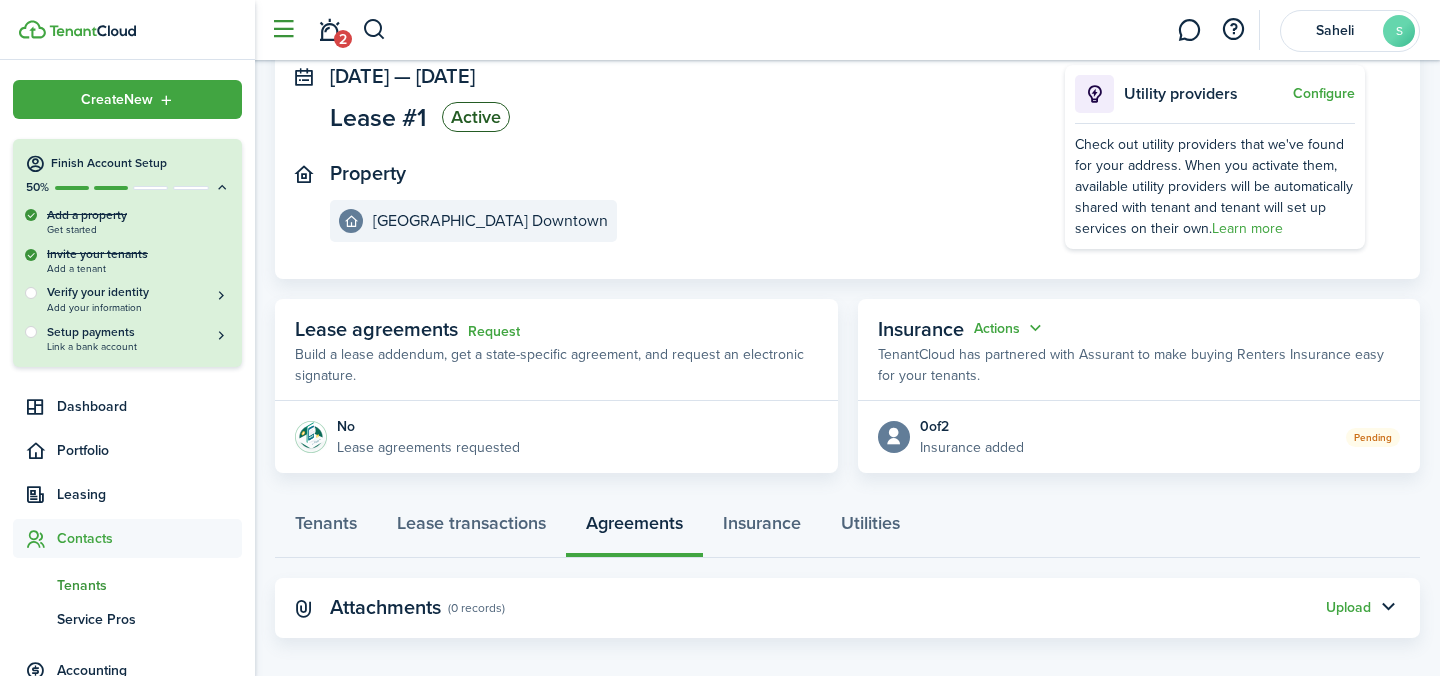 click 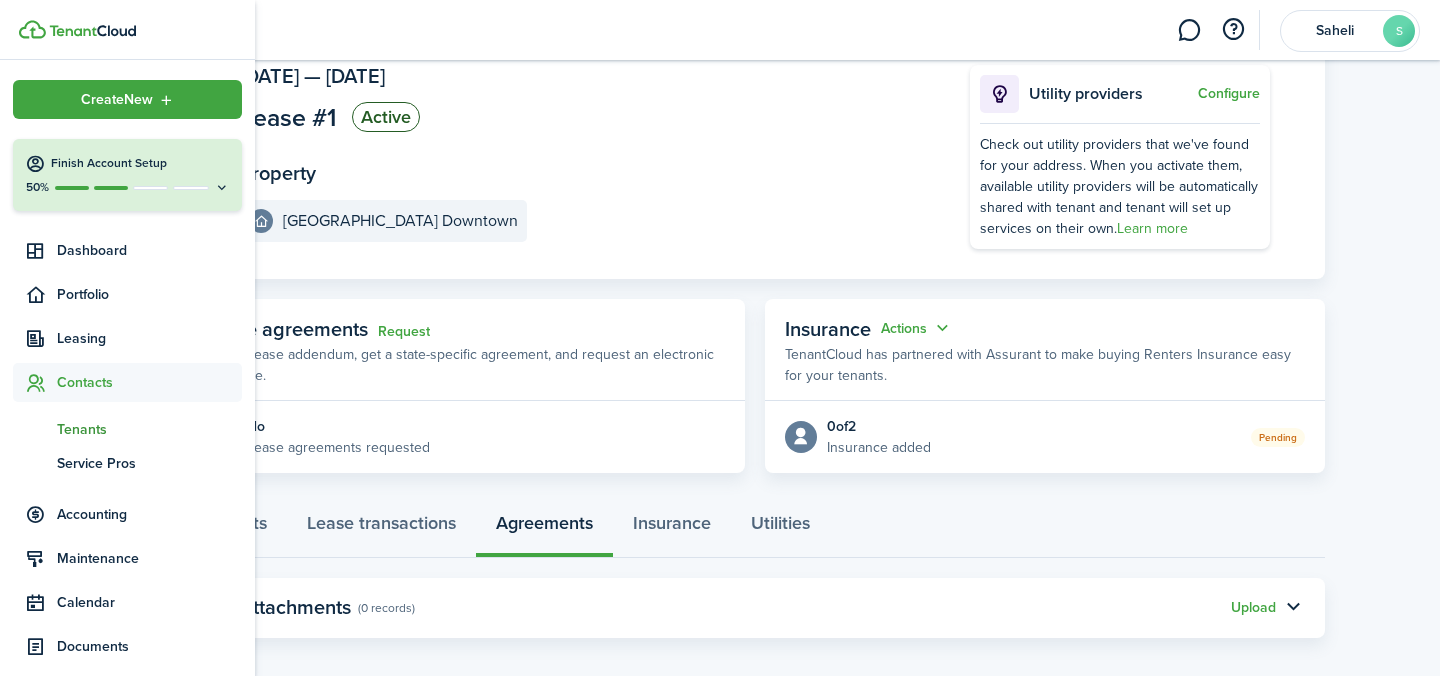 scroll, scrollTop: 185, scrollLeft: 0, axis: vertical 